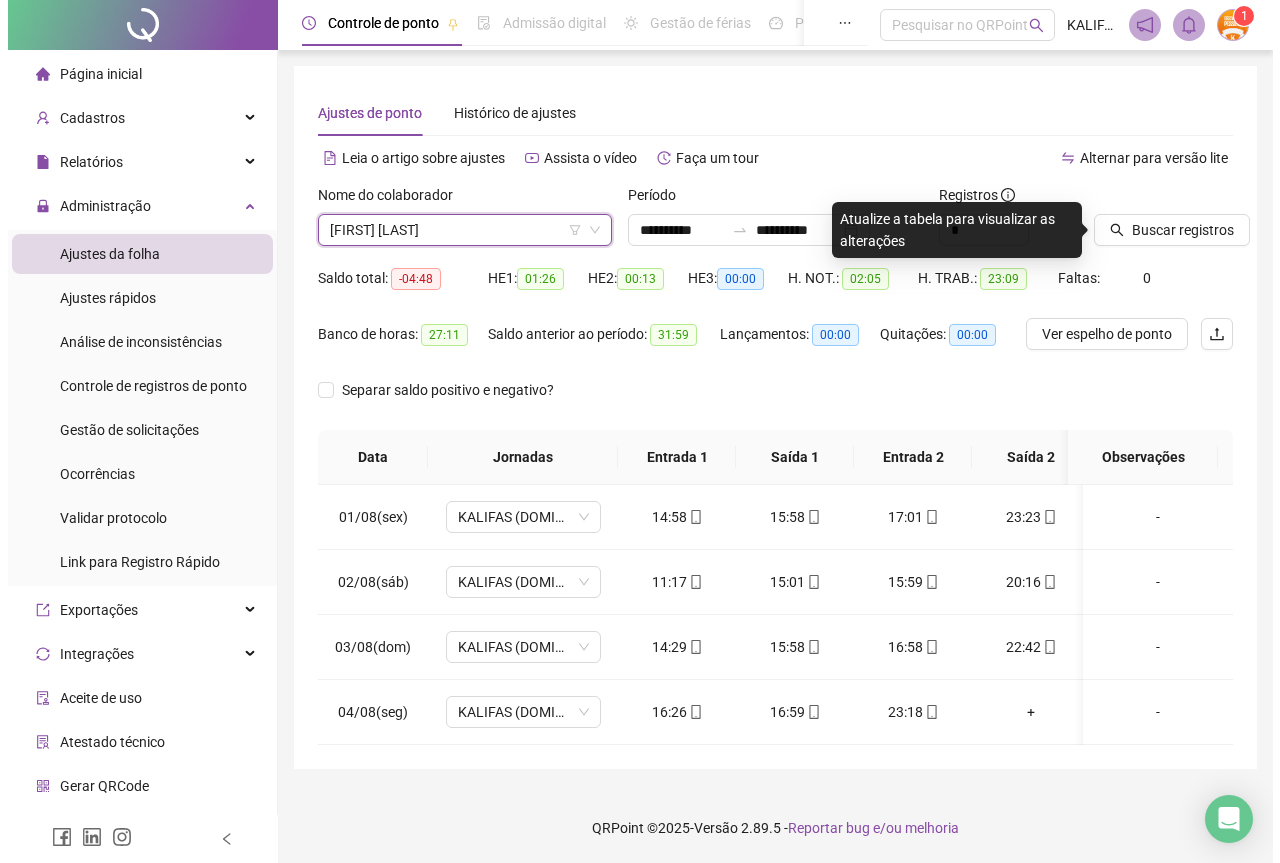 scroll, scrollTop: 0, scrollLeft: 0, axis: both 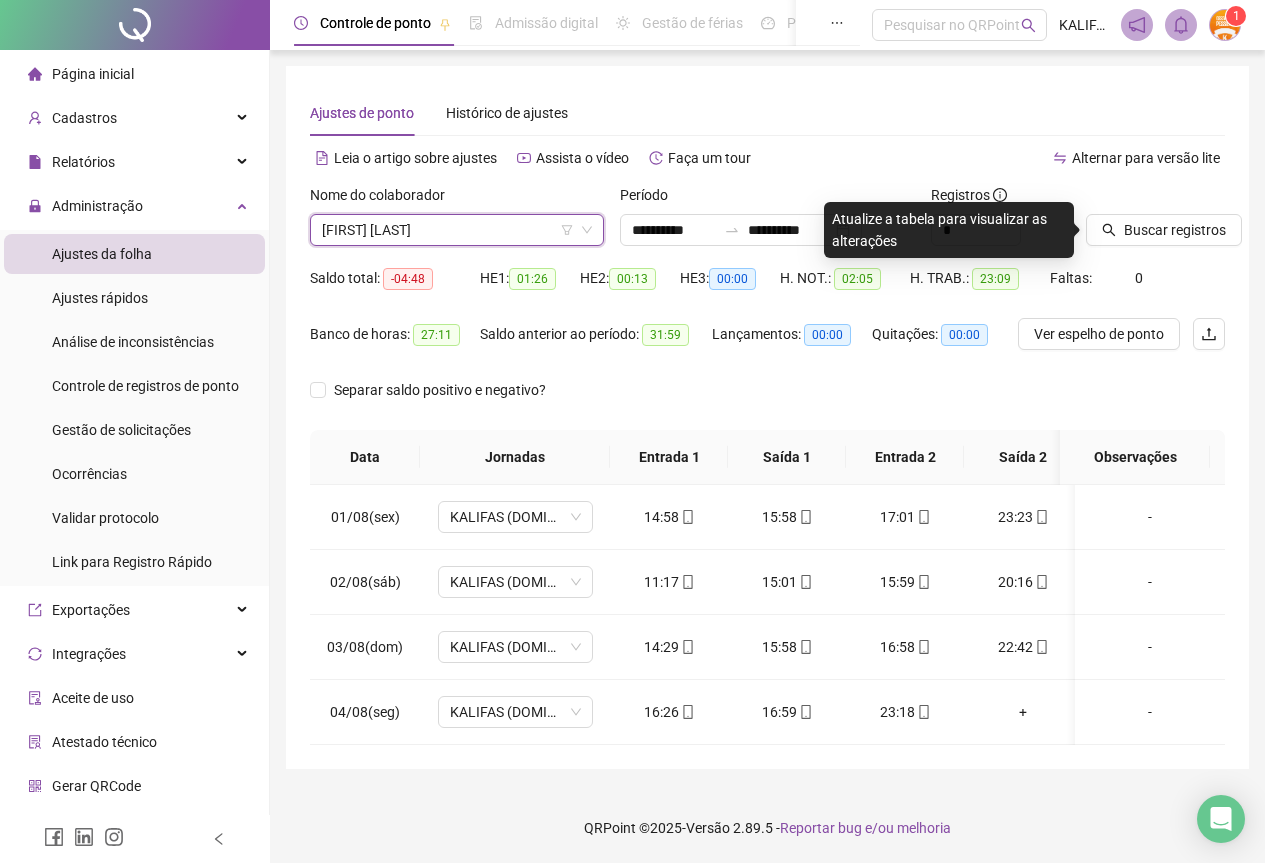 click on "Alternar para versão lite" at bounding box center (997, 158) 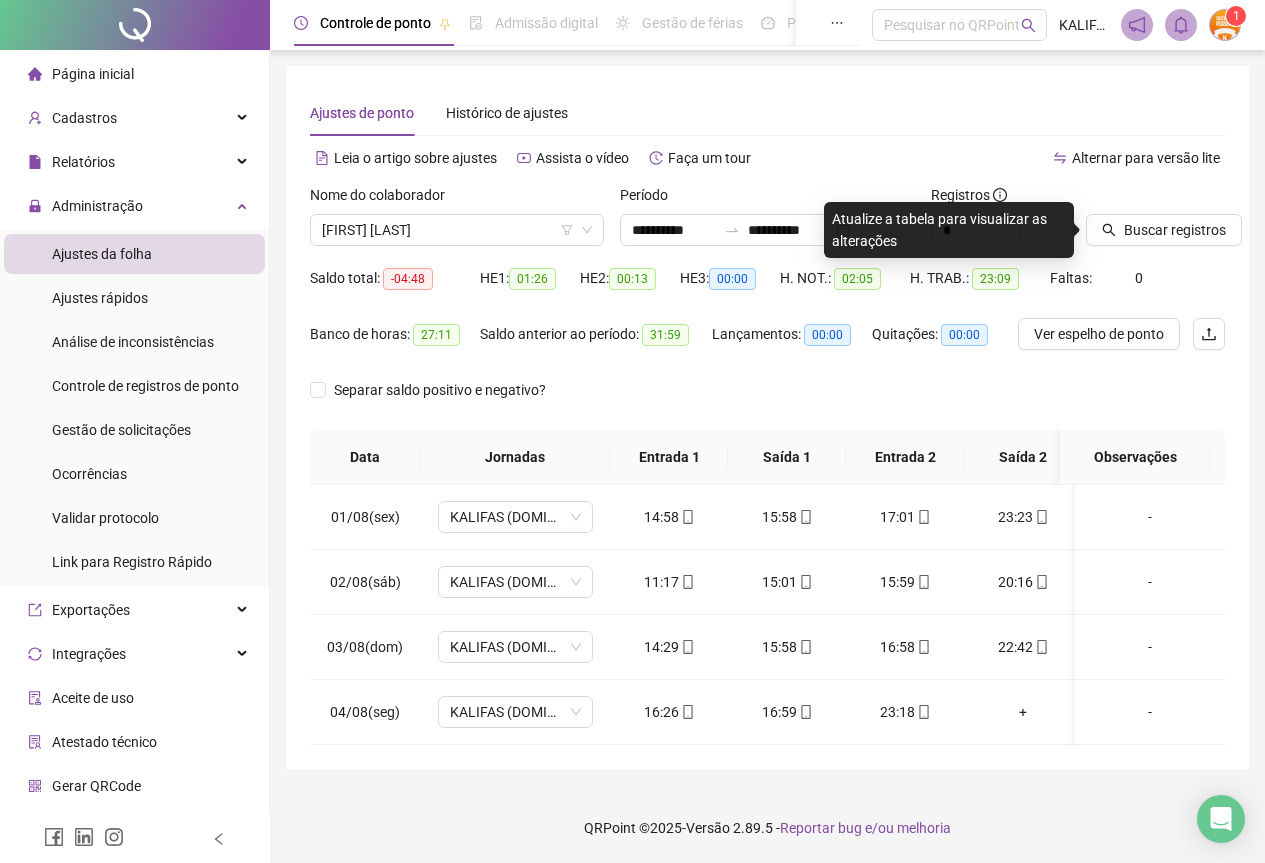 click at bounding box center [1094, 195] 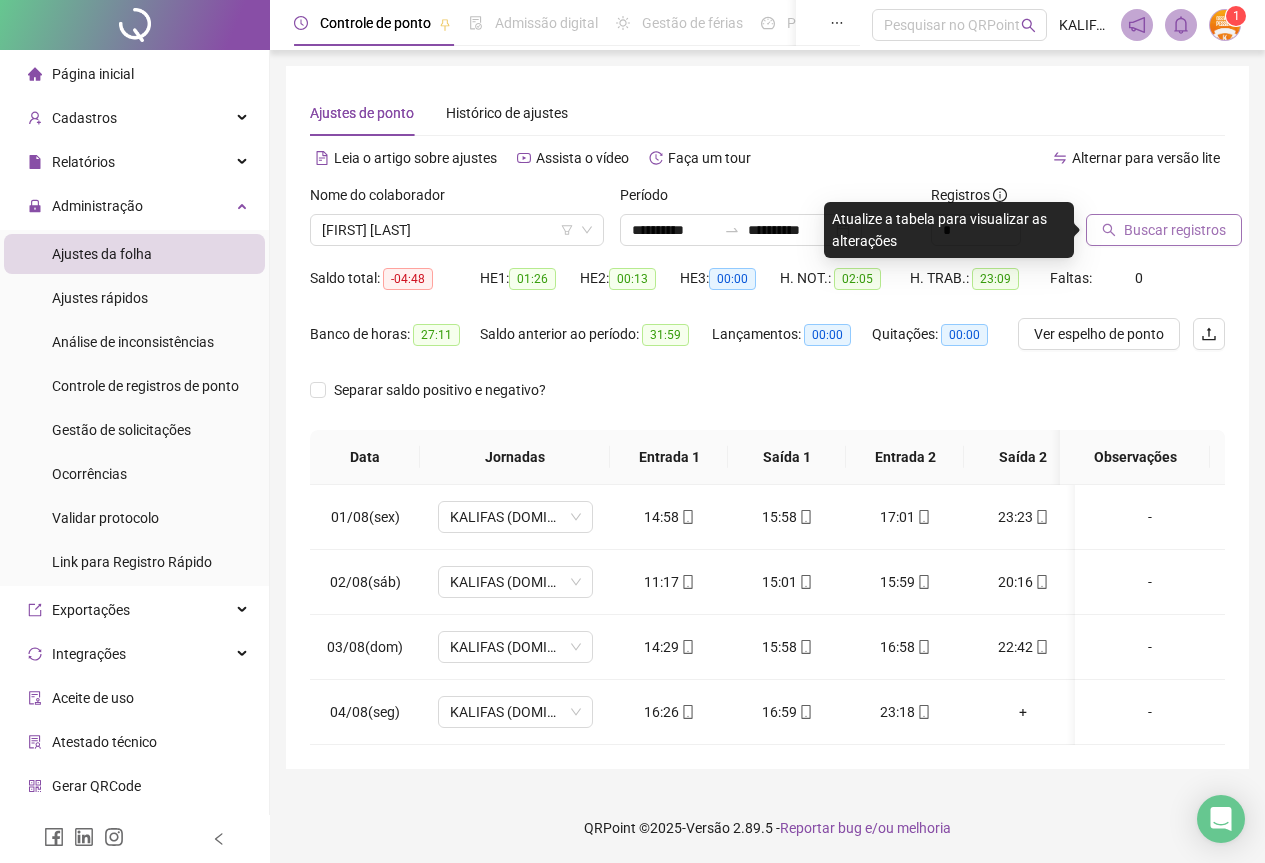 click on "Buscar registros" at bounding box center [1175, 230] 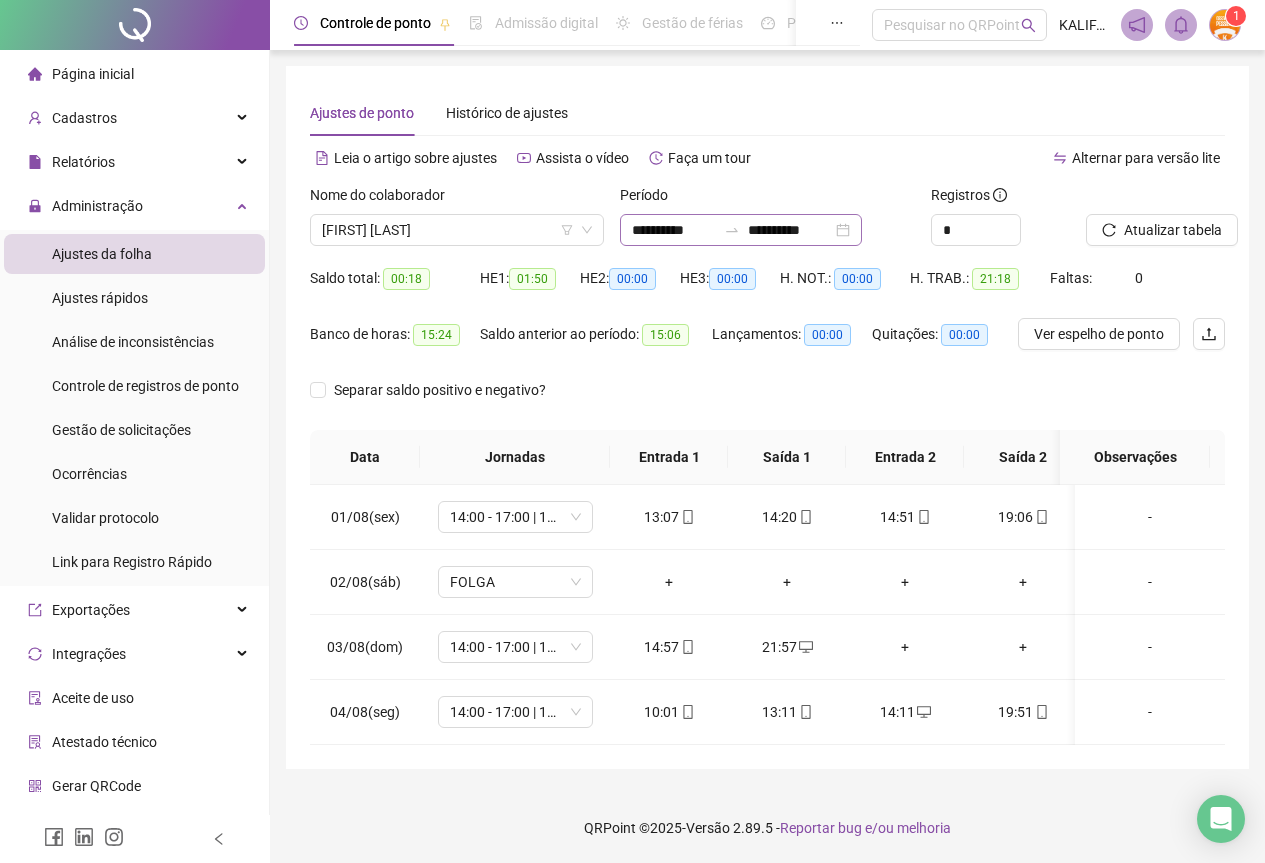 click on "**********" at bounding box center (741, 230) 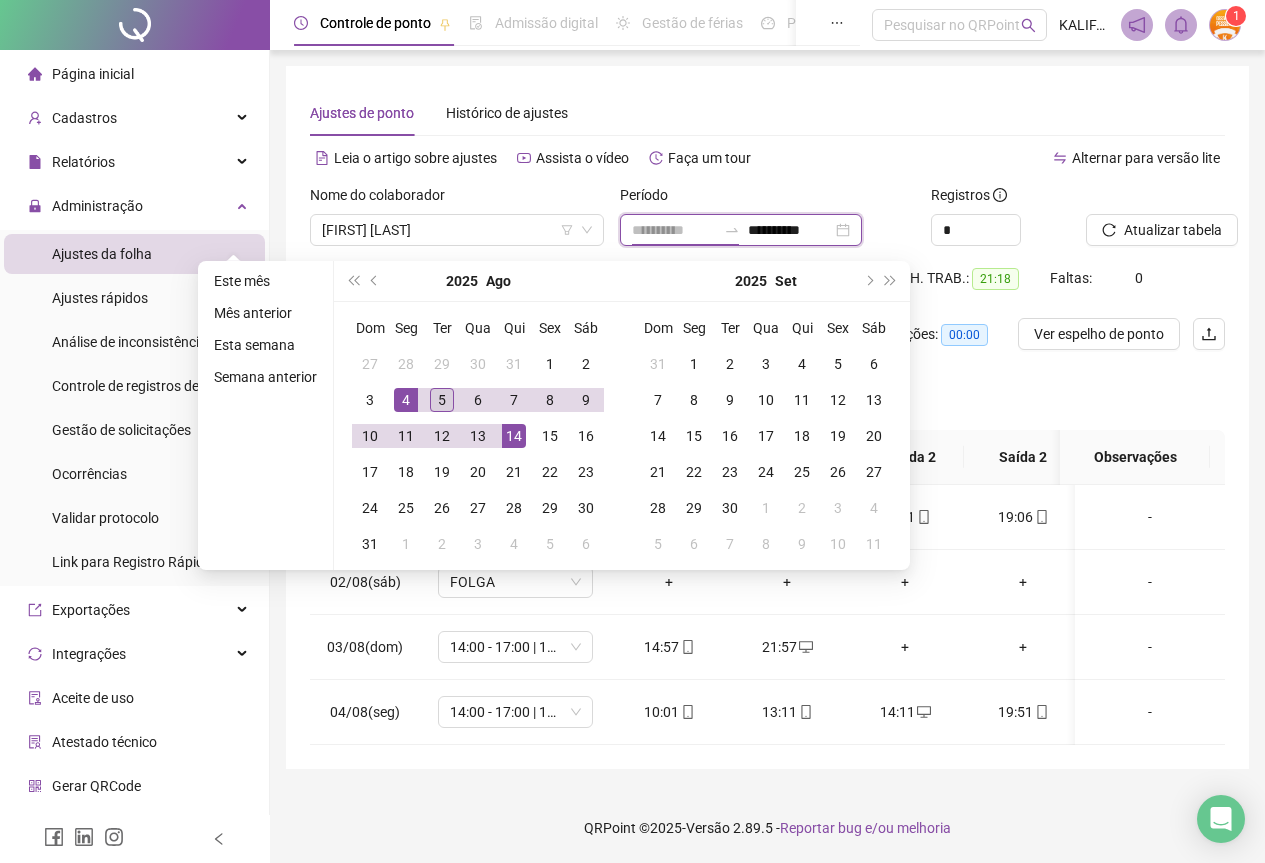 type on "**********" 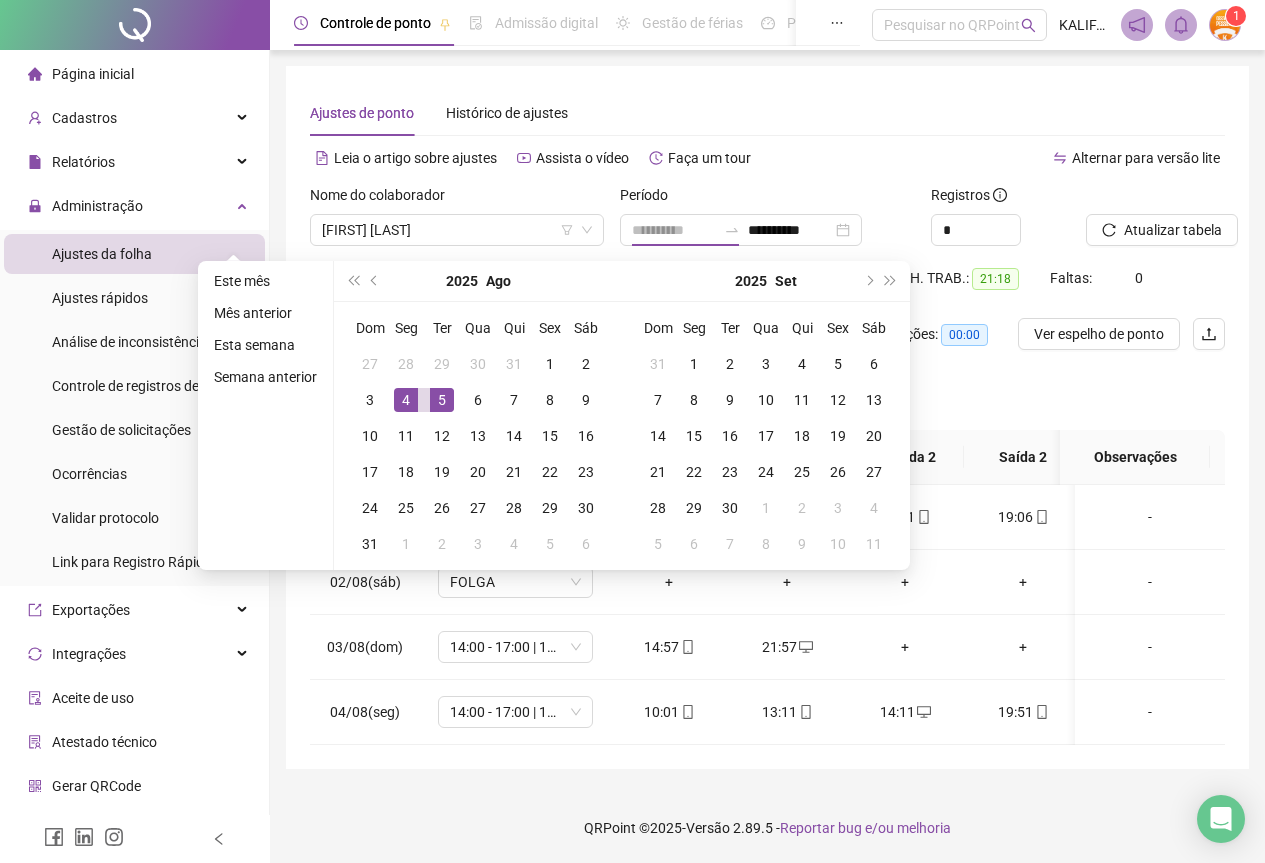 click on "5" at bounding box center [442, 400] 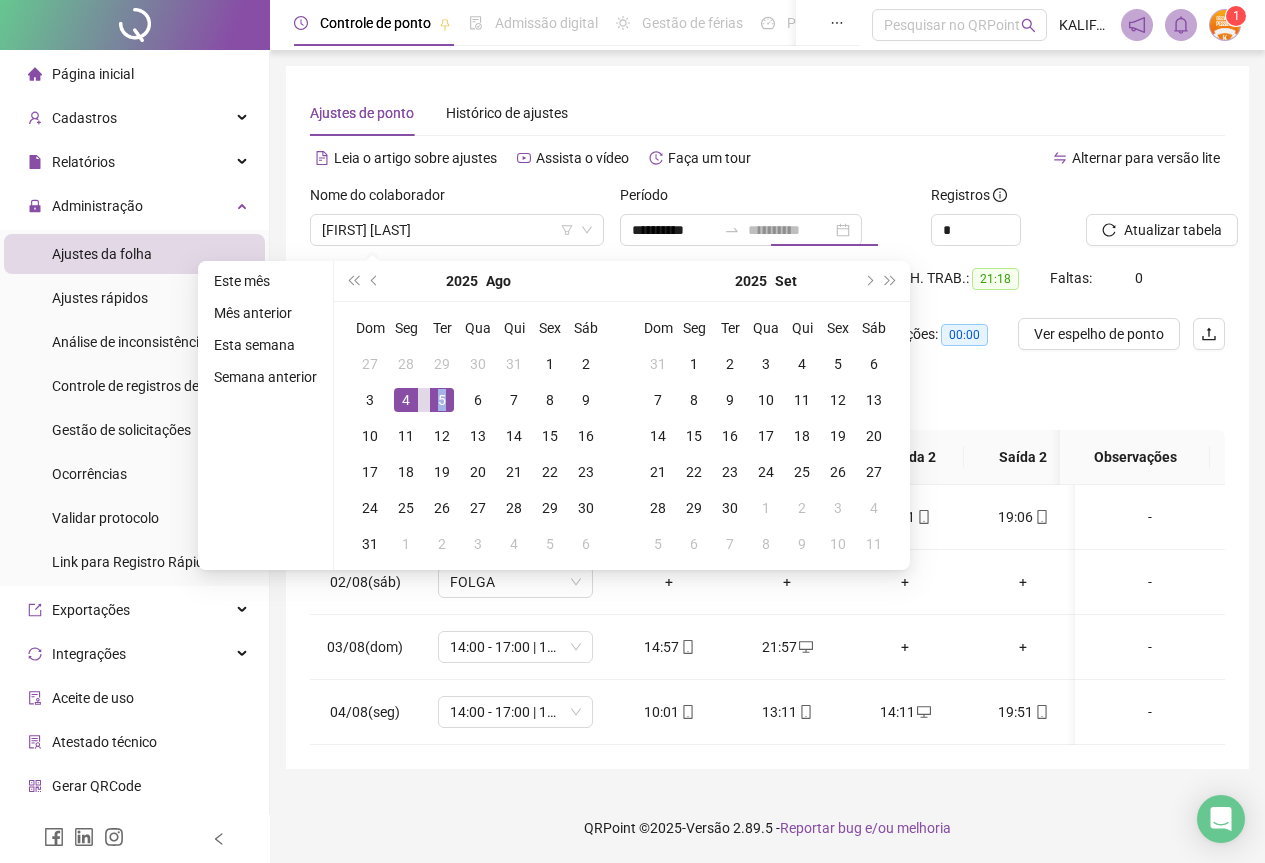 click on "5" at bounding box center [442, 400] 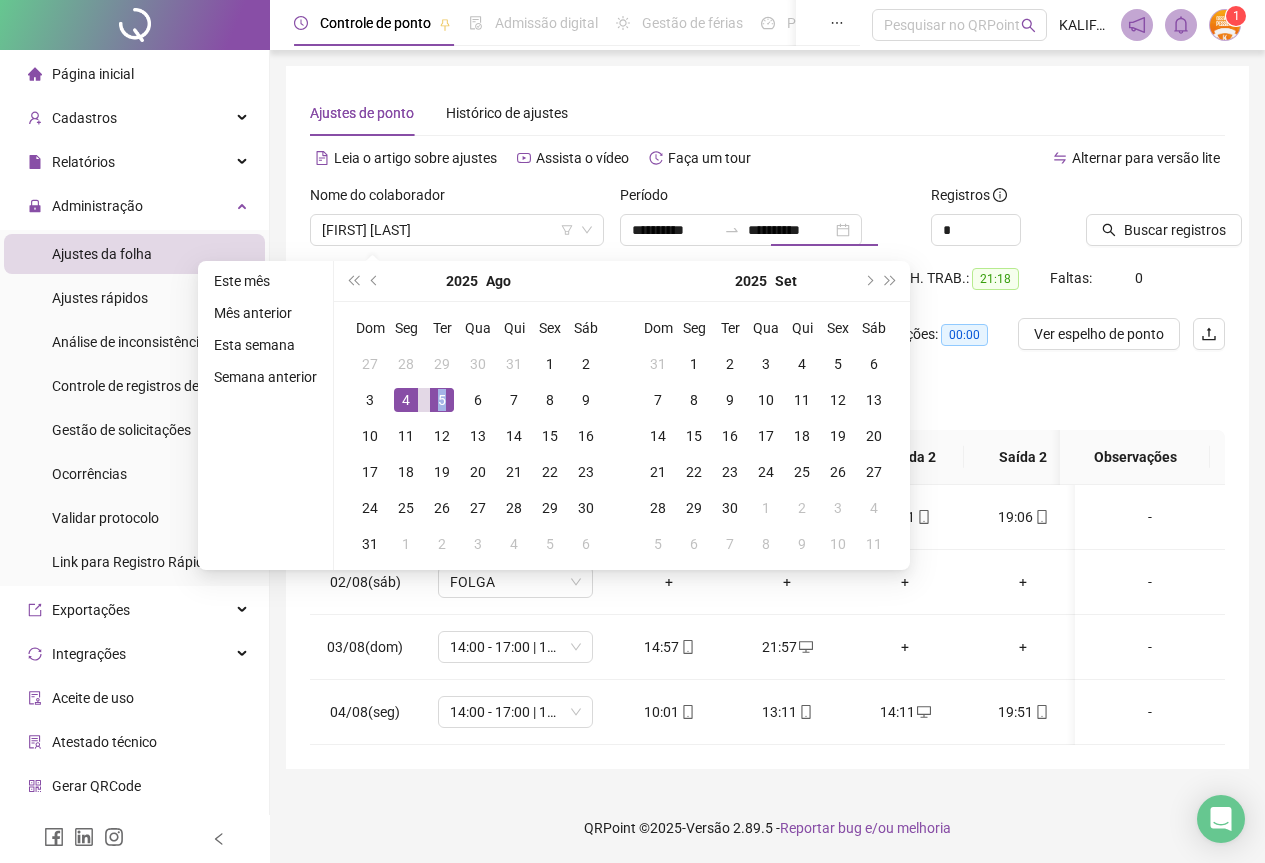 type on "**********" 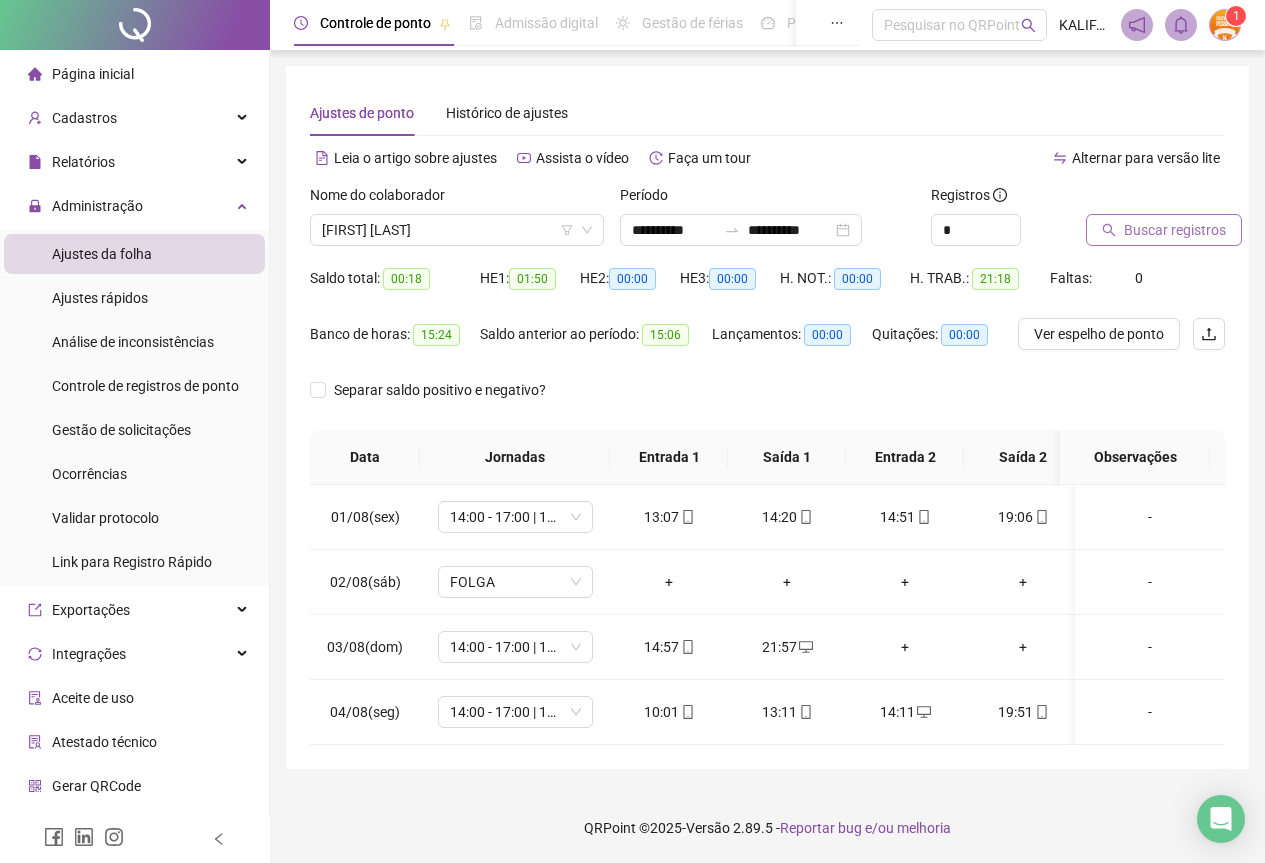 click on "Buscar registros" at bounding box center [1175, 230] 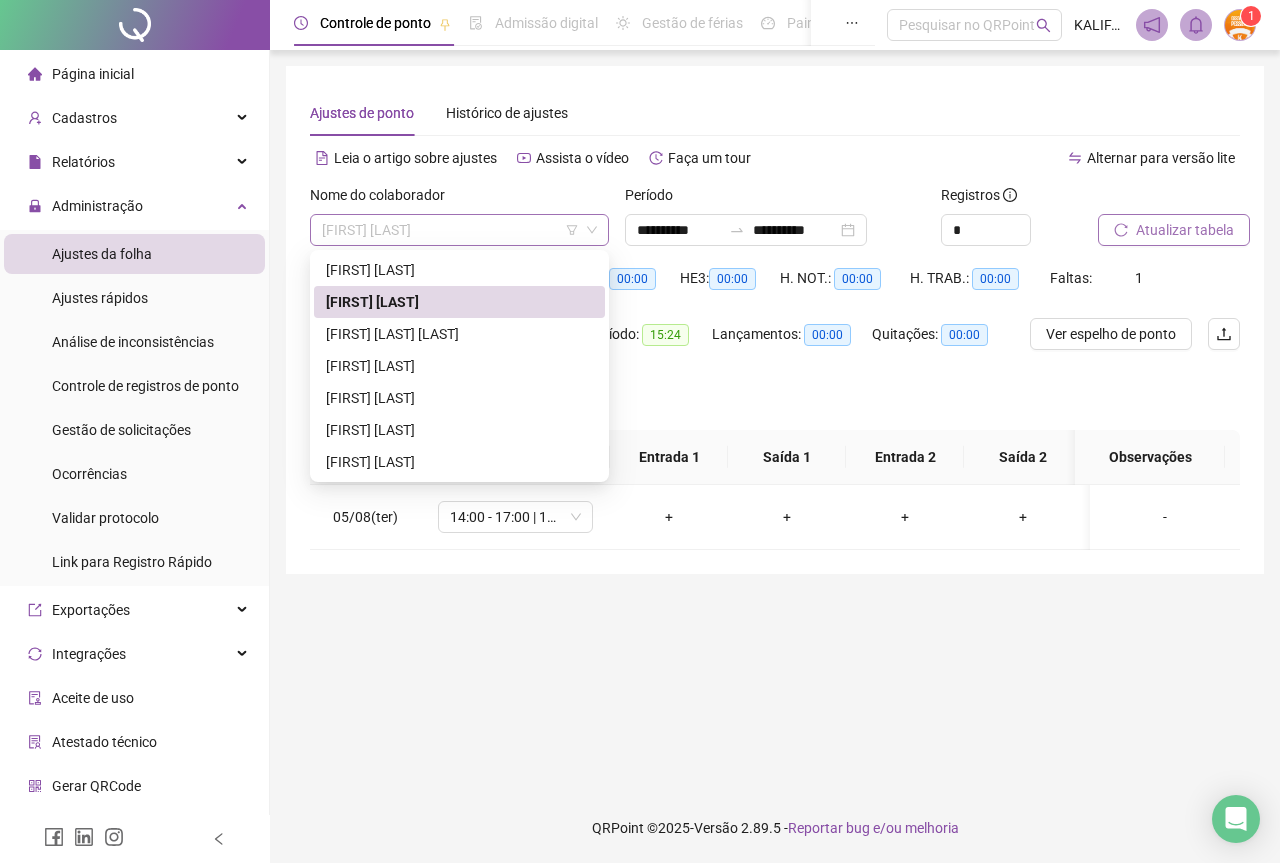 click on "[FIRST] [LAST]" at bounding box center [459, 230] 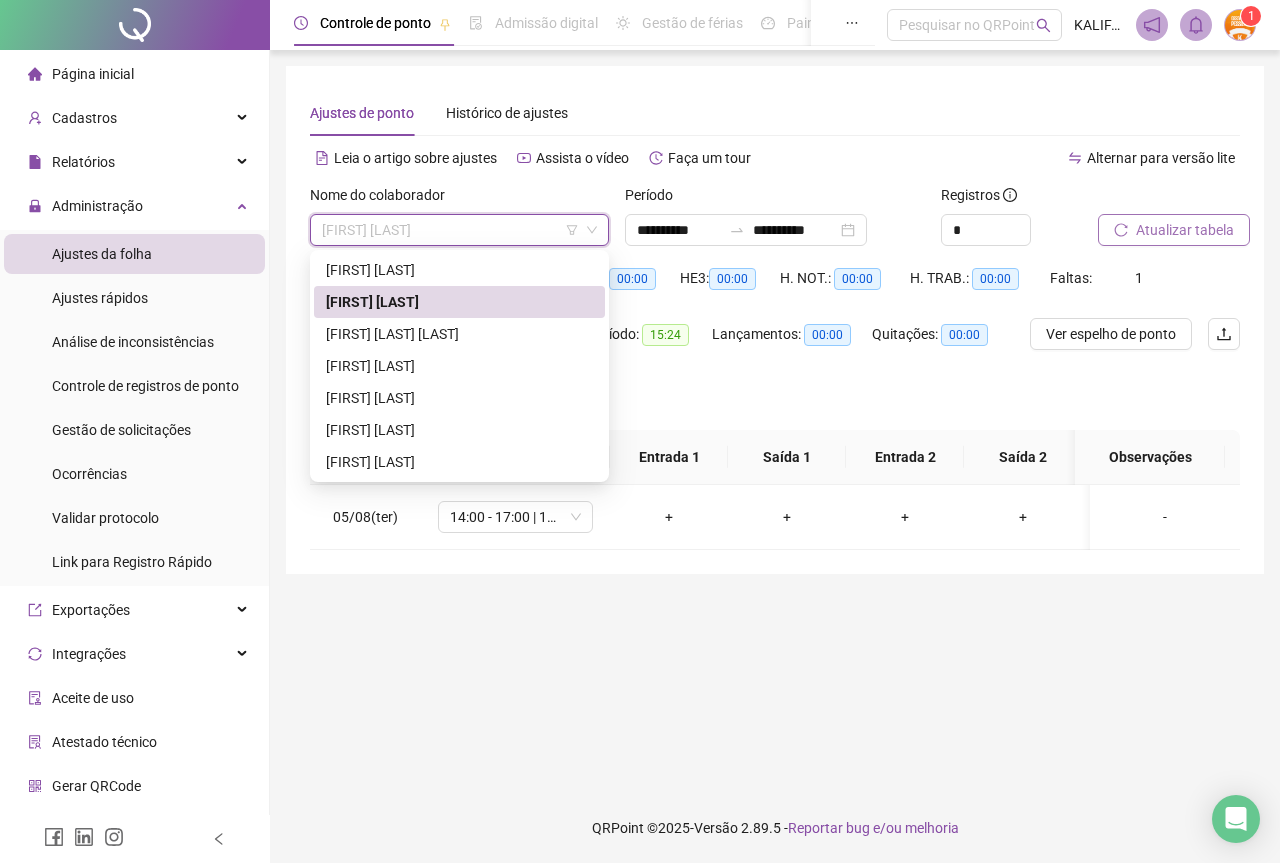 click on "[FIRST] [LAST]" at bounding box center [459, 302] 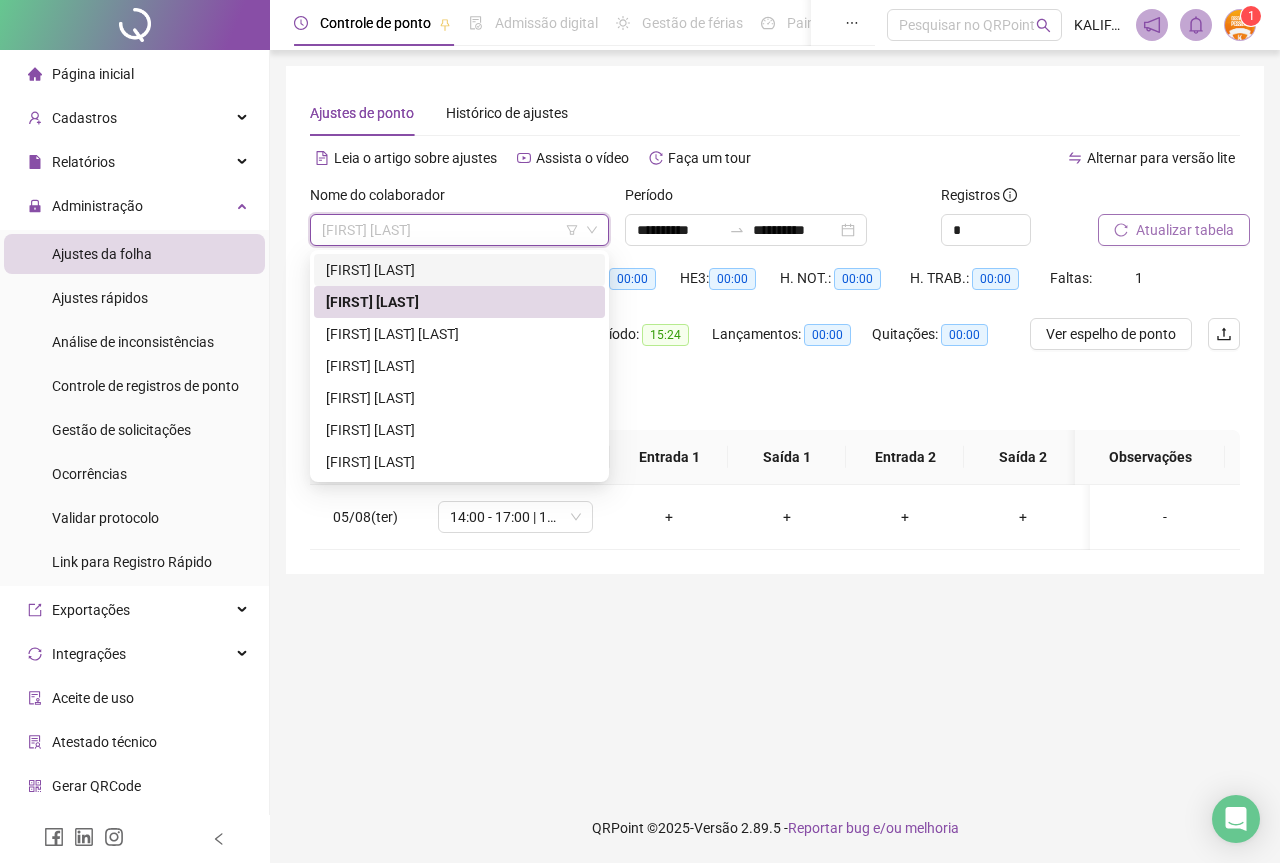 click on "[FIRST] [LAST]" at bounding box center [459, 270] 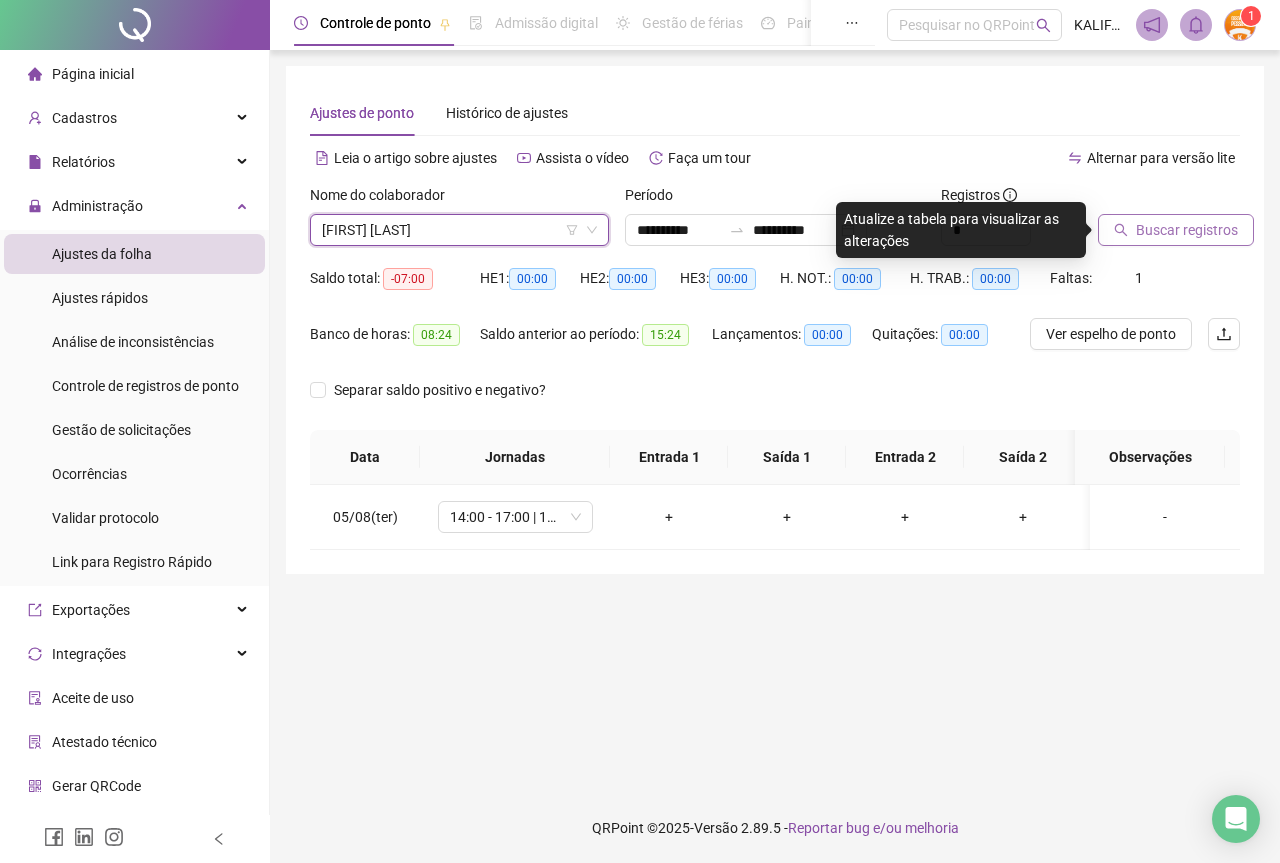 click on "Buscar registros" at bounding box center [1187, 230] 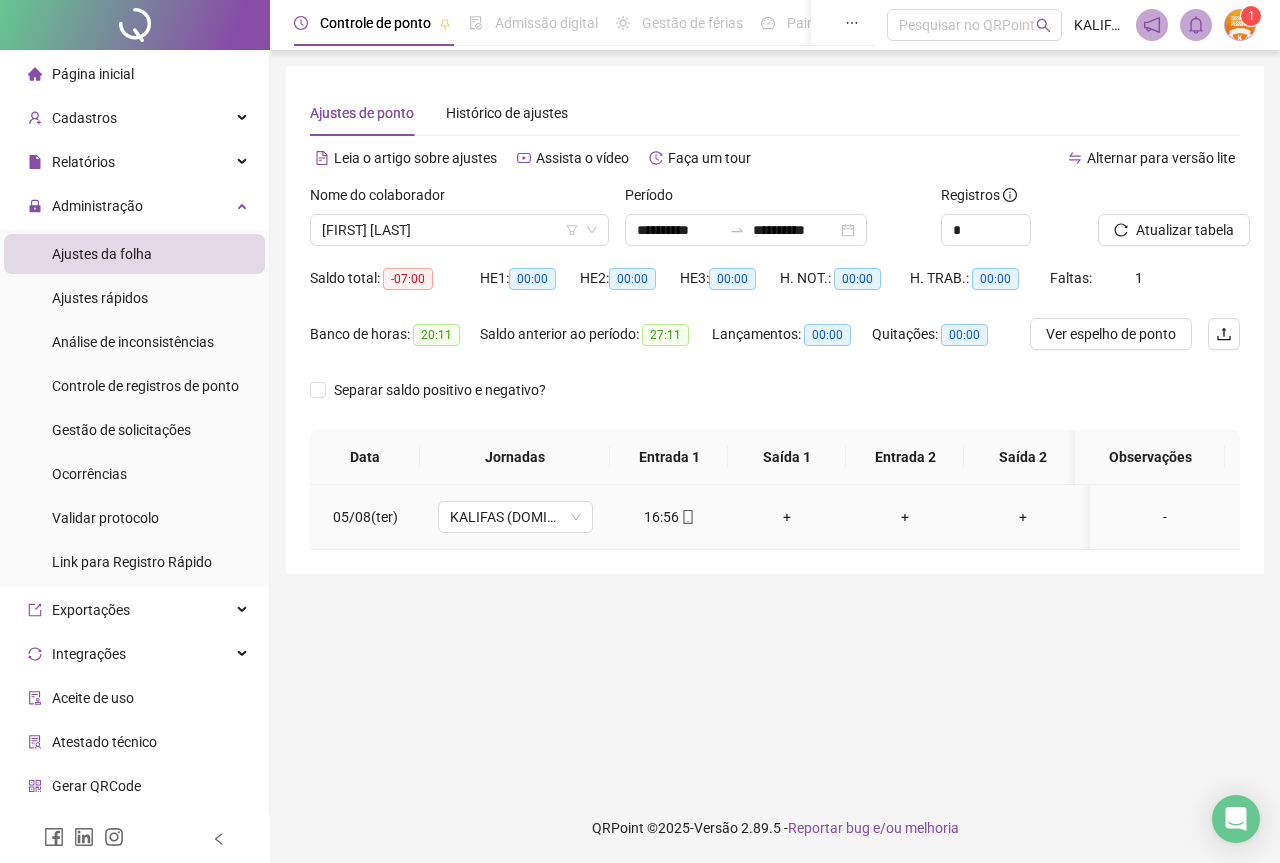 click on "+" at bounding box center (1023, 517) 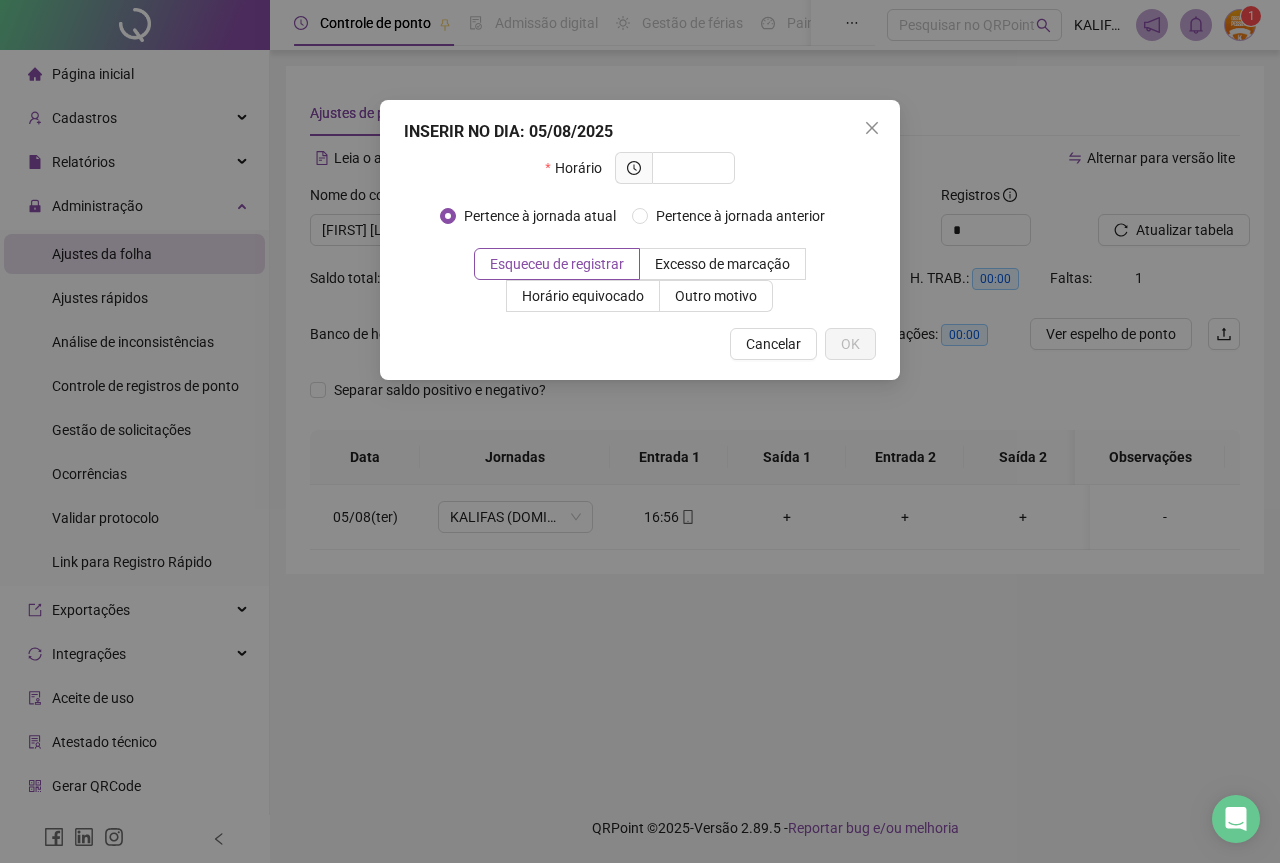 click on "INSERIR NO DIA :   05/08/2025 Horário Pertence à jornada atual Pertence à jornada anterior Esqueceu de registrar Excesso de marcação Horário equivocado Outro motivo Motivo Cancelar OK" at bounding box center [640, 240] 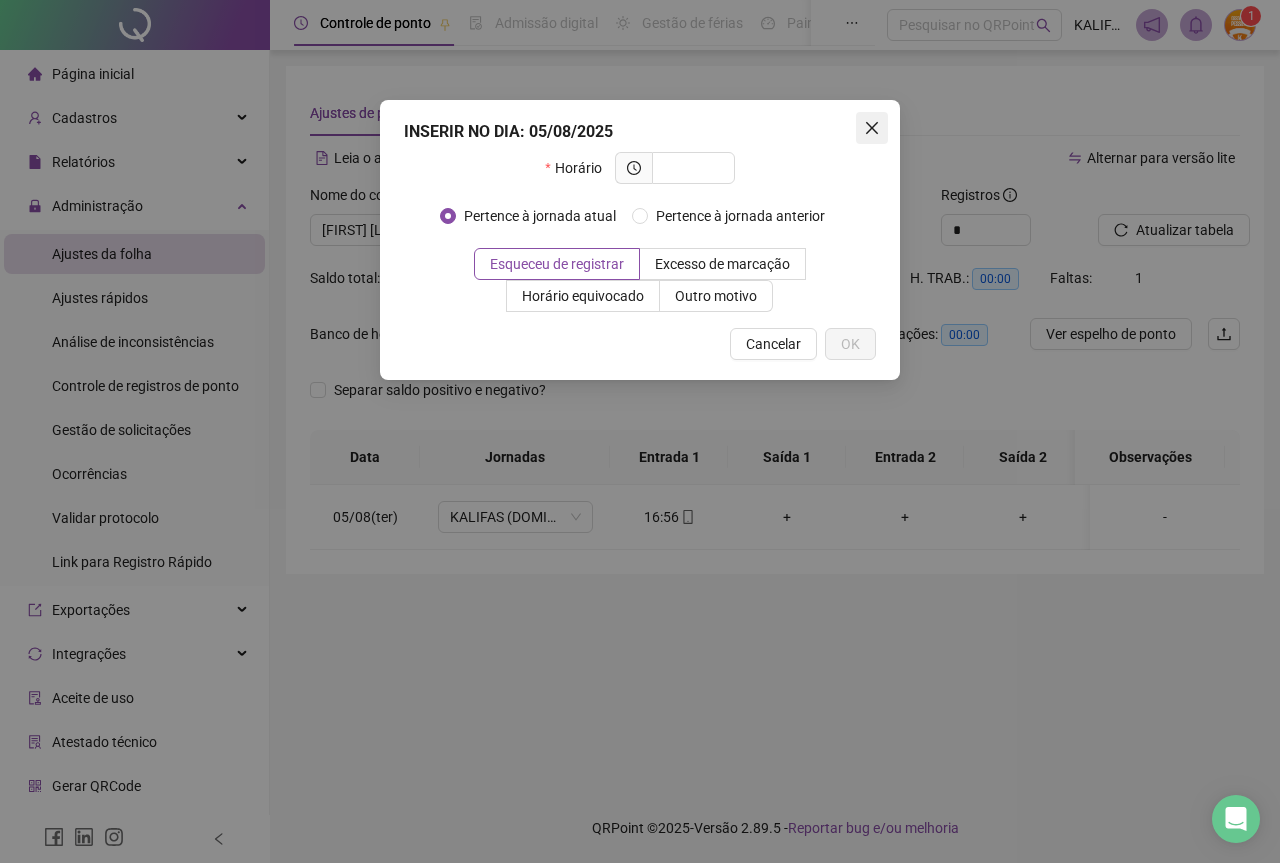 click 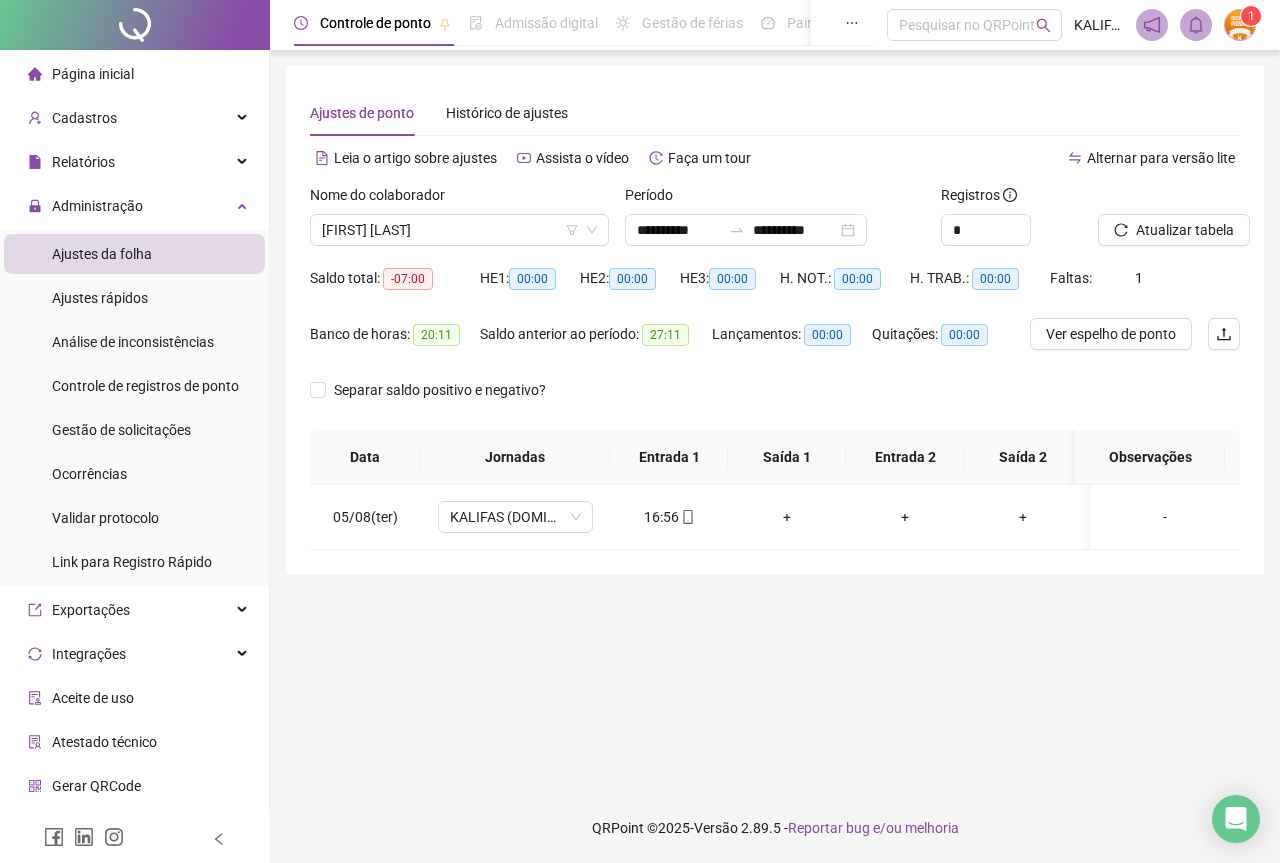scroll, scrollTop: 0, scrollLeft: 13, axis: horizontal 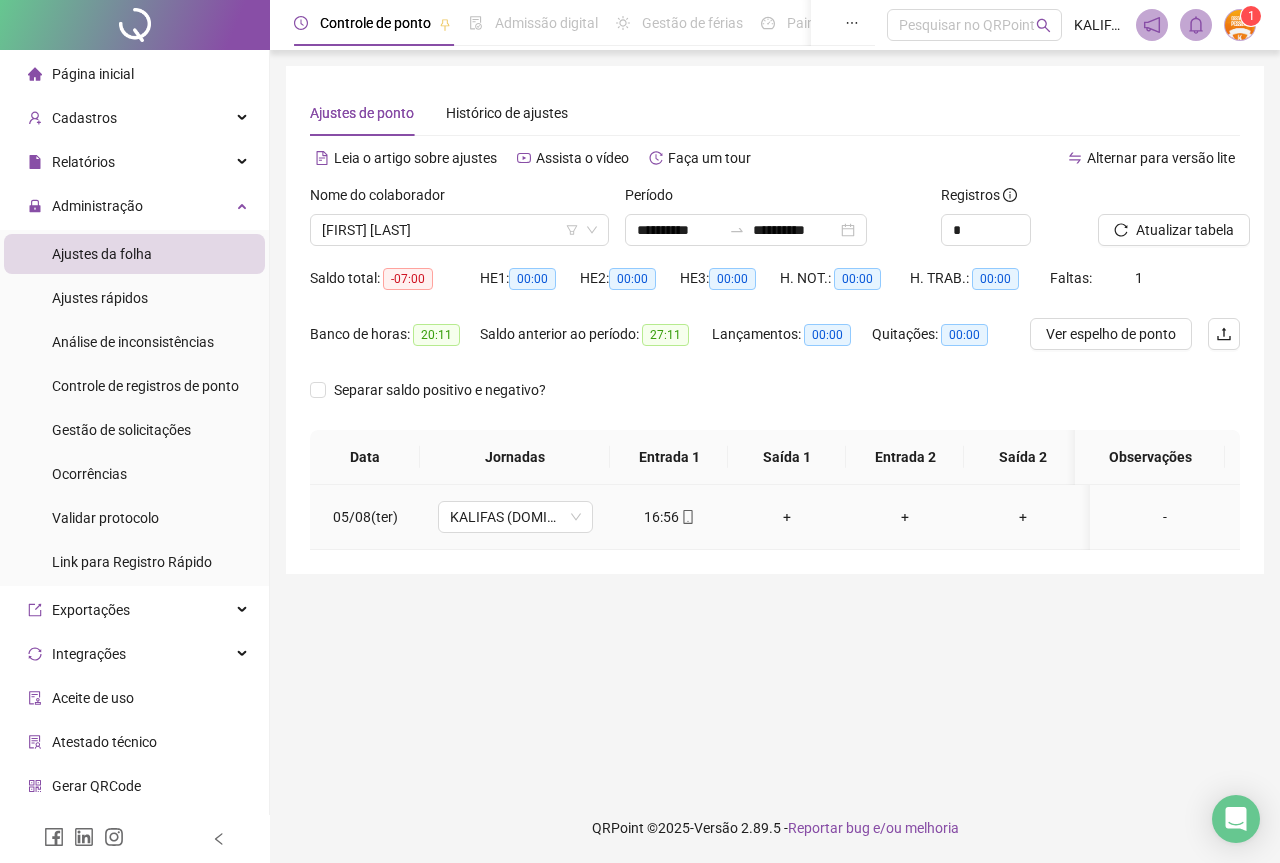 click on "-" at bounding box center [1165, 517] 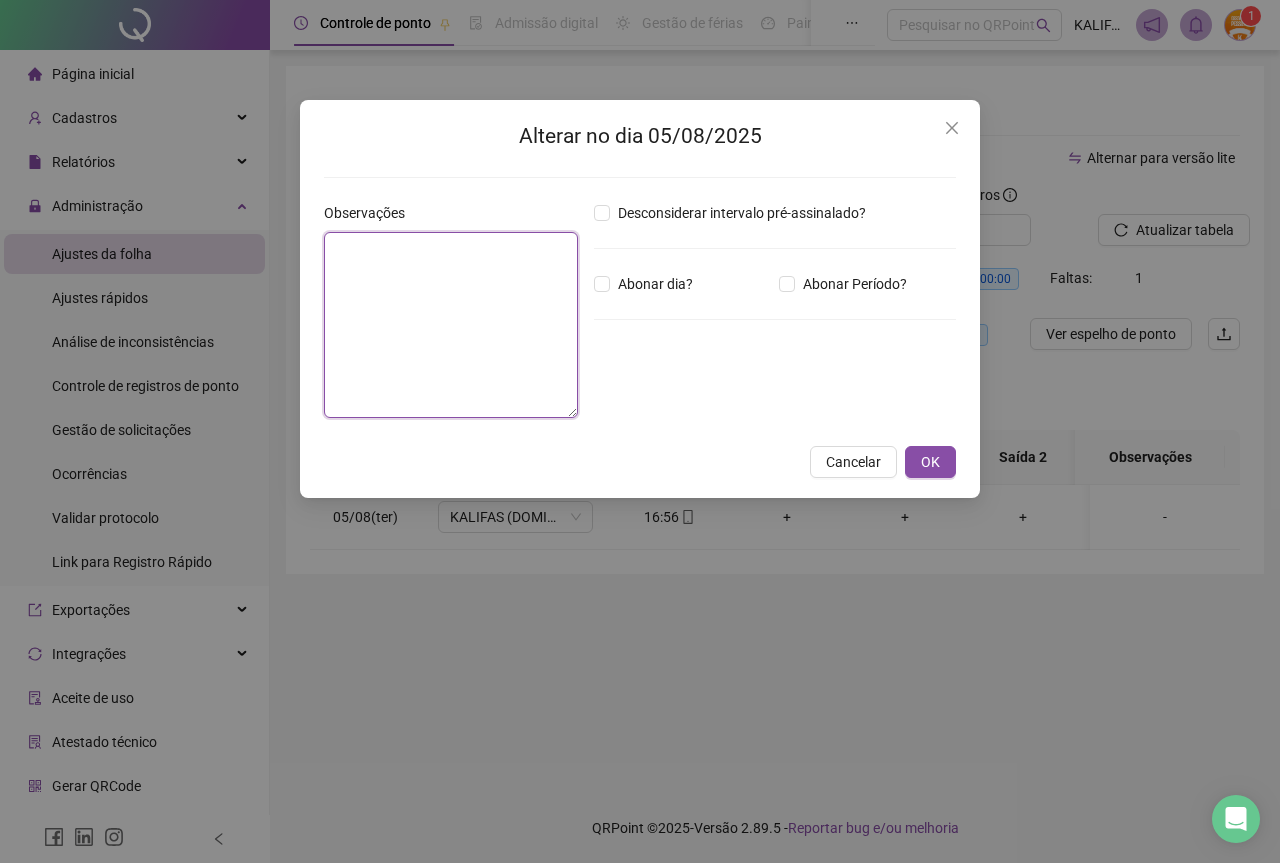 click at bounding box center (451, 325) 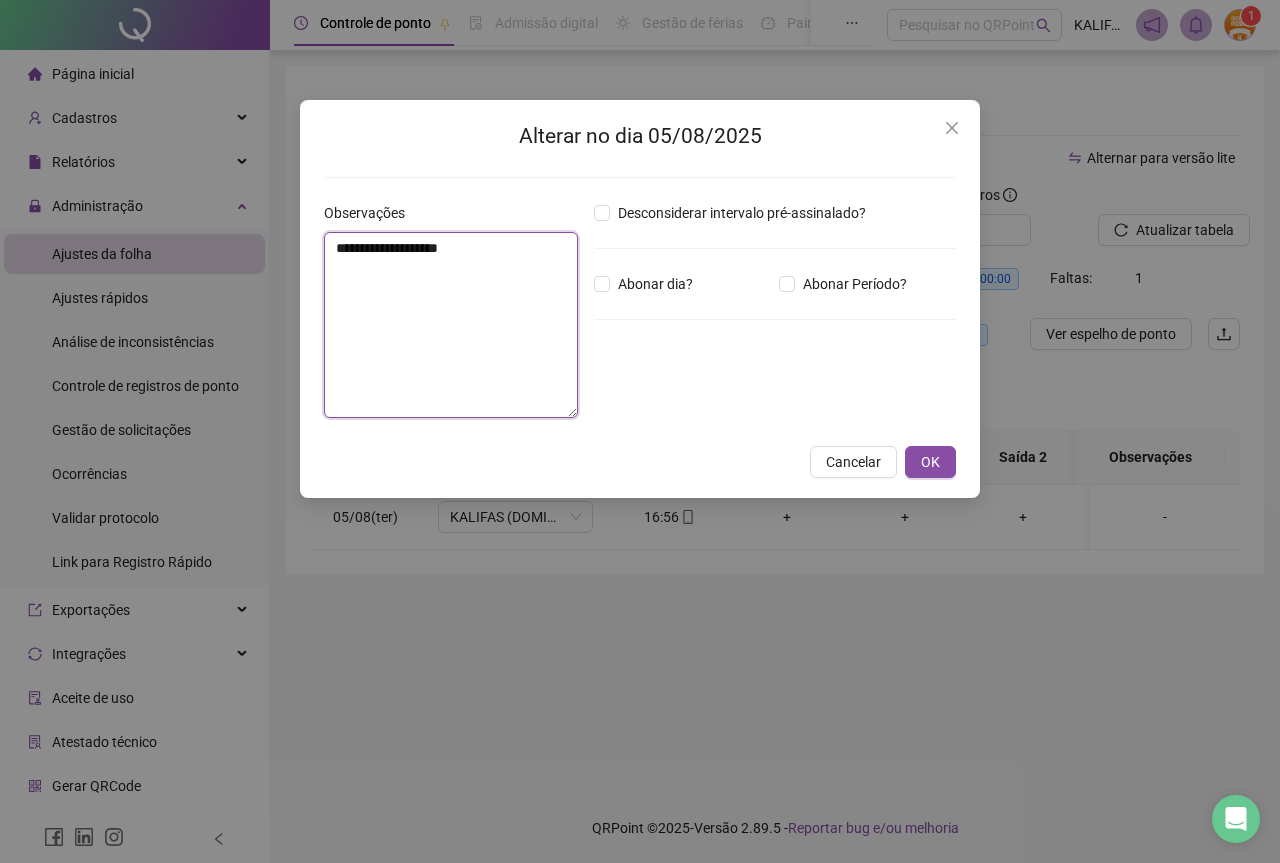 type on "**********" 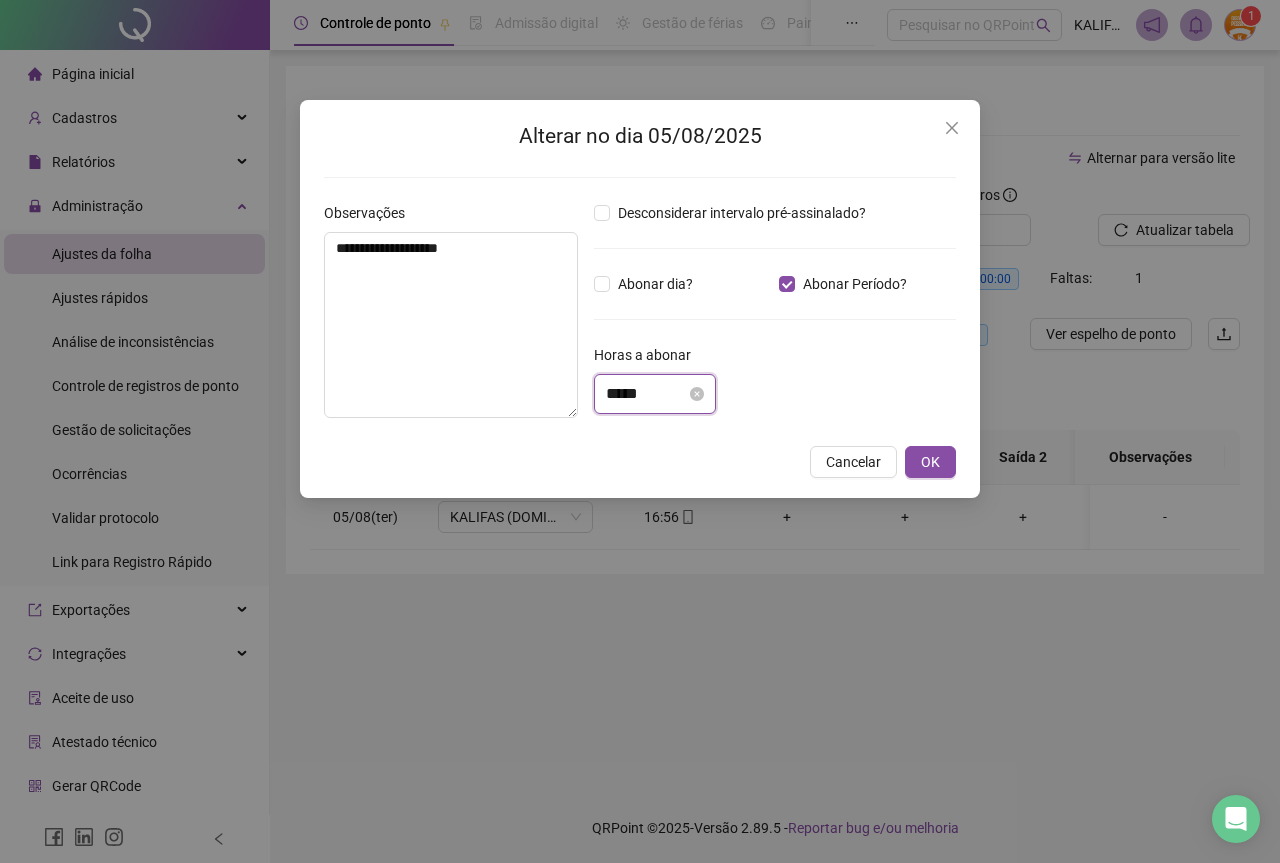 click on "*****" at bounding box center (646, 394) 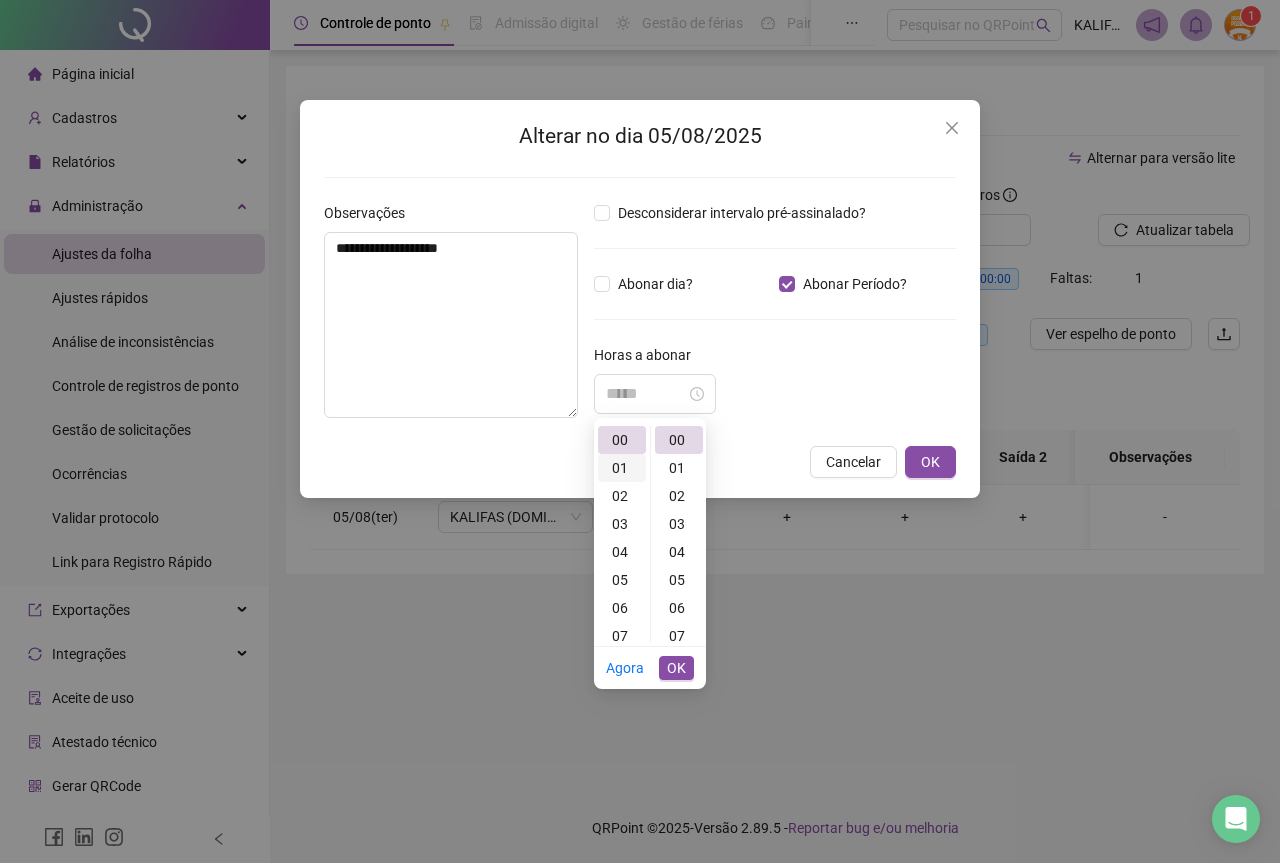 click on "01" at bounding box center [622, 468] 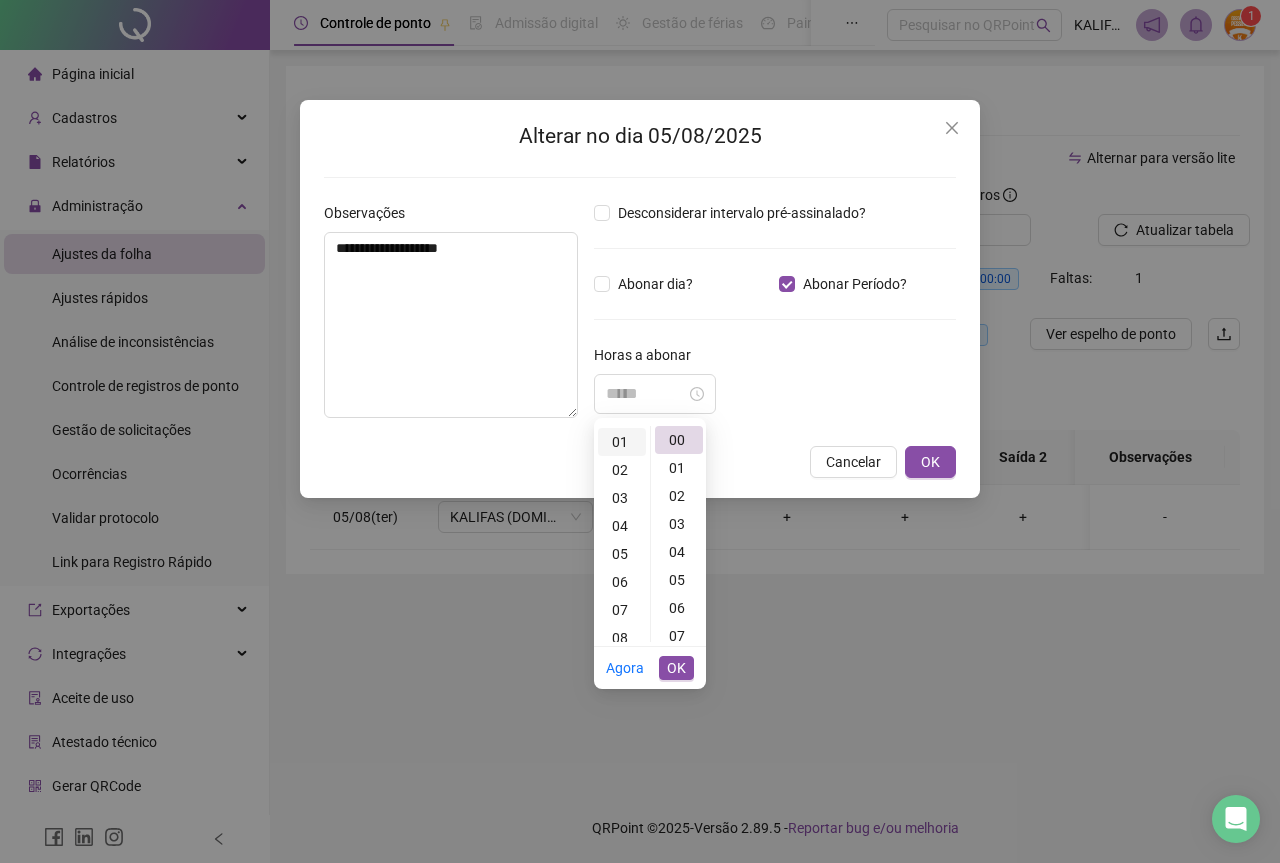 scroll, scrollTop: 28, scrollLeft: 0, axis: vertical 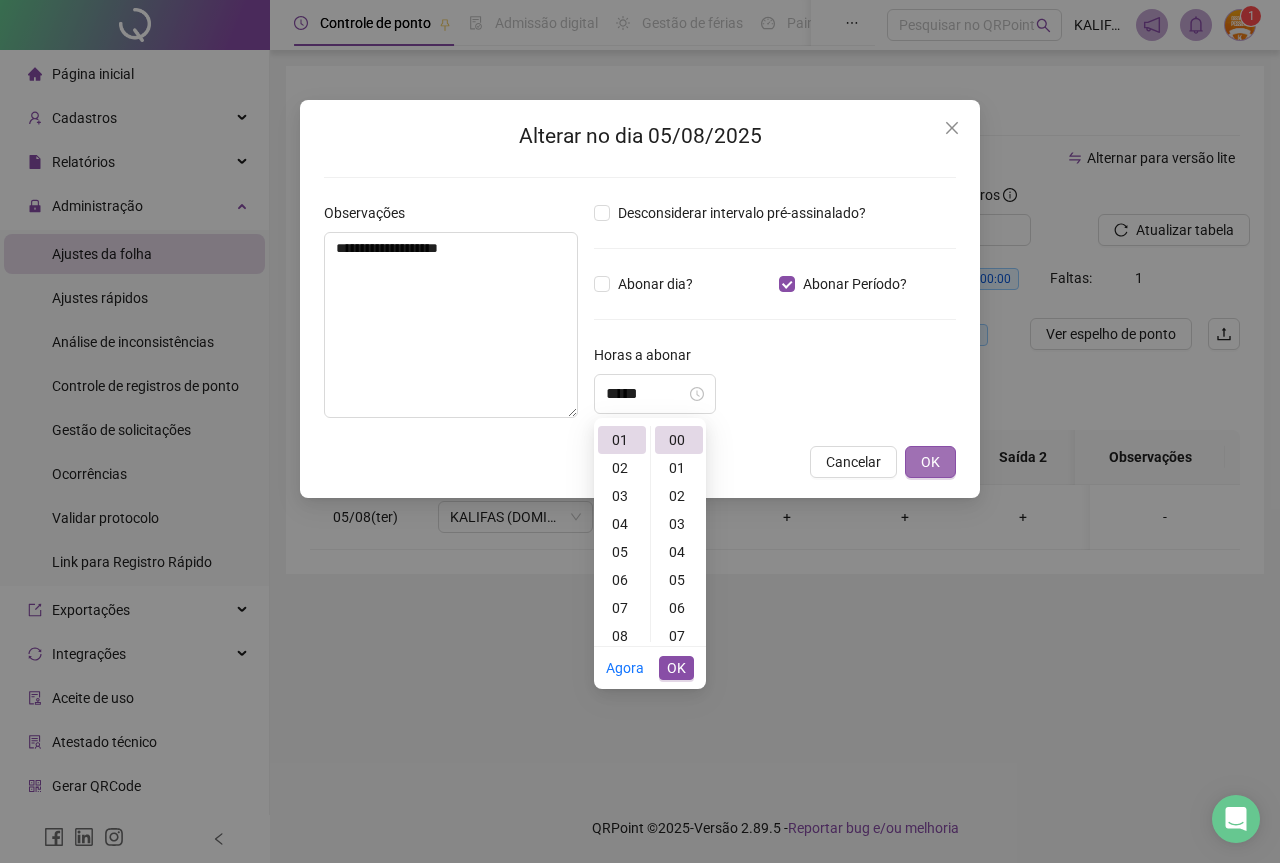 type on "*****" 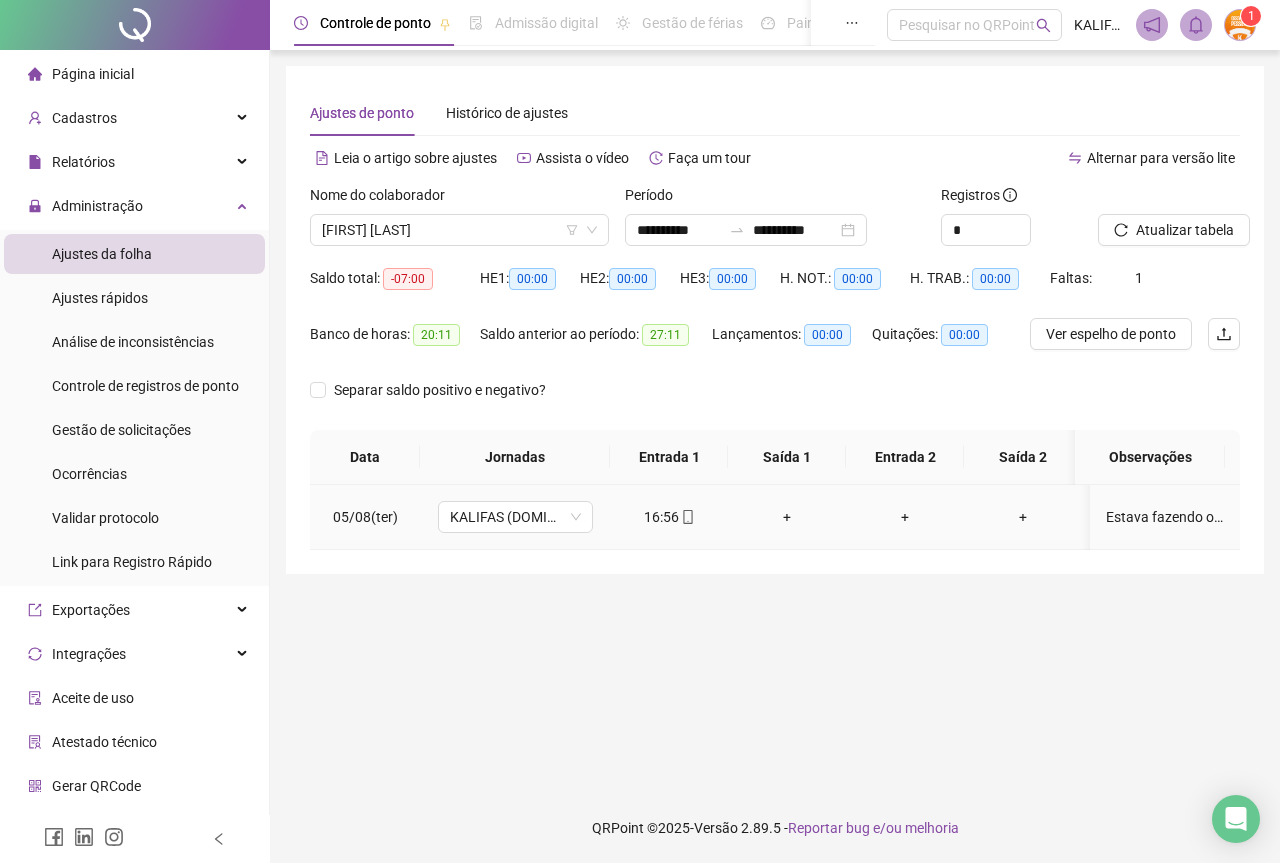 click on "Estava fazendo o ASO" at bounding box center (1165, 517) 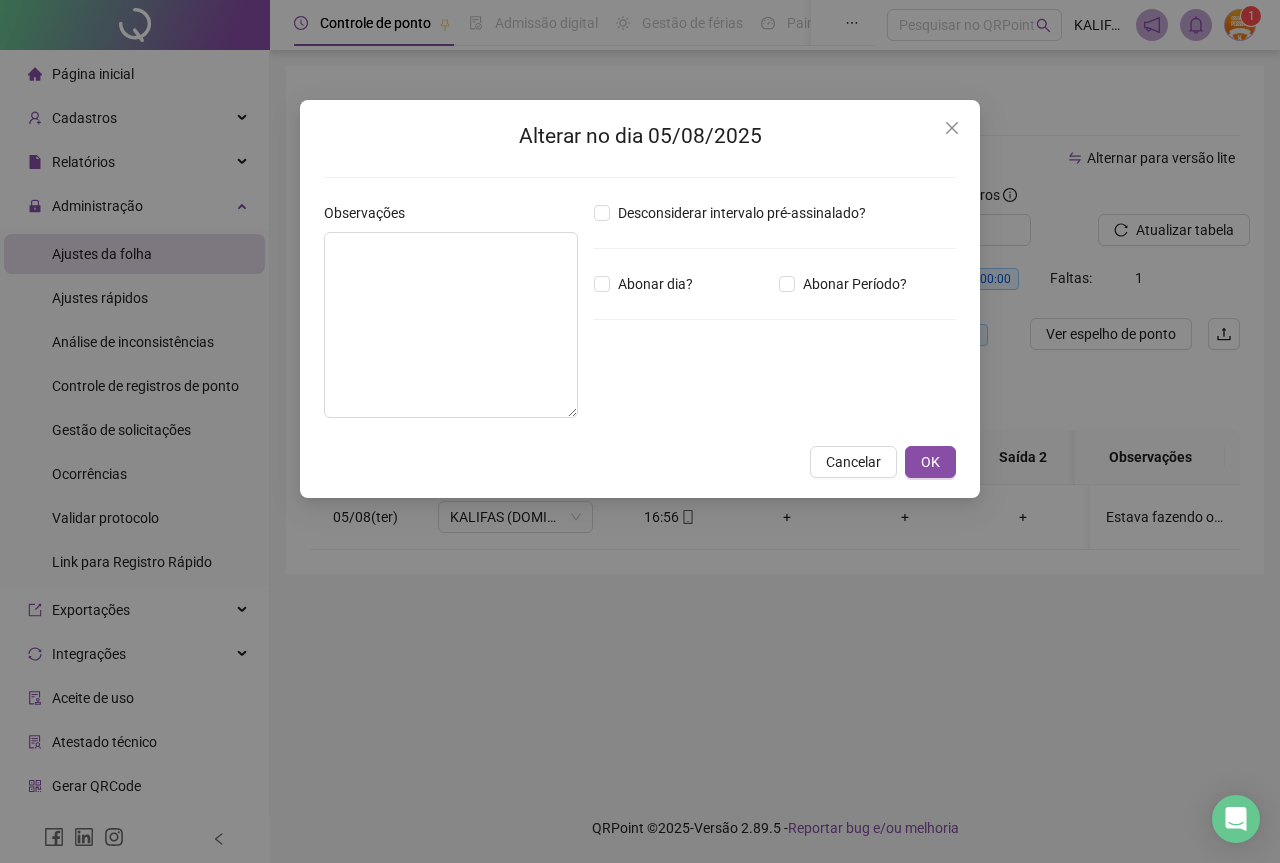 type on "**********" 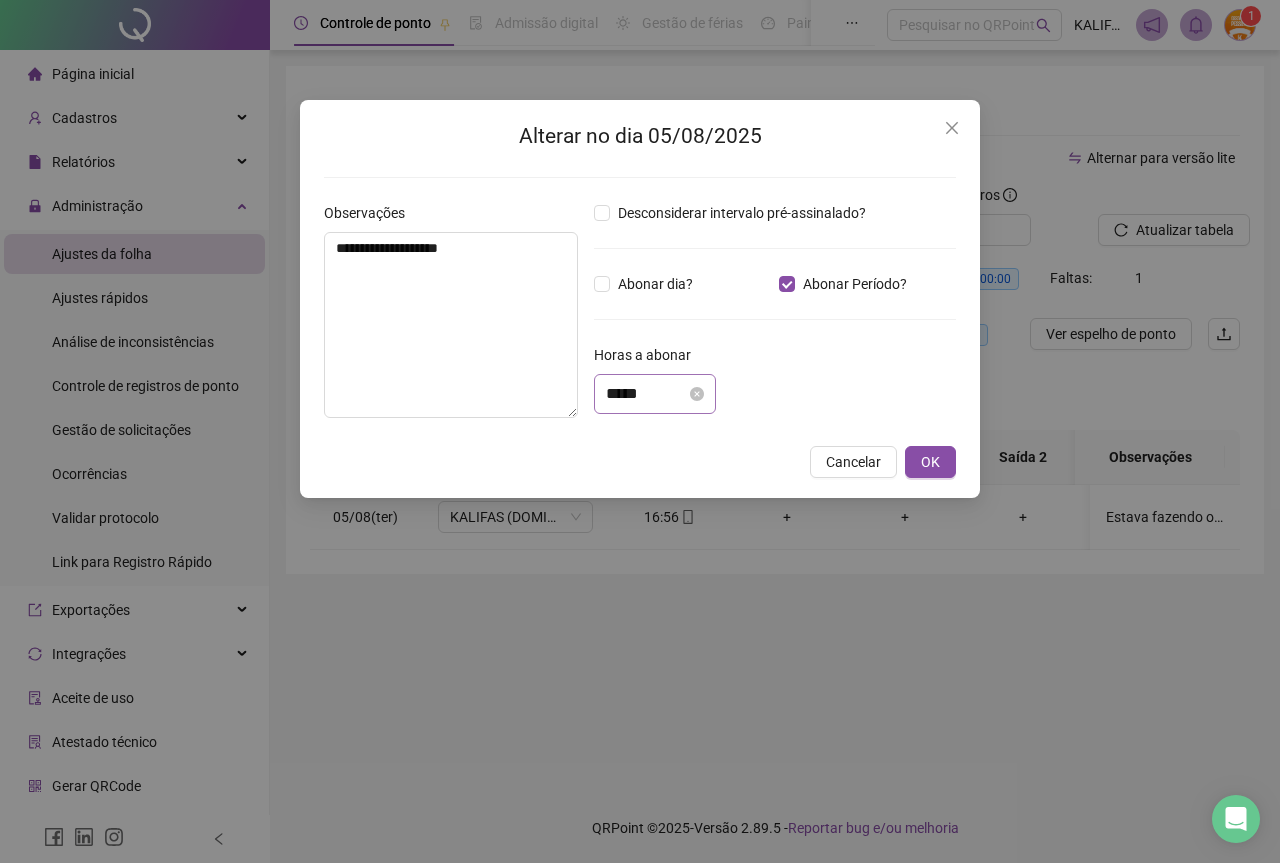 click on "*****" at bounding box center (655, 394) 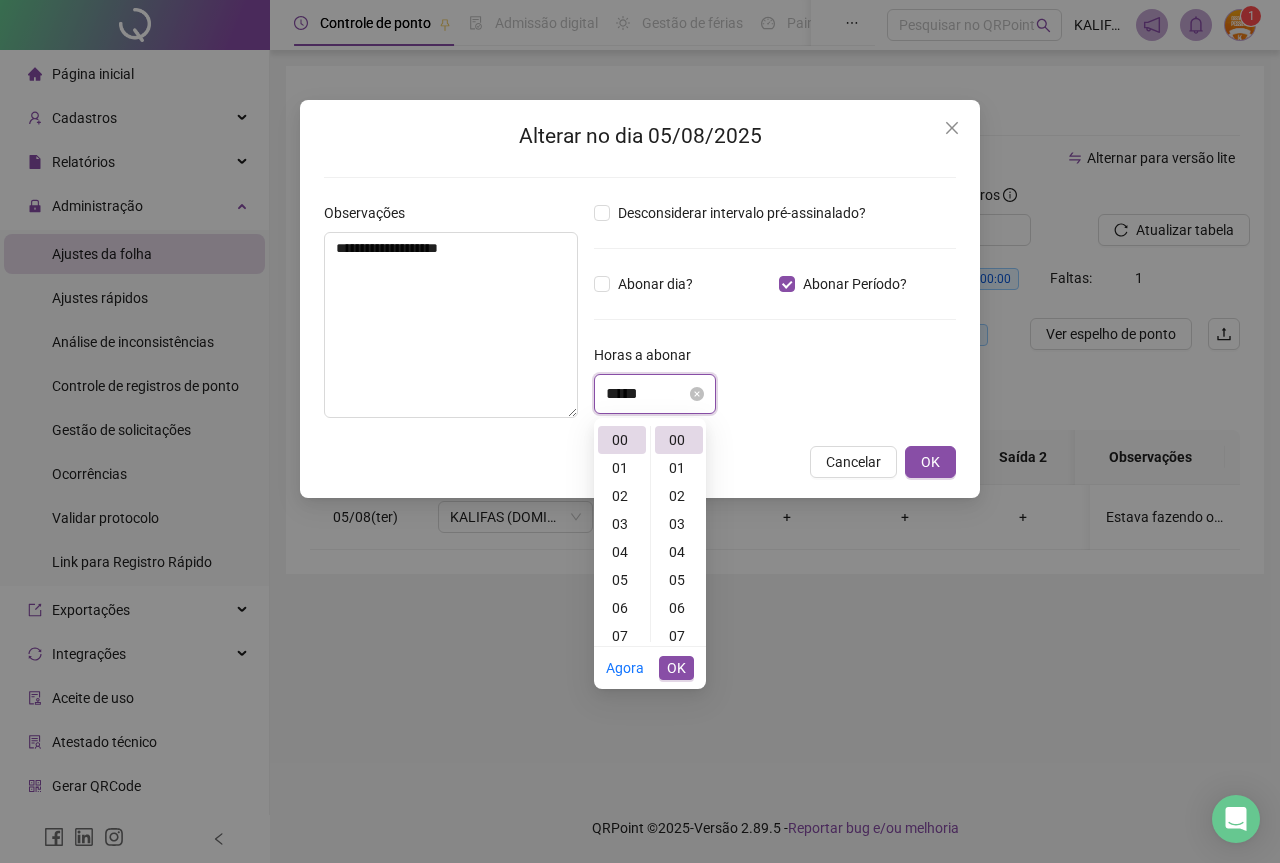 scroll, scrollTop: 0, scrollLeft: 0, axis: both 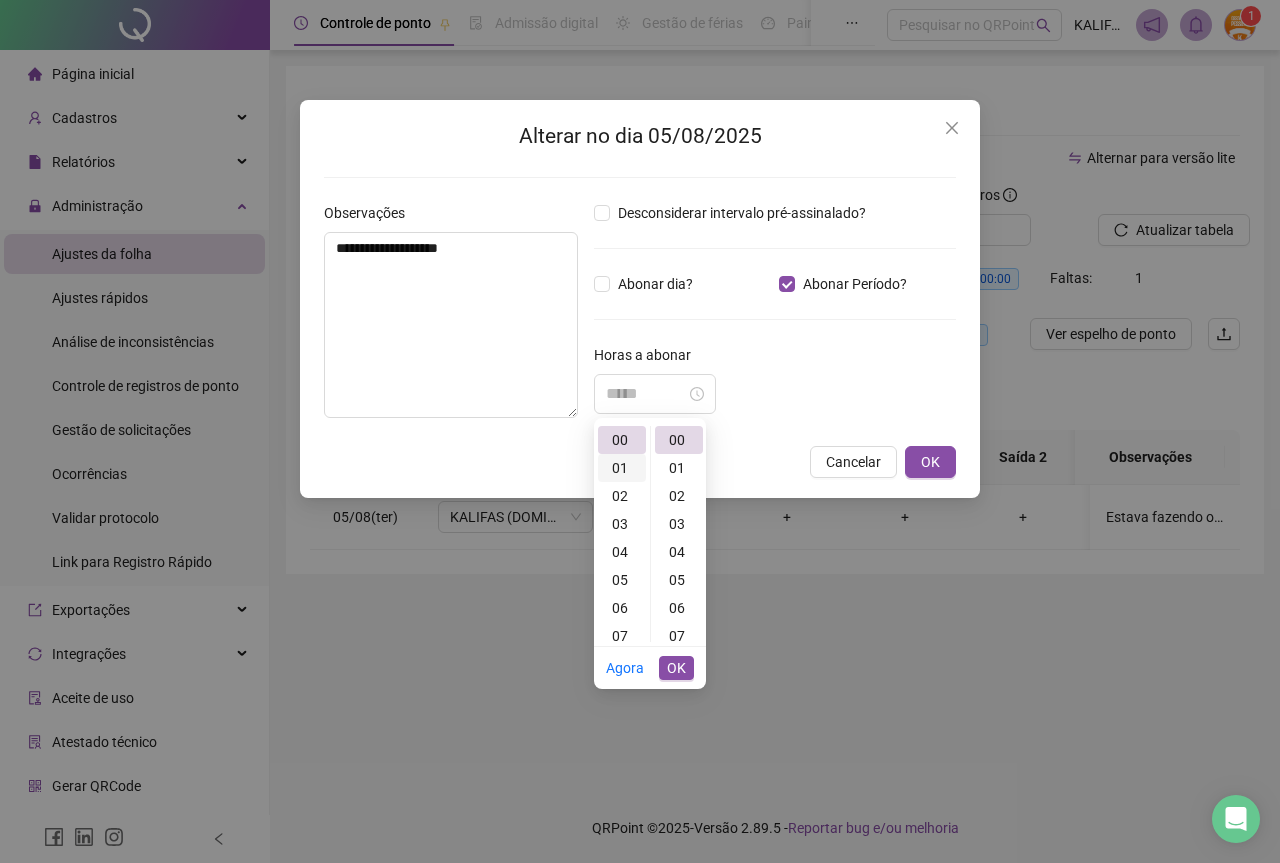 click on "01" at bounding box center (622, 468) 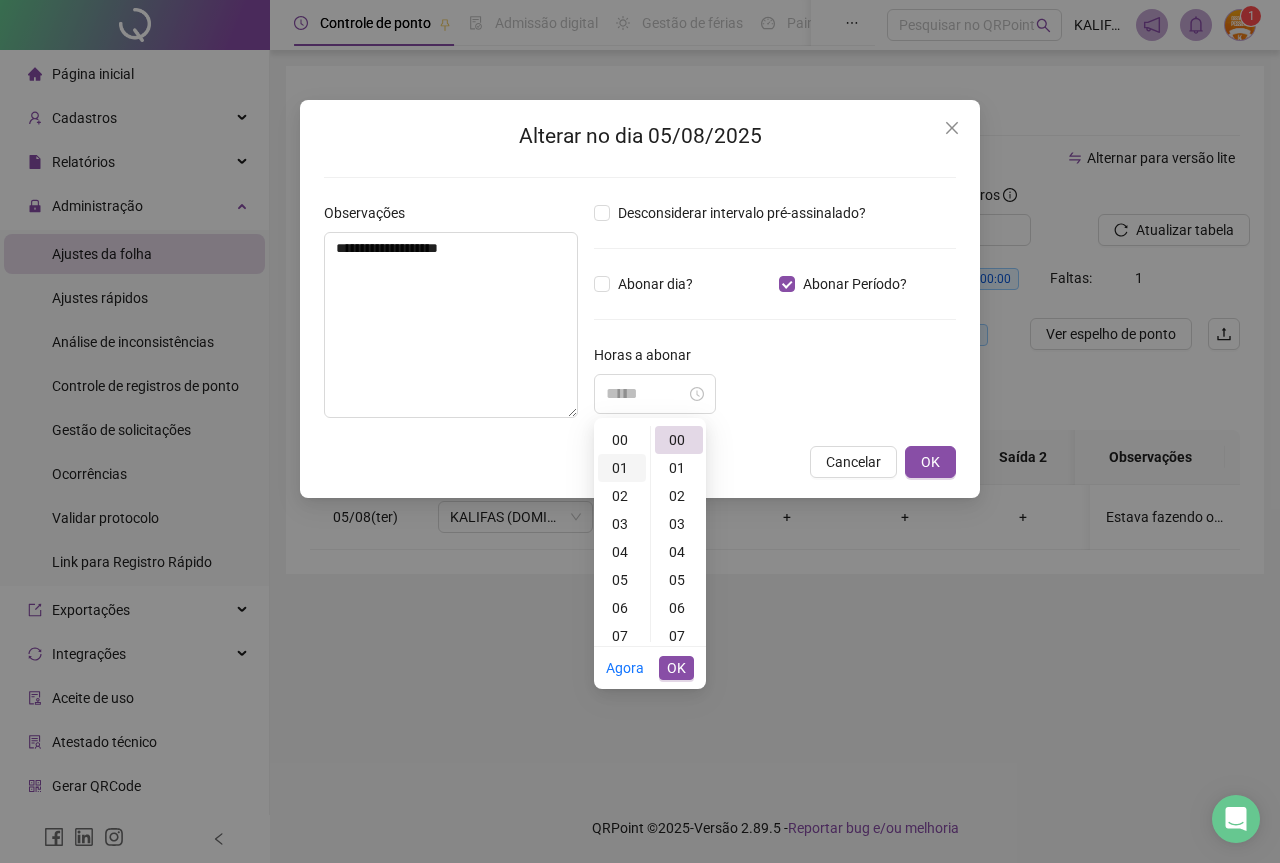 scroll, scrollTop: 28, scrollLeft: 0, axis: vertical 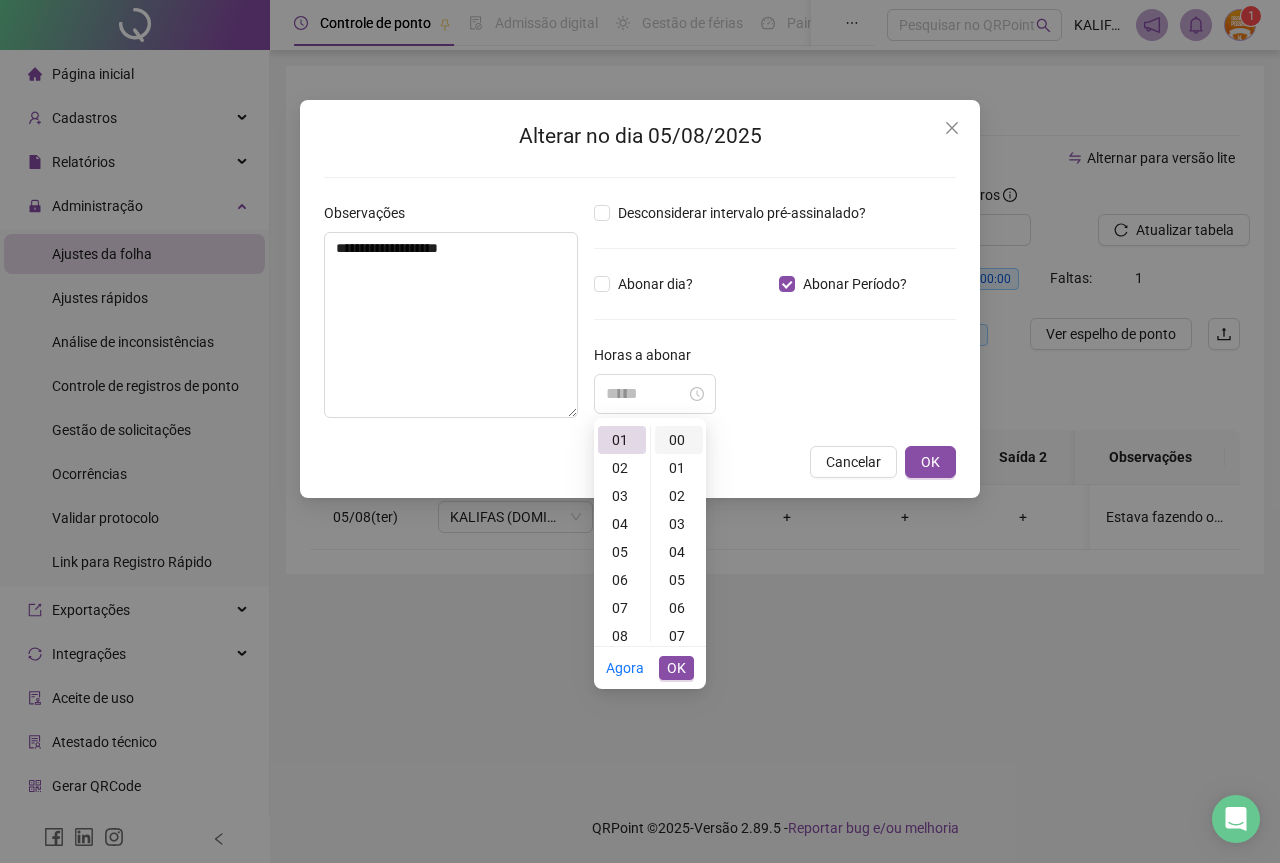 click on "00" at bounding box center [679, 440] 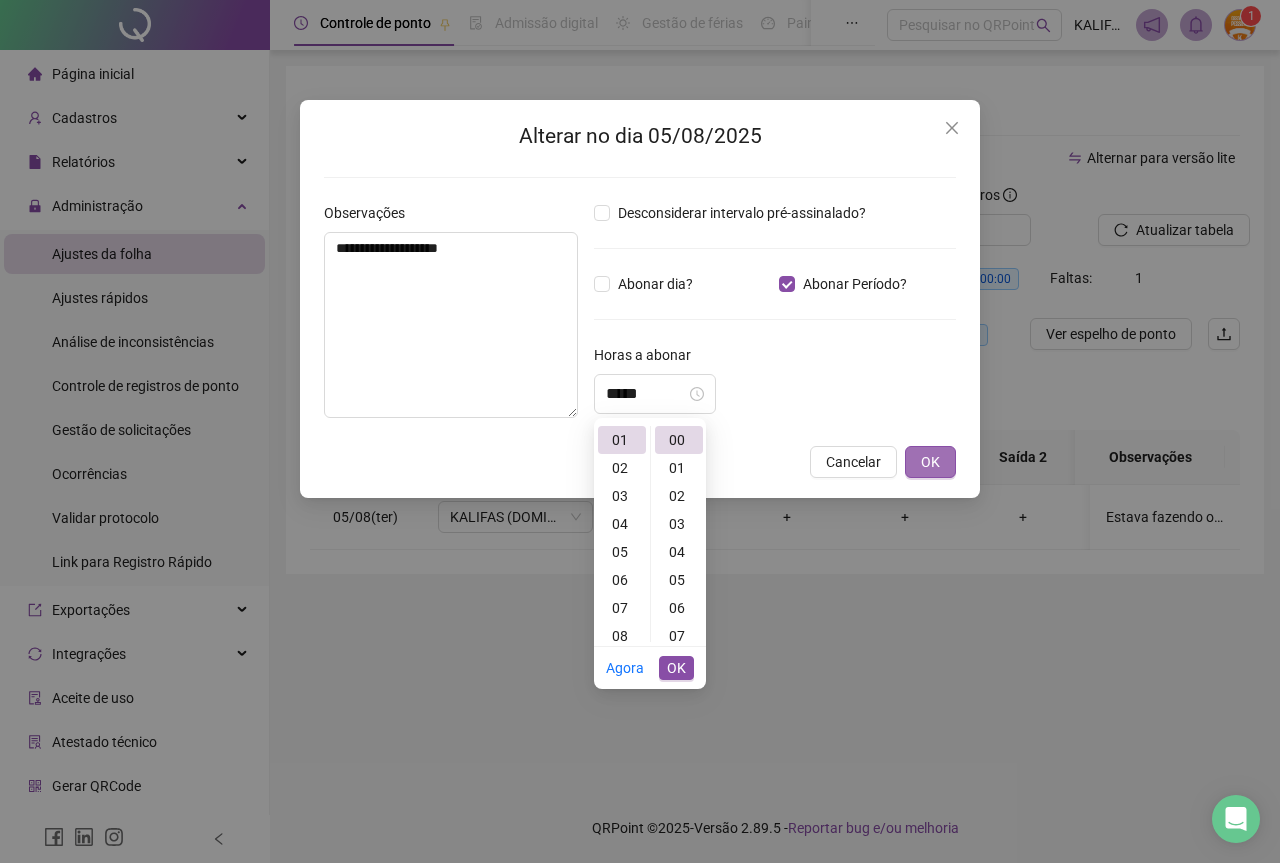 type on "*****" 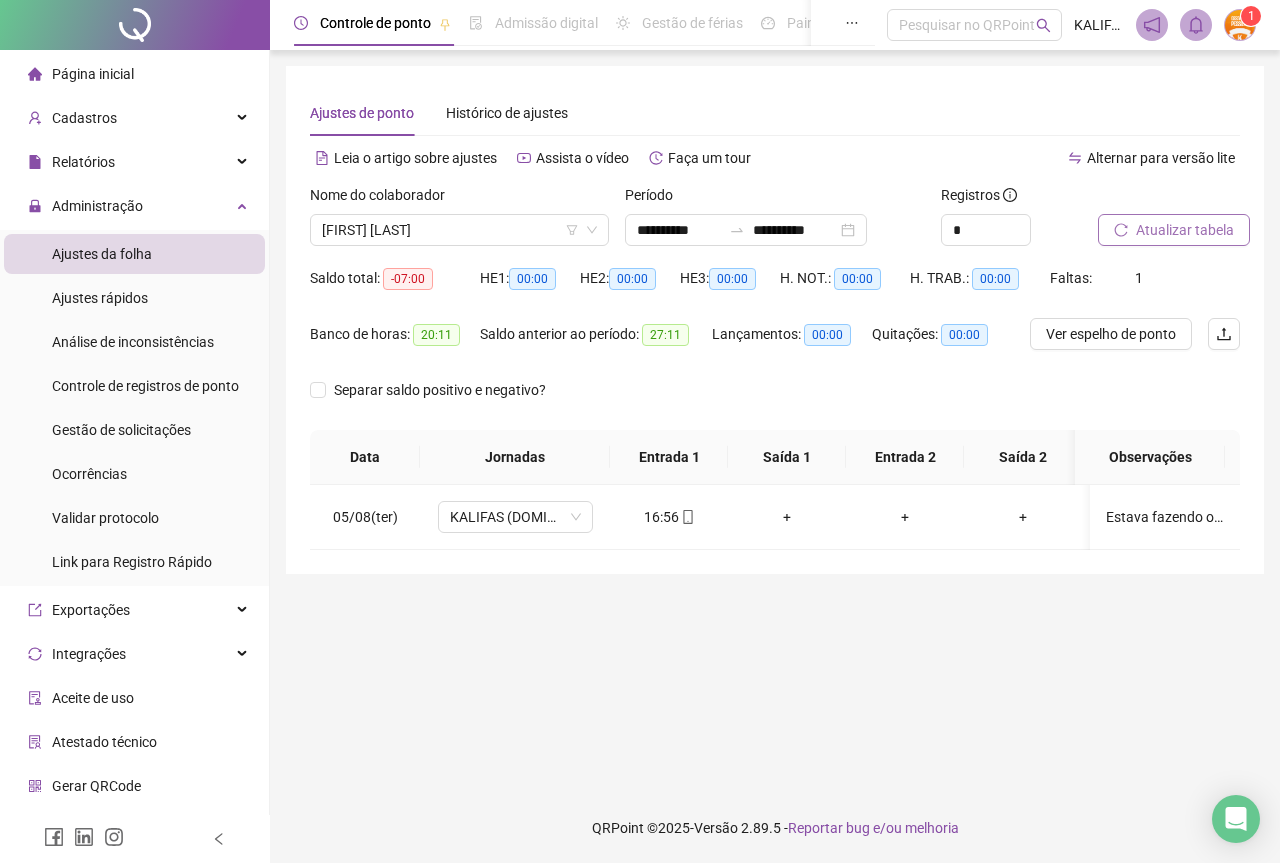 click 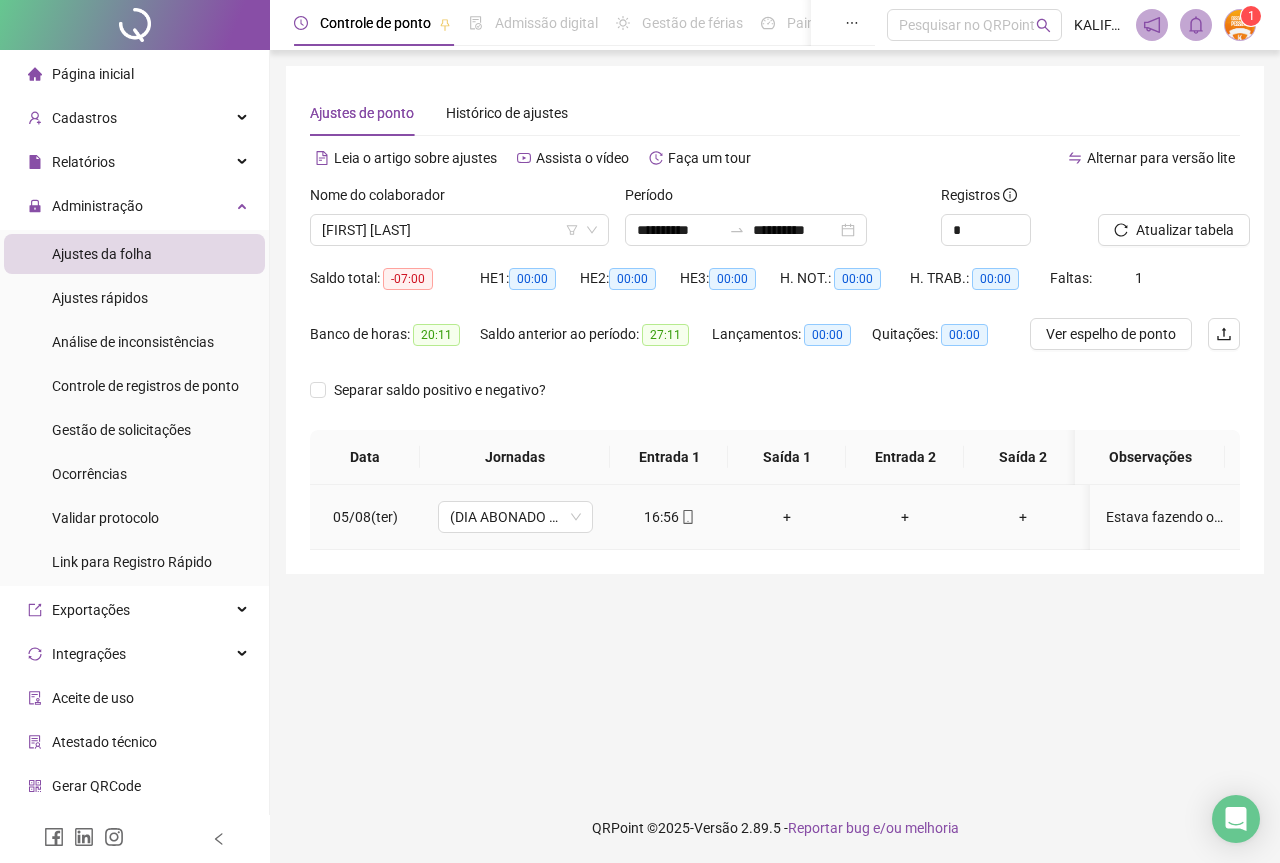 click on "Estava fazendo o ASO" at bounding box center (1165, 517) 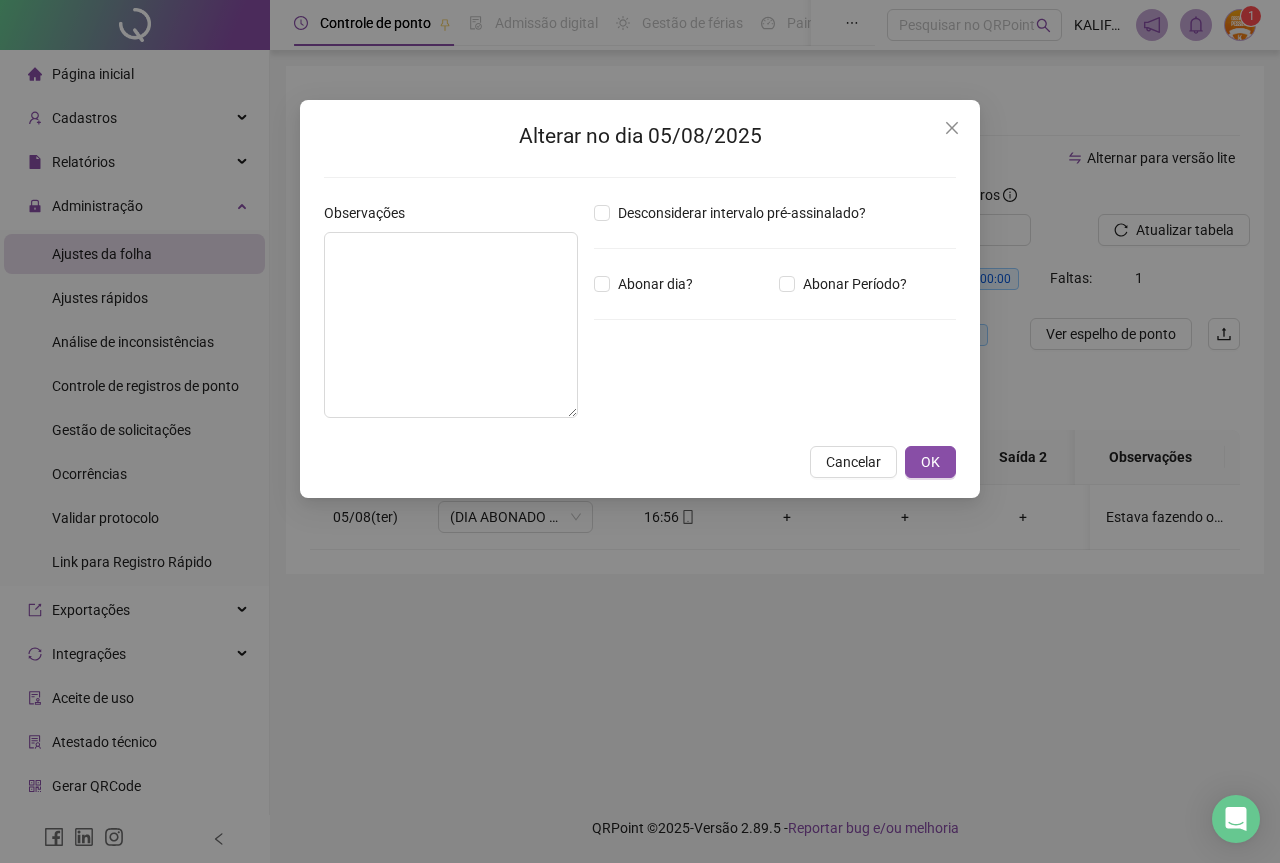 type on "**********" 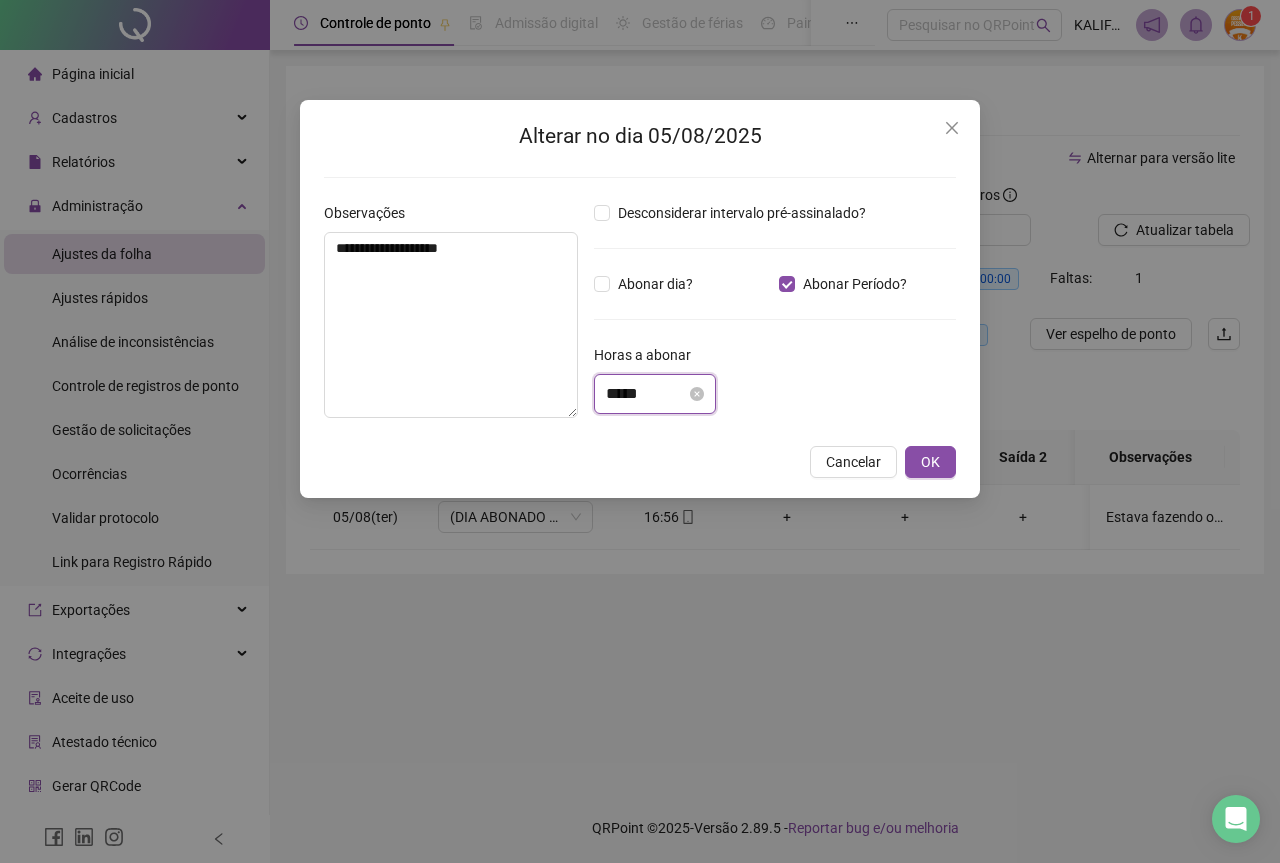 click on "*****" at bounding box center [646, 394] 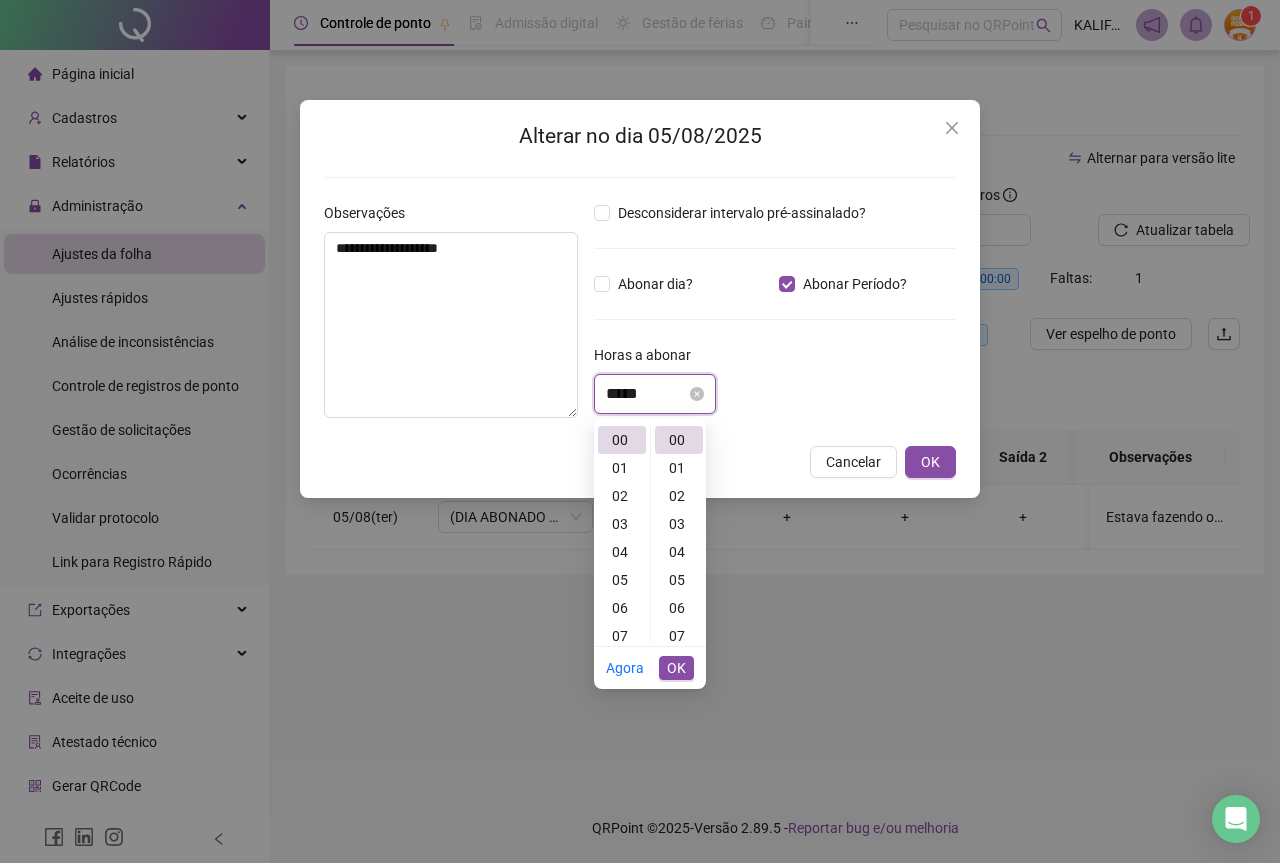 scroll, scrollTop: 0, scrollLeft: 0, axis: both 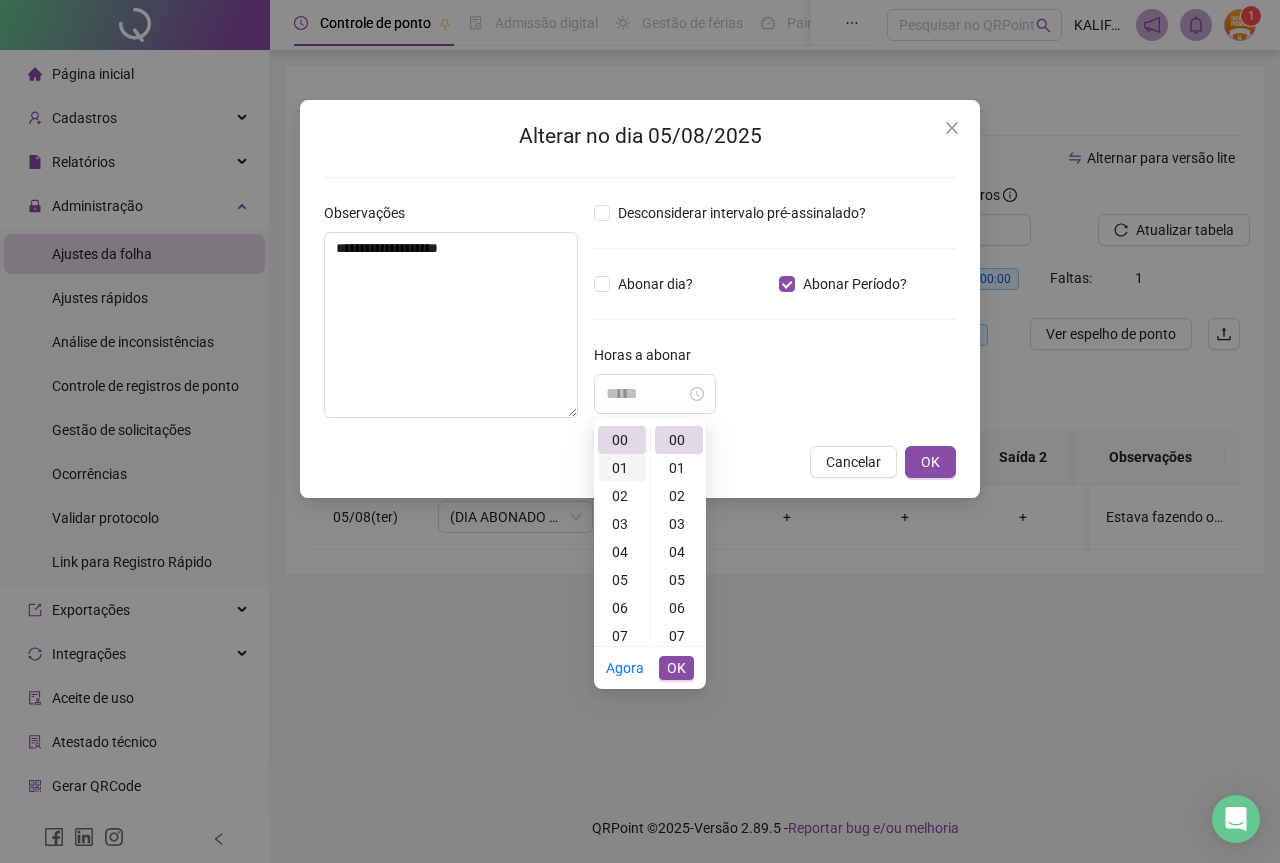 click on "01" at bounding box center [622, 468] 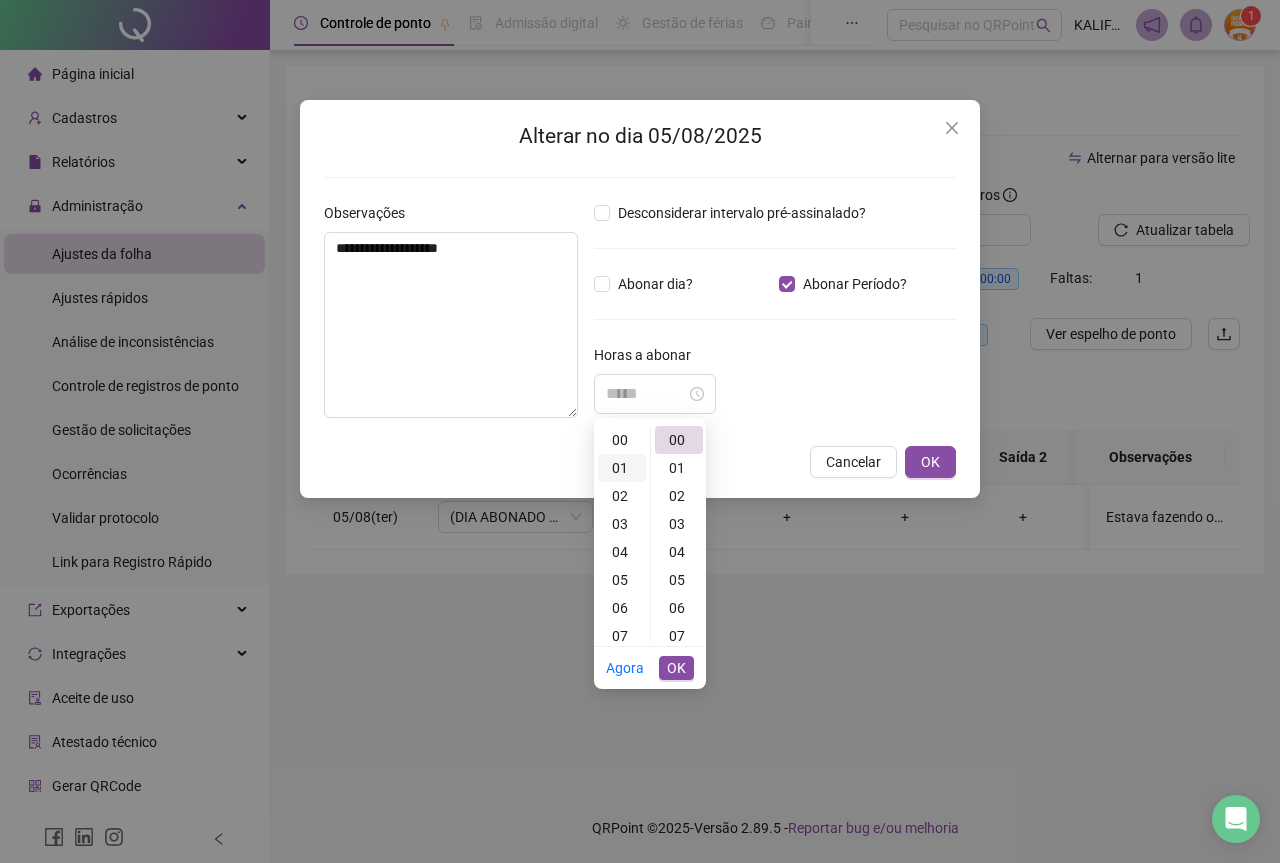 scroll, scrollTop: 28, scrollLeft: 0, axis: vertical 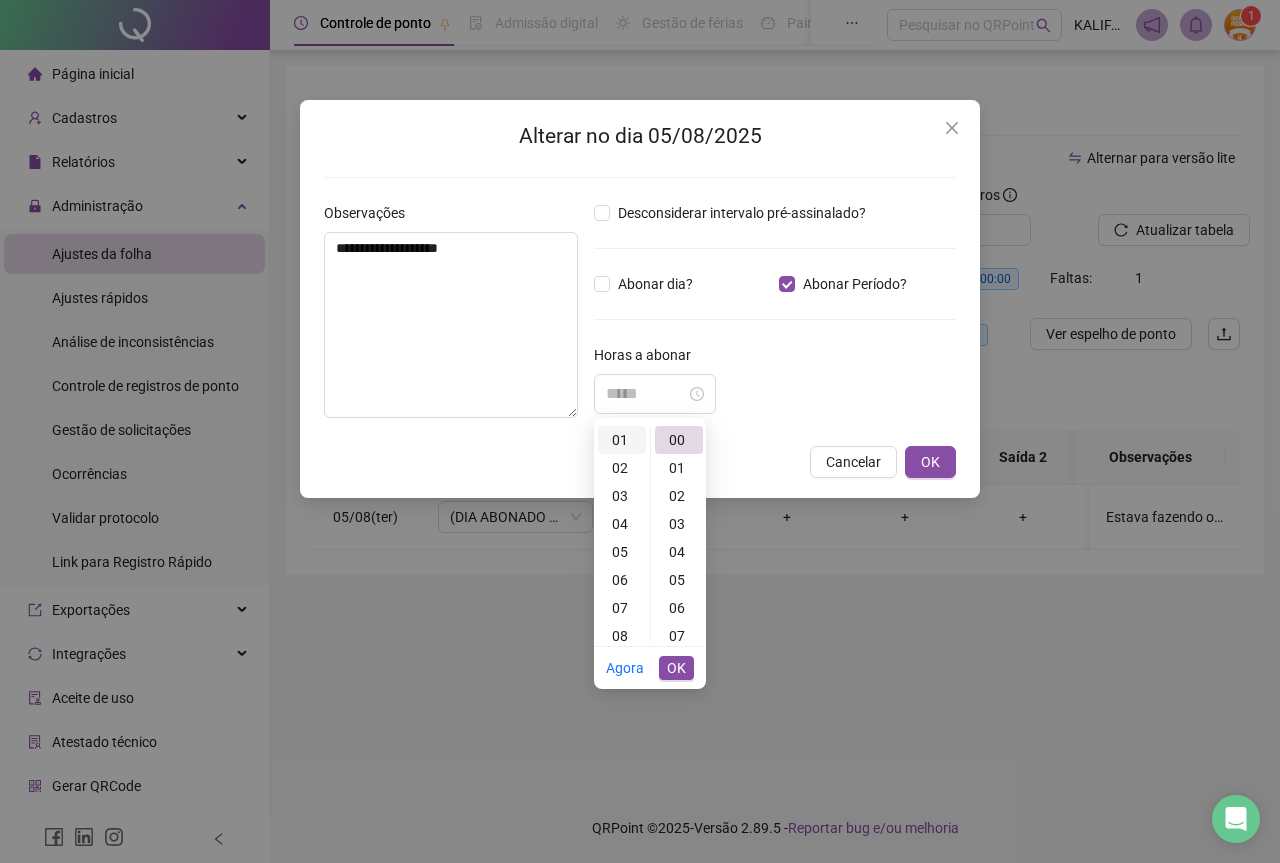 click on "02" at bounding box center (622, 468) 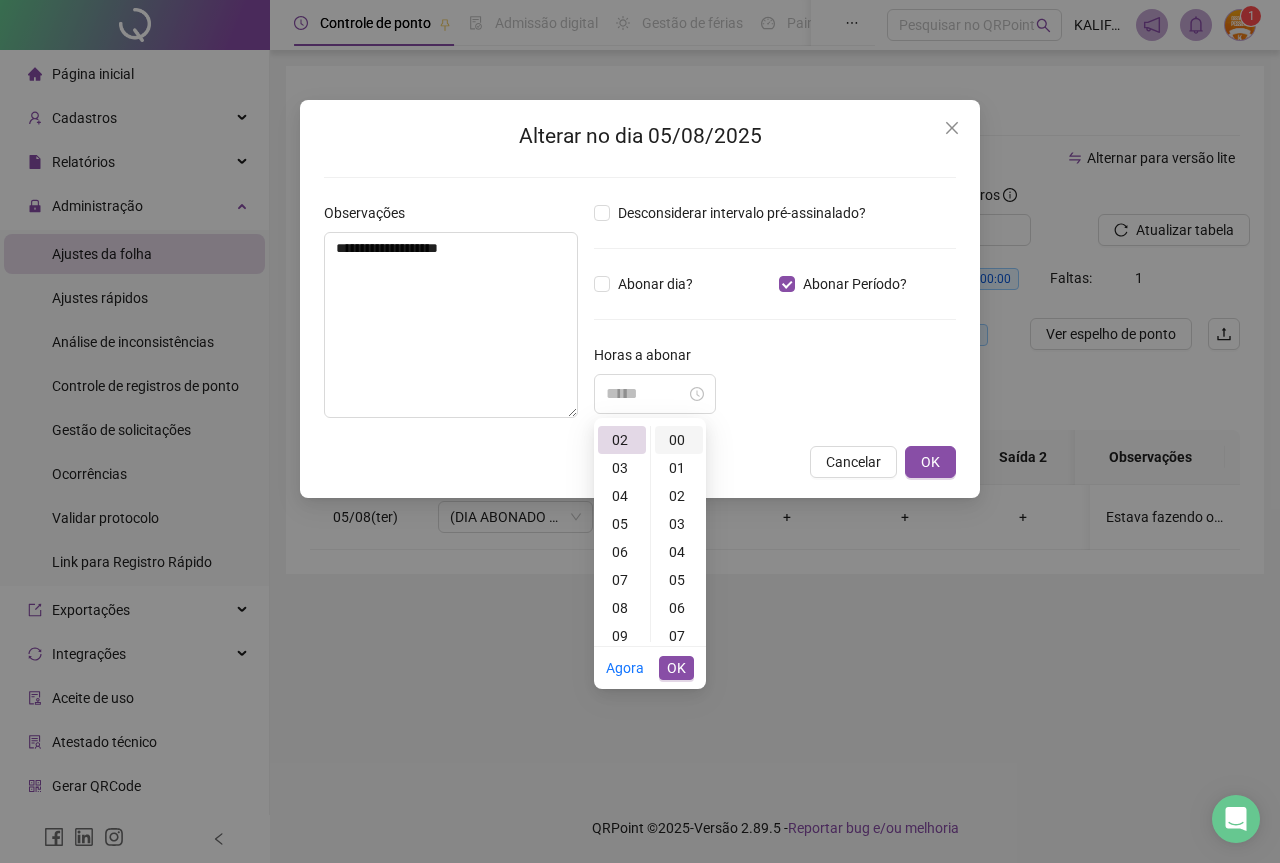click on "00" at bounding box center [679, 440] 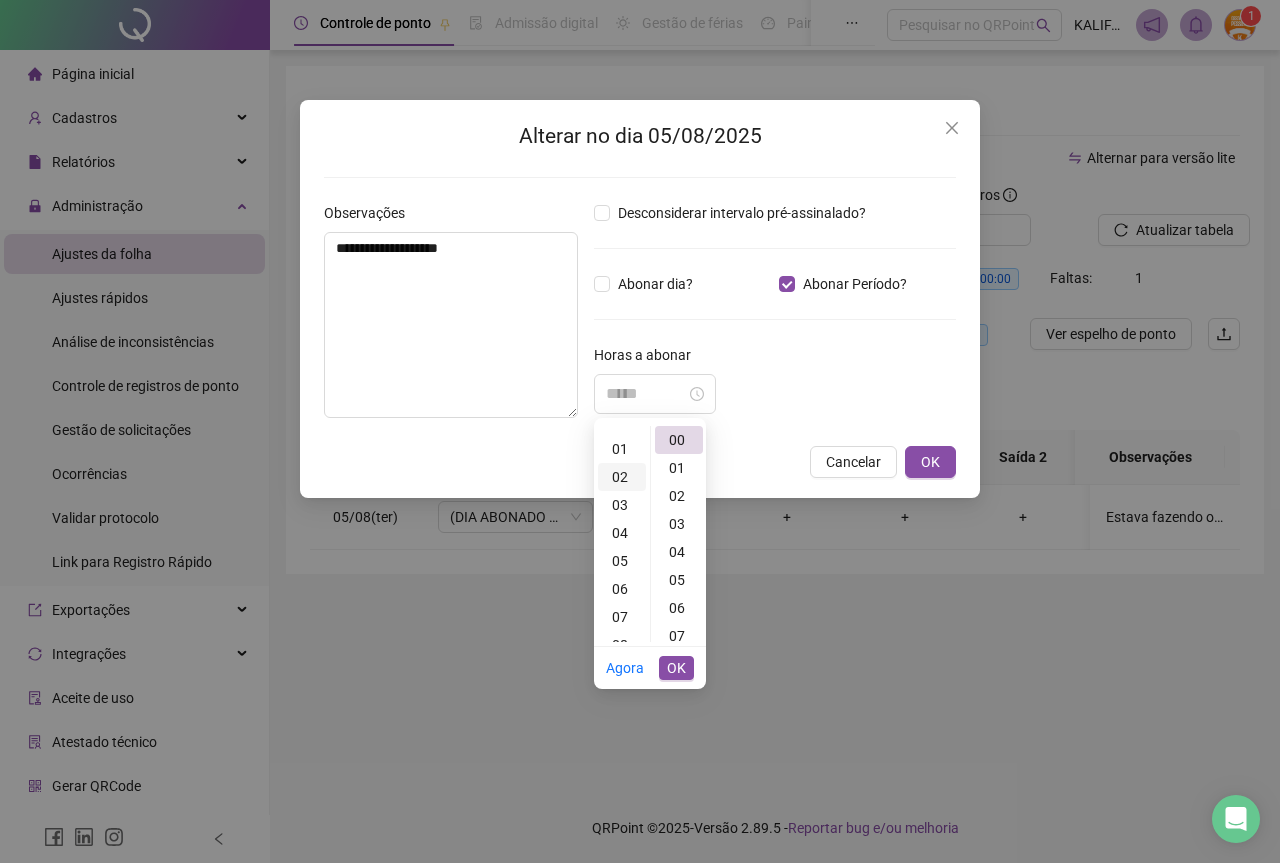 scroll, scrollTop: 0, scrollLeft: 0, axis: both 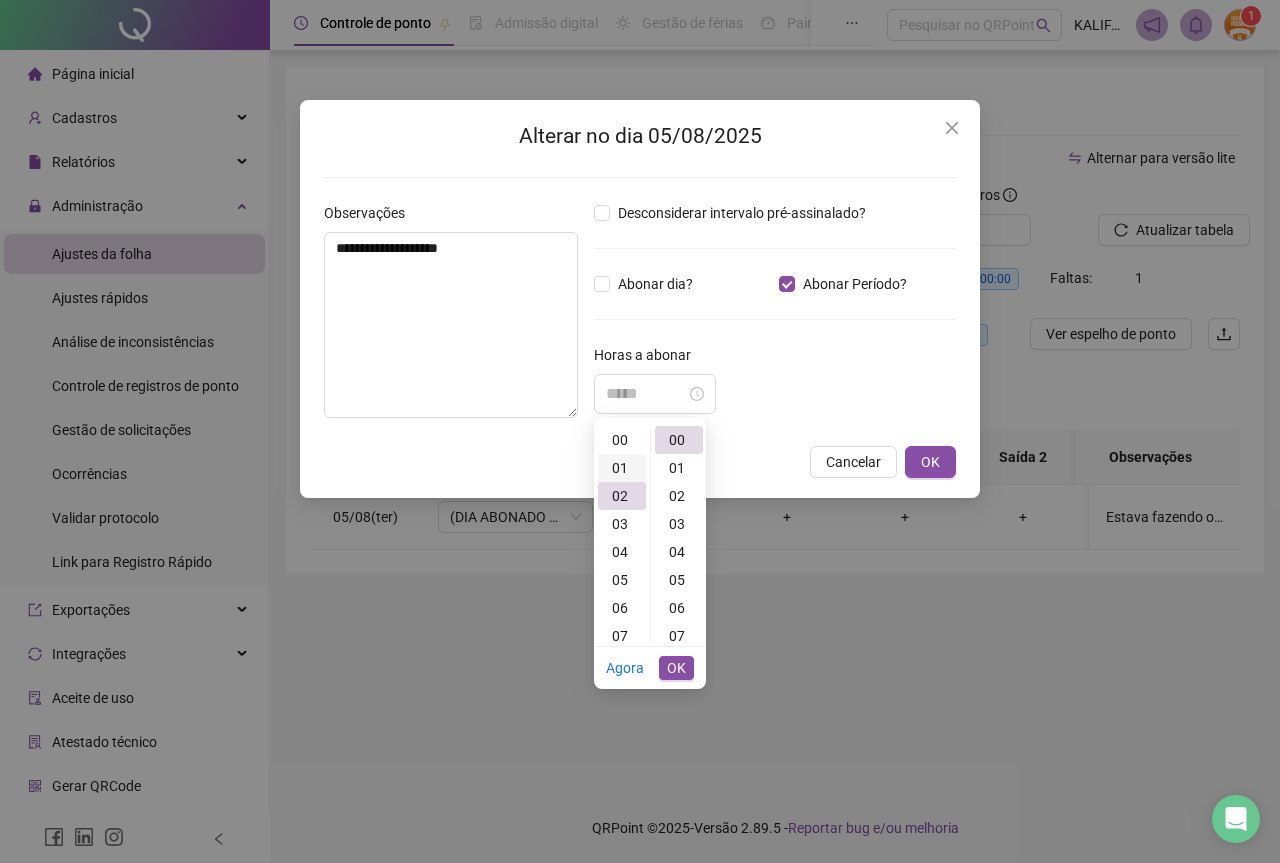 click on "01" at bounding box center (622, 468) 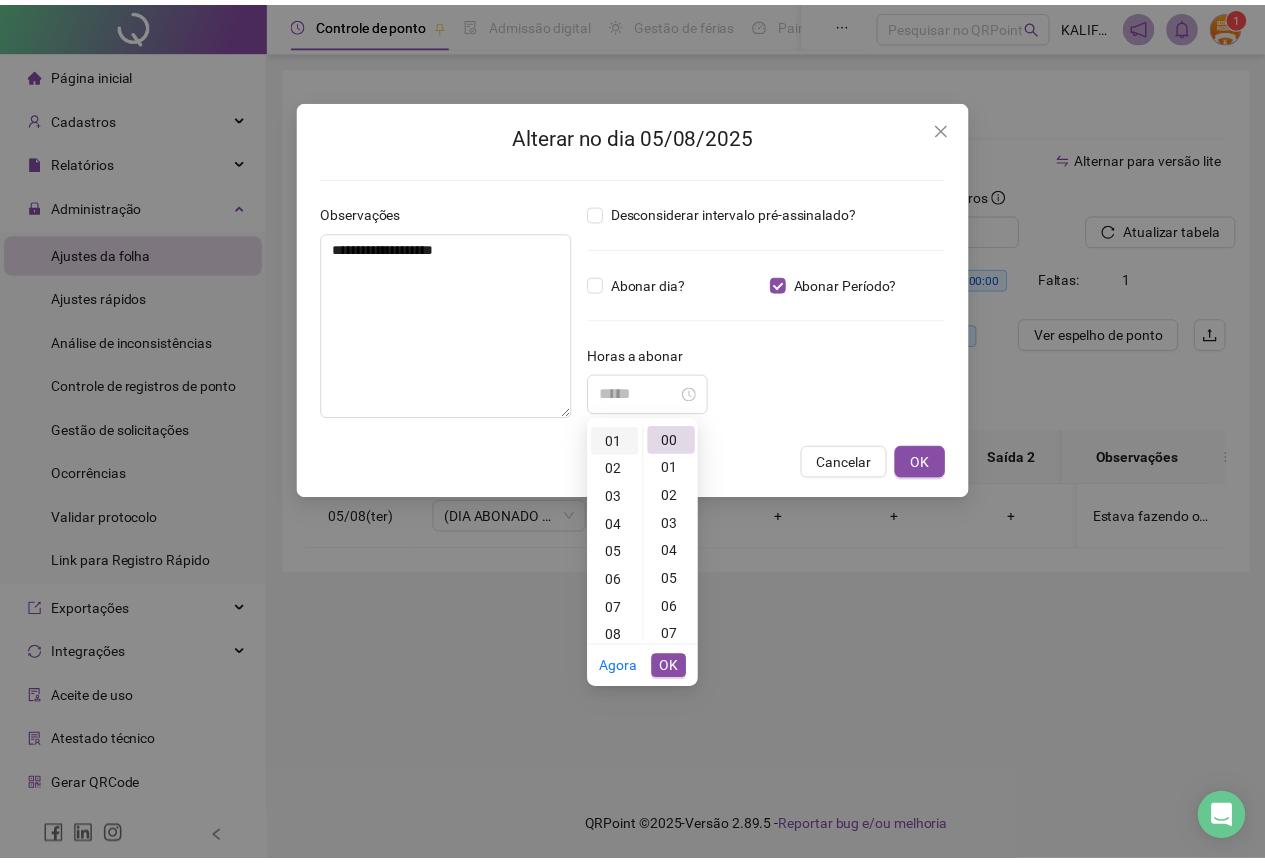 scroll, scrollTop: 28, scrollLeft: 0, axis: vertical 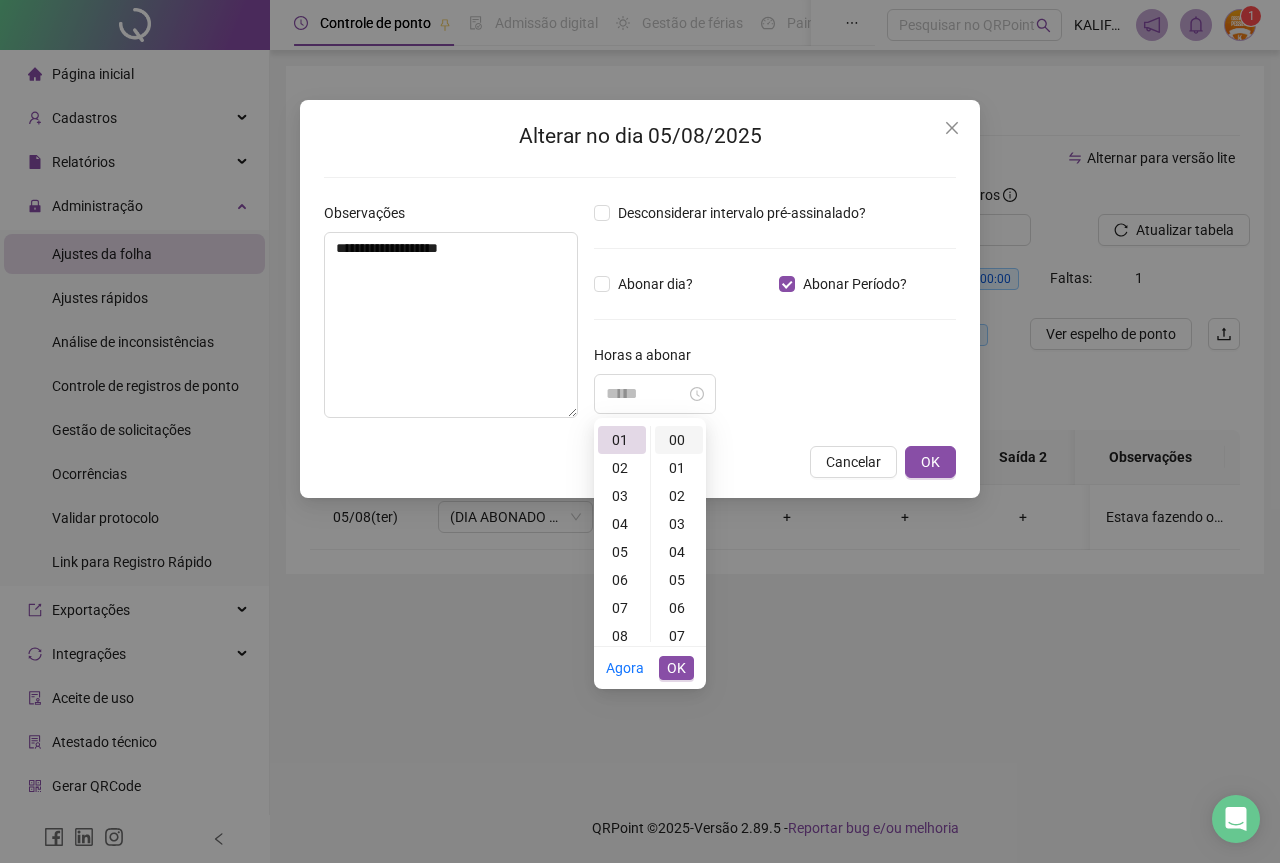 click on "00" at bounding box center [679, 440] 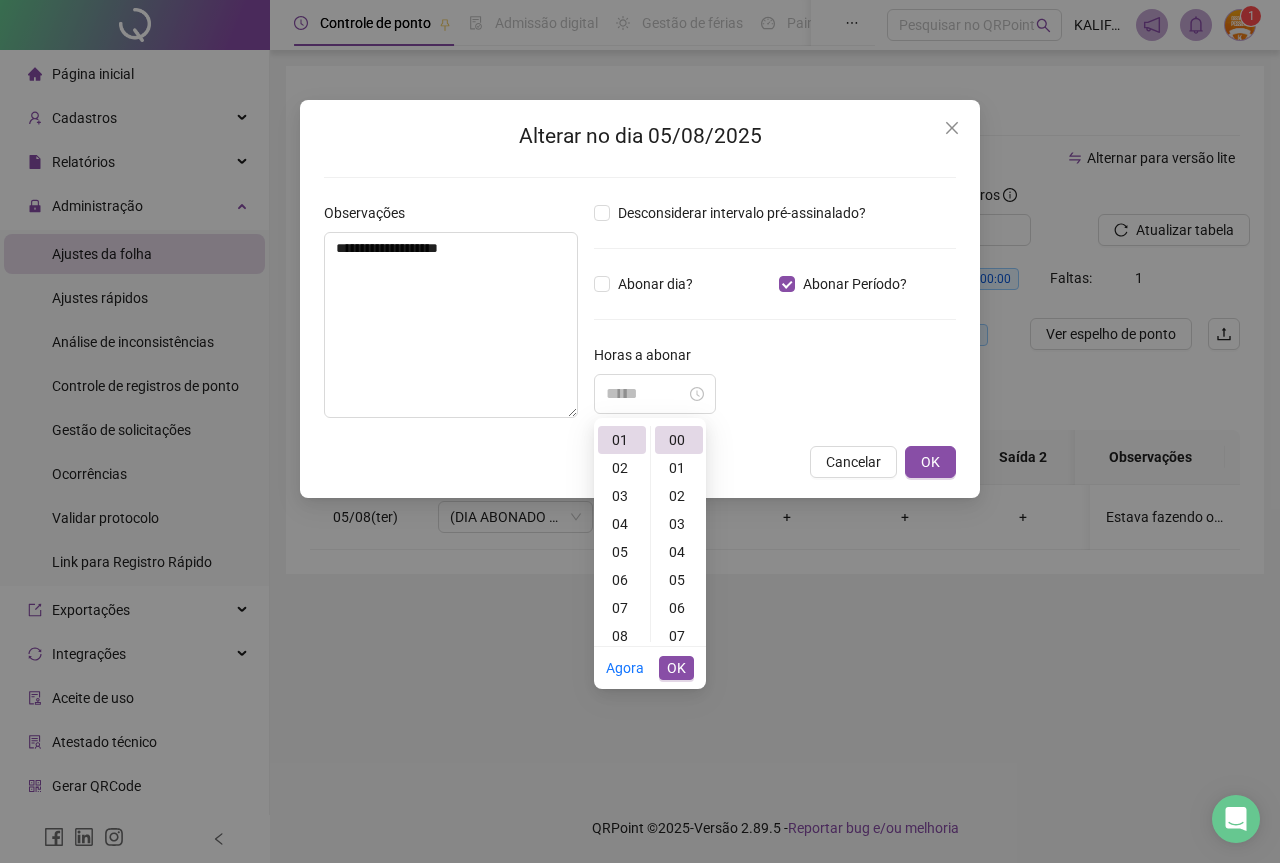 type on "*****" 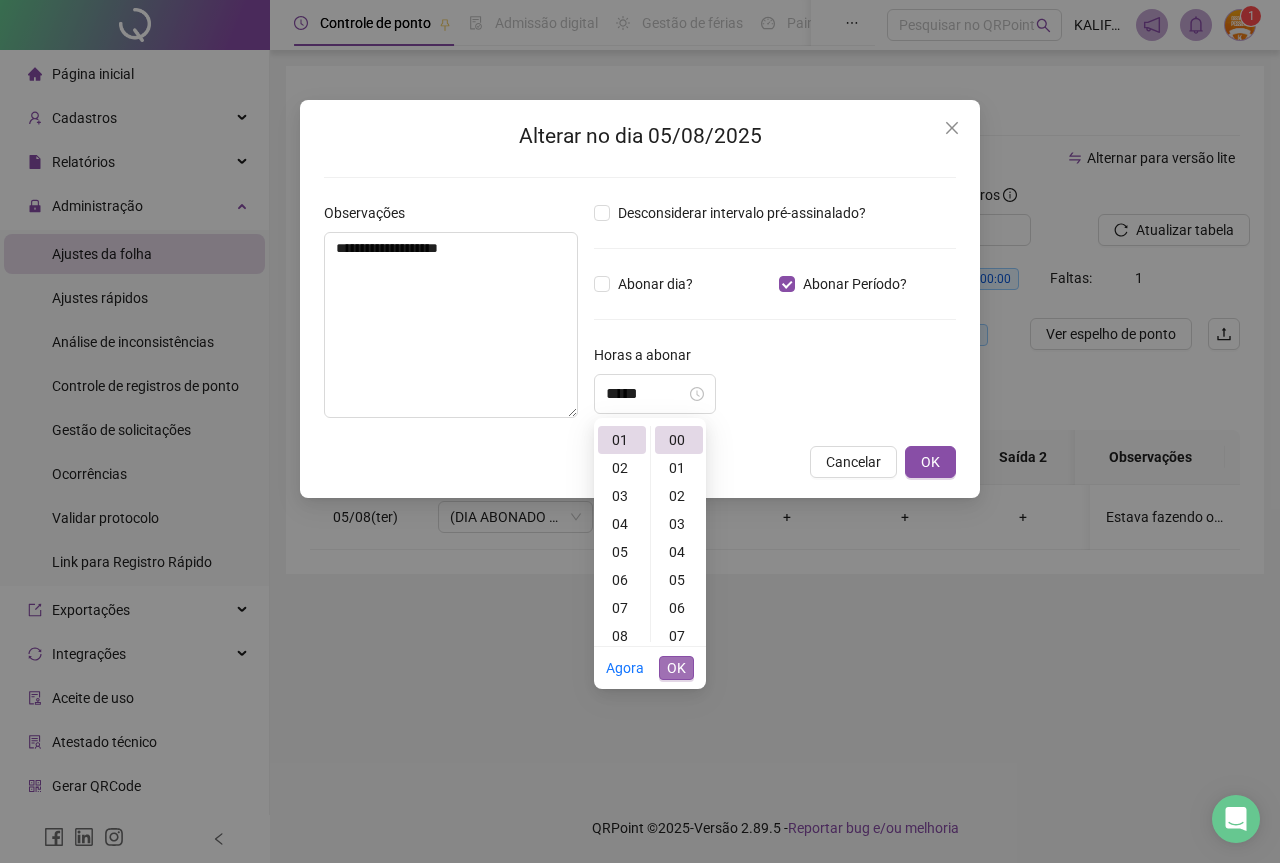 click on "OK" at bounding box center [676, 668] 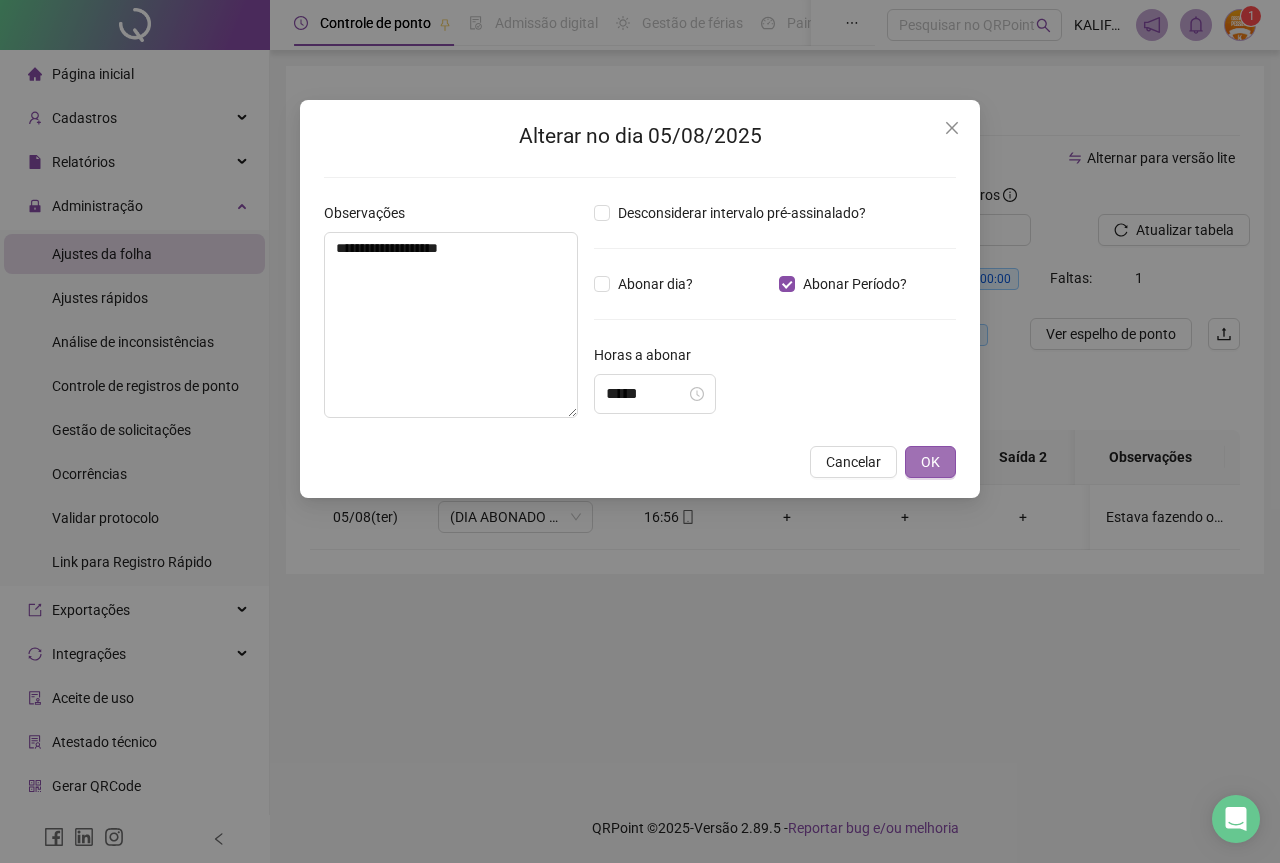 click on "OK" at bounding box center [930, 462] 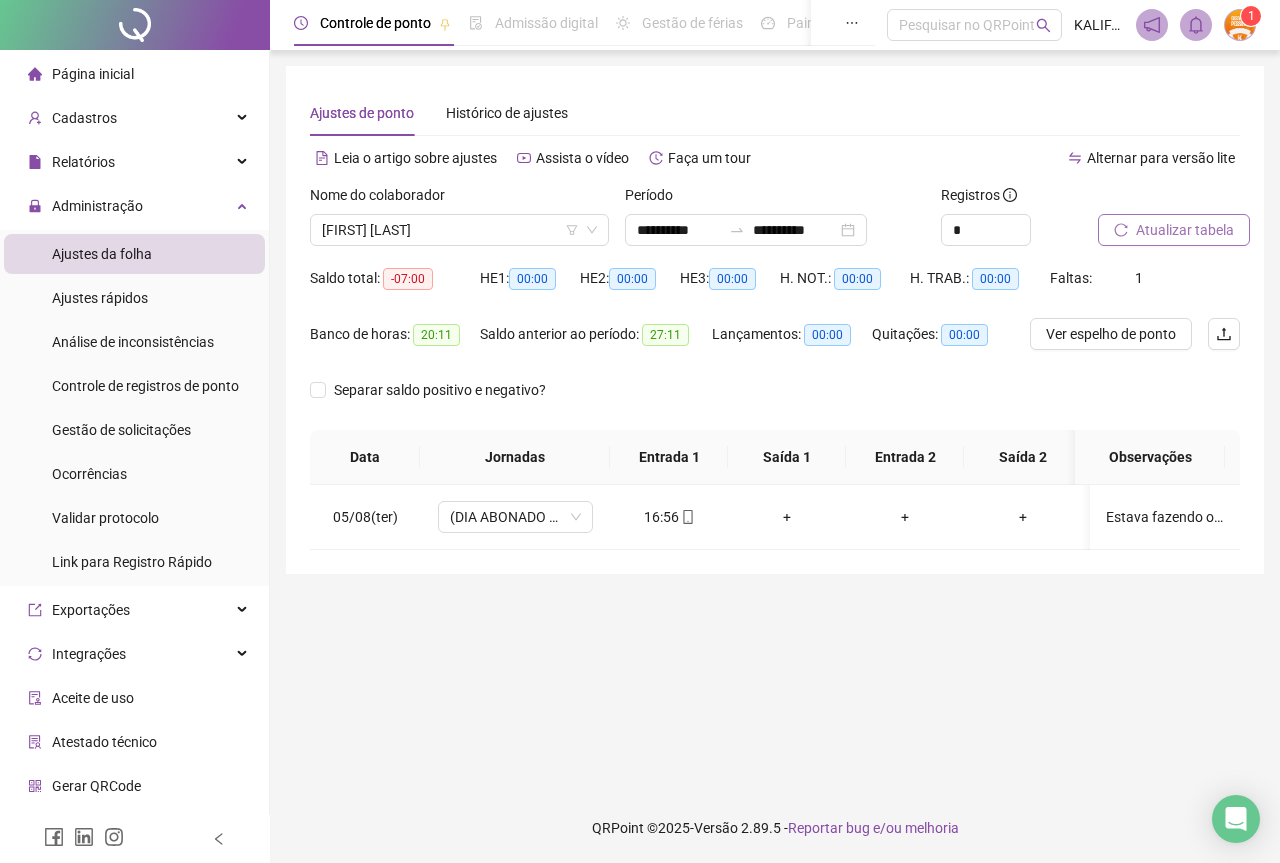 click on "Atualizar tabela" at bounding box center [1185, 230] 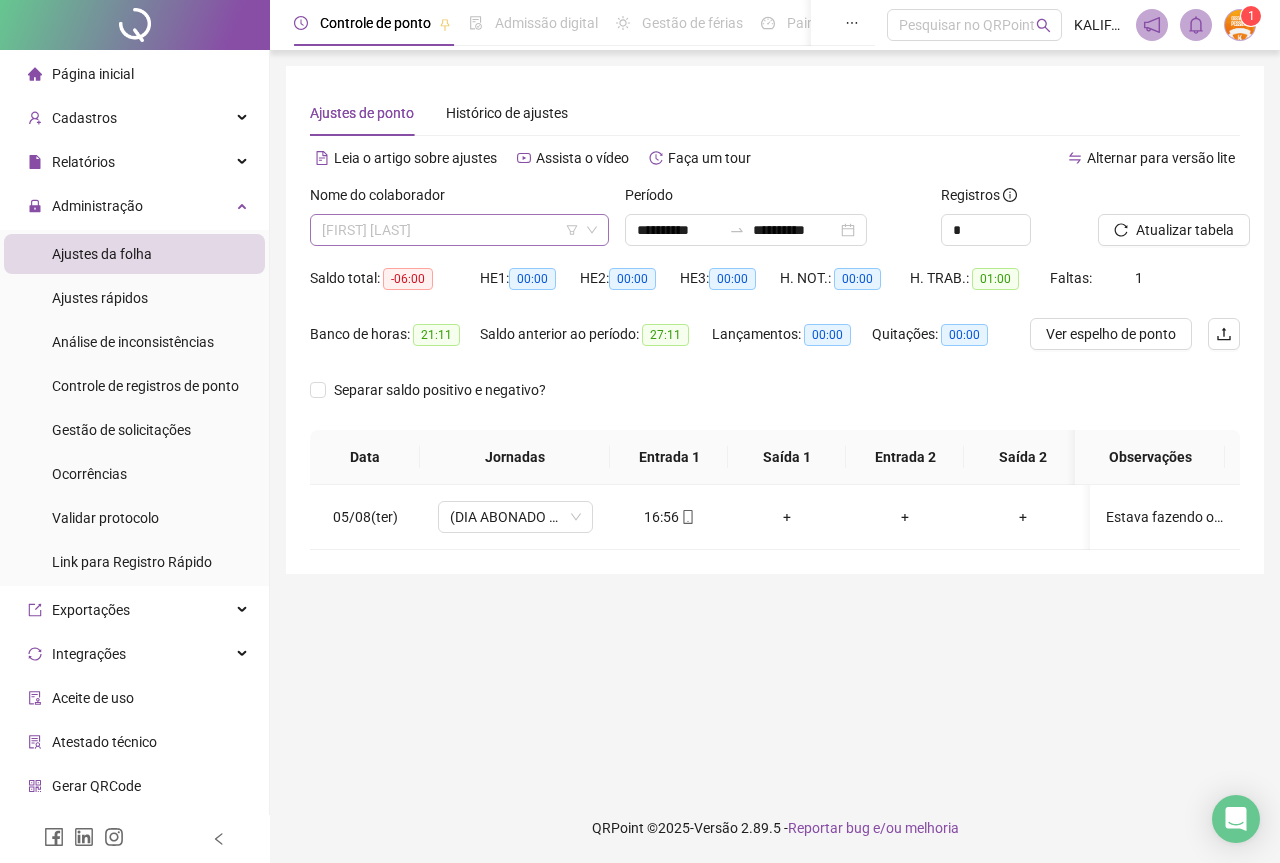 click on "[FIRST] [LAST]" at bounding box center (459, 230) 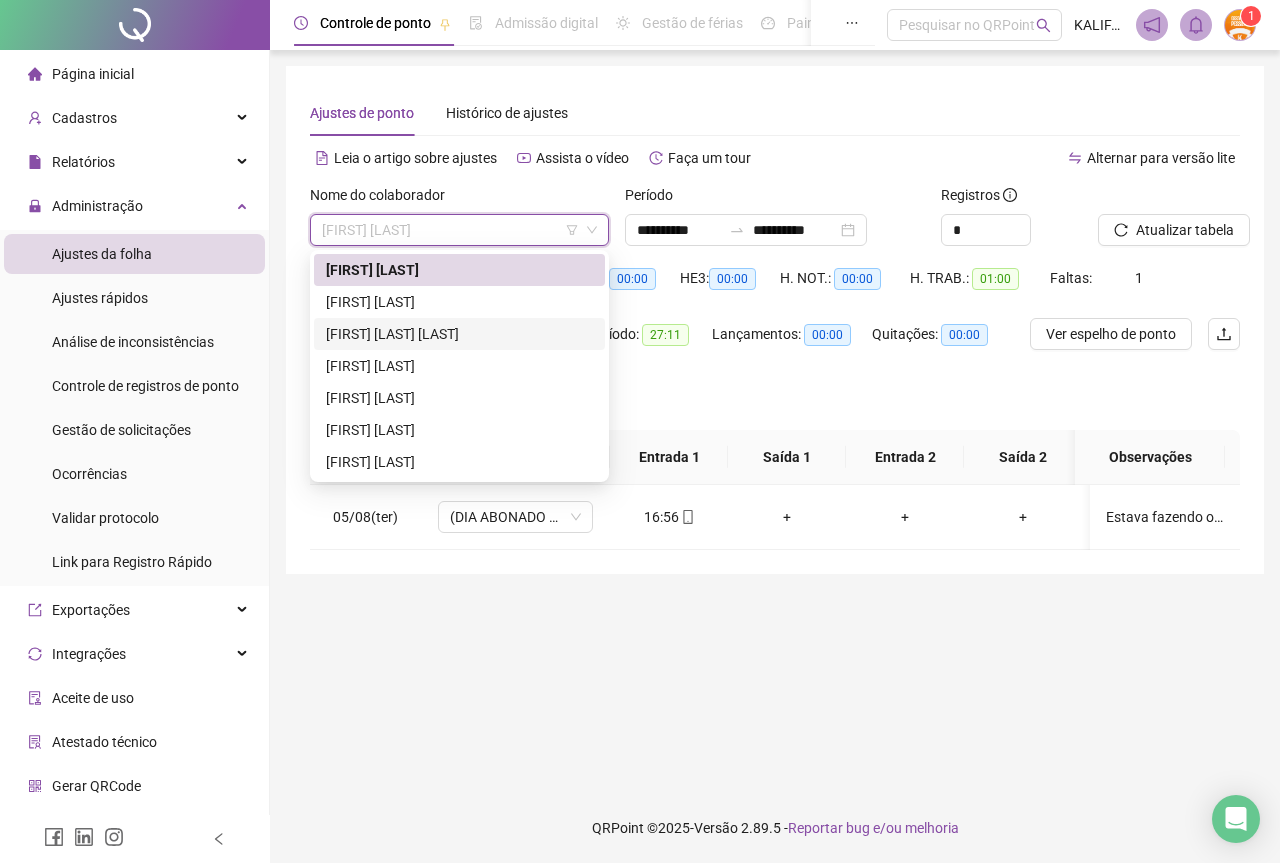 click on "[FIRST] [LAST] [LAST]" at bounding box center [459, 334] 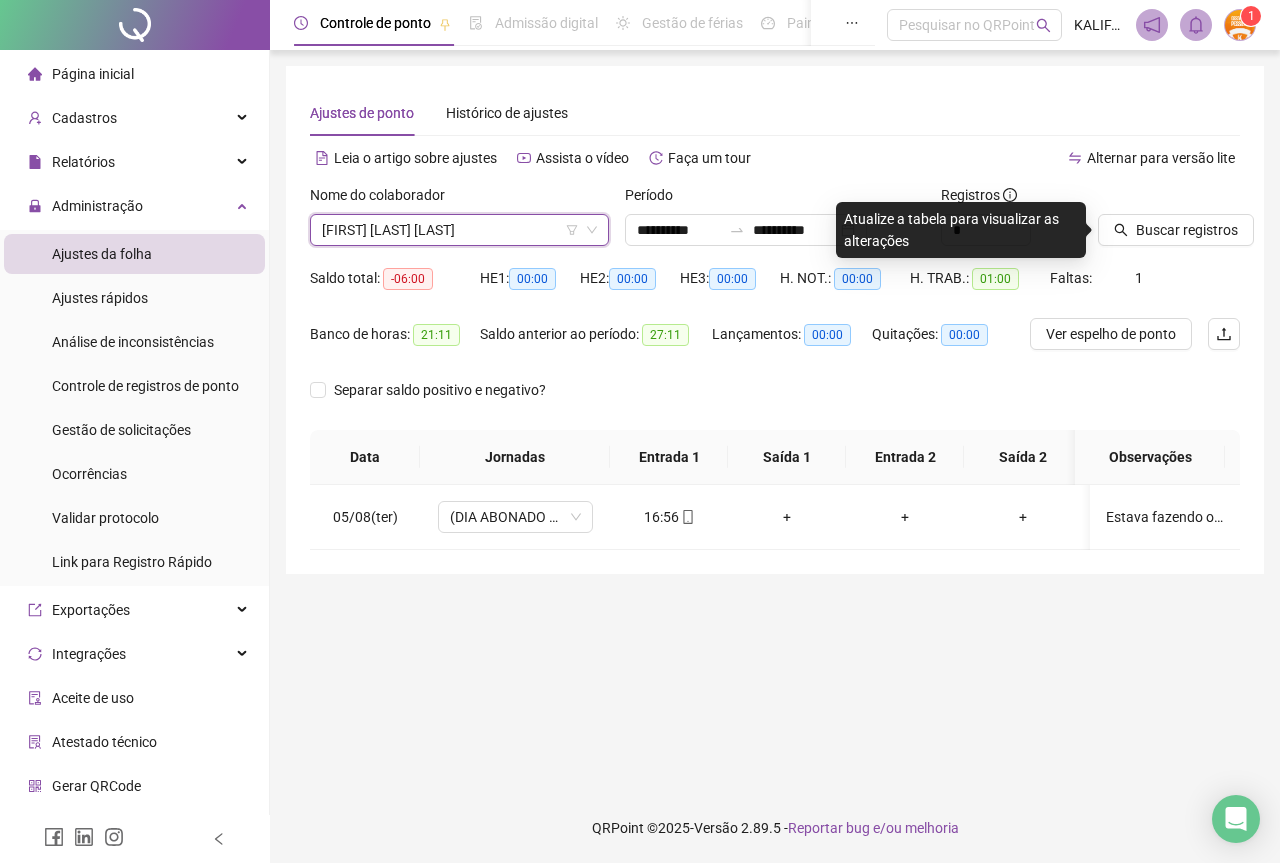 click on "Buscar registros" at bounding box center [1169, 223] 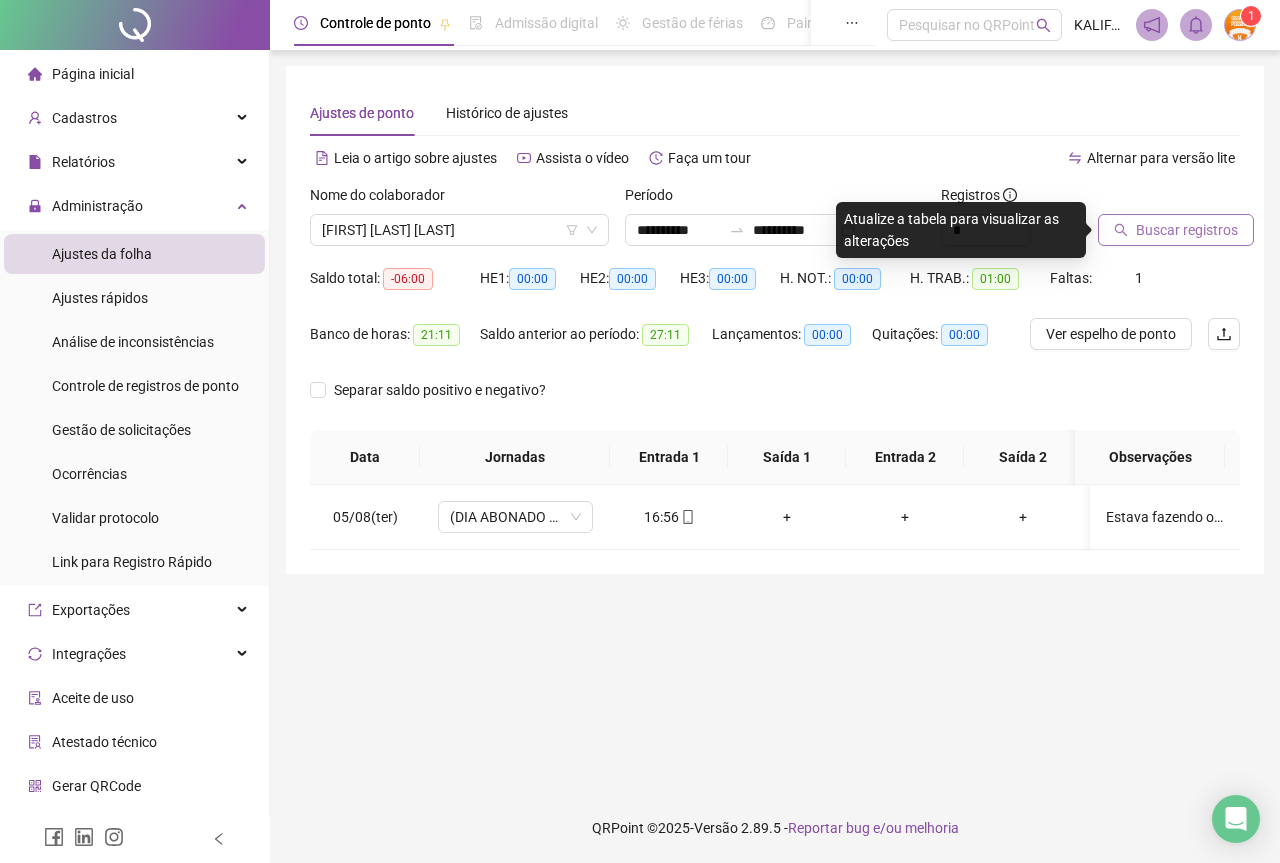 click on "Buscar registros" at bounding box center [1187, 230] 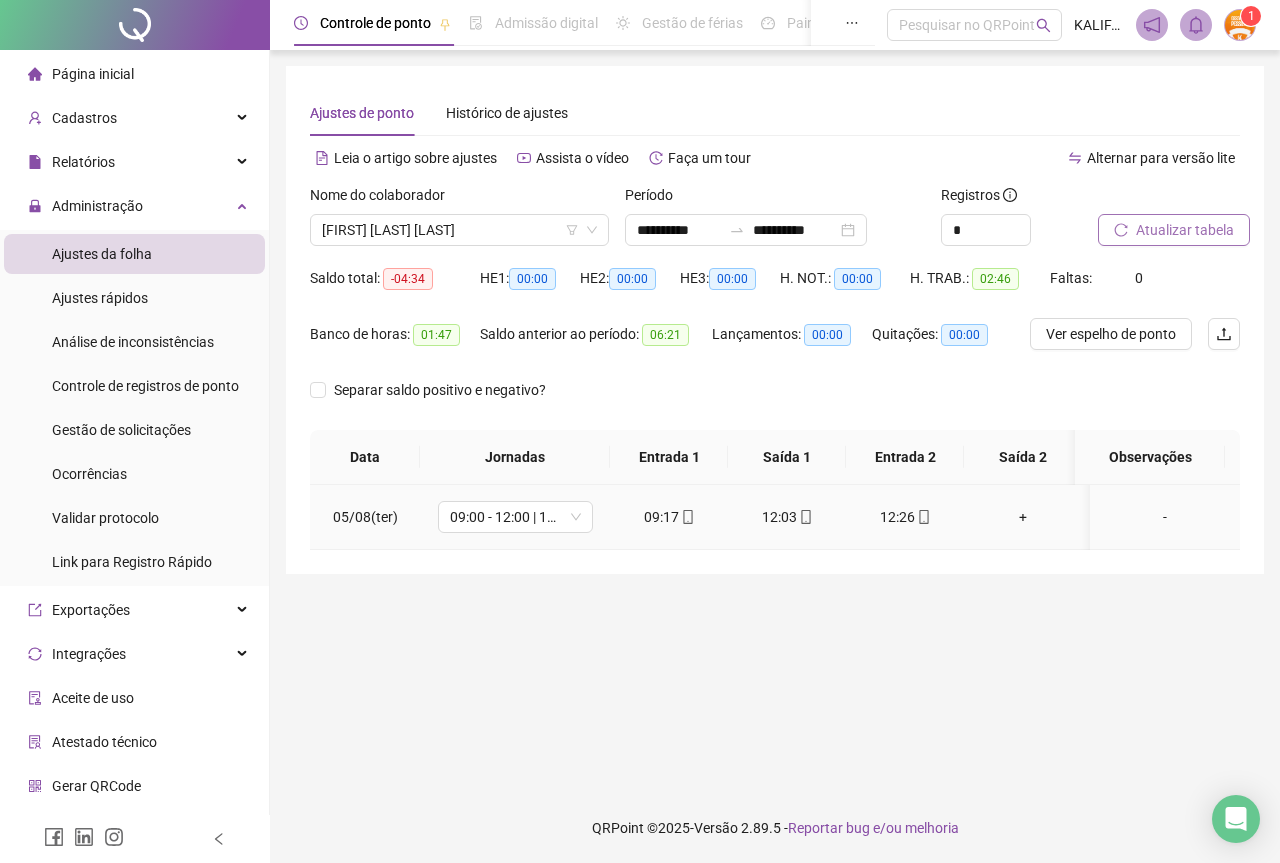 click 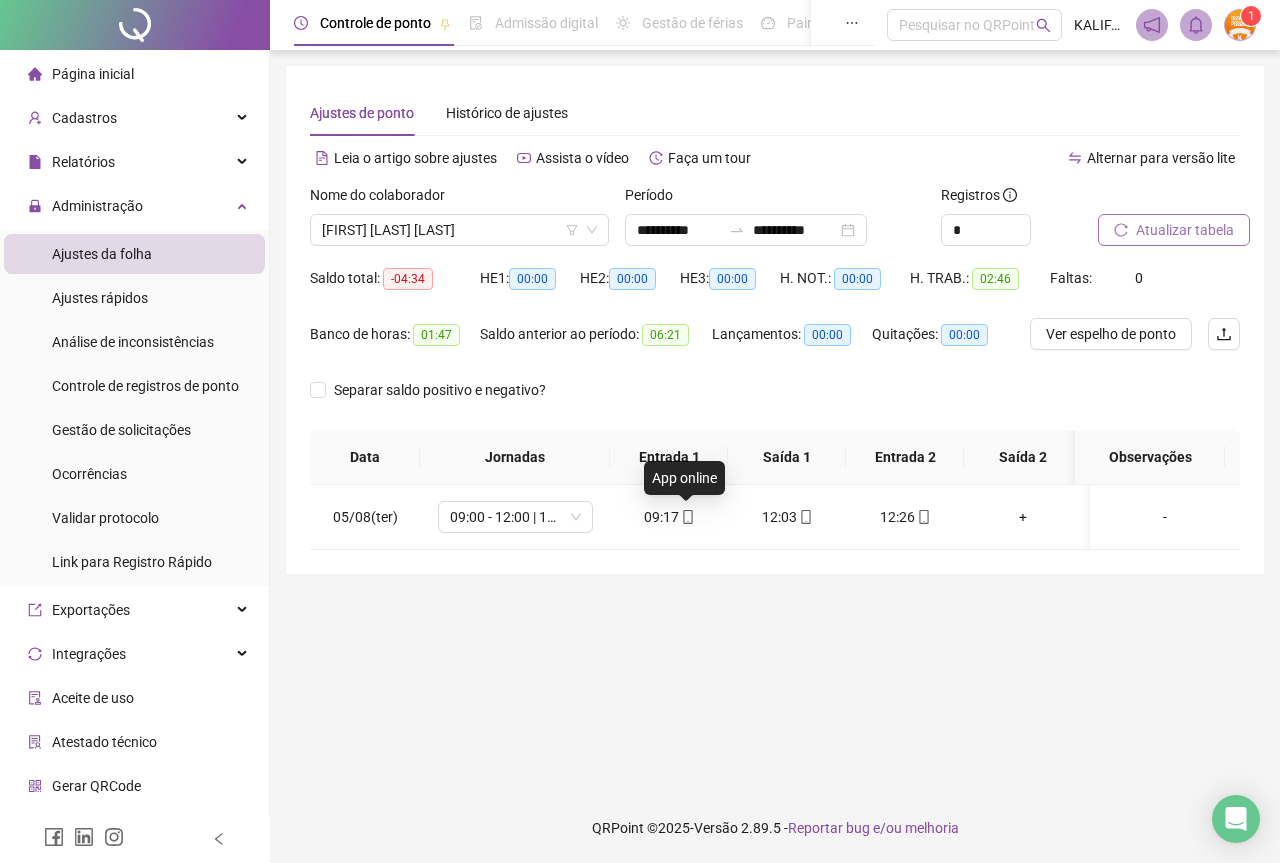 type on "**********" 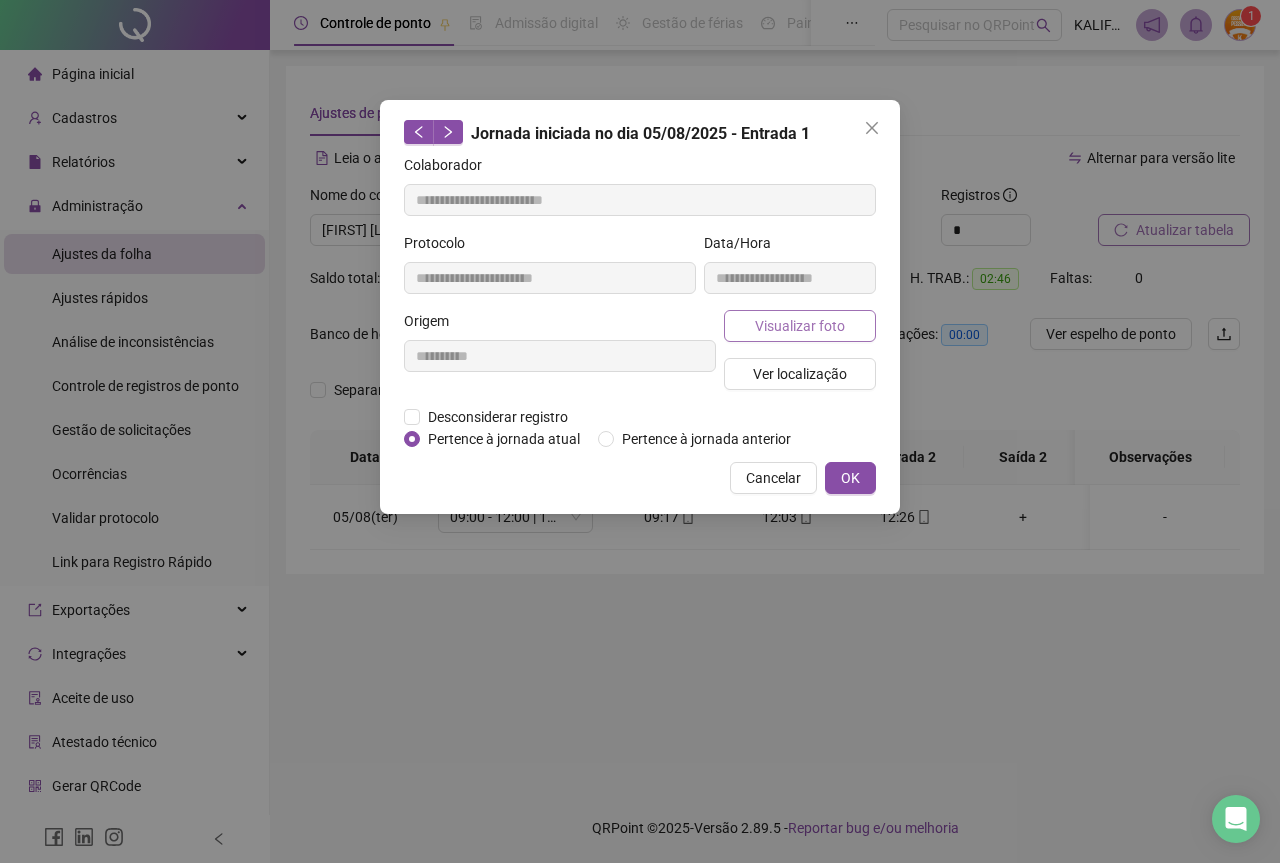 click on "Visualizar foto" at bounding box center [800, 326] 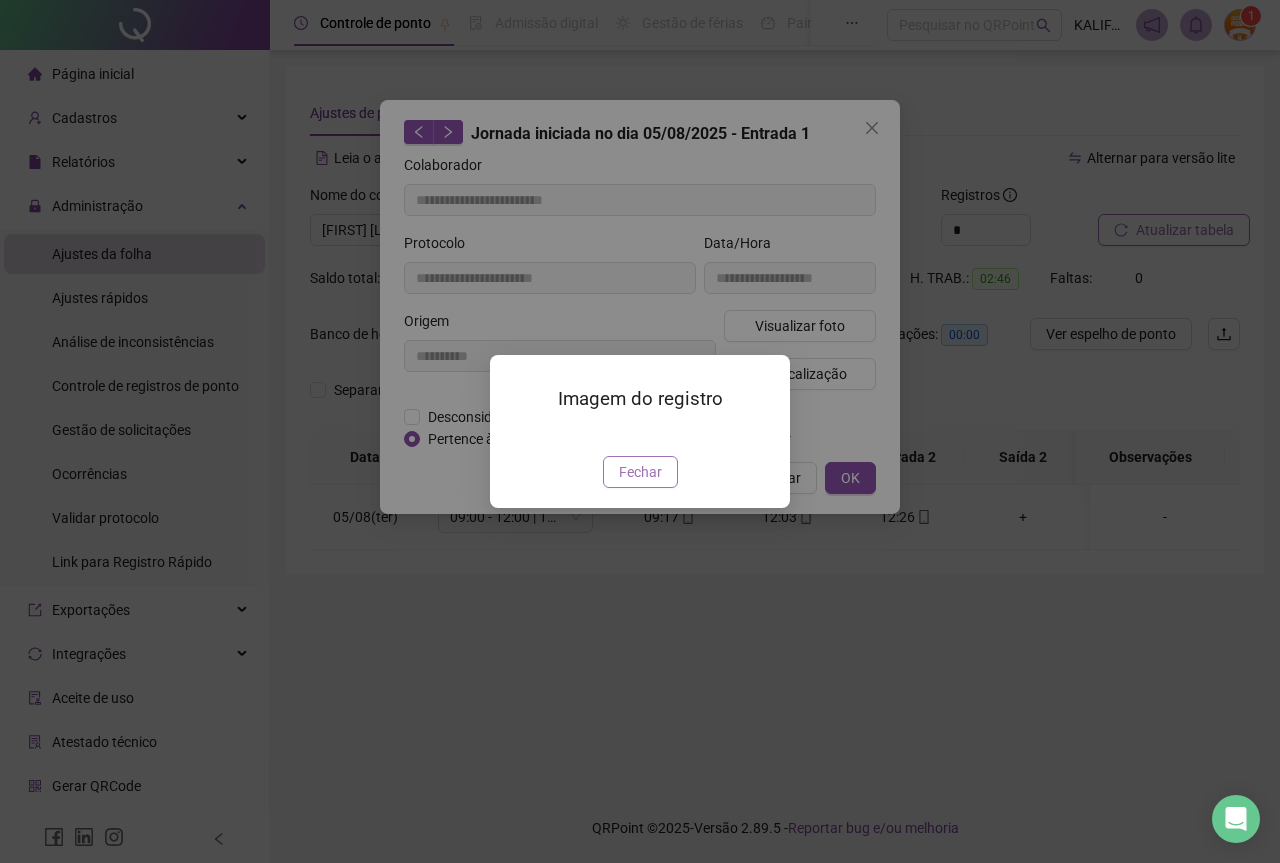 click on "Fechar" at bounding box center (640, 472) 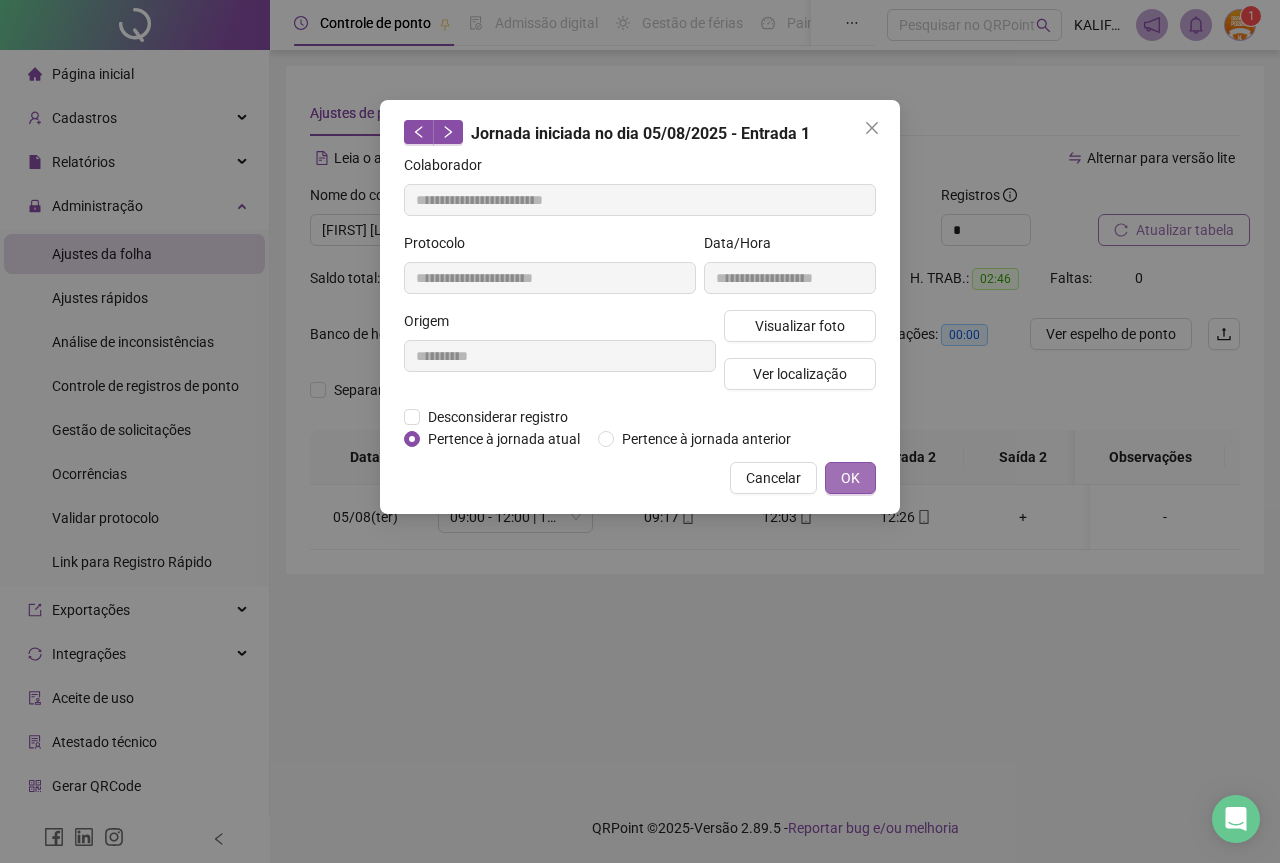 click on "OK" at bounding box center (850, 478) 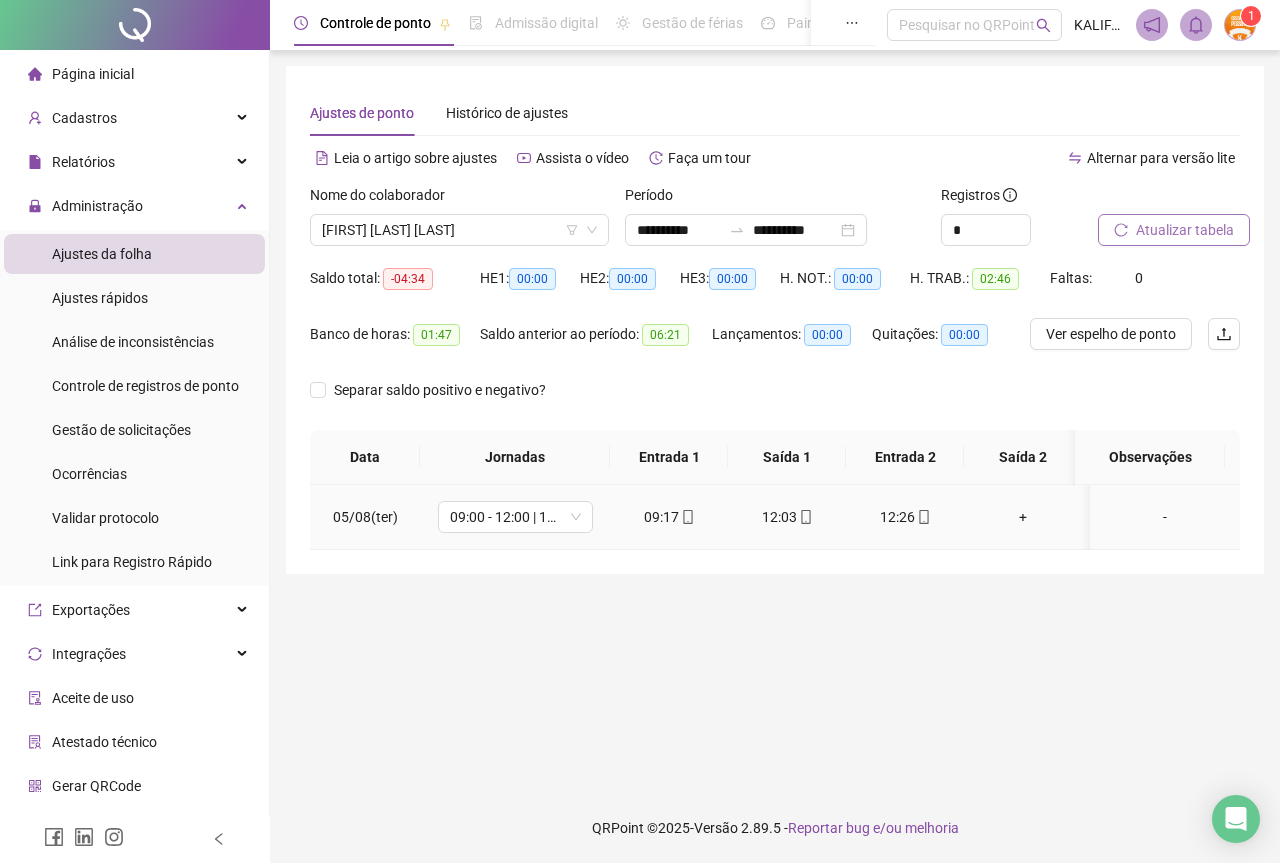click on "12:03" at bounding box center [787, 517] 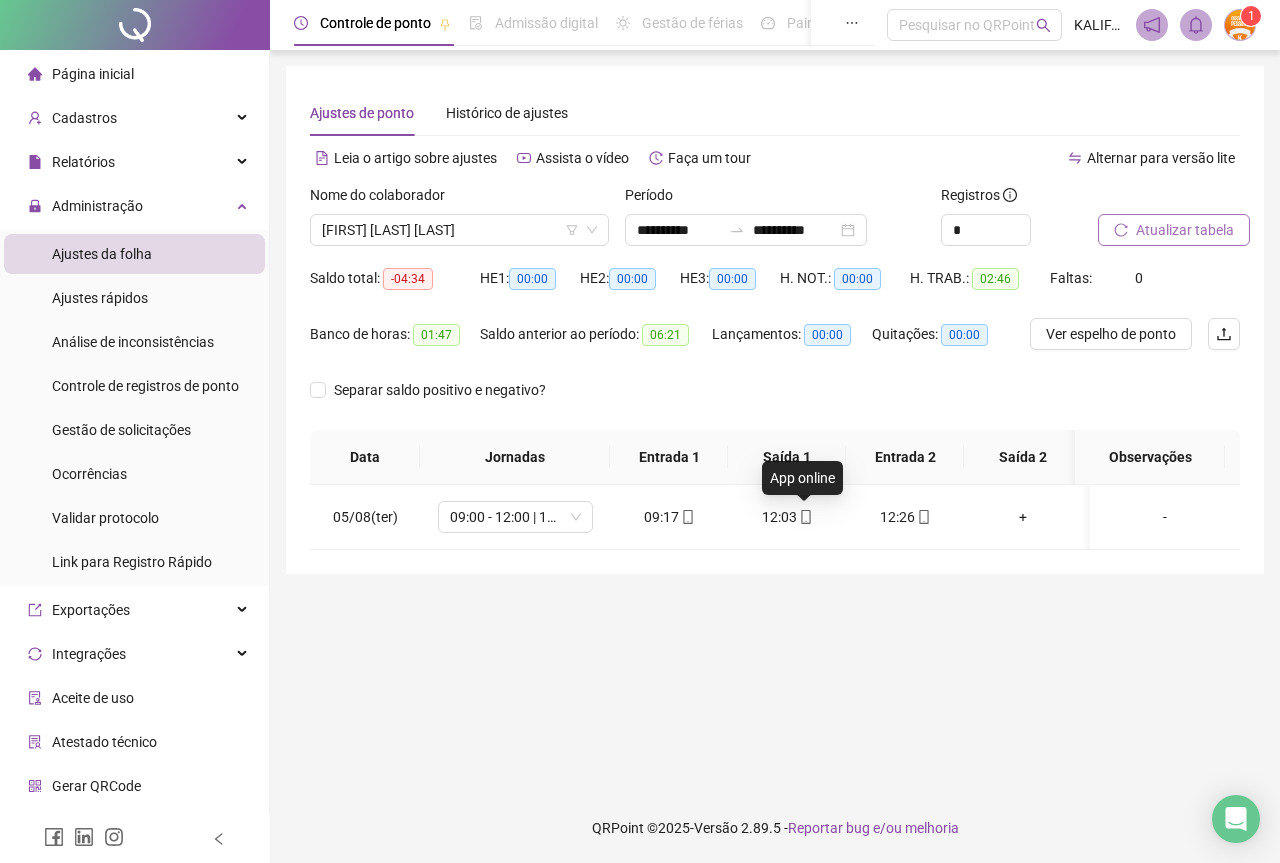 type on "**********" 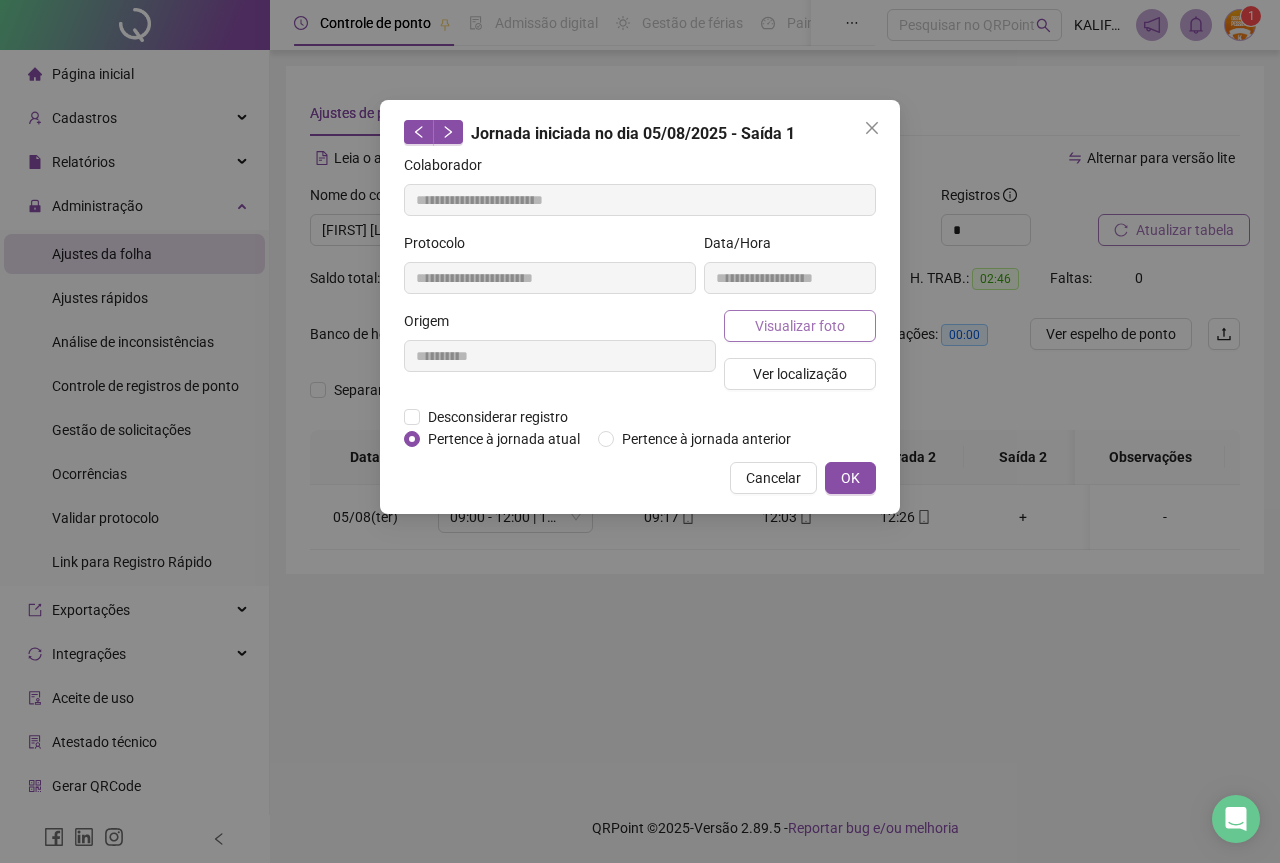 click on "Visualizar foto" at bounding box center (800, 326) 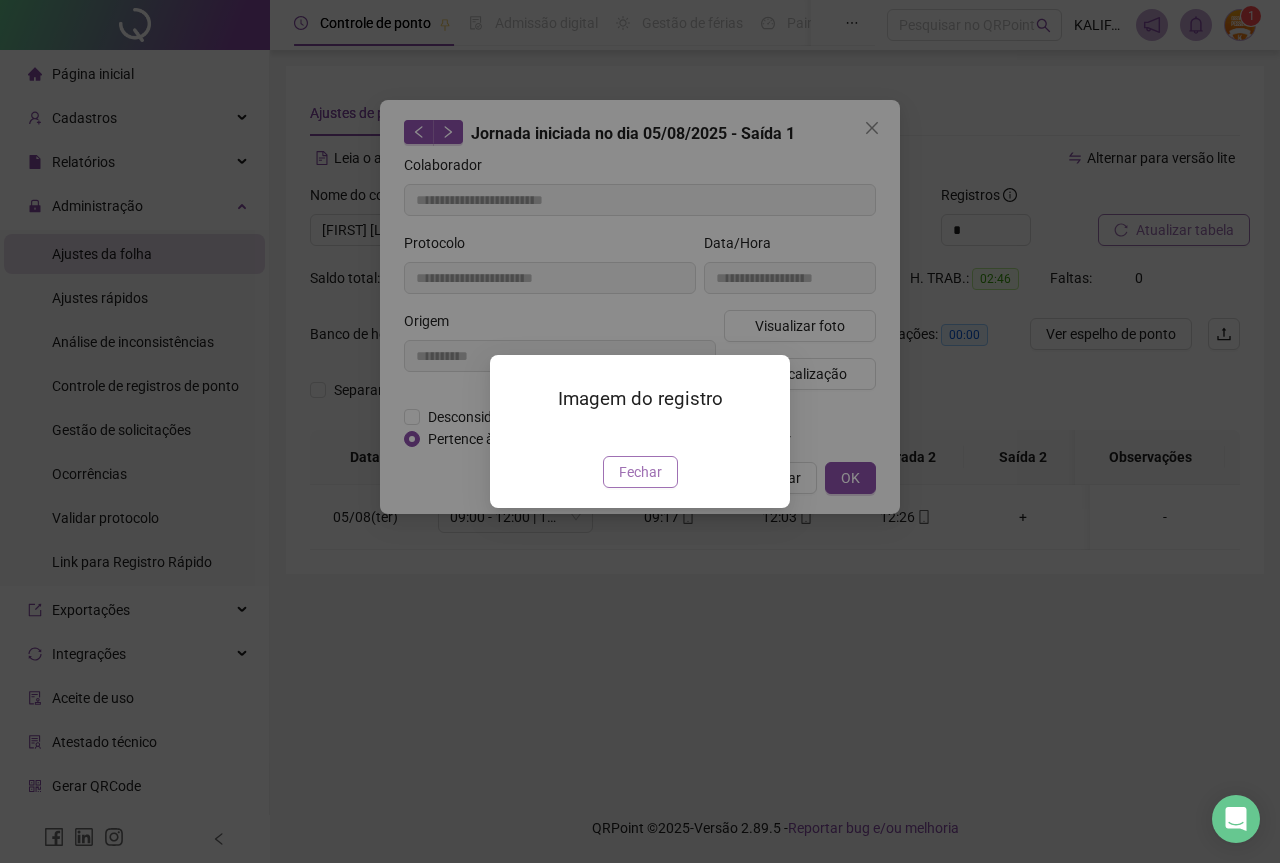 click on "Fechar" at bounding box center (640, 472) 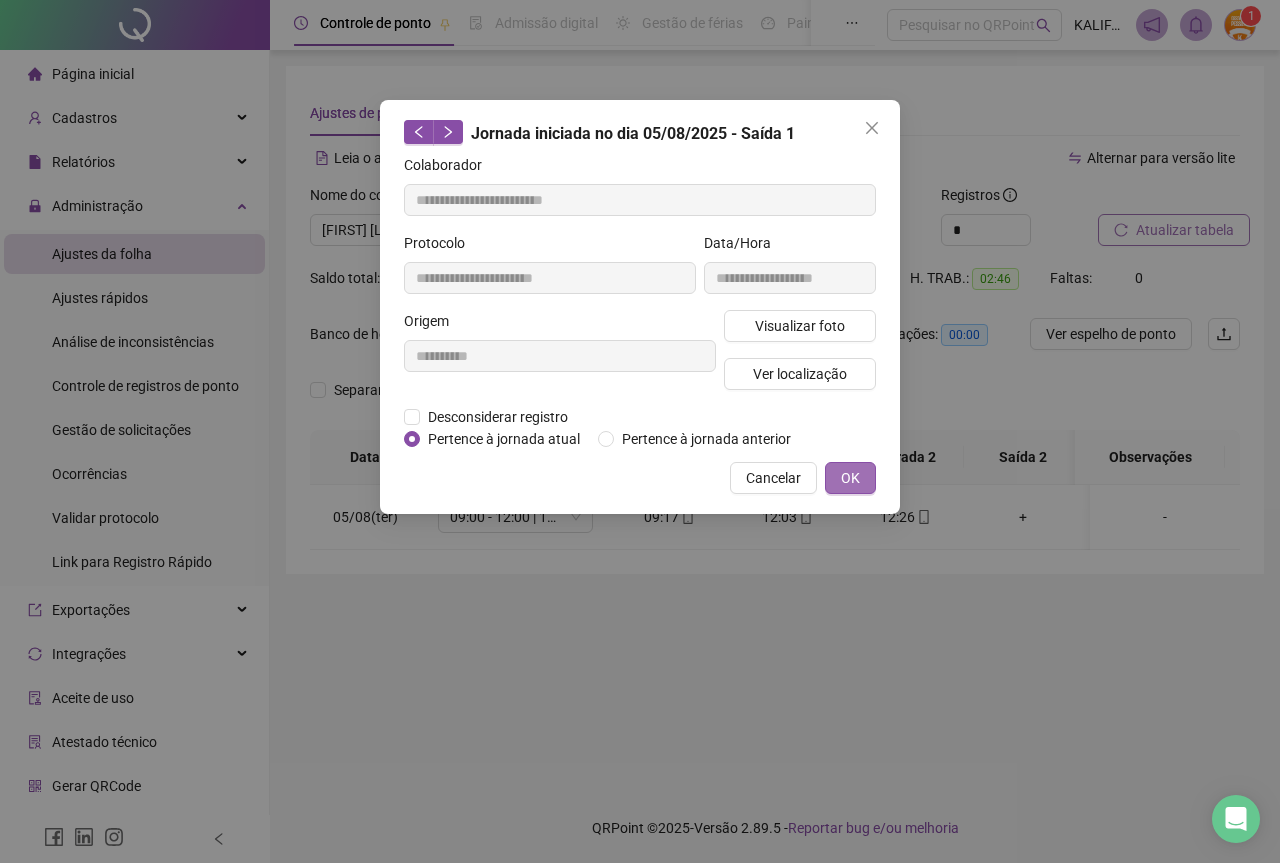 click on "OK" at bounding box center [850, 478] 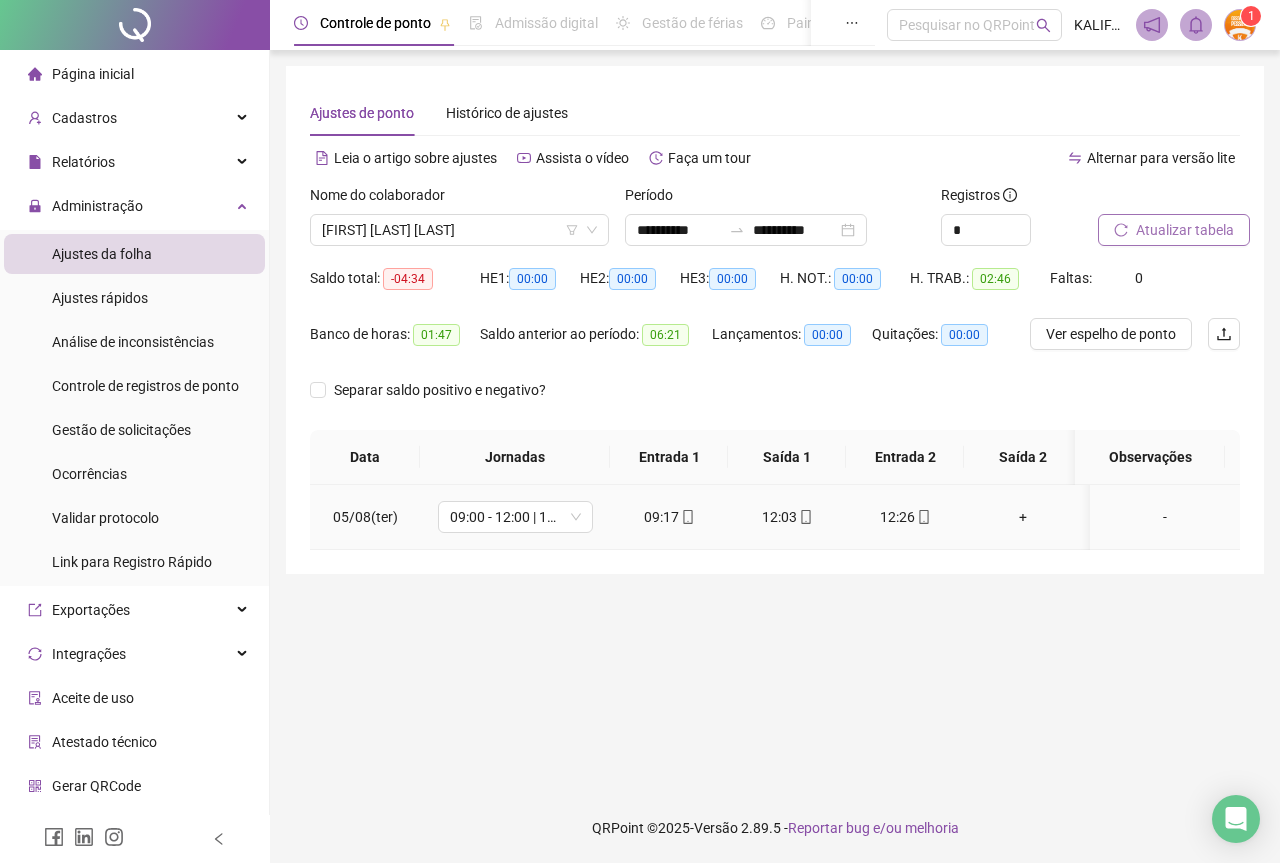 click on "12:26" at bounding box center [905, 517] 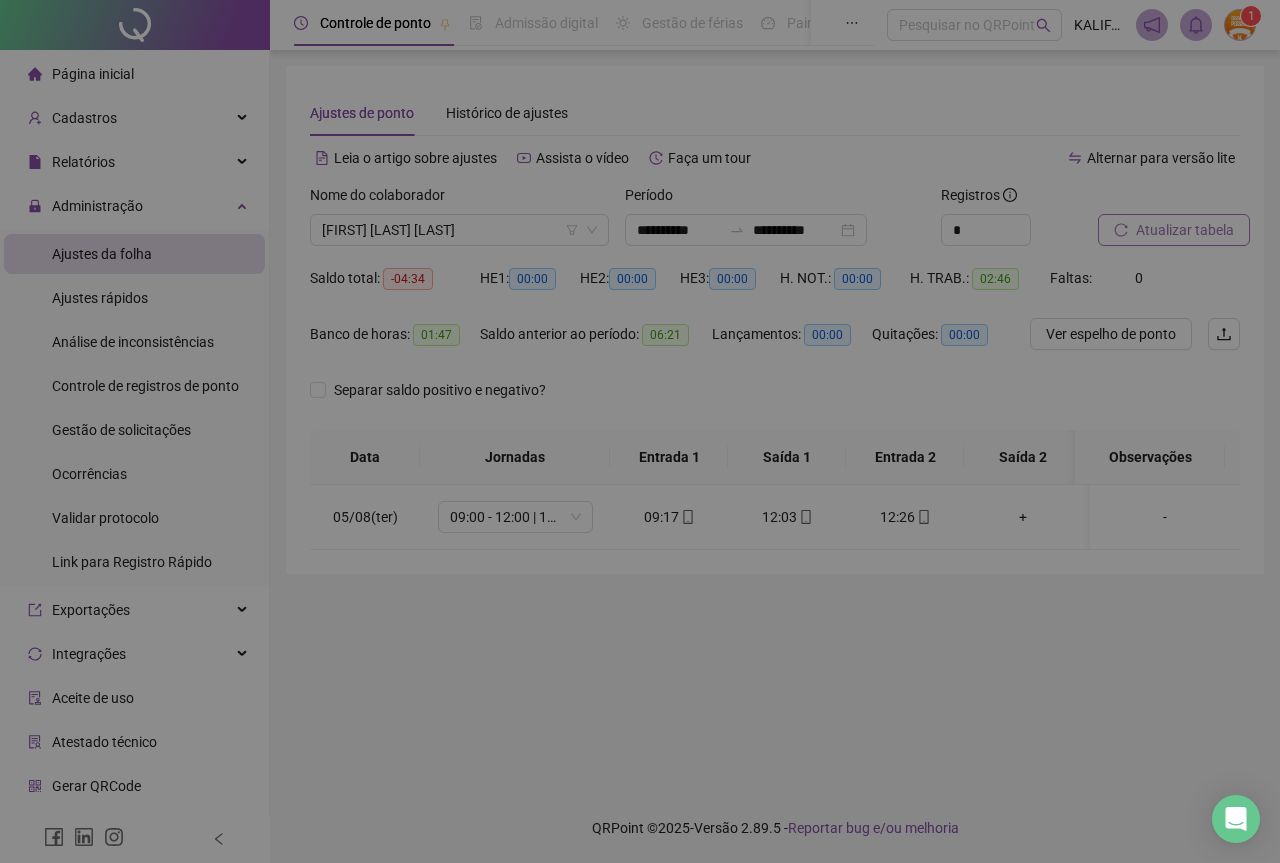type on "**********" 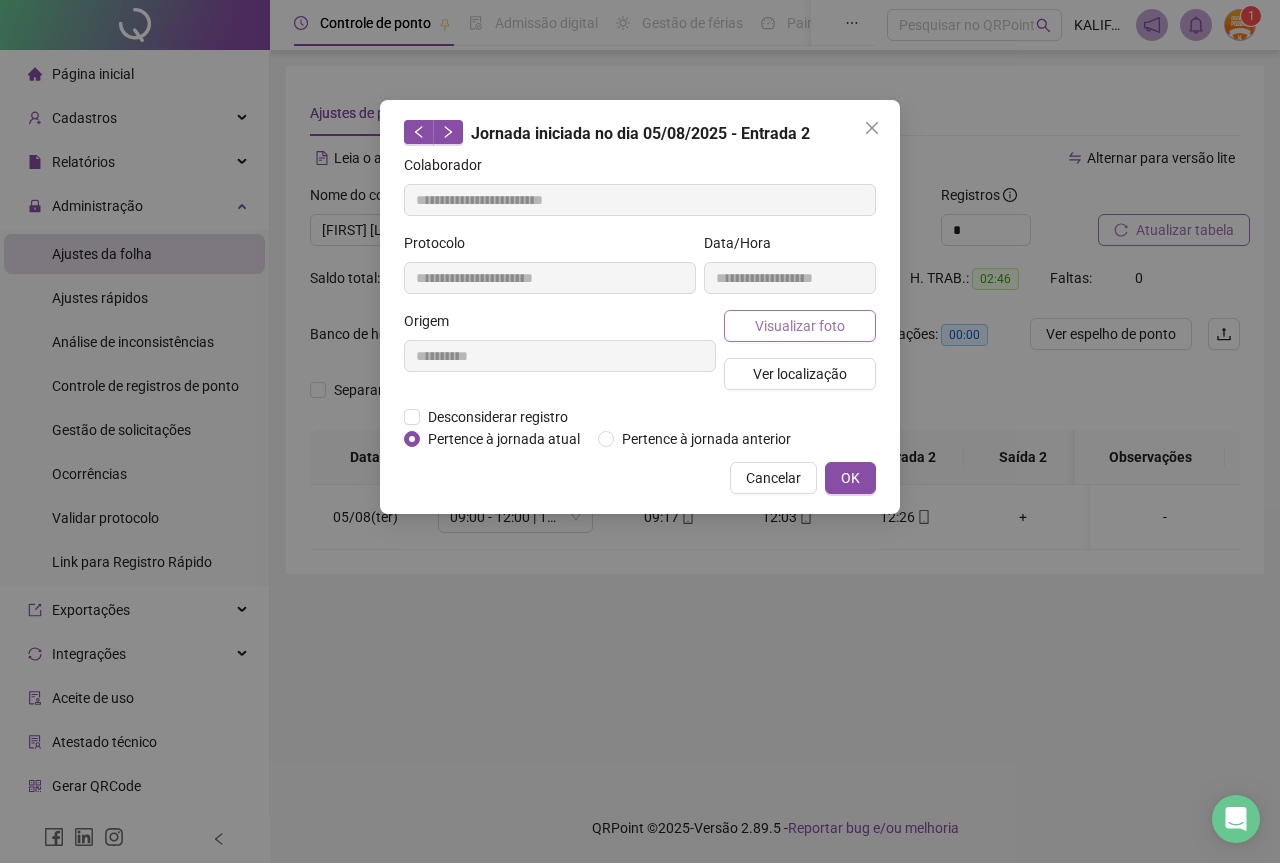 click on "Visualizar foto" at bounding box center [800, 326] 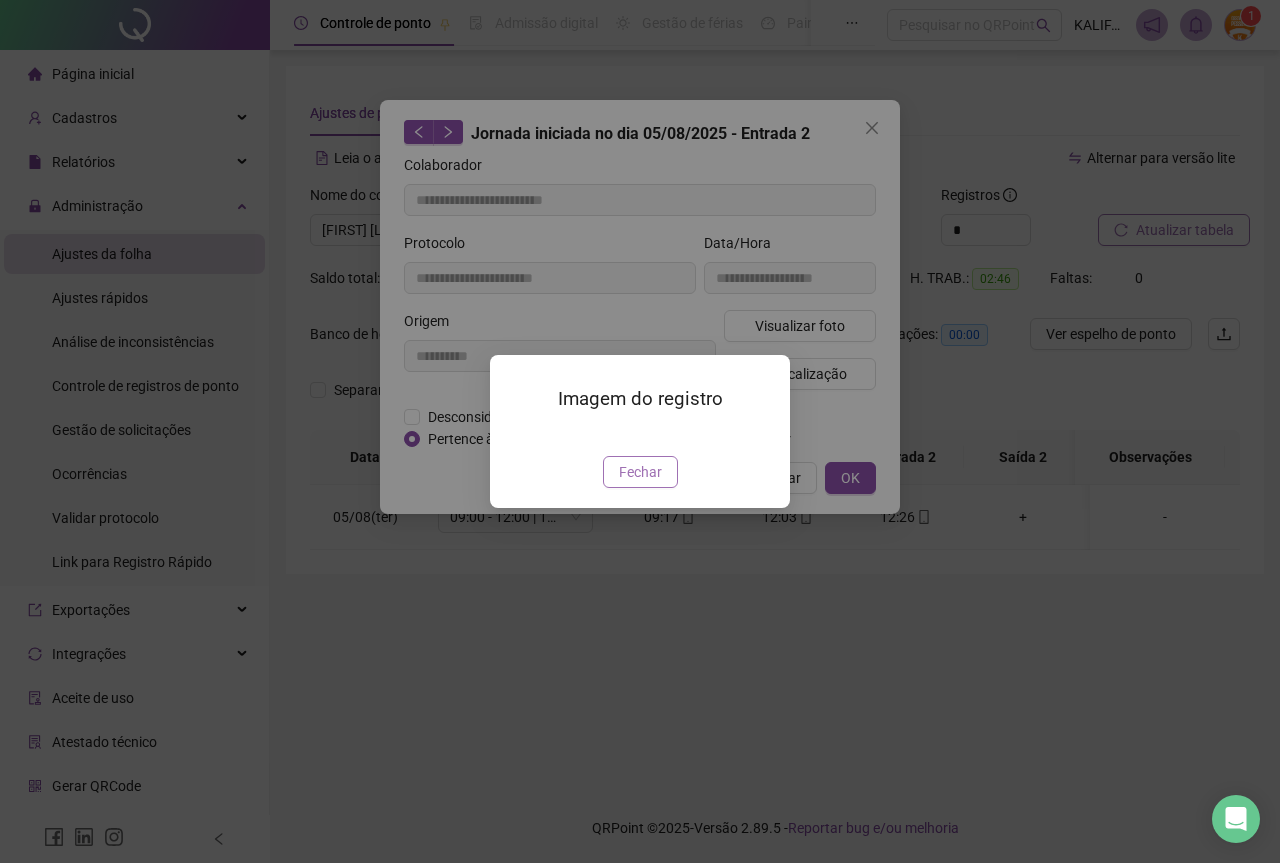 click on "Fechar" at bounding box center [640, 472] 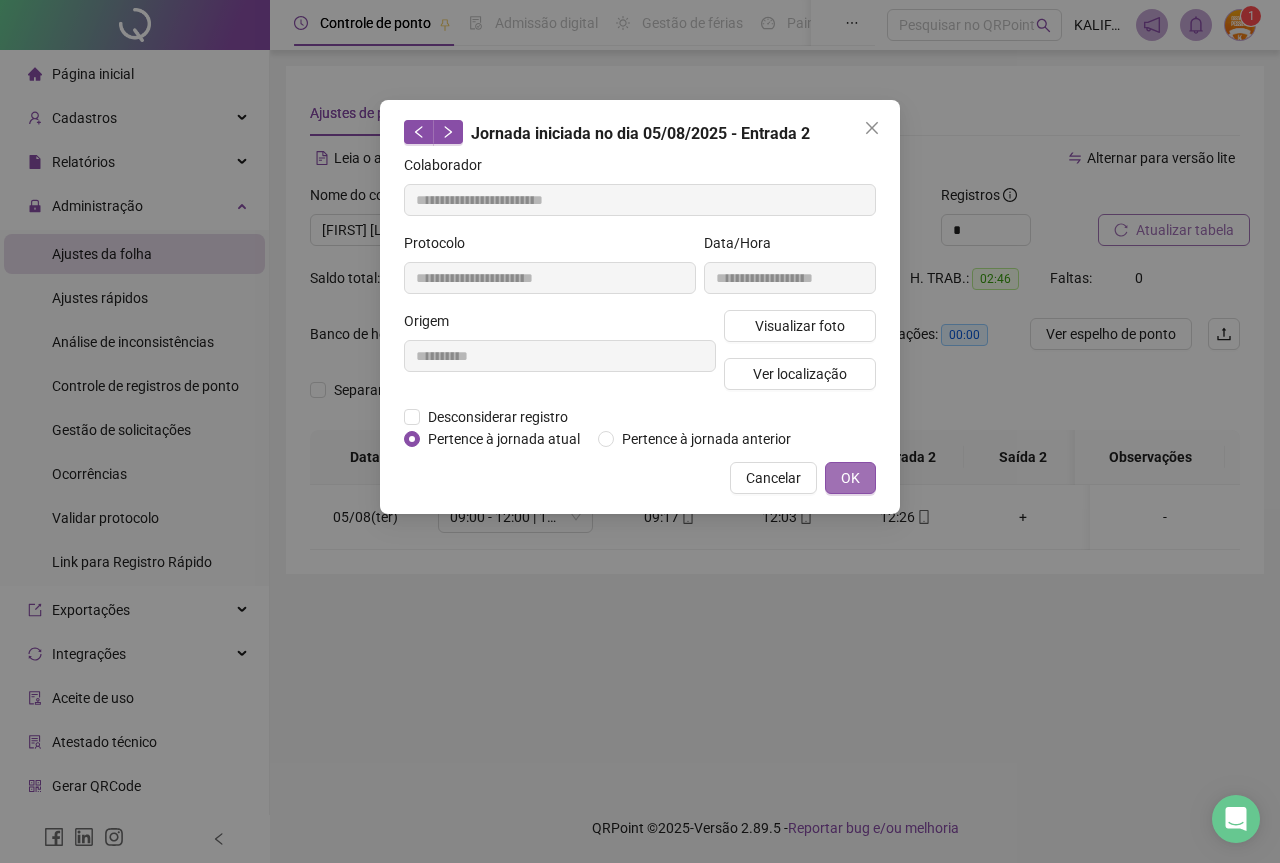 click on "OK" at bounding box center (850, 478) 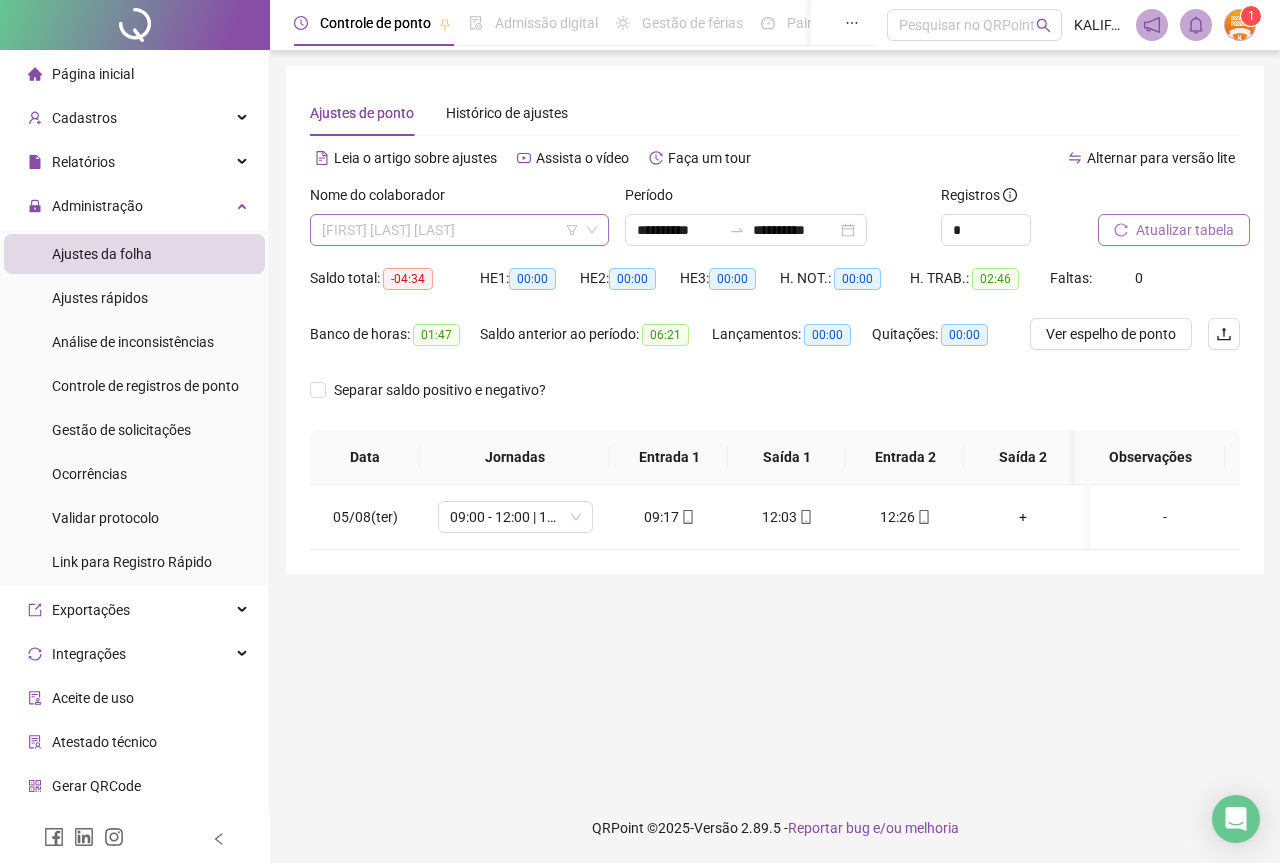 click on "[FIRST] [LAST] [LAST]" at bounding box center [459, 230] 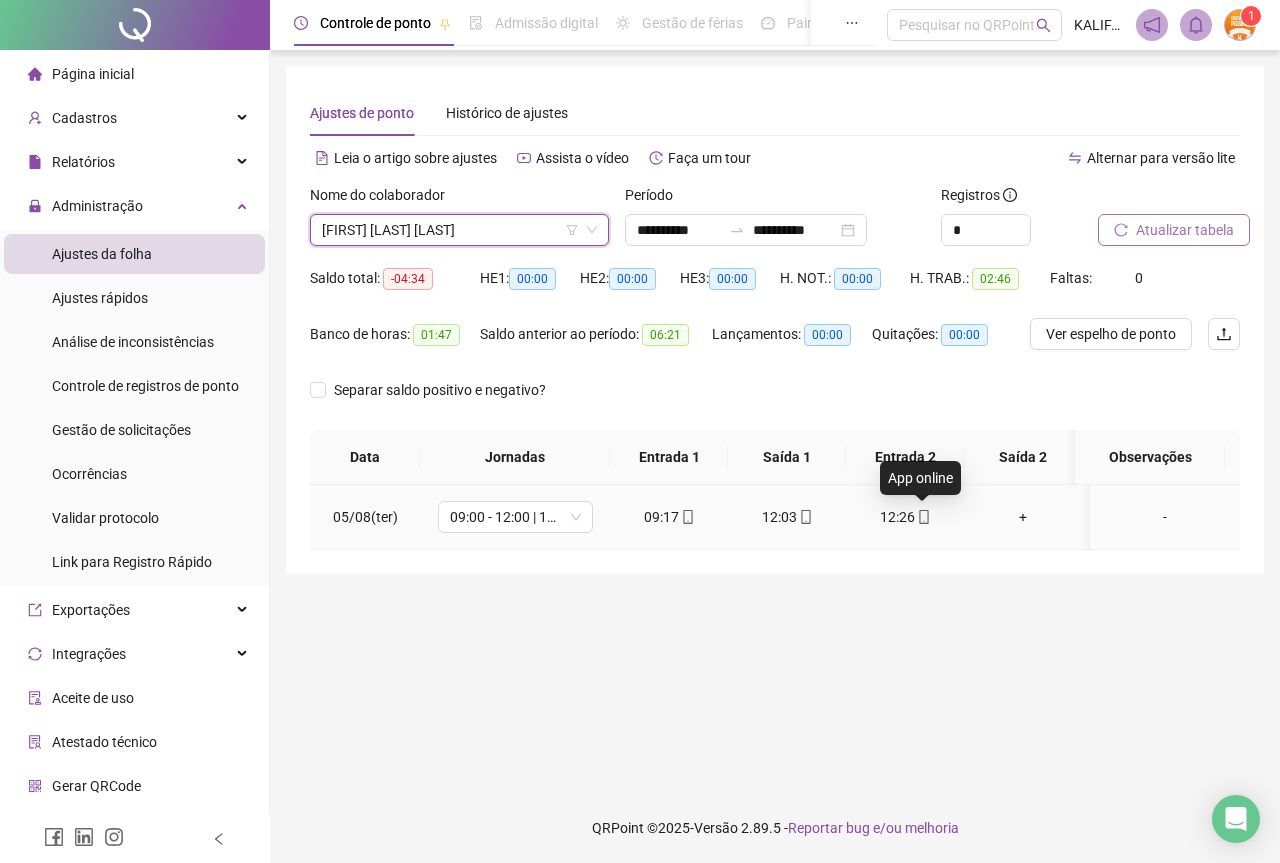 click 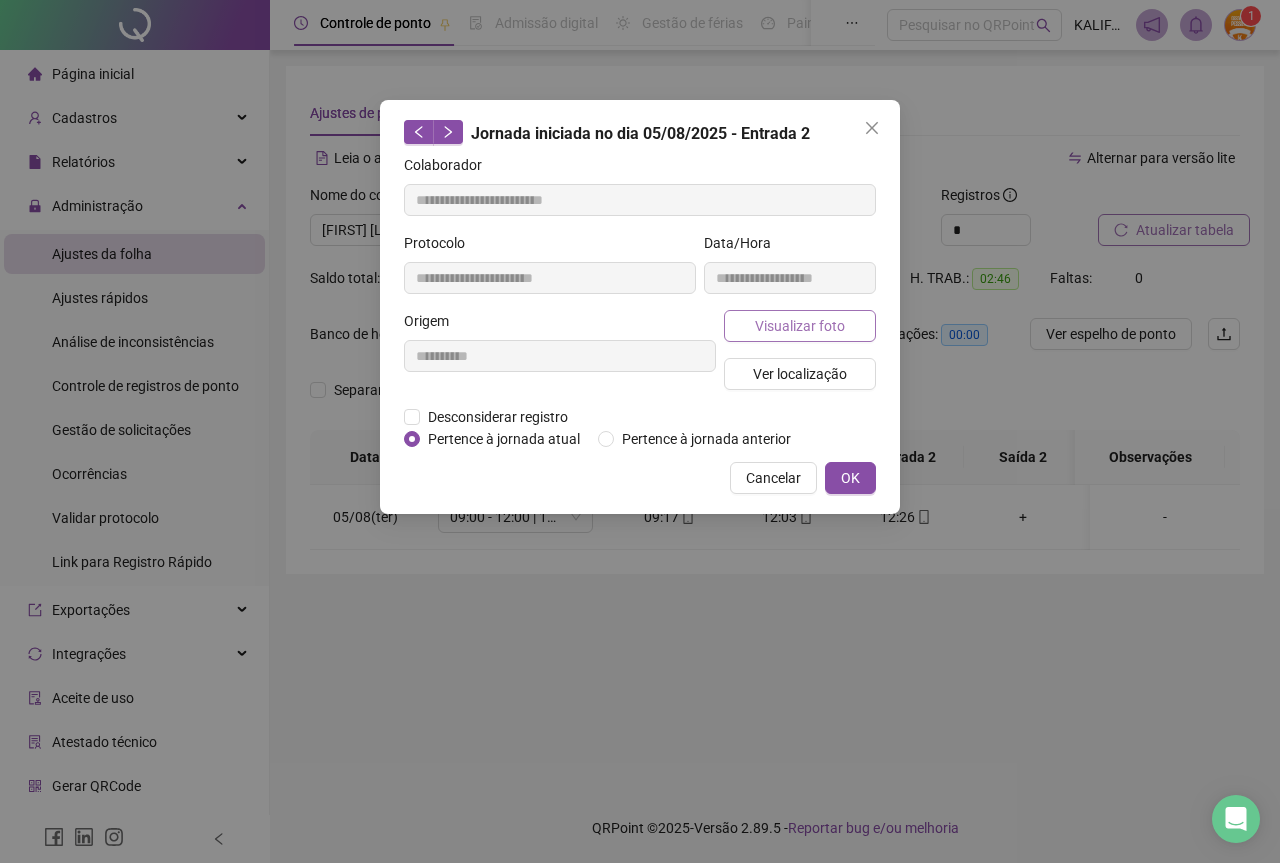 click on "Visualizar foto" at bounding box center [800, 326] 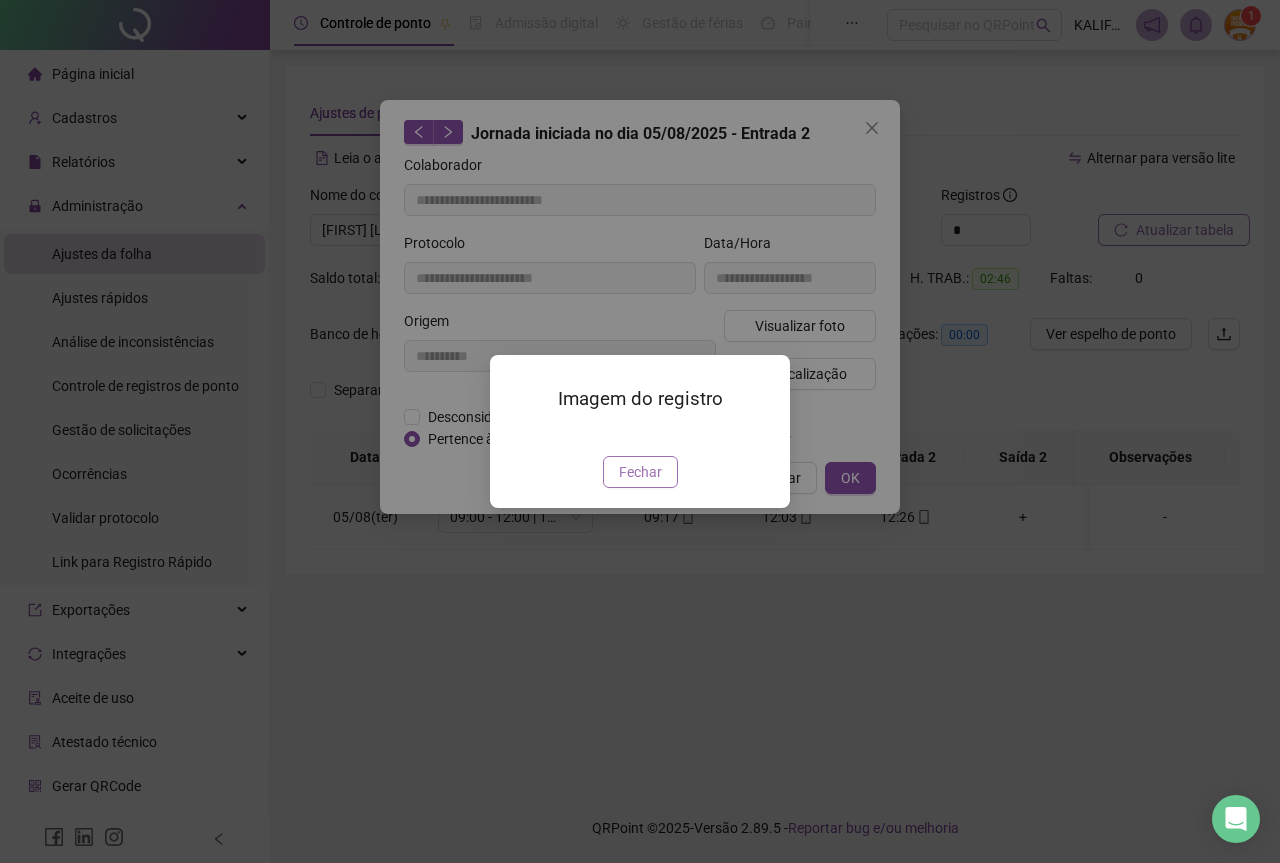 click on "Fechar" at bounding box center (640, 472) 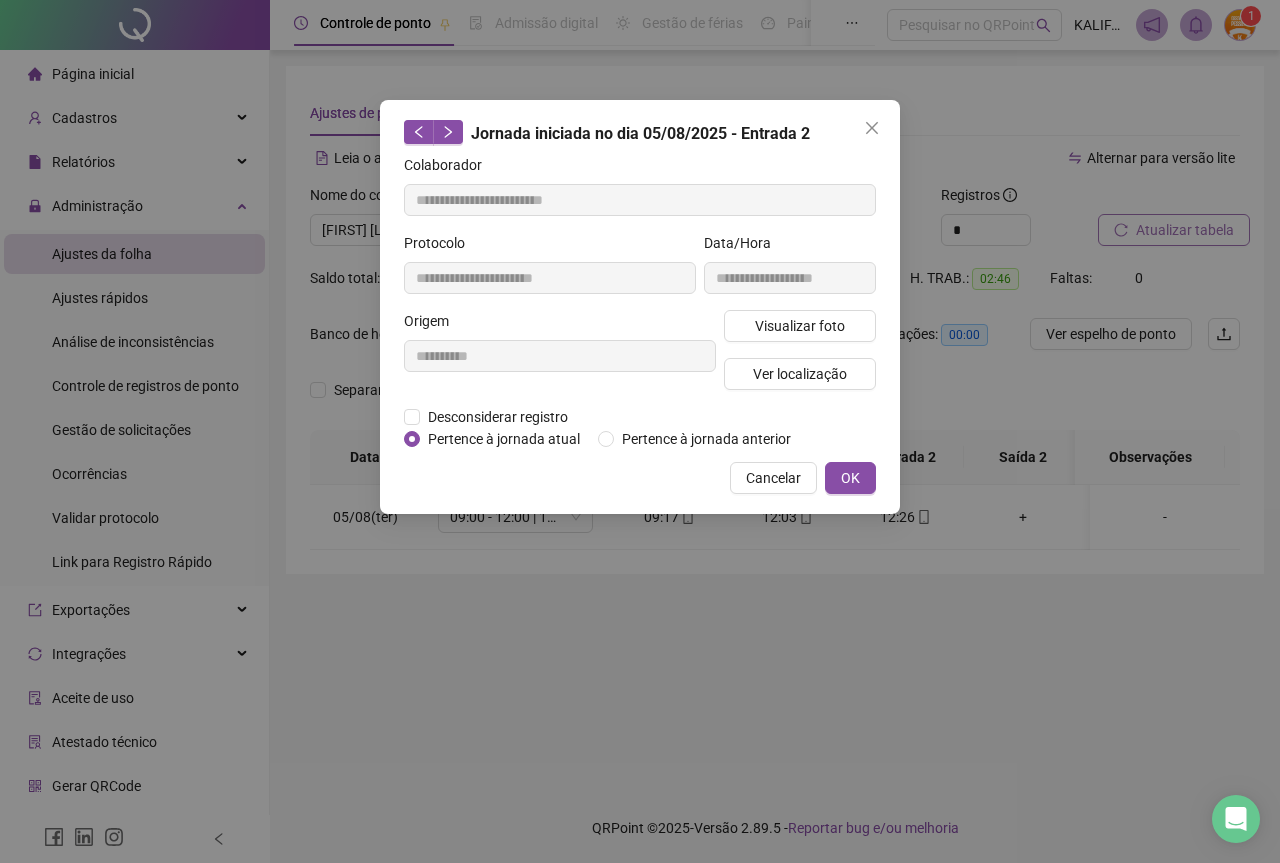 click on "**********" at bounding box center [640, 307] 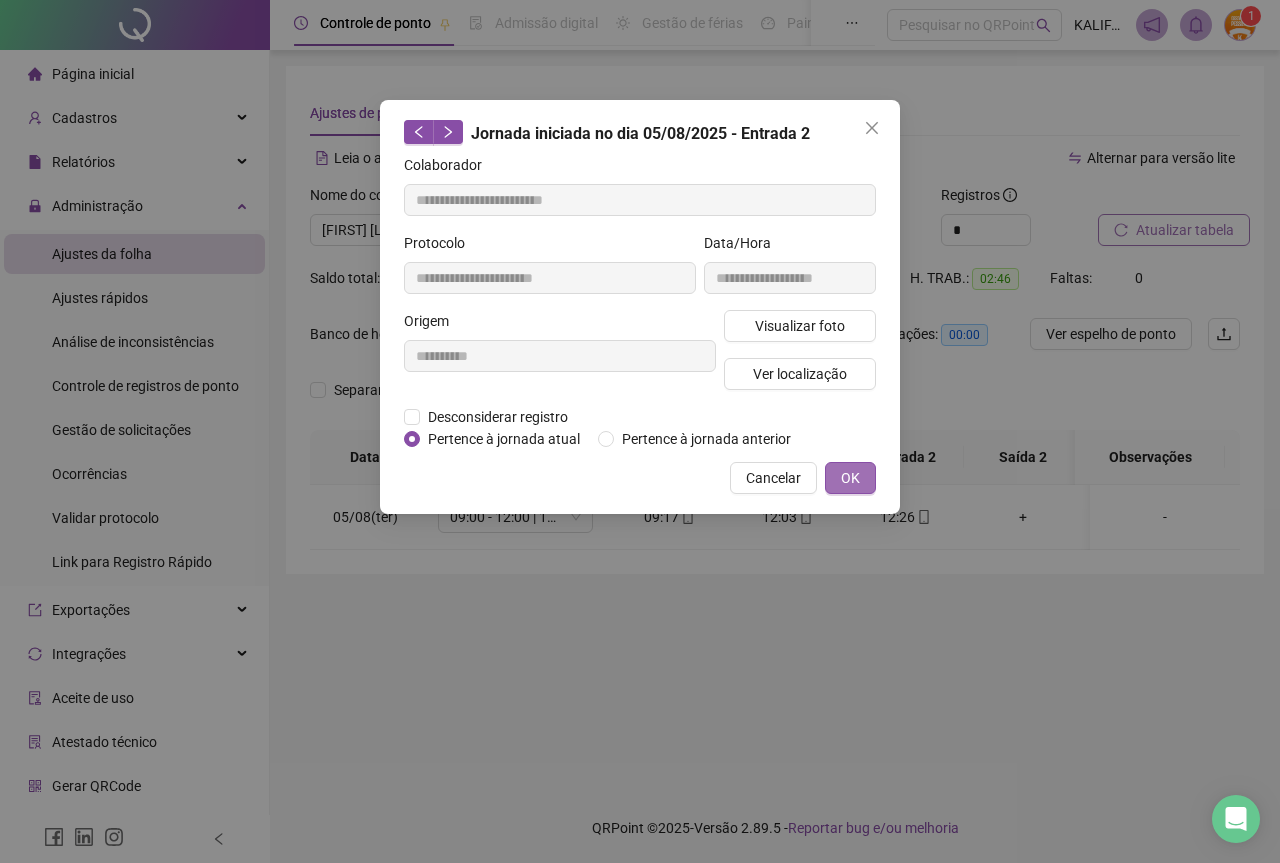 click on "OK" at bounding box center (850, 478) 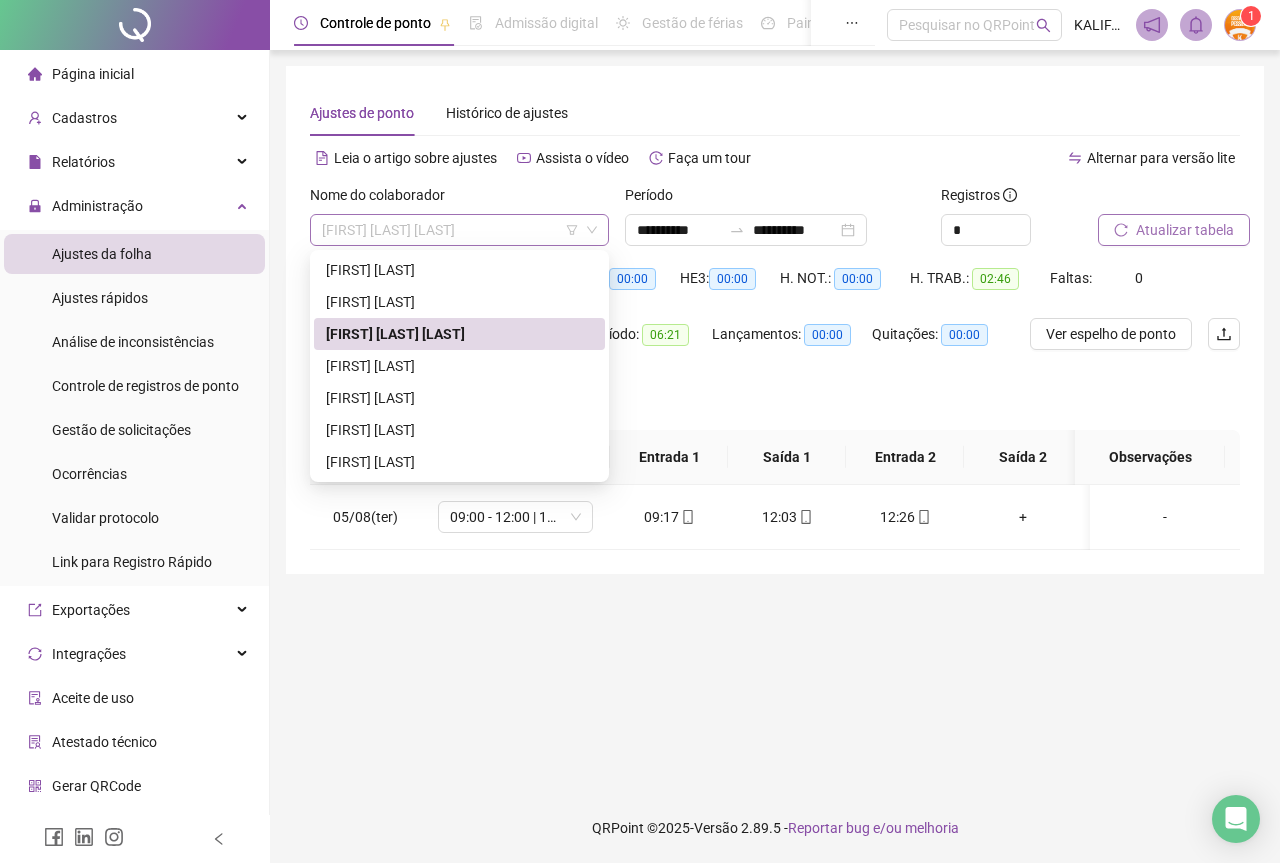 click on "[FIRST] [LAST] [LAST]" at bounding box center [459, 230] 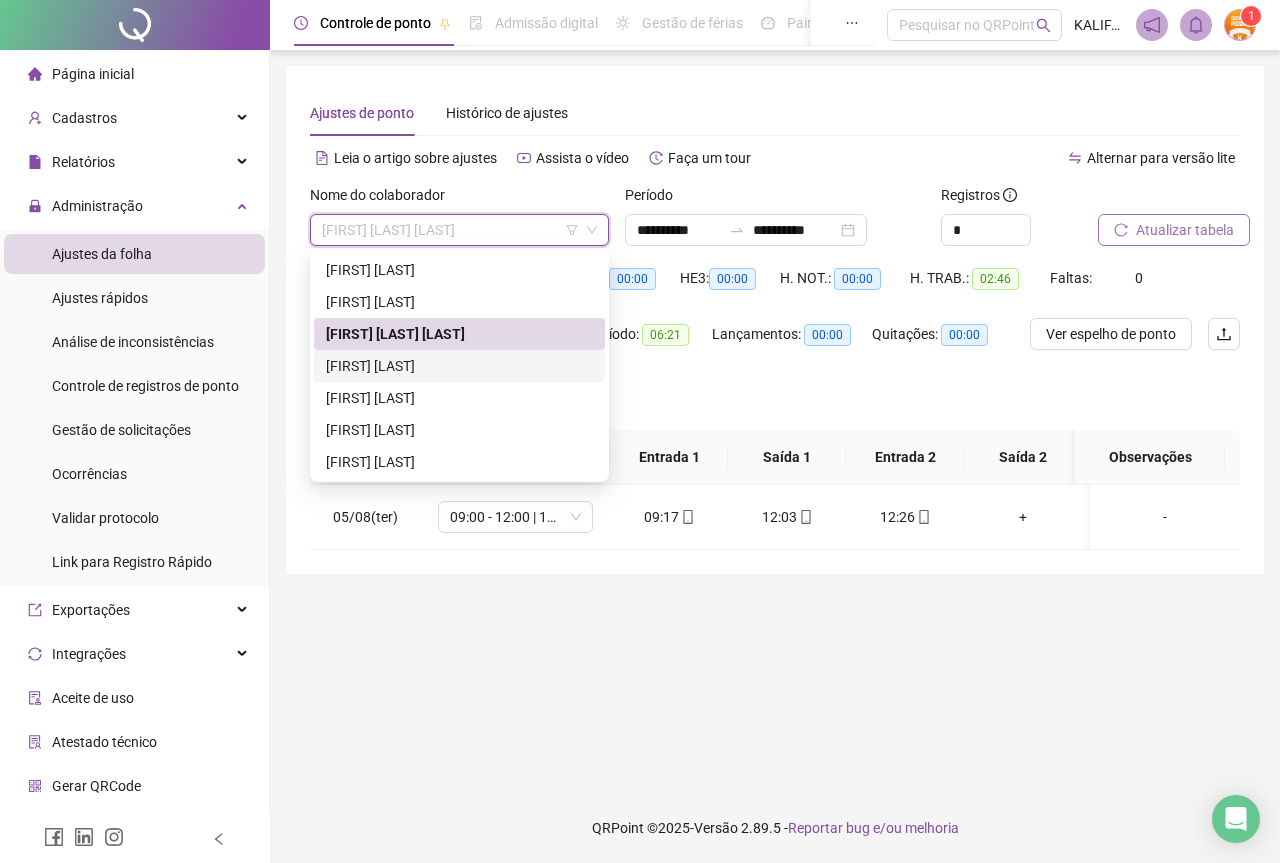 click on "[FIRST] [LAST]" at bounding box center (459, 366) 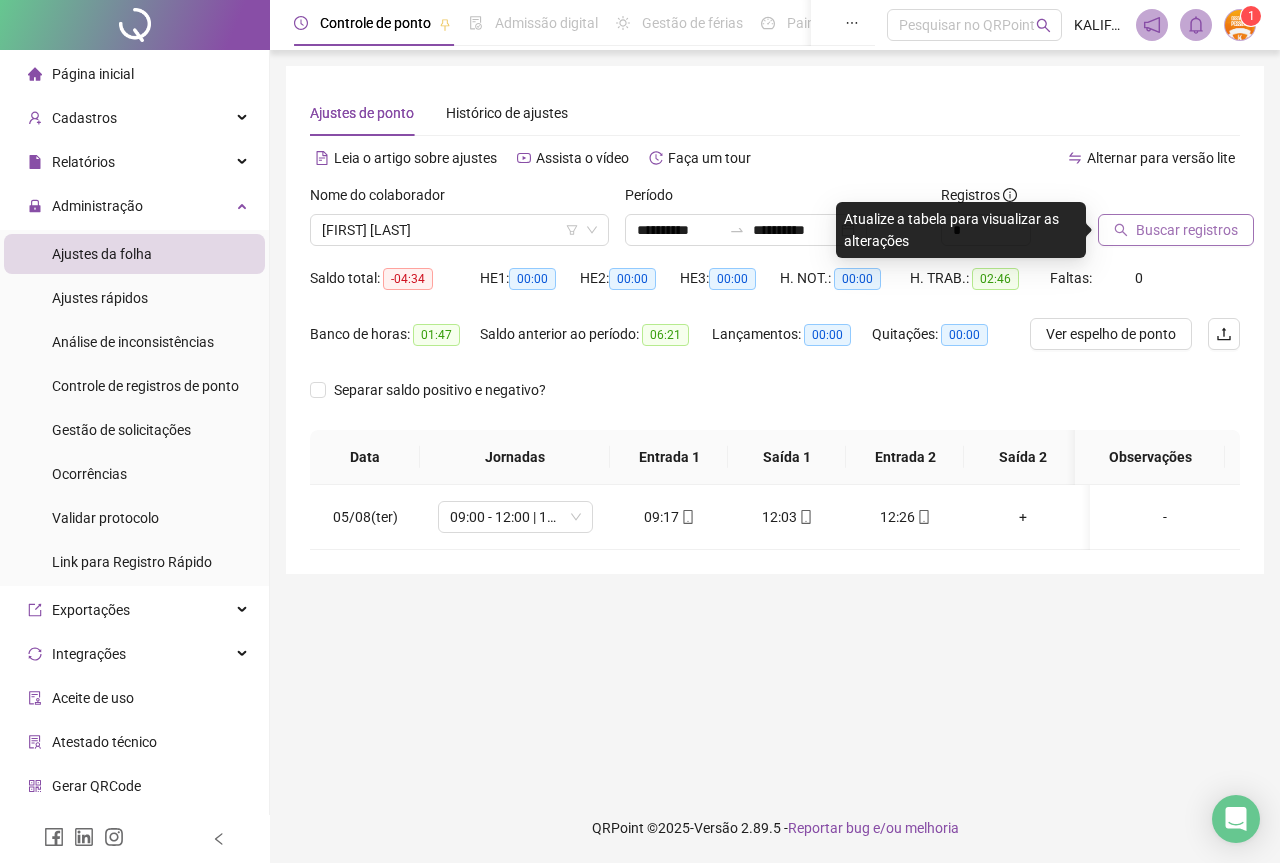 click on "Buscar registros" at bounding box center (1187, 230) 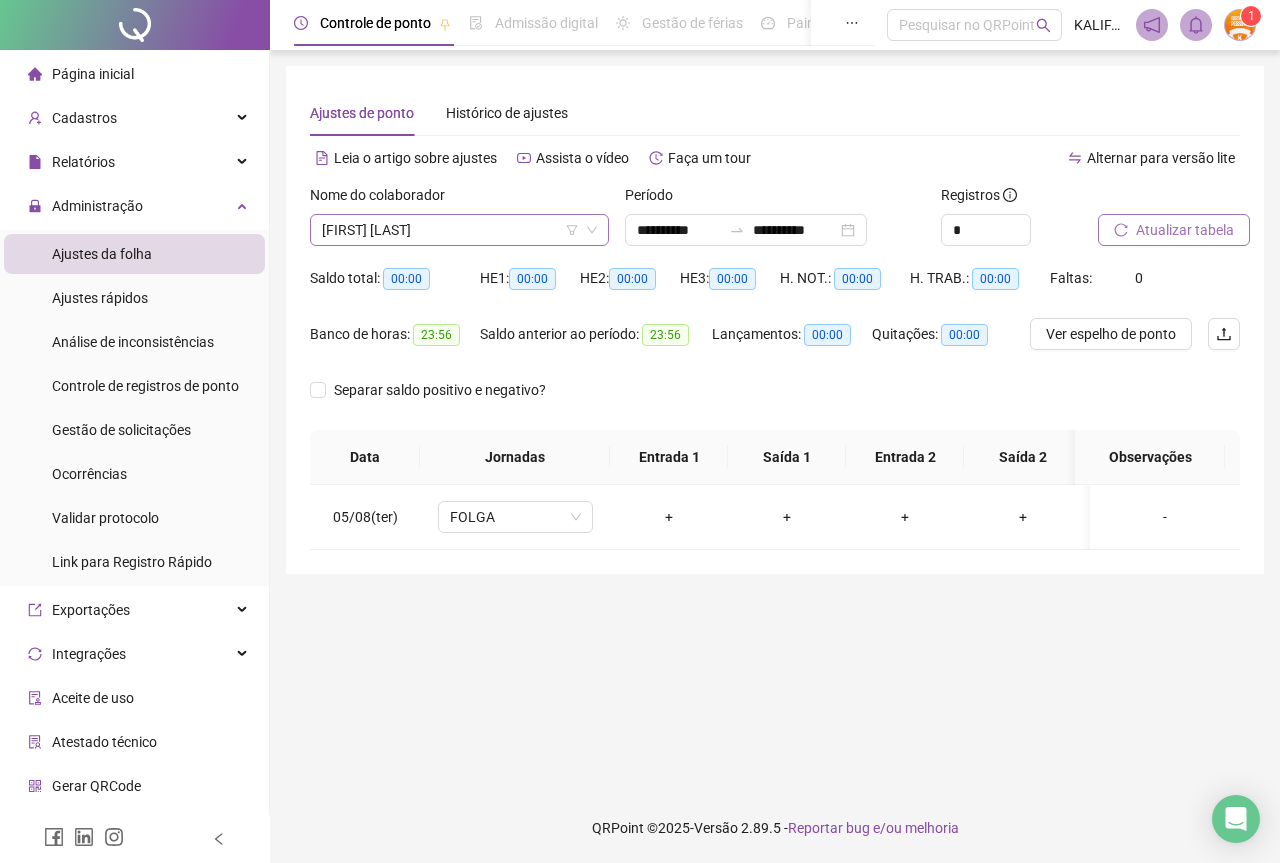 click on "[FIRST] [LAST]" at bounding box center [459, 230] 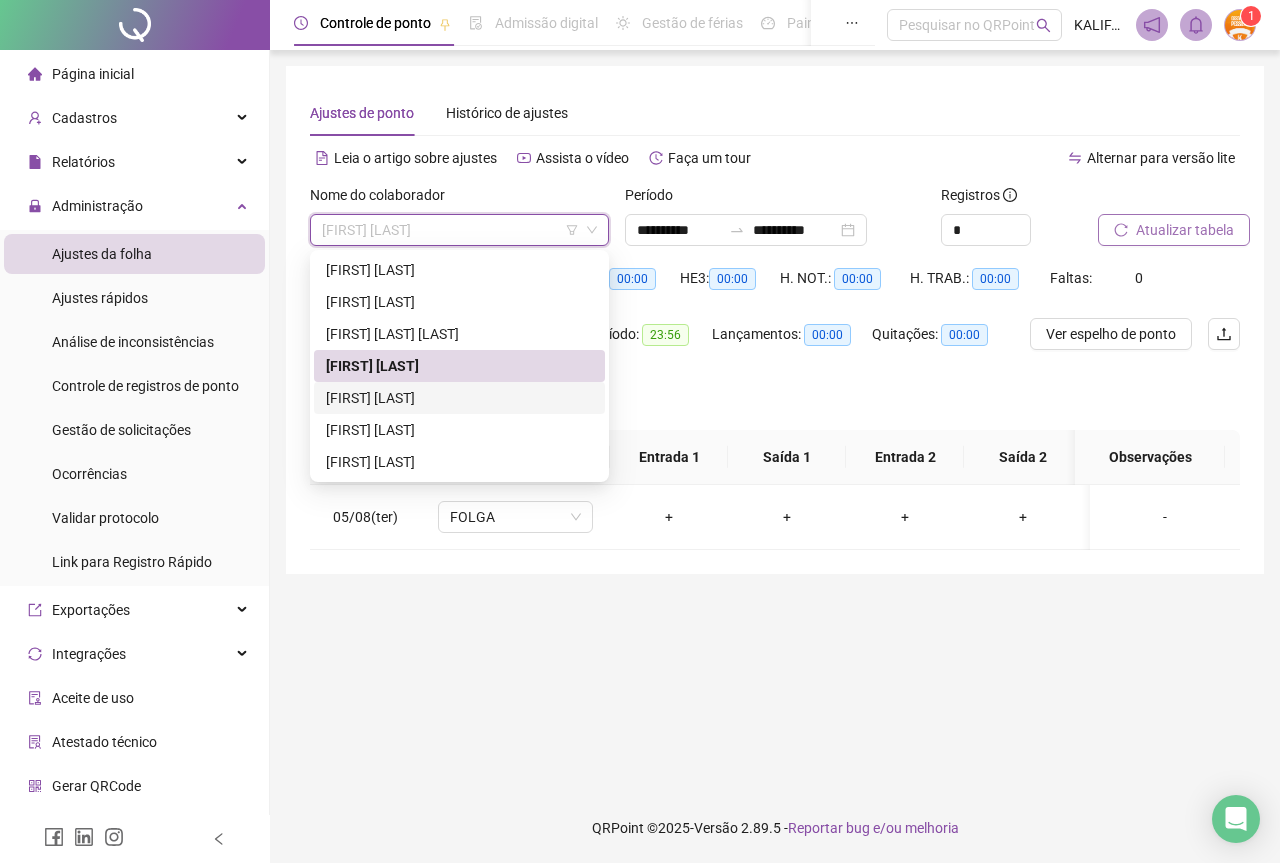 click on "[FIRST] [LAST]" at bounding box center [459, 398] 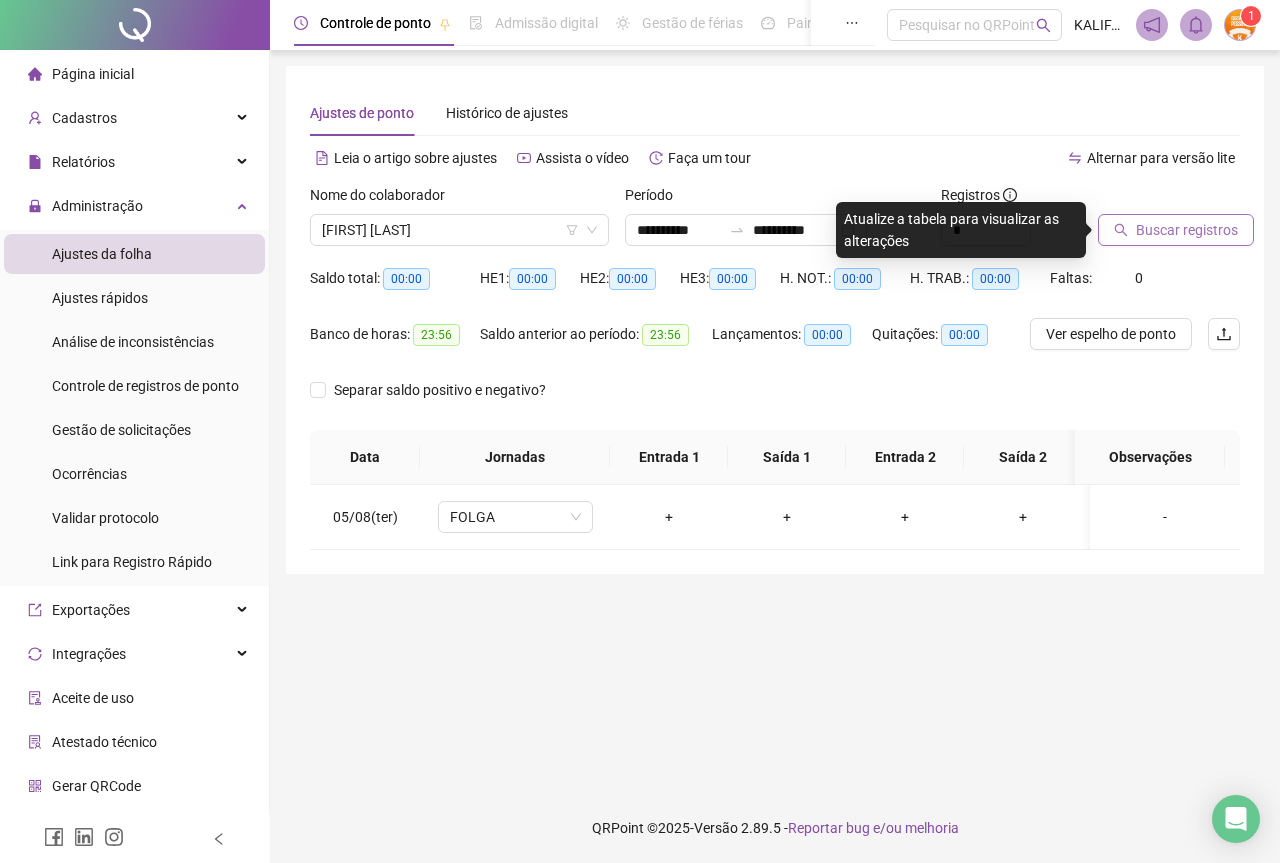 click on "Buscar registros" at bounding box center (1176, 230) 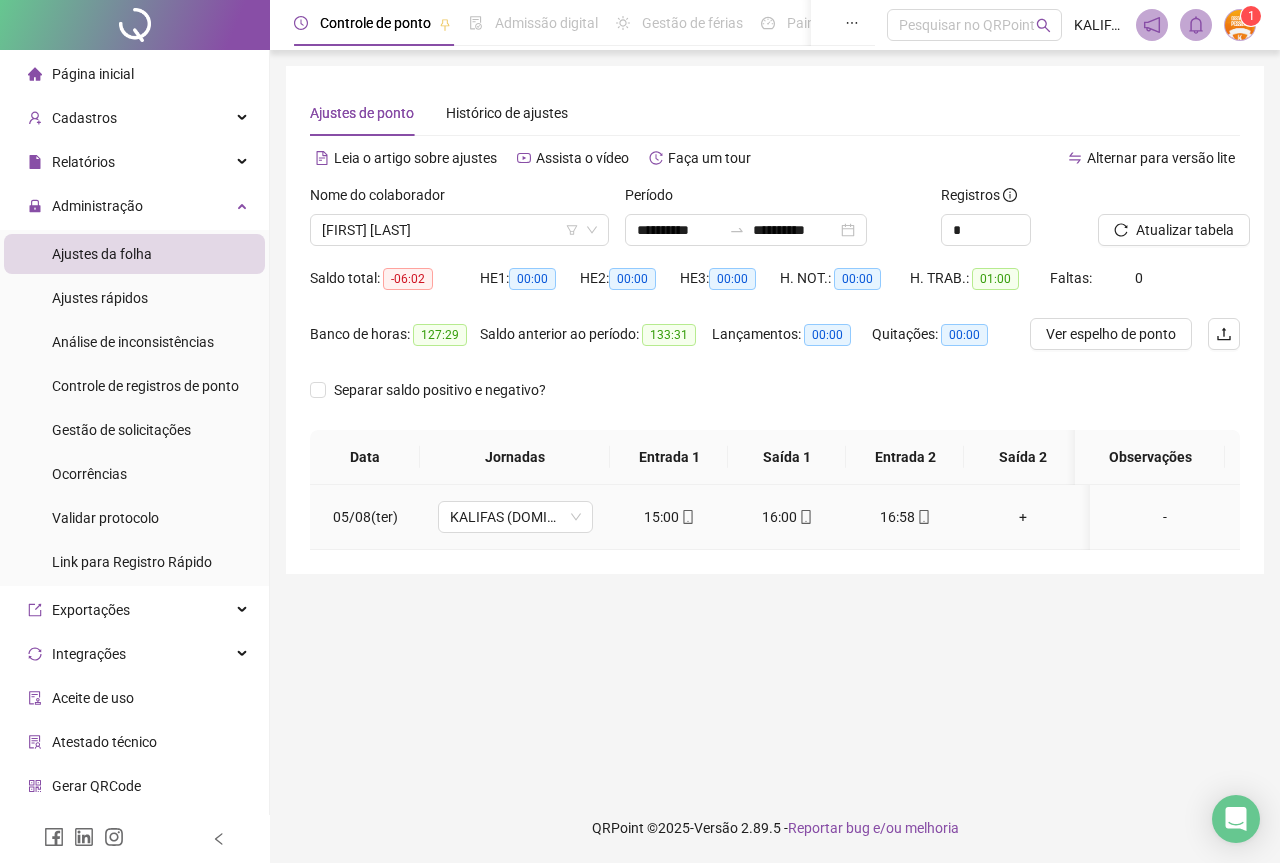 click 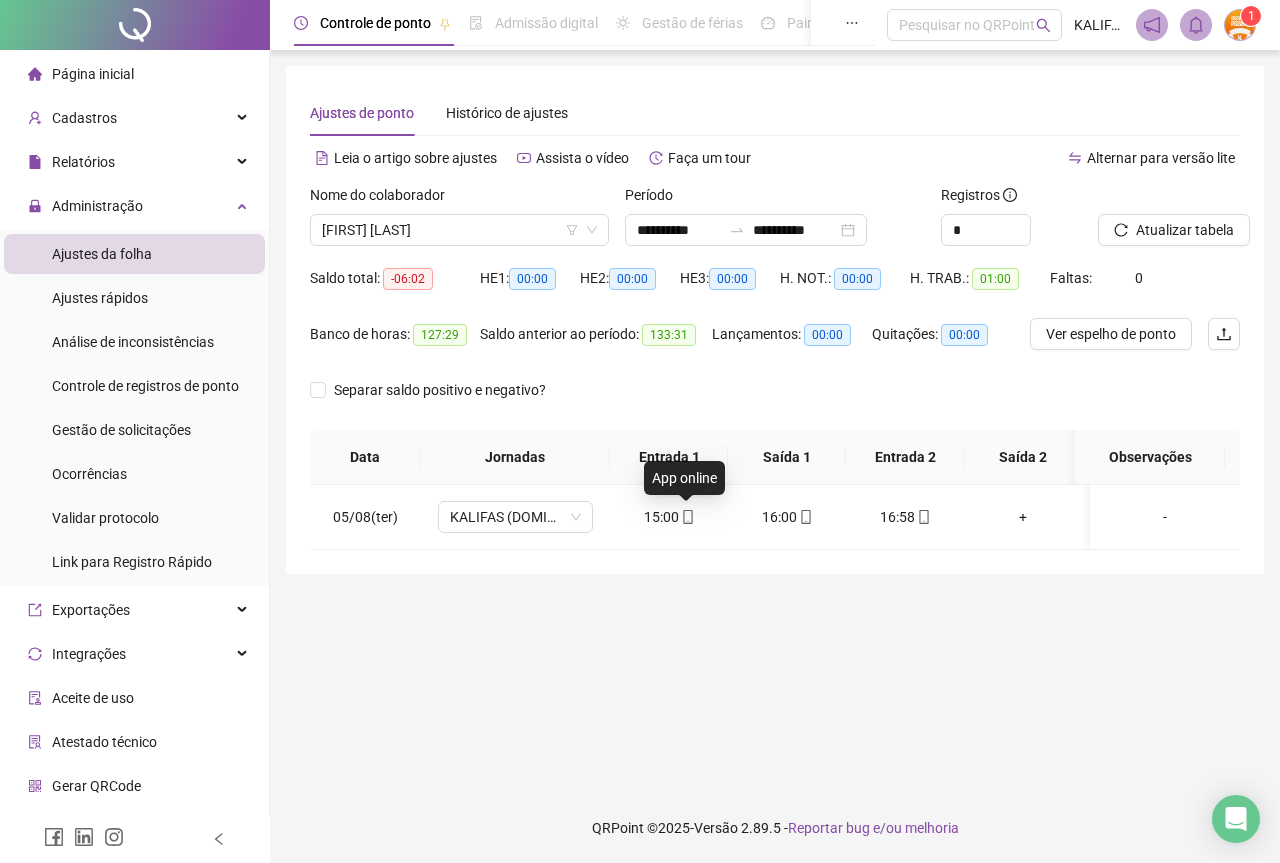 type on "**********" 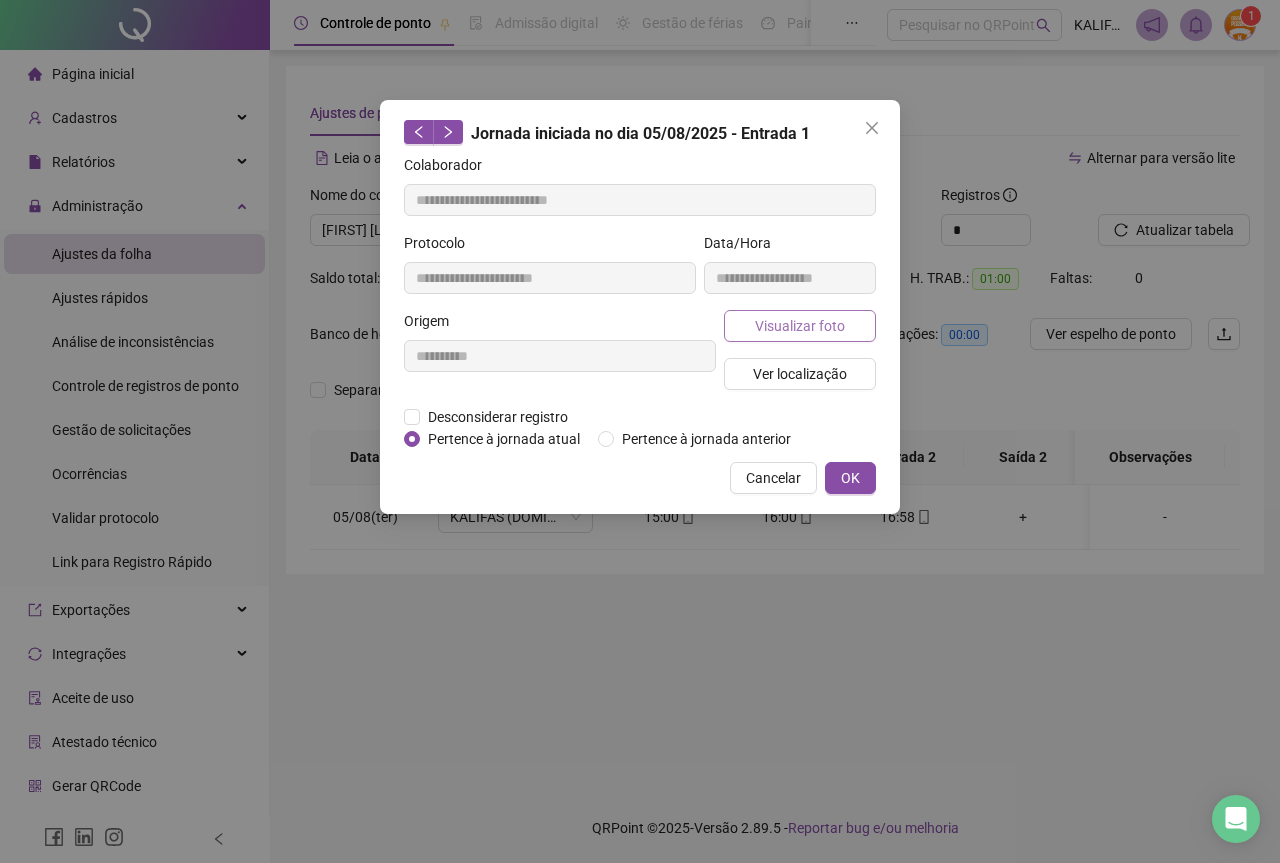 click on "Visualizar foto" at bounding box center (800, 326) 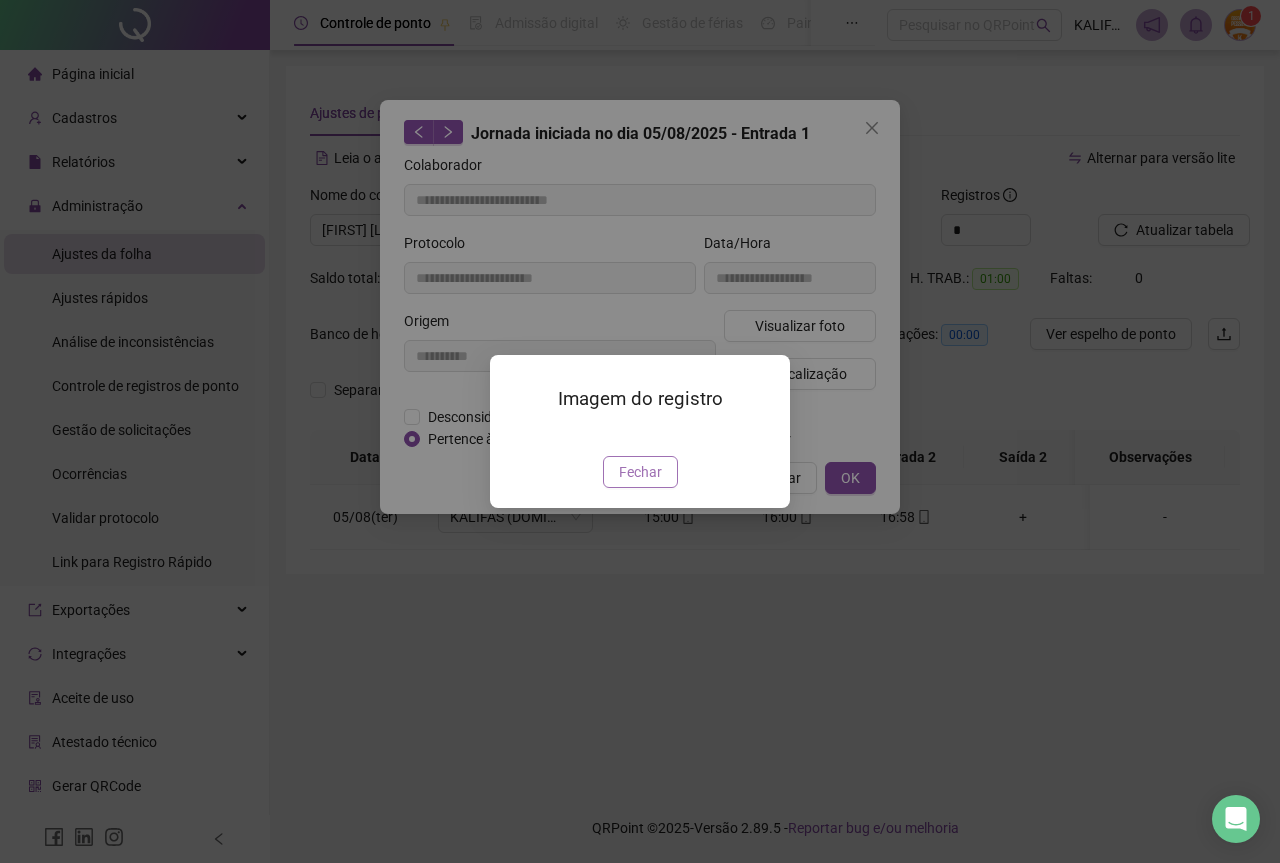 click on "Fechar" at bounding box center [640, 472] 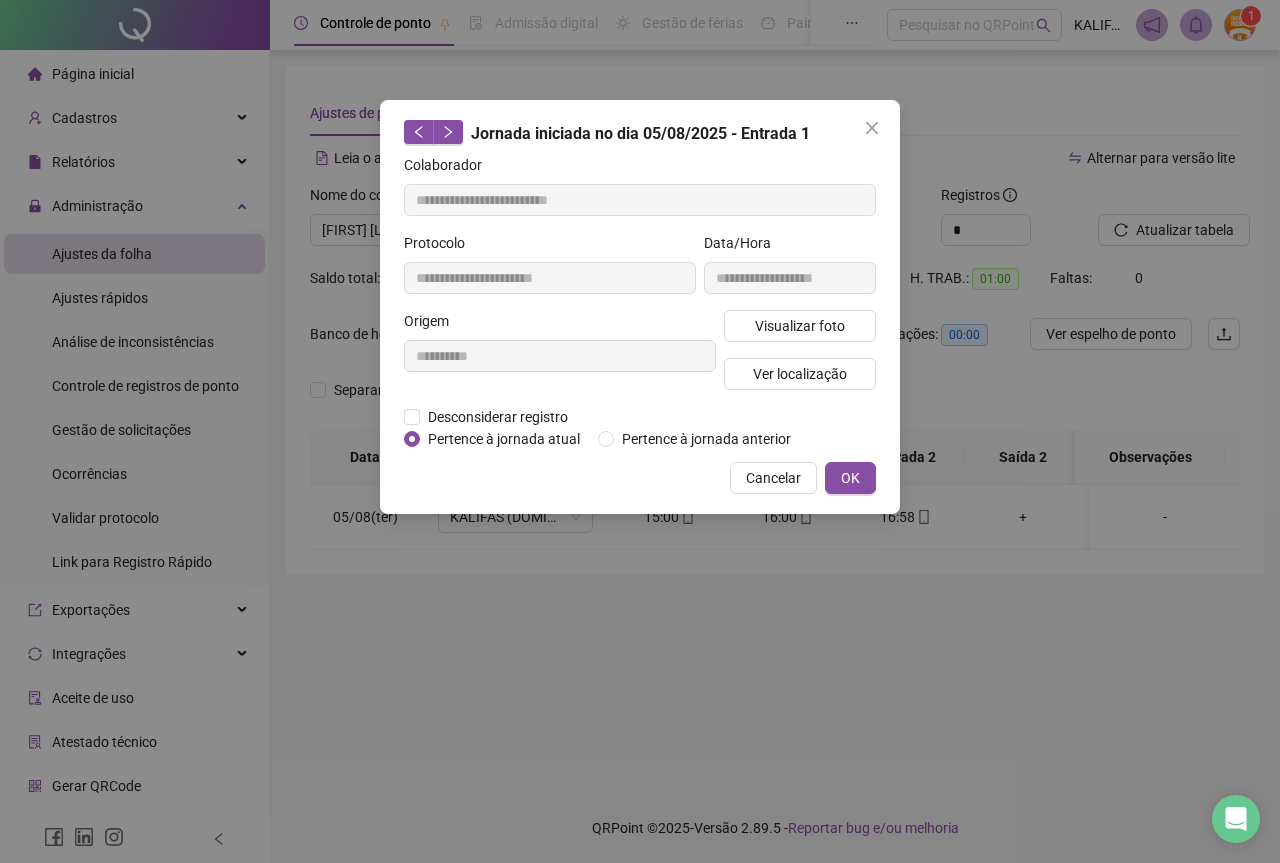 click on "OK" at bounding box center (850, 478) 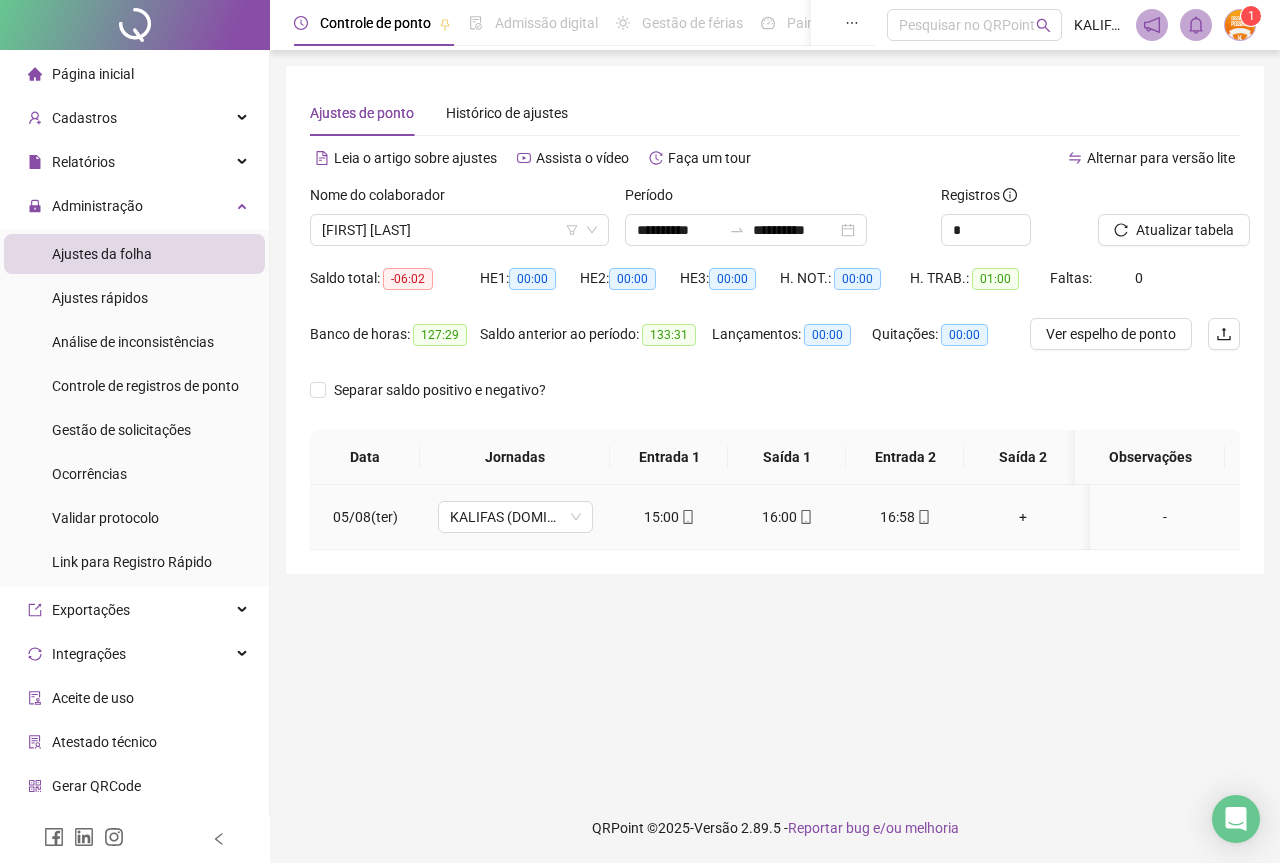 click on "16:00" at bounding box center [787, 517] 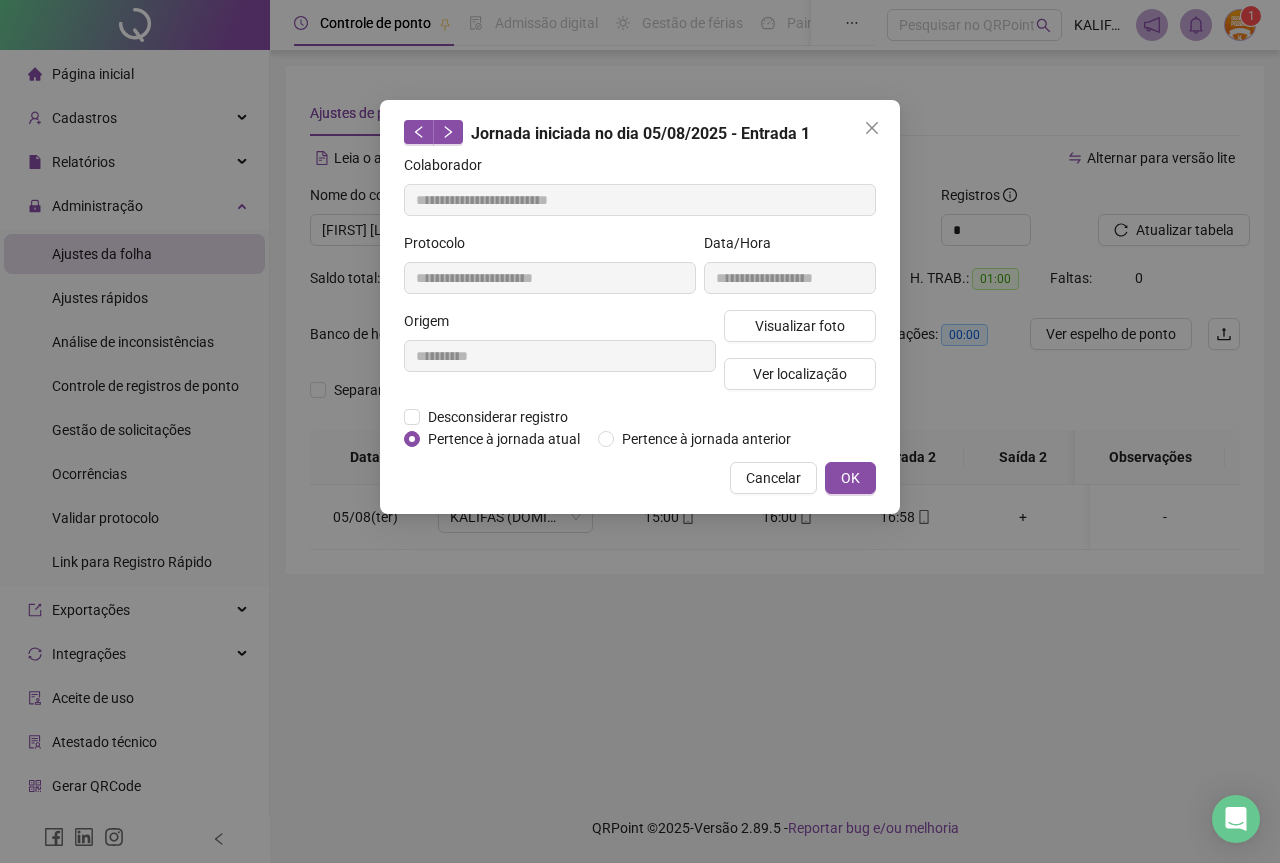 type on "**********" 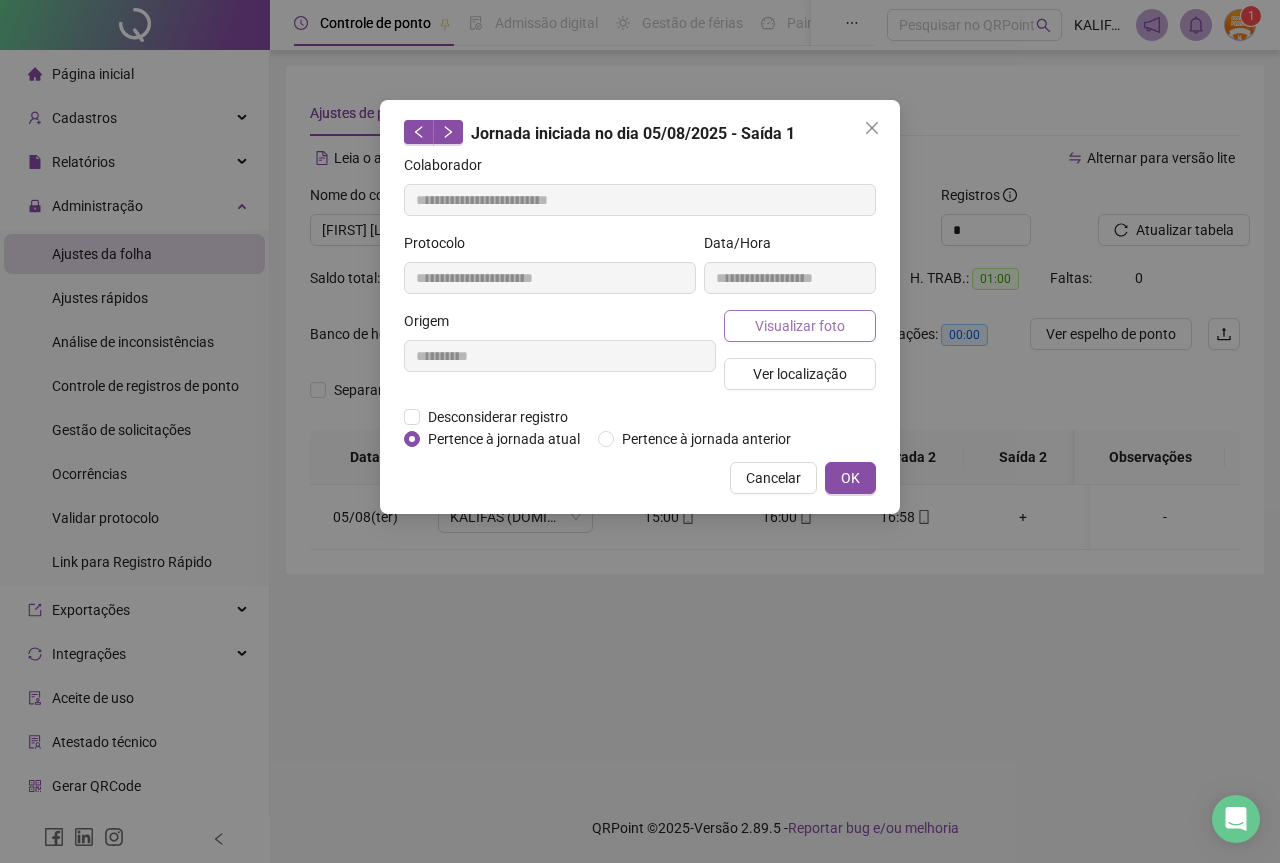 click on "Visualizar foto" at bounding box center (800, 326) 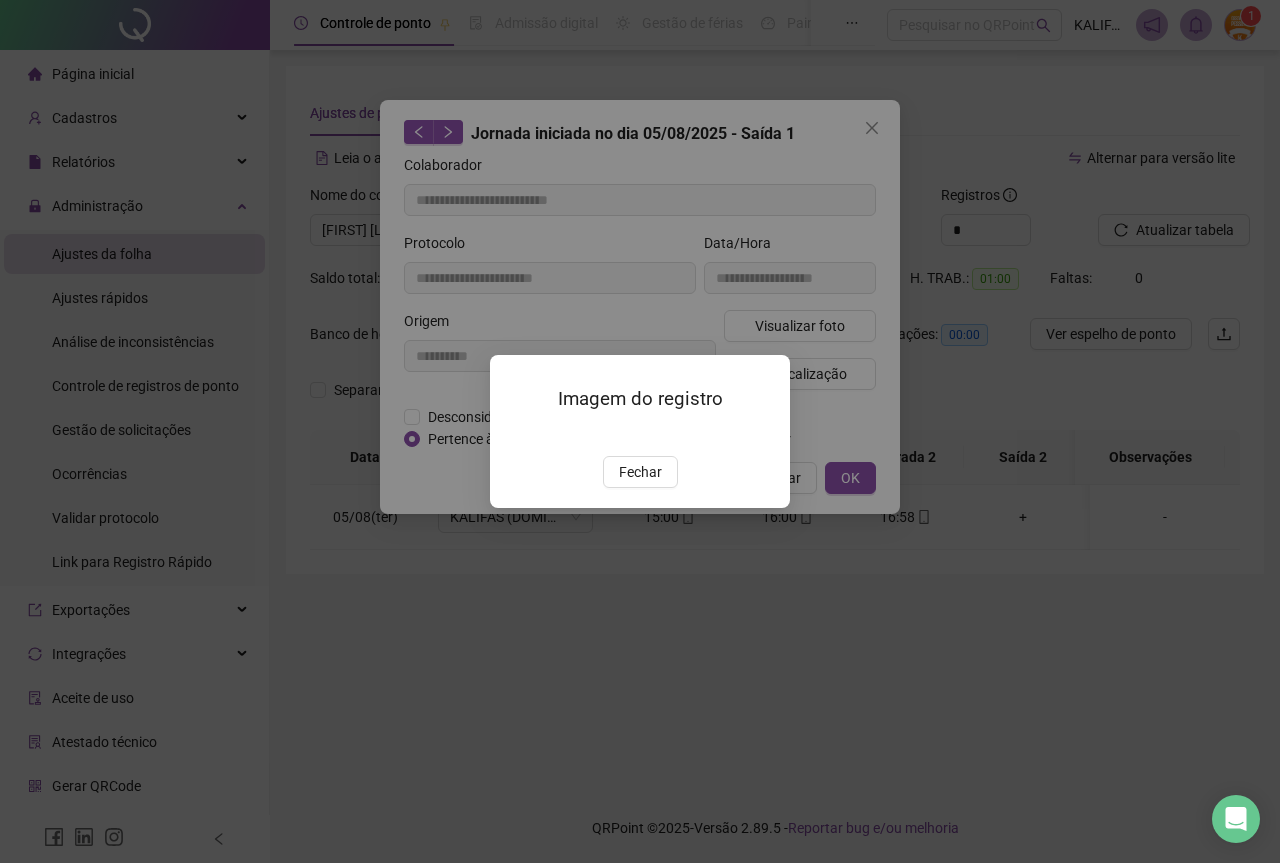 click on "Fechar" at bounding box center [640, 472] 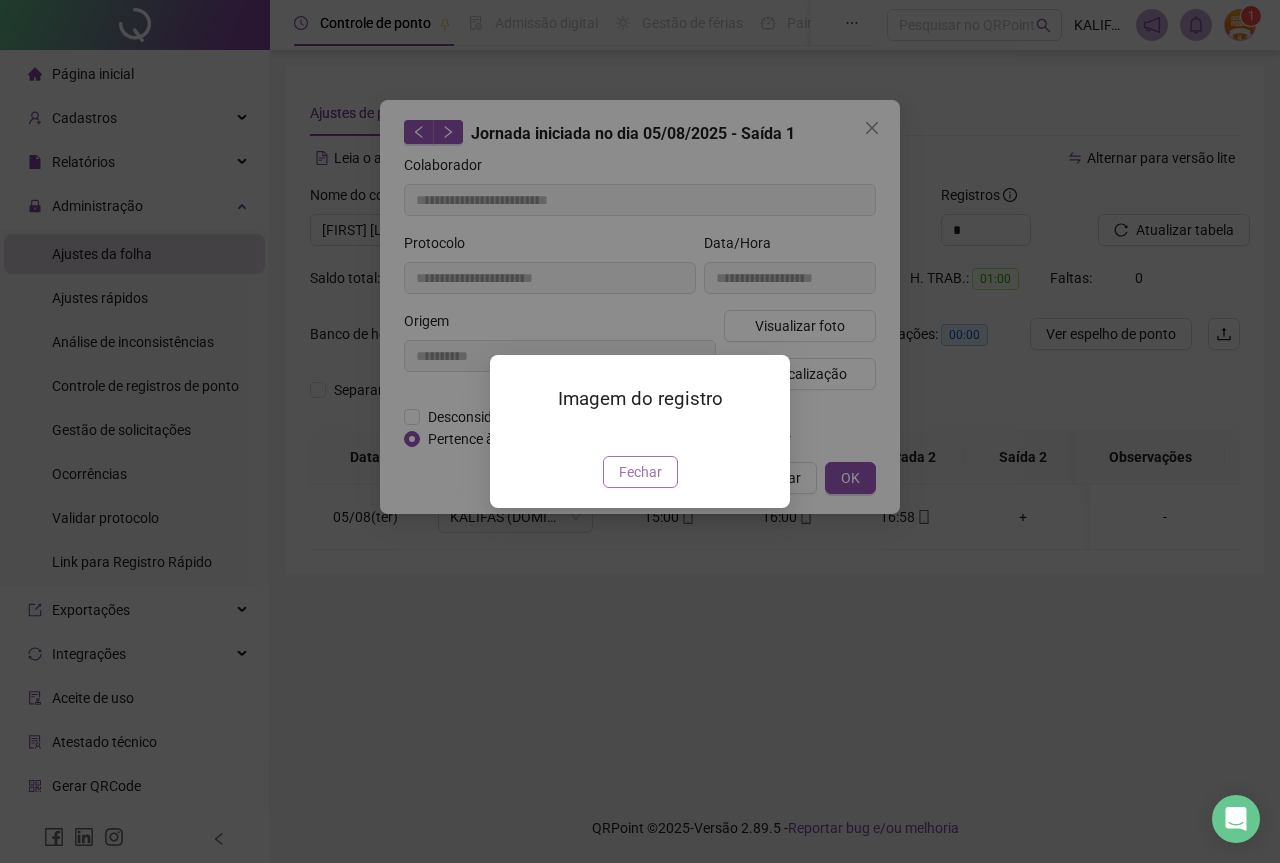 click on "Fechar" at bounding box center [640, 472] 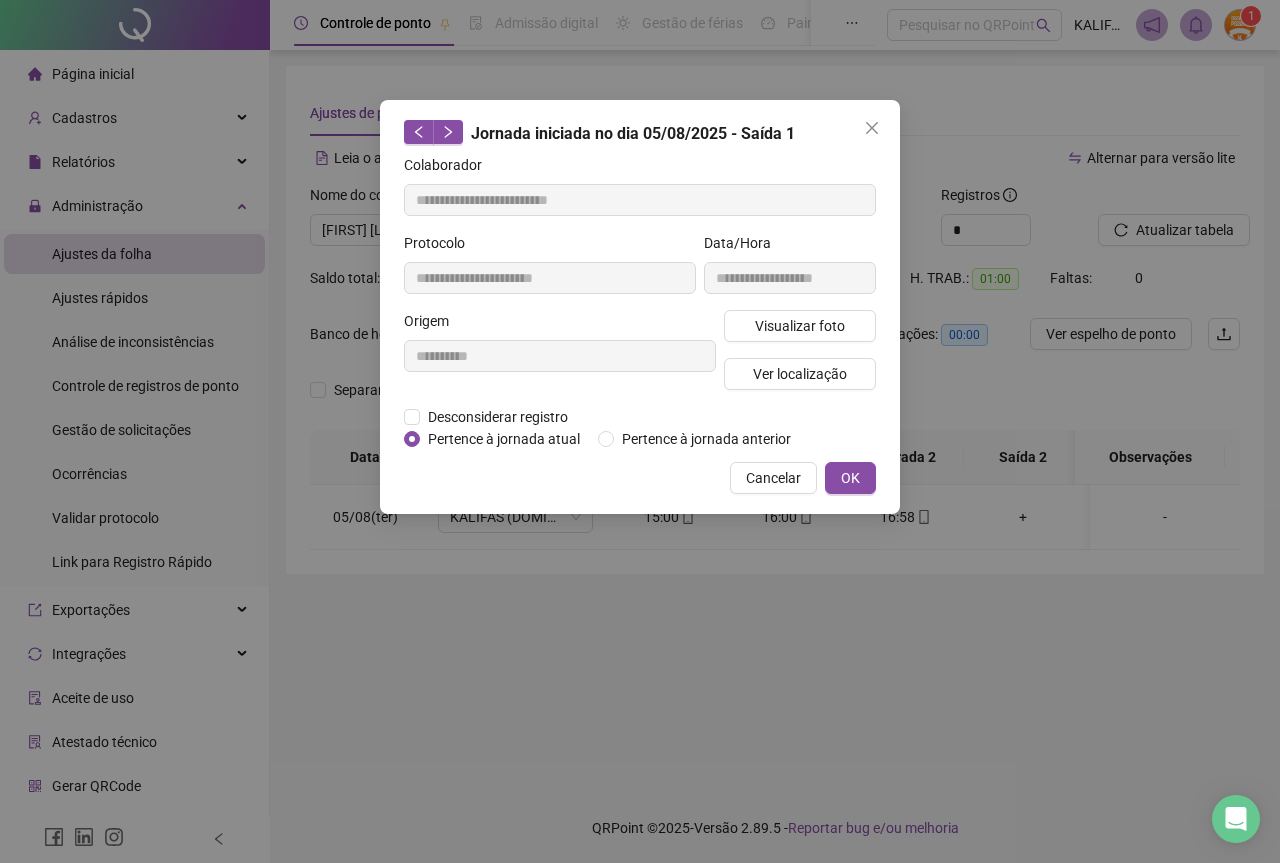 click on "**********" at bounding box center (640, 307) 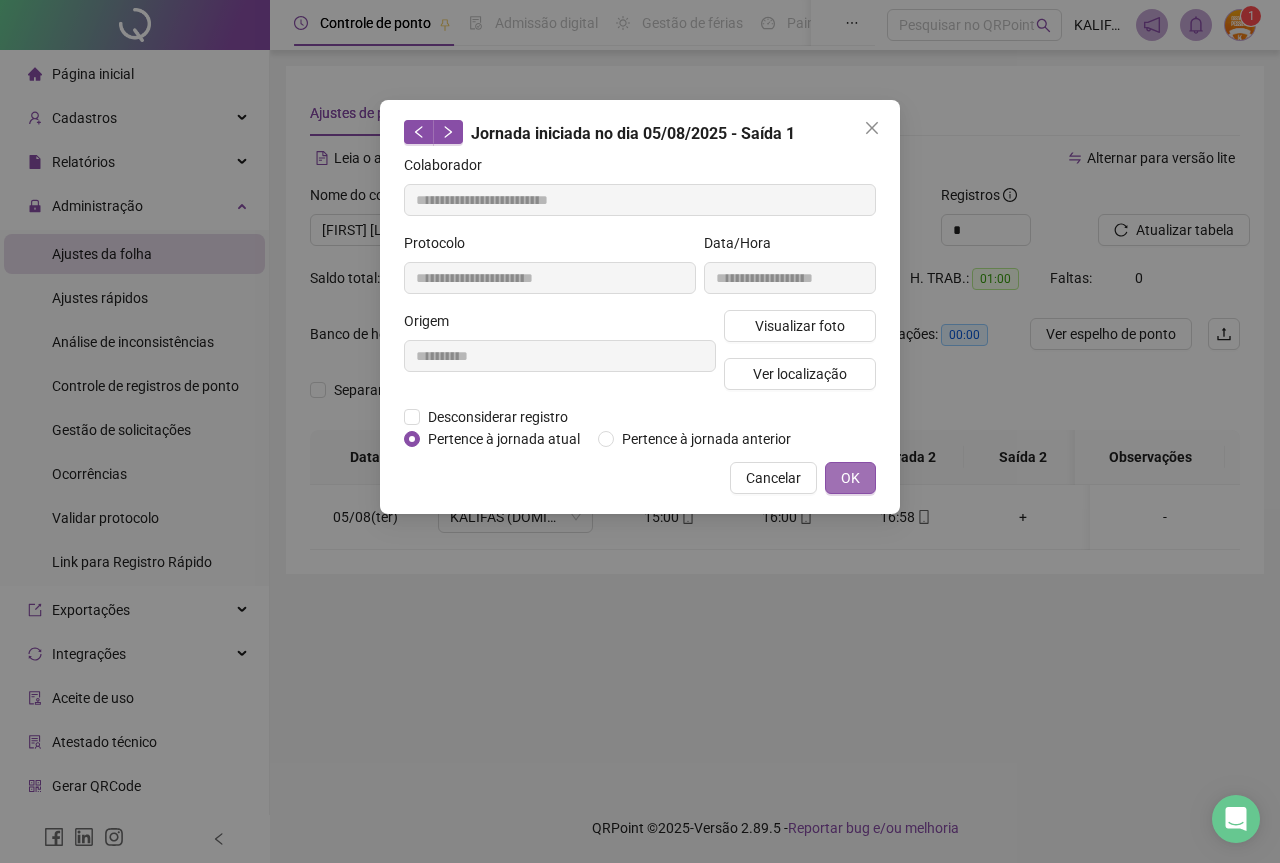 click on "OK" at bounding box center [850, 478] 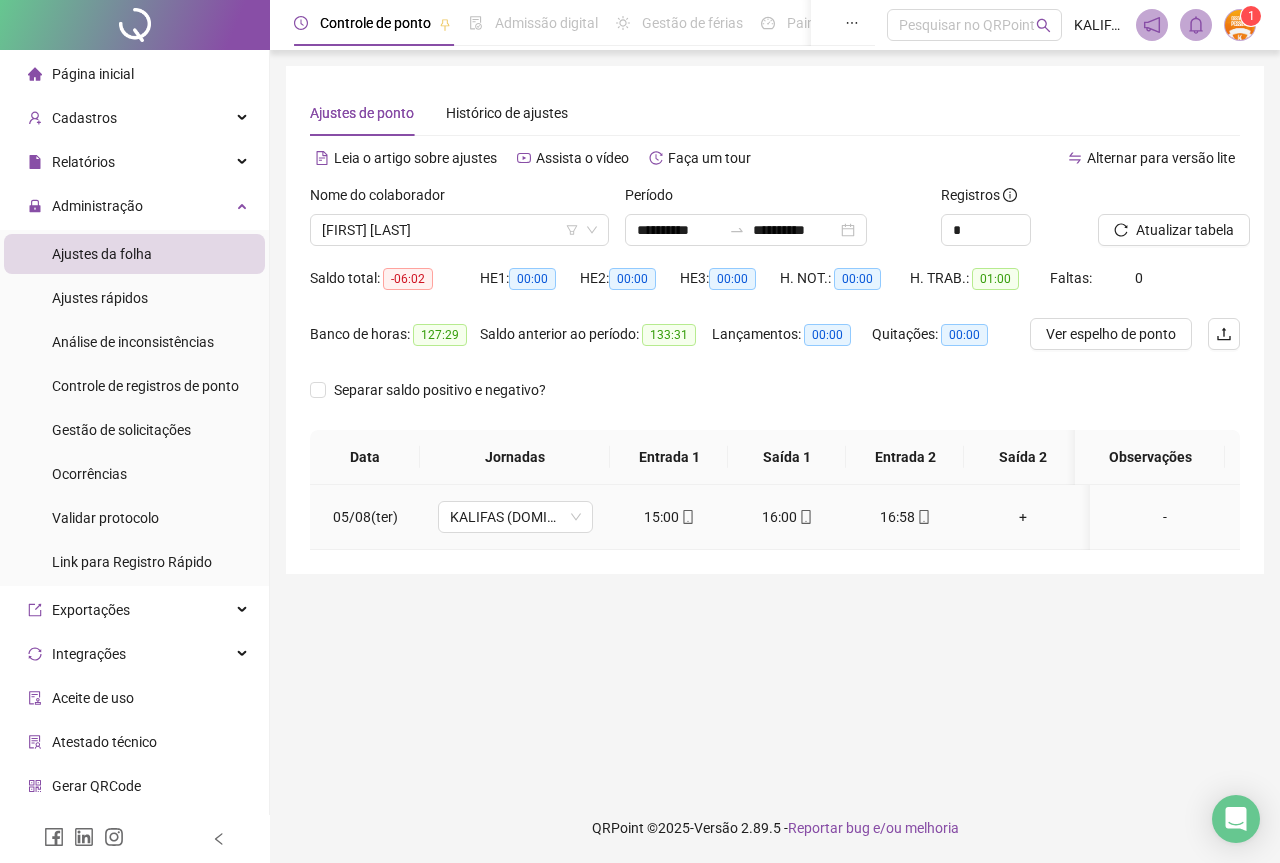 click at bounding box center (923, 517) 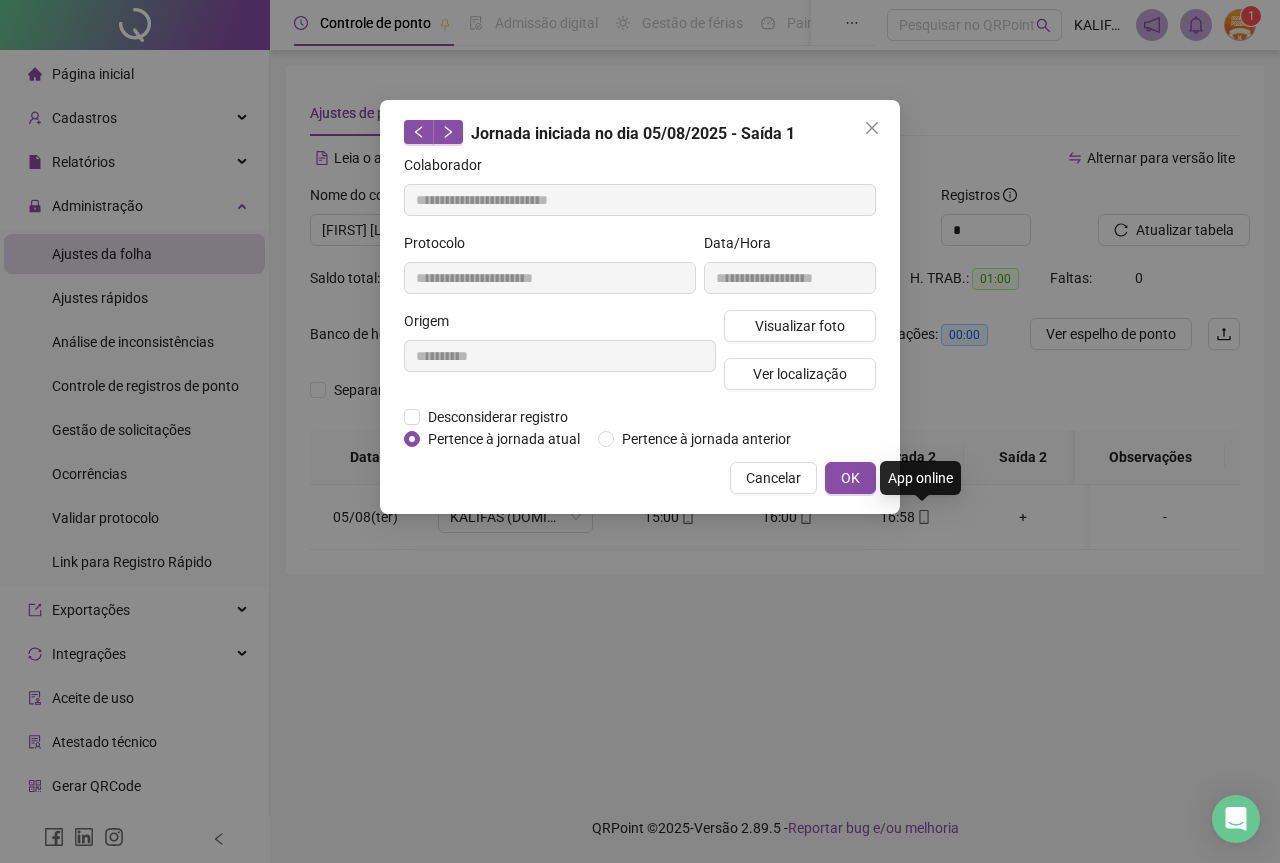 type on "**********" 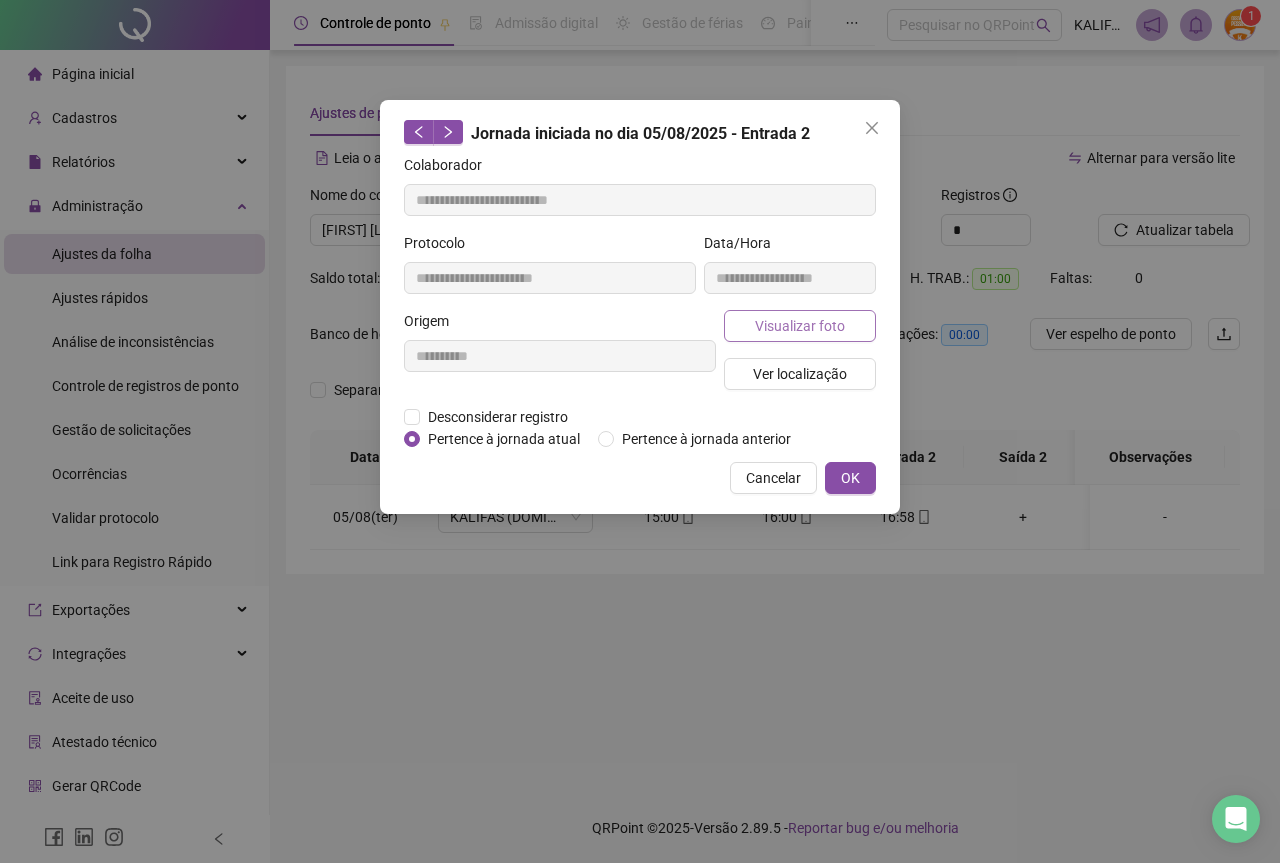 click on "Visualizar foto" at bounding box center [800, 326] 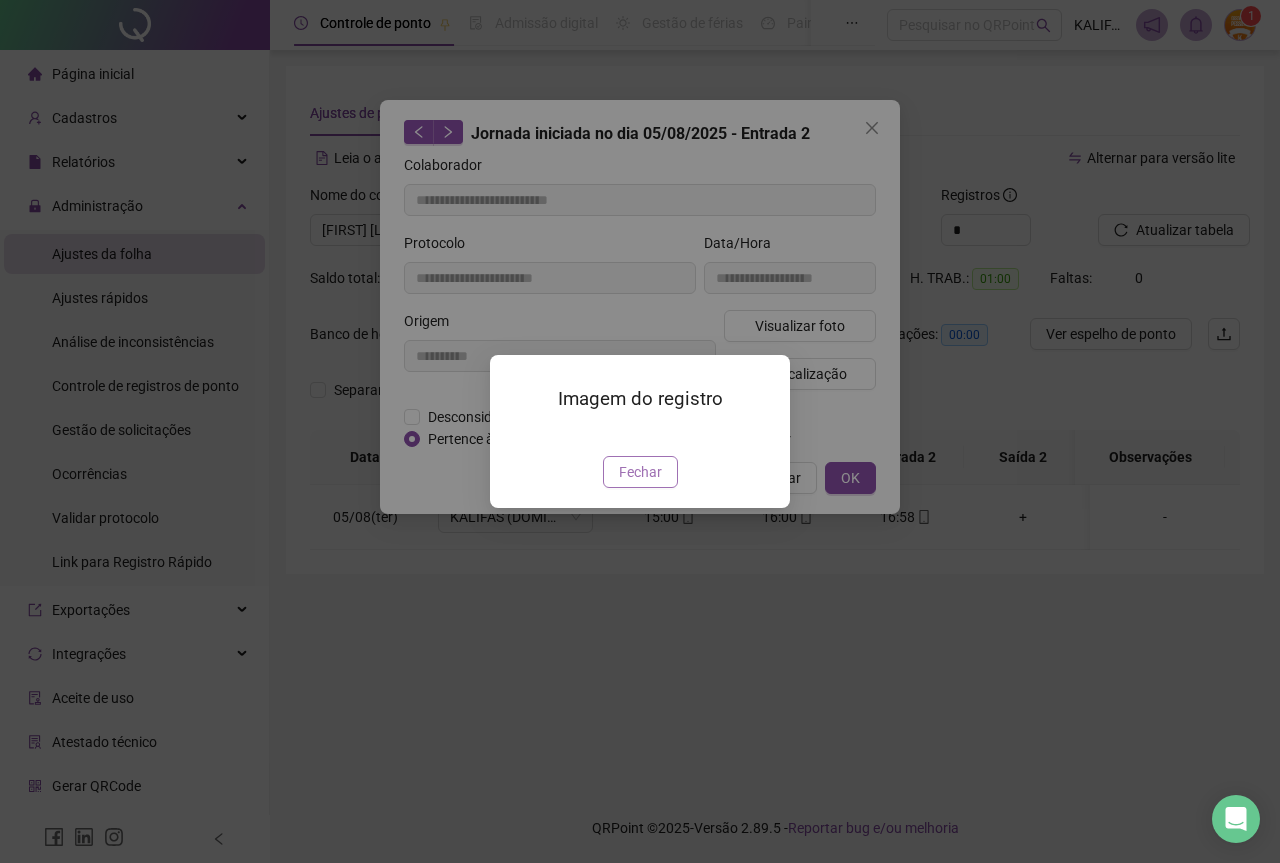 click on "Fechar" at bounding box center [640, 472] 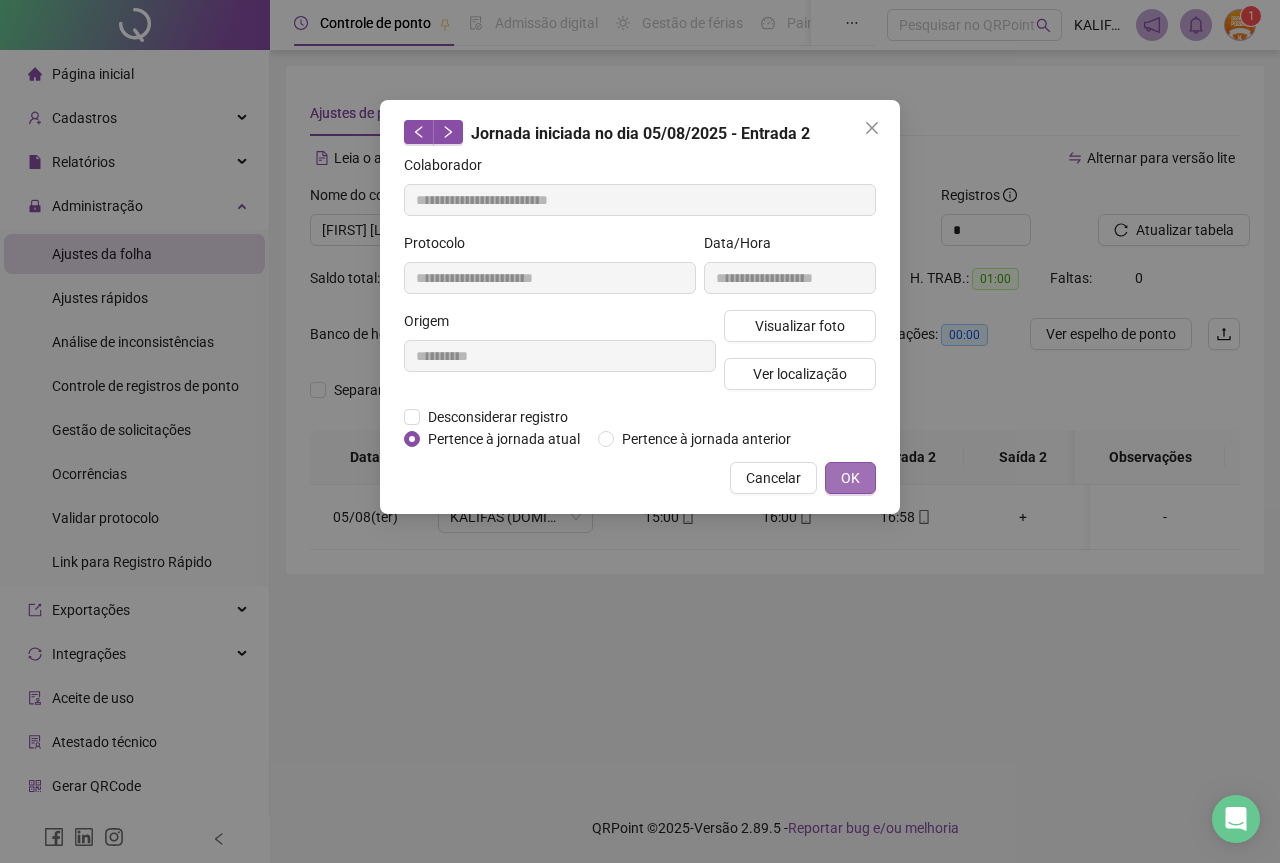 click on "OK" at bounding box center (850, 478) 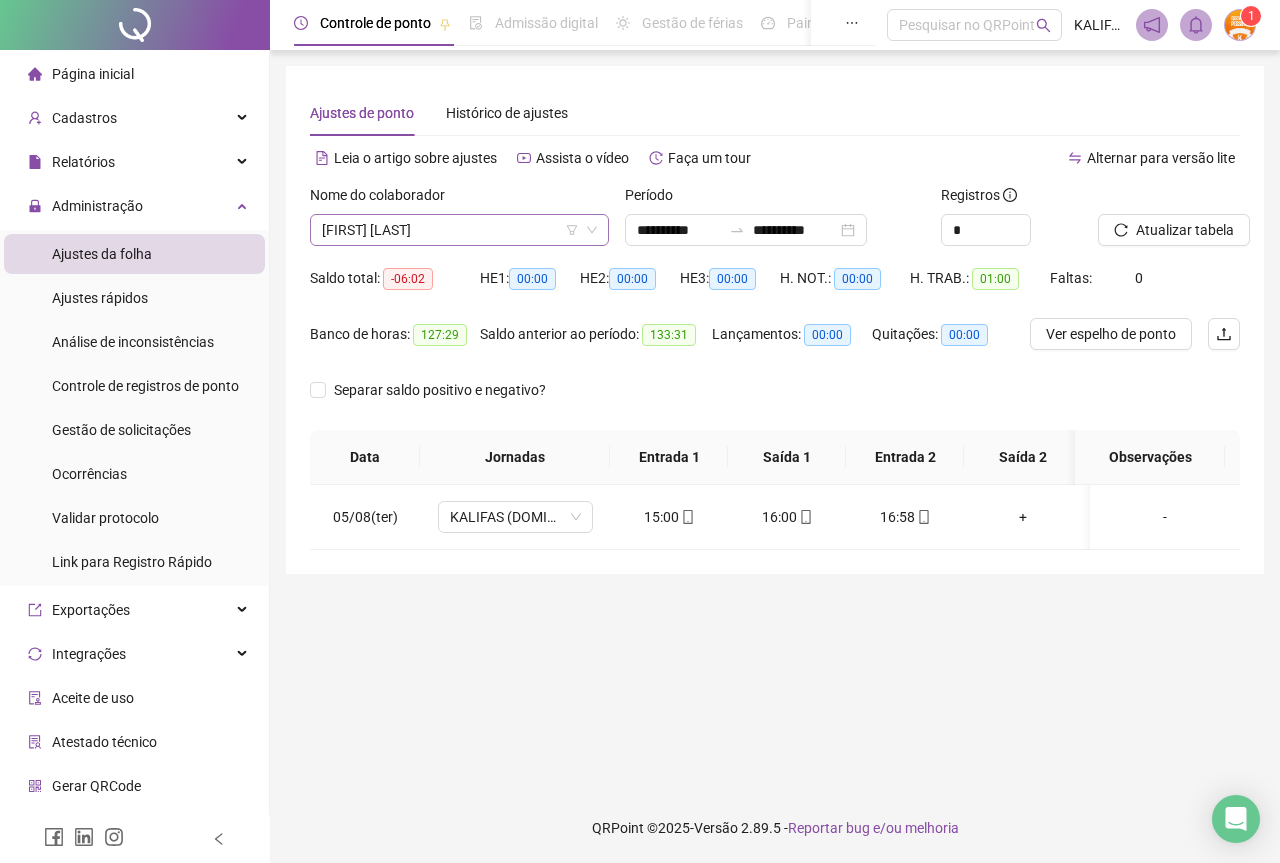 click on "[FIRST] [LAST]" at bounding box center (459, 230) 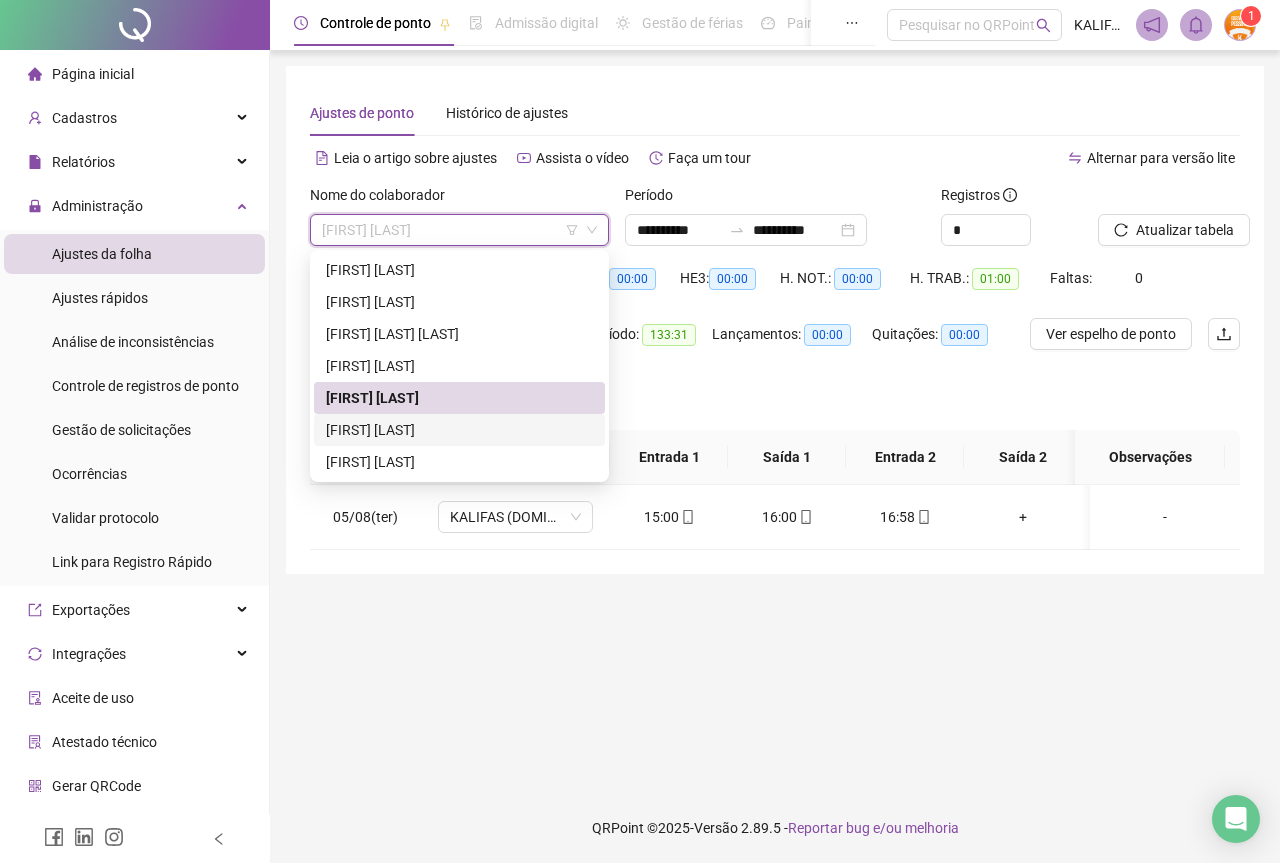 click on "[FIRST] [LAST]" at bounding box center [459, 430] 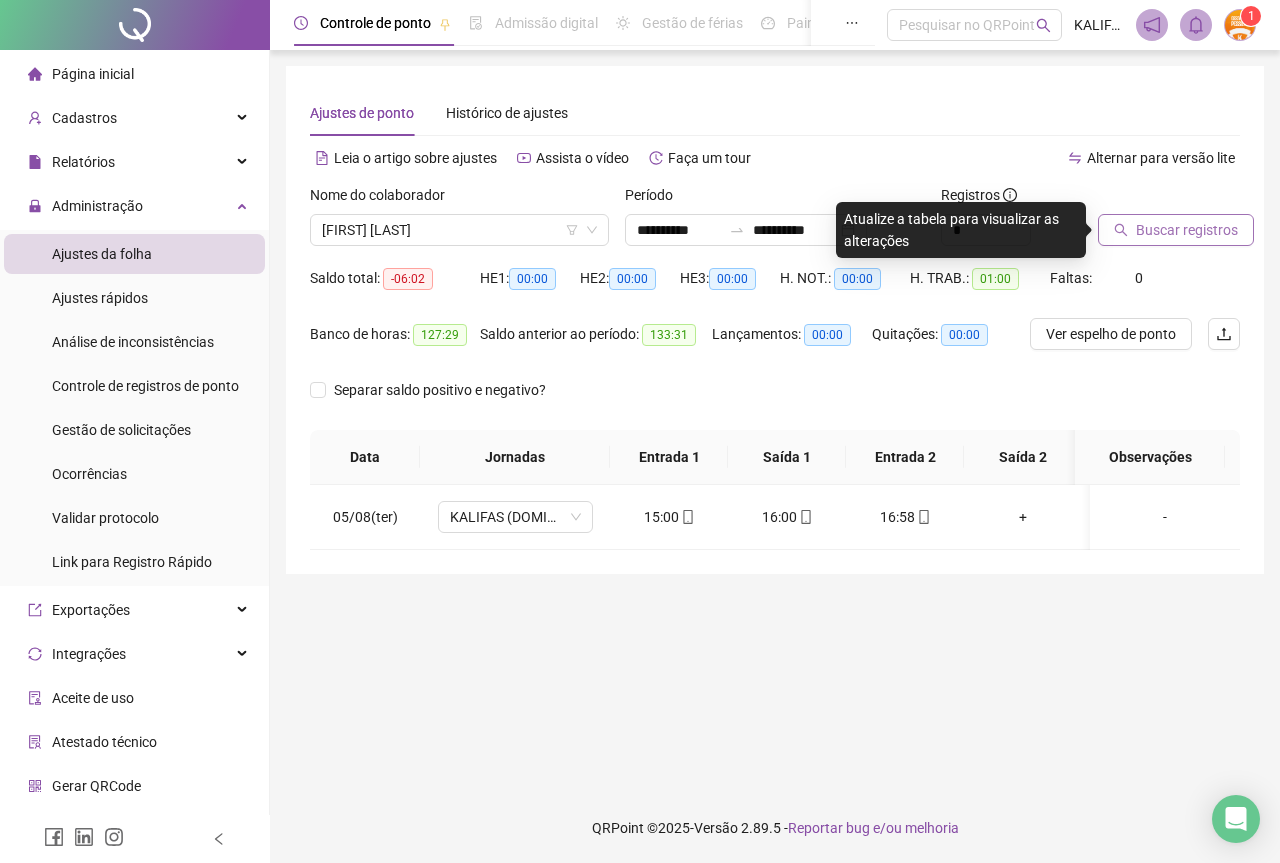 click on "Buscar registros" at bounding box center (1187, 230) 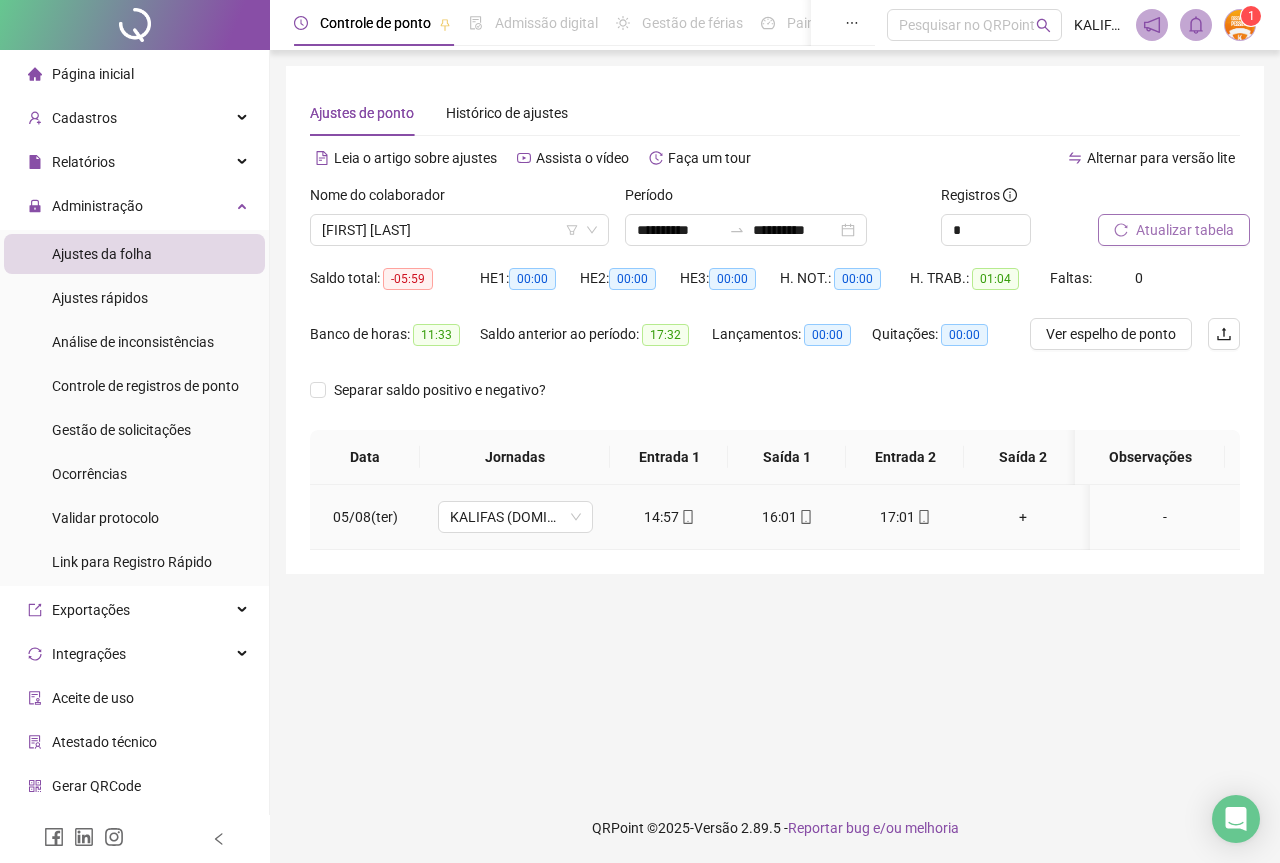 click 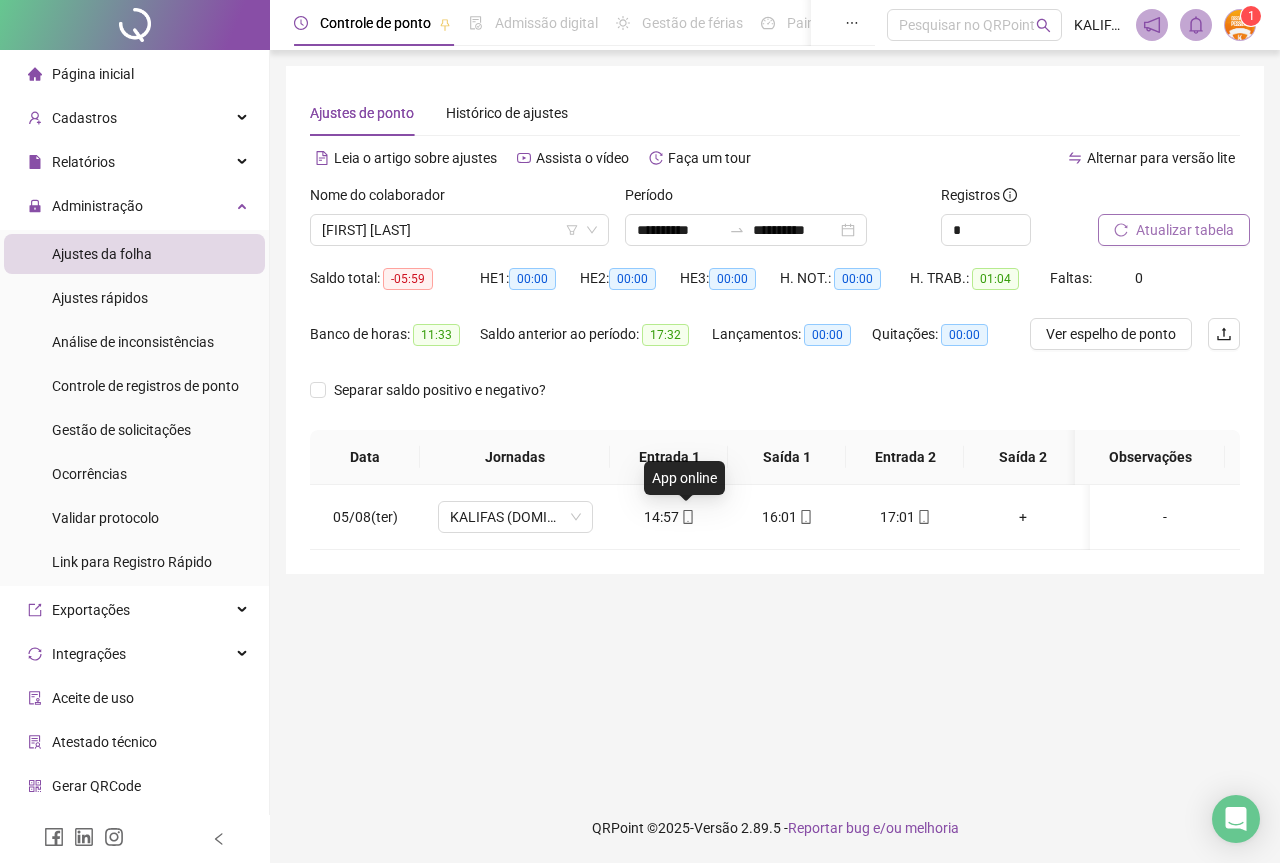 type on "**********" 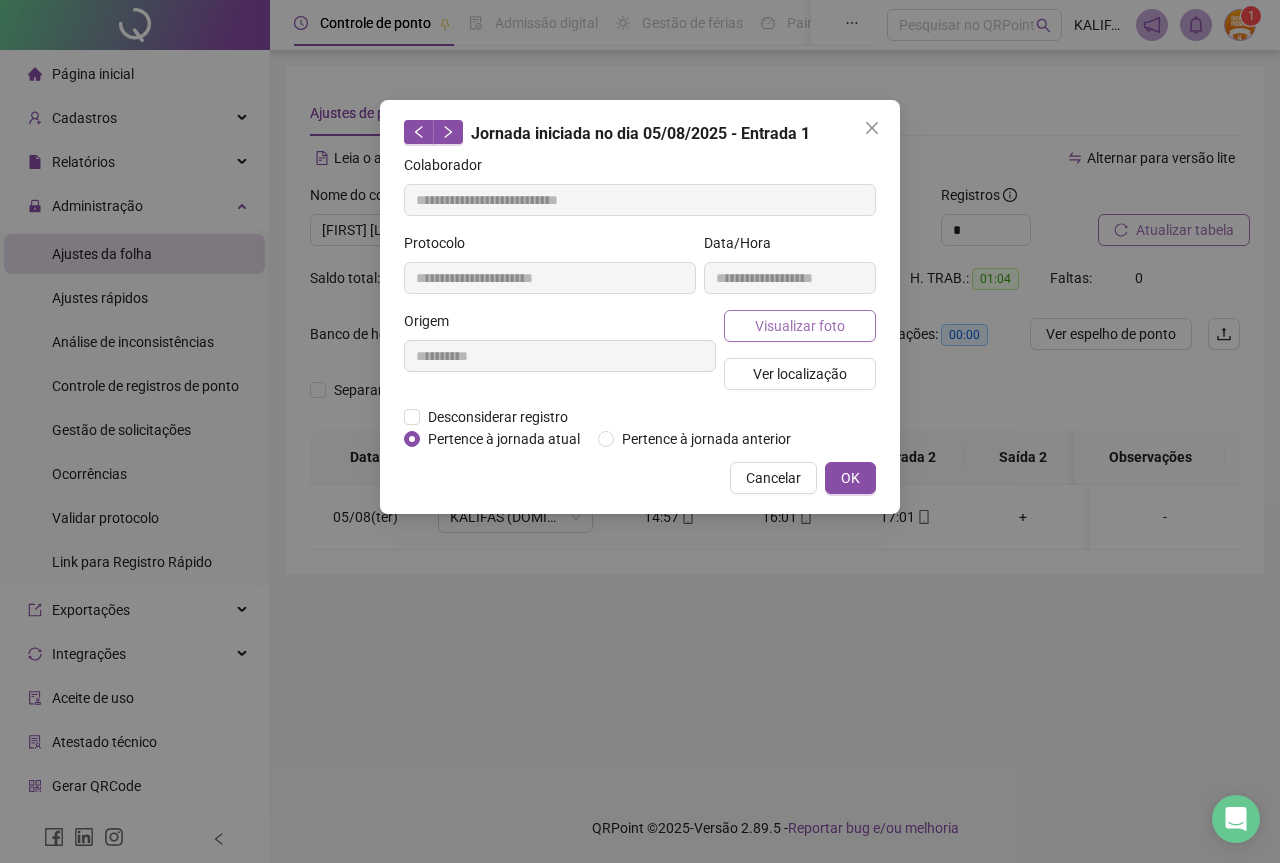 click on "Visualizar foto" at bounding box center (800, 326) 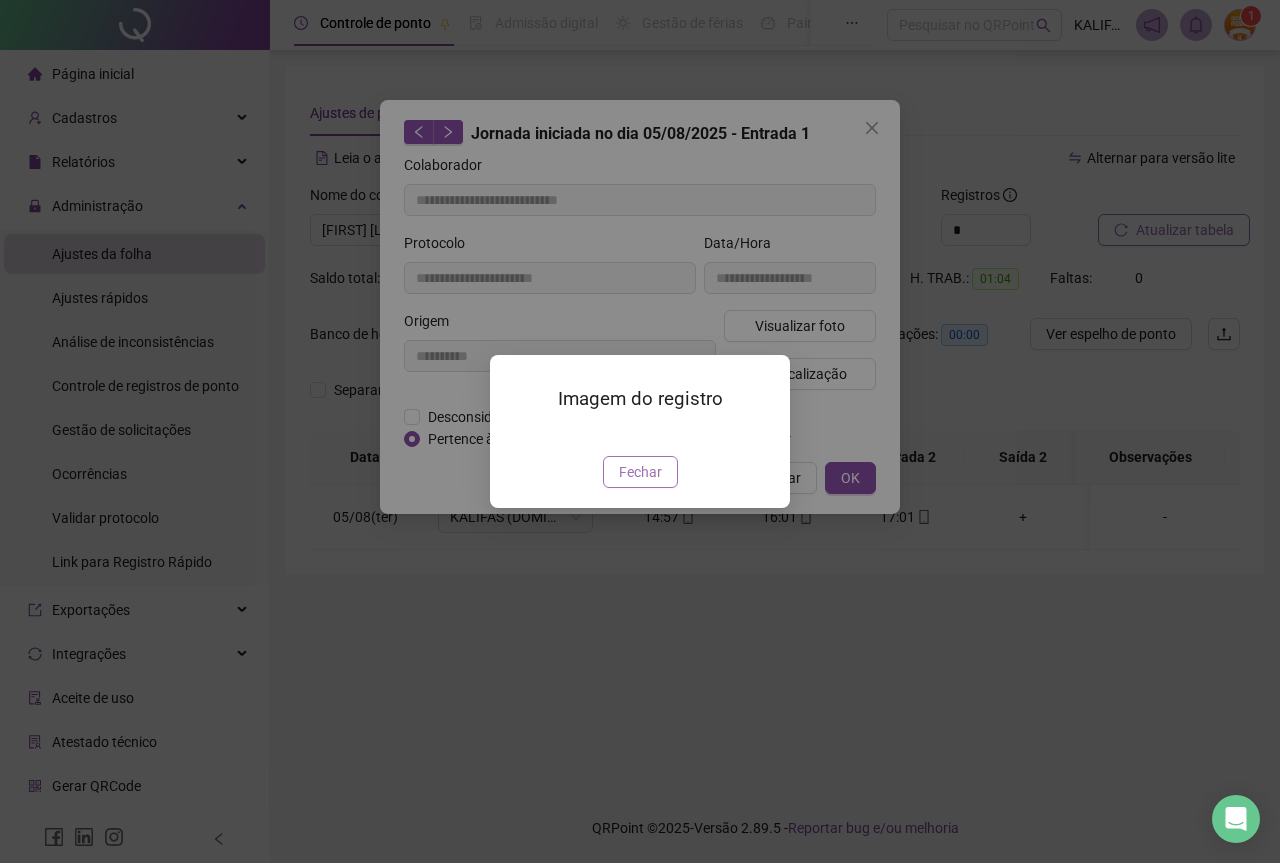 click on "Fechar" at bounding box center (640, 472) 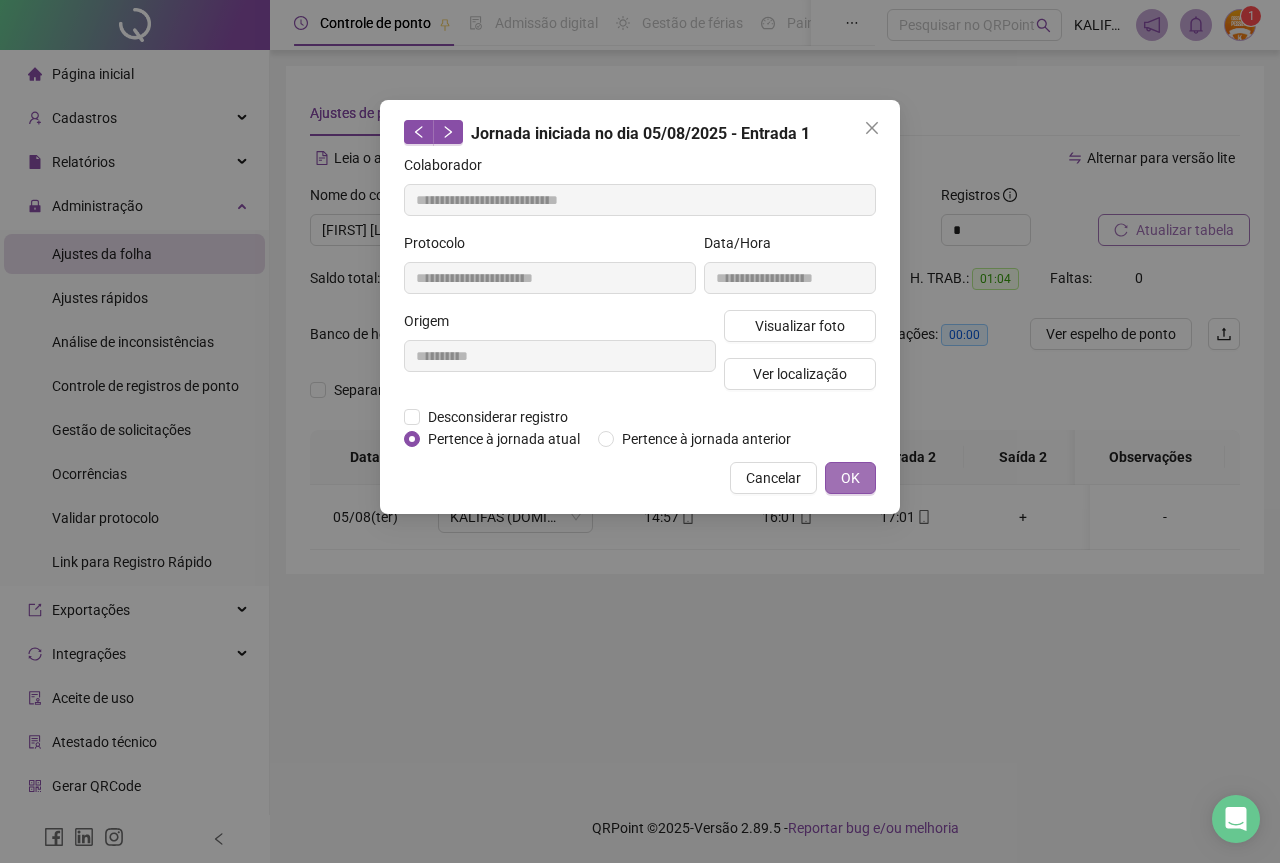 click on "OK" at bounding box center (850, 478) 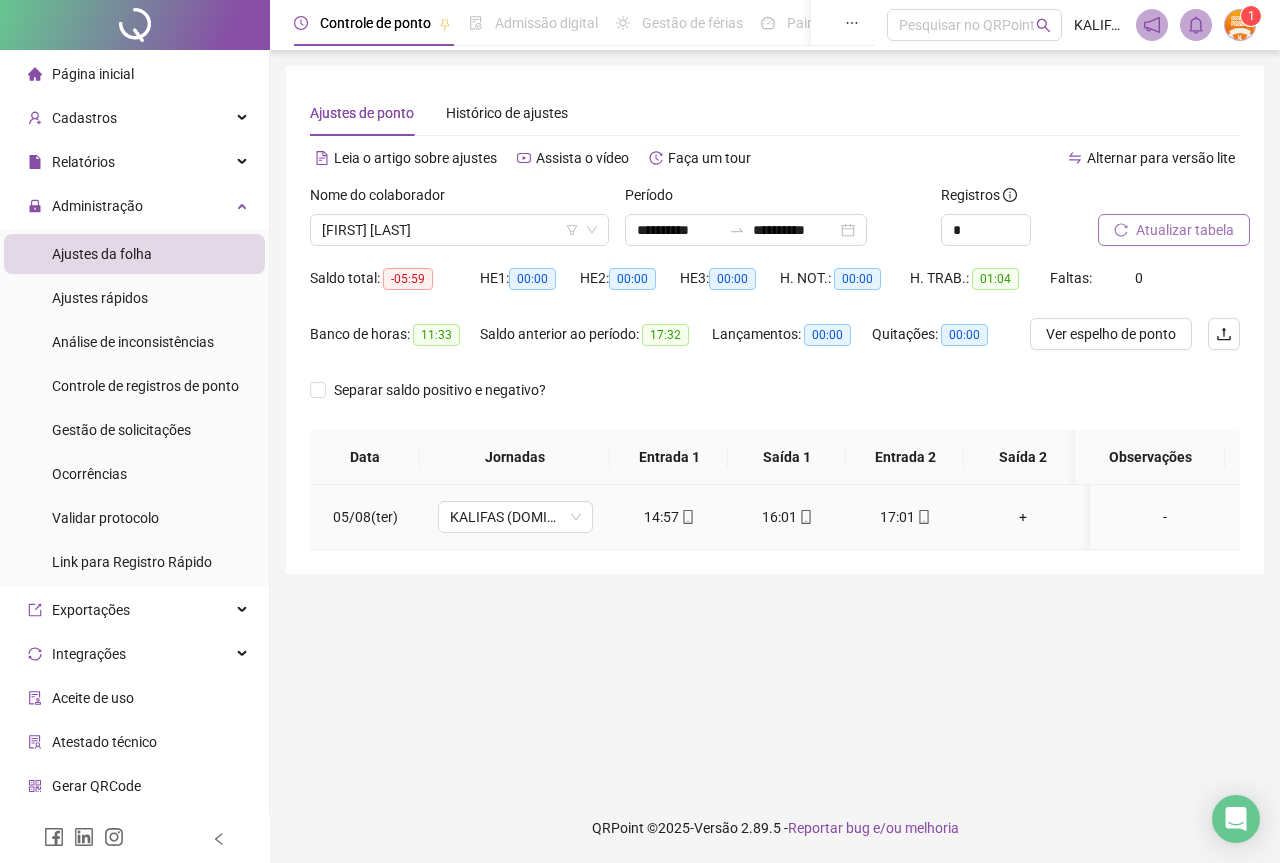 click on "16:01" at bounding box center [787, 517] 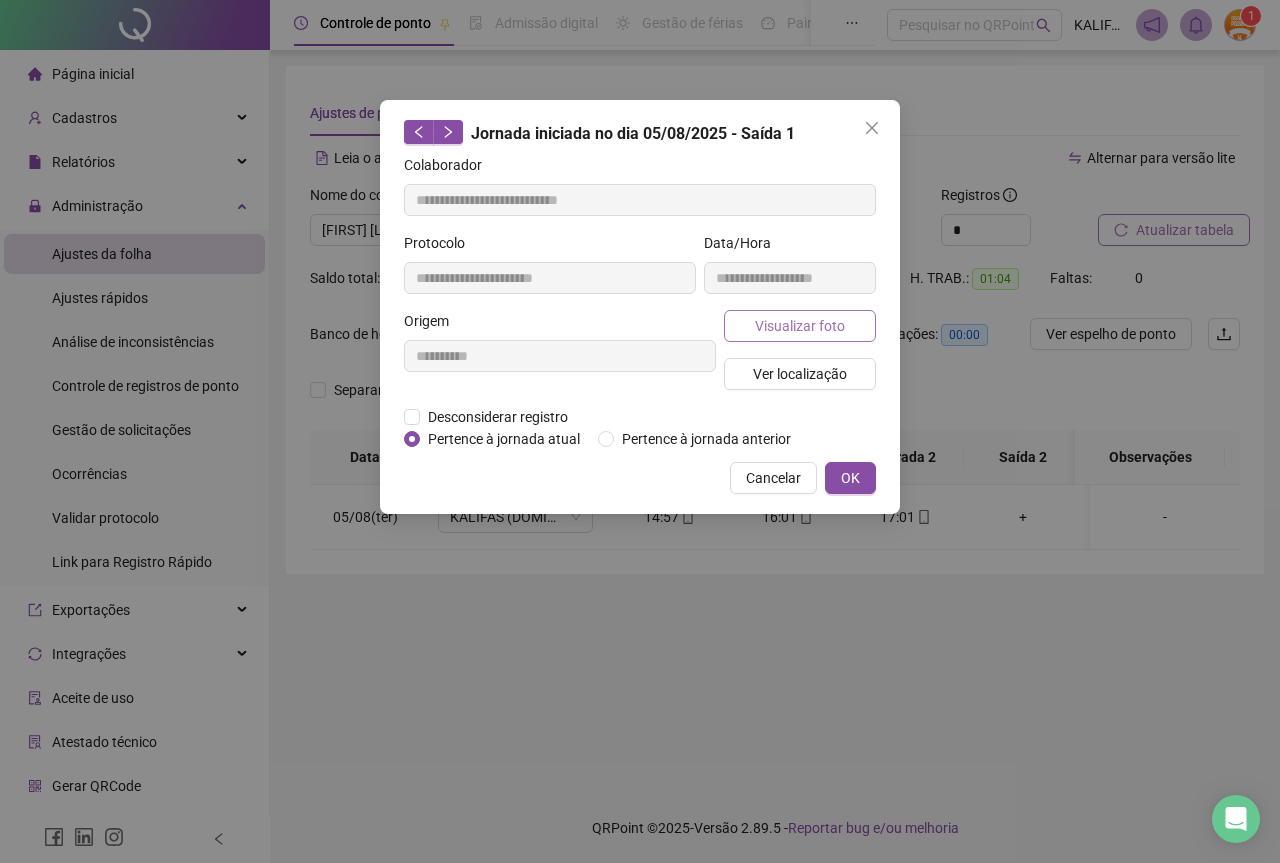 click on "Visualizar foto" at bounding box center (800, 326) 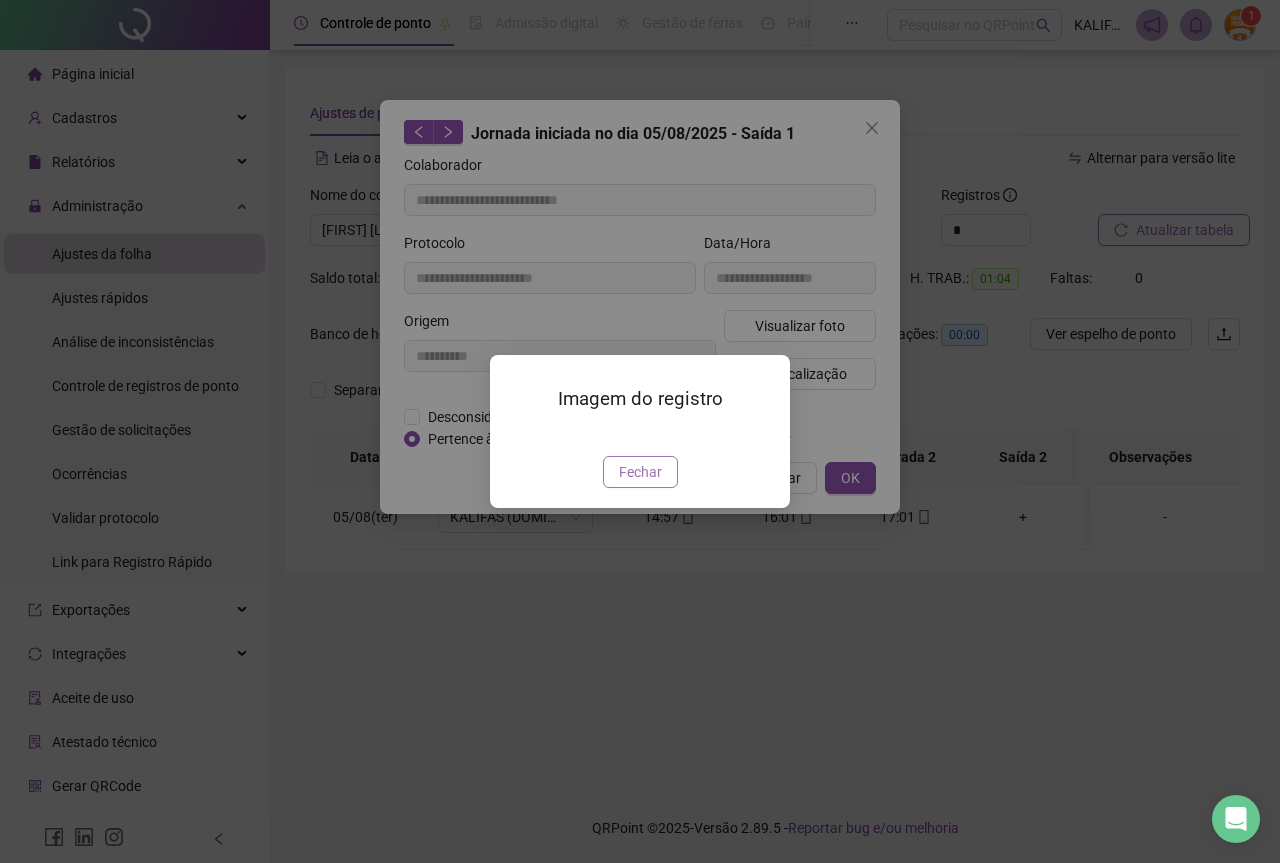 click on "Fechar" at bounding box center (640, 472) 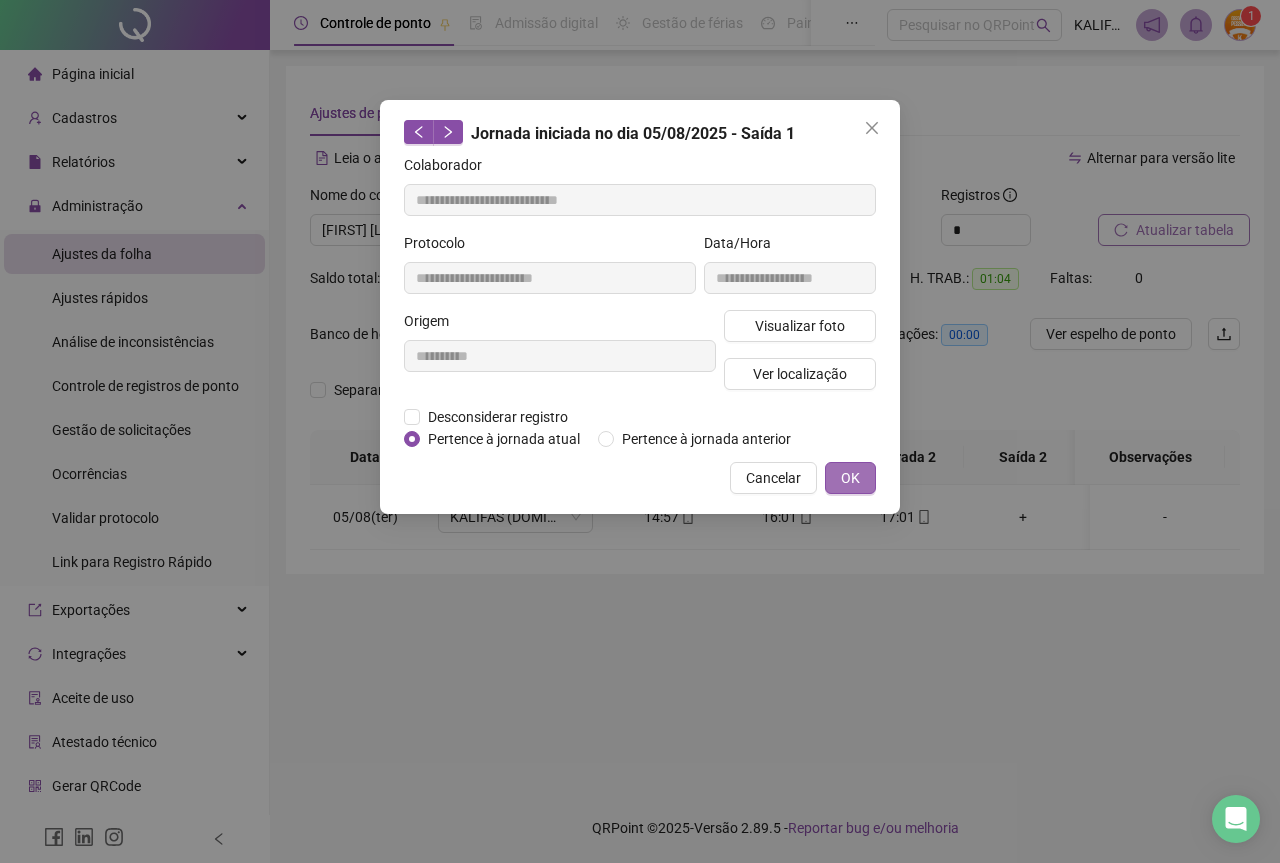 click on "OK" at bounding box center [850, 478] 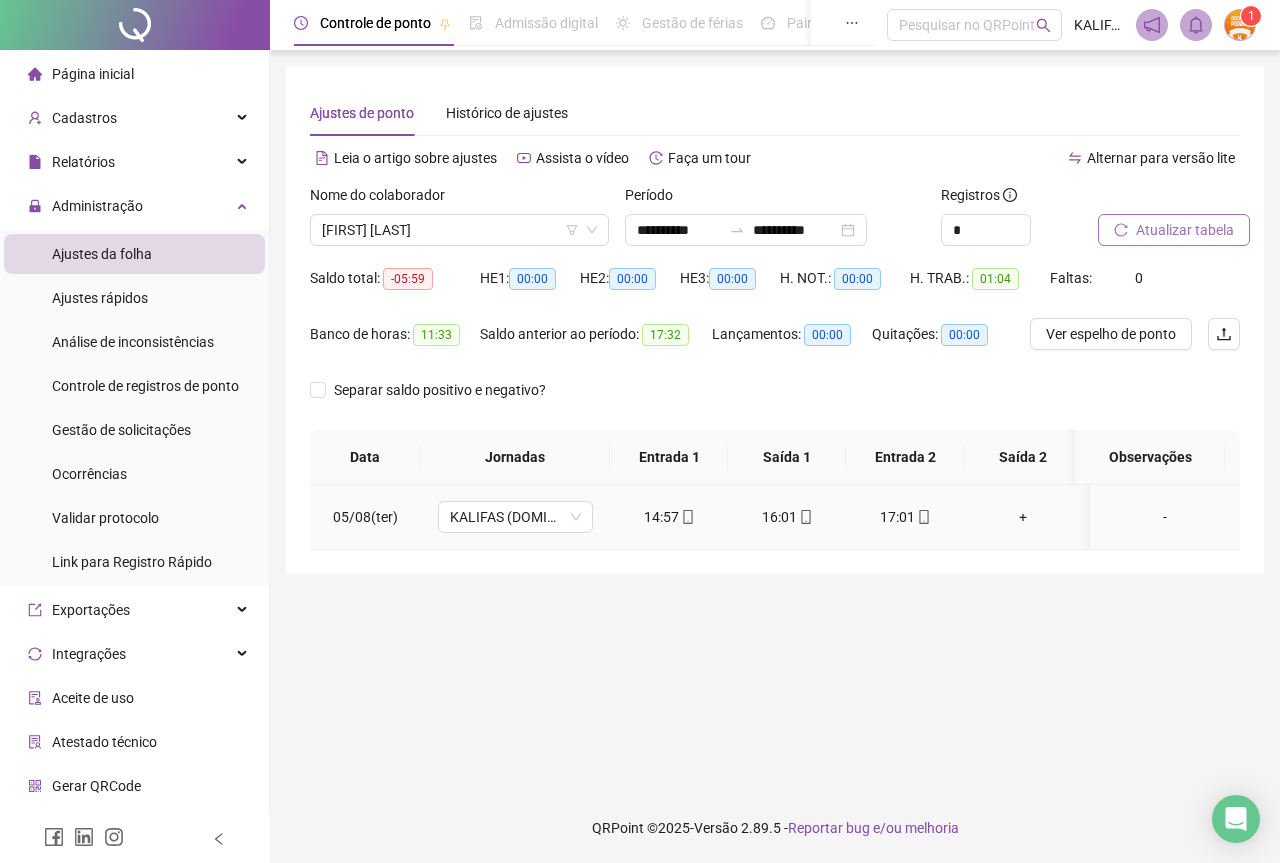 click on "17:01" at bounding box center [905, 517] 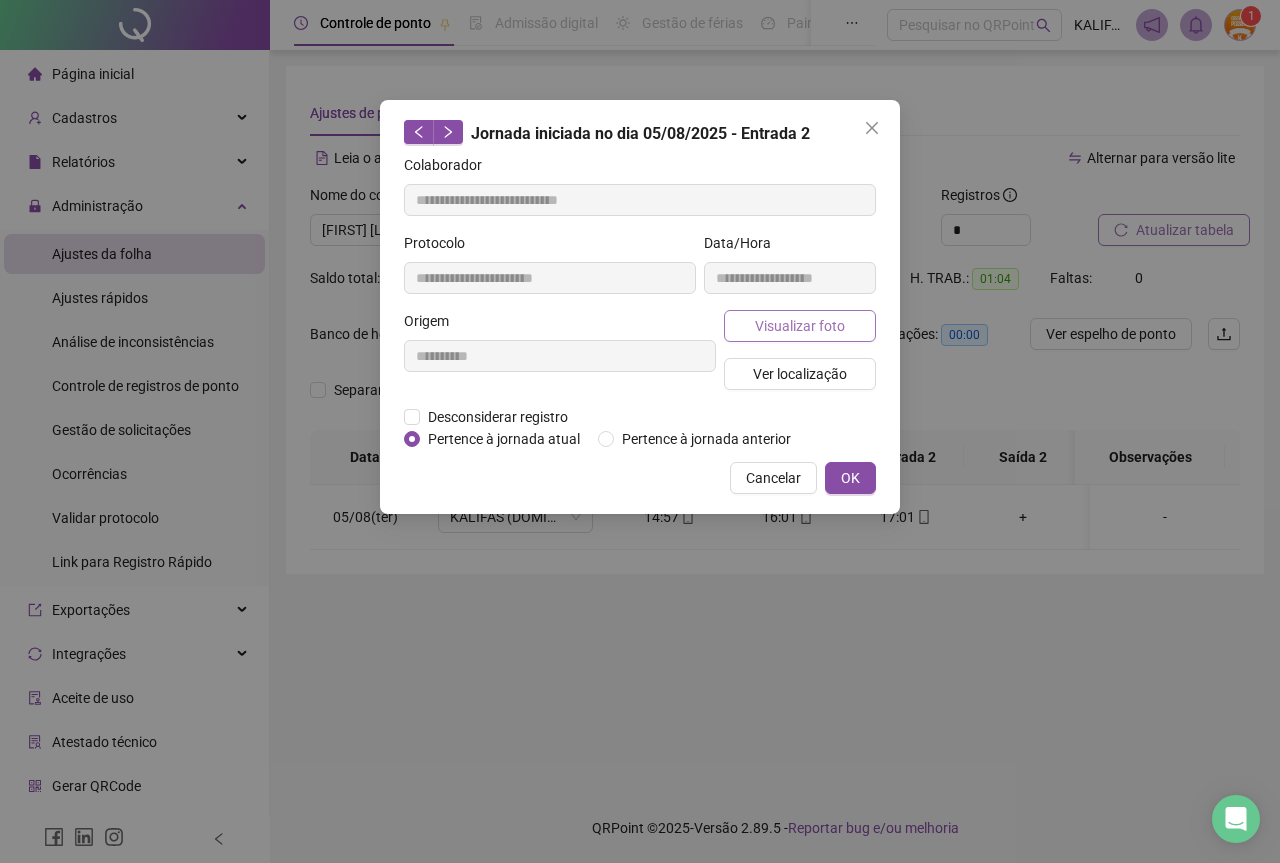 click on "Visualizar foto" at bounding box center (800, 326) 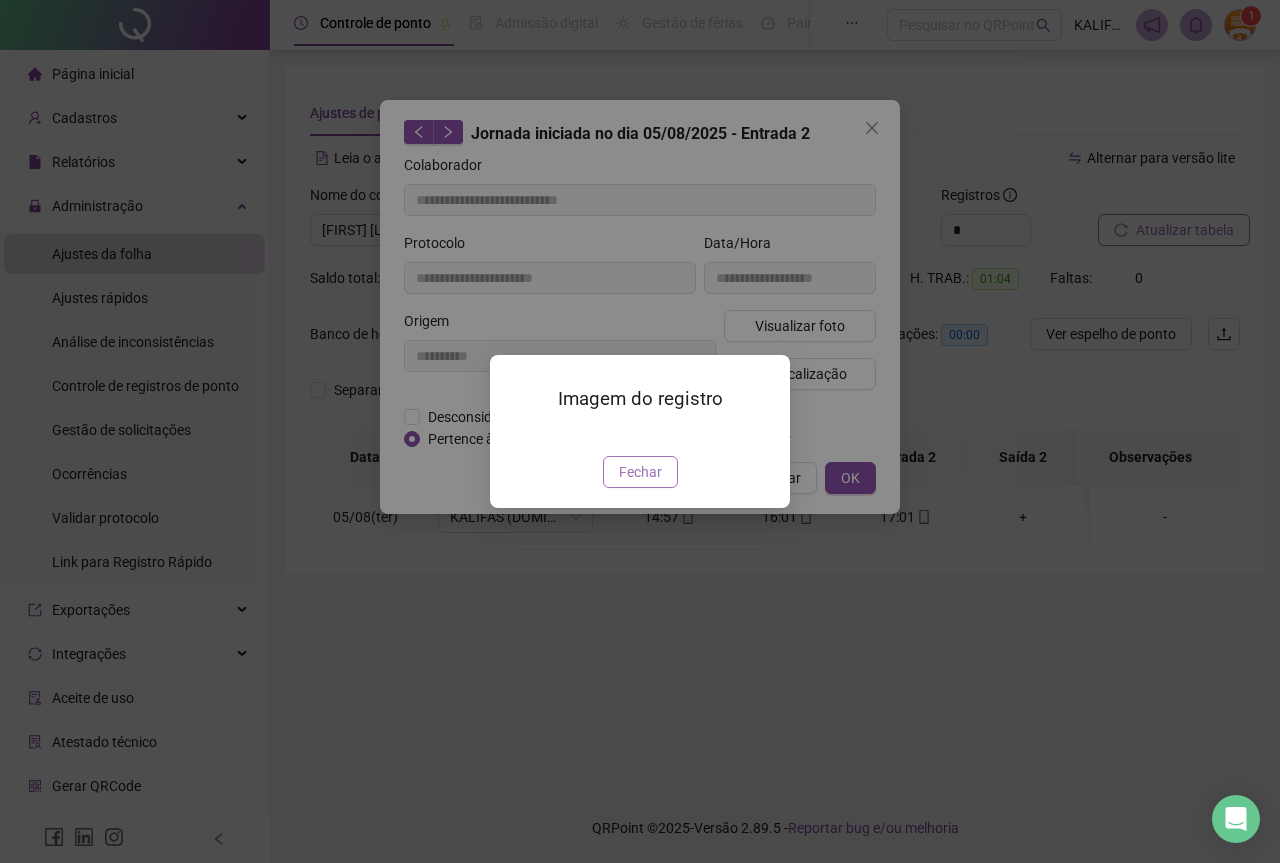 click on "Fechar" at bounding box center (640, 472) 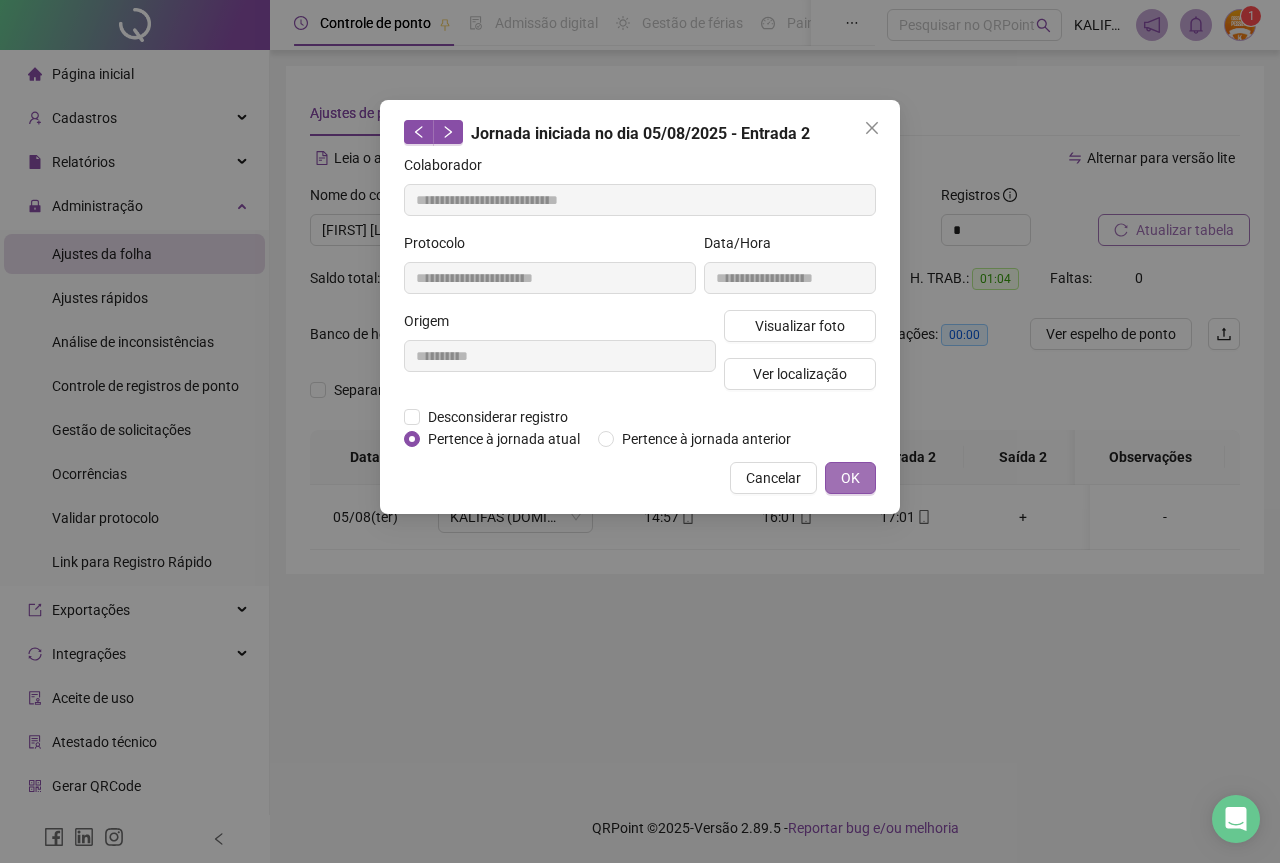 click on "OK" at bounding box center (850, 478) 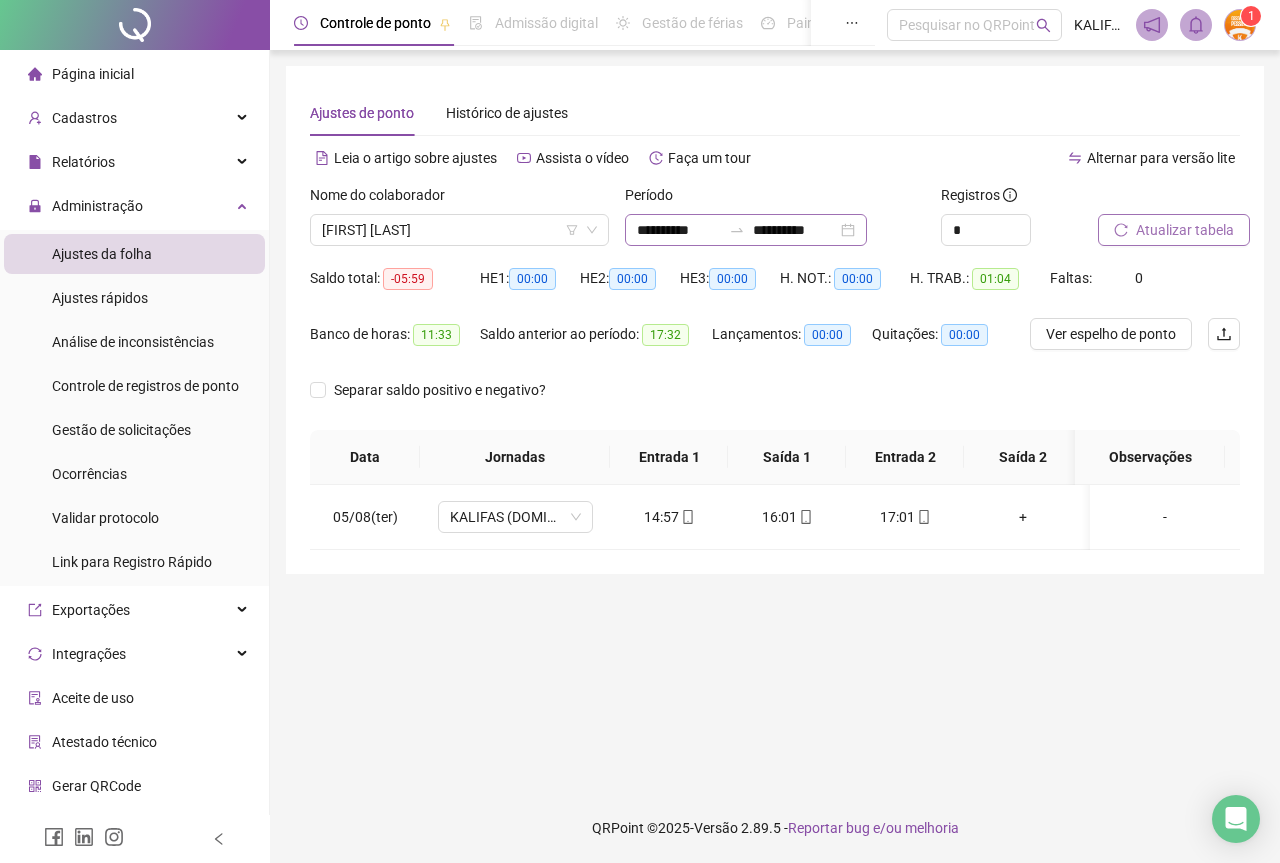 click on "**********" at bounding box center (746, 230) 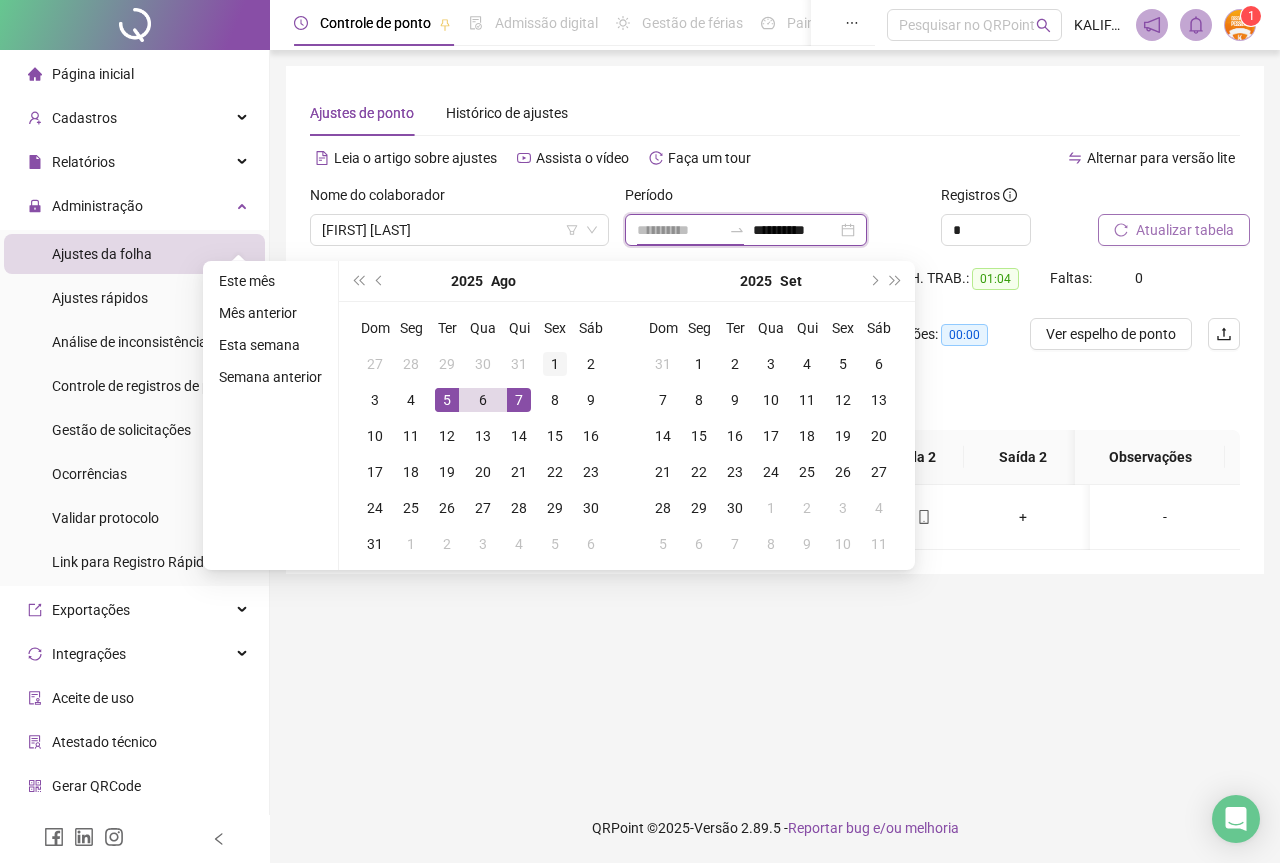 type on "**********" 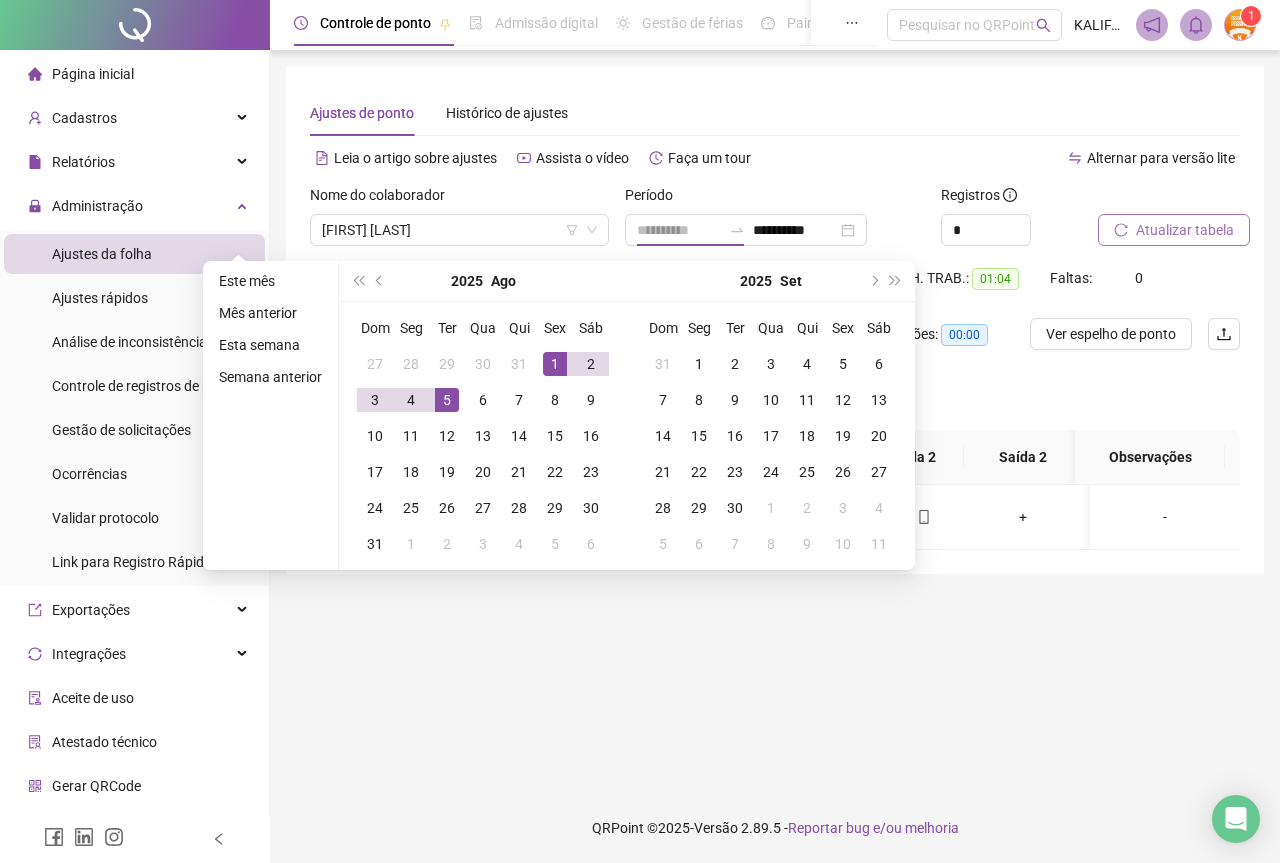 click on "1" at bounding box center (555, 364) 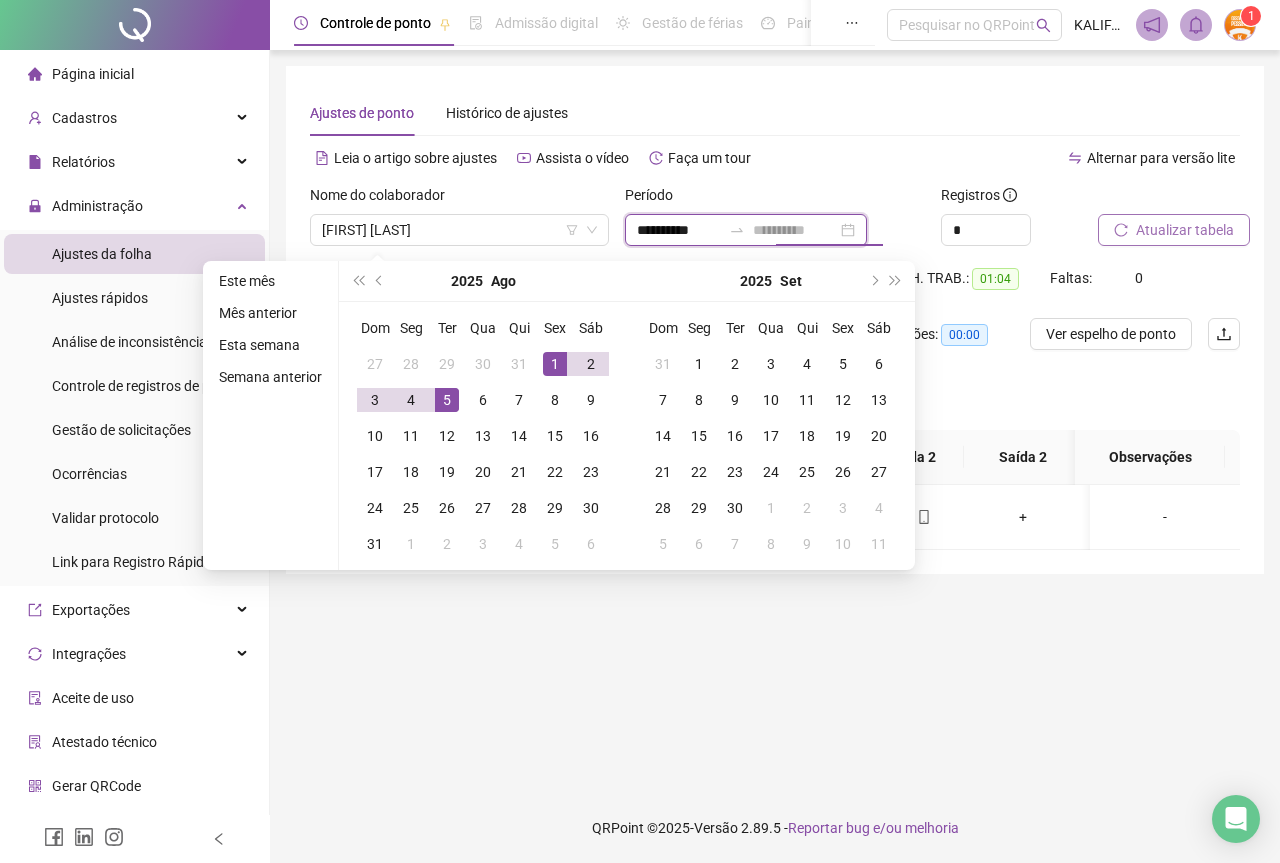 type on "**********" 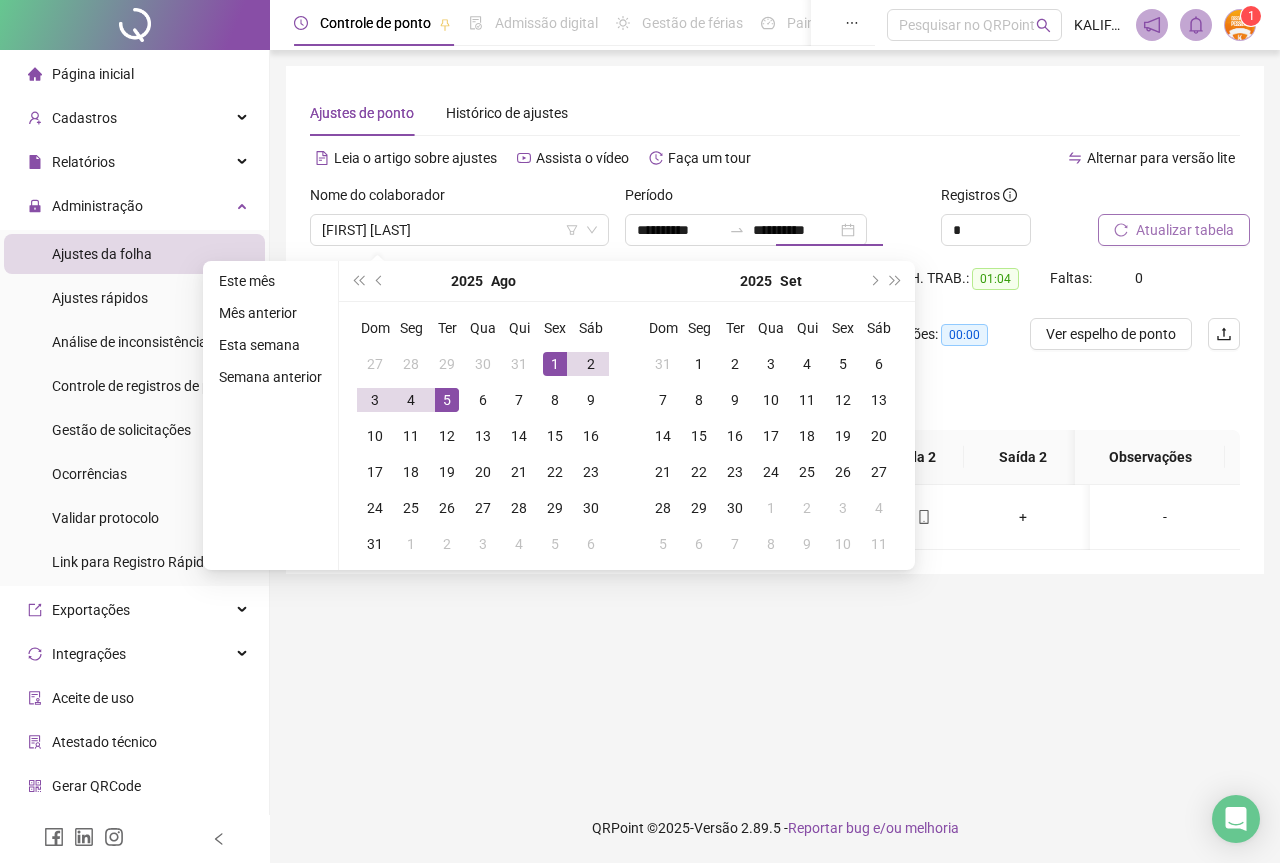 click on "Atualizar tabela" at bounding box center [1174, 230] 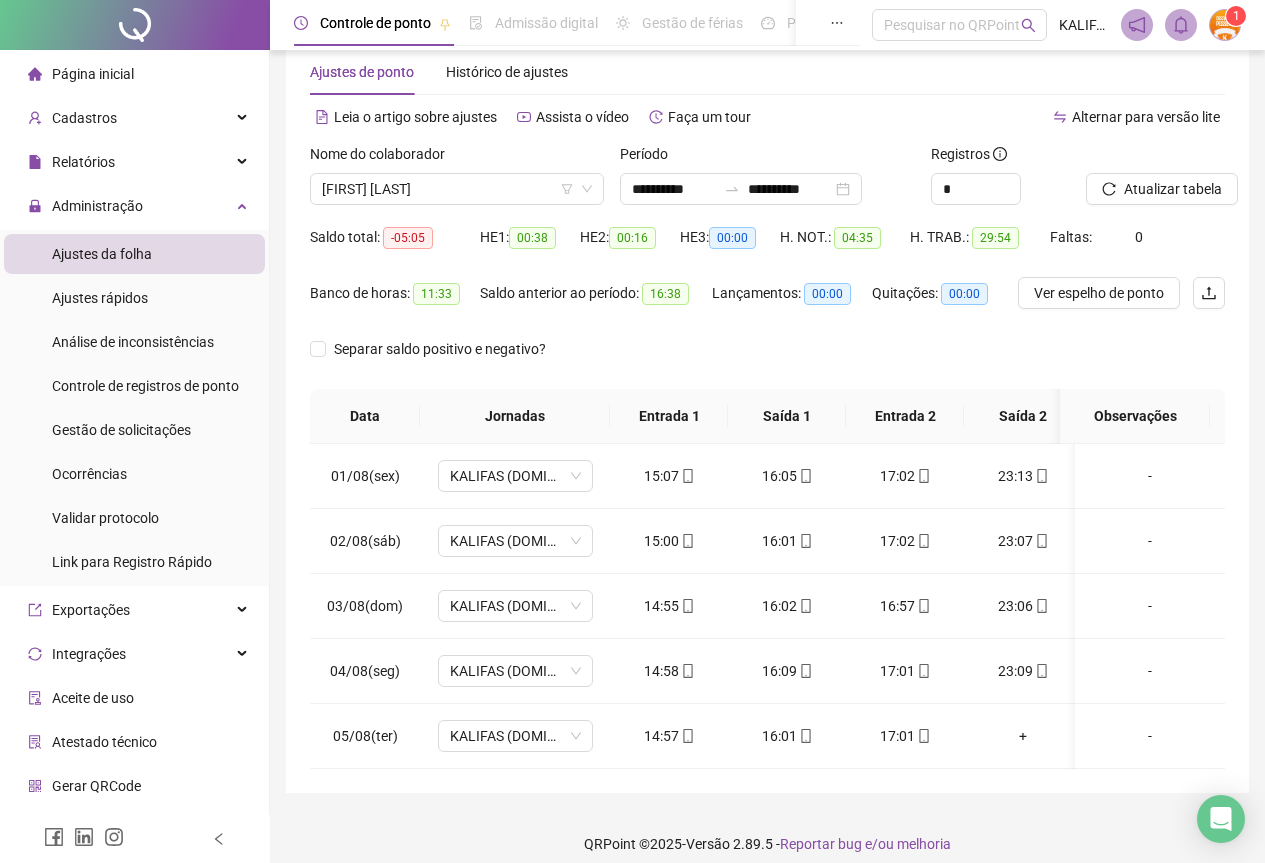 scroll, scrollTop: 72, scrollLeft: 0, axis: vertical 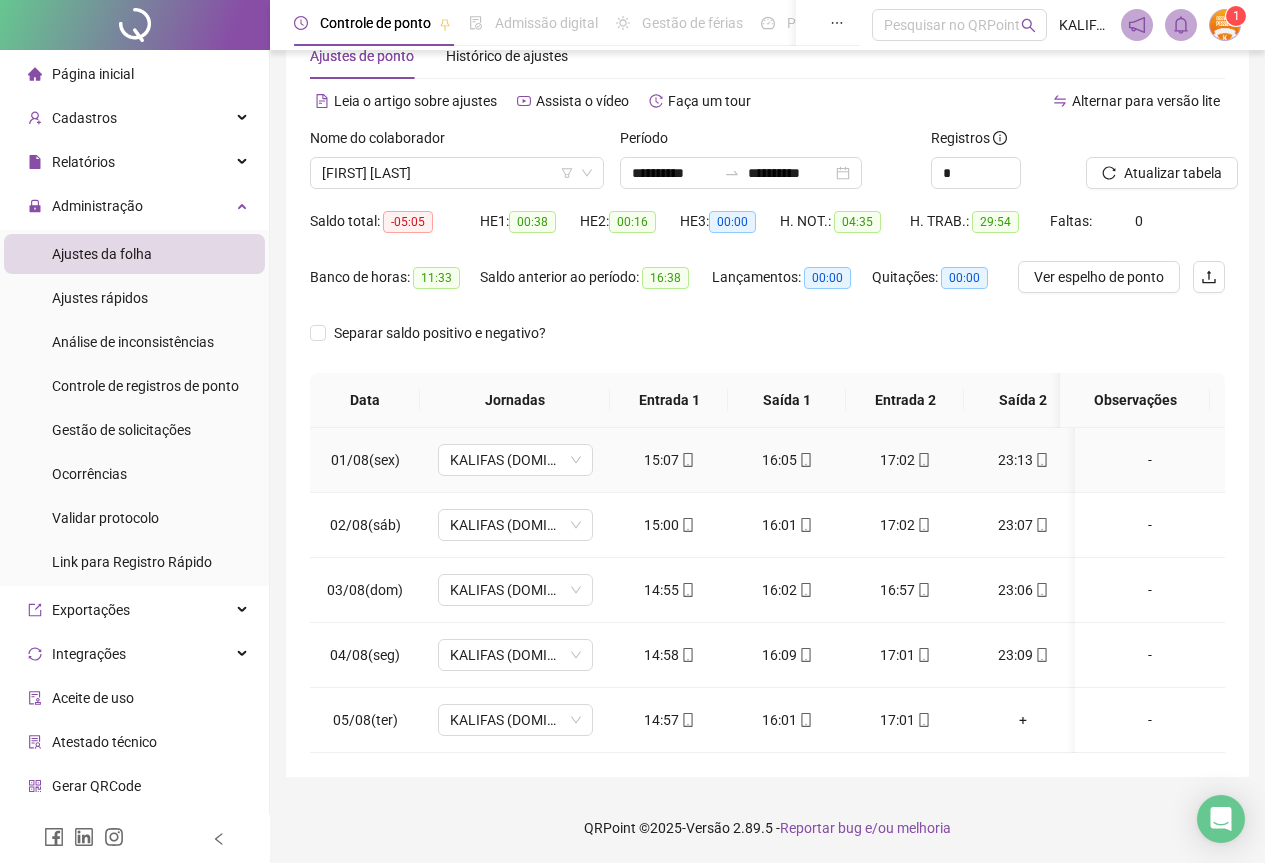 click on "15:07" at bounding box center [669, 460] 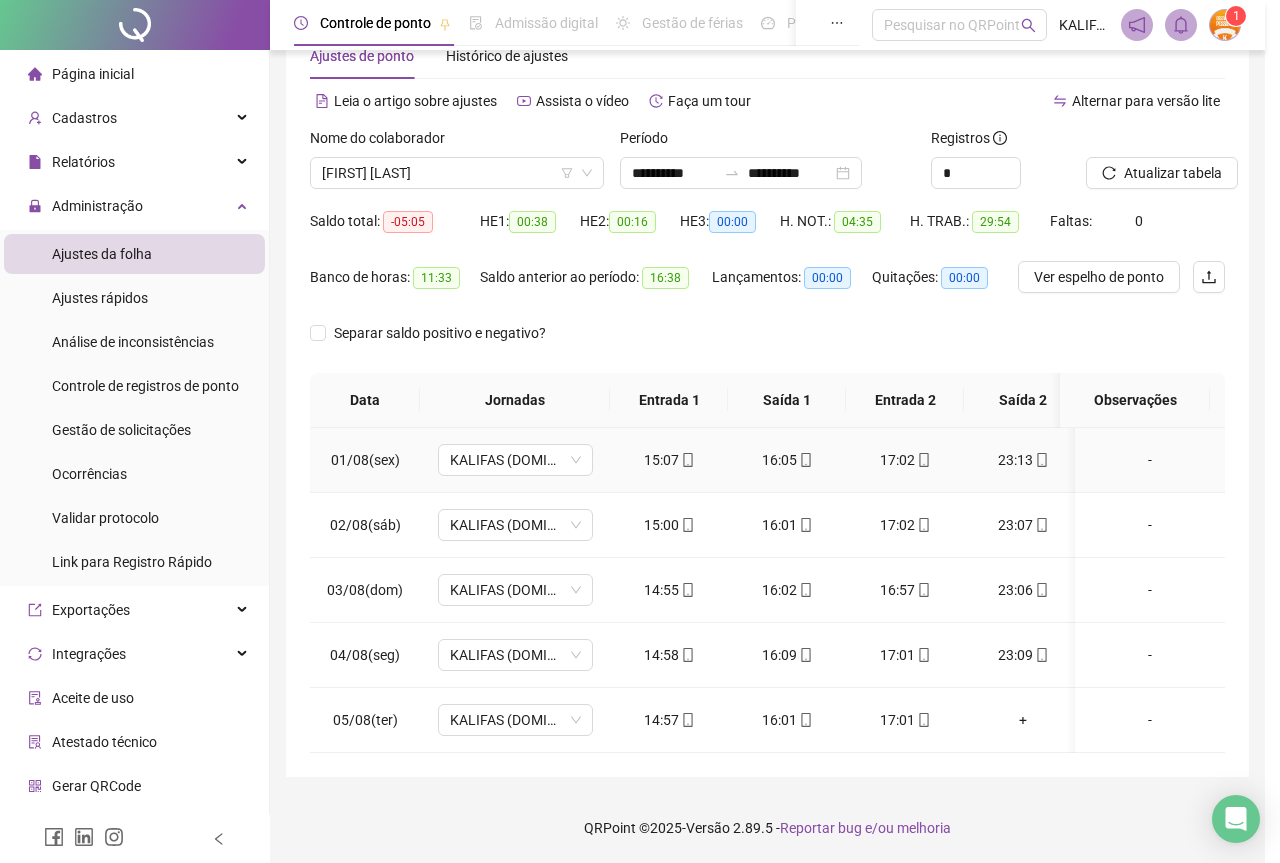 type on "**********" 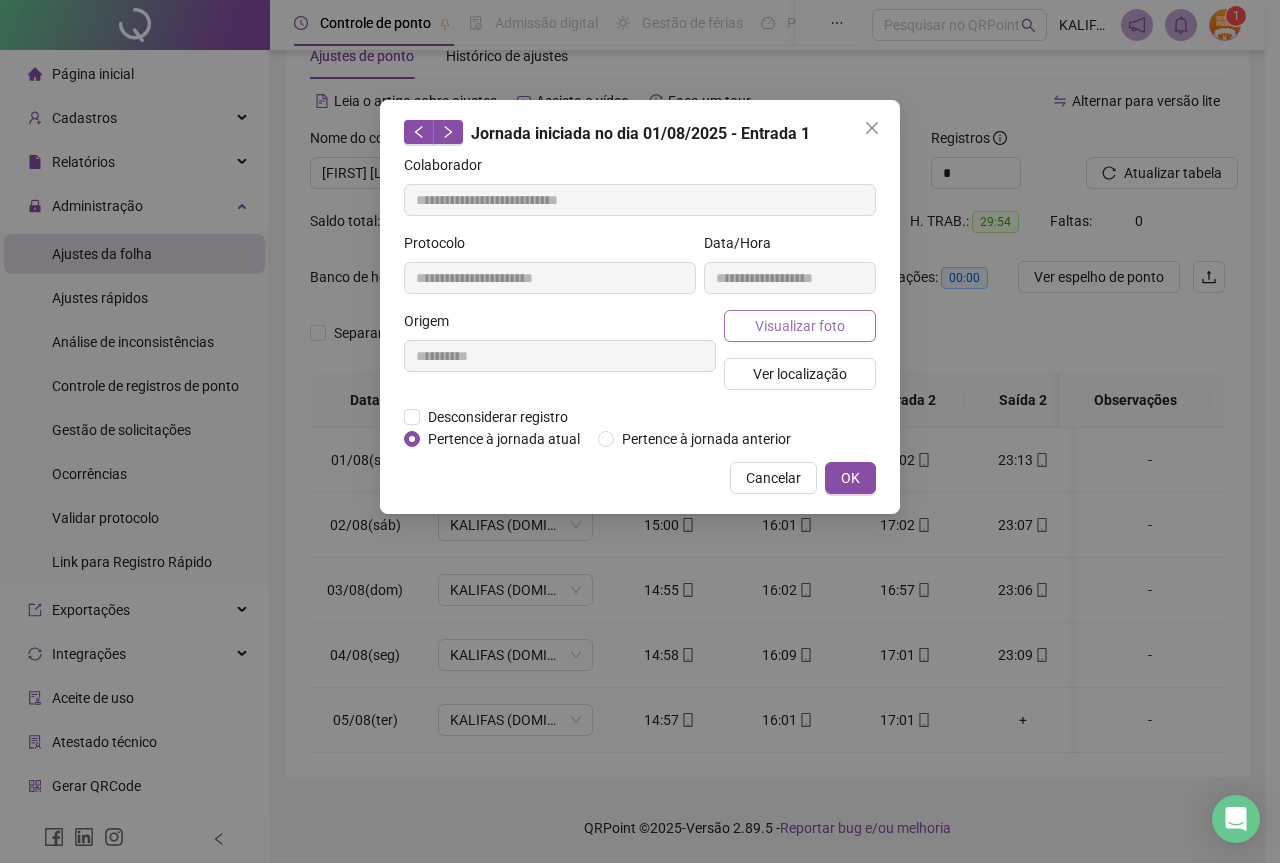 click on "Visualizar foto" at bounding box center [800, 326] 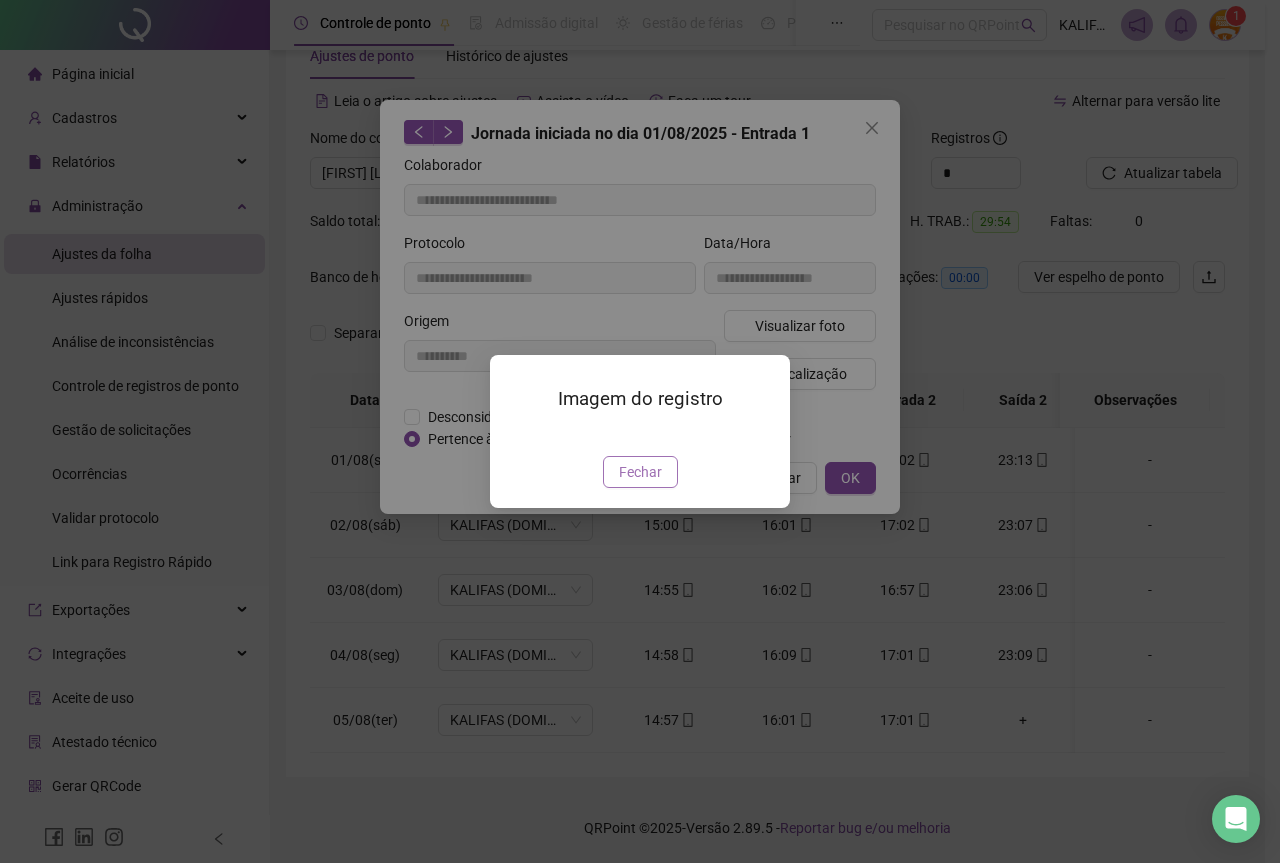 click on "Fechar" at bounding box center [640, 472] 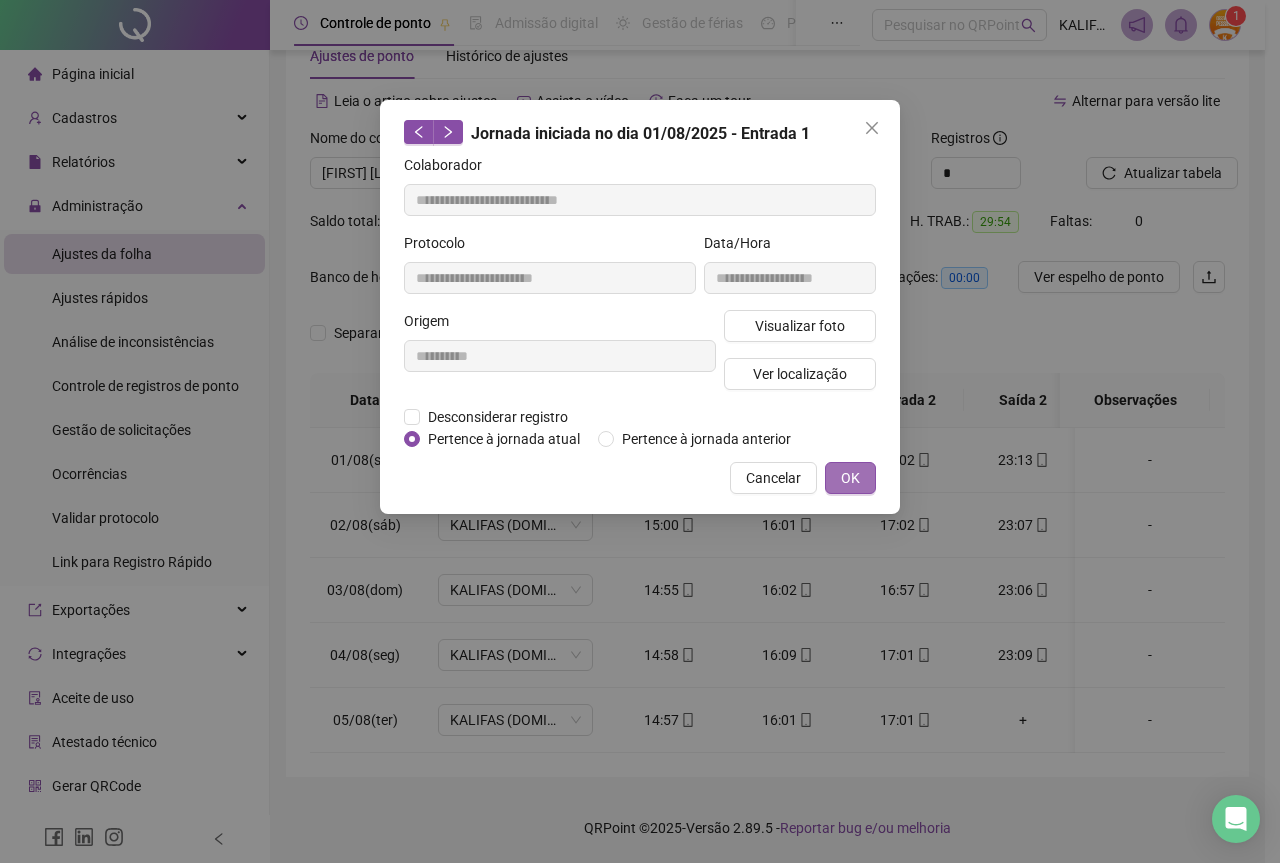 click on "OK" at bounding box center (850, 478) 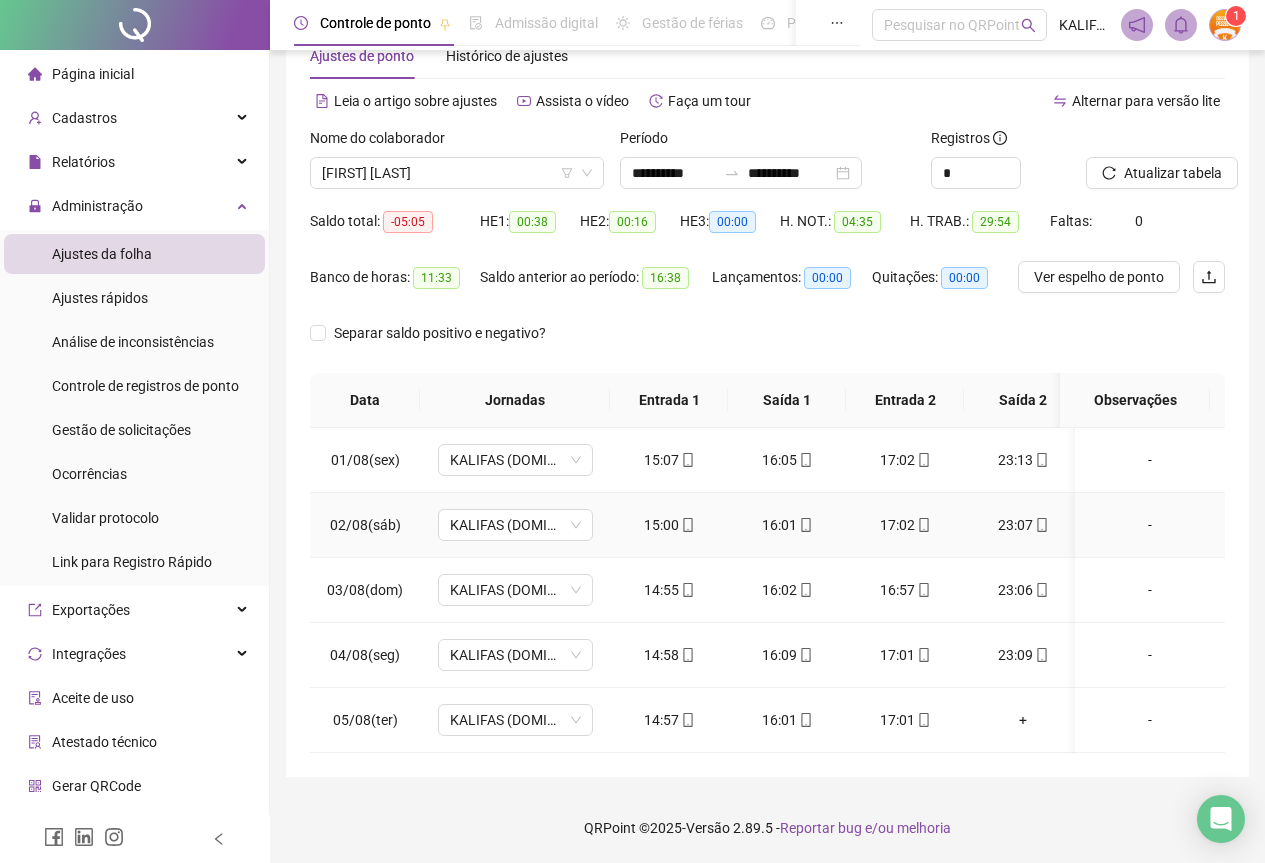 click on "15:00" at bounding box center [669, 525] 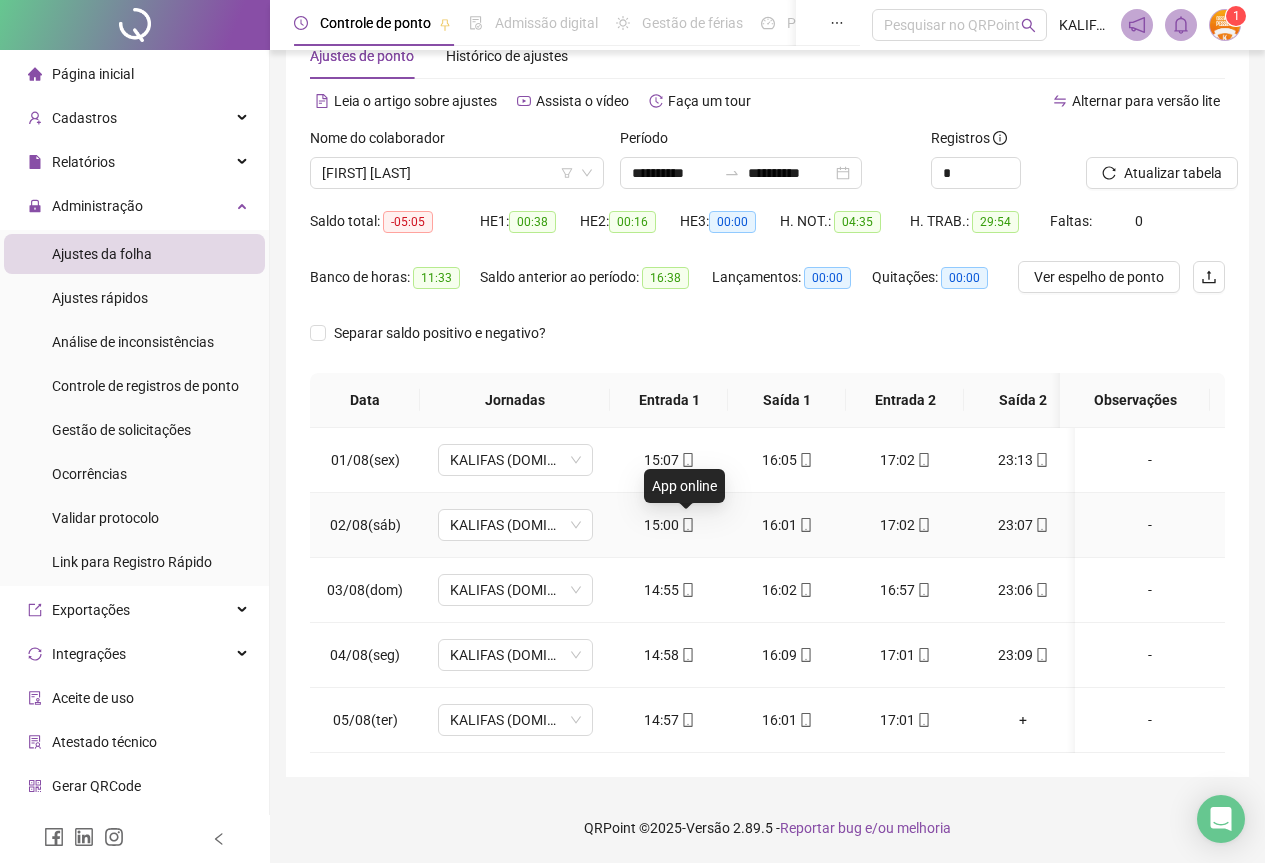 click 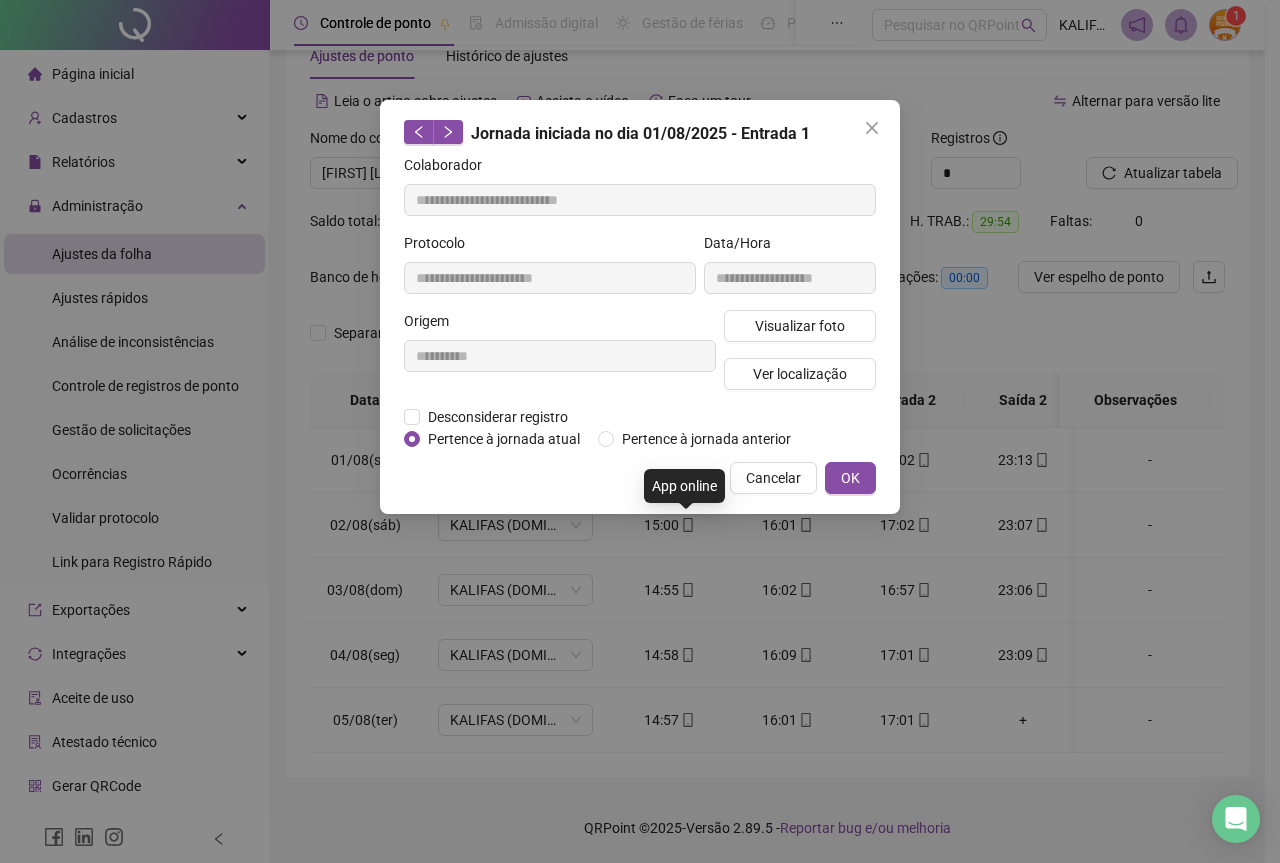 type on "**********" 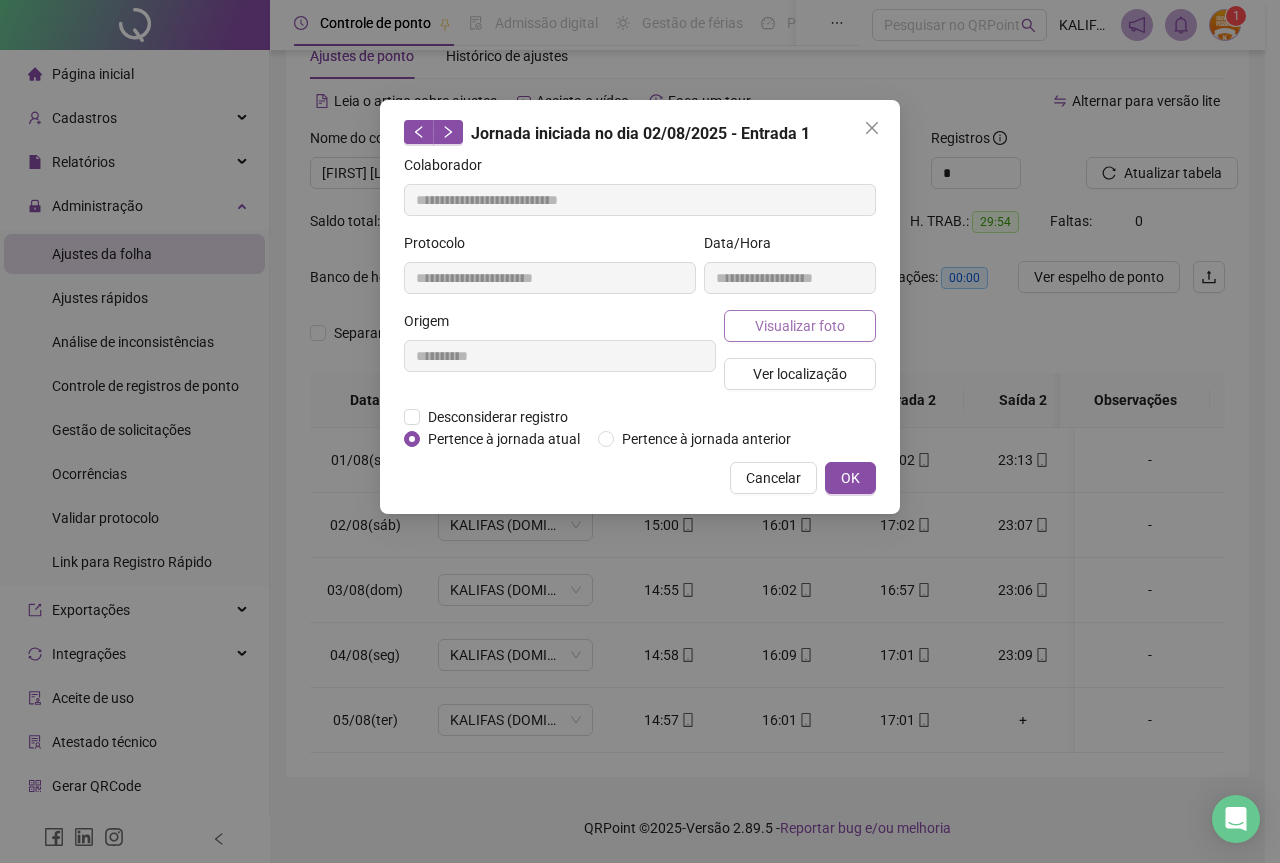 click on "Visualizar foto" at bounding box center [800, 326] 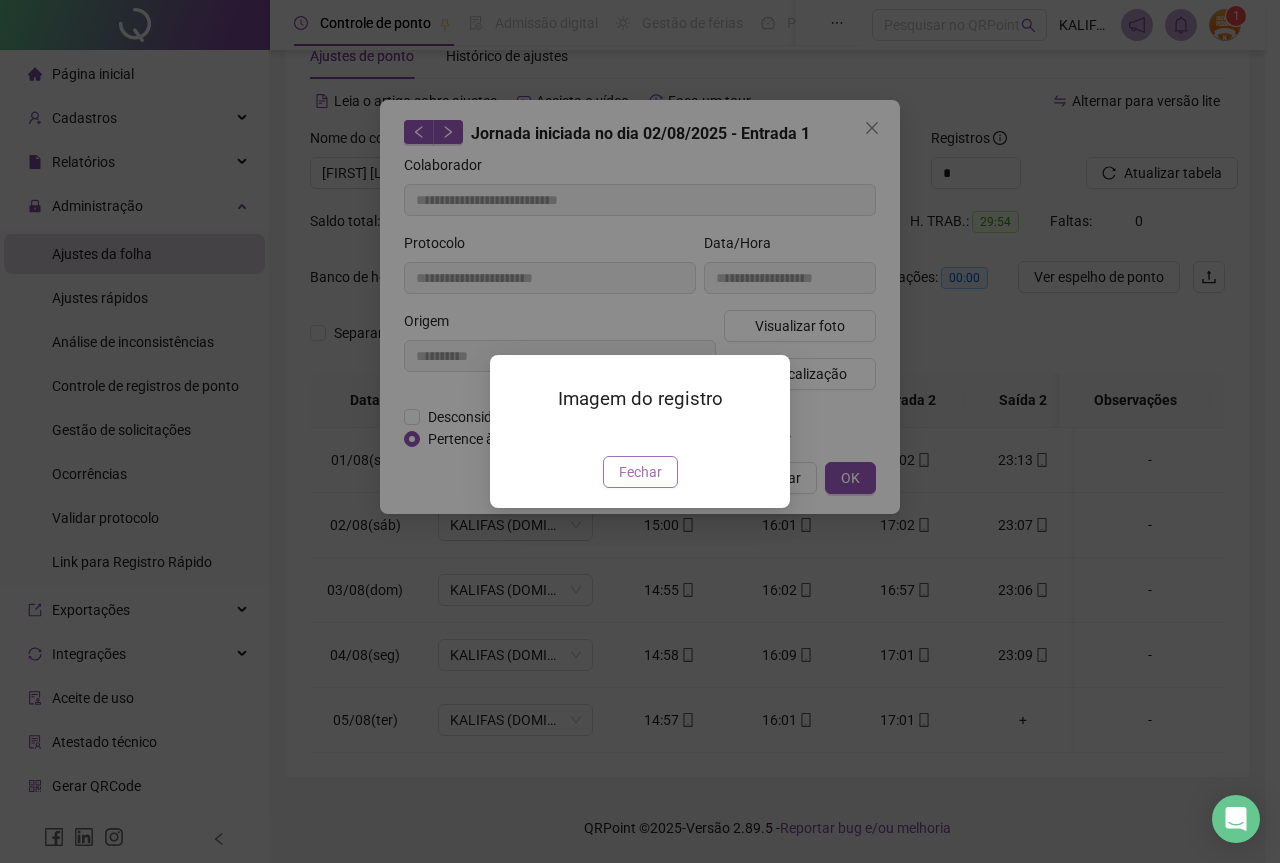 click on "Fechar" at bounding box center [640, 472] 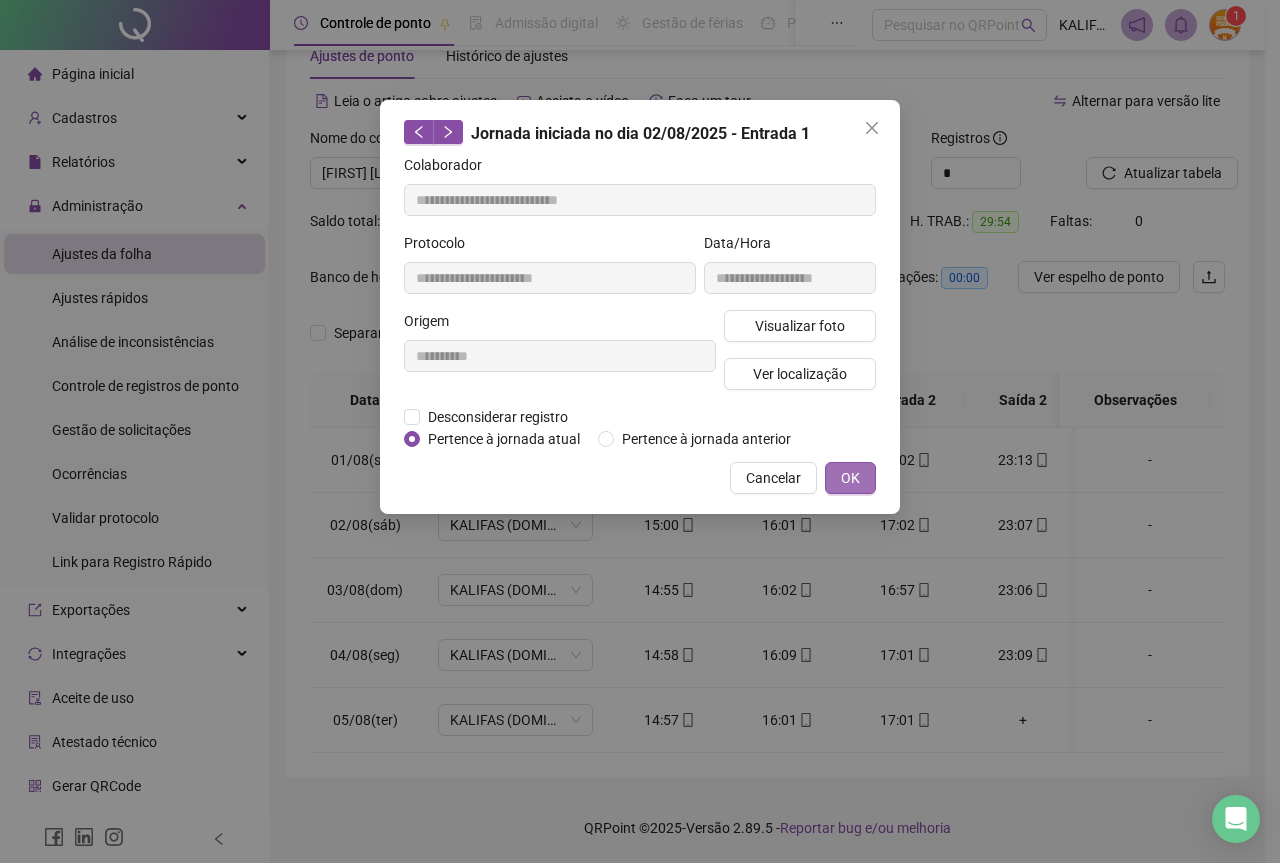 click on "OK" at bounding box center (850, 478) 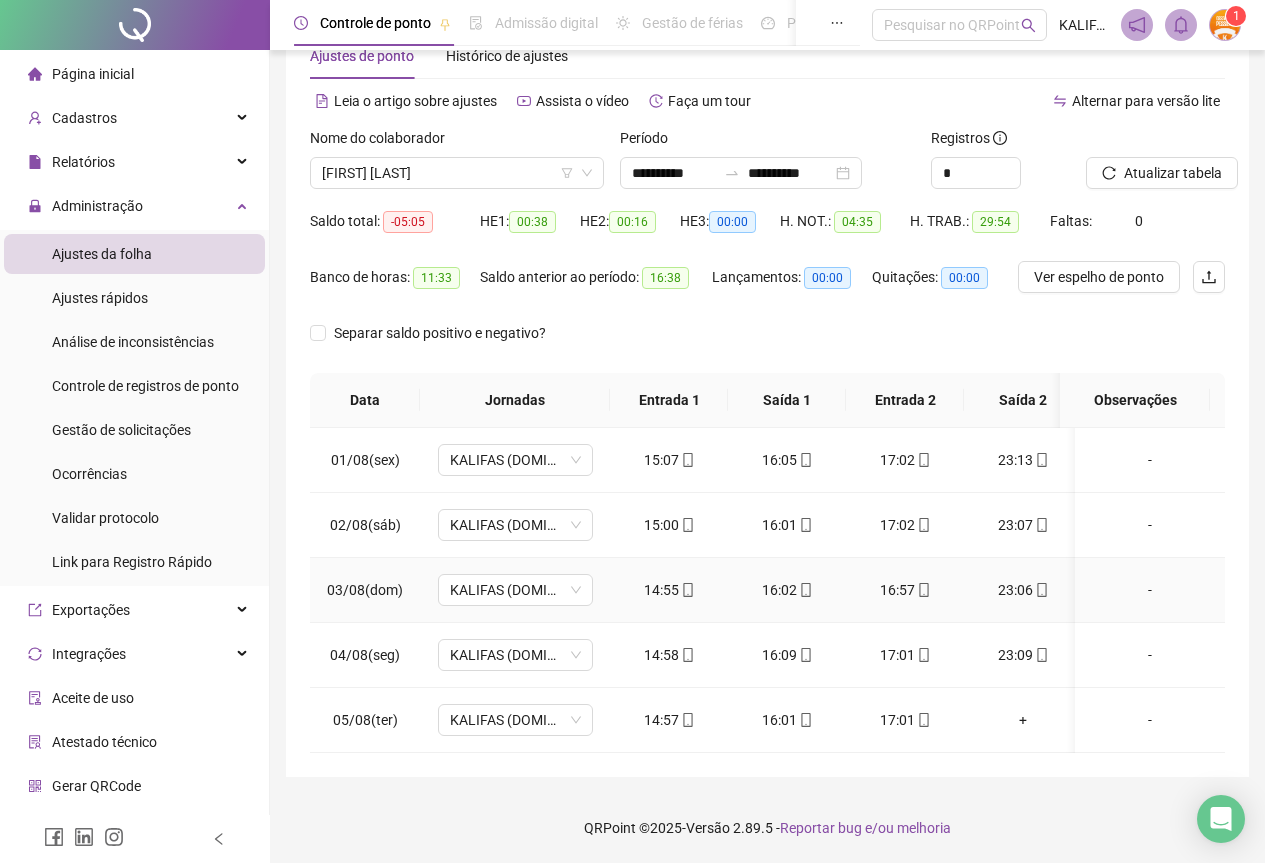 click on "14:55" at bounding box center (669, 590) 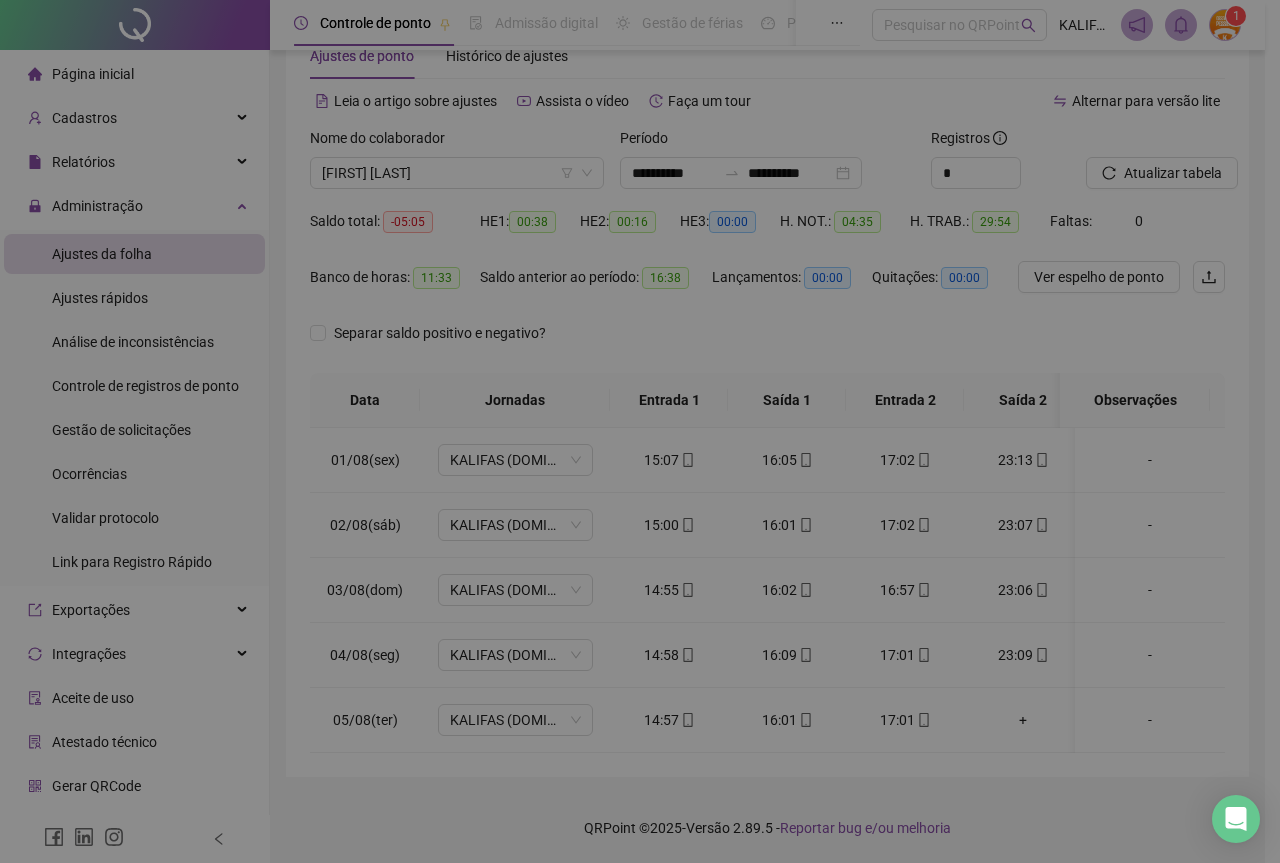 type on "**********" 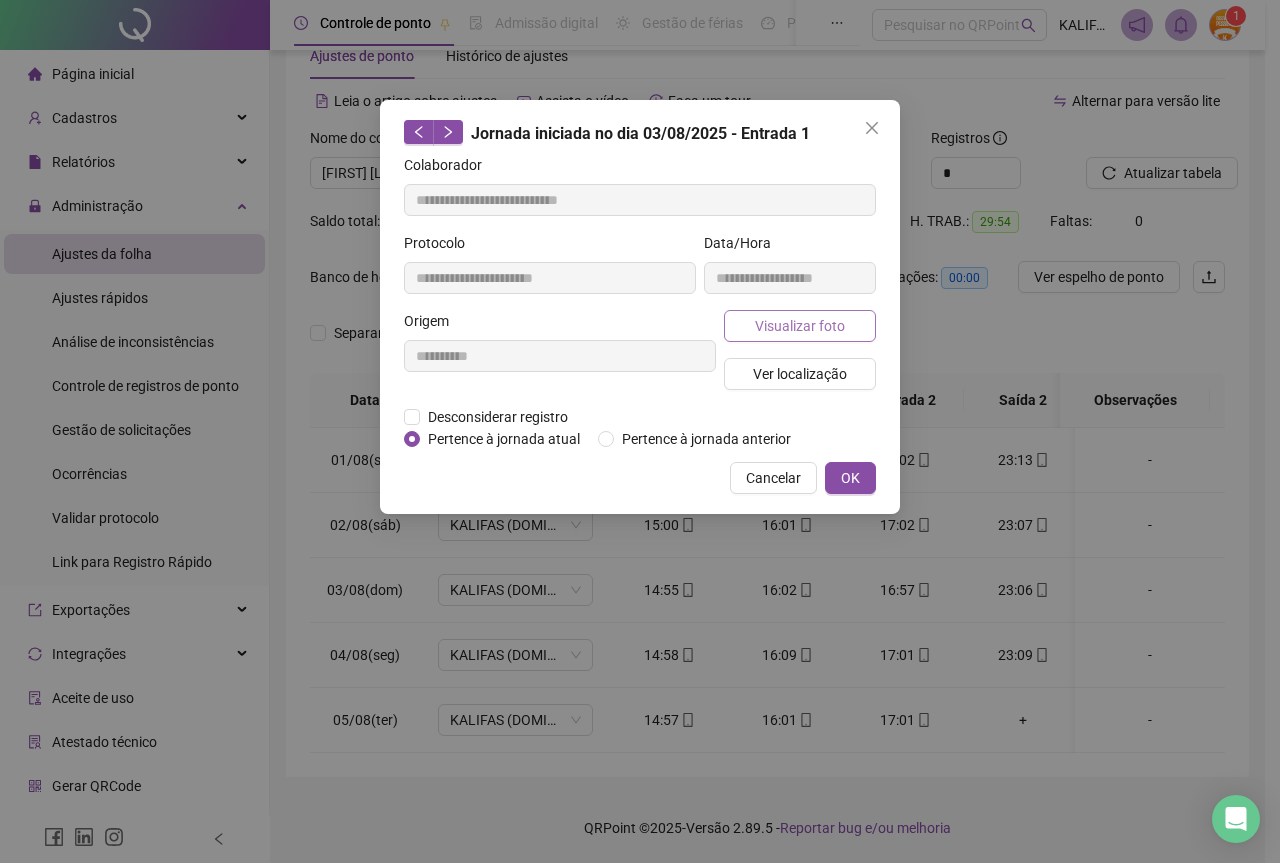 click on "Visualizar foto" at bounding box center [800, 326] 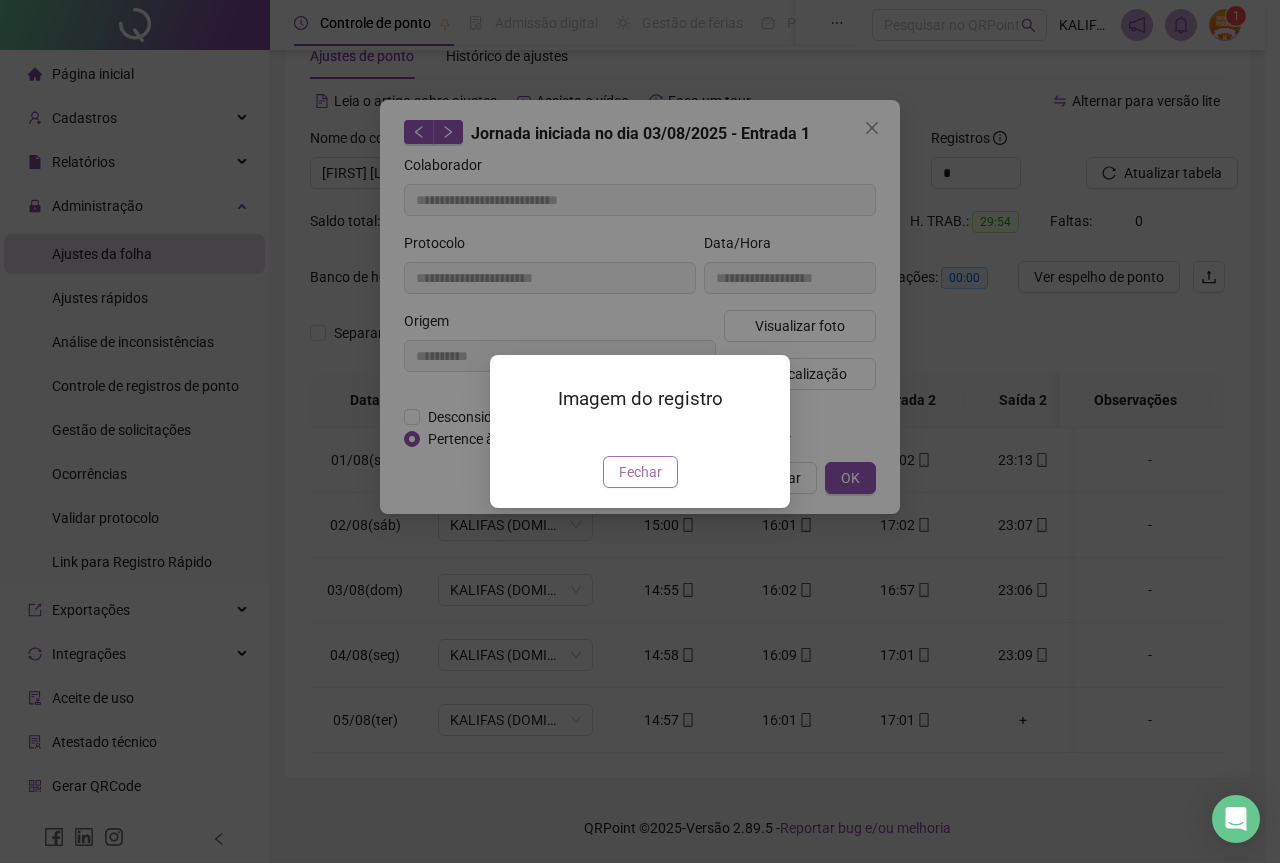 click on "Fechar" at bounding box center (640, 472) 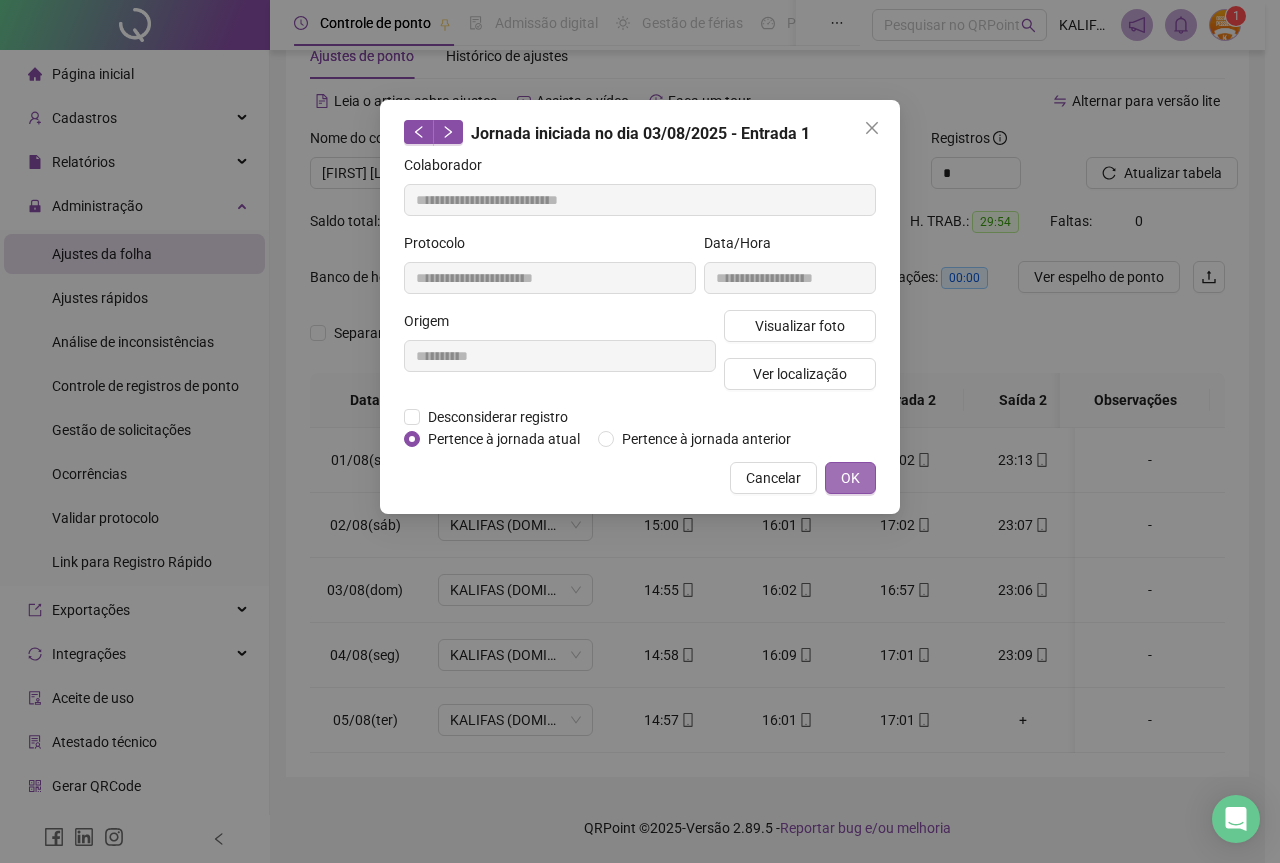 click on "OK" at bounding box center [850, 478] 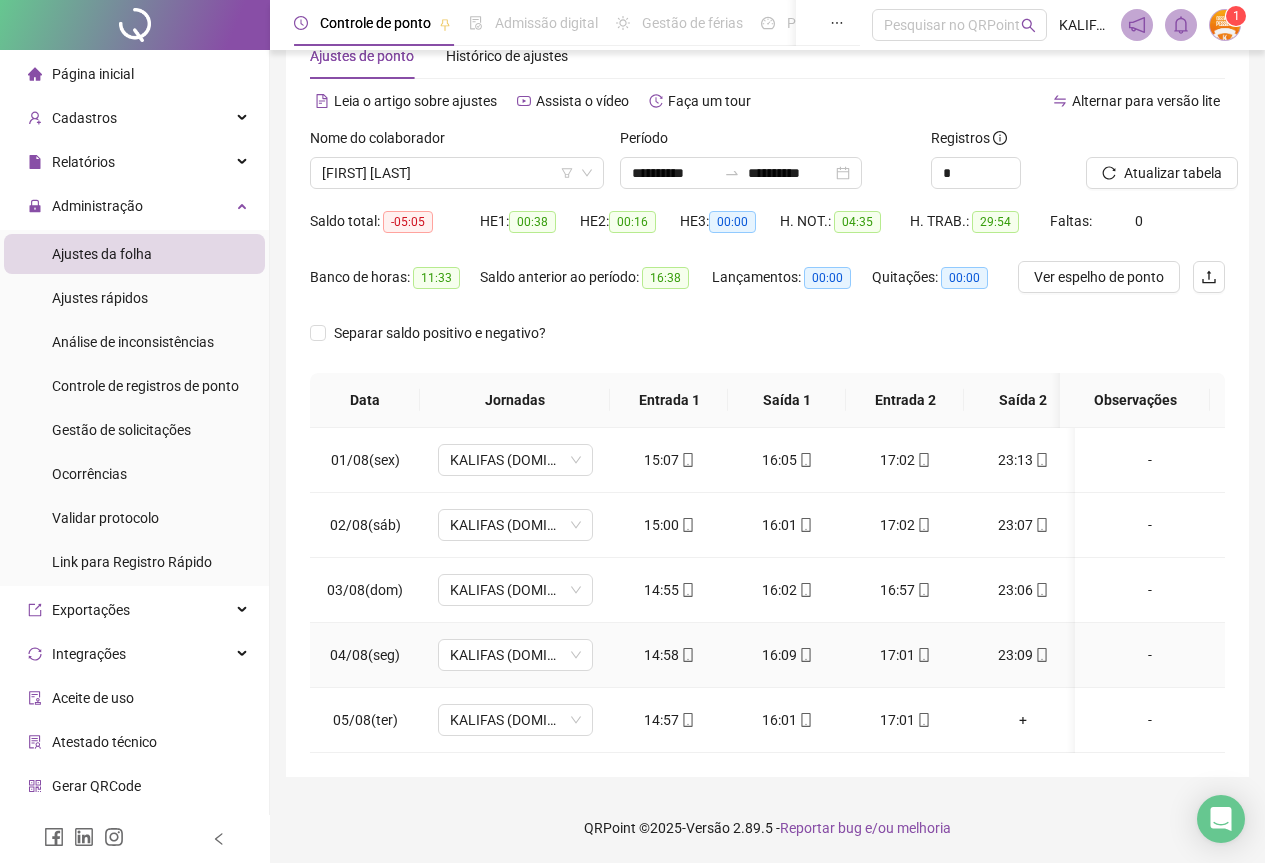 click on "14:58" at bounding box center [669, 655] 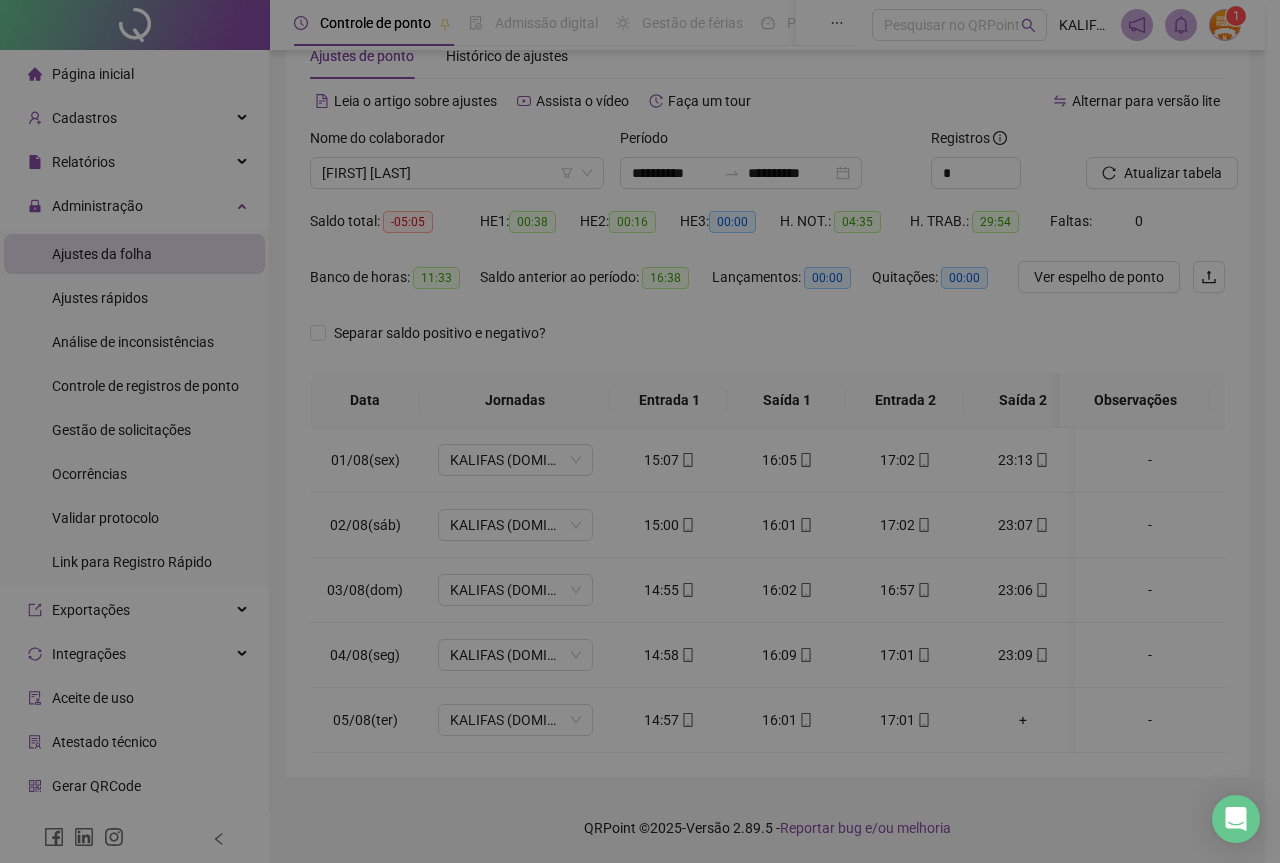 type on "**********" 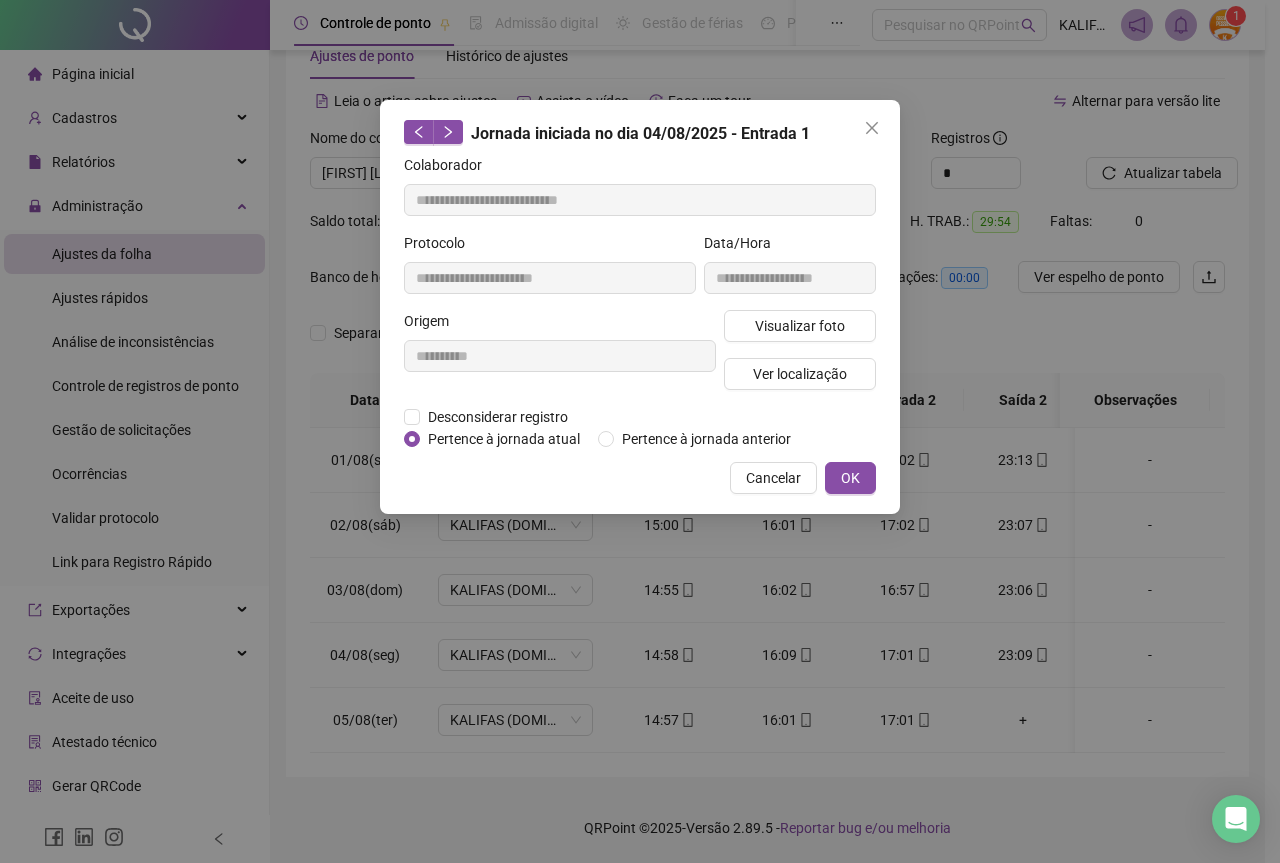 click on "Visualizar foto Ver localização" at bounding box center (800, 358) 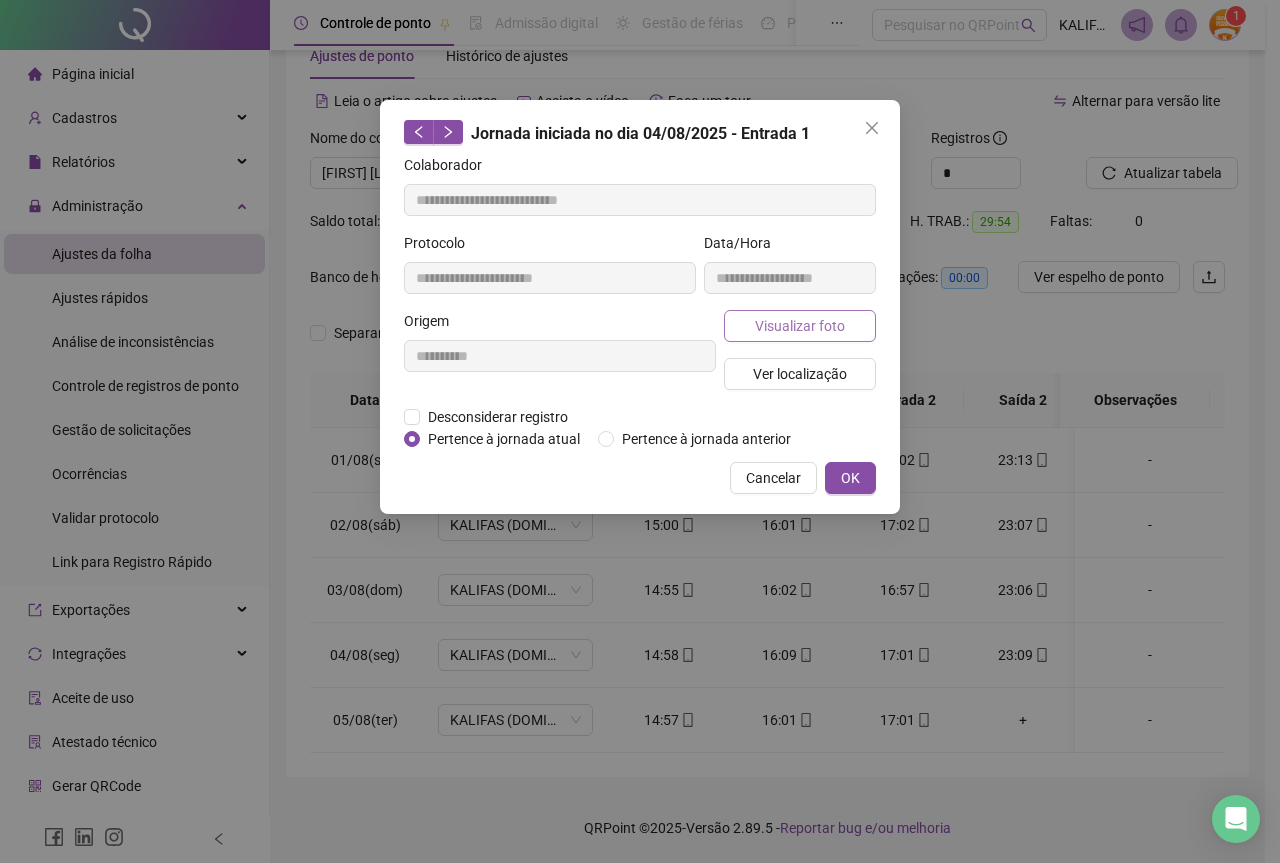 click on "Visualizar foto" at bounding box center (800, 326) 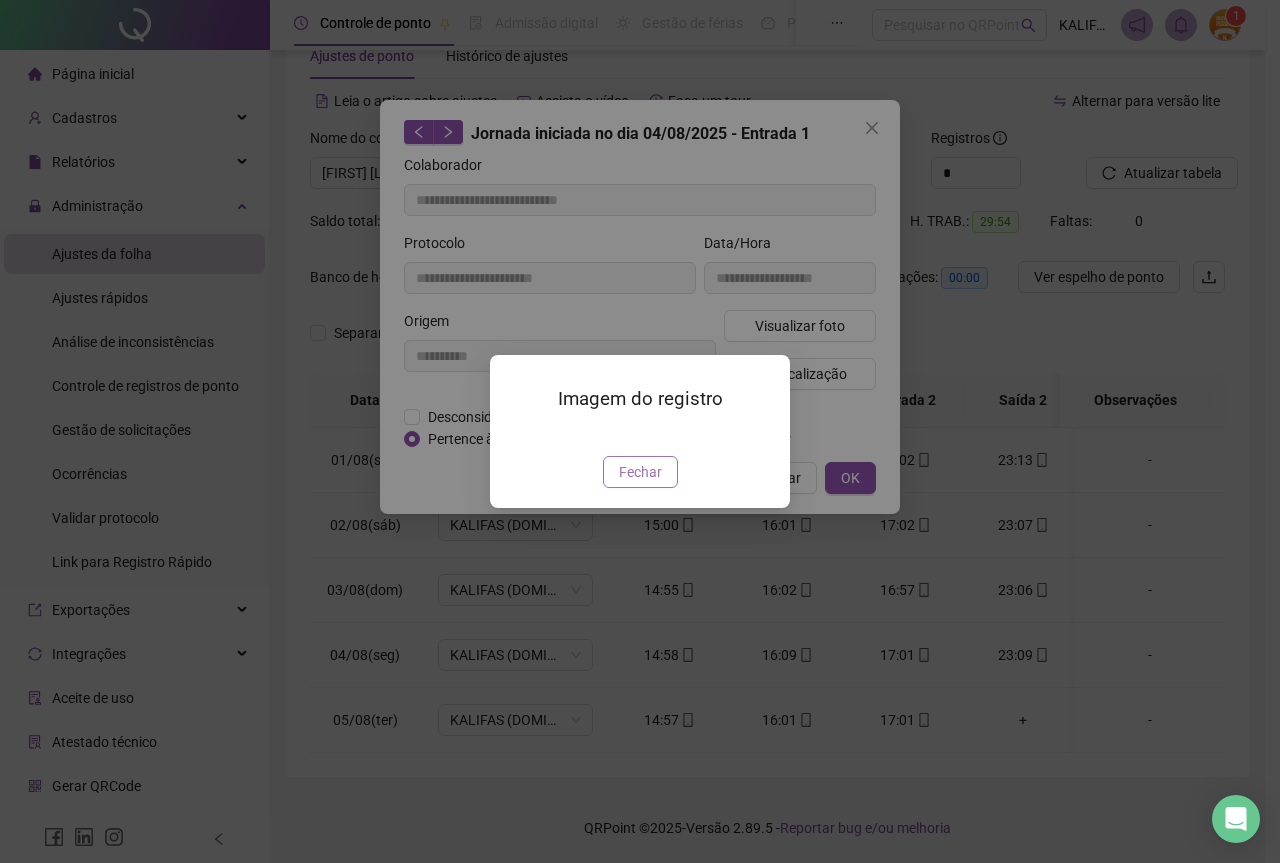 click on "Fechar" at bounding box center [640, 472] 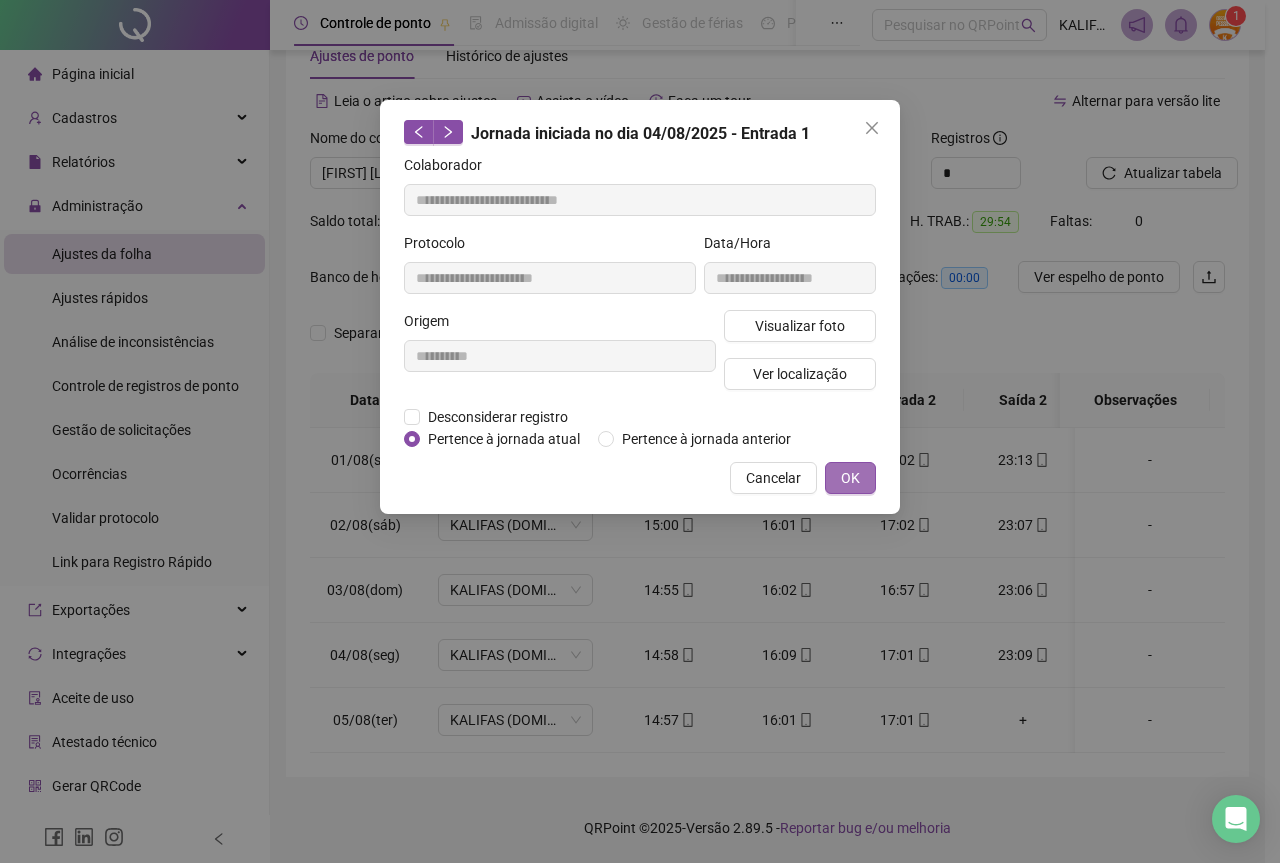 click on "OK" at bounding box center [850, 478] 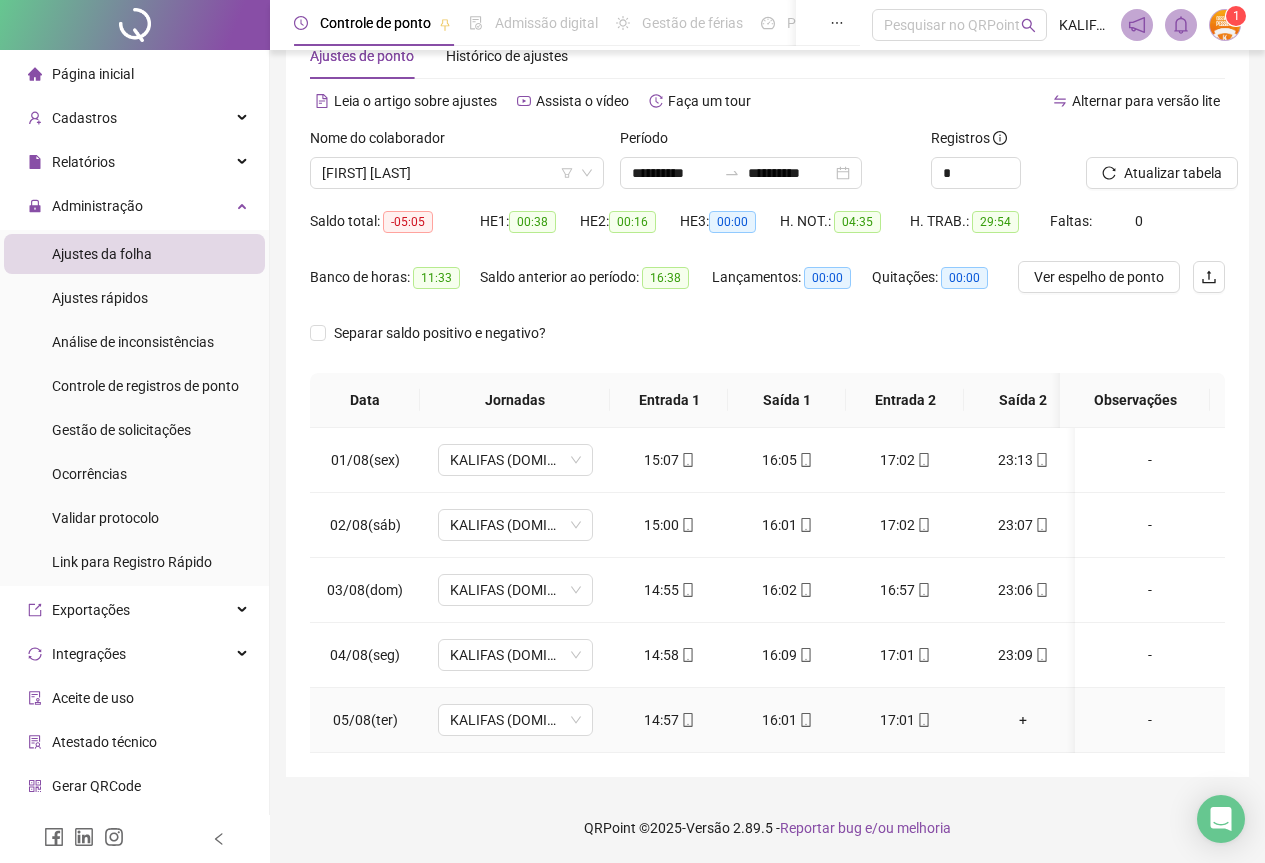 click on "14:57" at bounding box center [669, 720] 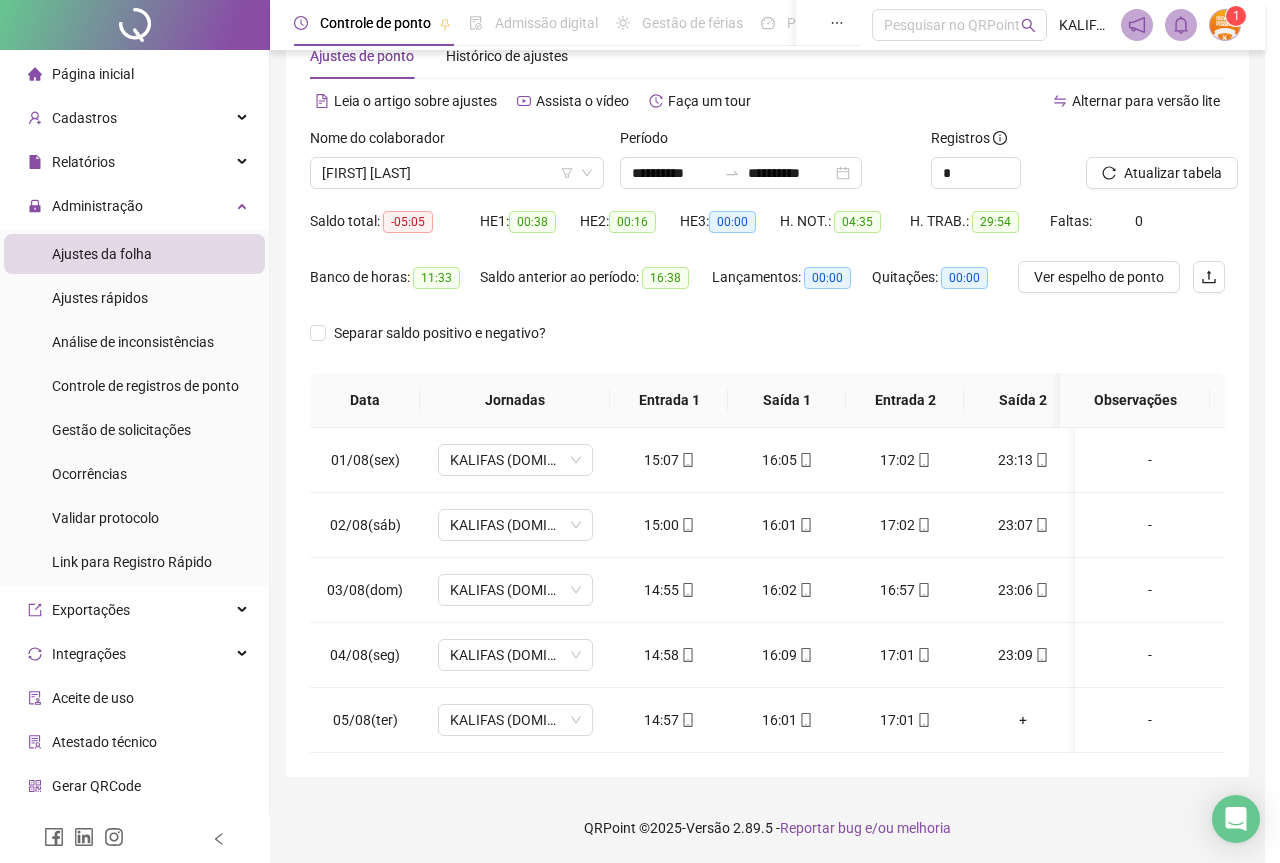 type on "**********" 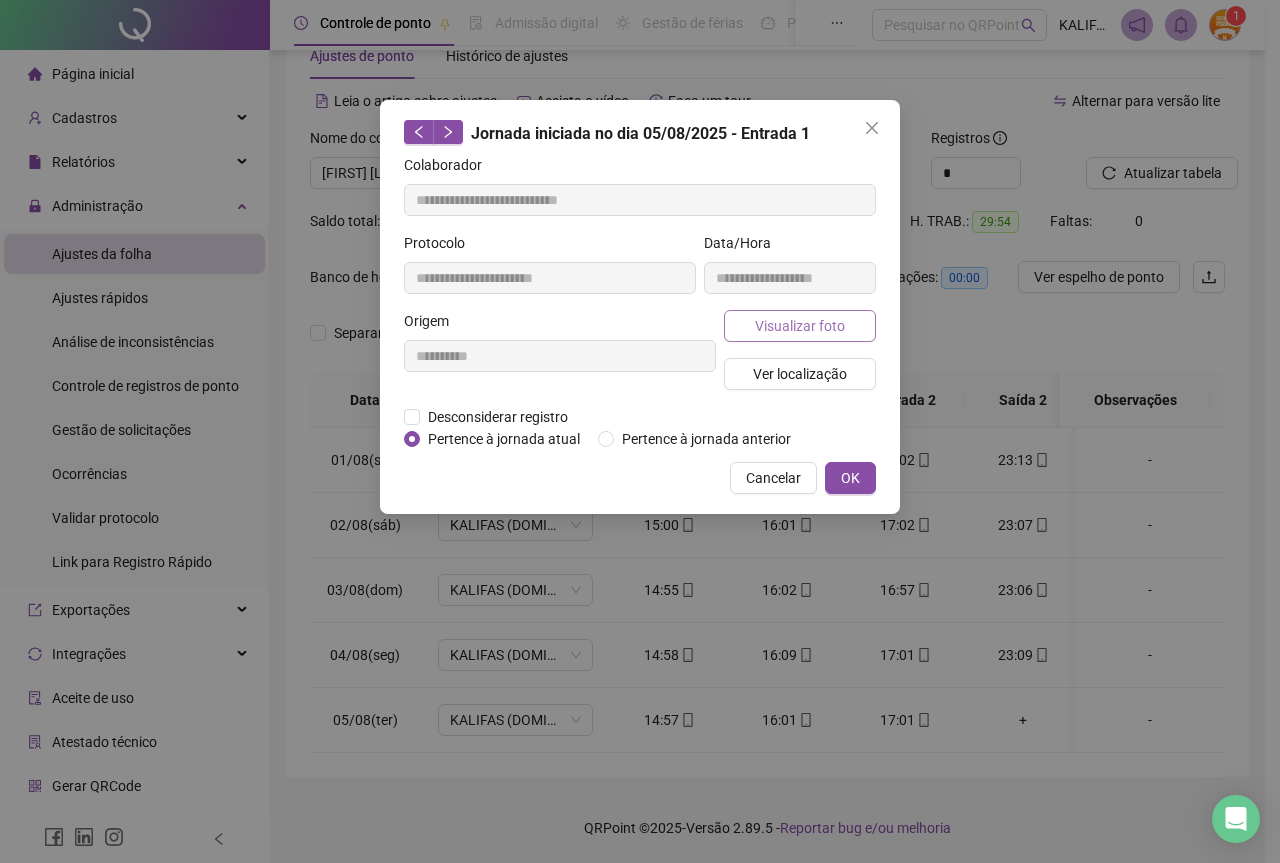 click on "Visualizar foto" at bounding box center [800, 326] 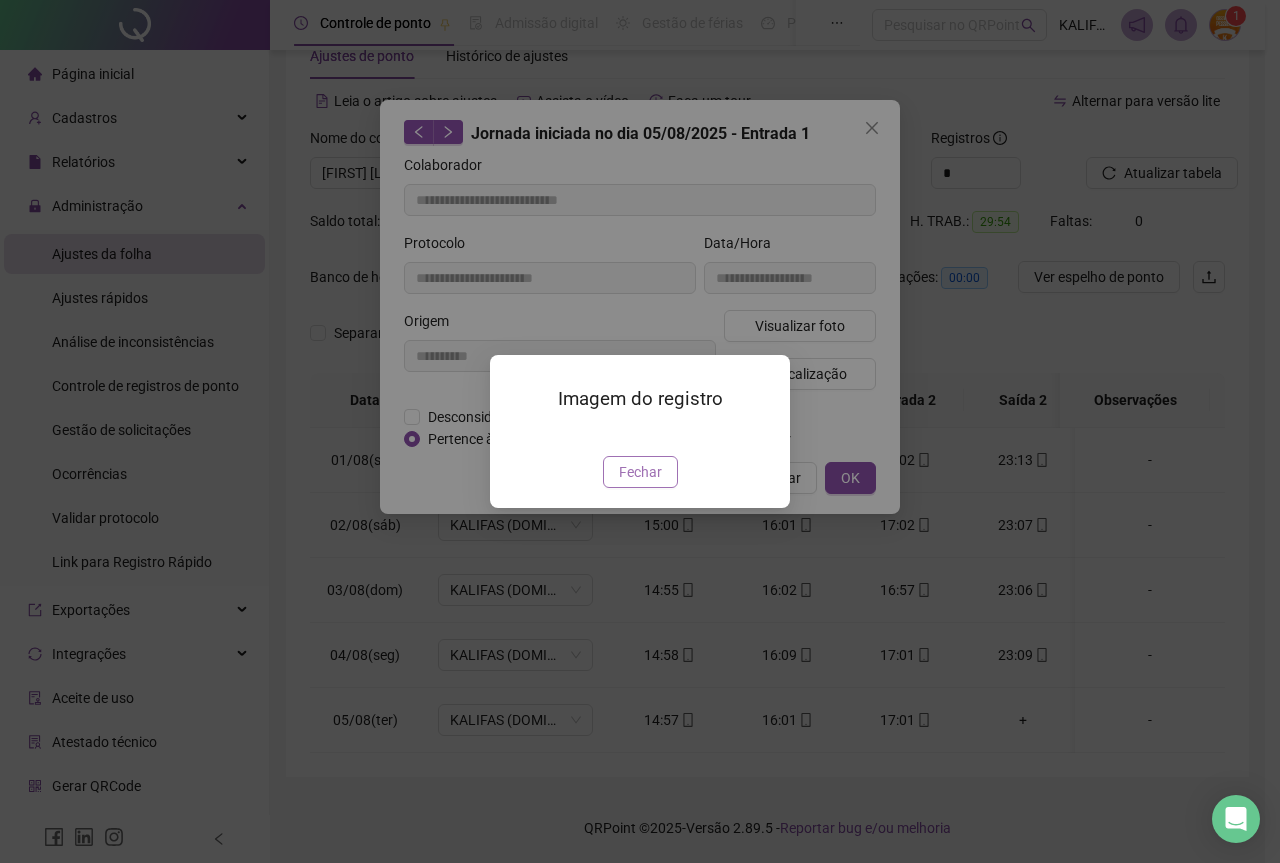 click on "Fechar" at bounding box center (640, 472) 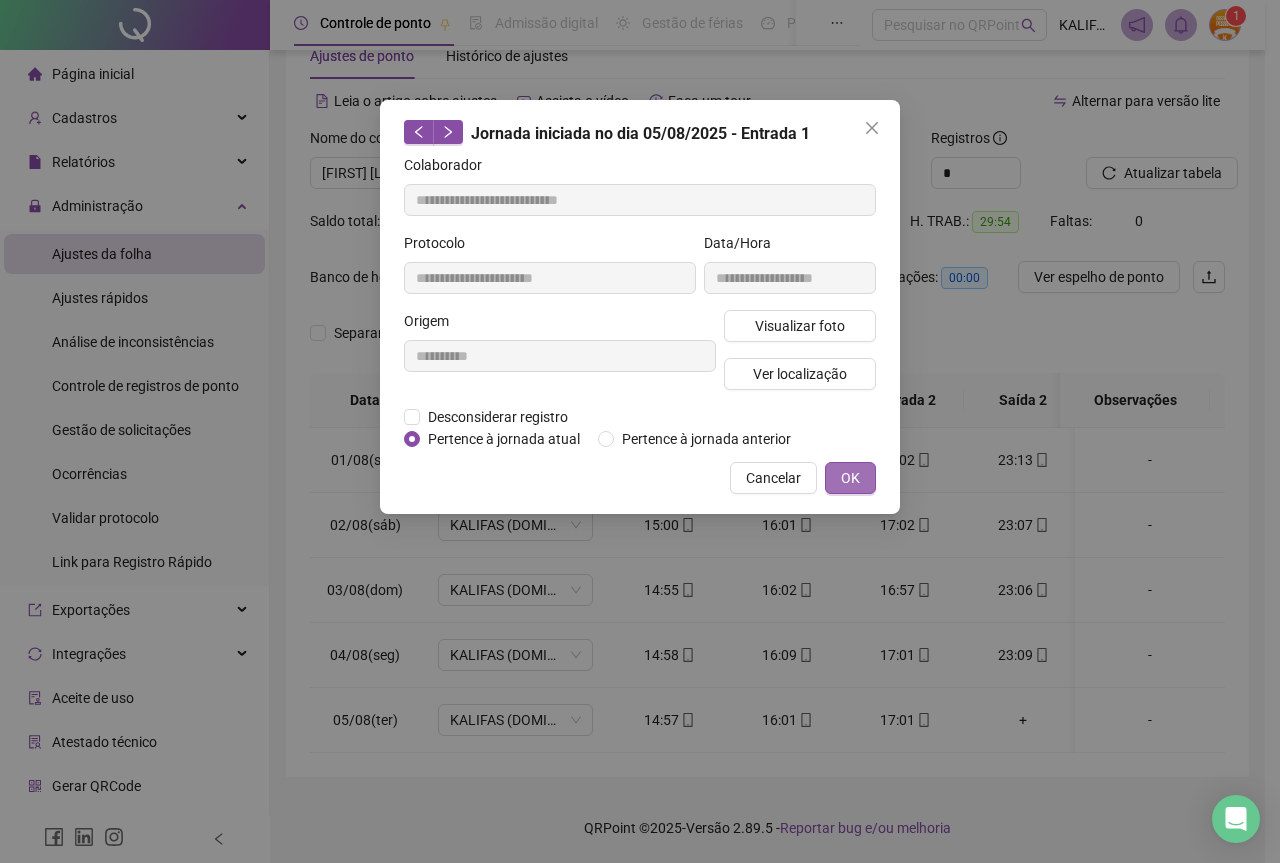 click on "OK" at bounding box center [850, 478] 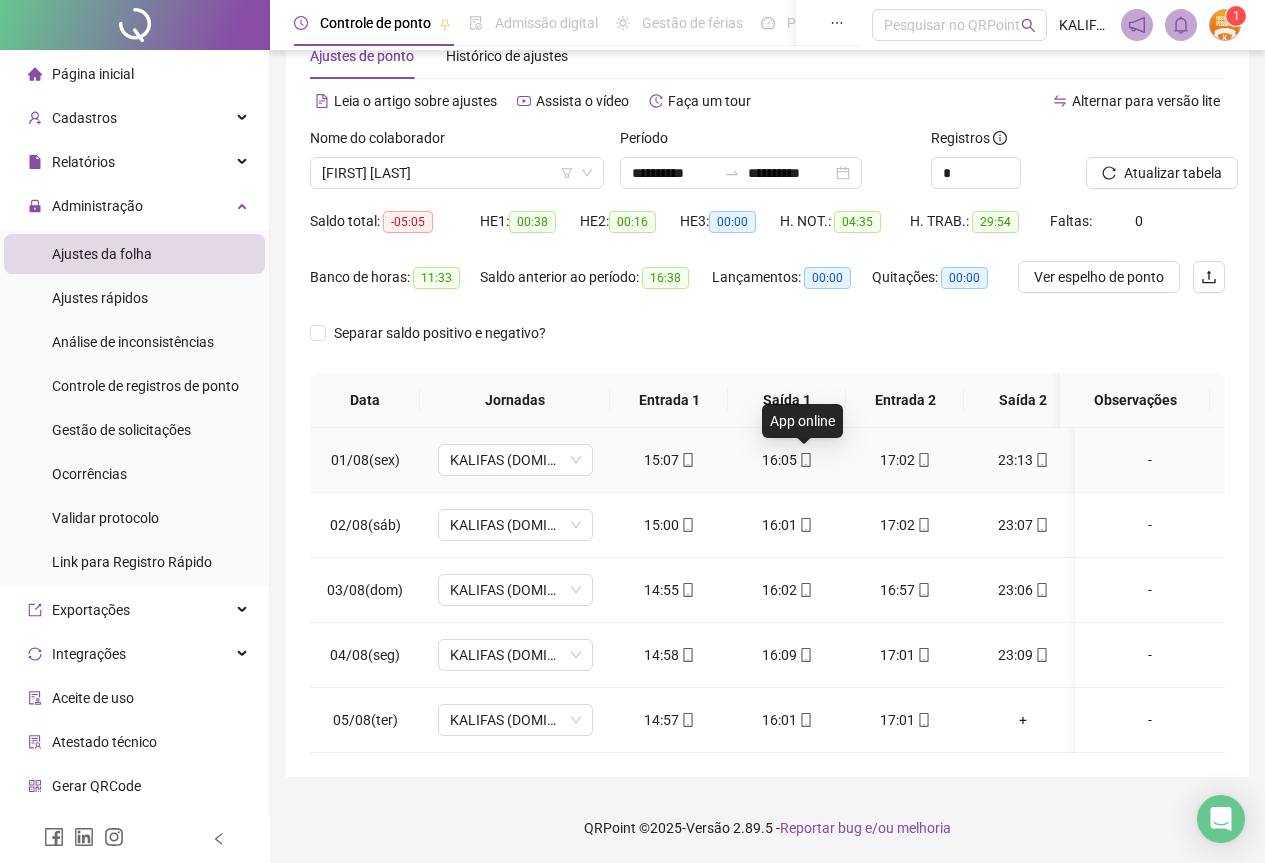 click 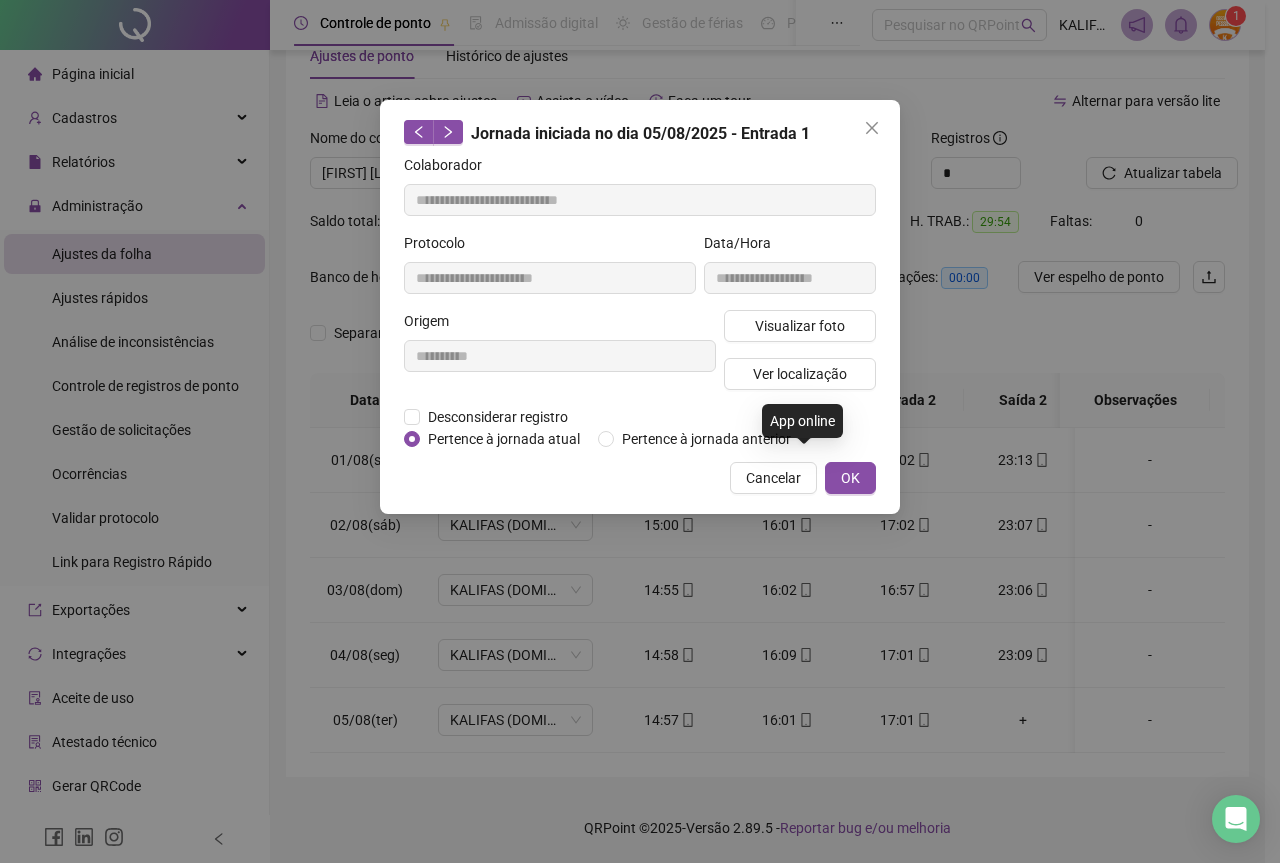 type on "**********" 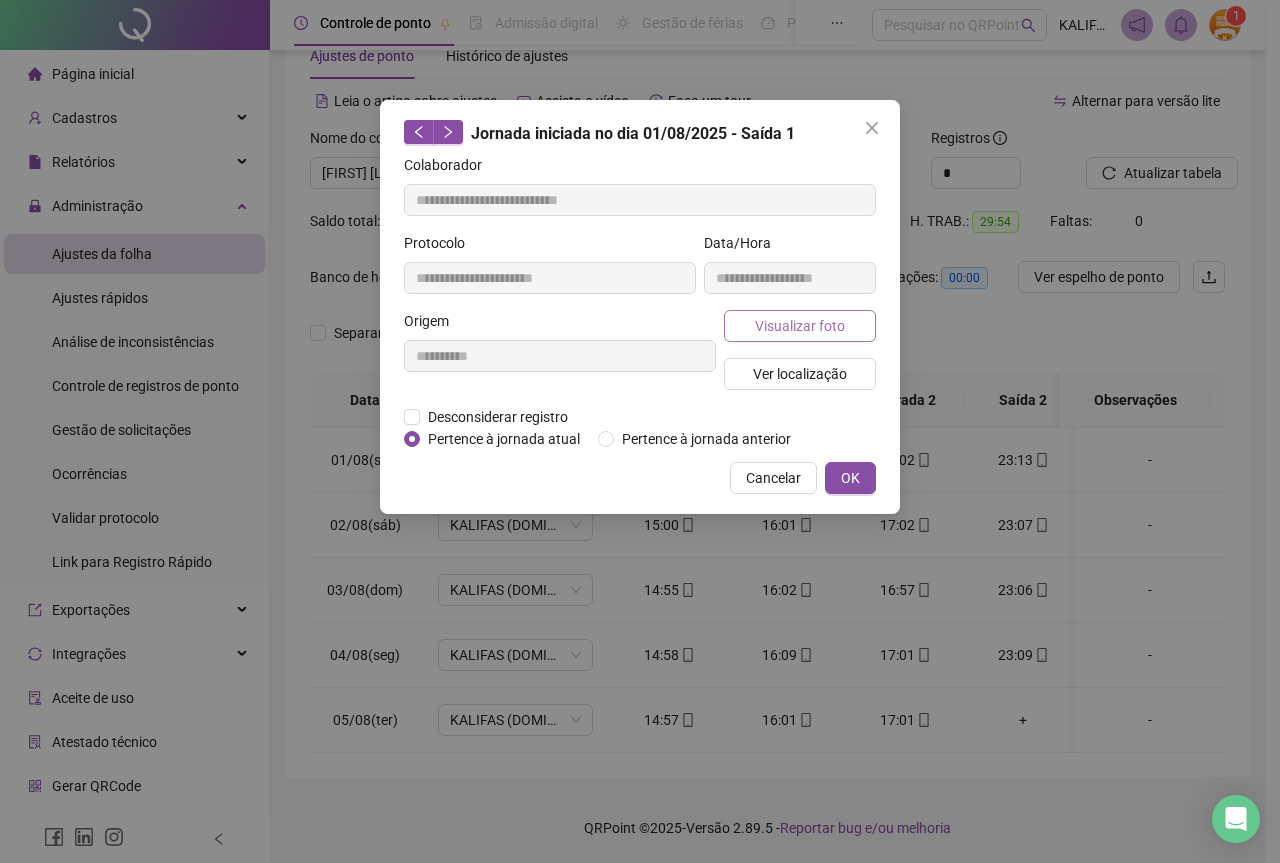 click on "Visualizar foto" at bounding box center [800, 326] 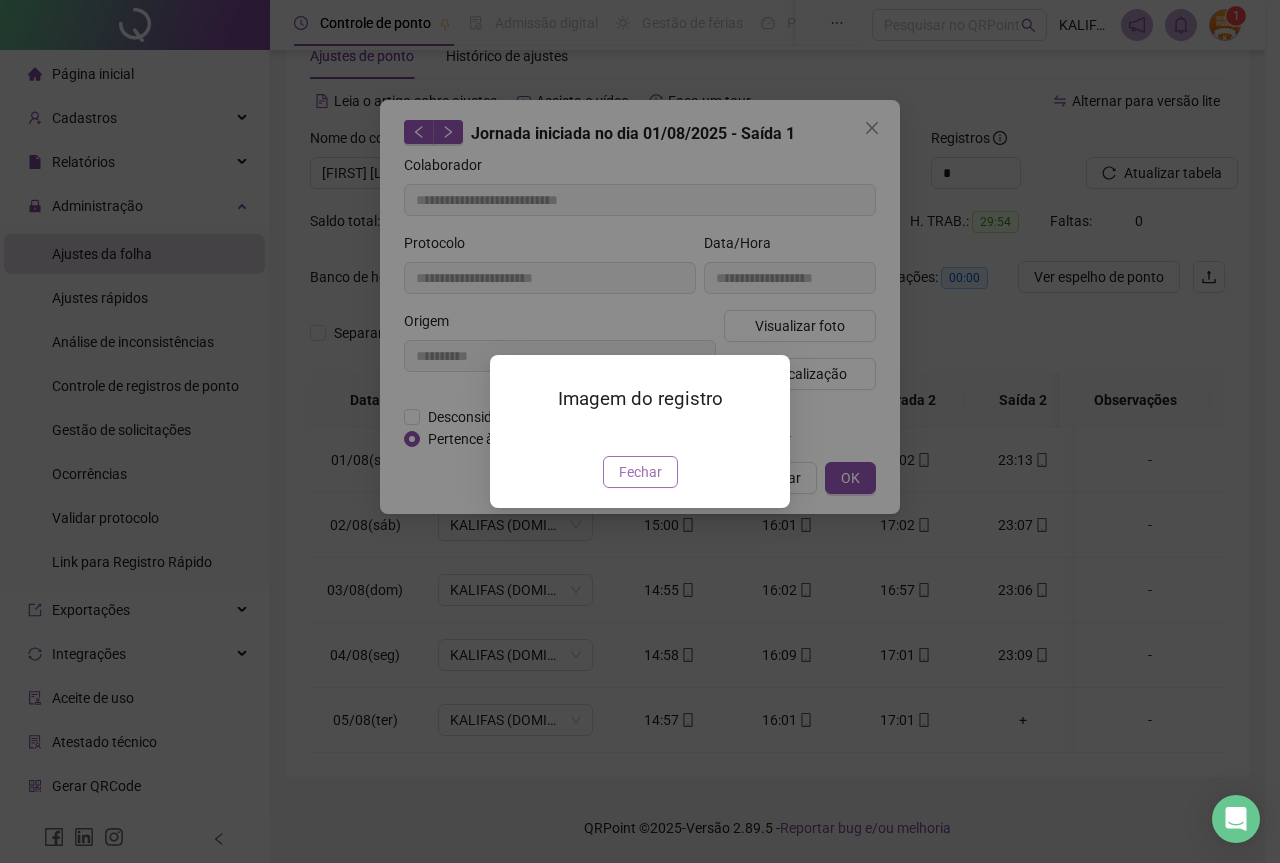 click on "Fechar" at bounding box center (640, 472) 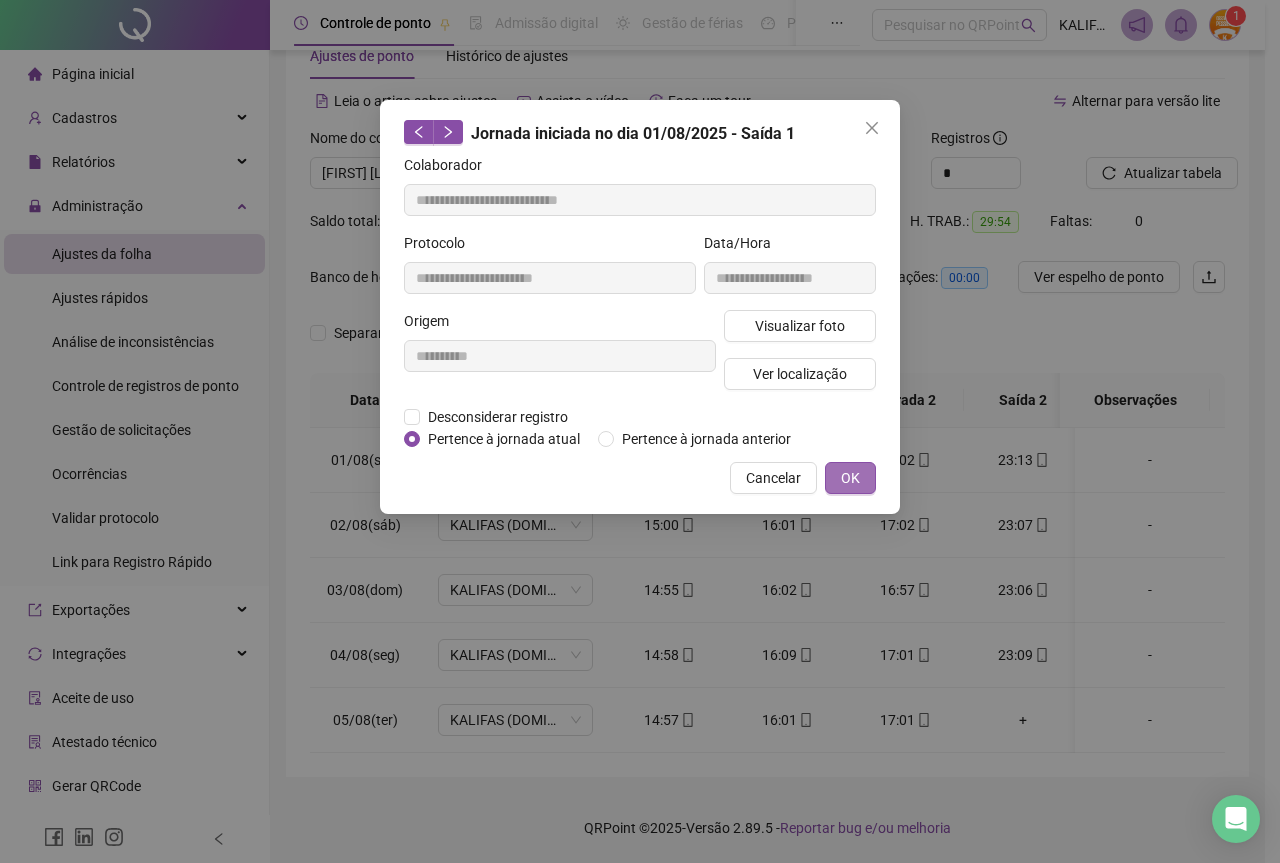 click on "OK" at bounding box center (850, 478) 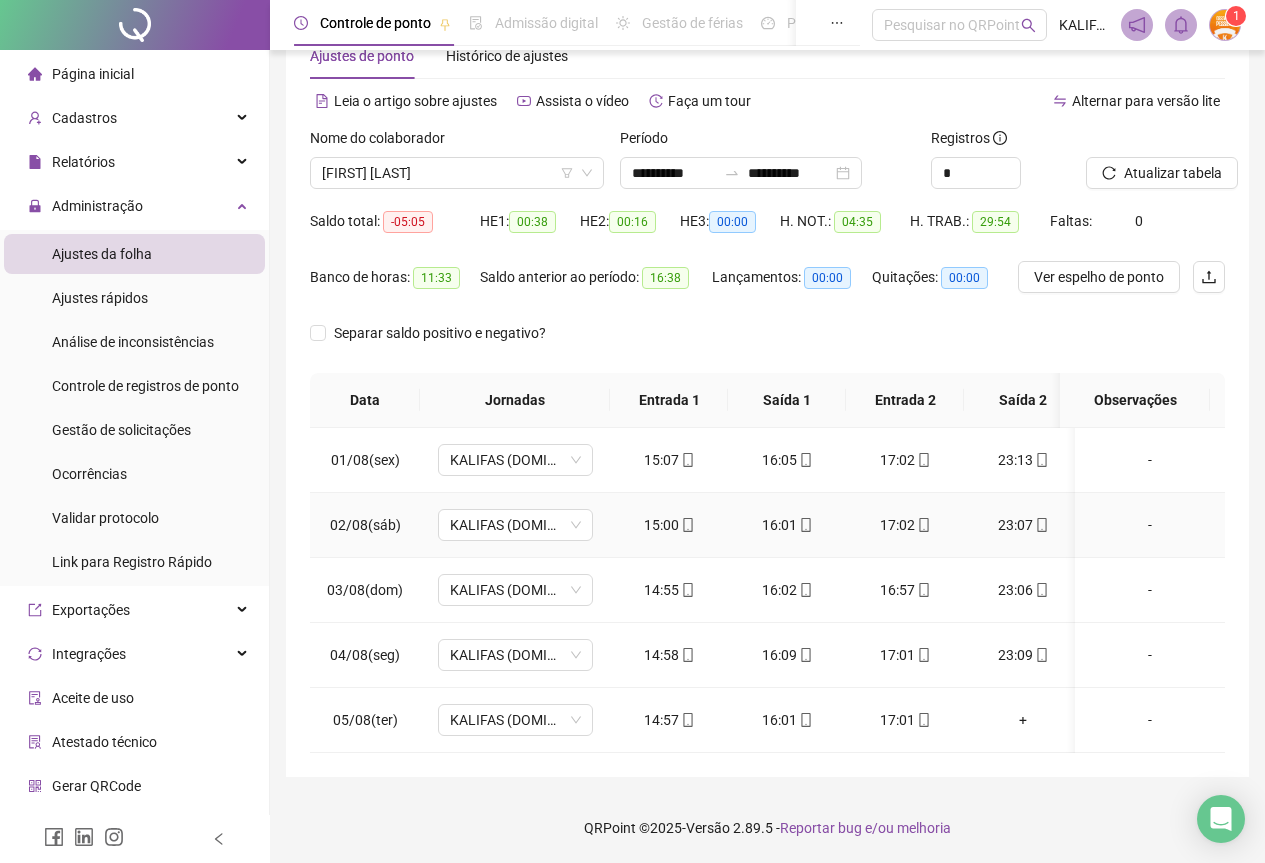 click at bounding box center (805, 525) 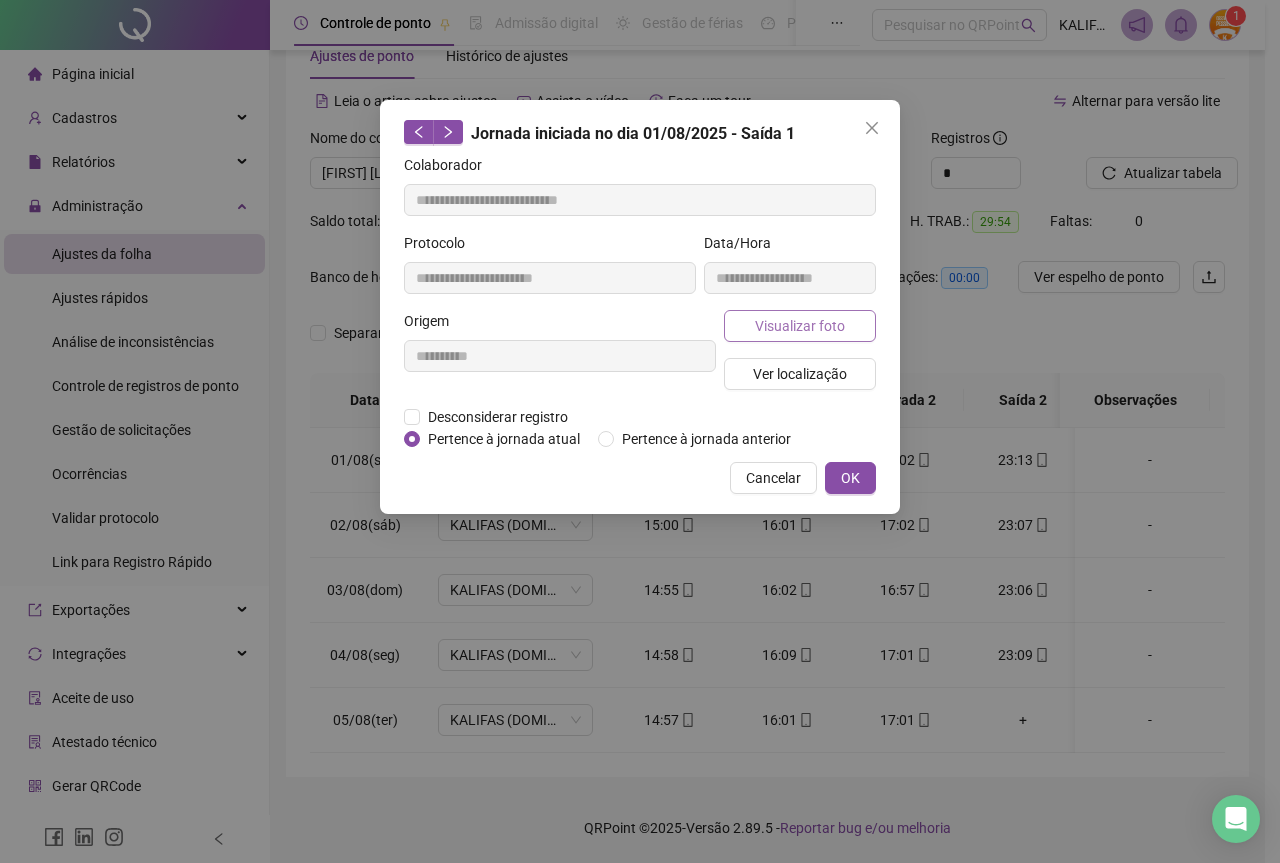 click on "Visualizar foto" at bounding box center (800, 326) 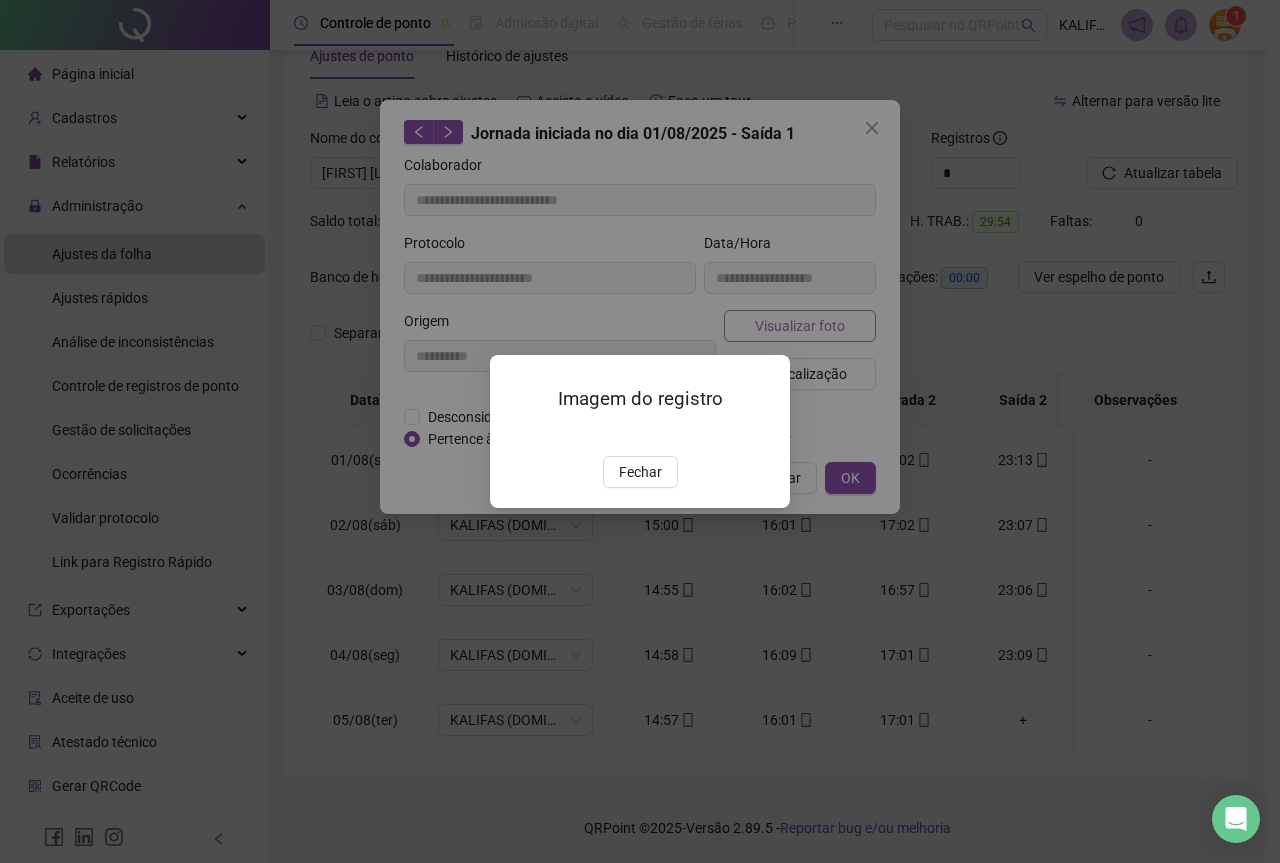 type on "**********" 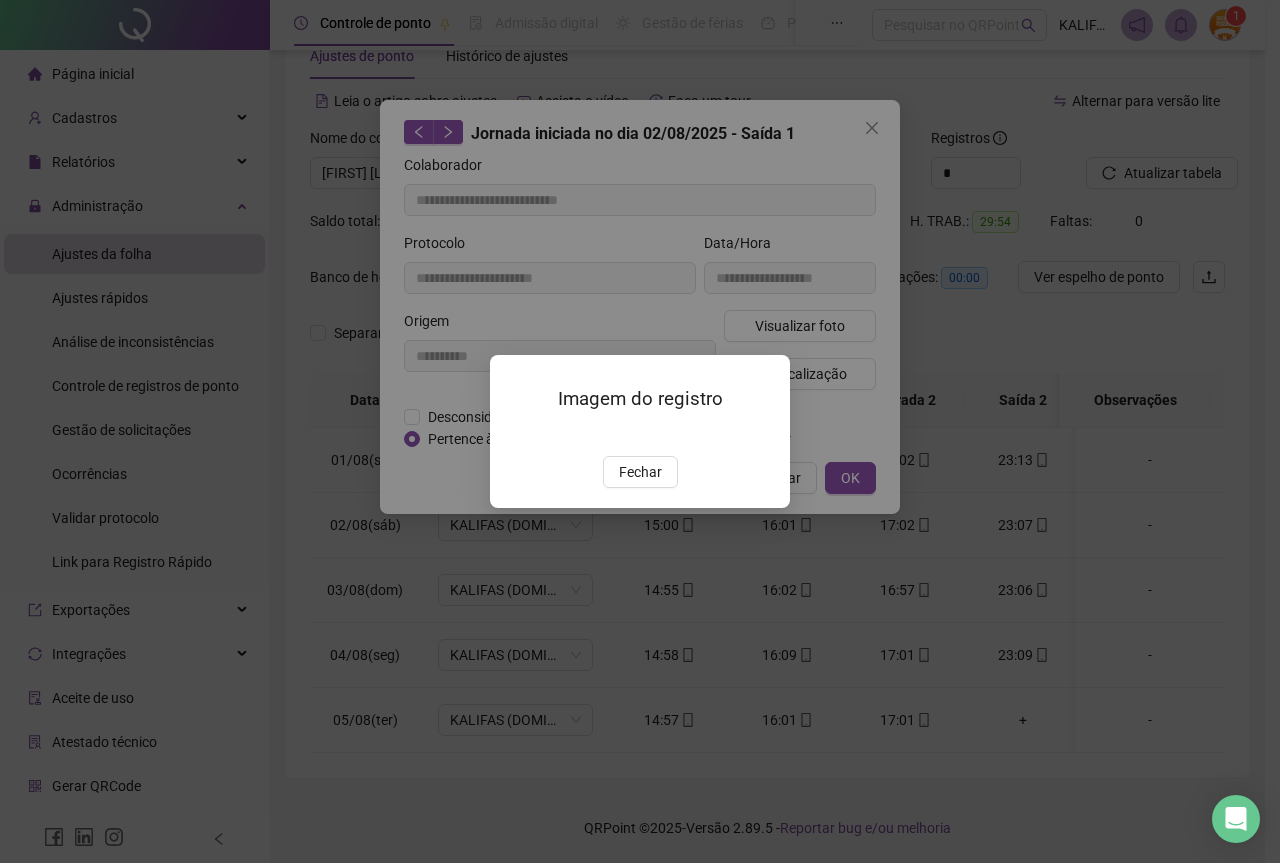 click on "Imagem do registro Fechar" at bounding box center (640, 431) 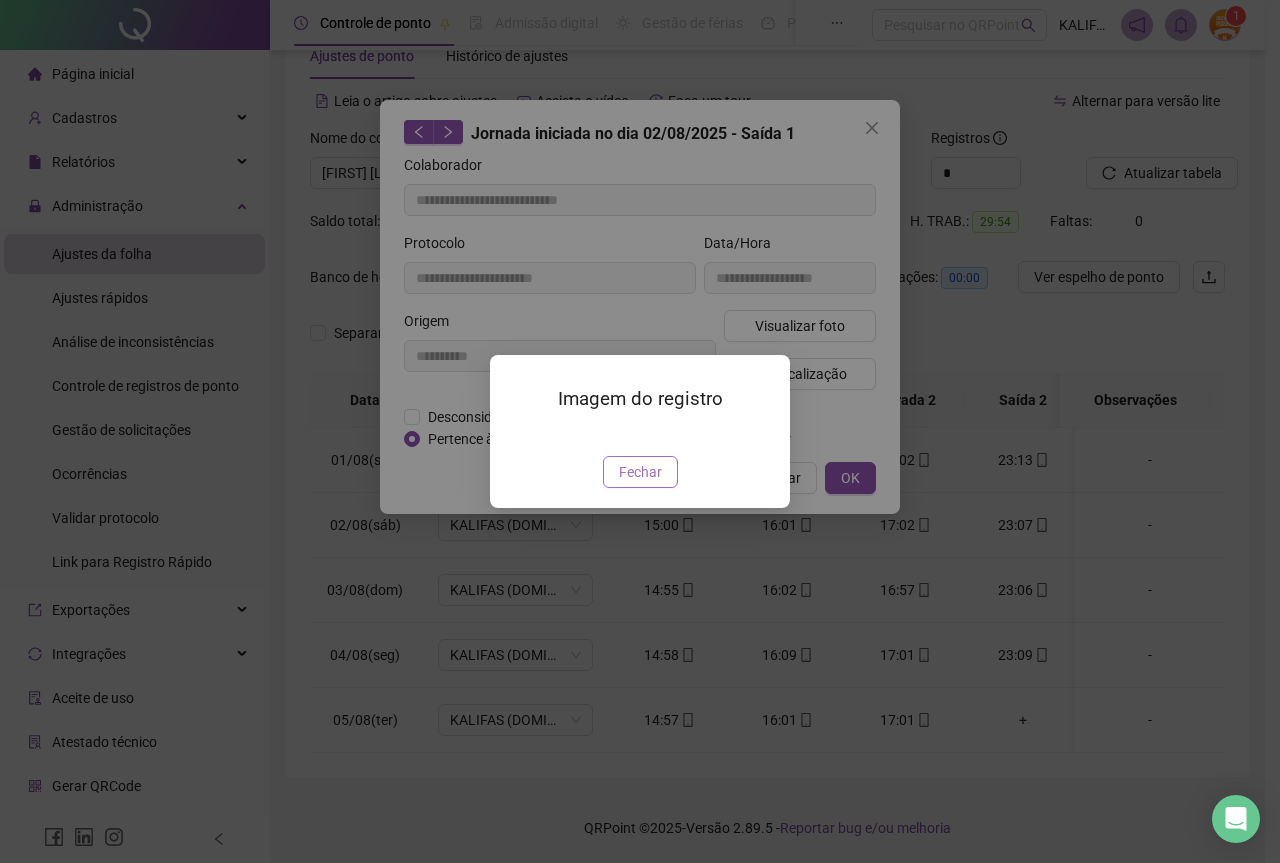 click on "Fechar" at bounding box center (640, 472) 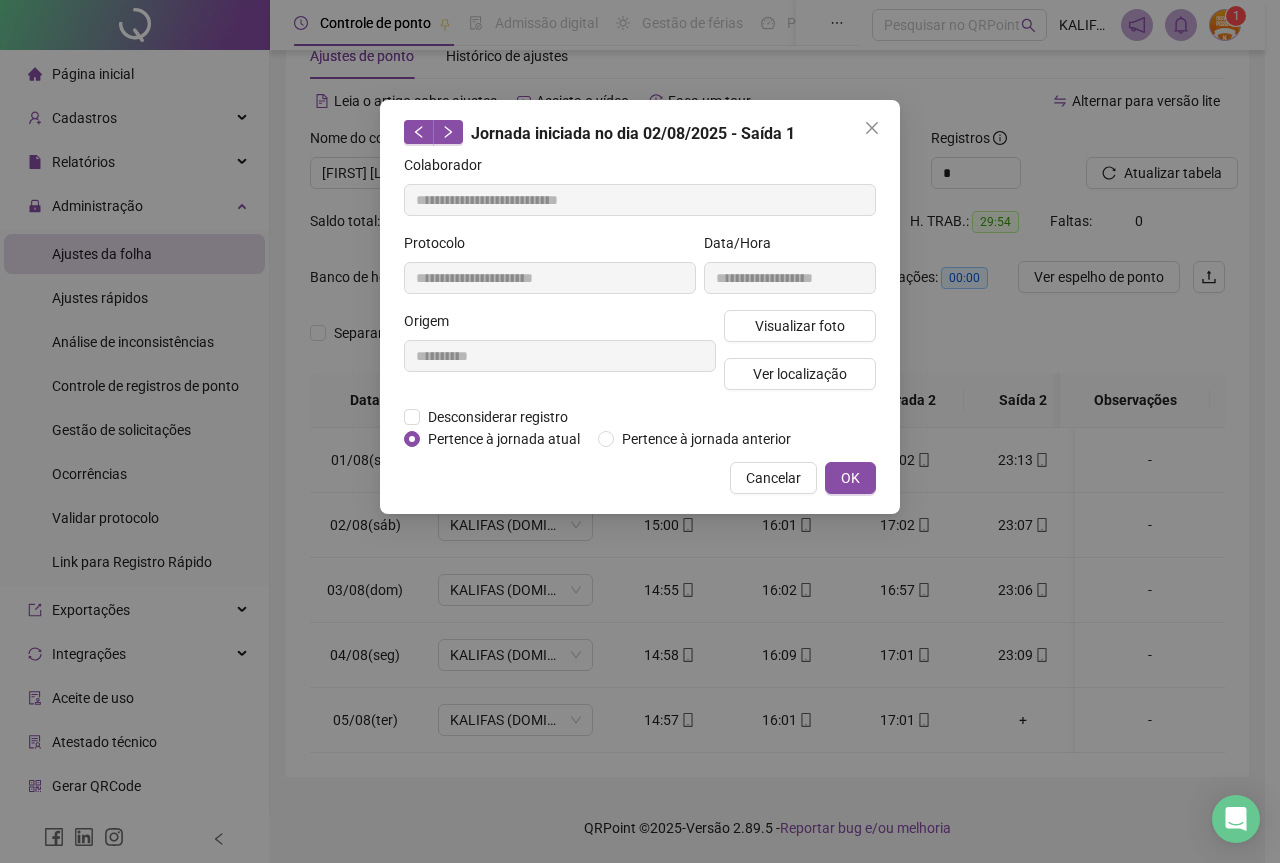 click on "**********" at bounding box center (640, 307) 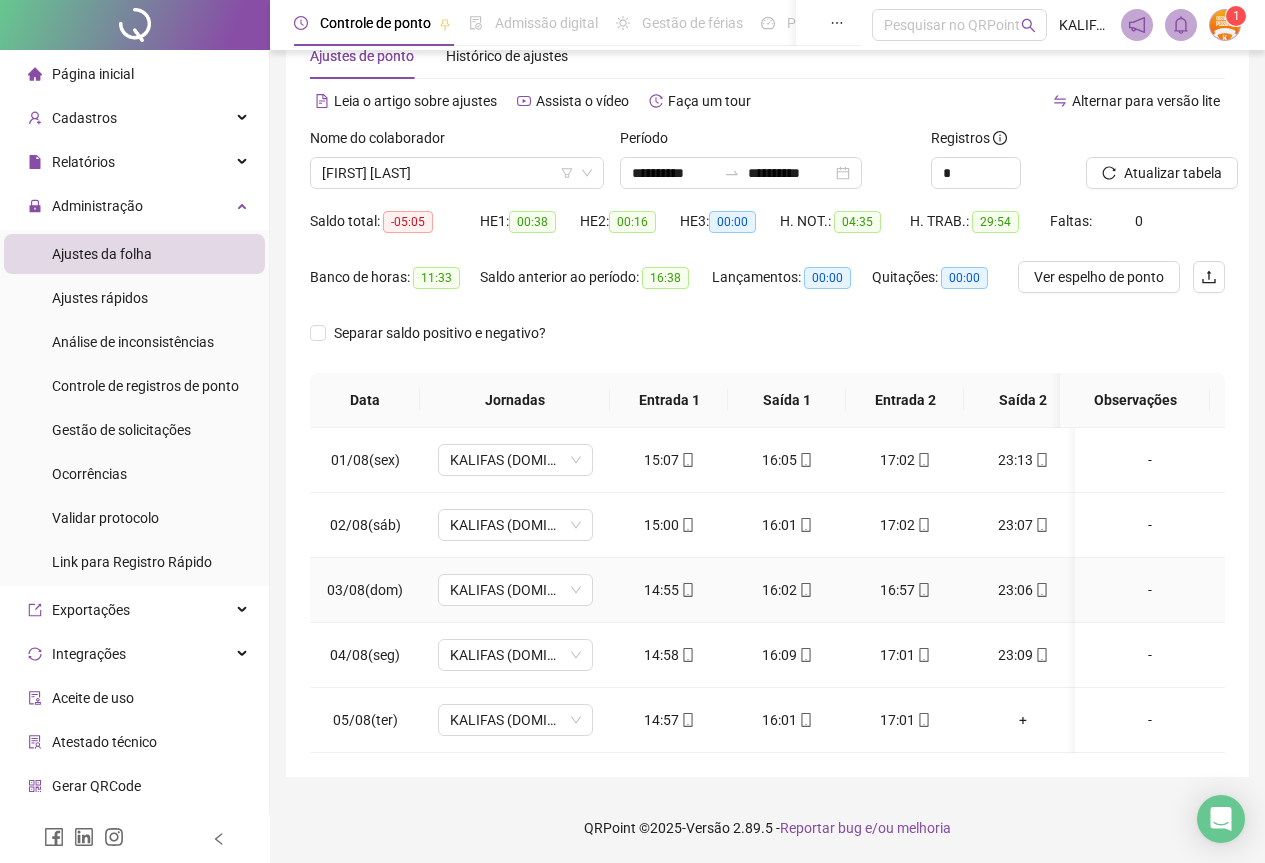 click on "16:02" at bounding box center [787, 590] 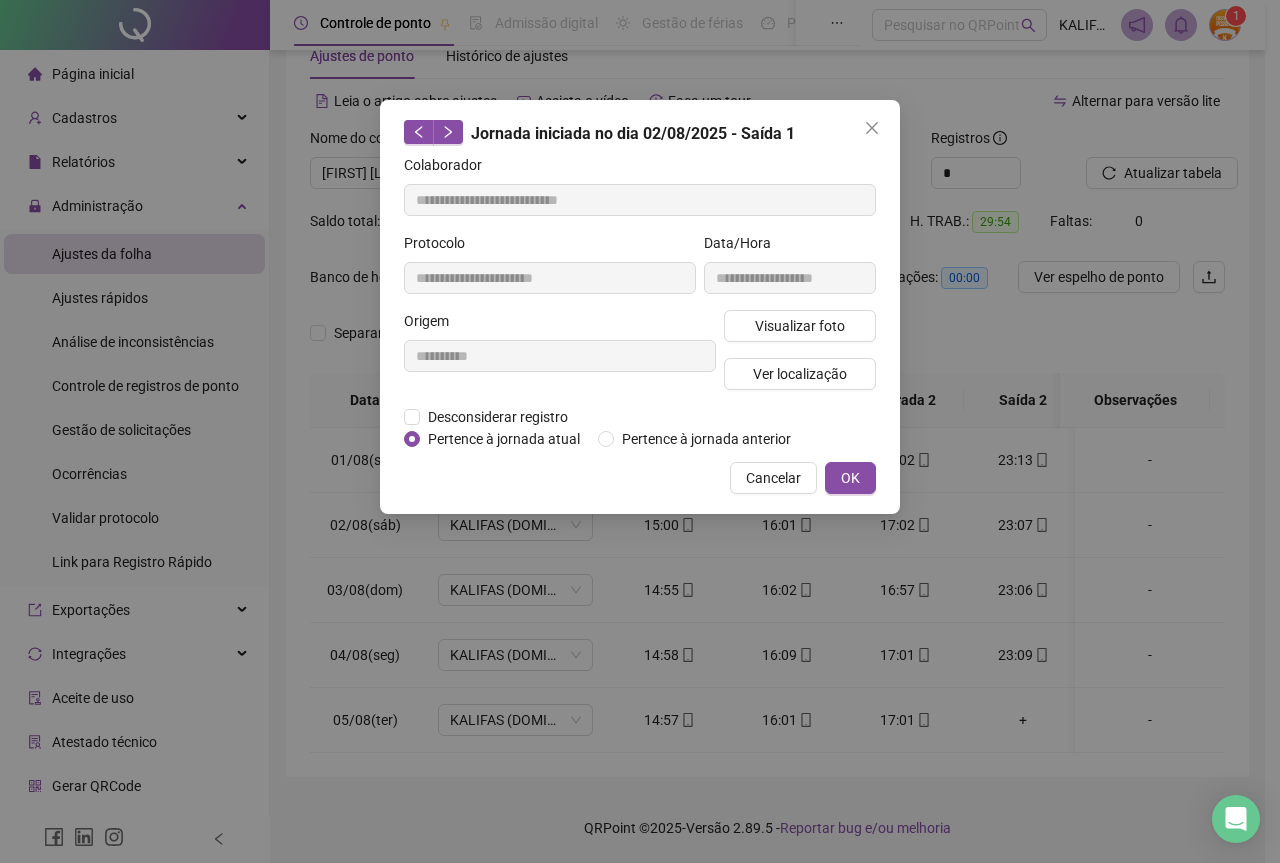 type on "**********" 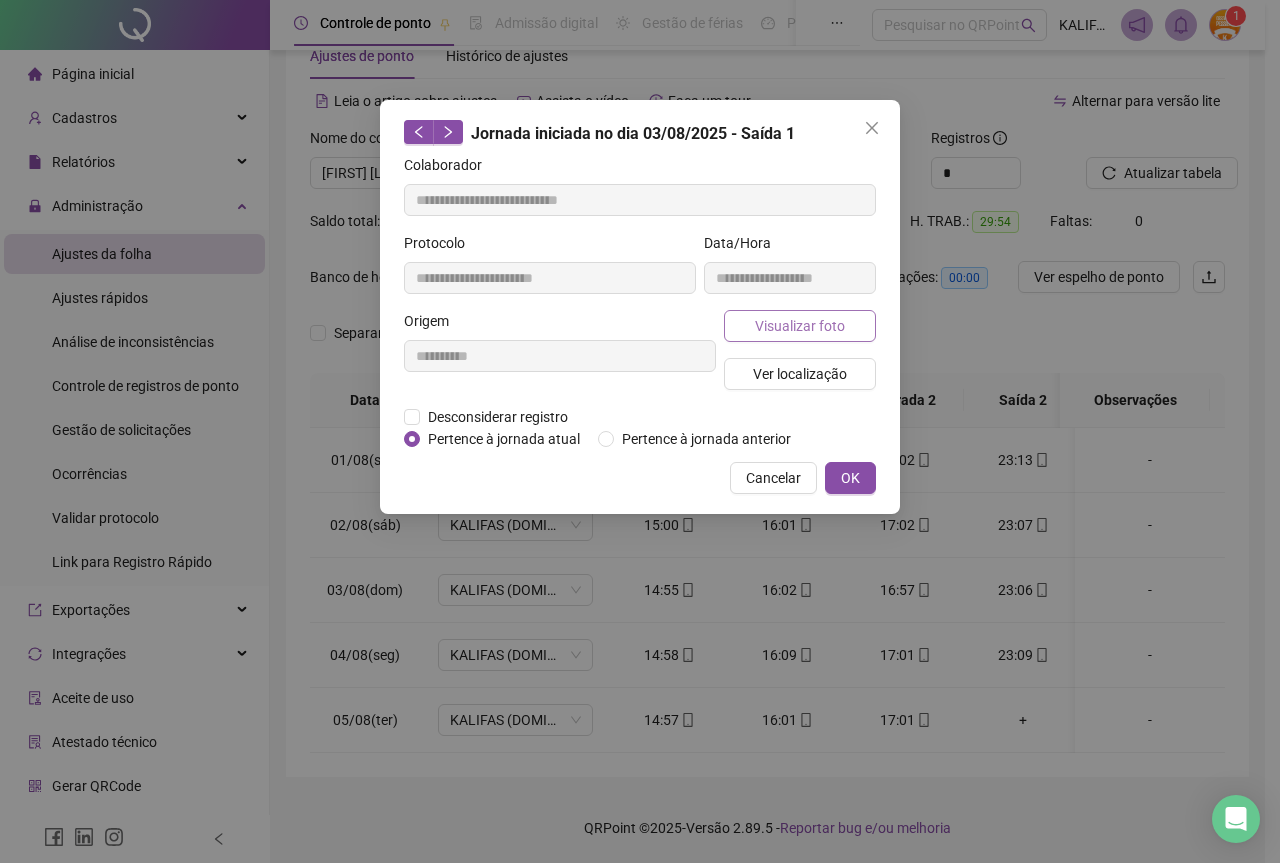 click on "Visualizar foto" at bounding box center (800, 326) 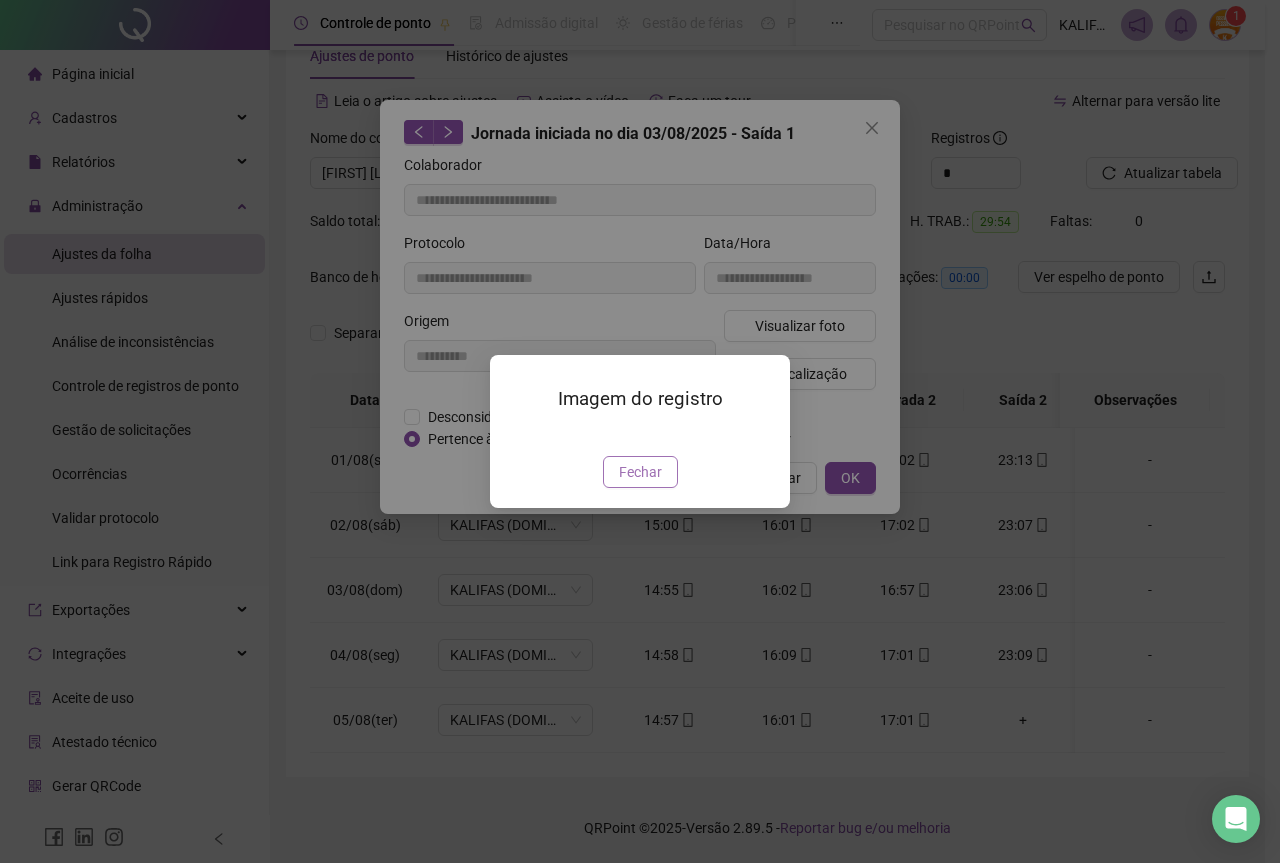 click on "Fechar" at bounding box center (640, 472) 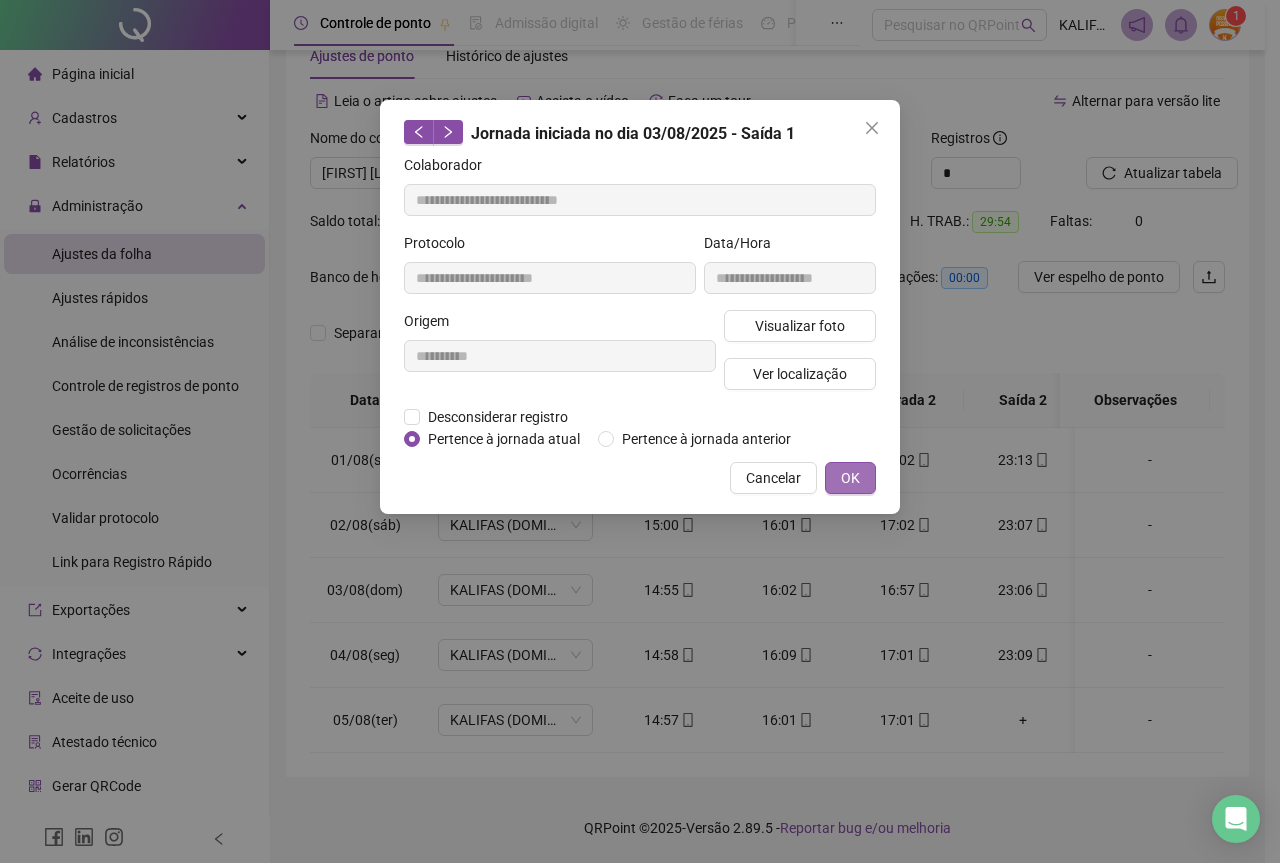 click on "OK" at bounding box center [850, 478] 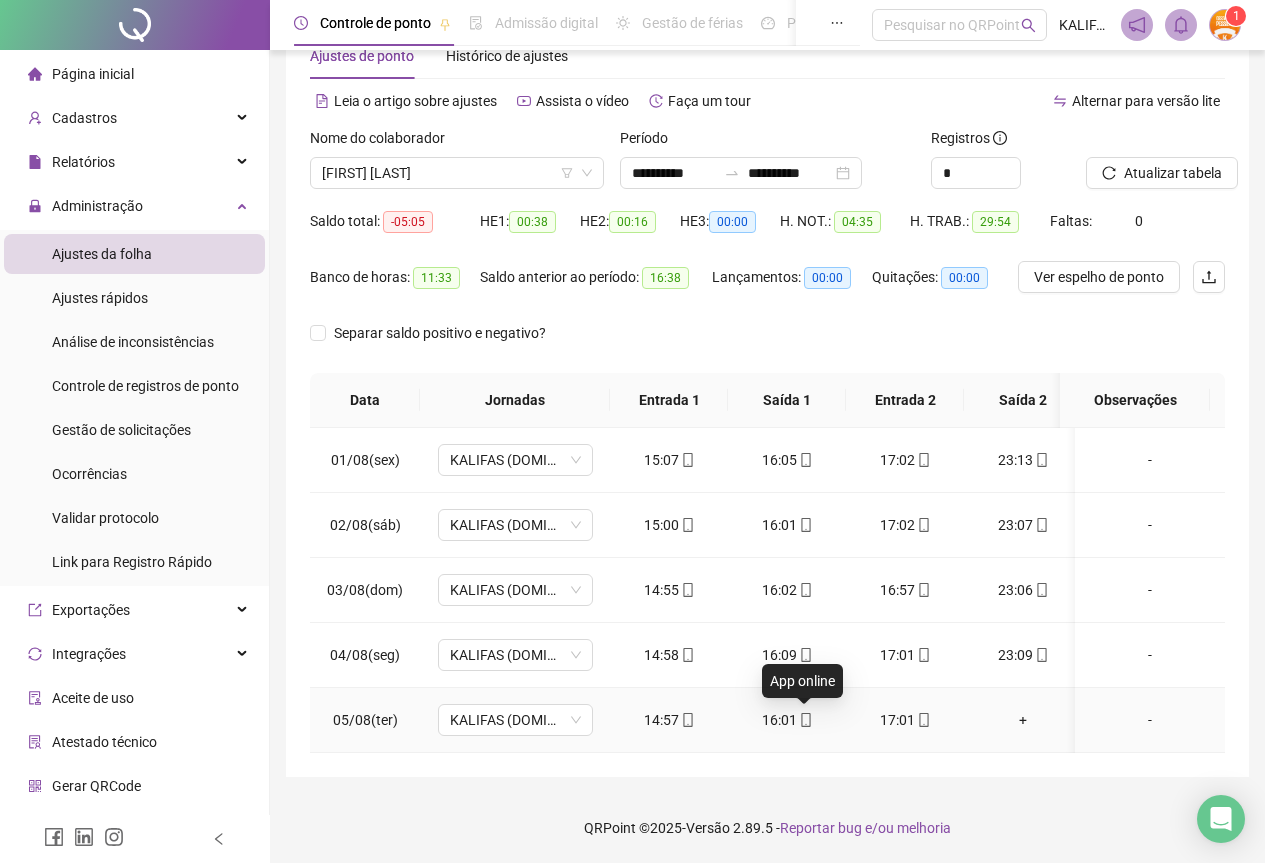 click 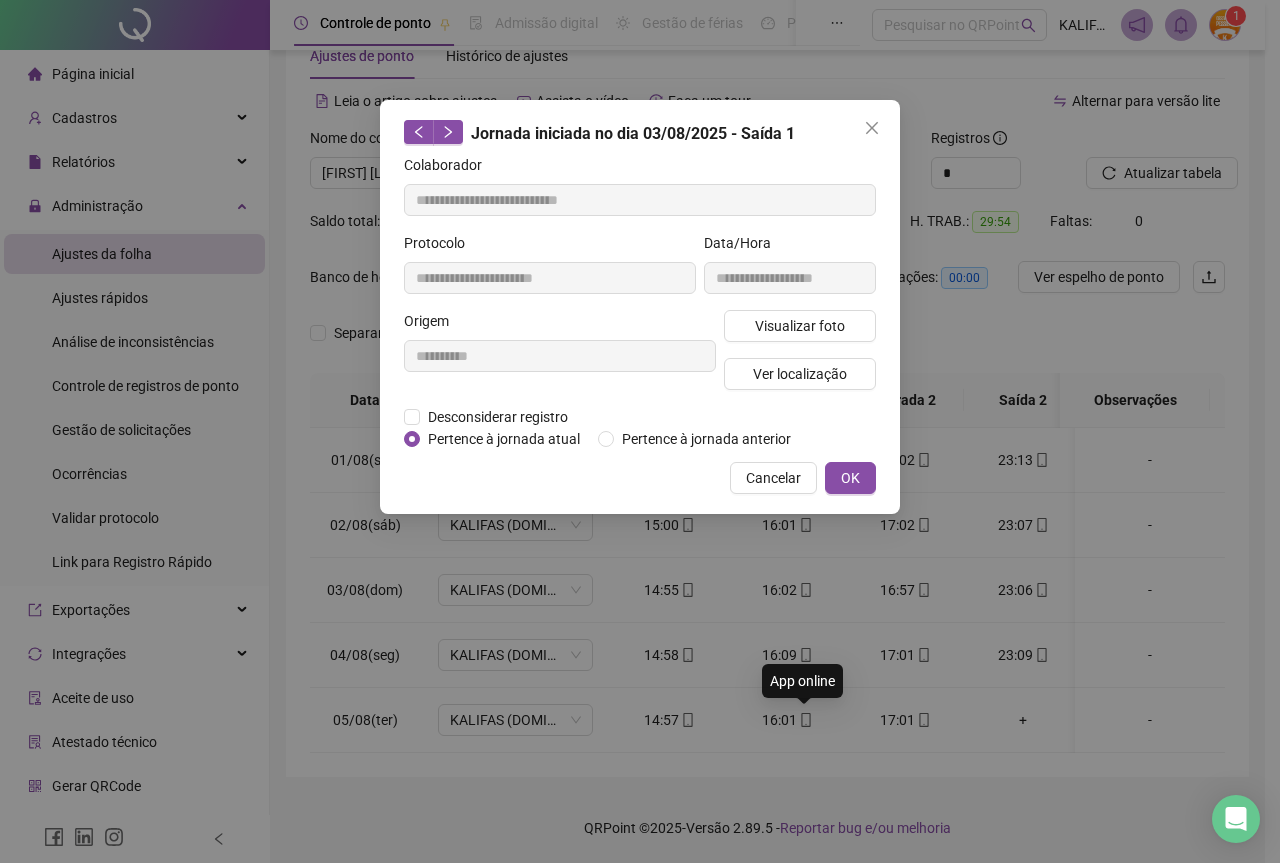 type on "**********" 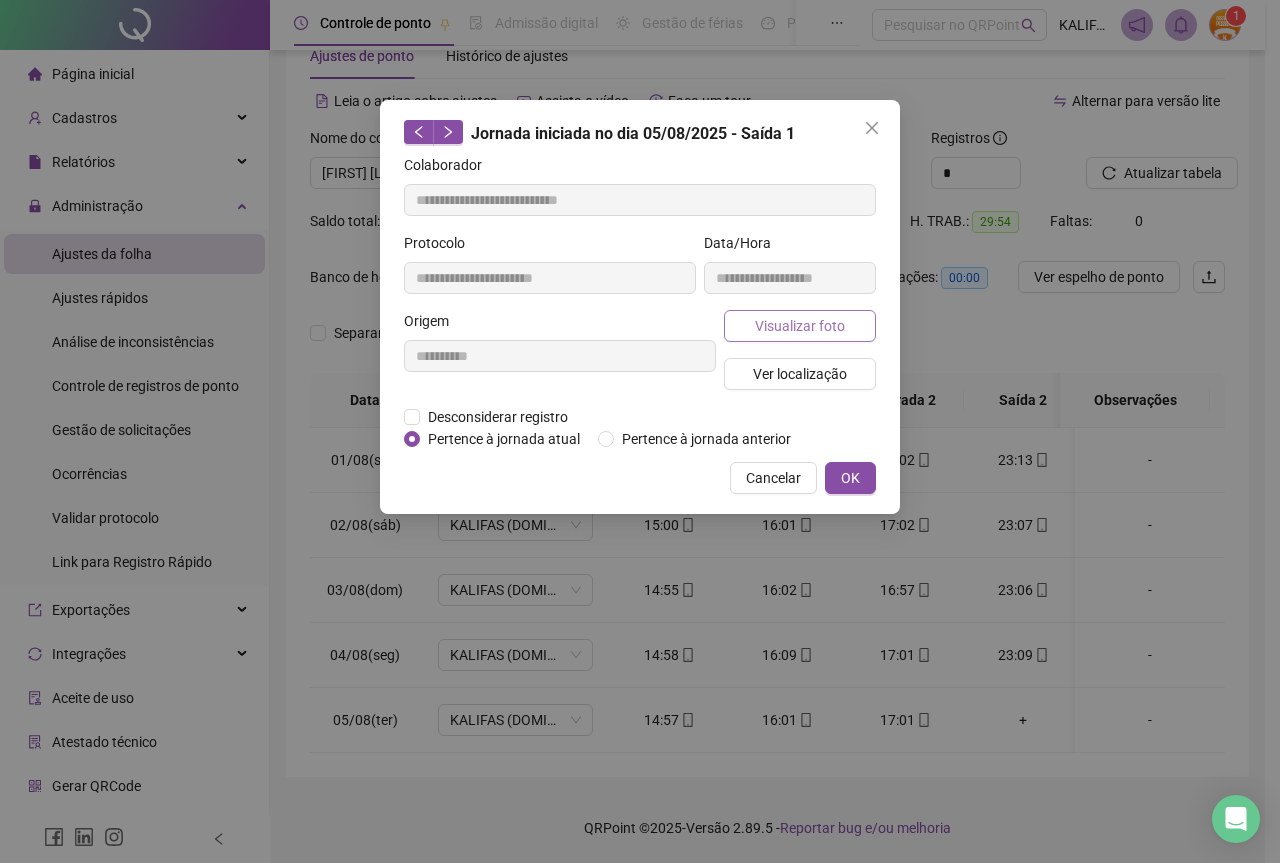 click on "Visualizar foto" at bounding box center [800, 326] 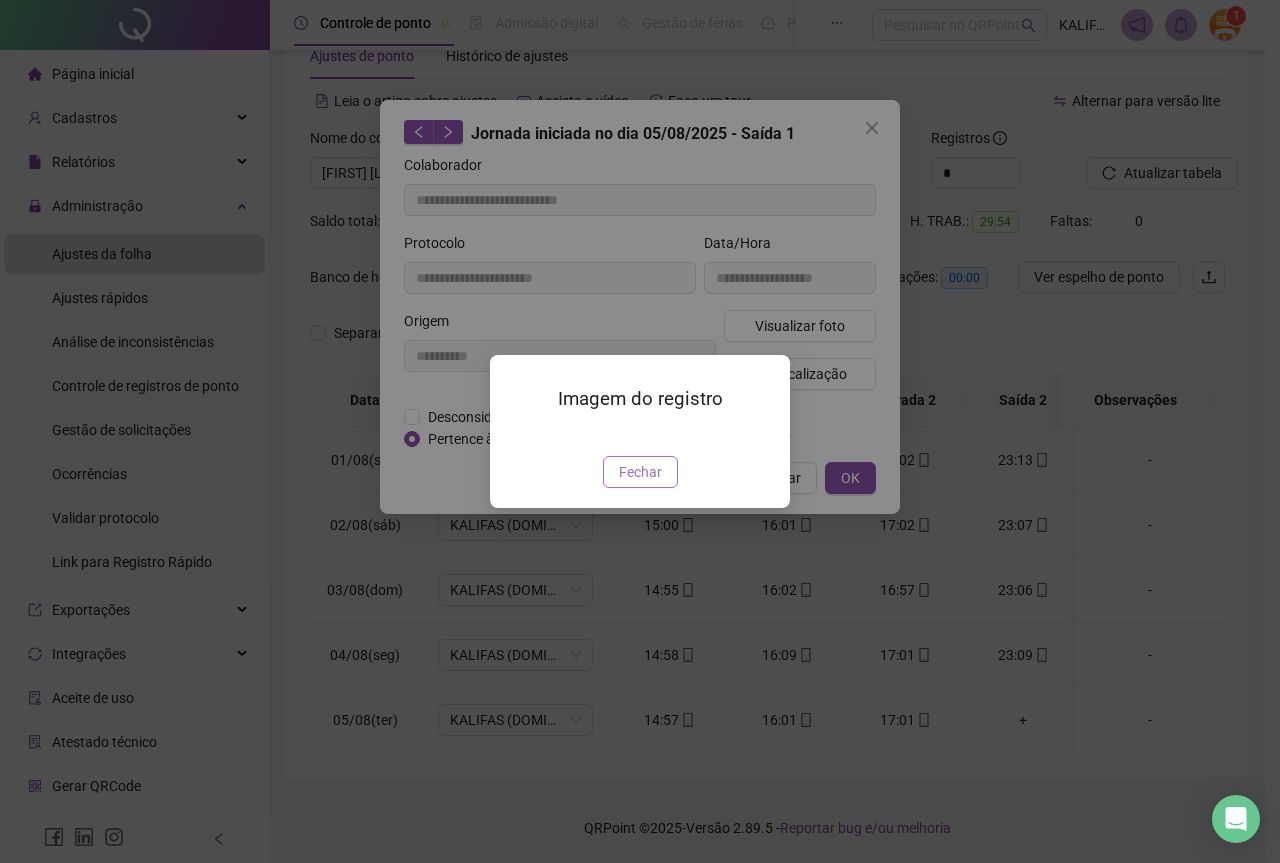 click on "Fechar" at bounding box center [640, 472] 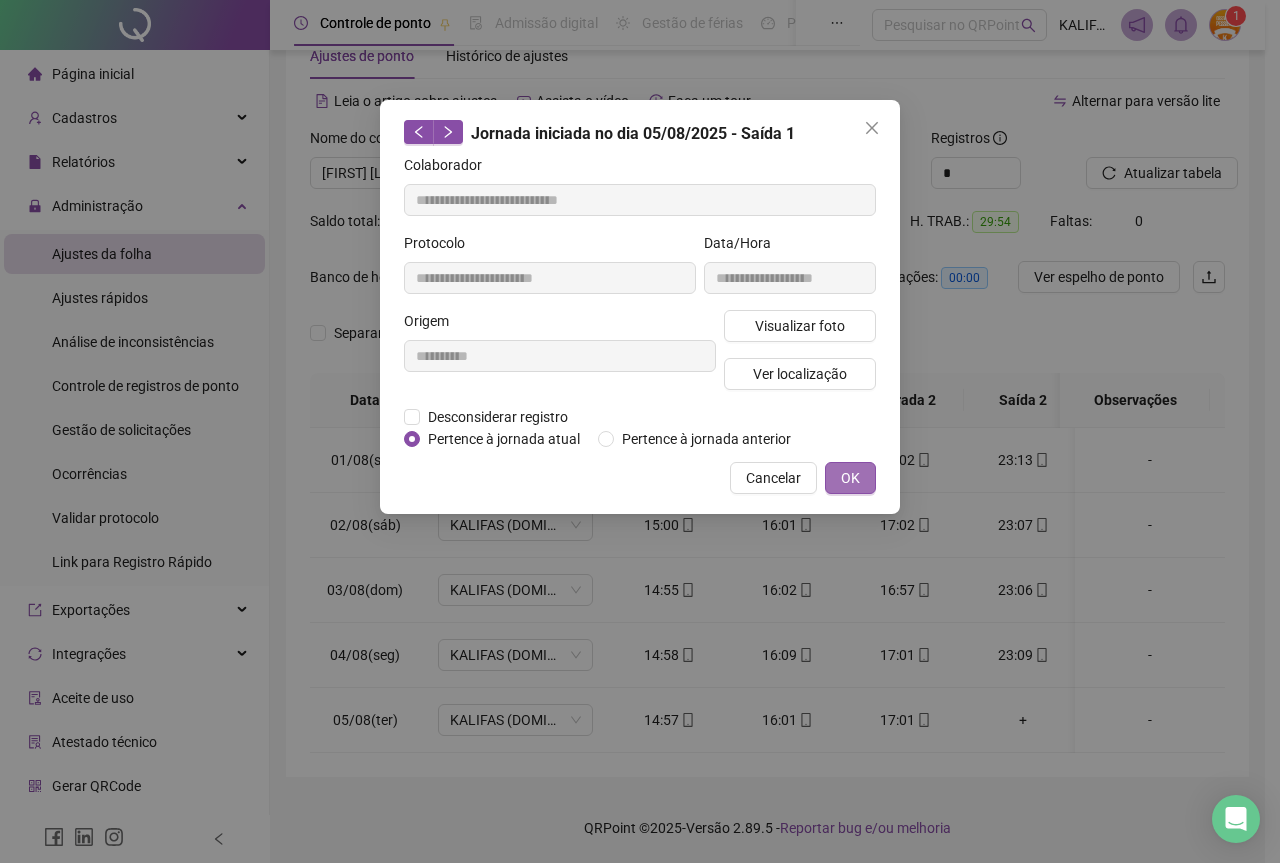 click on "OK" at bounding box center (850, 478) 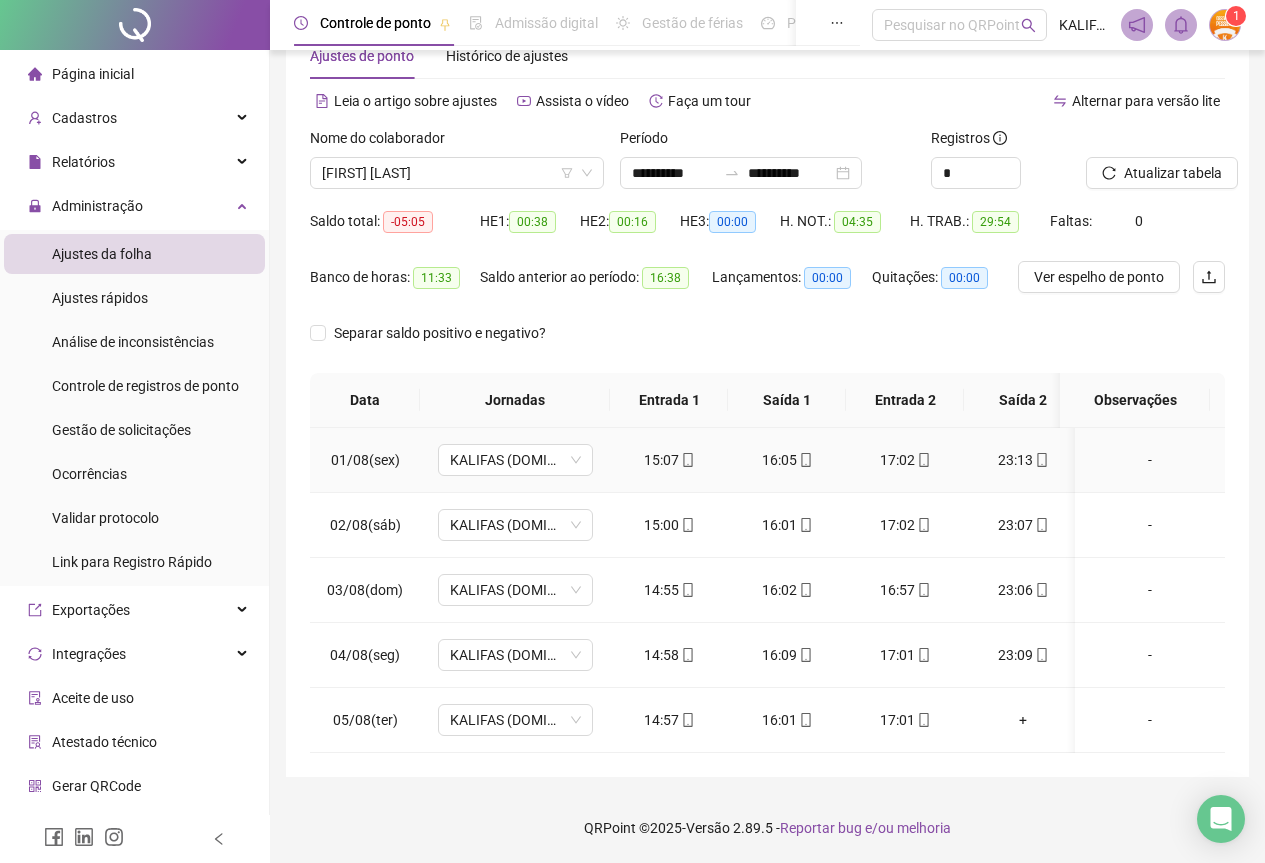 click on "17:02" at bounding box center (905, 460) 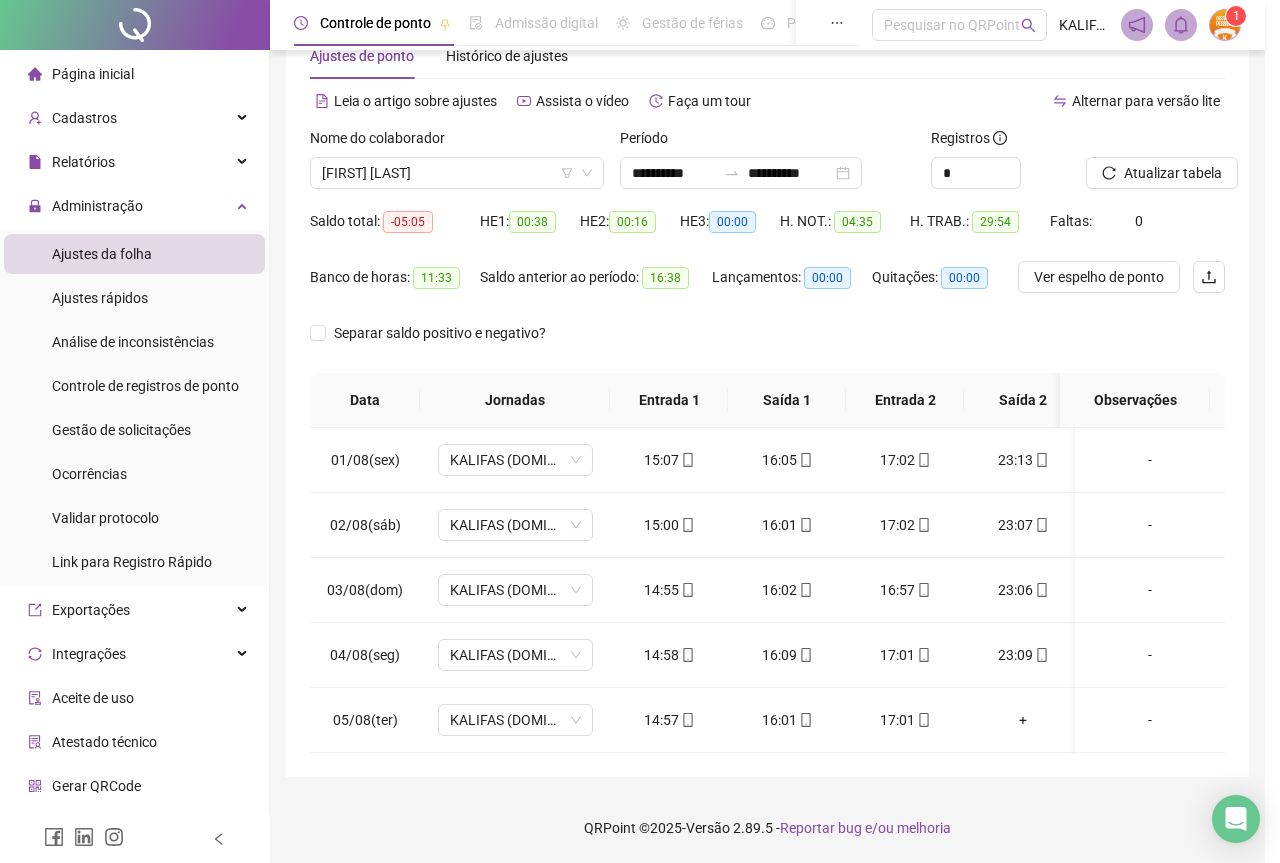 type on "**********" 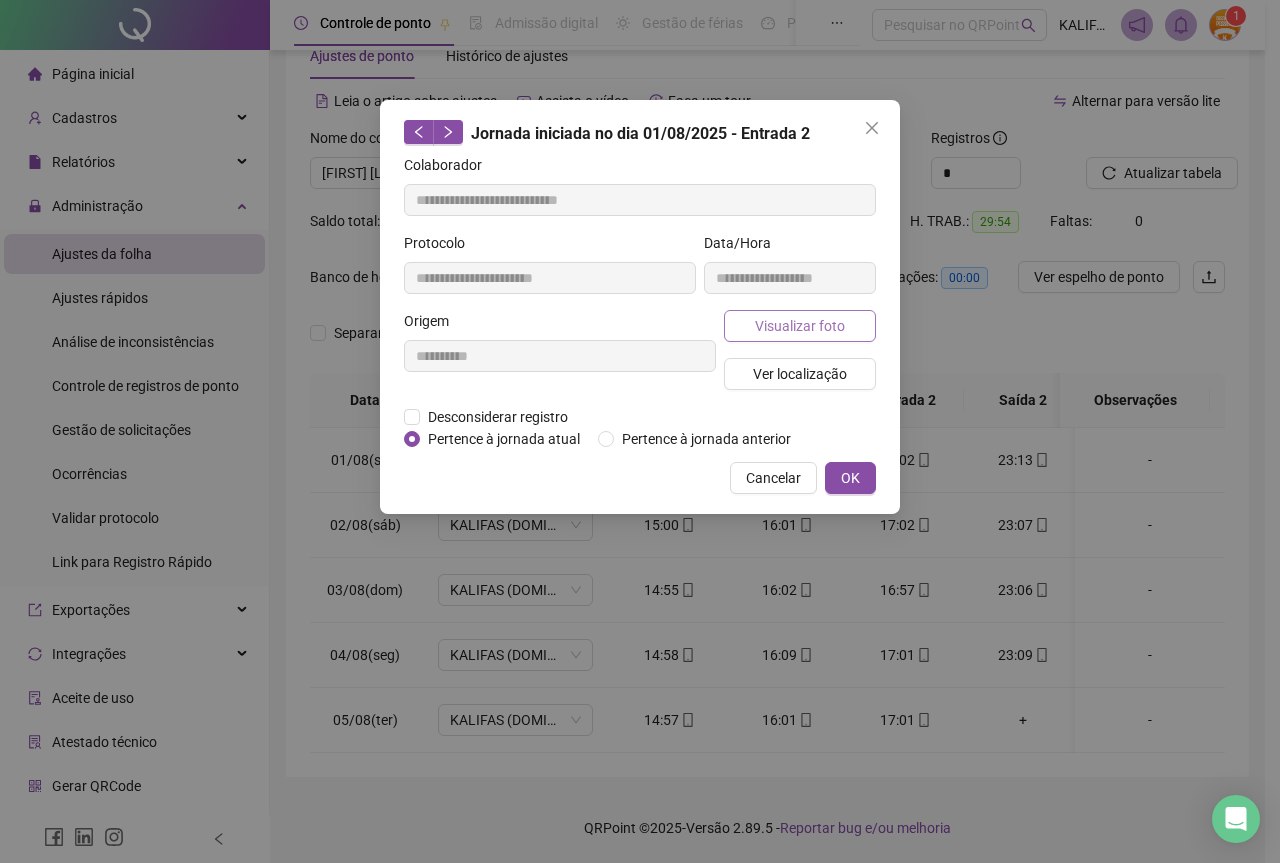 click on "Visualizar foto" at bounding box center [800, 326] 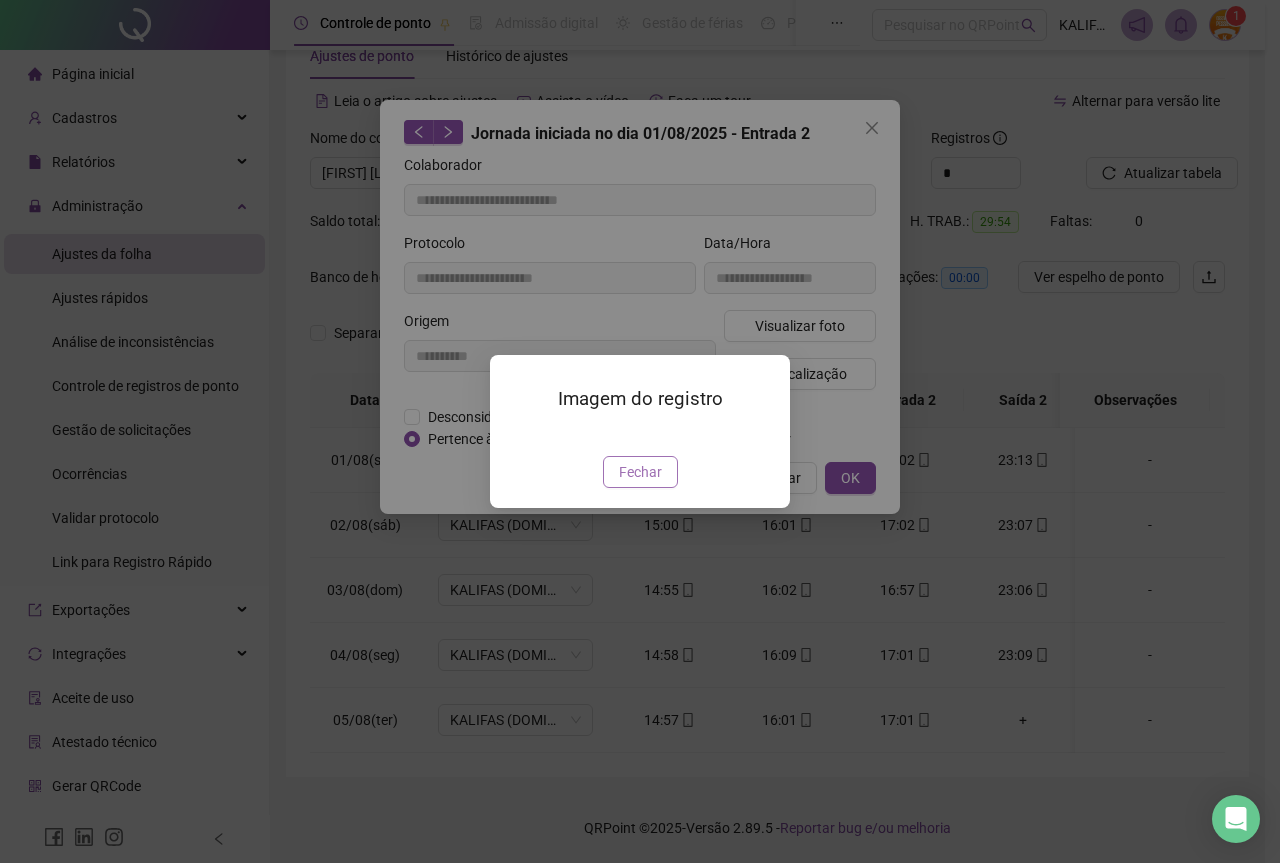 click on "Fechar" at bounding box center (640, 472) 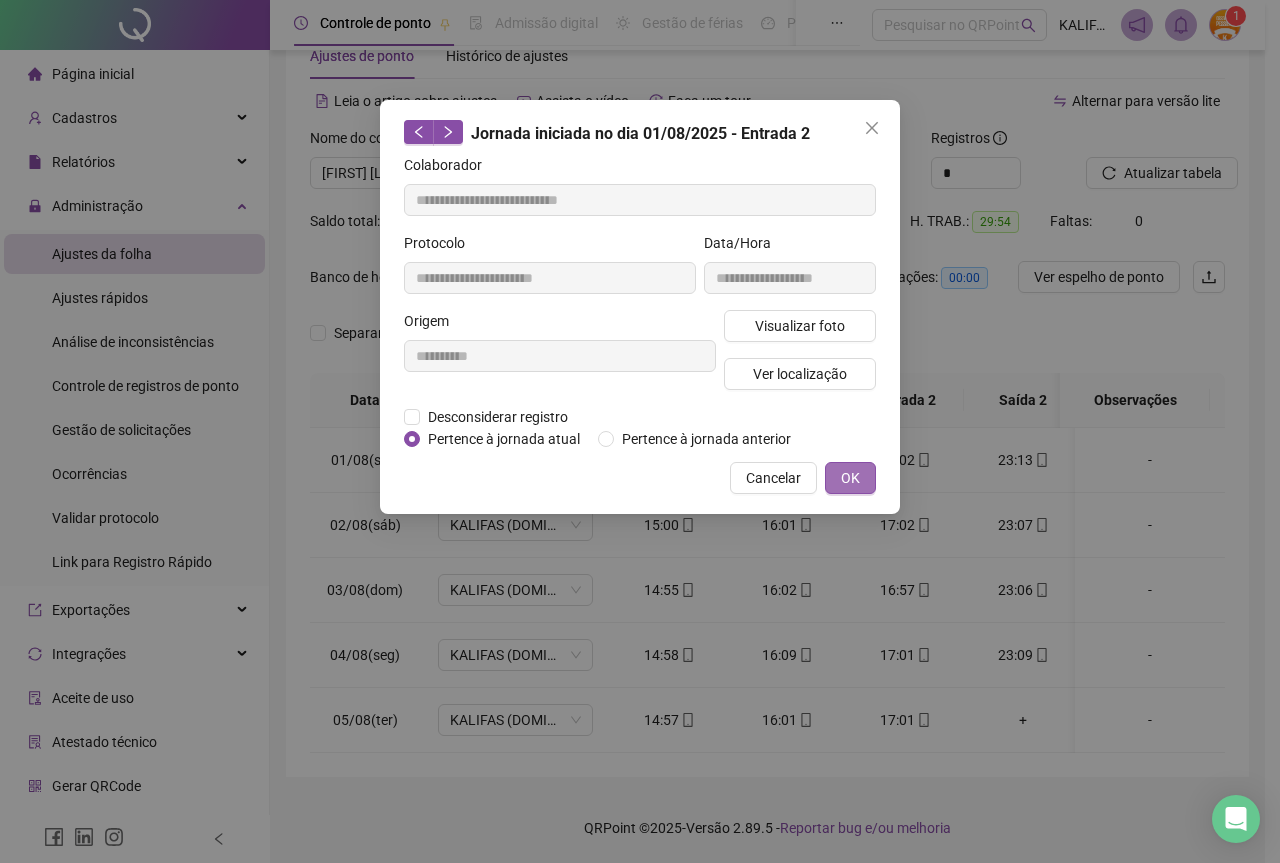 click on "OK" at bounding box center (850, 478) 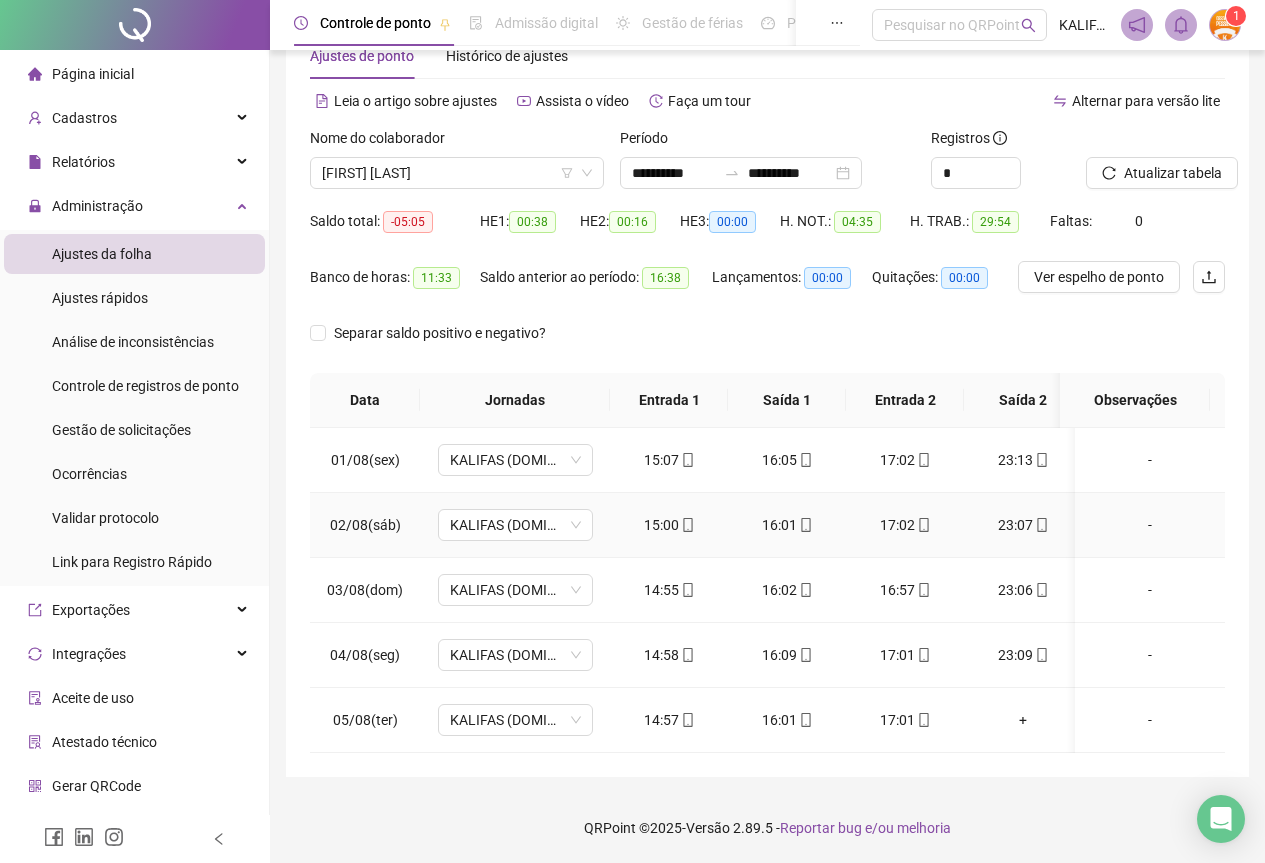 click on "17:02" at bounding box center [905, 525] 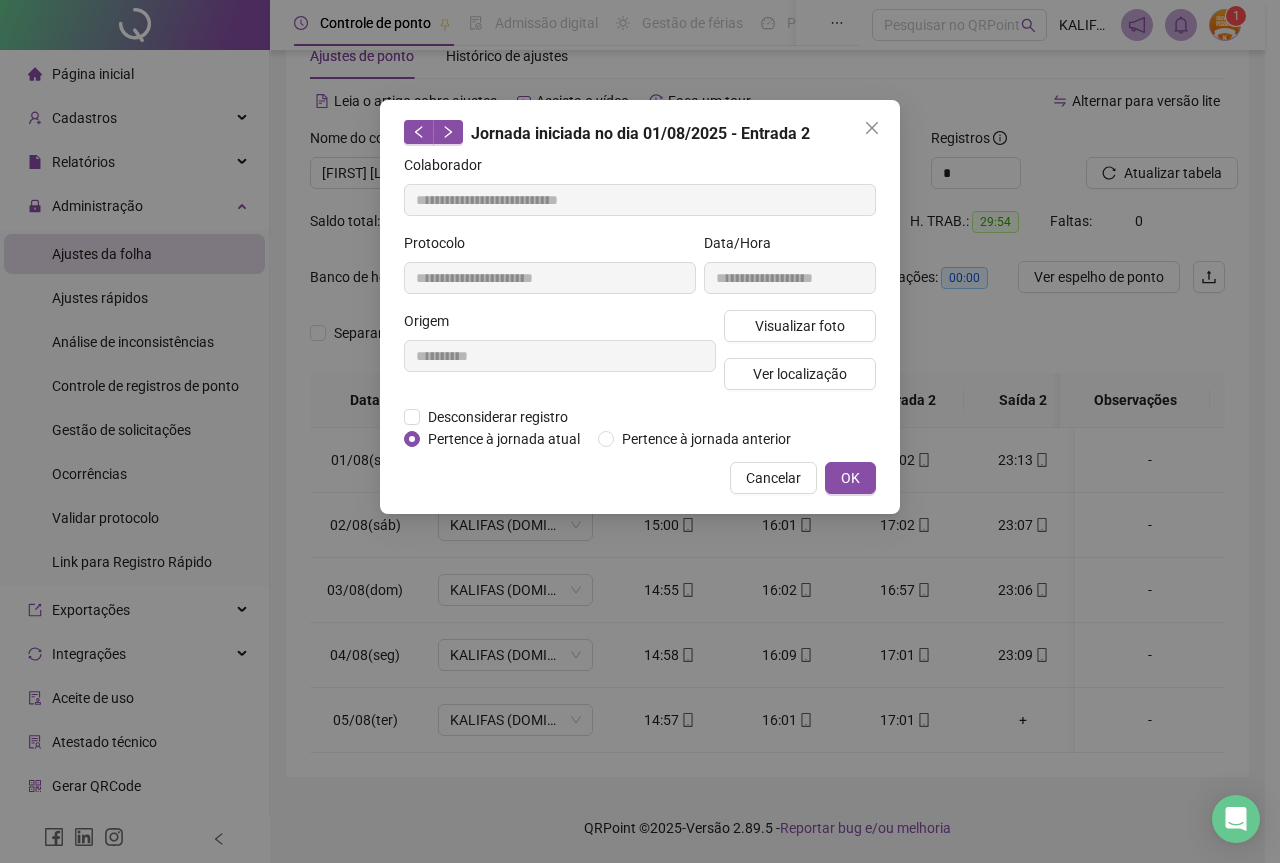 type on "**********" 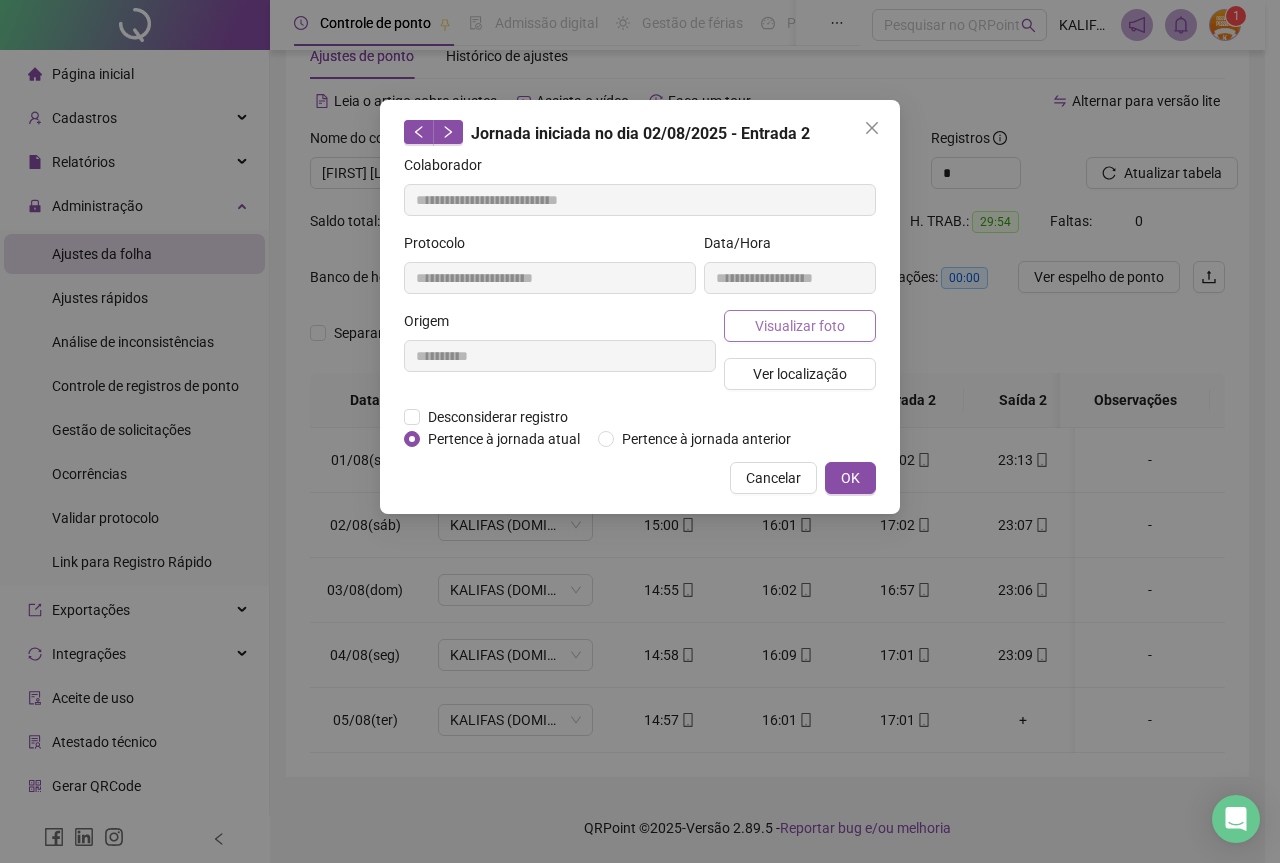 click on "Visualizar foto" at bounding box center (800, 326) 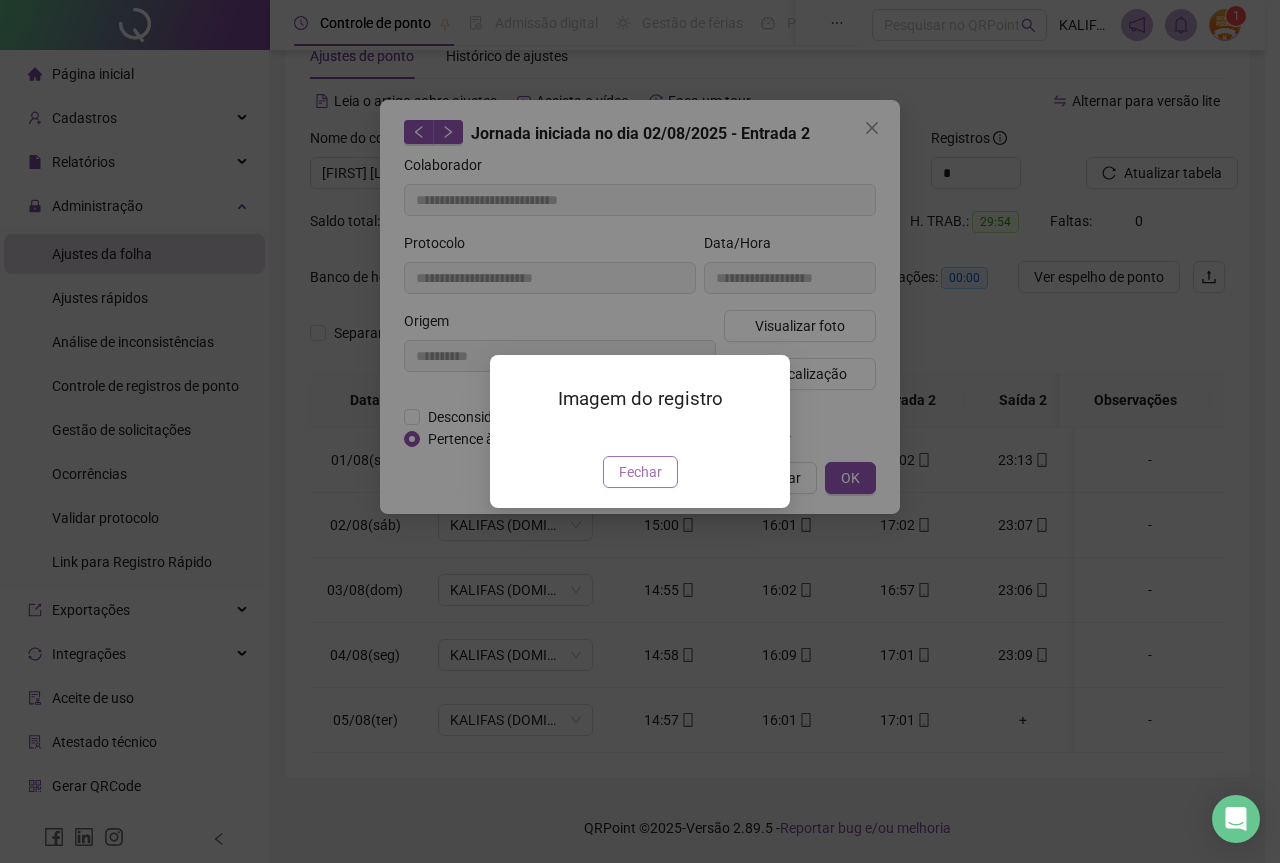 drag, startPoint x: 628, startPoint y: 579, endPoint x: 671, endPoint y: 566, distance: 44.922153 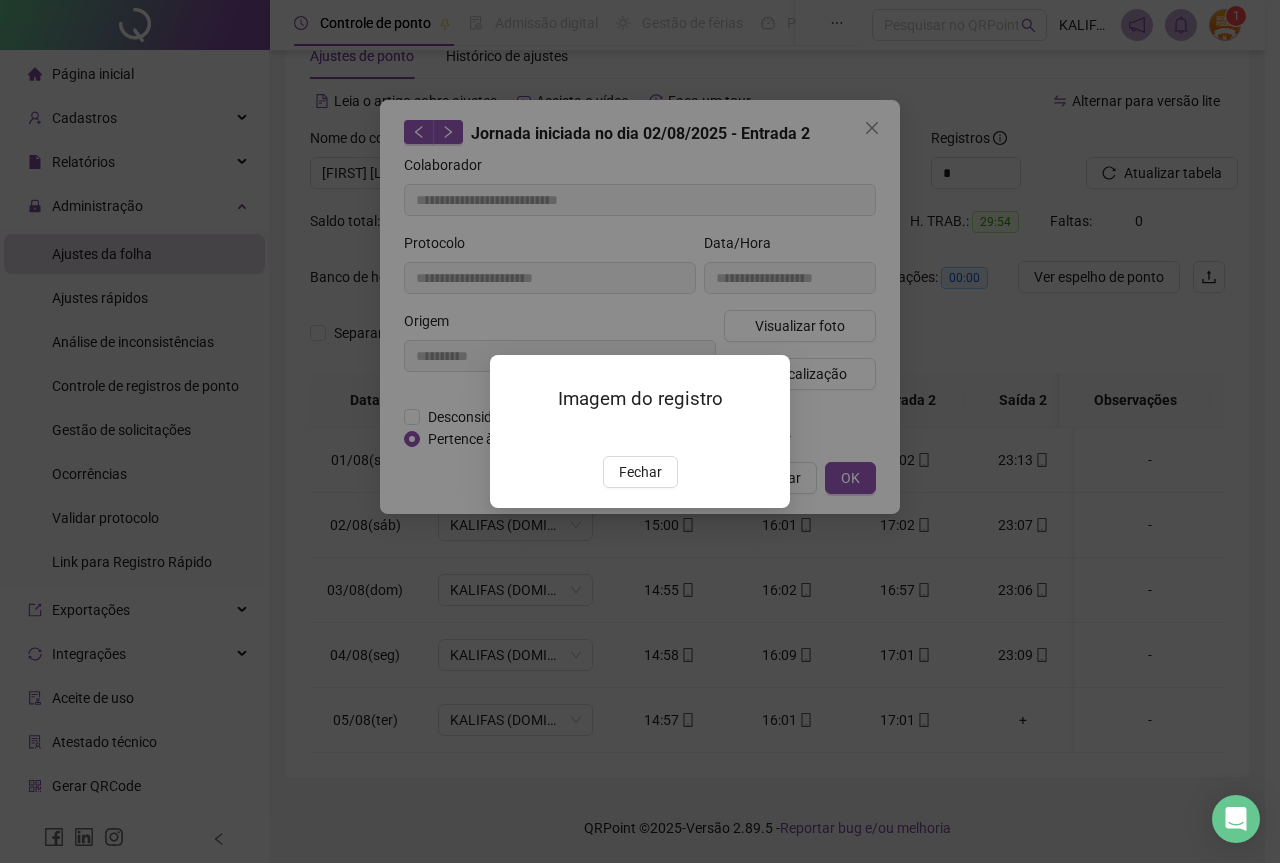 click on "Fechar" at bounding box center (640, 472) 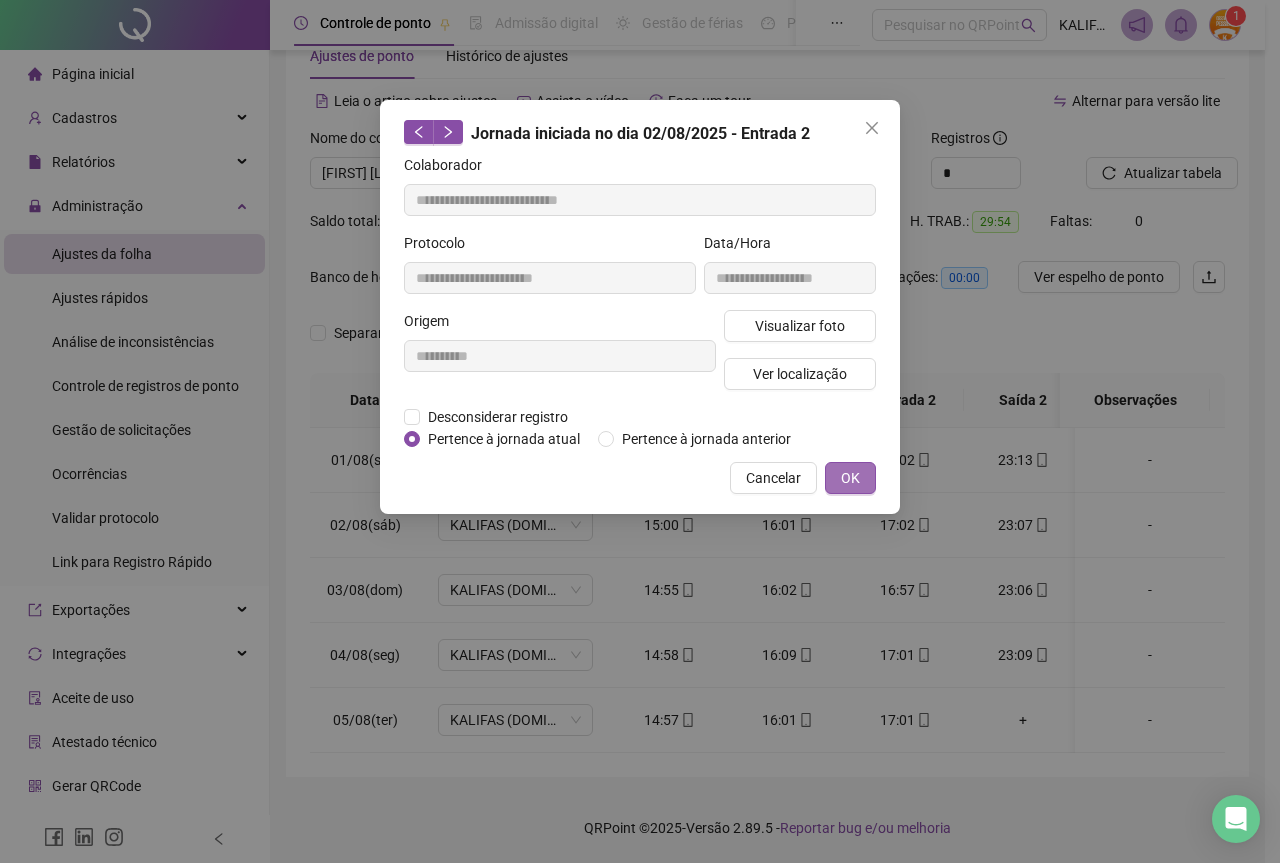 click on "OK" at bounding box center (850, 478) 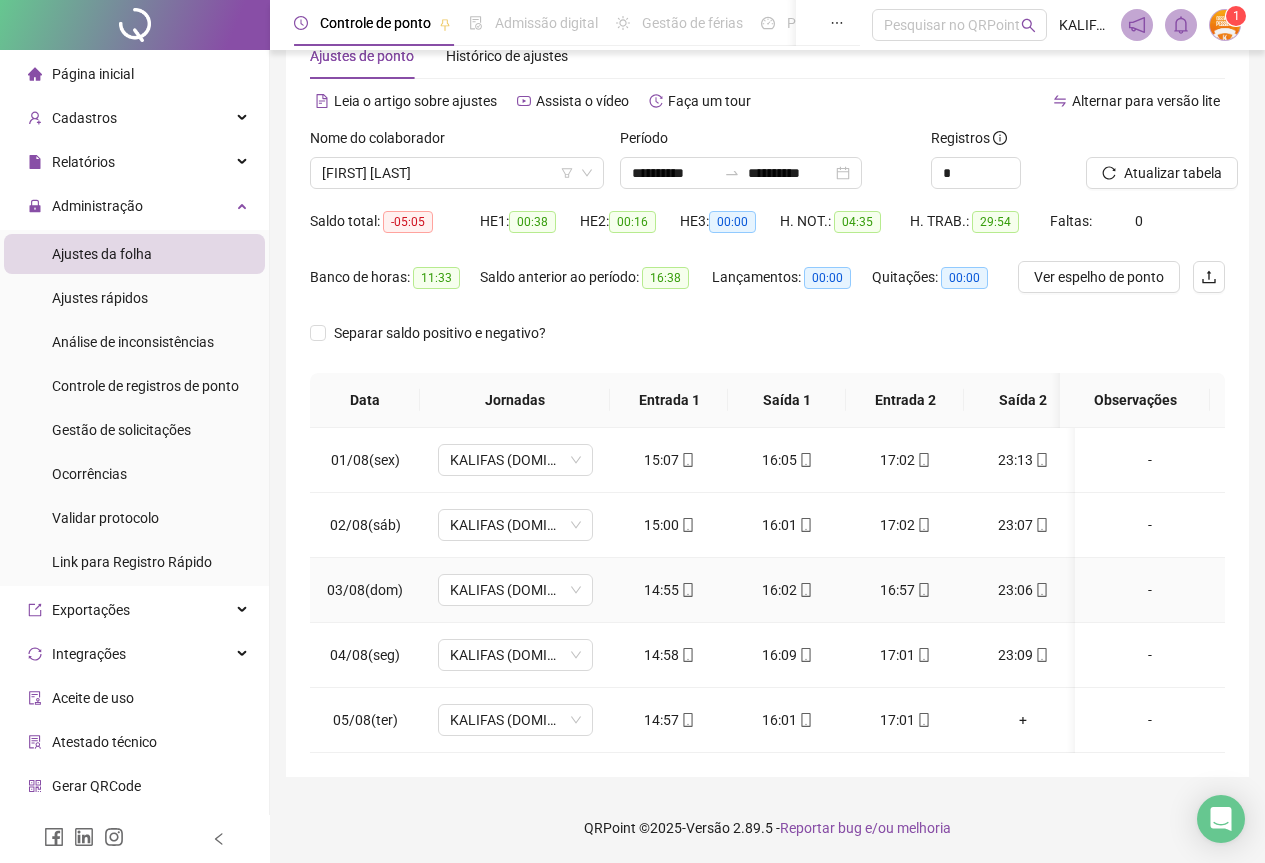click at bounding box center (923, 590) 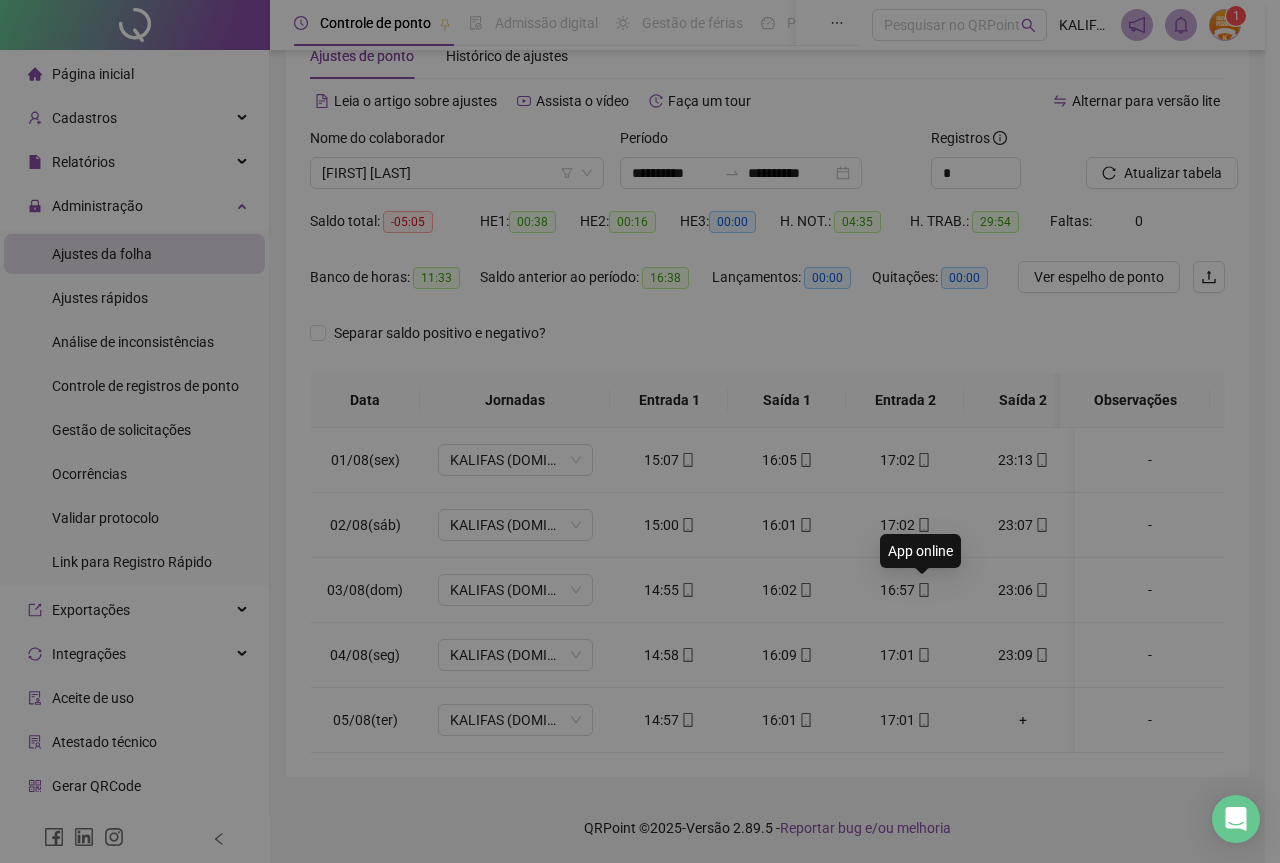 type on "**********" 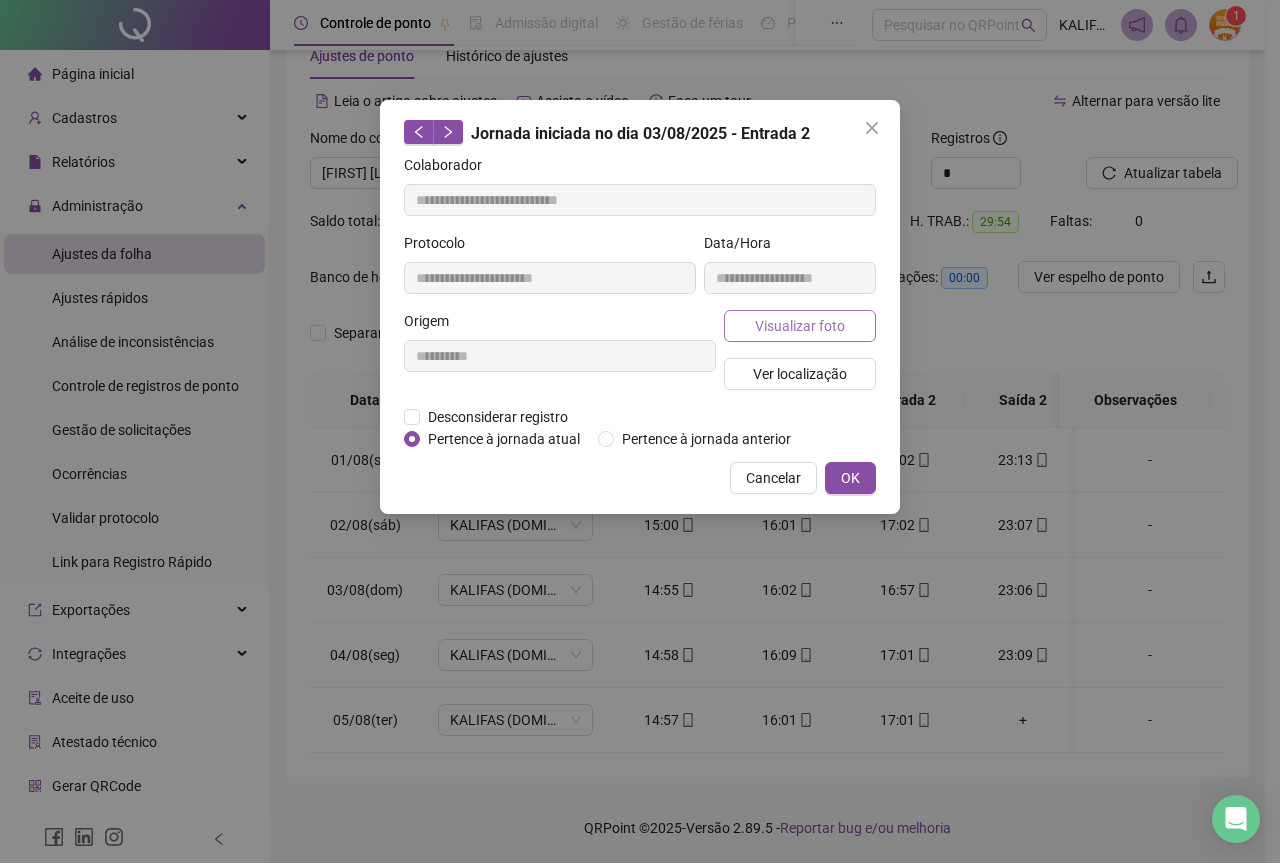 click on "Visualizar foto" at bounding box center [800, 326] 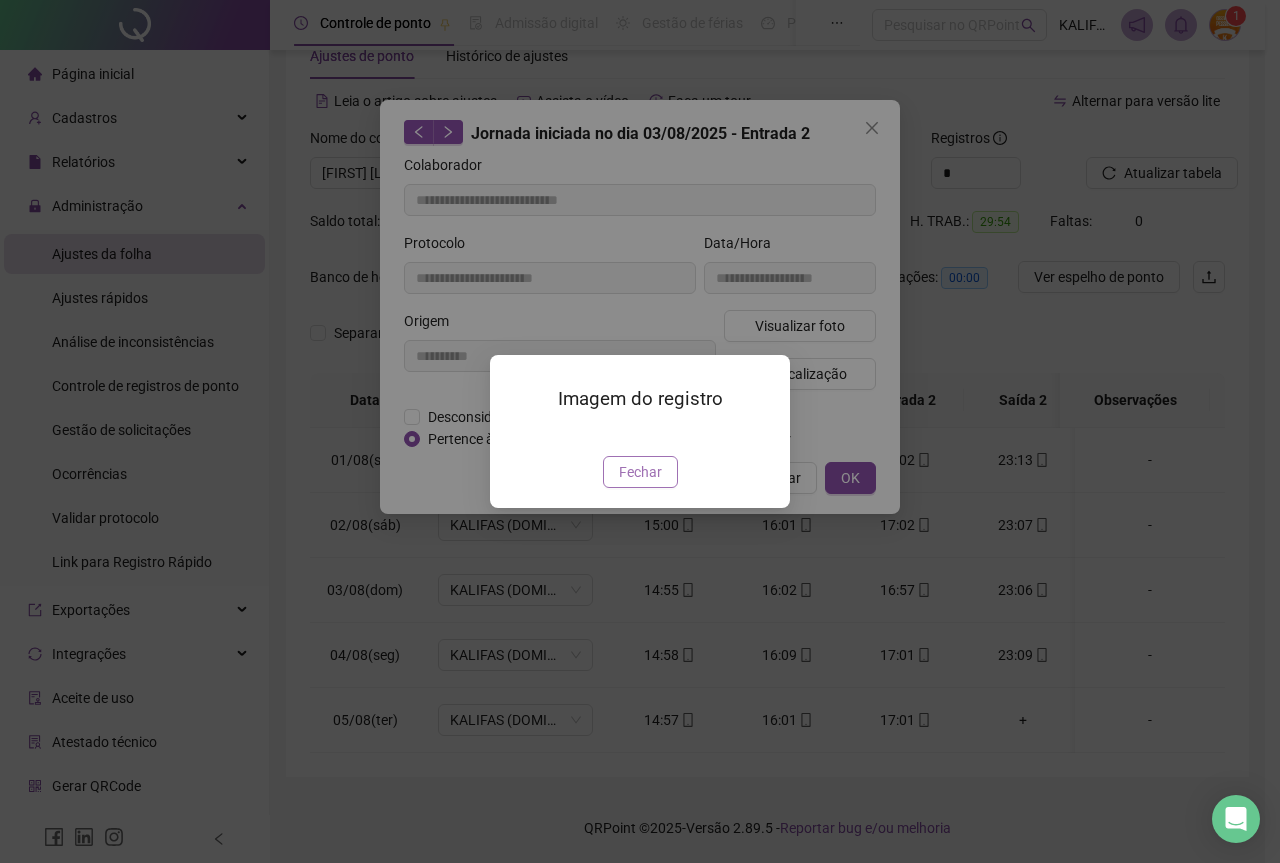 click on "Fechar" at bounding box center (640, 472) 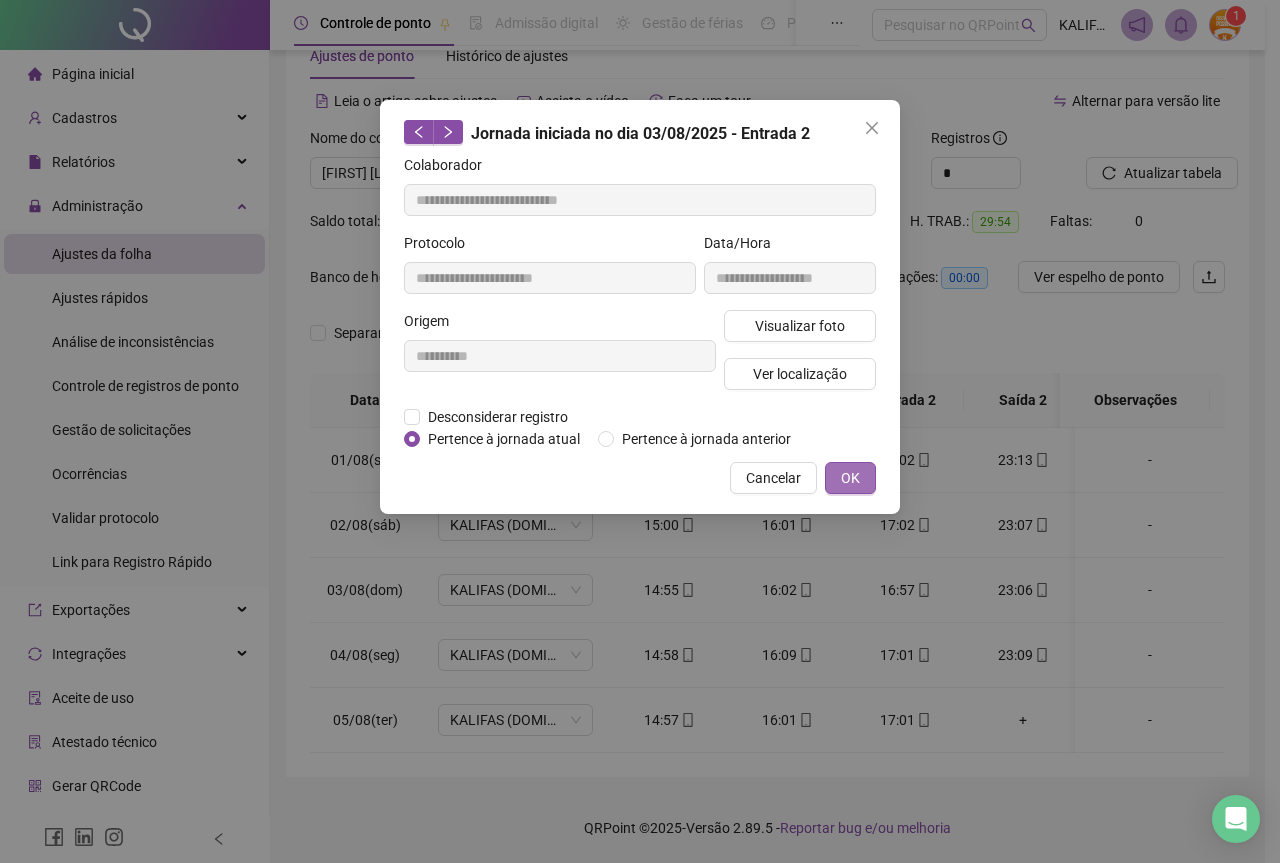 click on "OK" at bounding box center (850, 478) 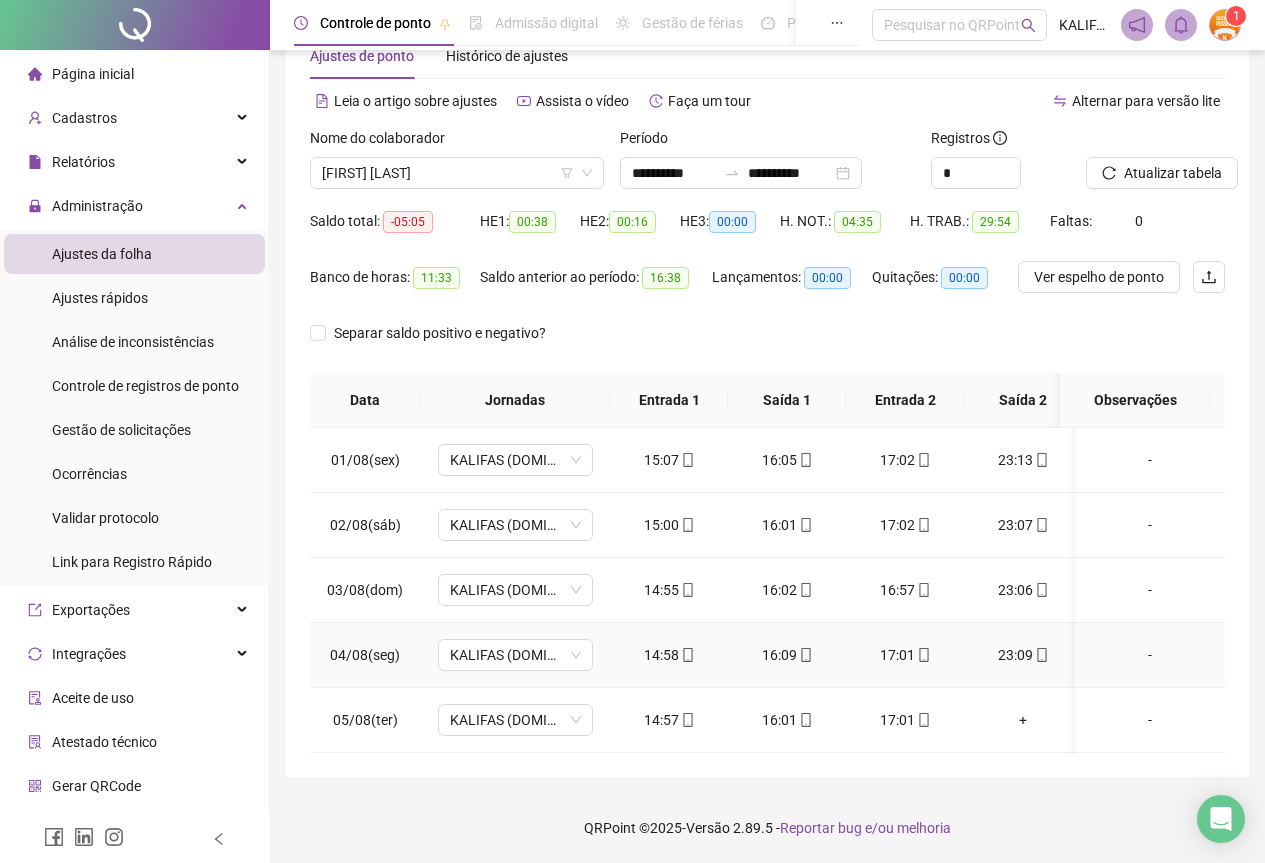 click on "17:01" at bounding box center [905, 655] 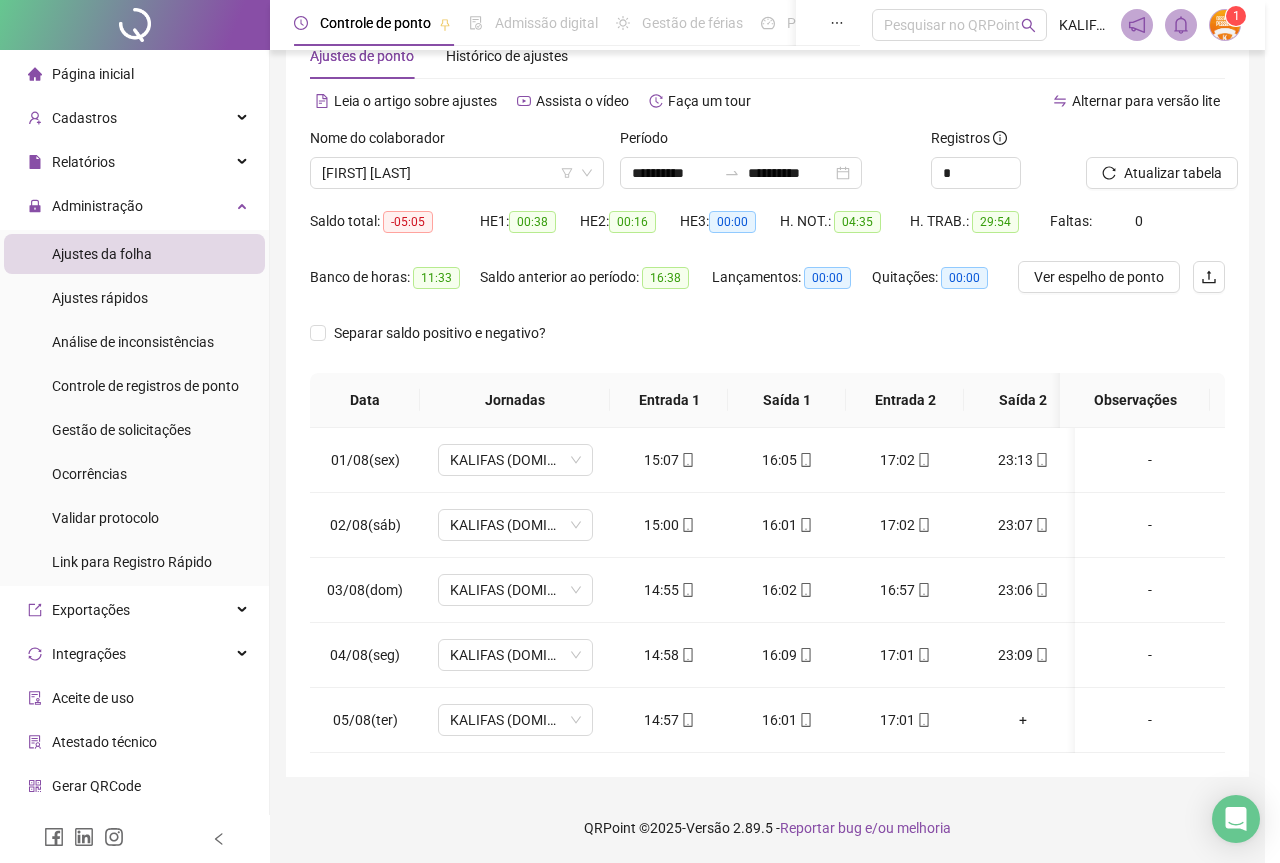 type on "**********" 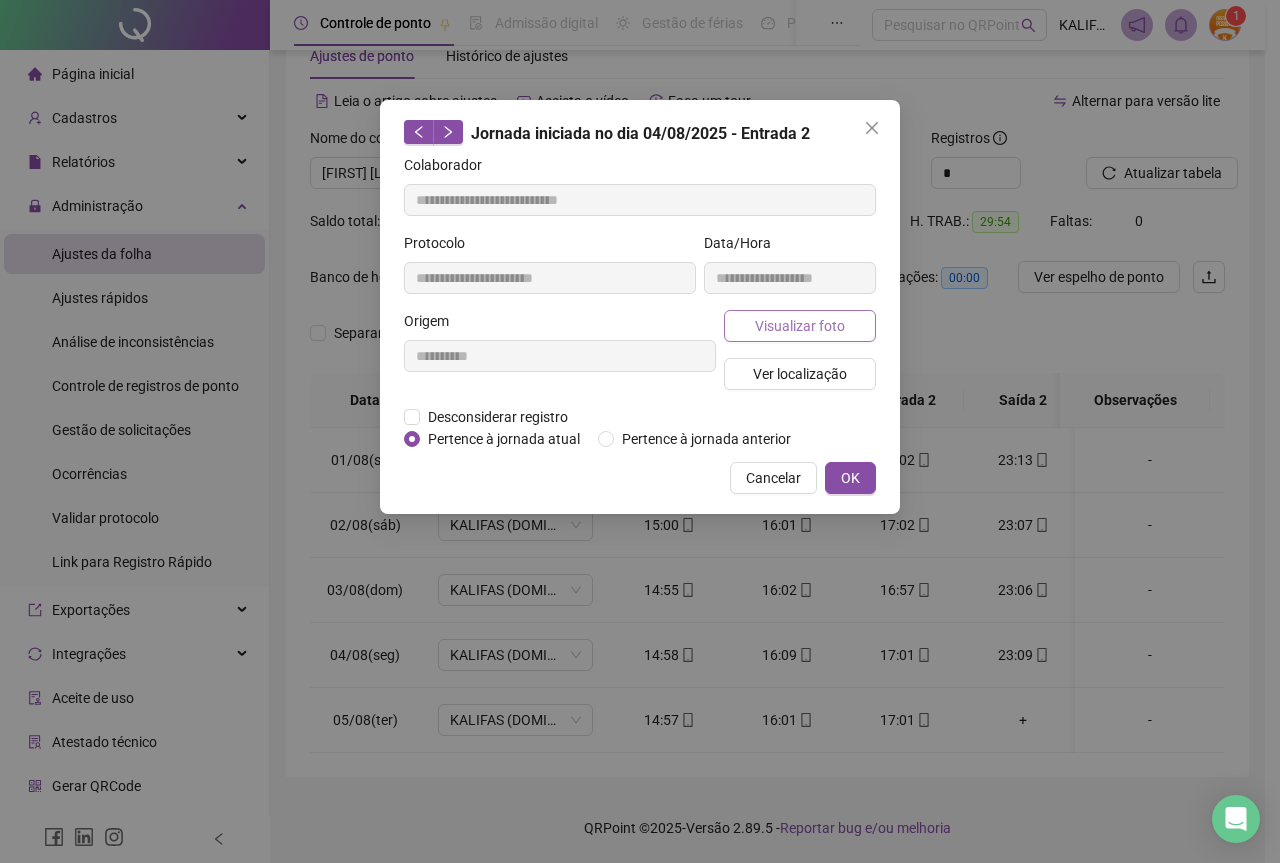click on "Visualizar foto" at bounding box center [800, 326] 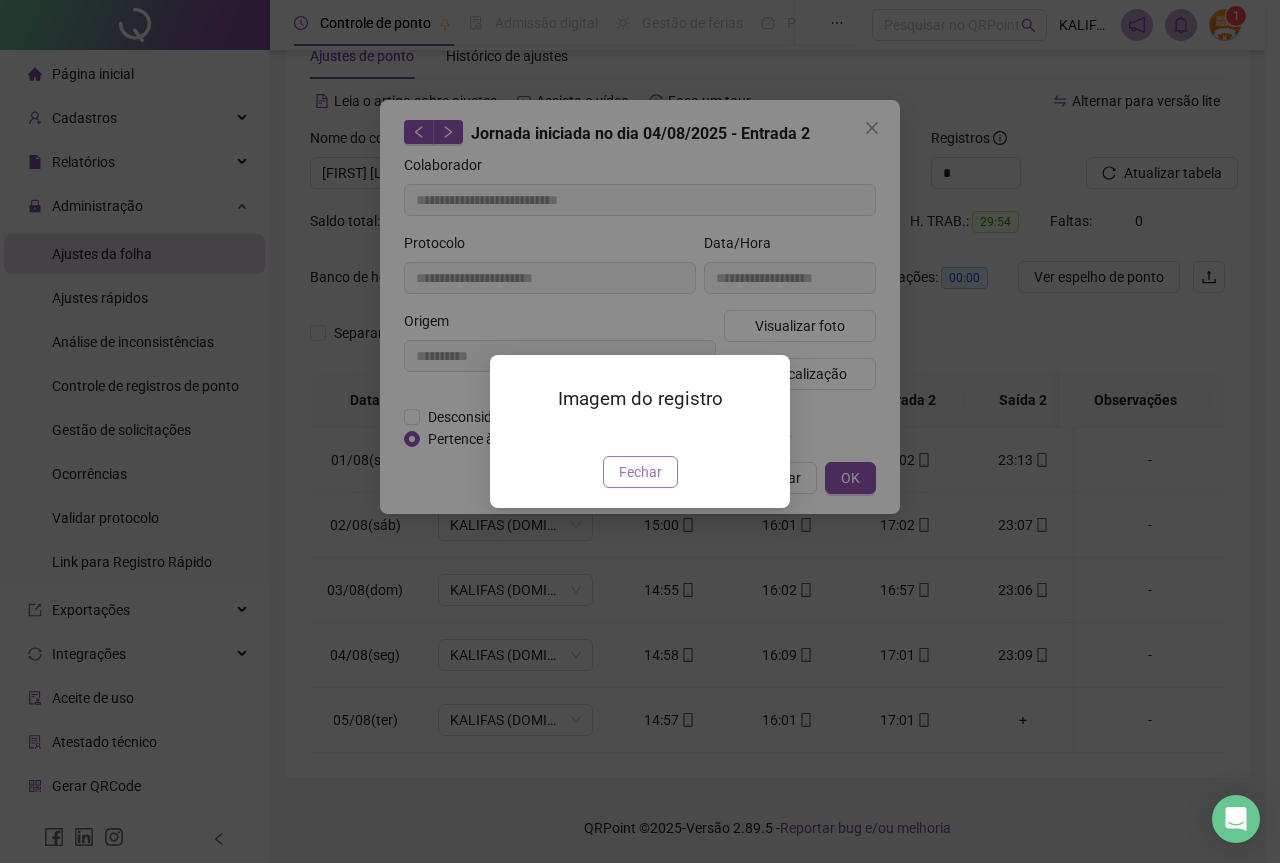 click on "Fechar" at bounding box center [640, 472] 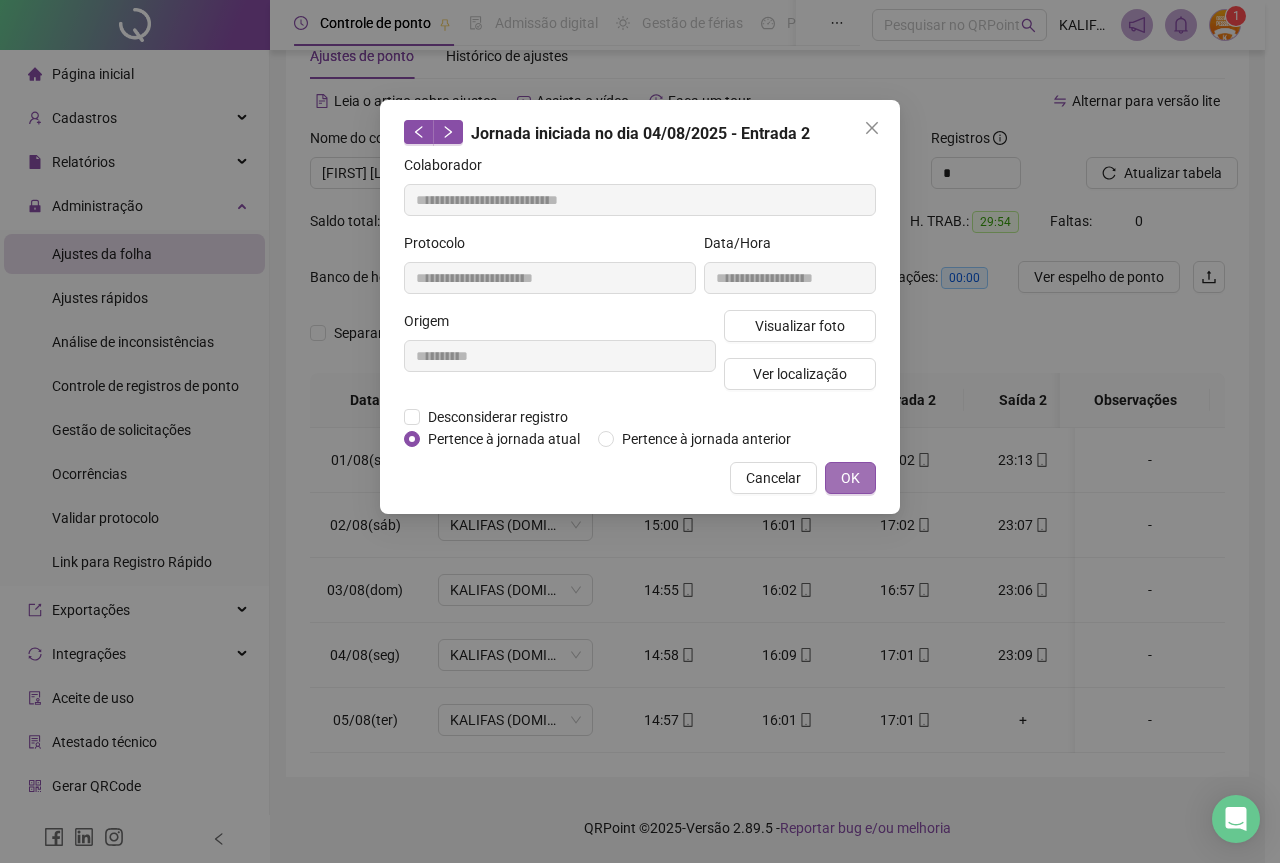 click on "OK" at bounding box center [850, 478] 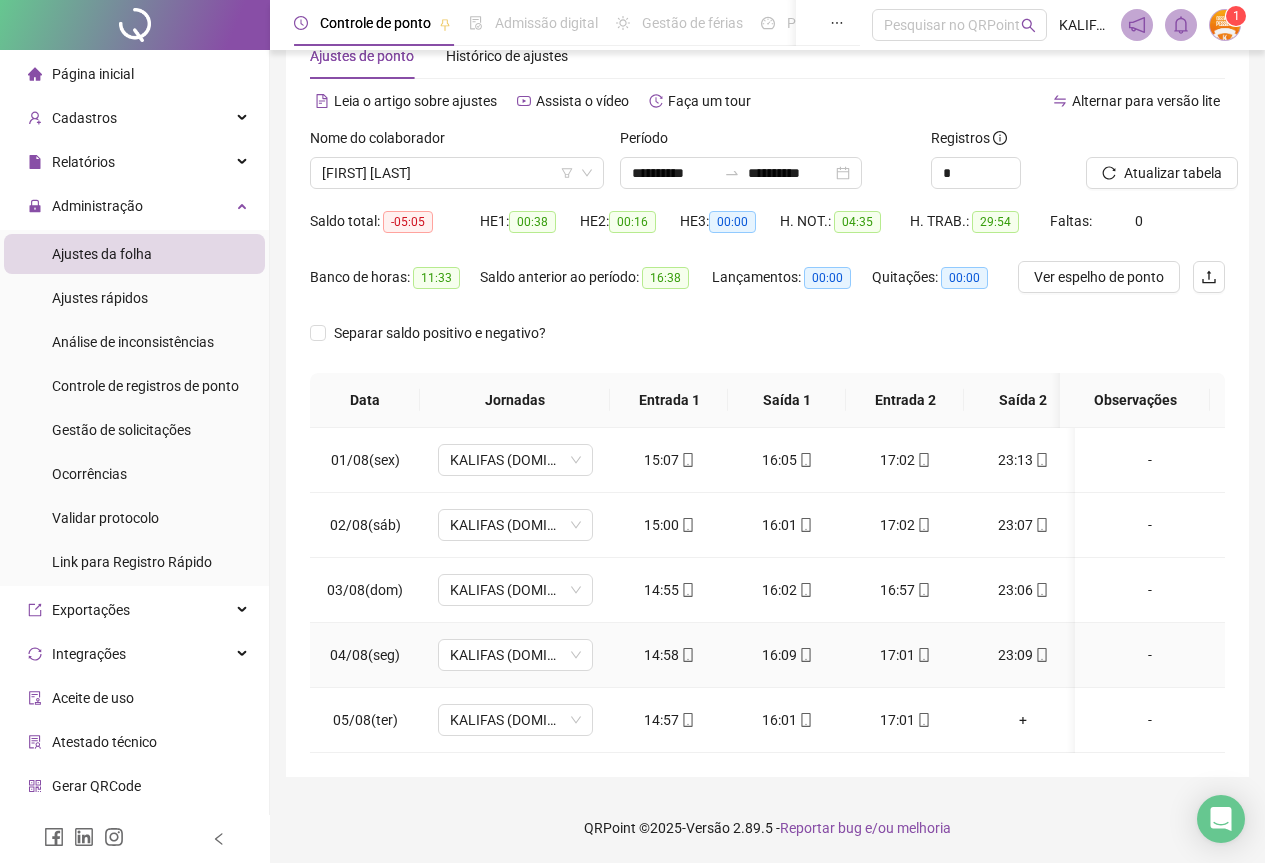 click on "17:01" at bounding box center (905, 655) 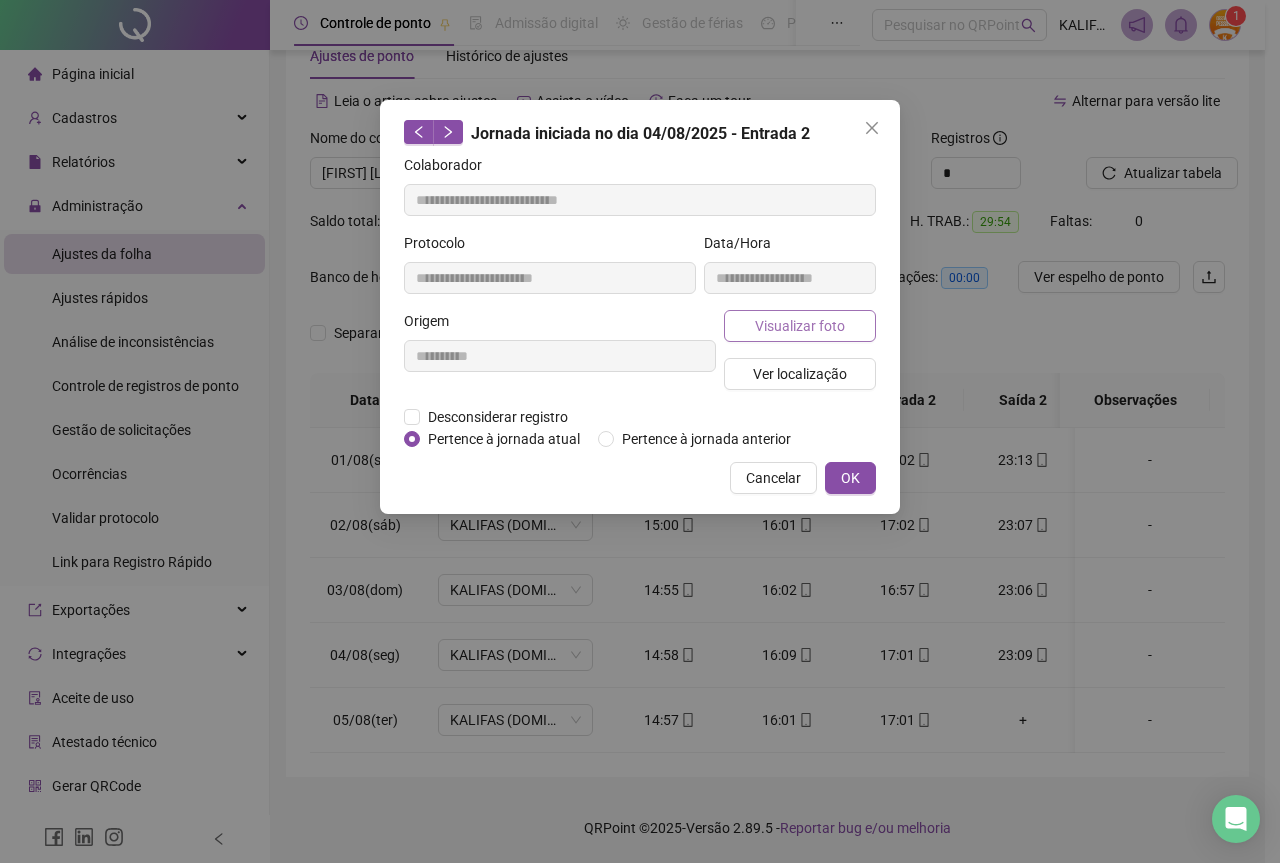 click on "Visualizar foto" at bounding box center [800, 326] 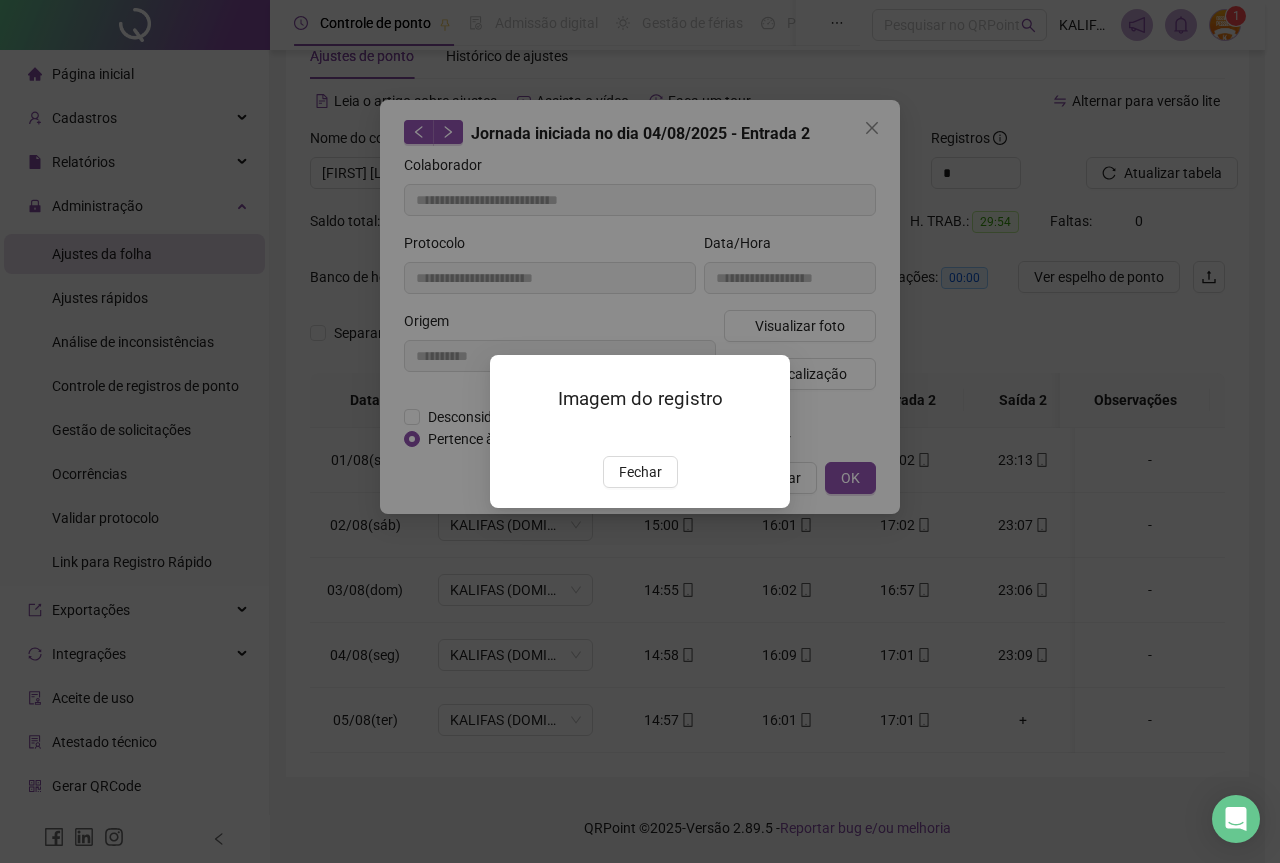click on "Fechar" at bounding box center (640, 472) 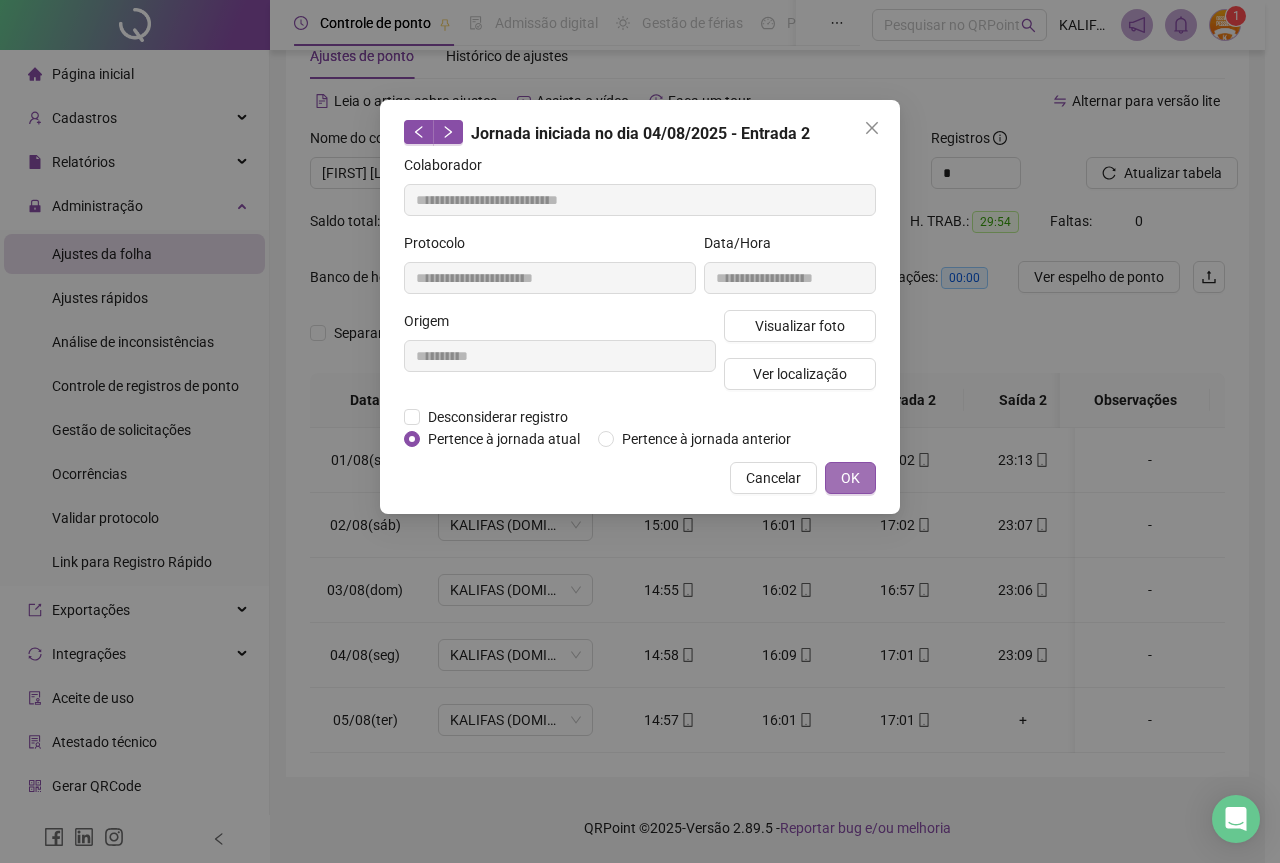 click on "OK" at bounding box center [850, 478] 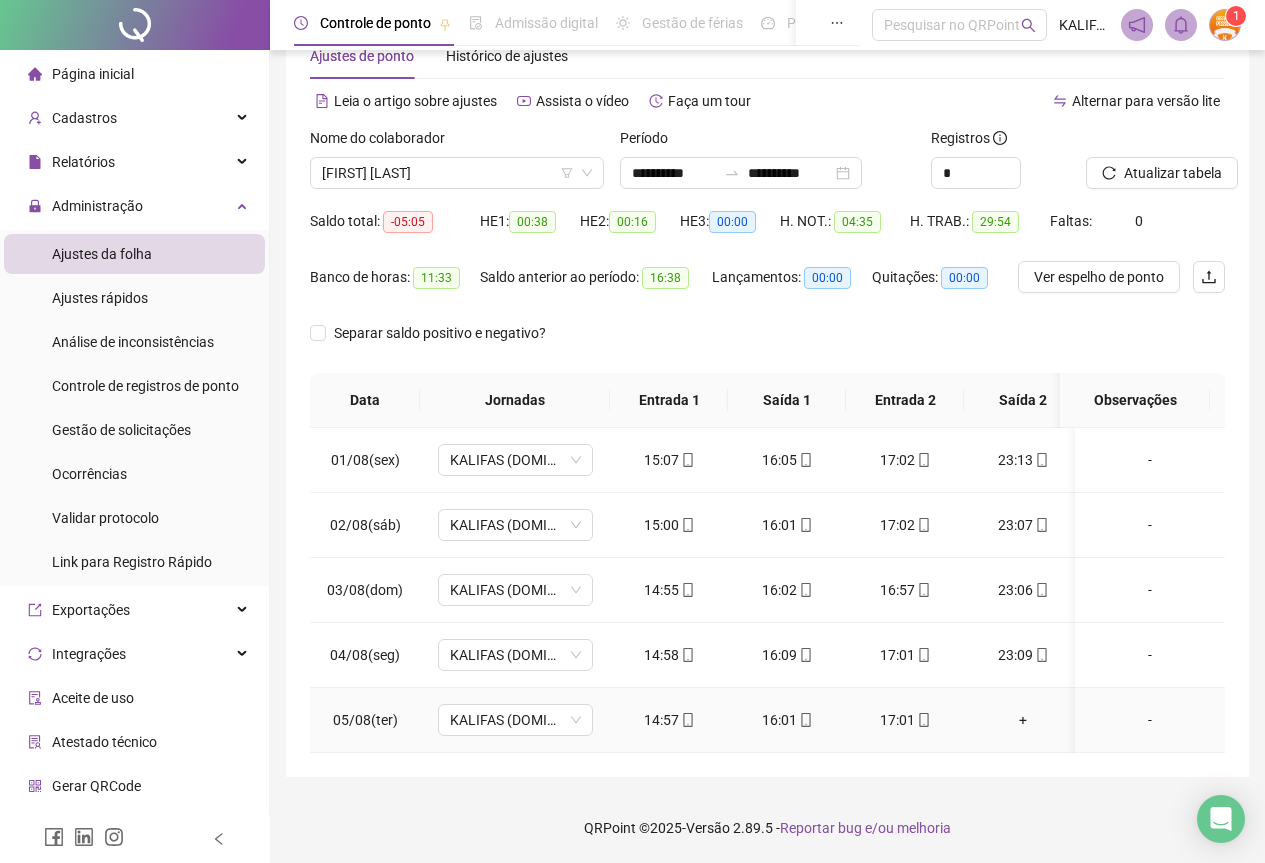 click on "17:01" at bounding box center (905, 720) 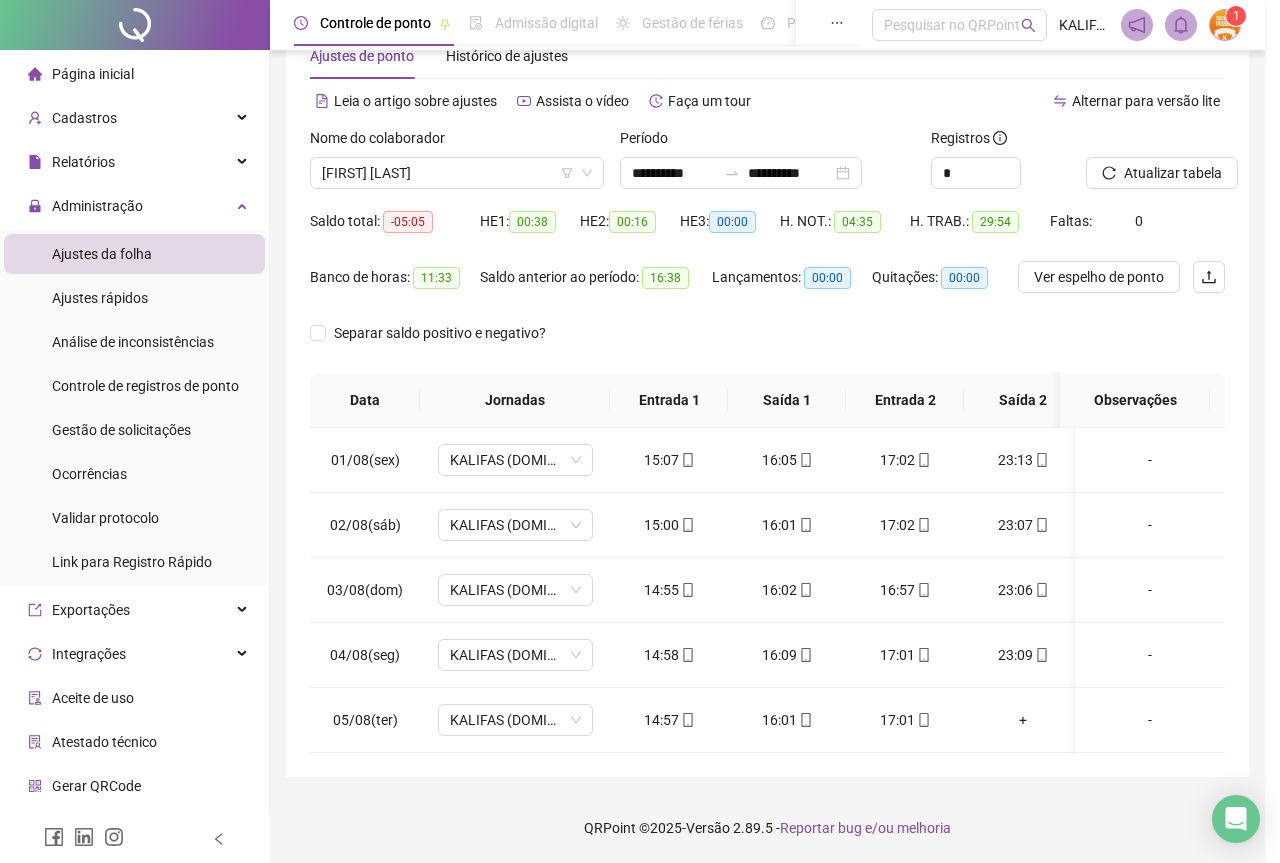 type on "**********" 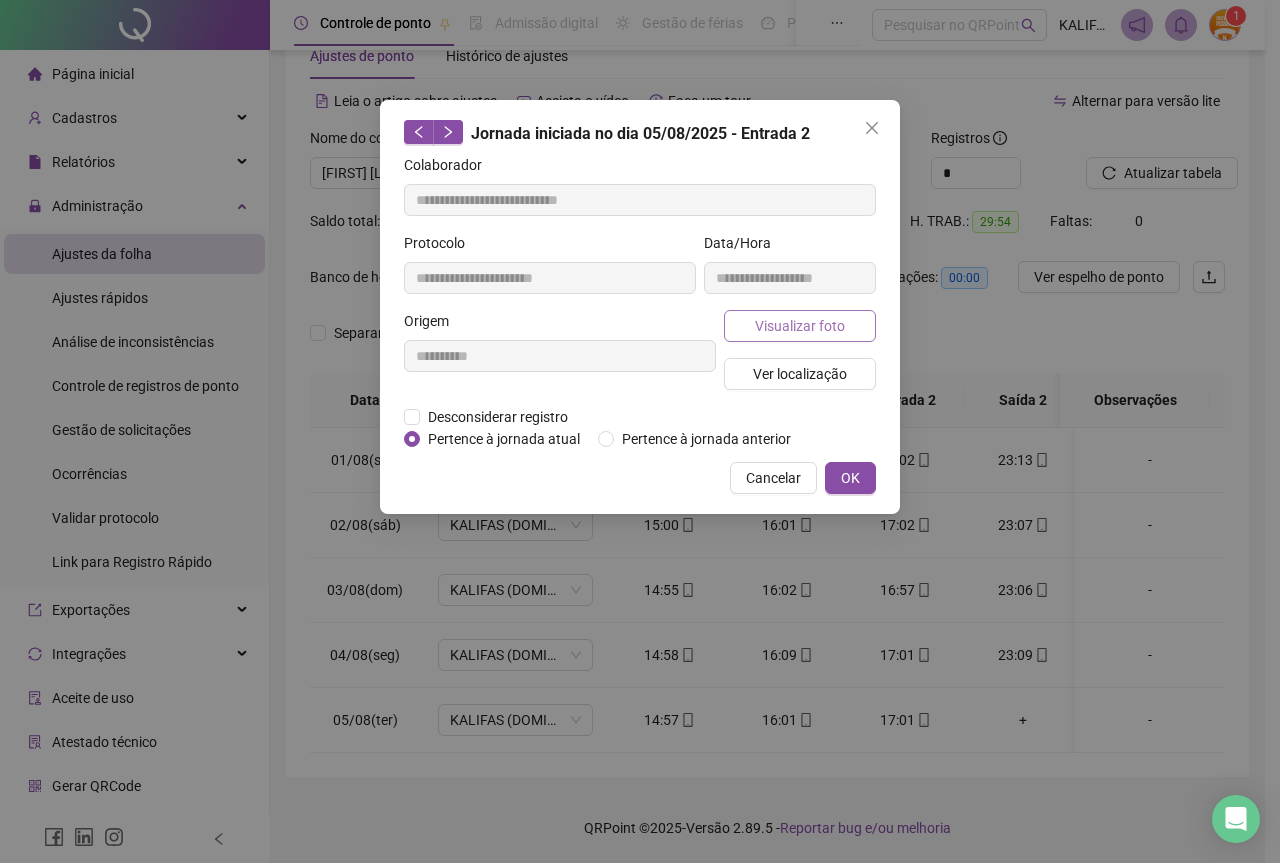 click on "Visualizar foto" at bounding box center (800, 326) 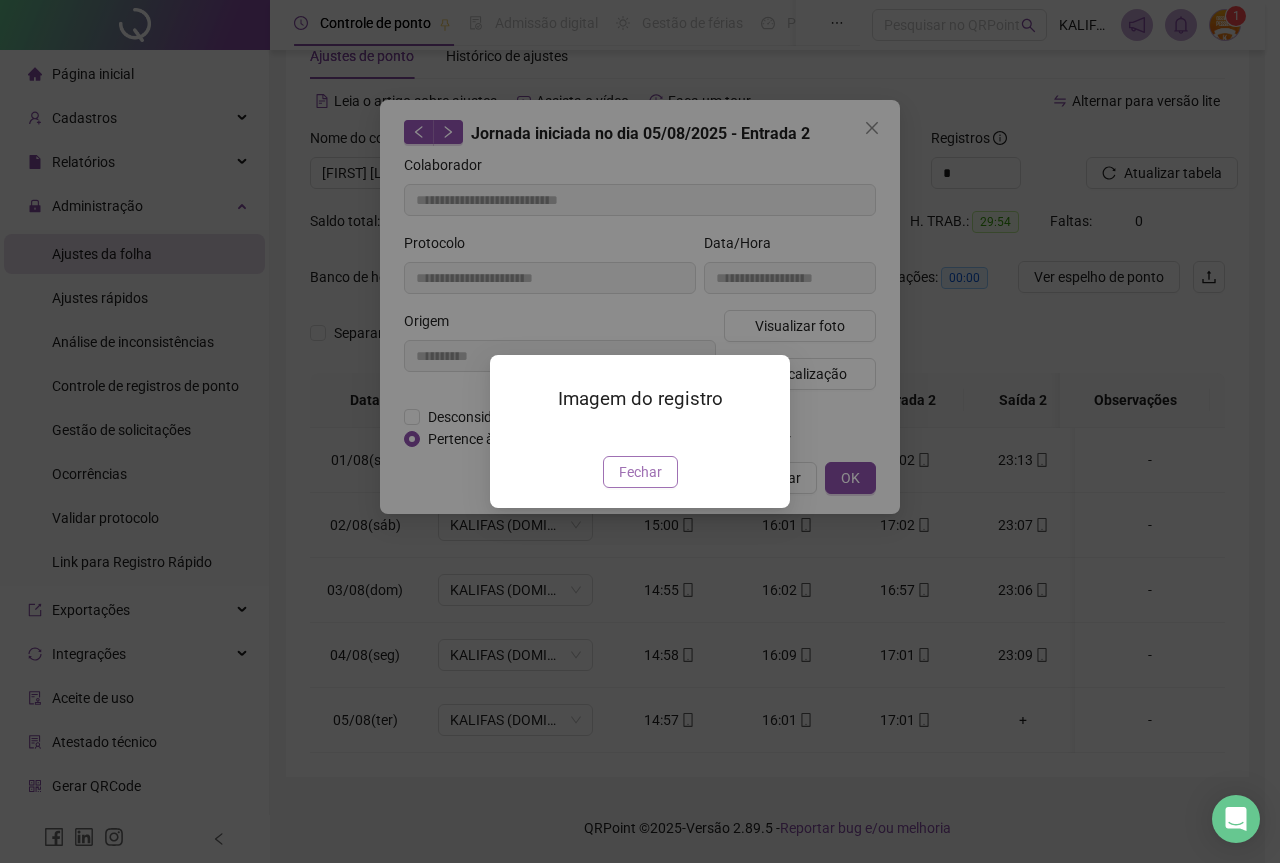click on "Fechar" at bounding box center (640, 472) 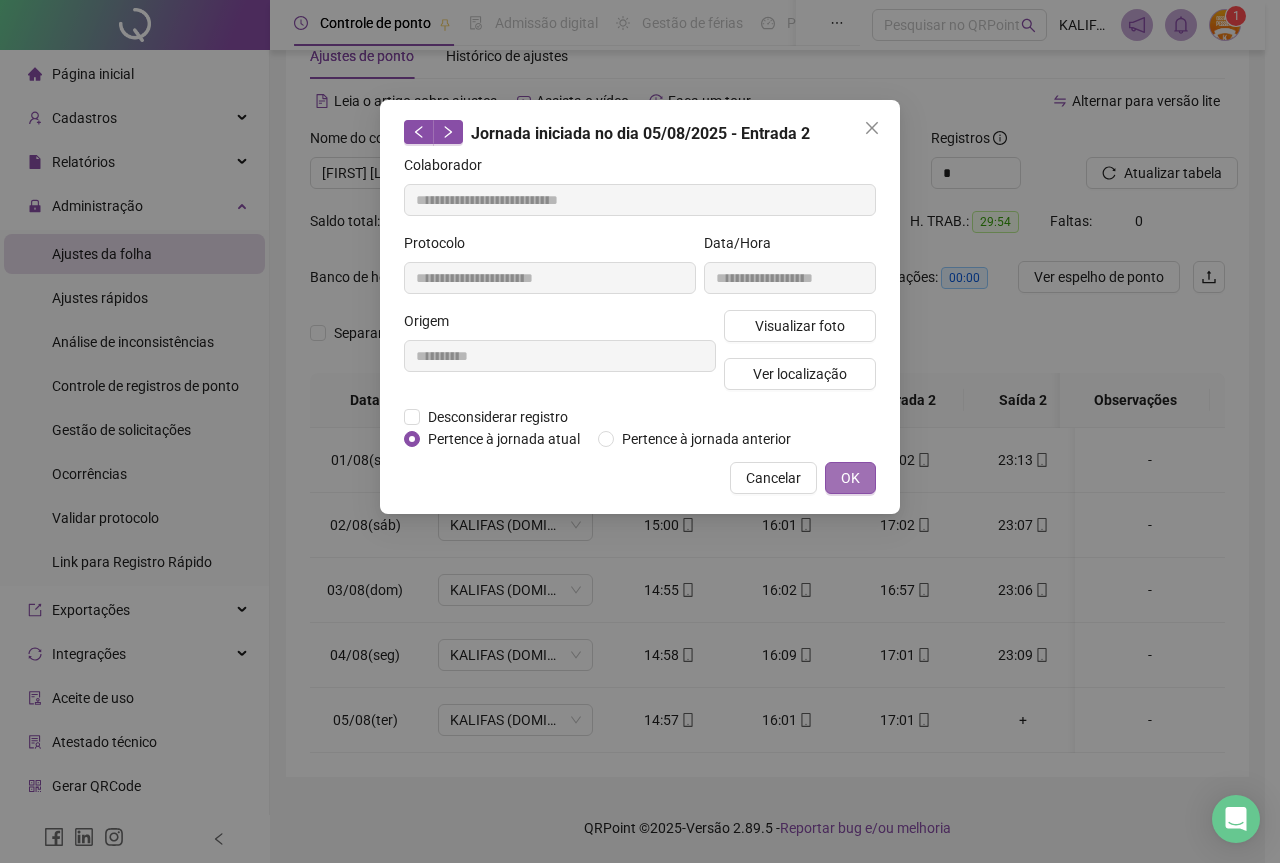 click on "OK" at bounding box center [850, 478] 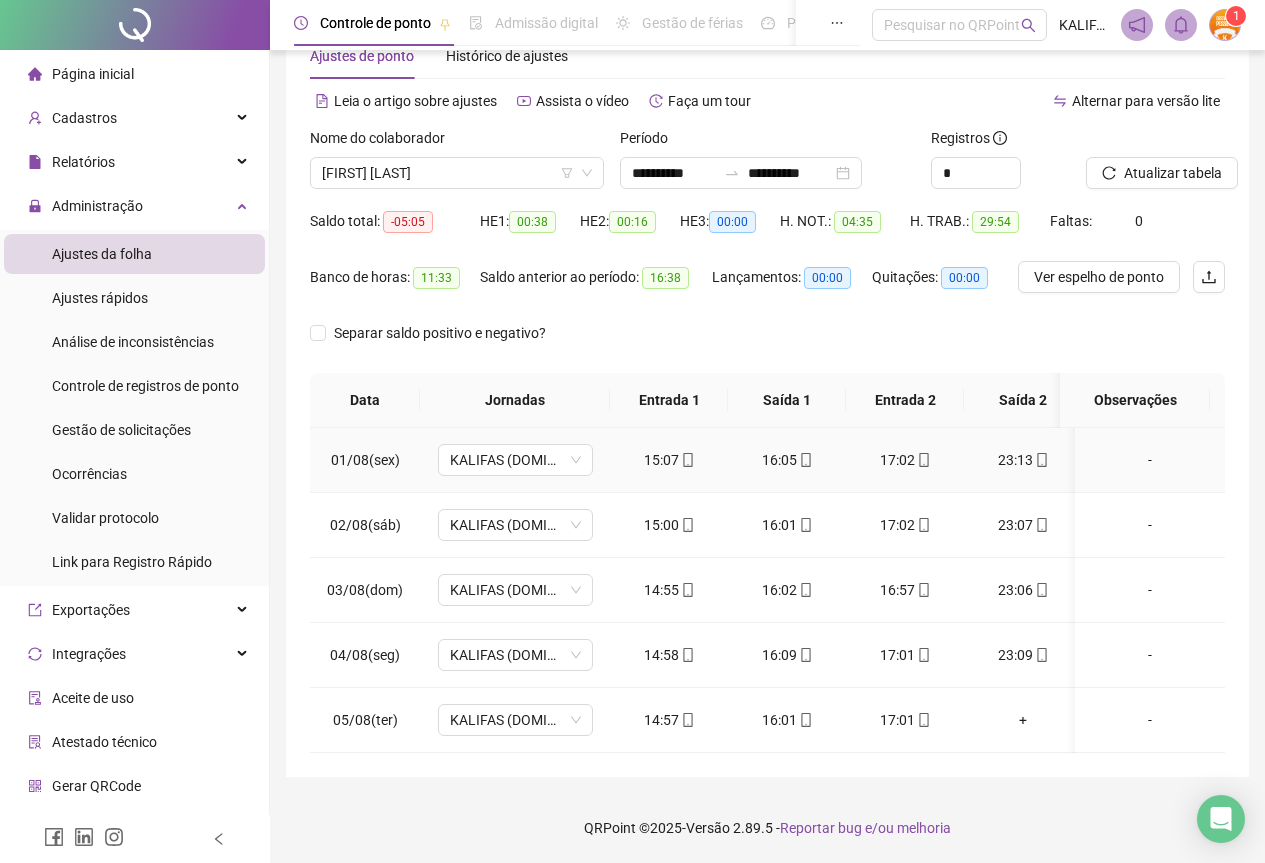 click at bounding box center (1041, 460) 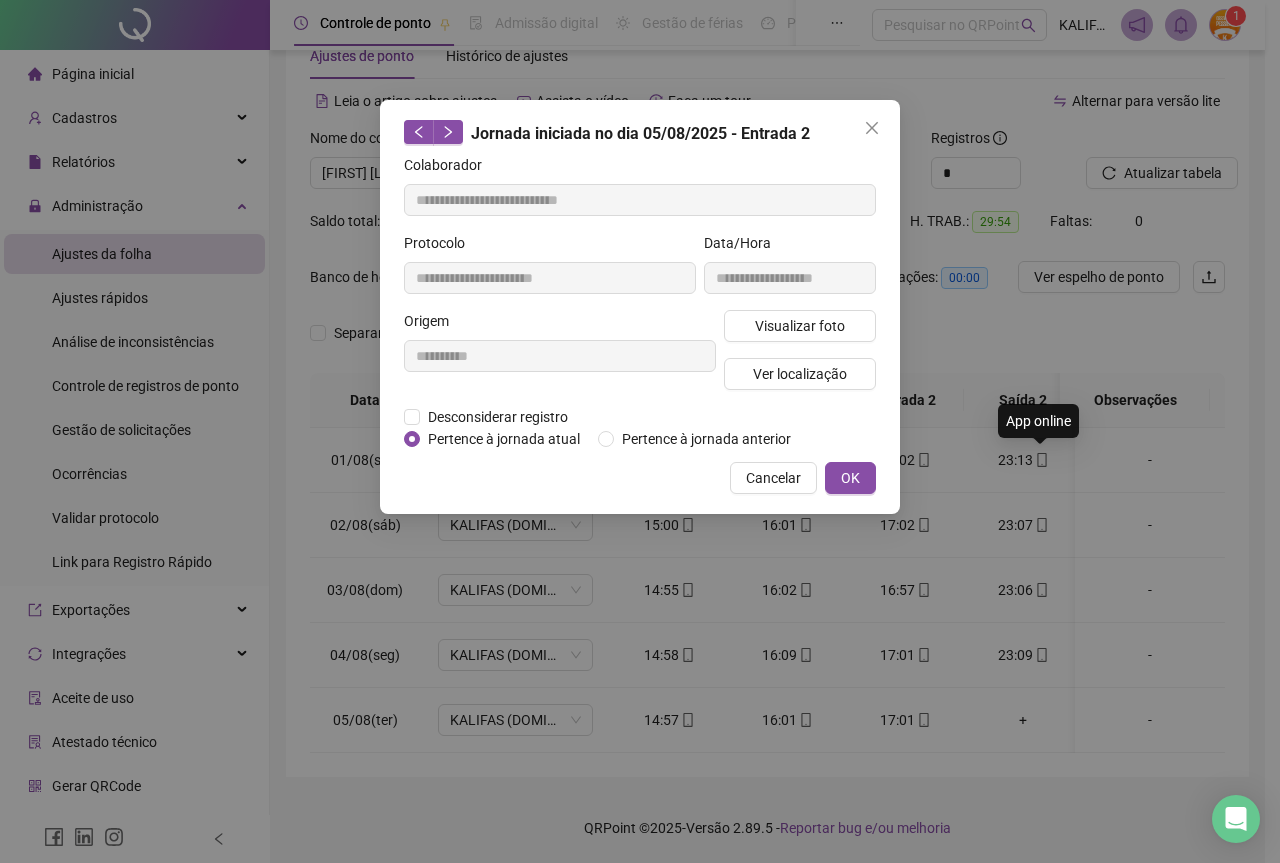 type on "**********" 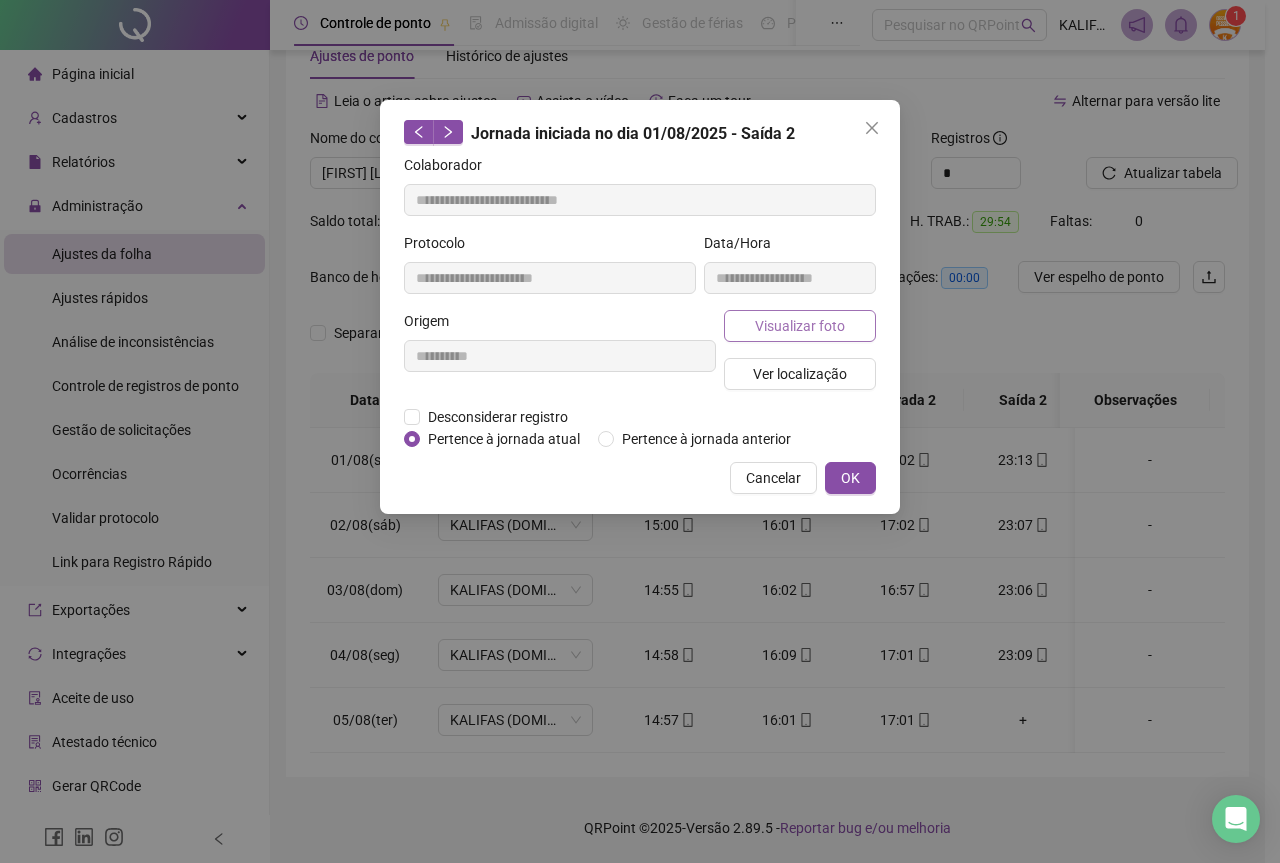 click on "Visualizar foto" at bounding box center [800, 326] 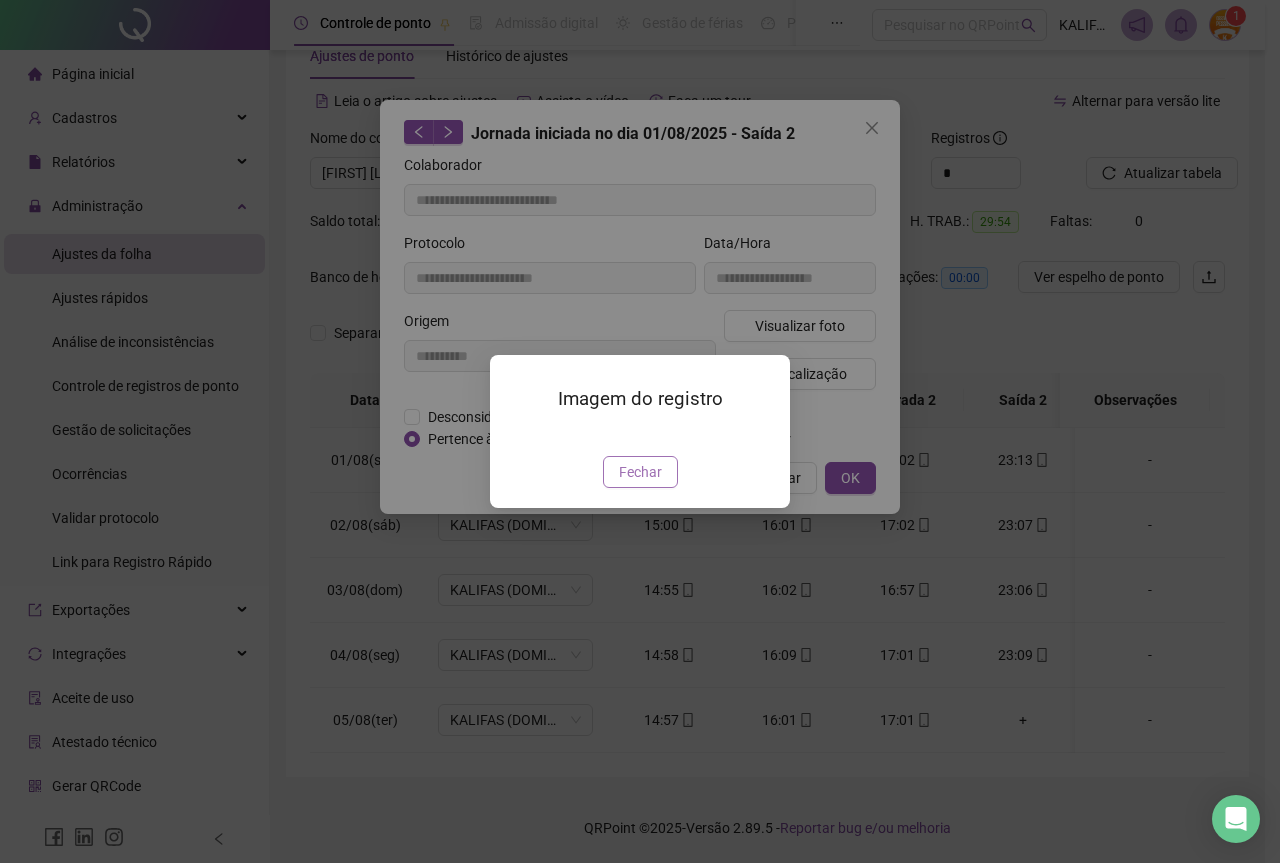 click on "Fechar" at bounding box center [640, 472] 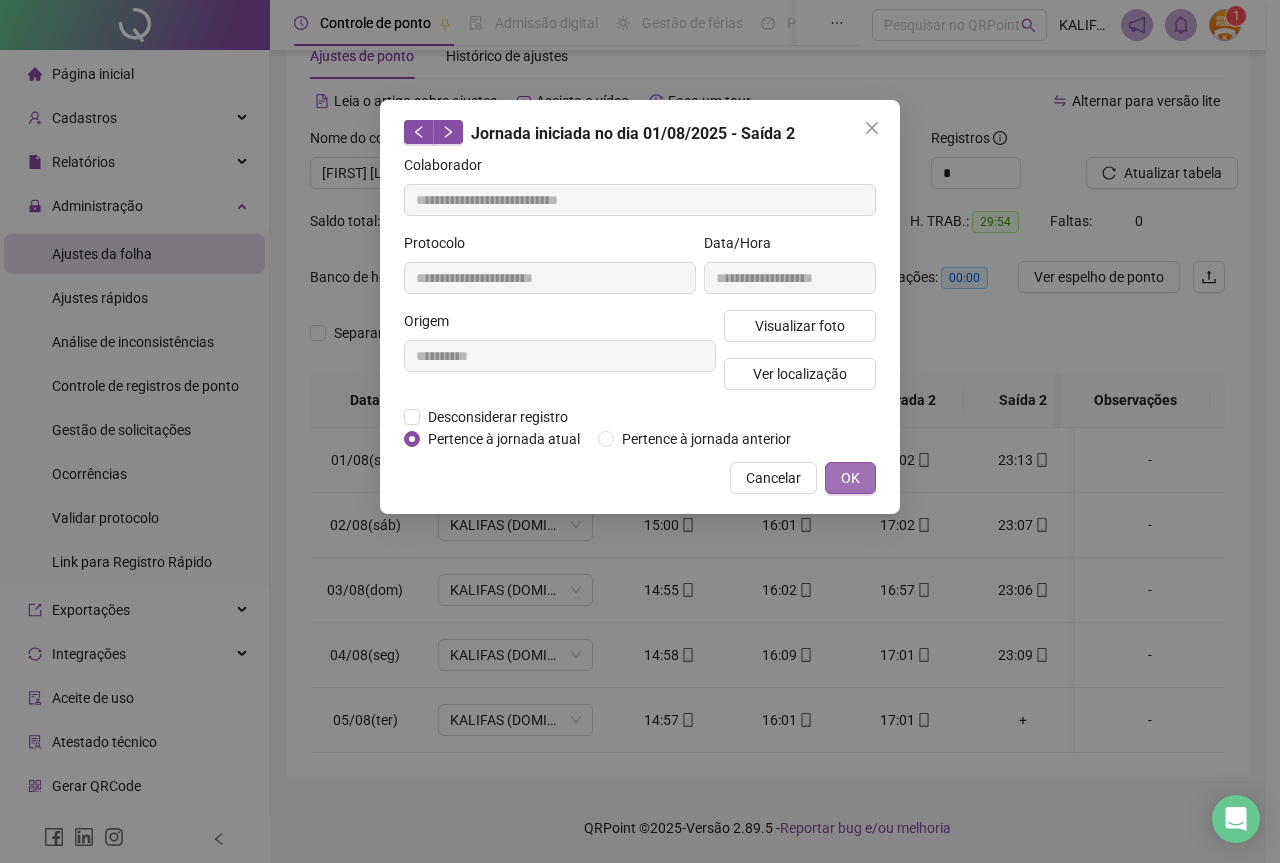click on "OK" at bounding box center (850, 478) 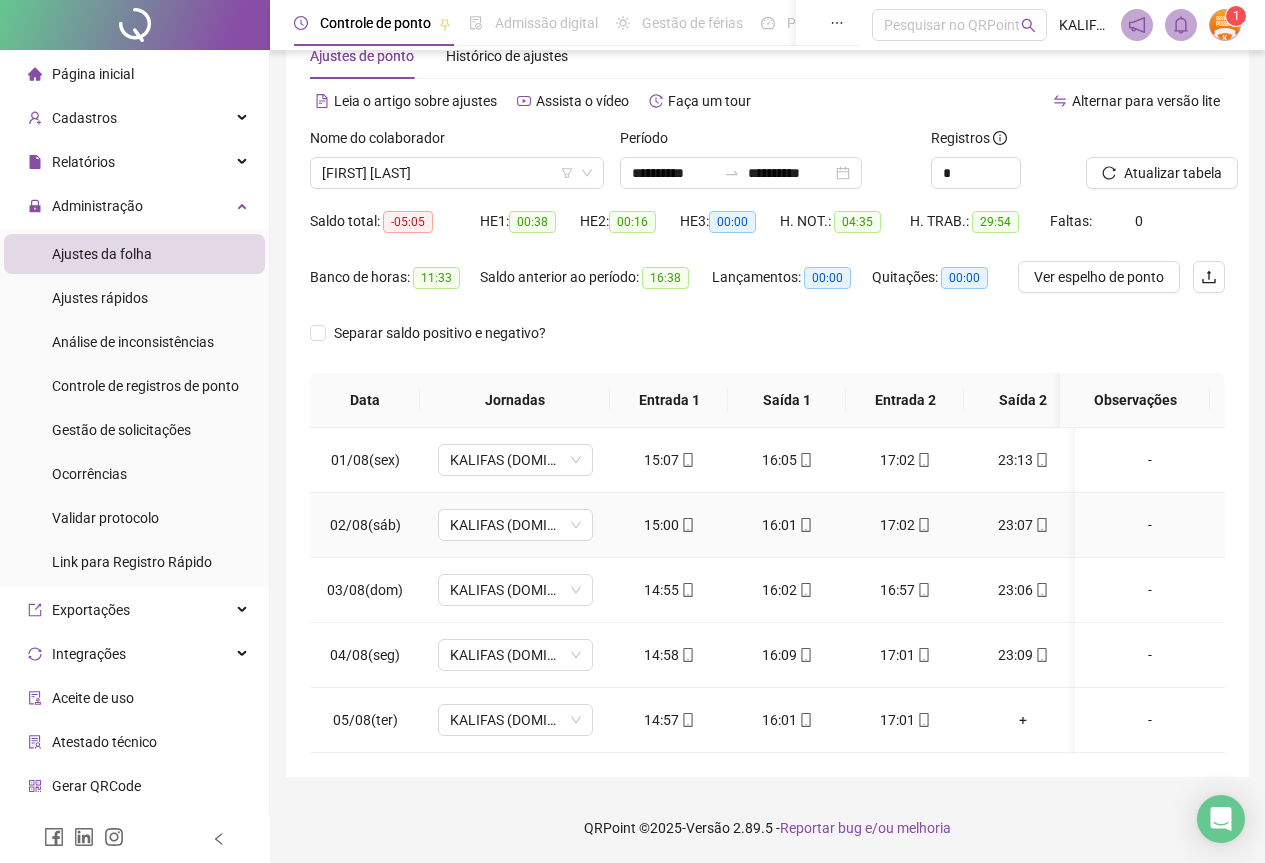 click 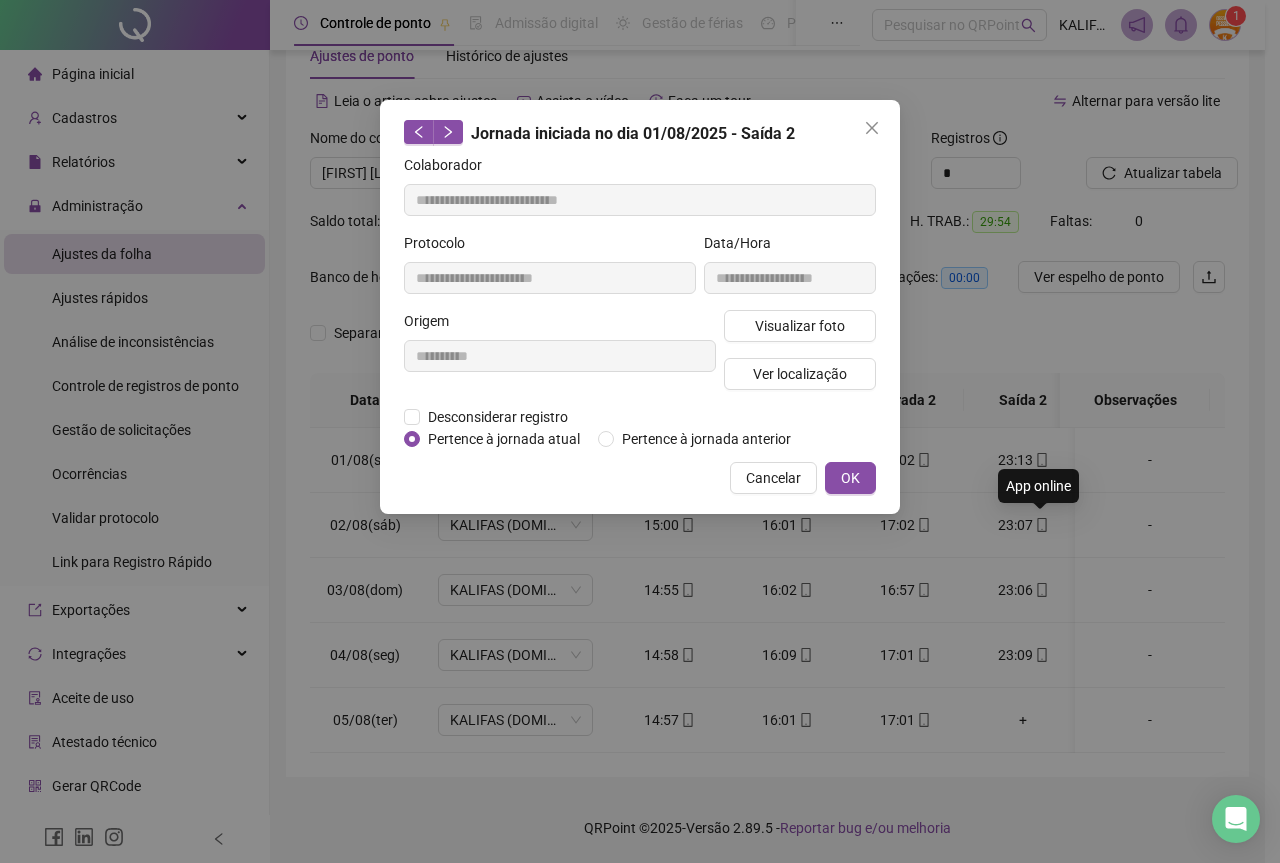 type on "**********" 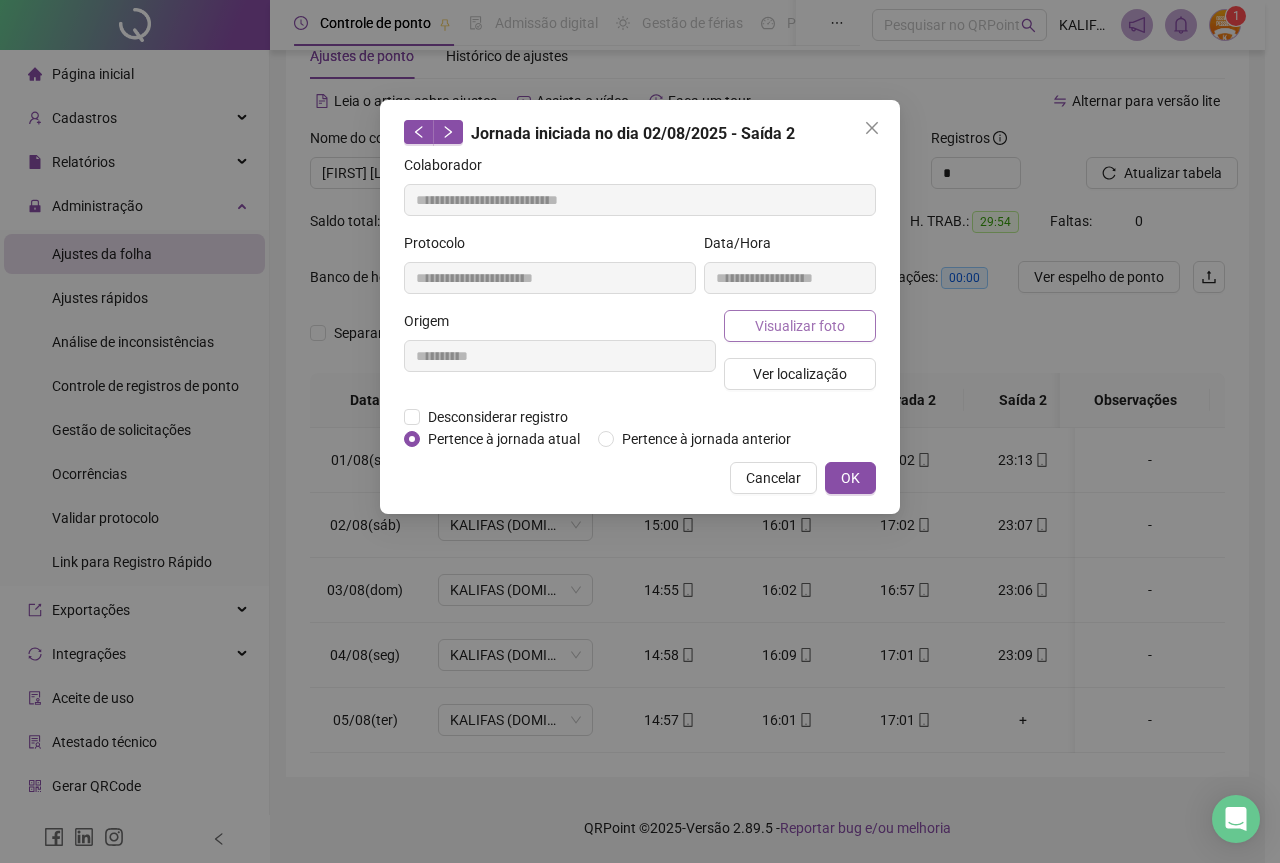 click on "Visualizar foto" at bounding box center (800, 326) 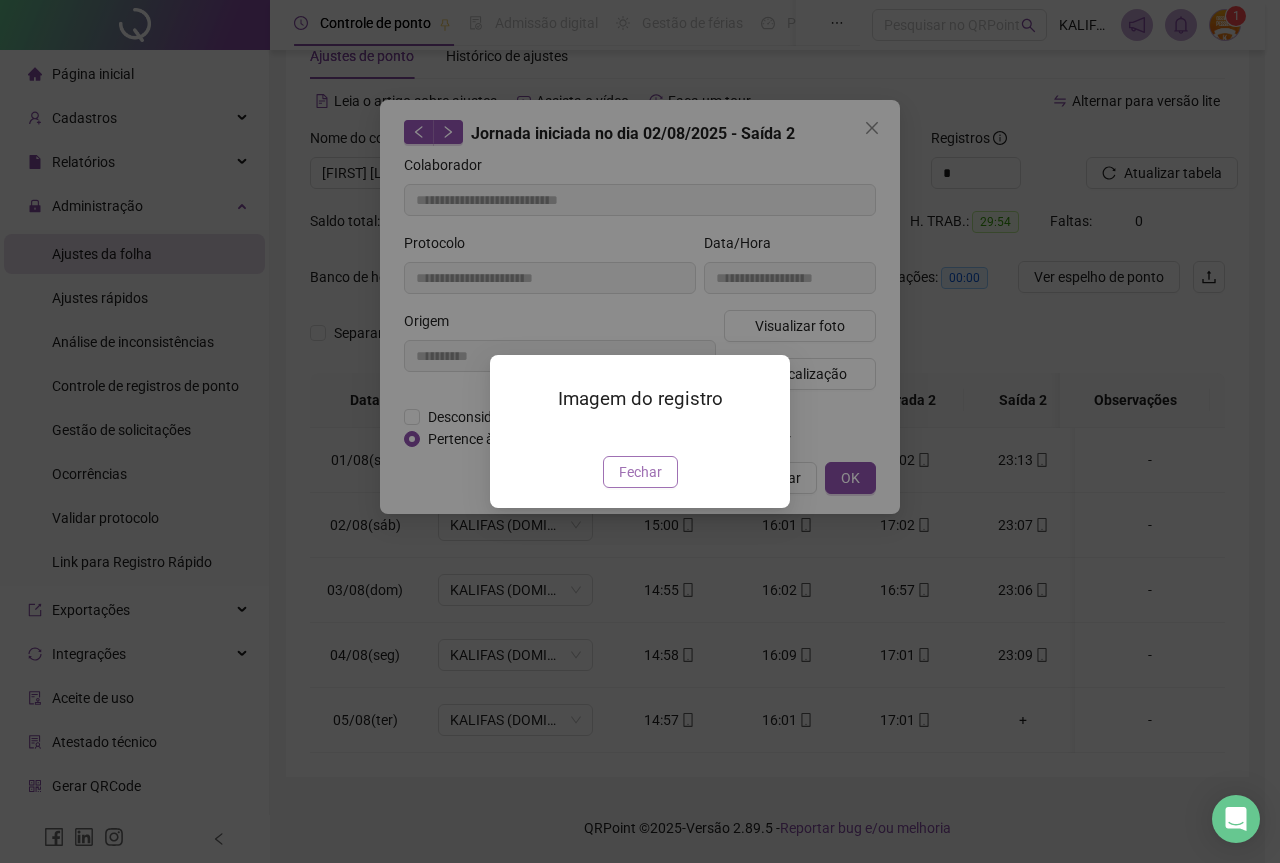 click on "Fechar" at bounding box center [640, 472] 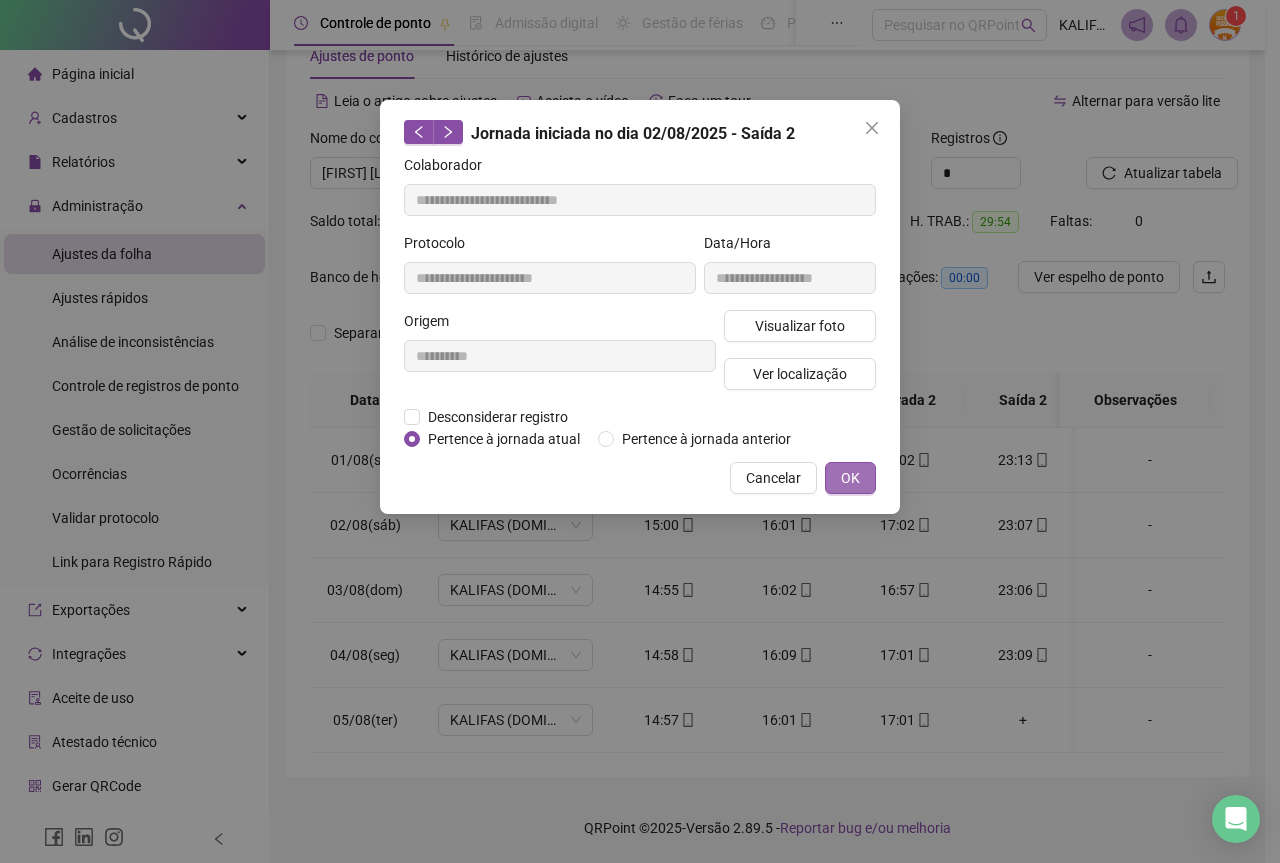 click on "OK" at bounding box center (850, 478) 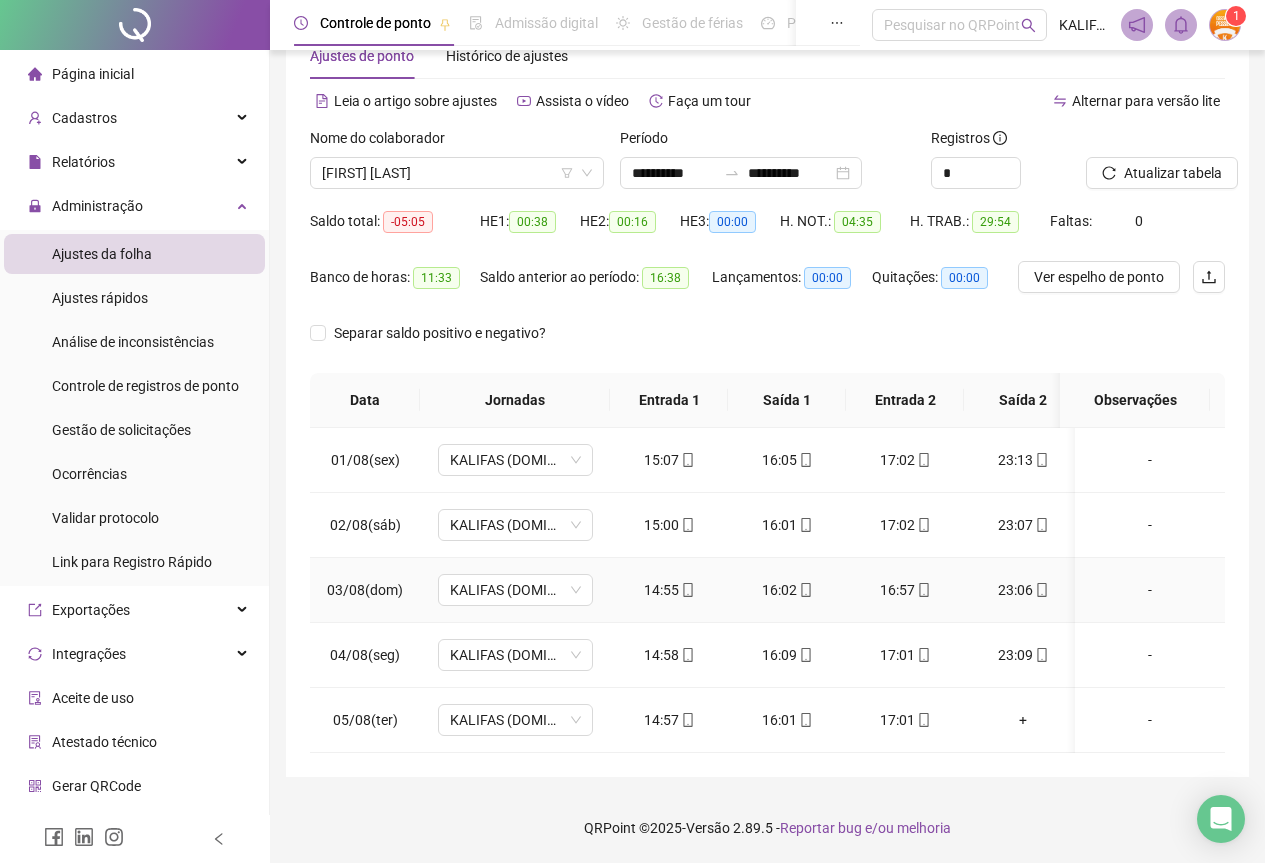 click on "23:06" at bounding box center [1023, 590] 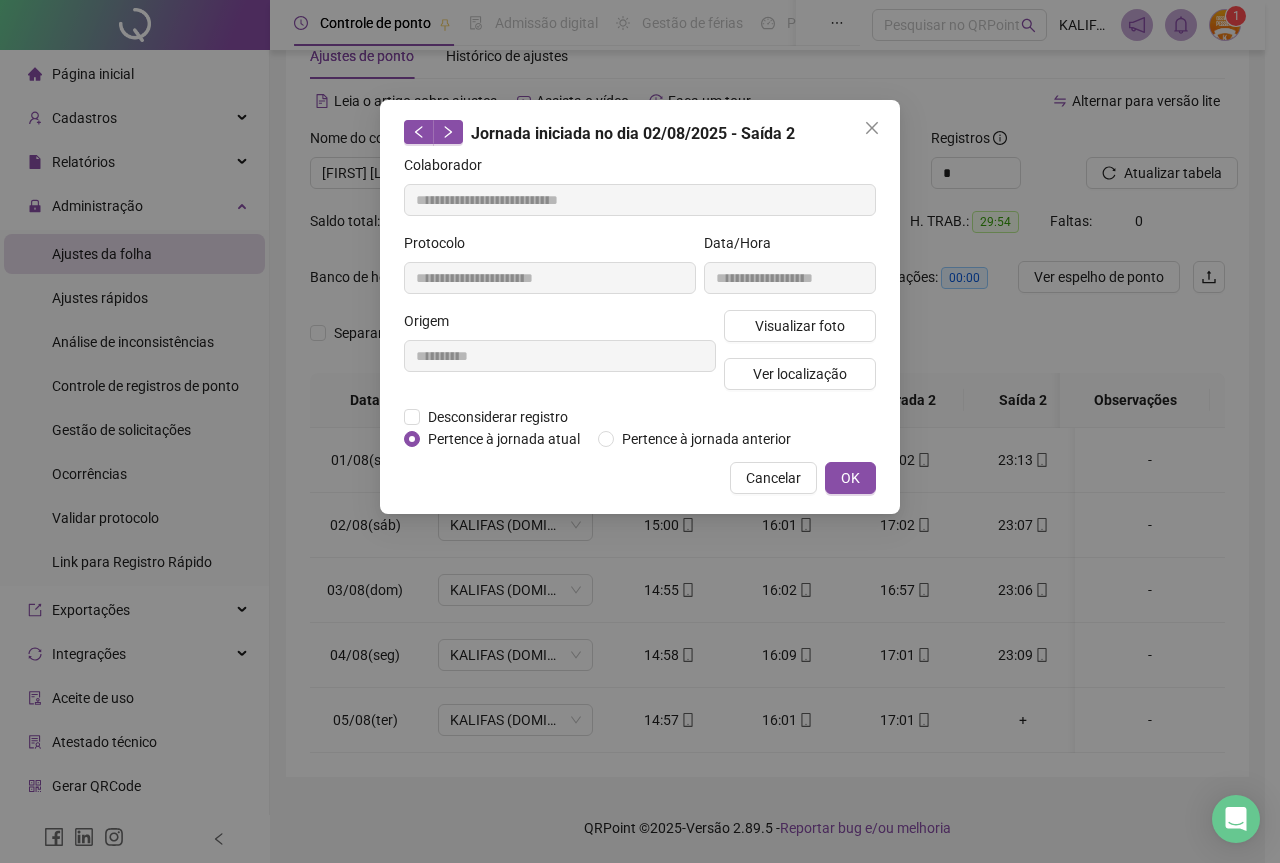 type on "**********" 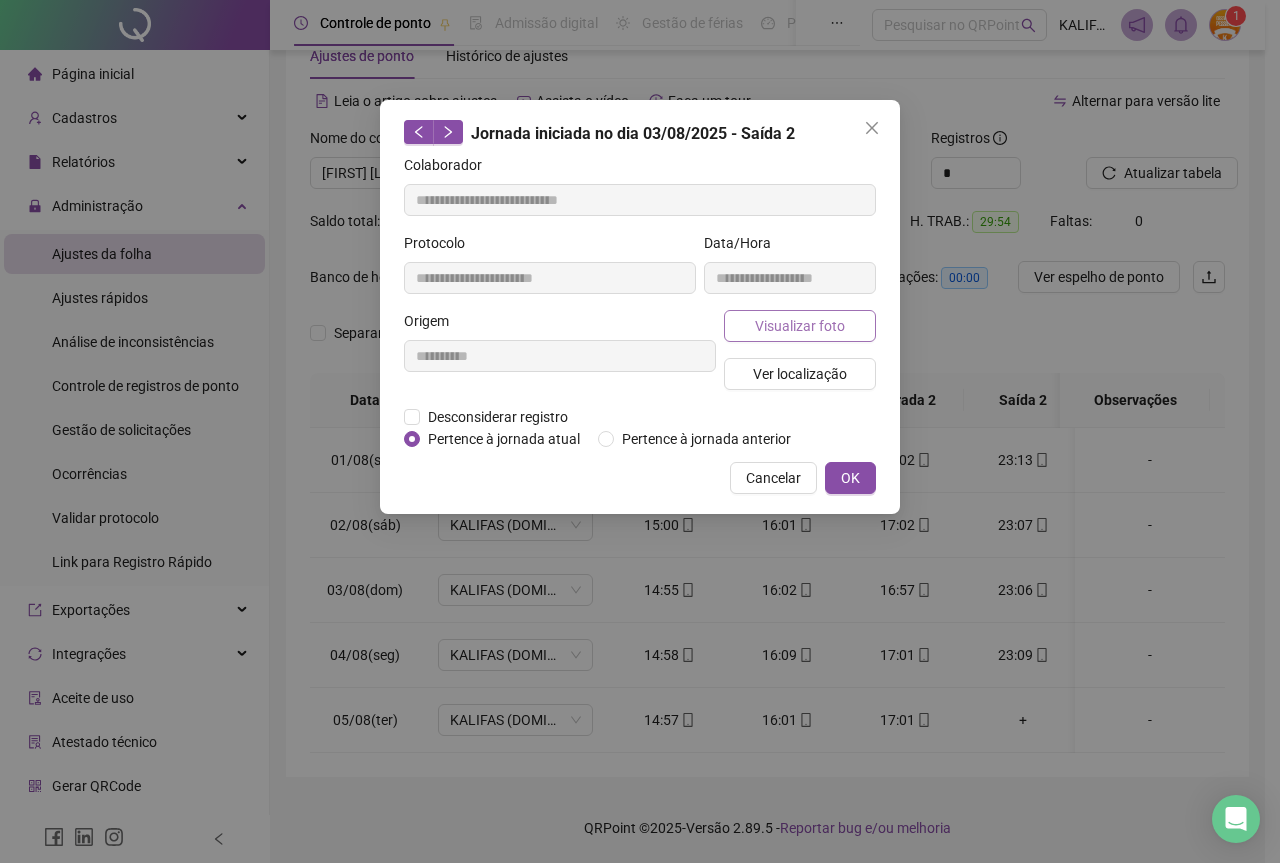click on "Visualizar foto" at bounding box center [800, 326] 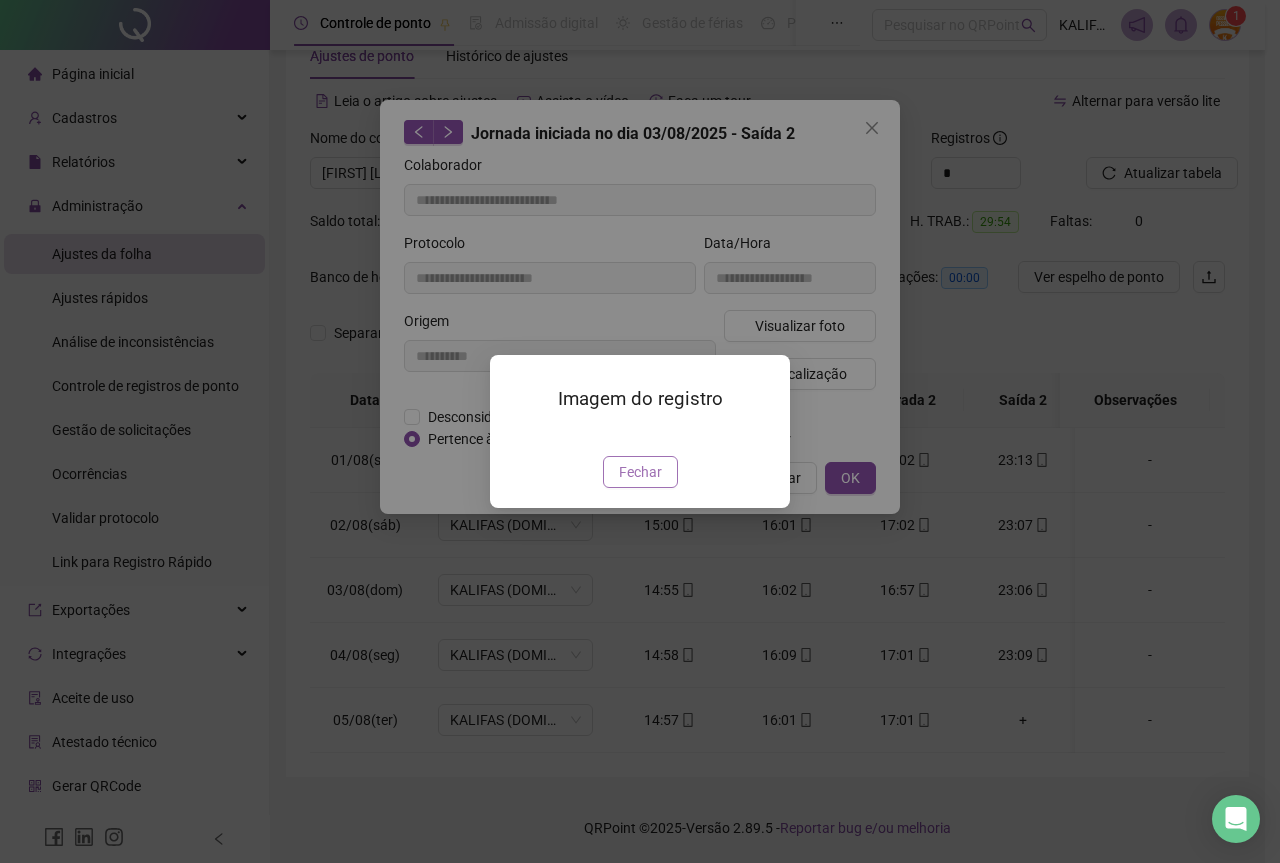 click on "Fechar" at bounding box center (640, 472) 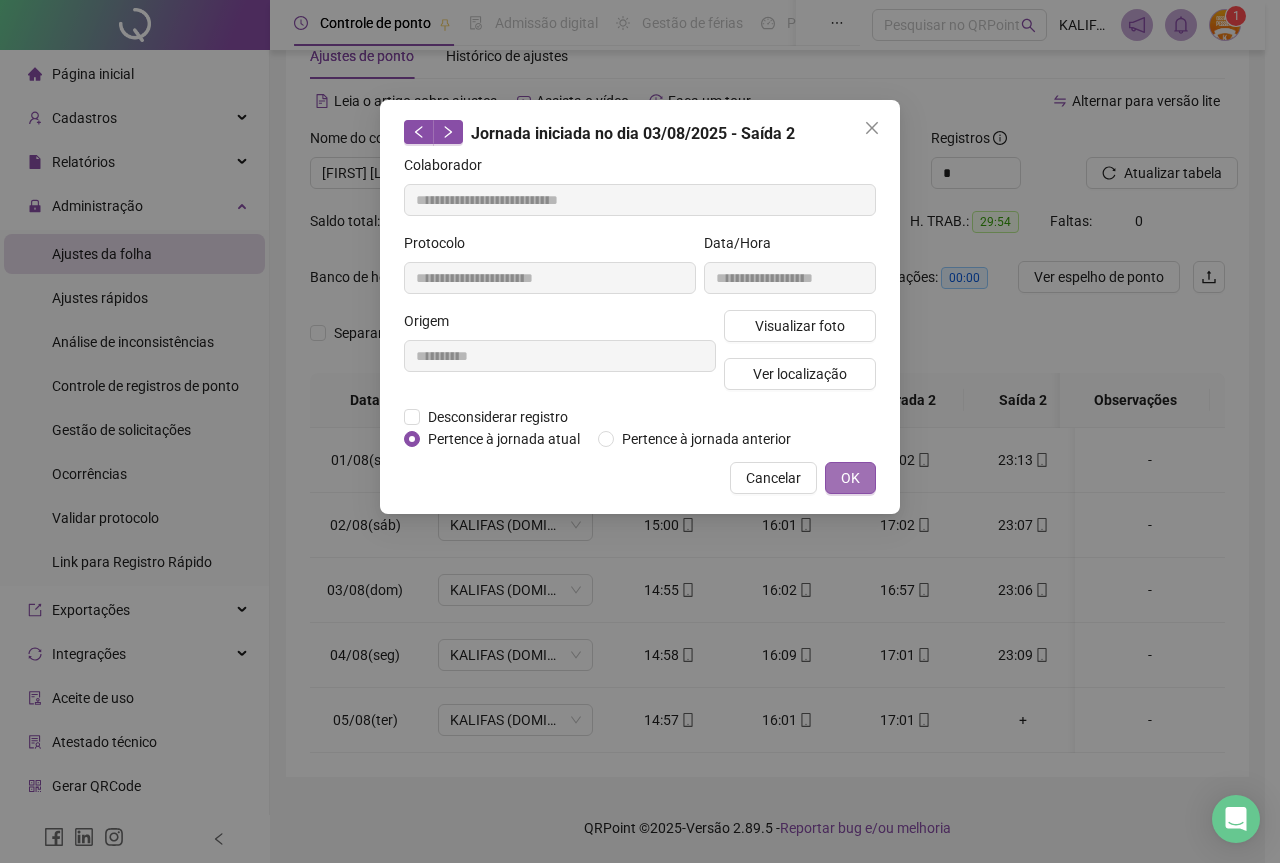 click on "OK" at bounding box center (850, 478) 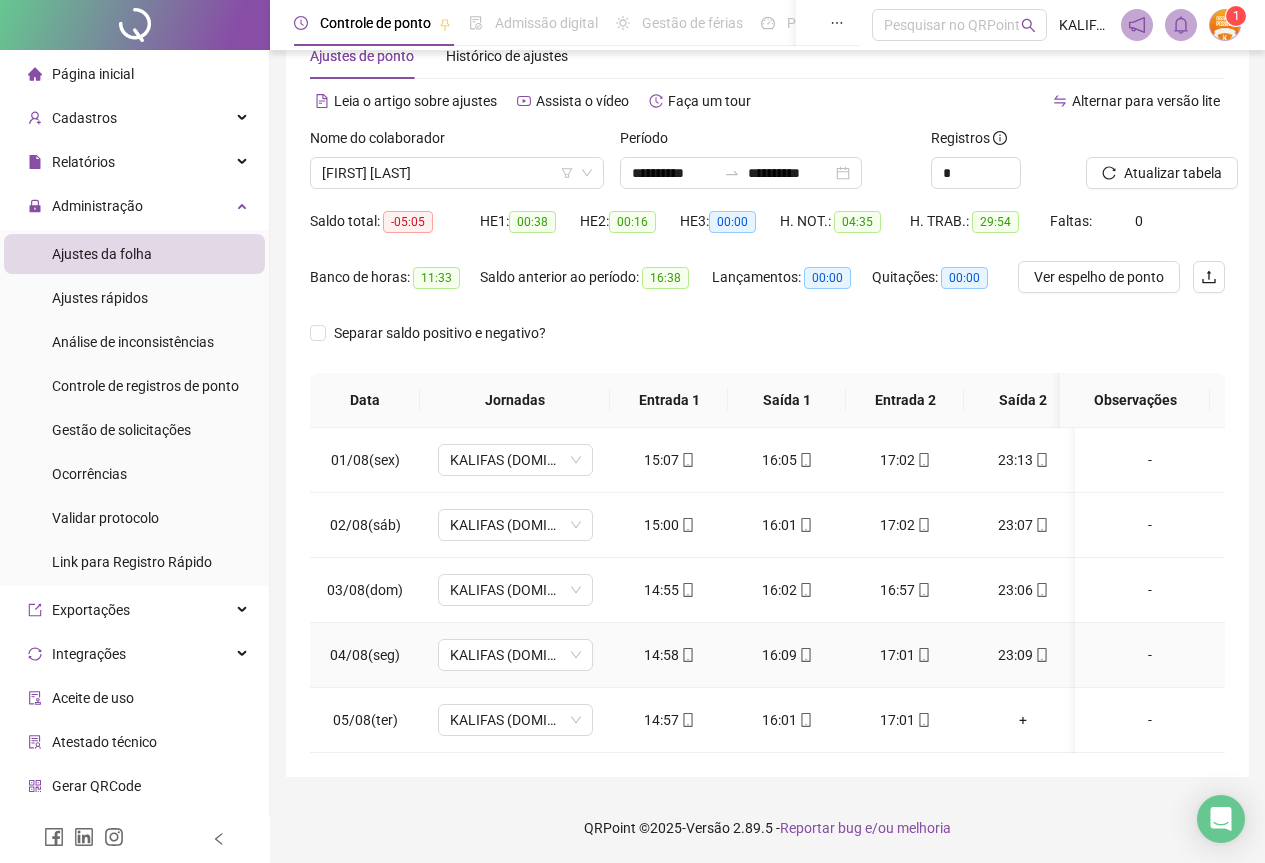click at bounding box center [1041, 655] 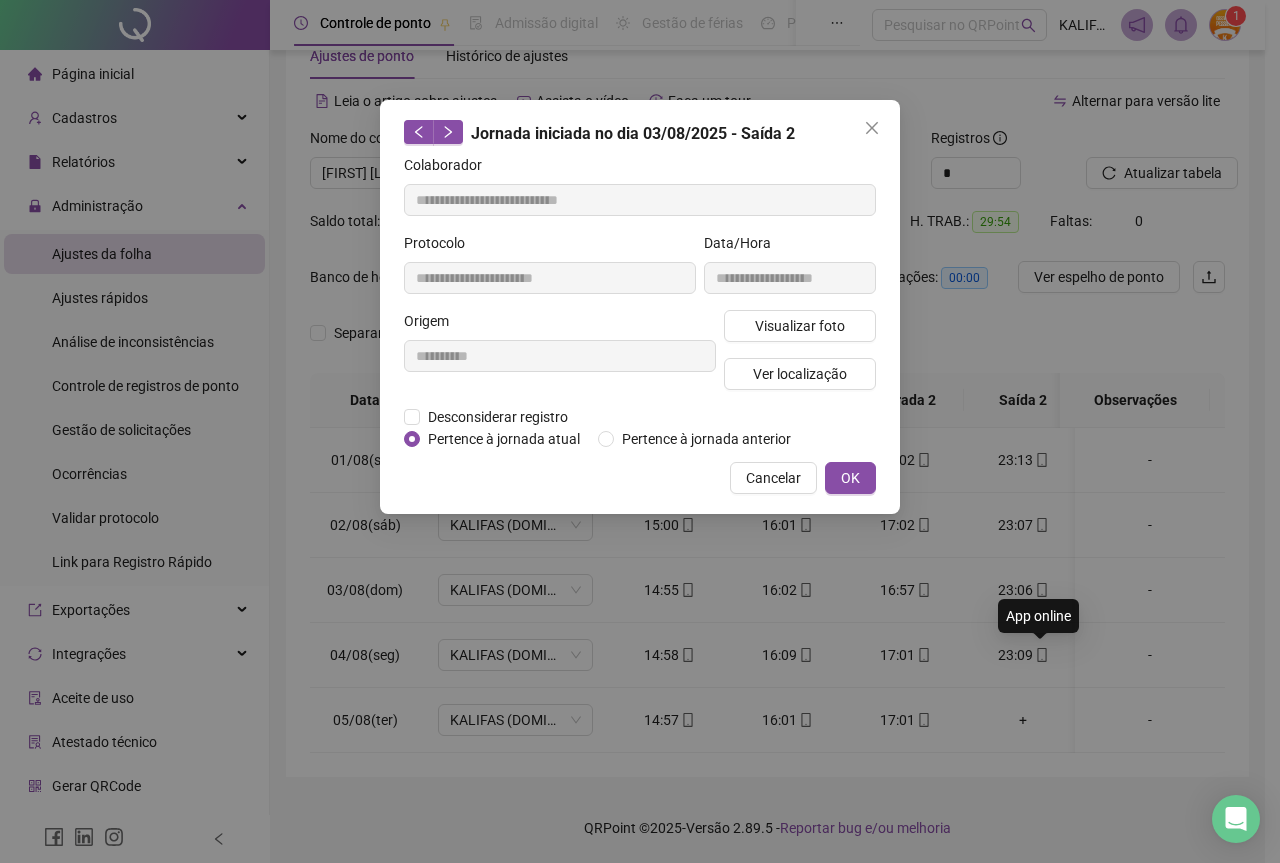 type on "**********" 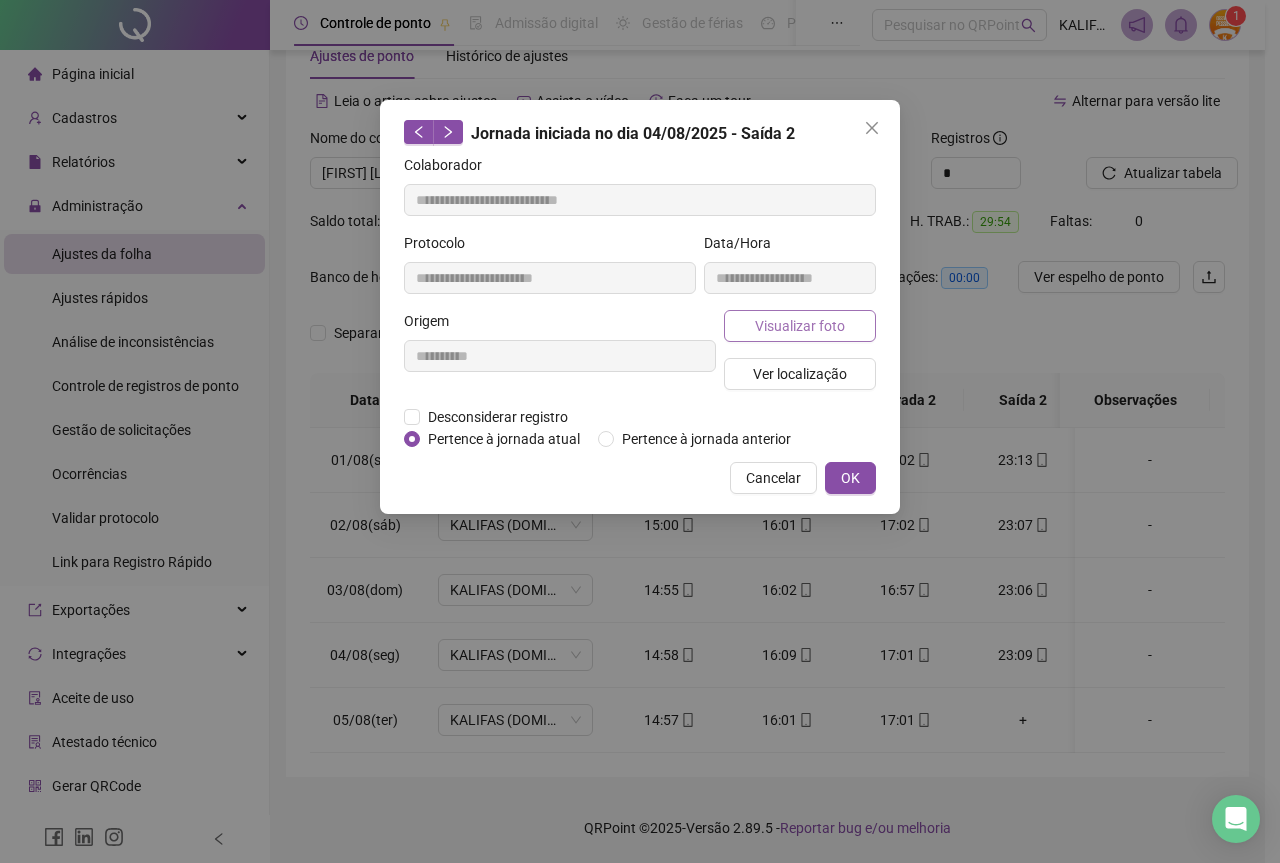 click on "Visualizar foto" at bounding box center (800, 326) 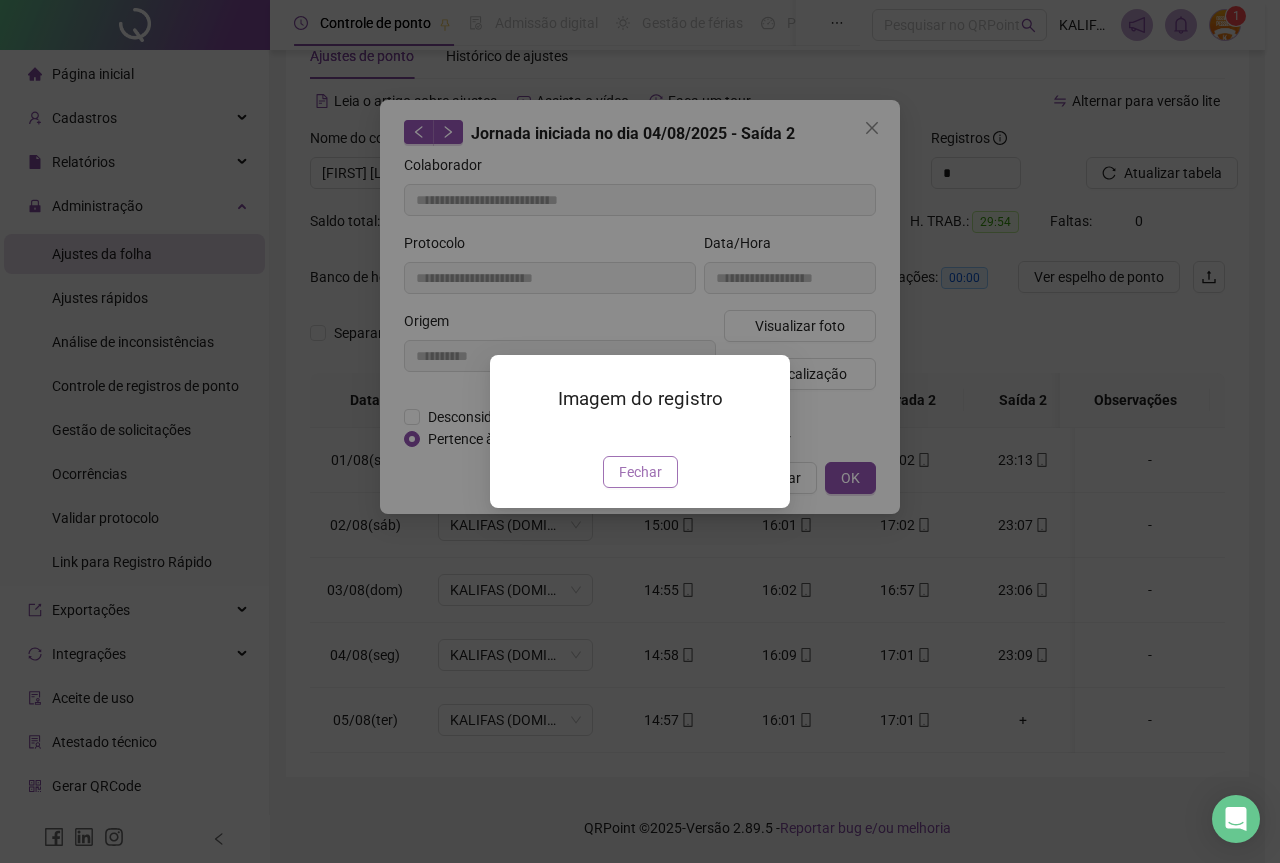 click on "Fechar" at bounding box center (640, 472) 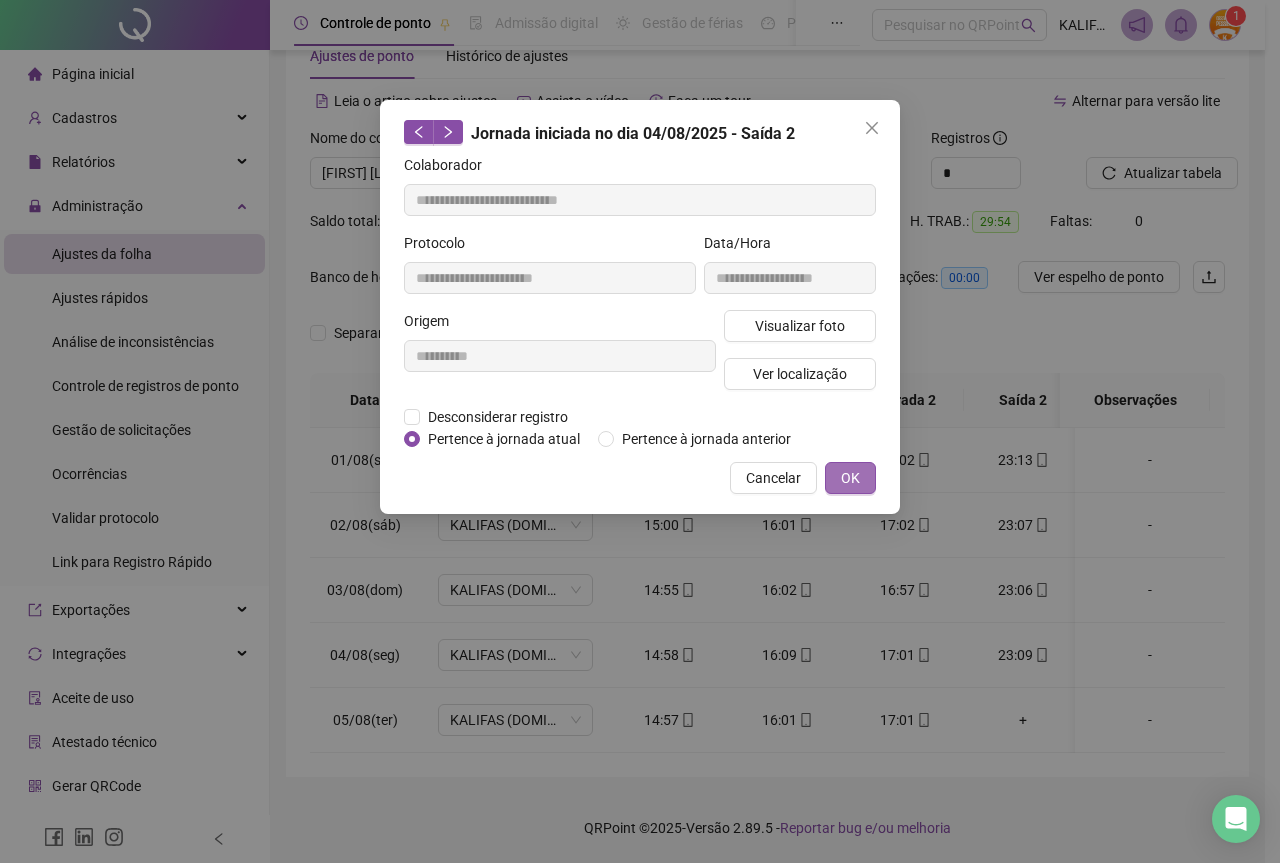 click on "OK" at bounding box center [850, 478] 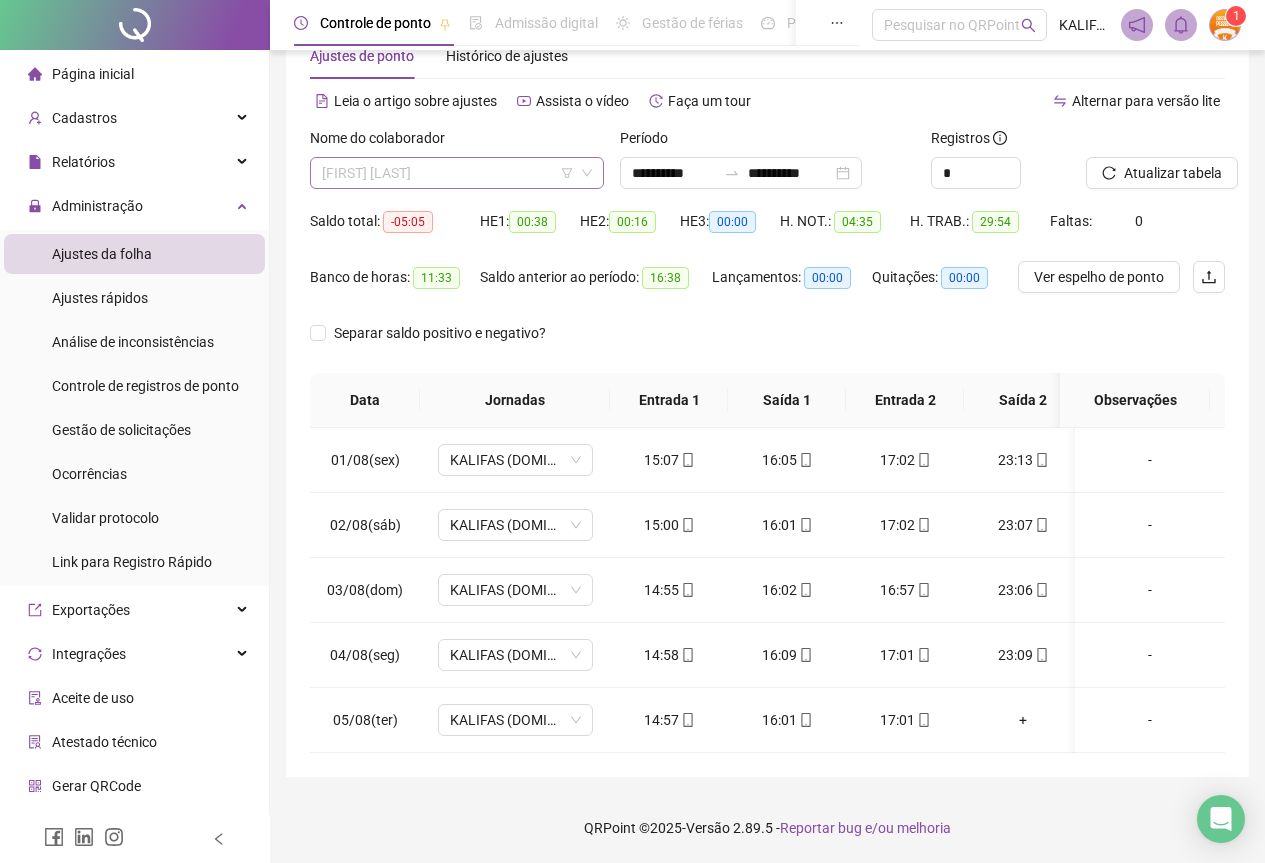 click on "[FIRST] [LAST]" at bounding box center (457, 173) 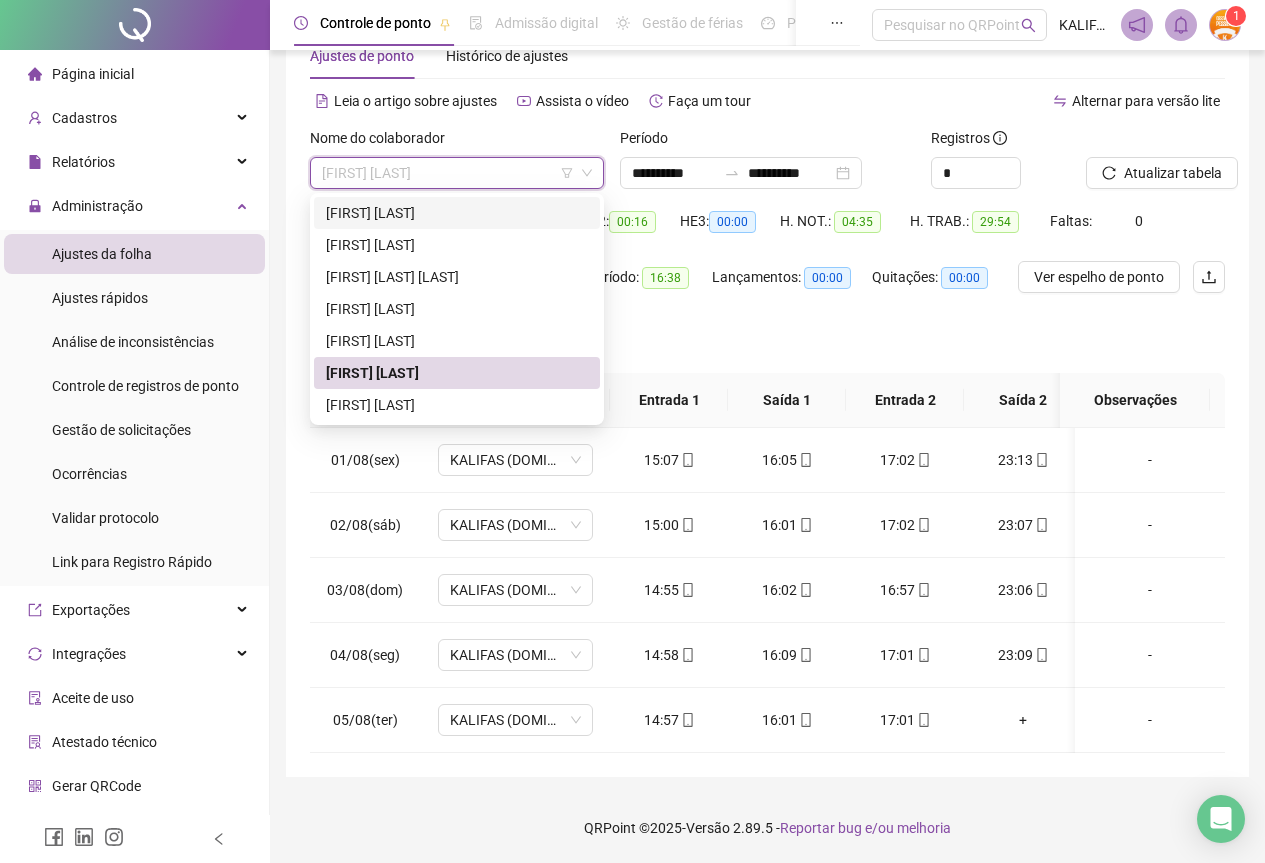 click on "[FIRST] [LAST]" at bounding box center [457, 213] 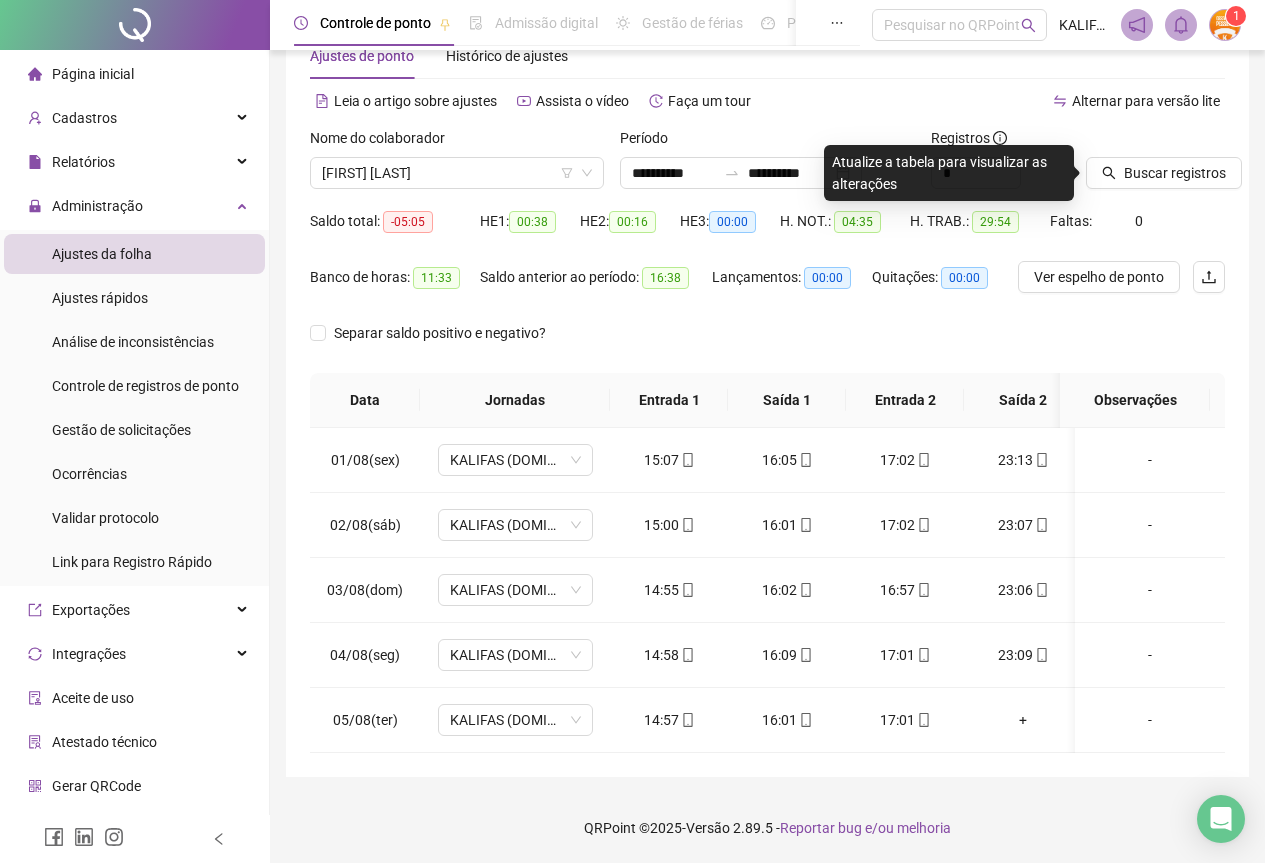 click on "Buscar registros" at bounding box center [1155, 166] 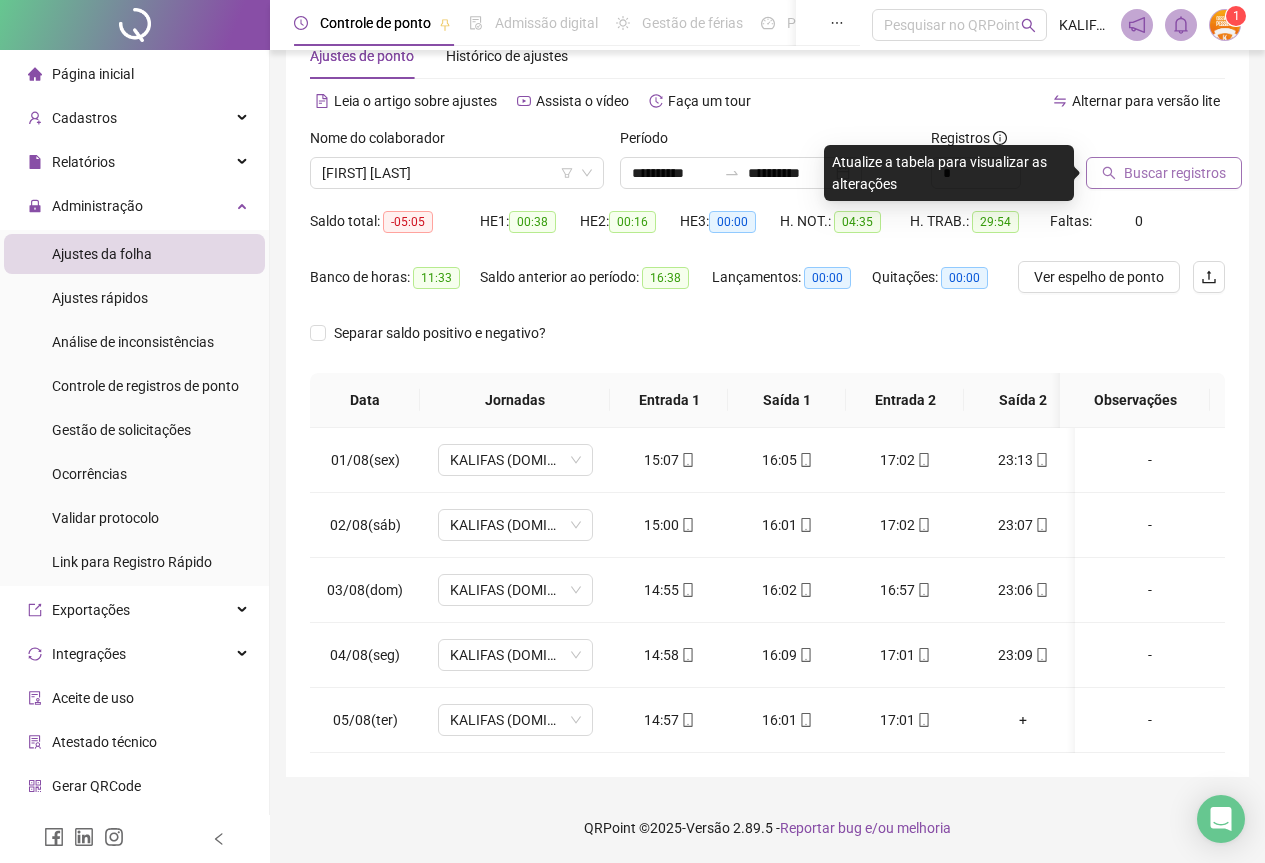 click on "Buscar registros" at bounding box center [1175, 173] 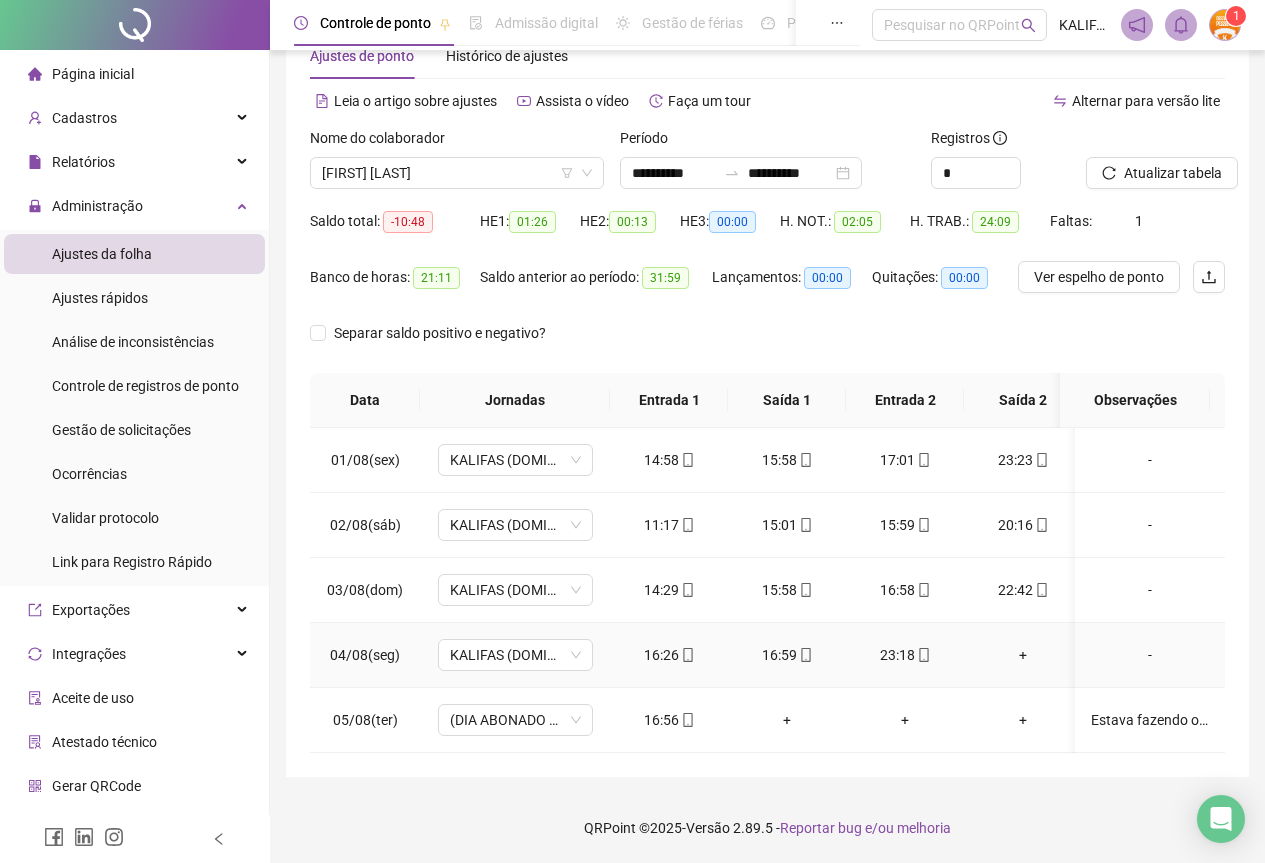 click on "23:18" at bounding box center (905, 655) 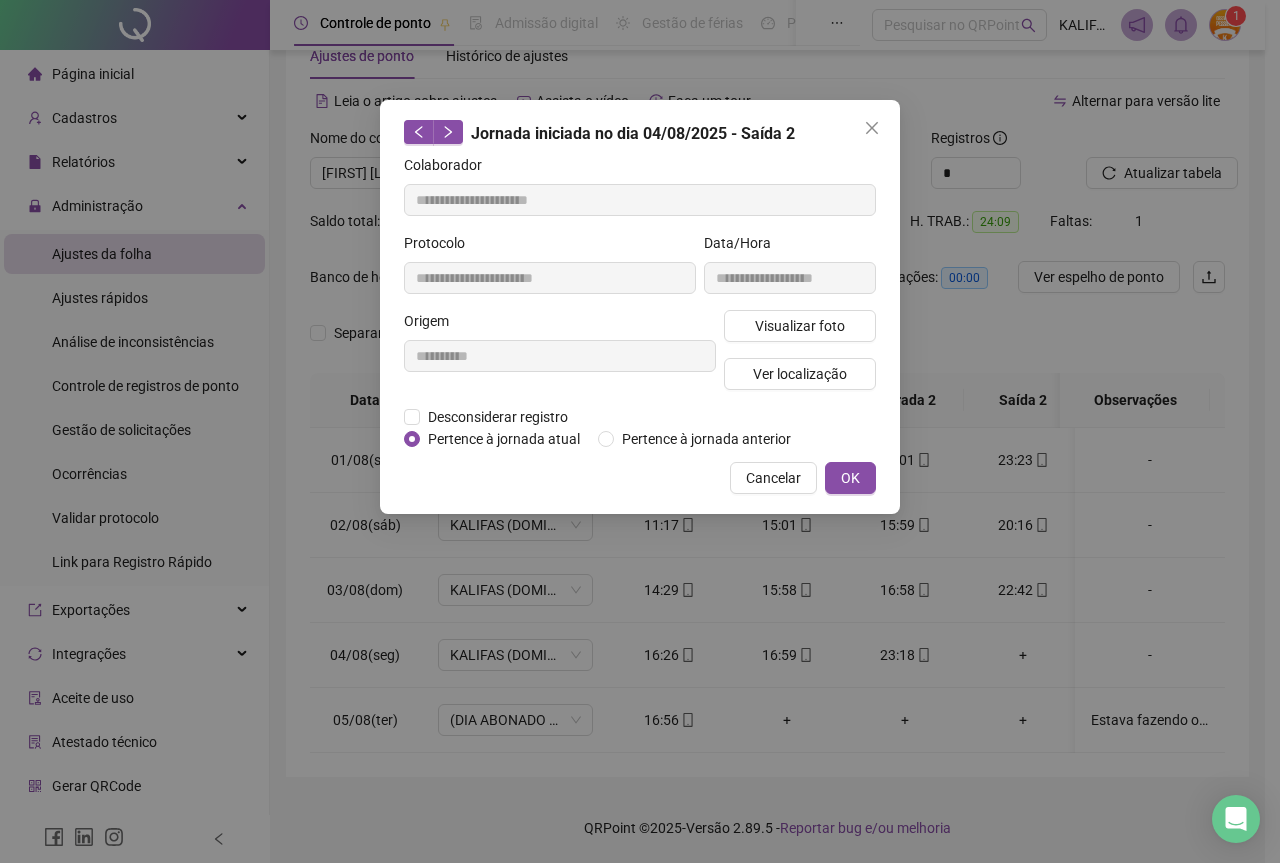 type on "**********" 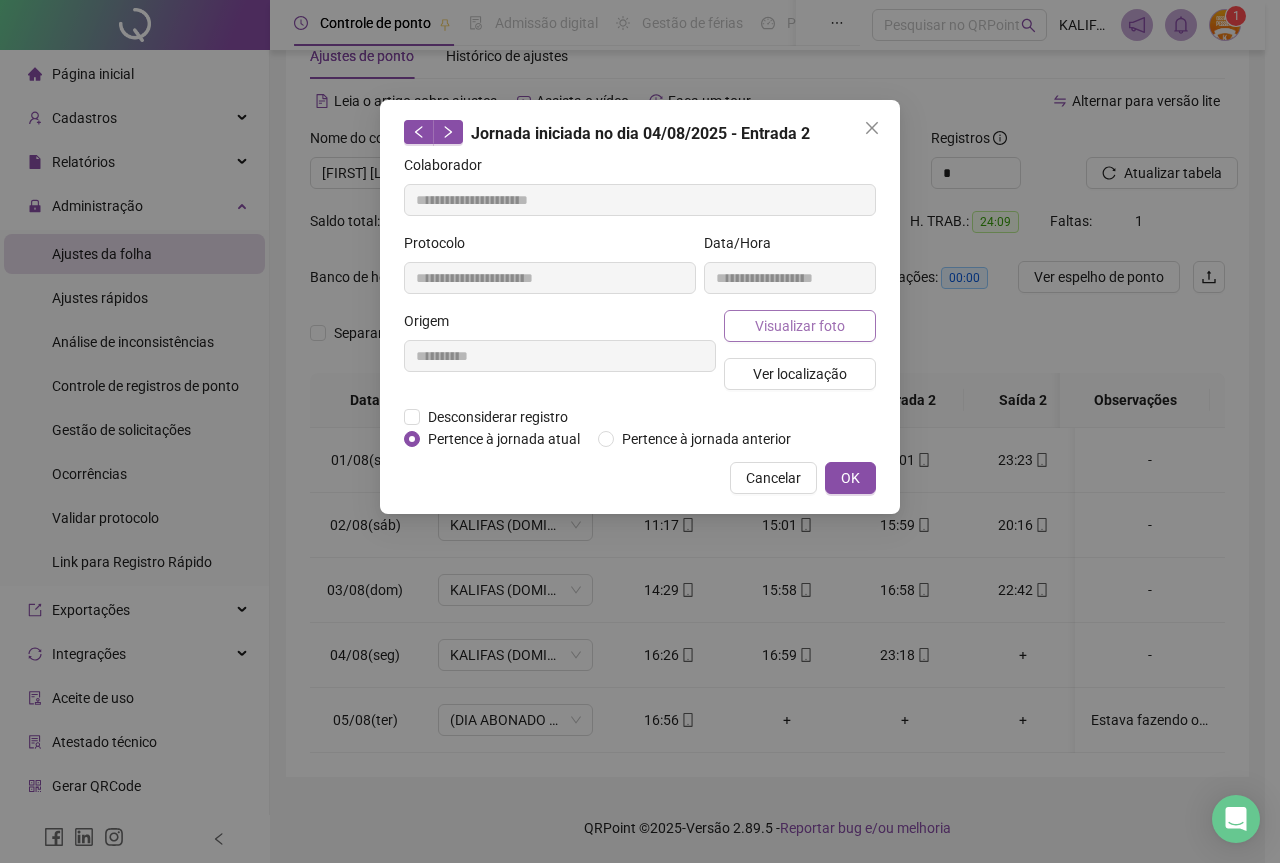 click on "Visualizar foto" at bounding box center (800, 326) 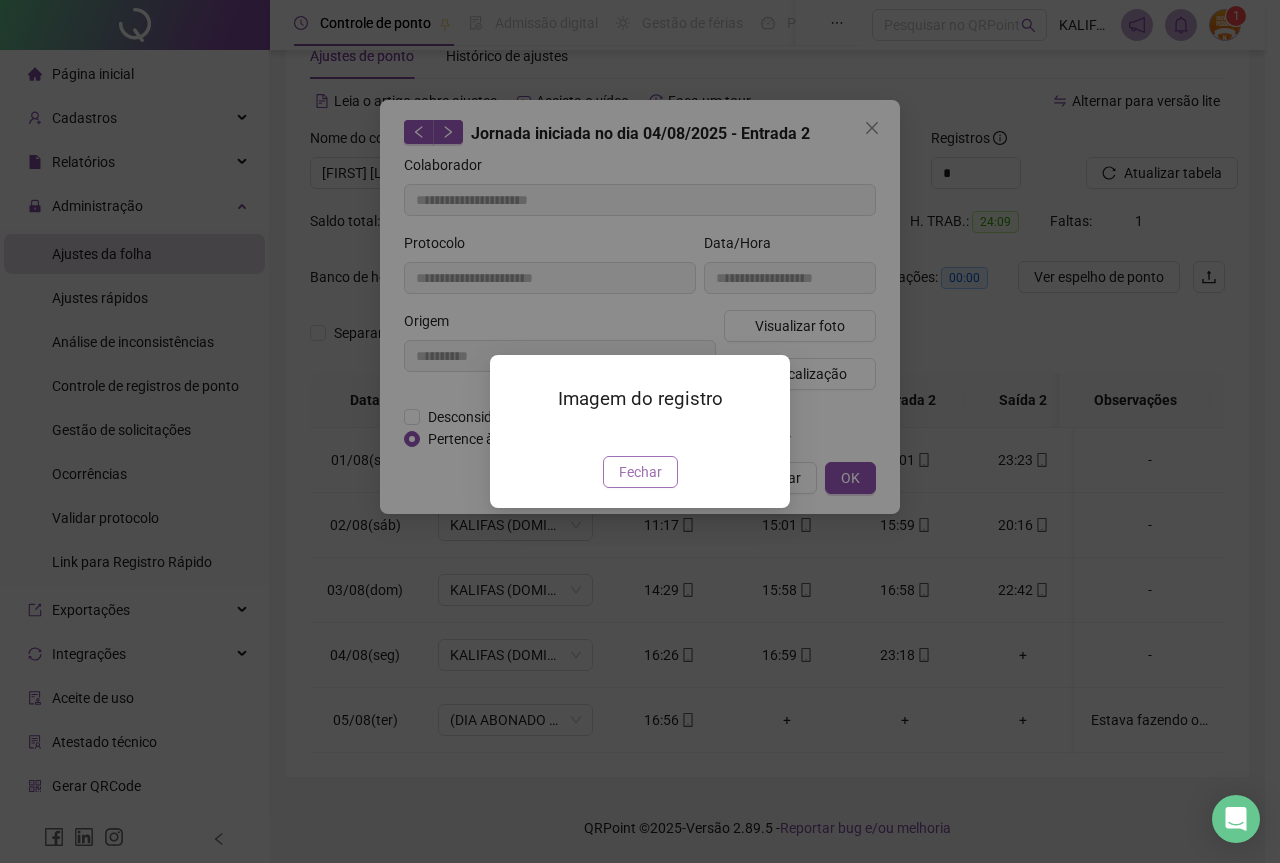 click on "Fechar" at bounding box center [640, 472] 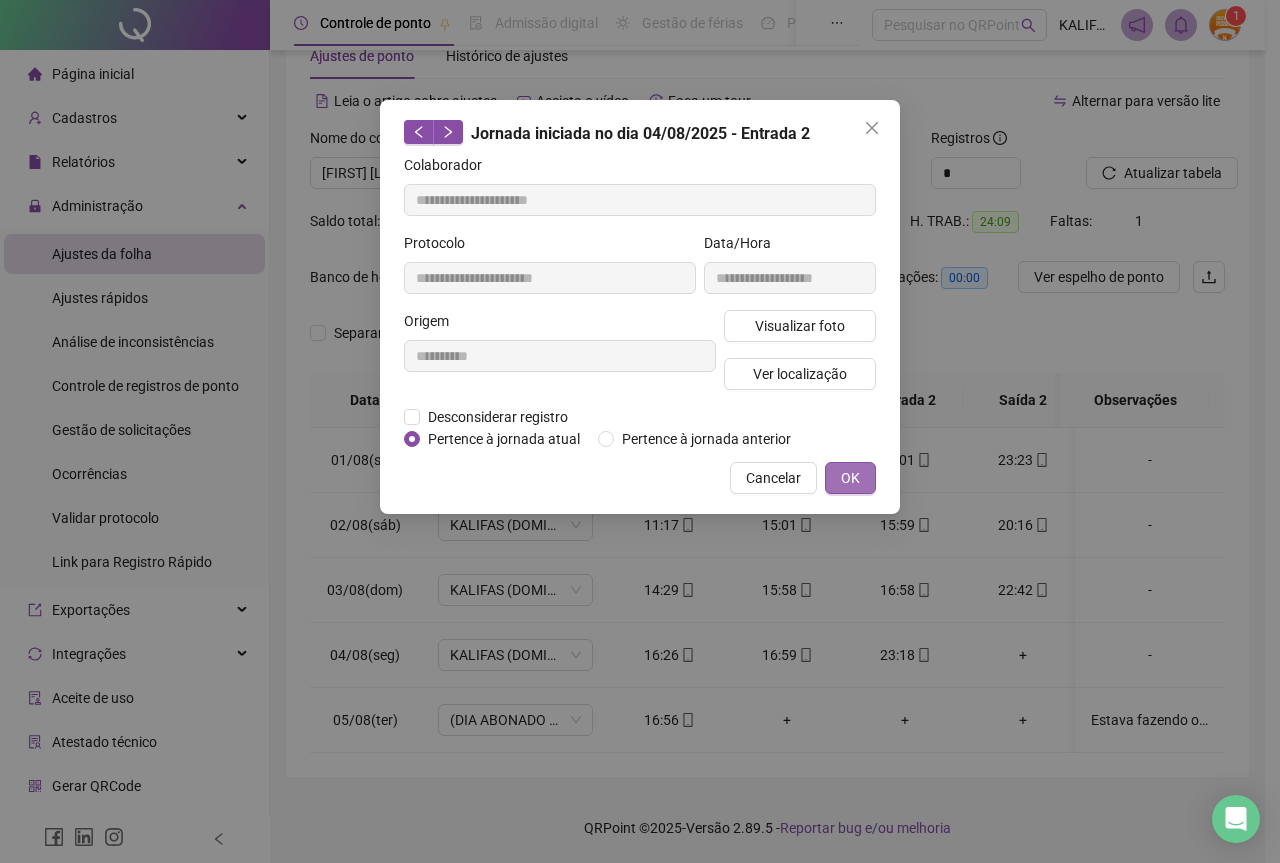 click on "OK" at bounding box center (850, 478) 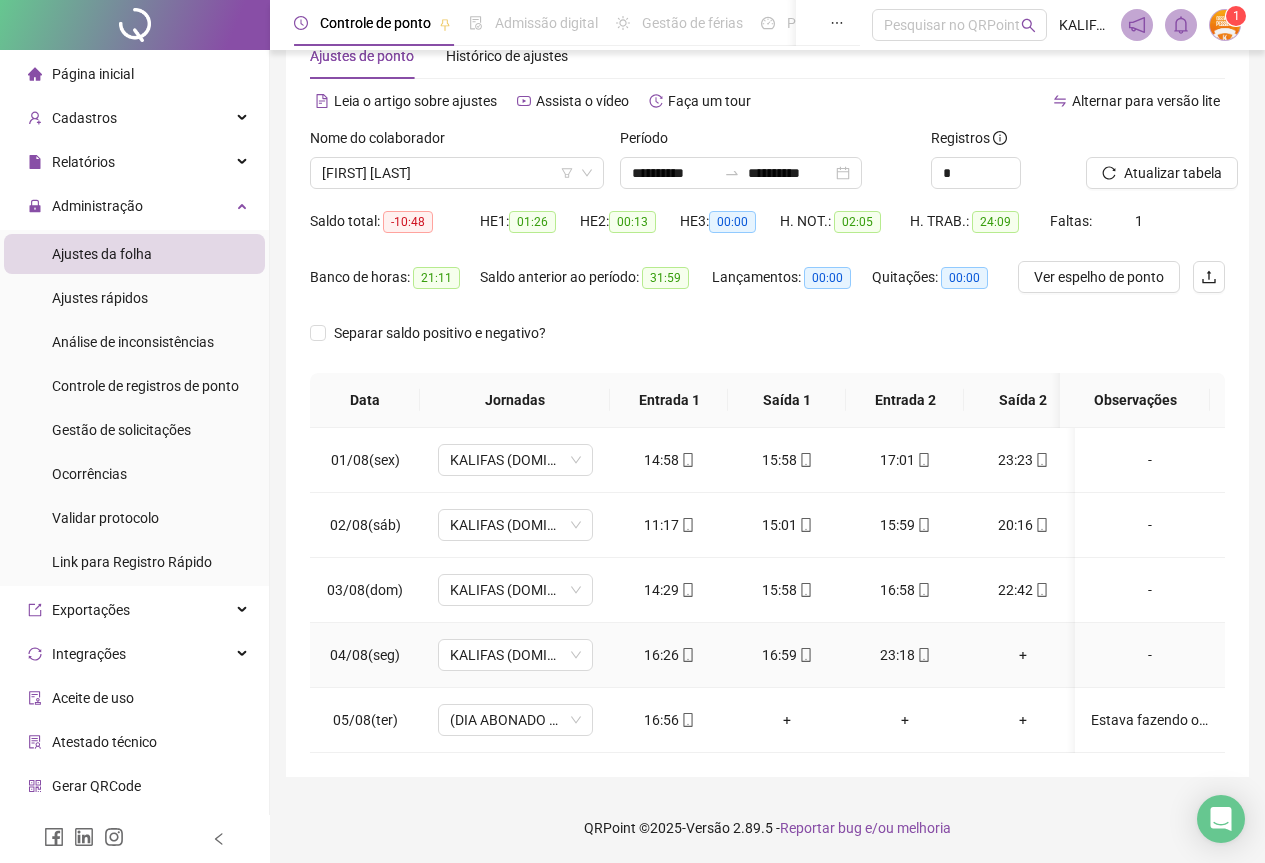 click on "16:59" at bounding box center [787, 655] 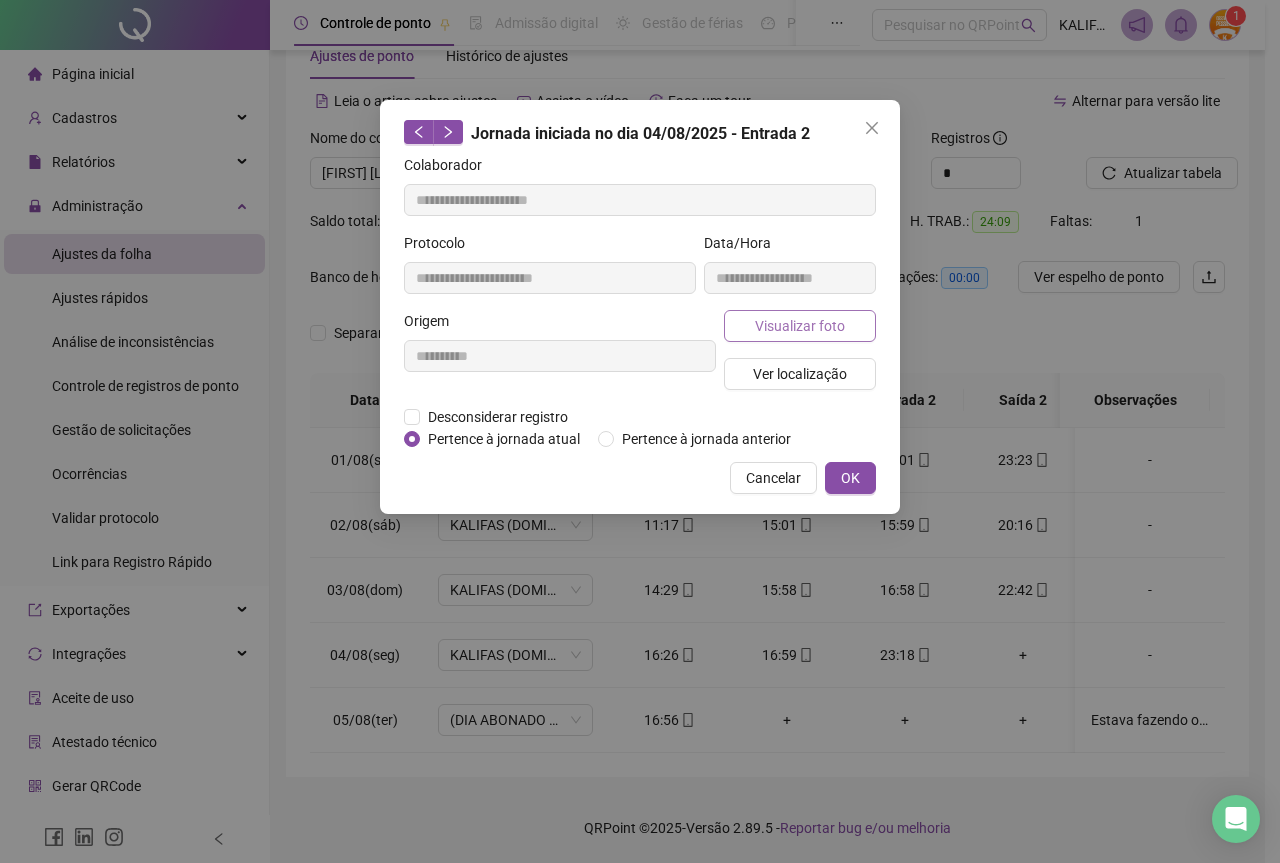 click on "Visualizar foto" at bounding box center [800, 326] 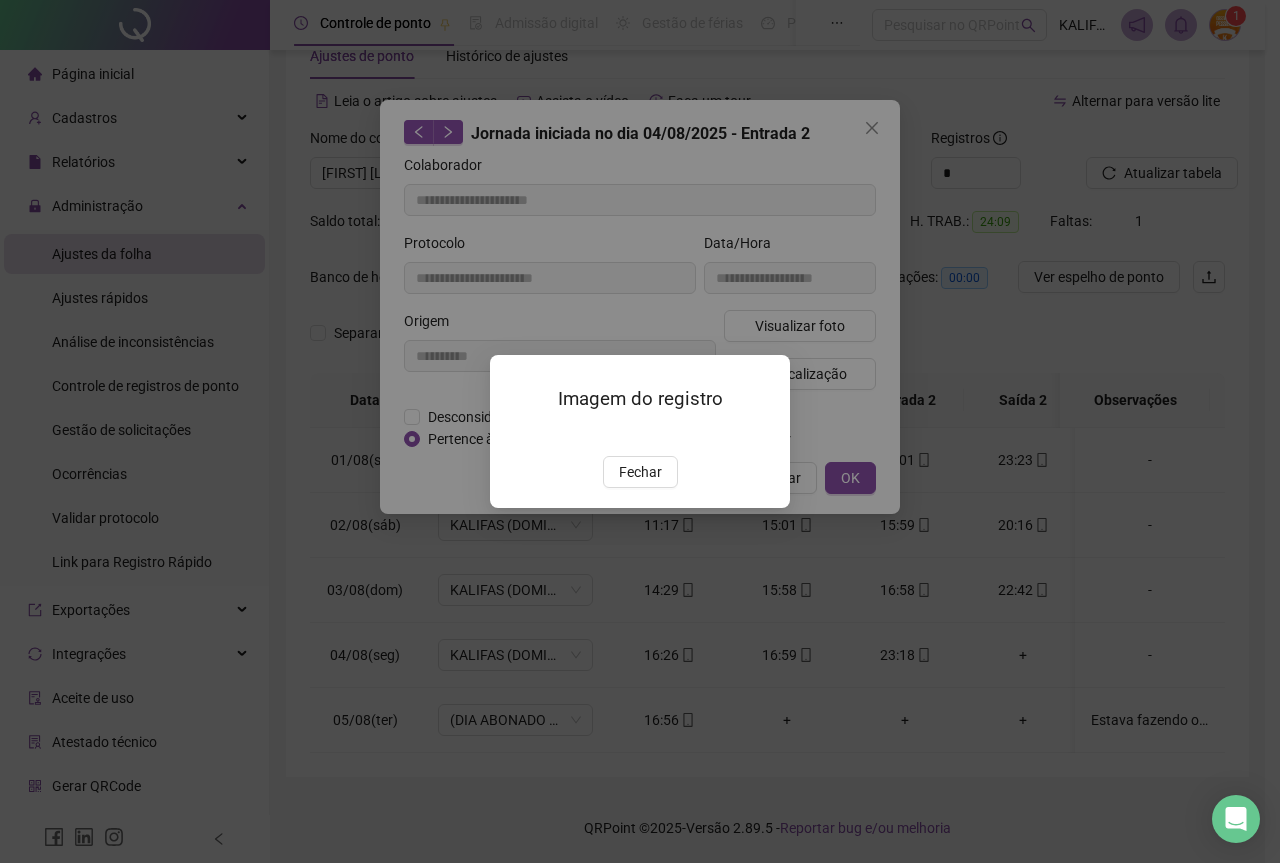 type on "**********" 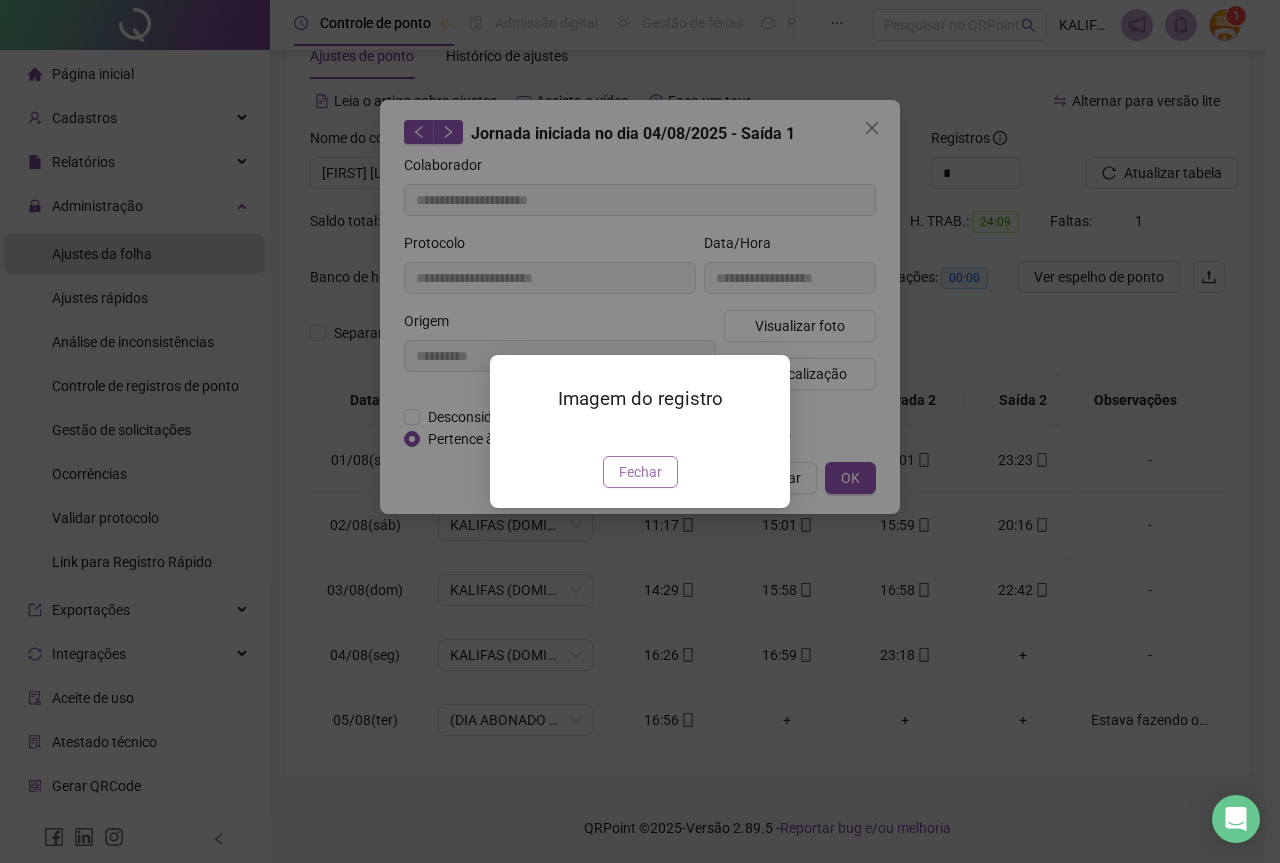 click on "Fechar" at bounding box center (640, 472) 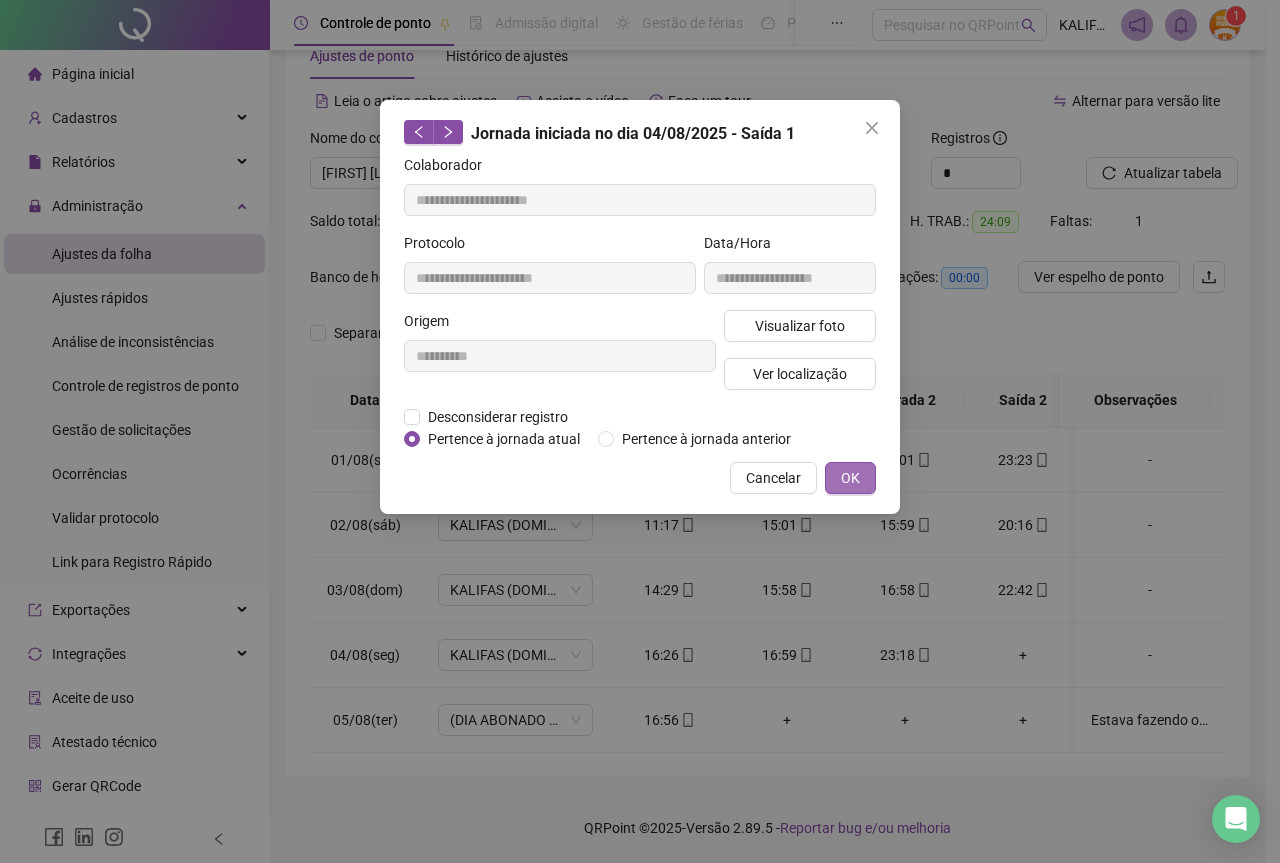 click on "OK" at bounding box center [850, 478] 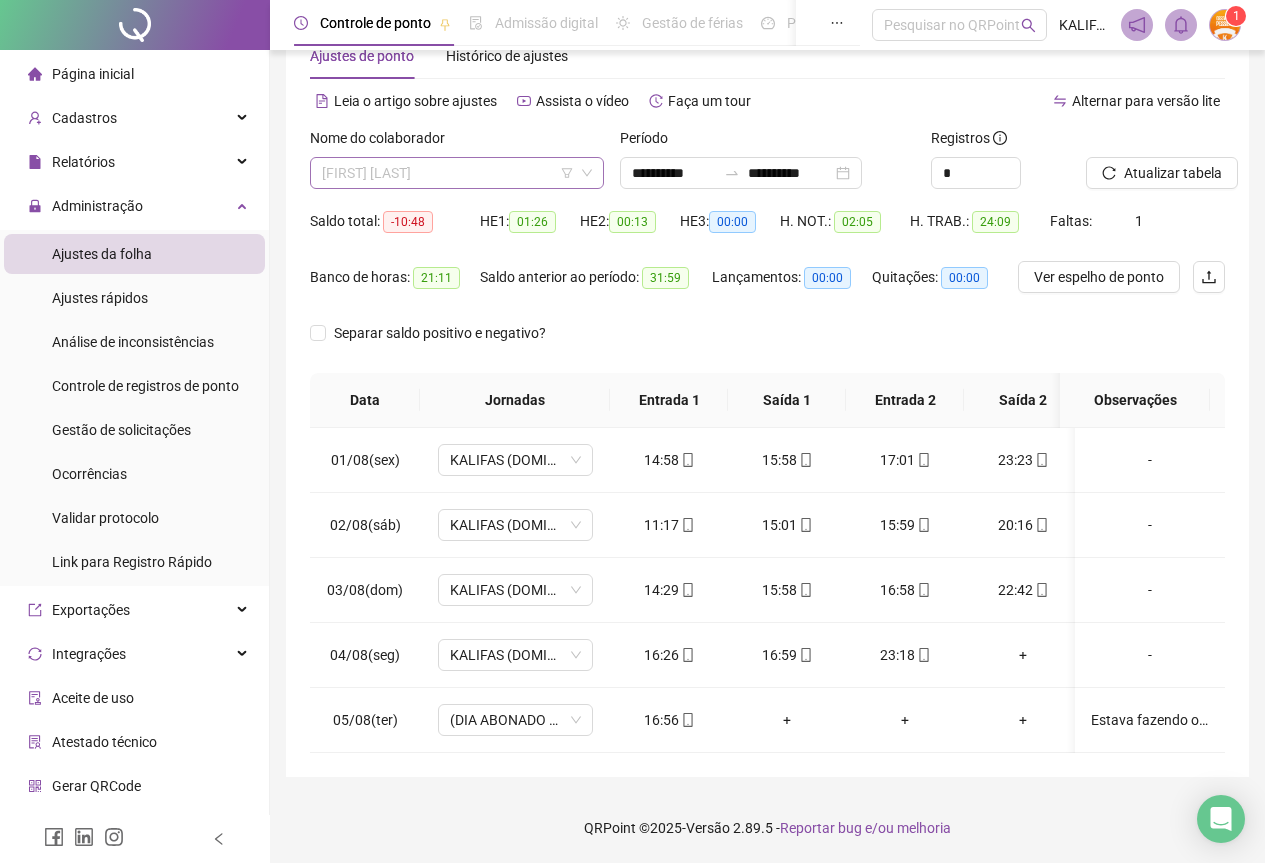 click on "[FIRST] [LAST]" at bounding box center (457, 173) 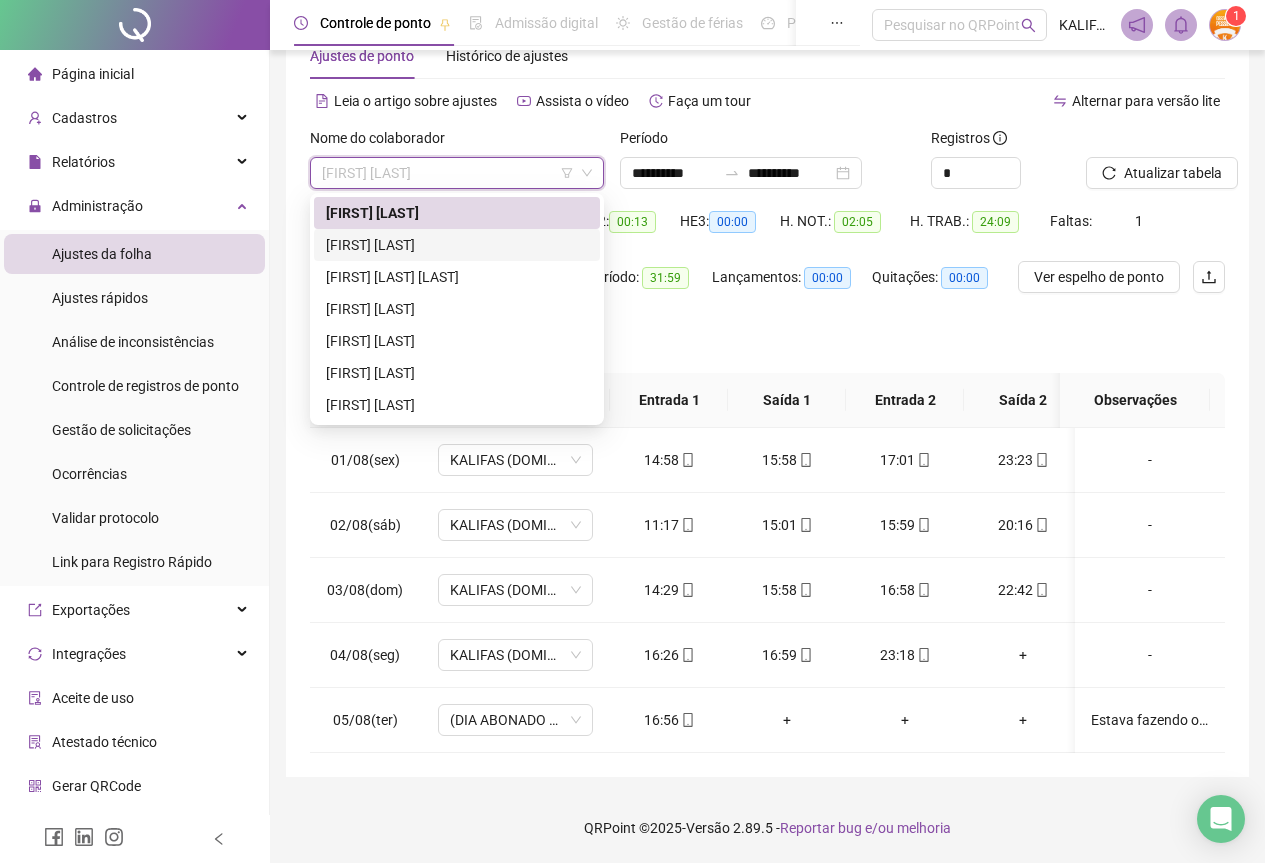 click on "[FIRST] [LAST]" at bounding box center [457, 245] 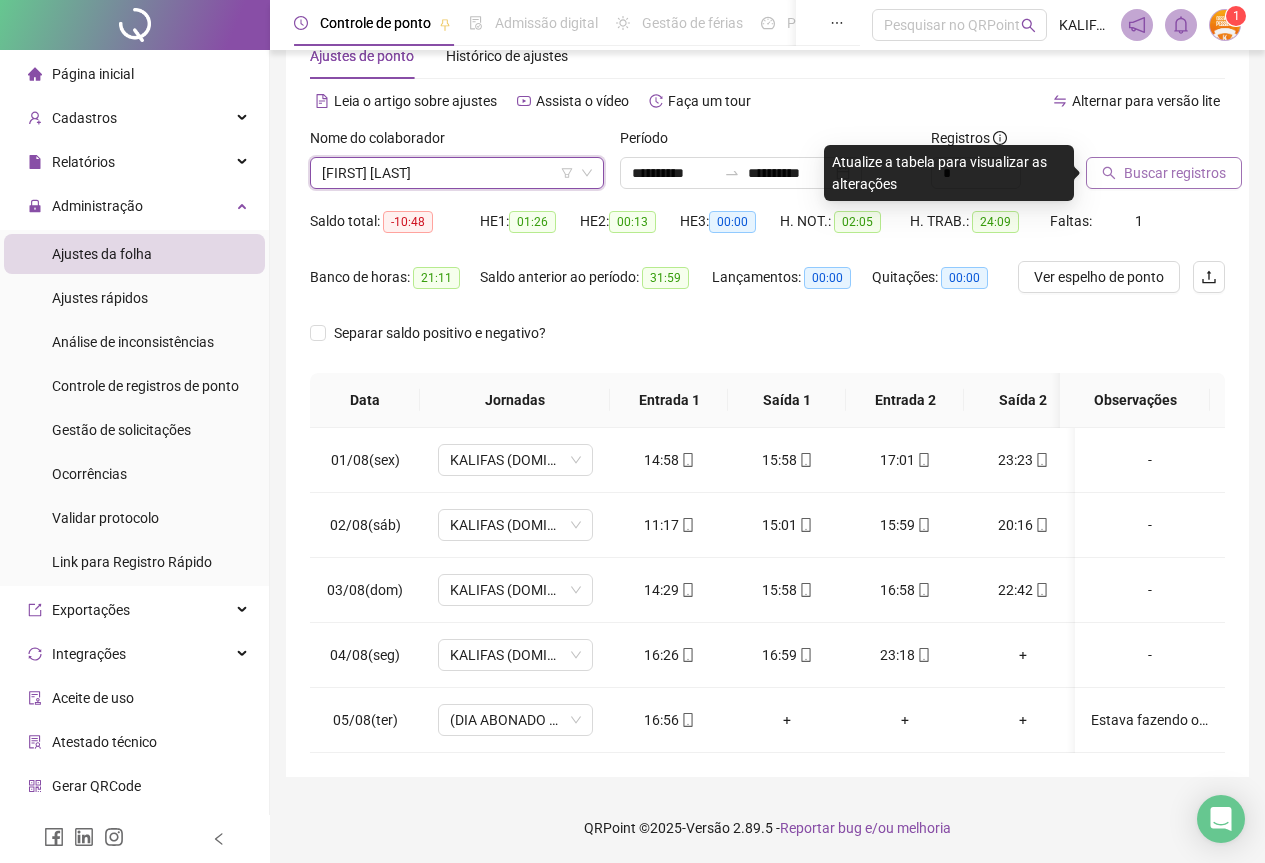 click on "Buscar registros" at bounding box center (1175, 173) 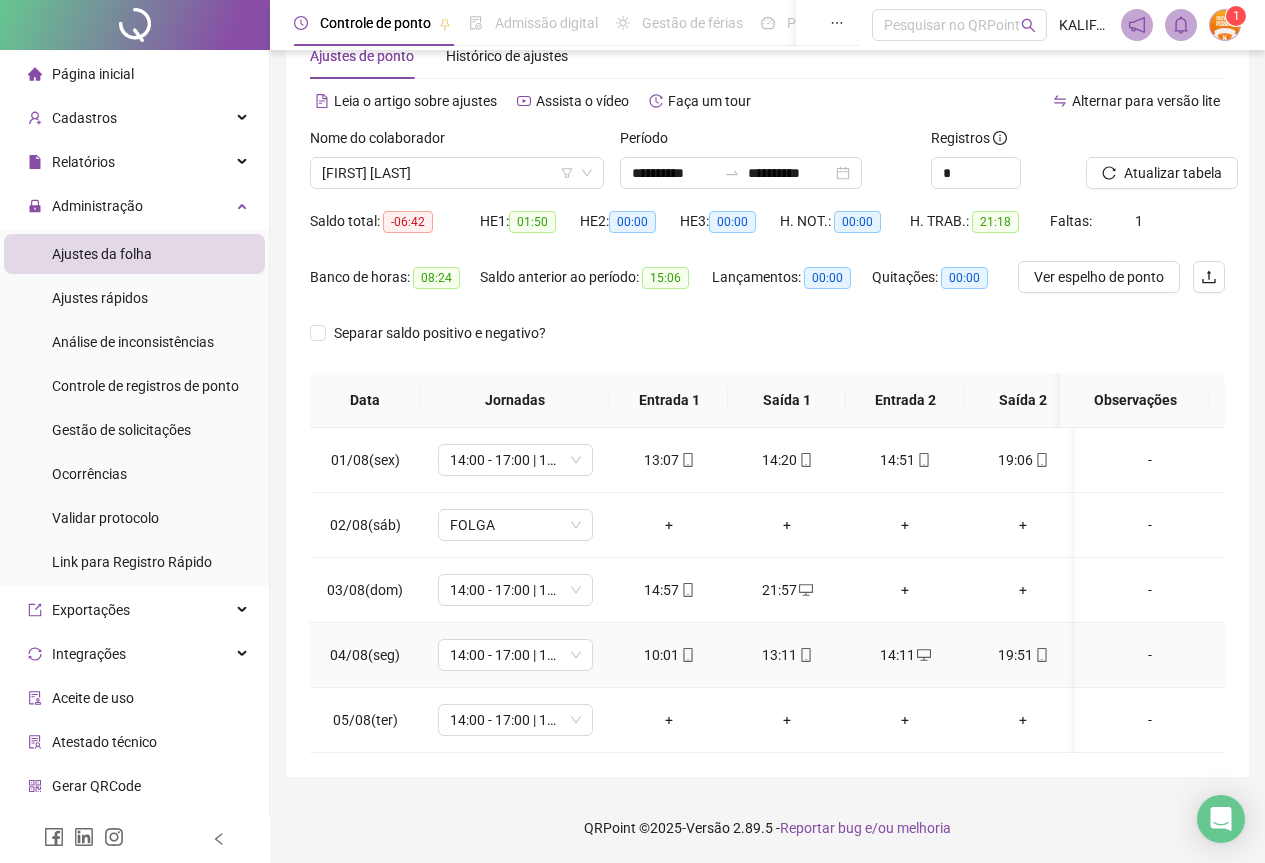 click on "10:01" at bounding box center (669, 655) 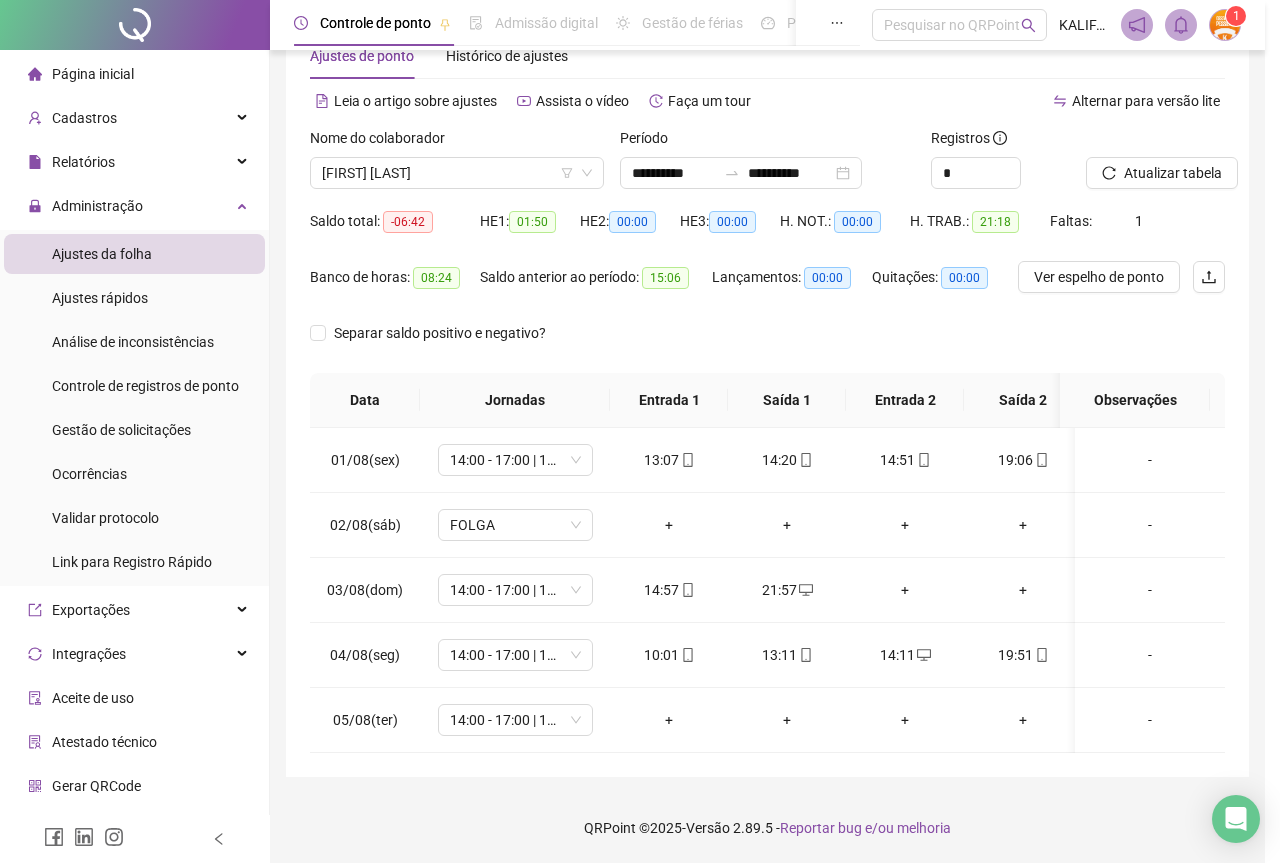 type on "**********" 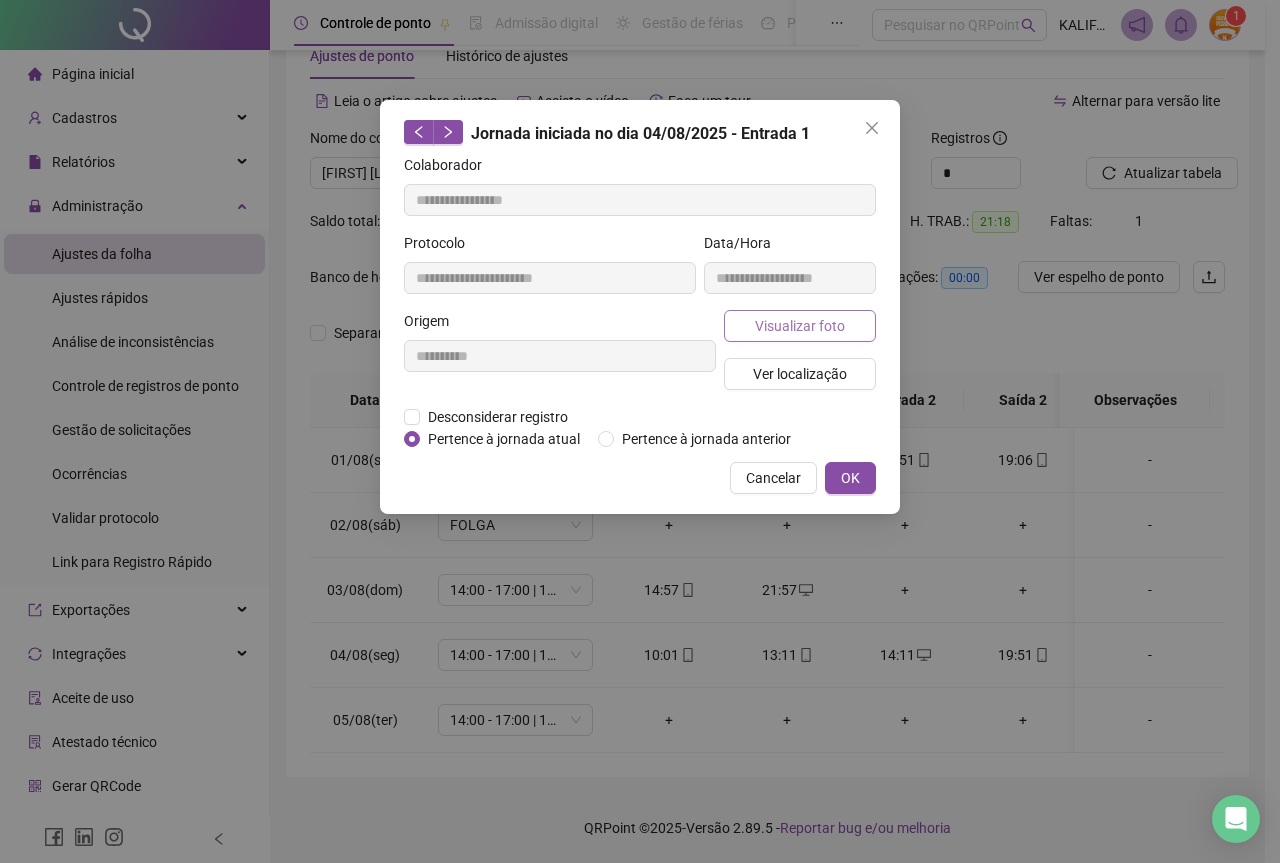 click on "Visualizar foto" at bounding box center [800, 326] 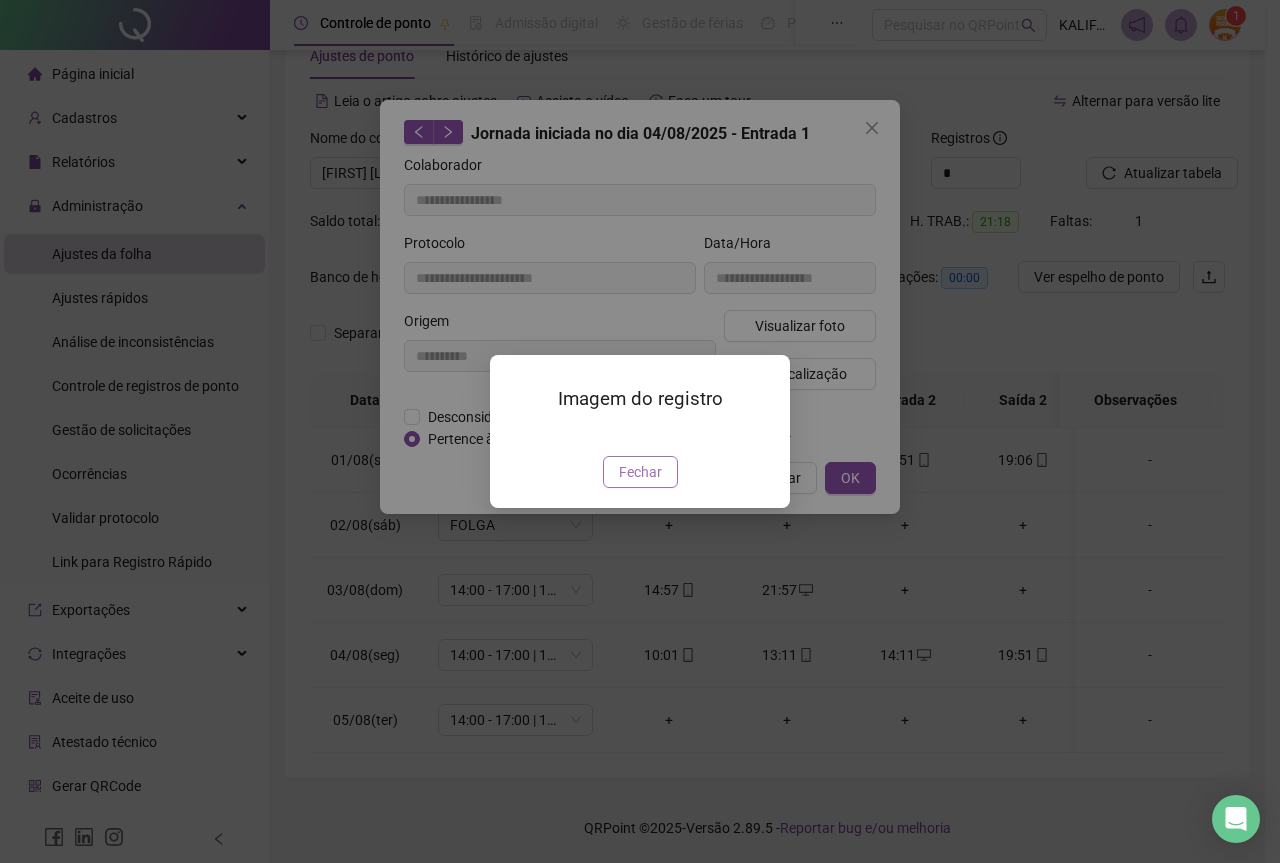 click on "Fechar" at bounding box center [640, 472] 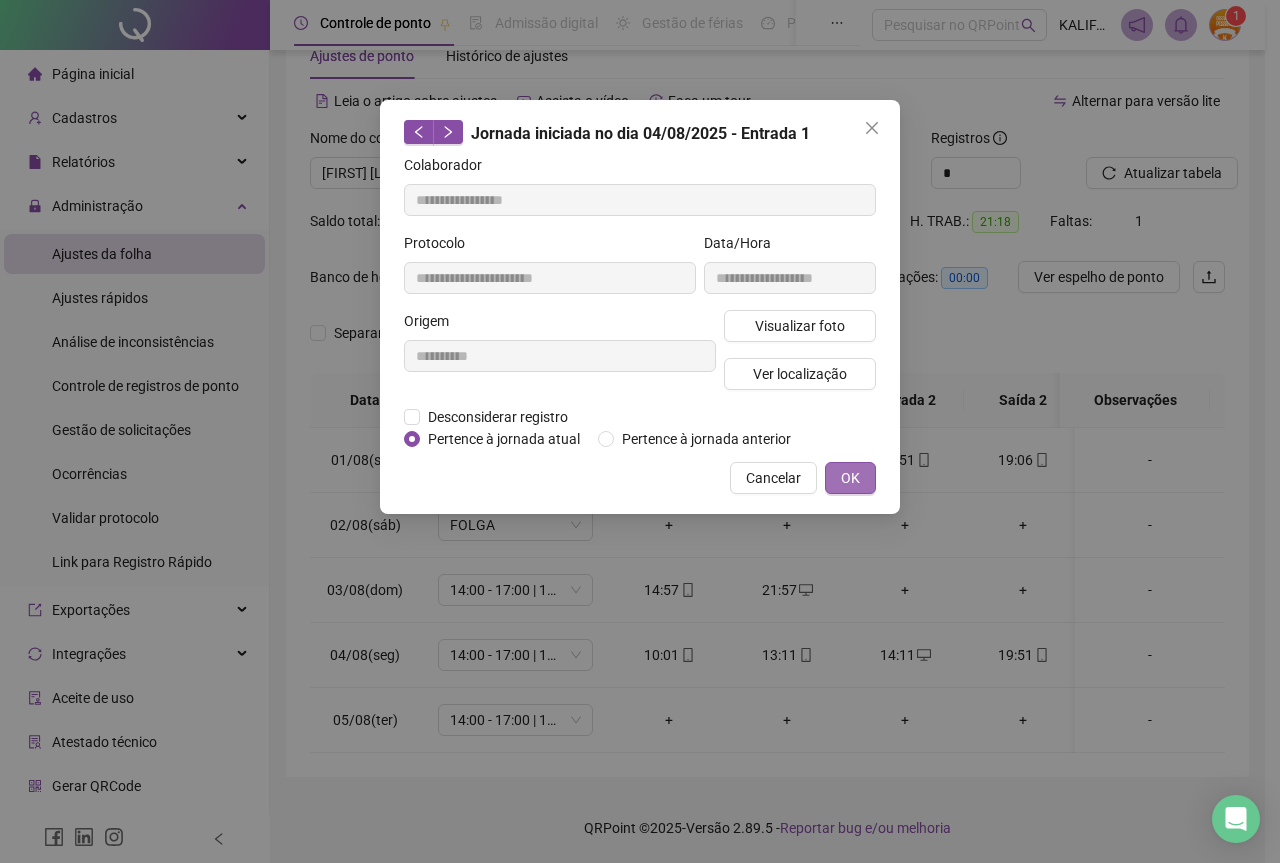 click on "OK" at bounding box center [850, 478] 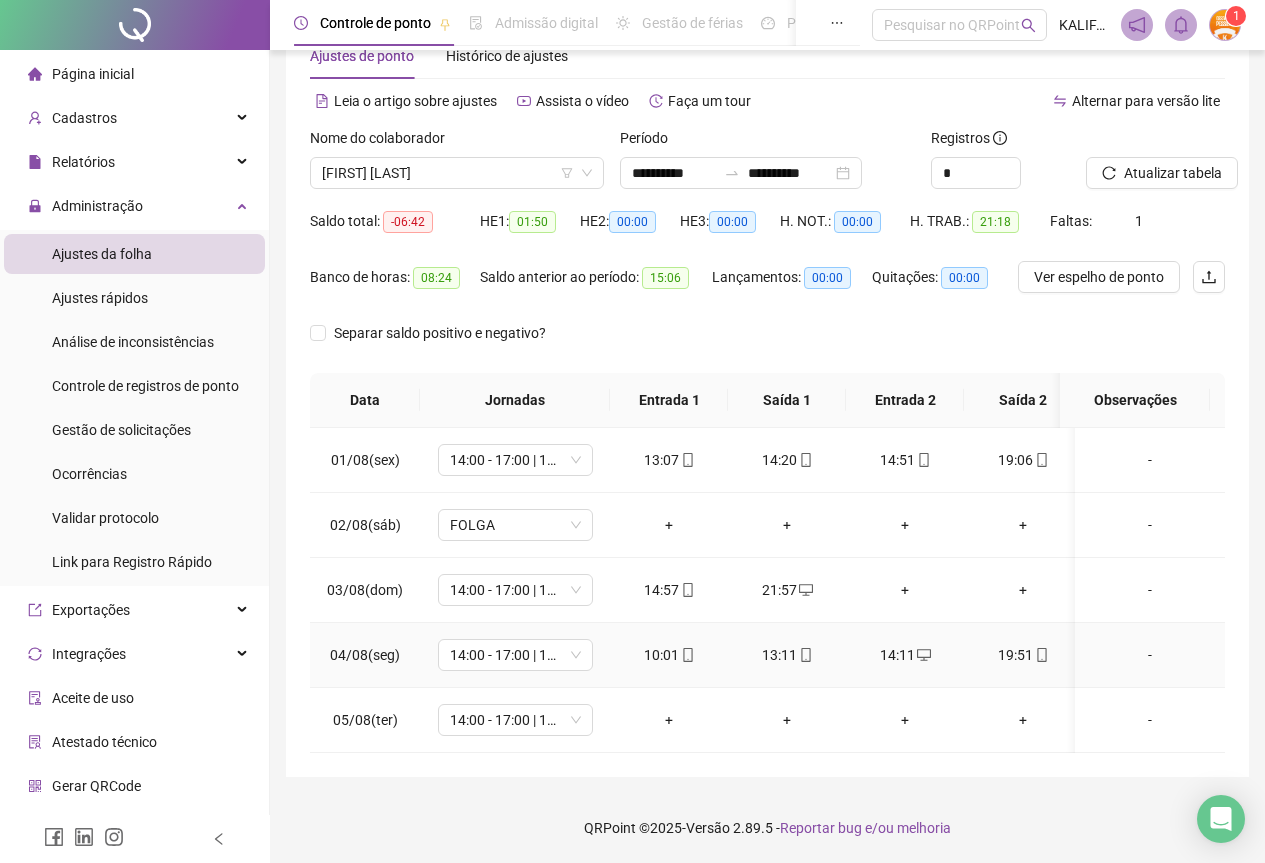click on "13:11" at bounding box center (787, 655) 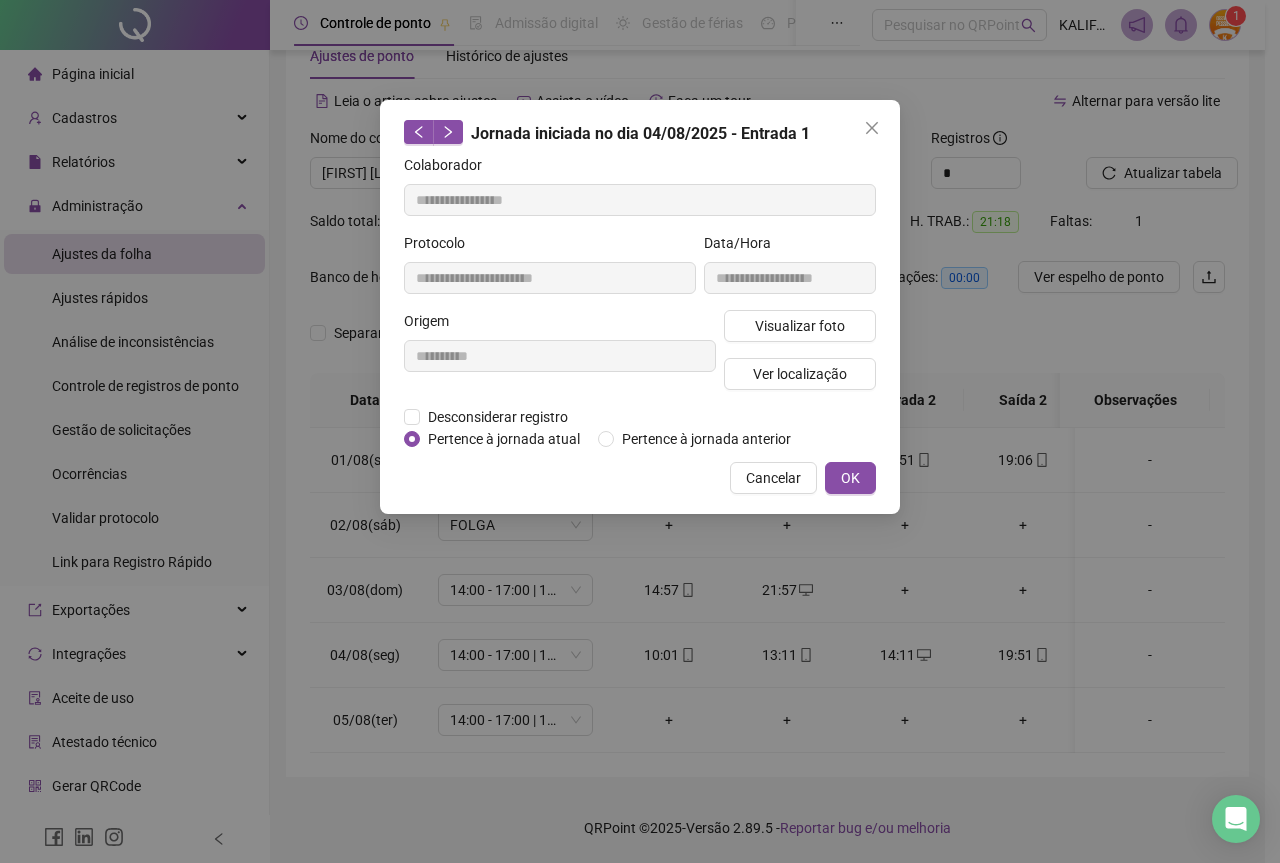 type on "**********" 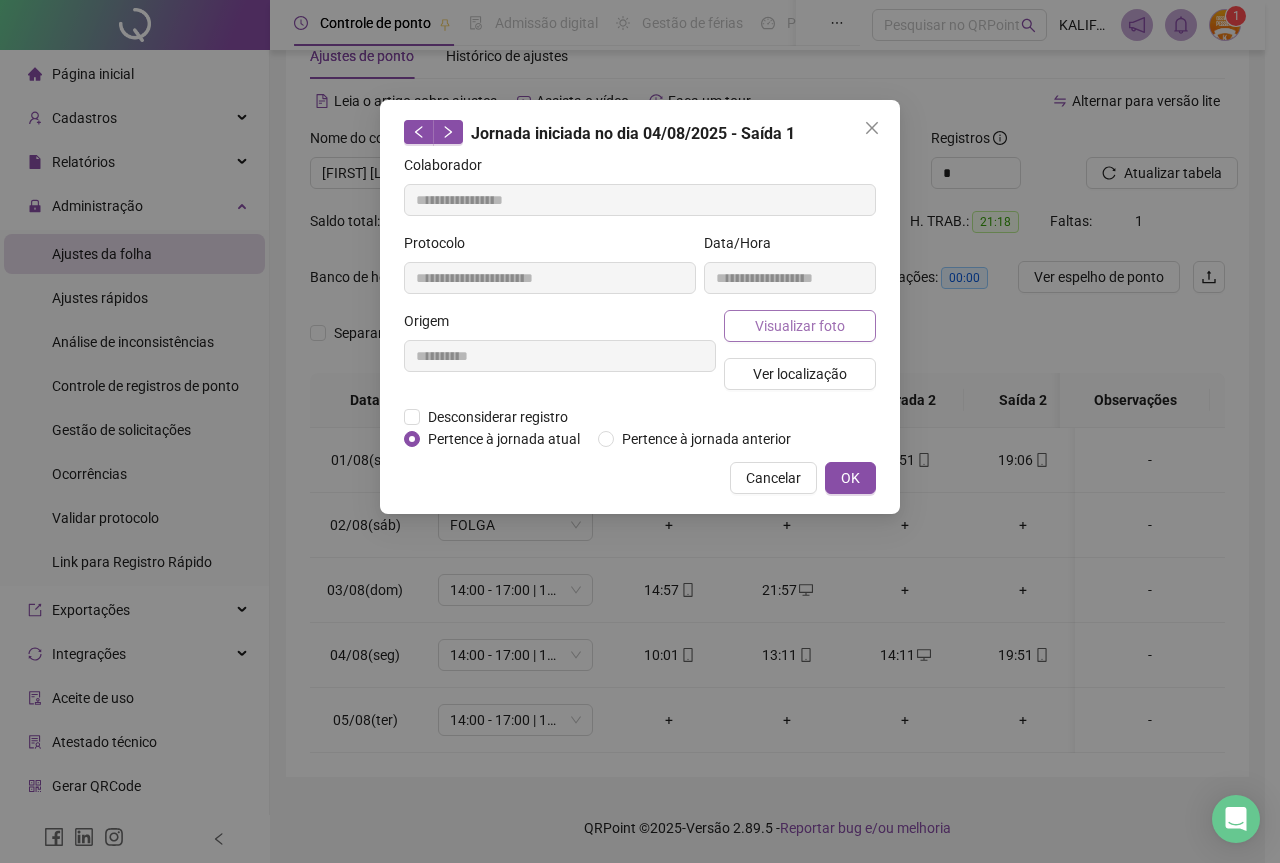 click on "Visualizar foto" at bounding box center (800, 326) 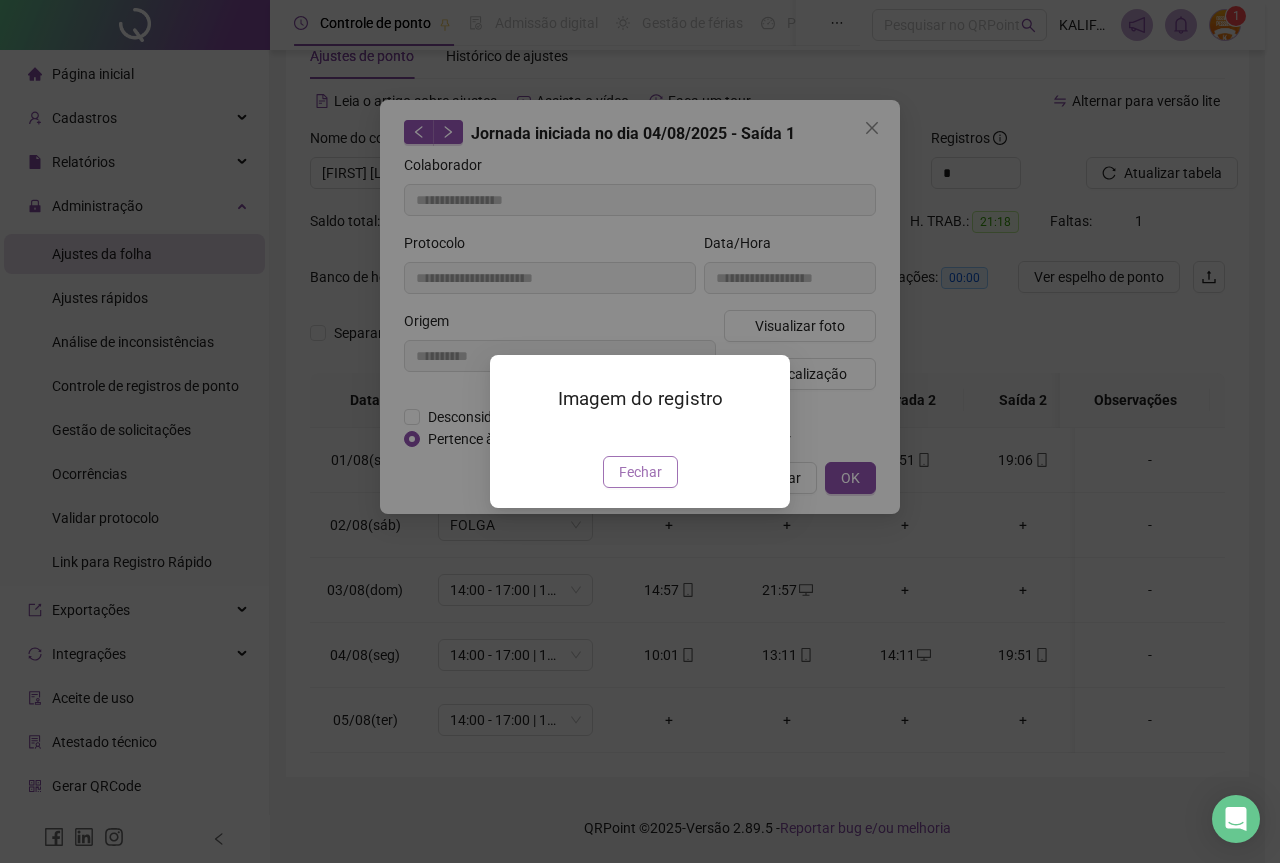 click on "Fechar" at bounding box center [640, 472] 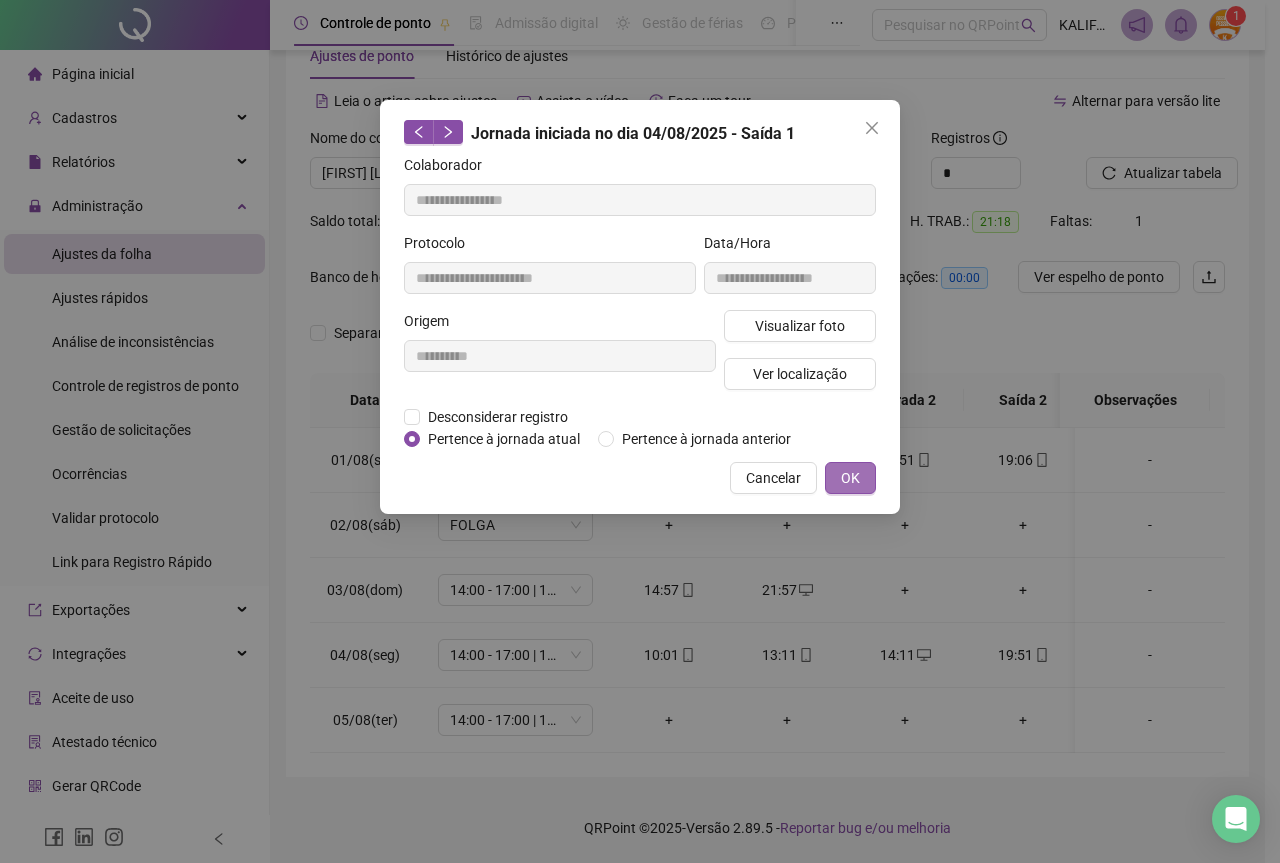 click on "OK" at bounding box center (850, 478) 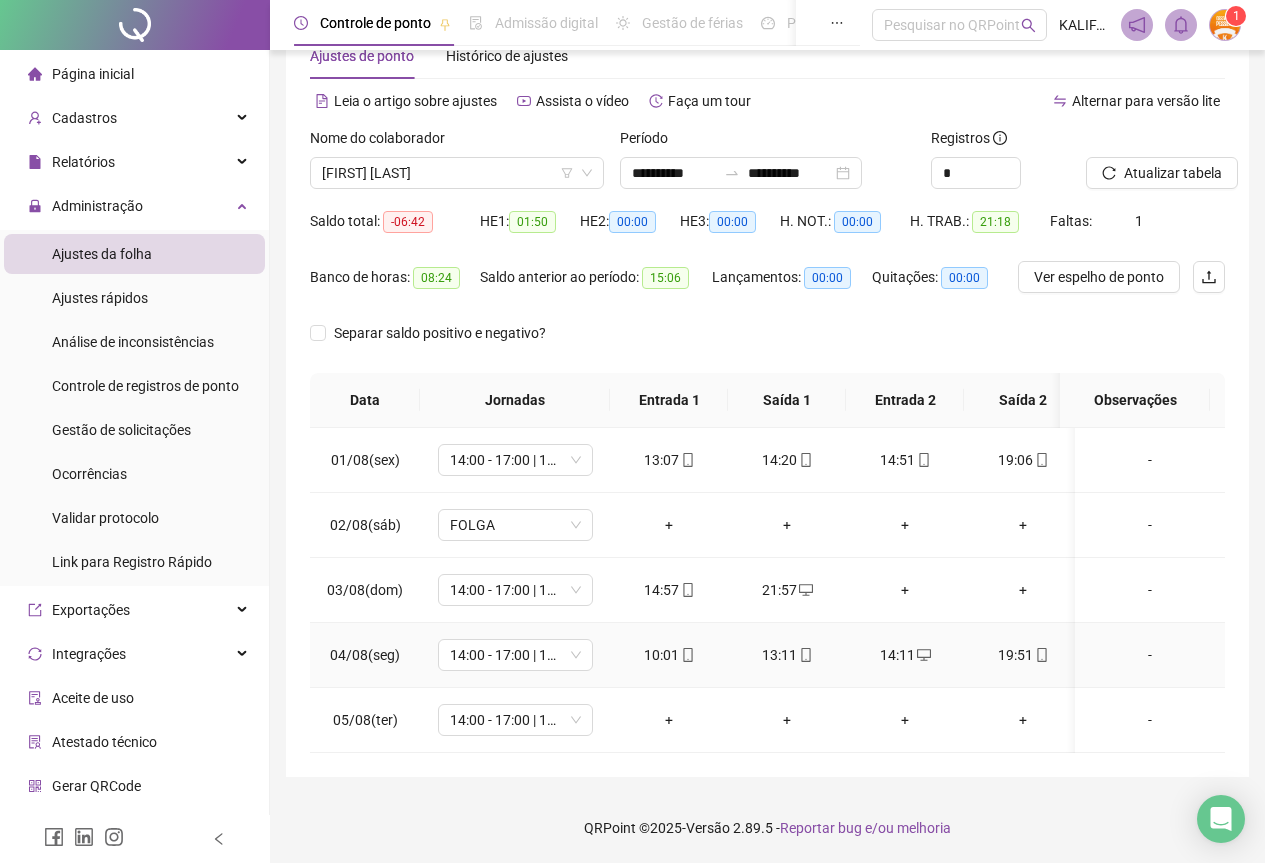 click on "19:51" at bounding box center (1023, 655) 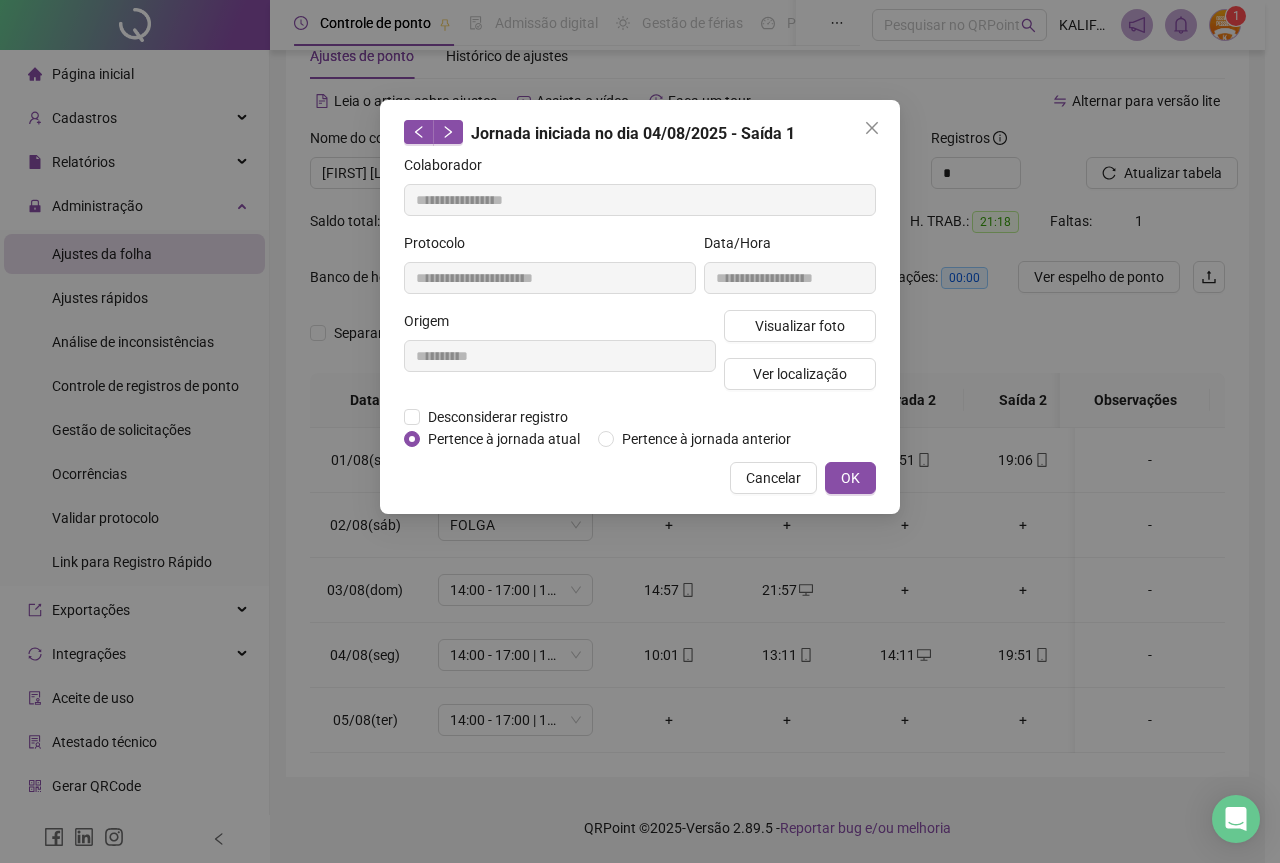 type on "**********" 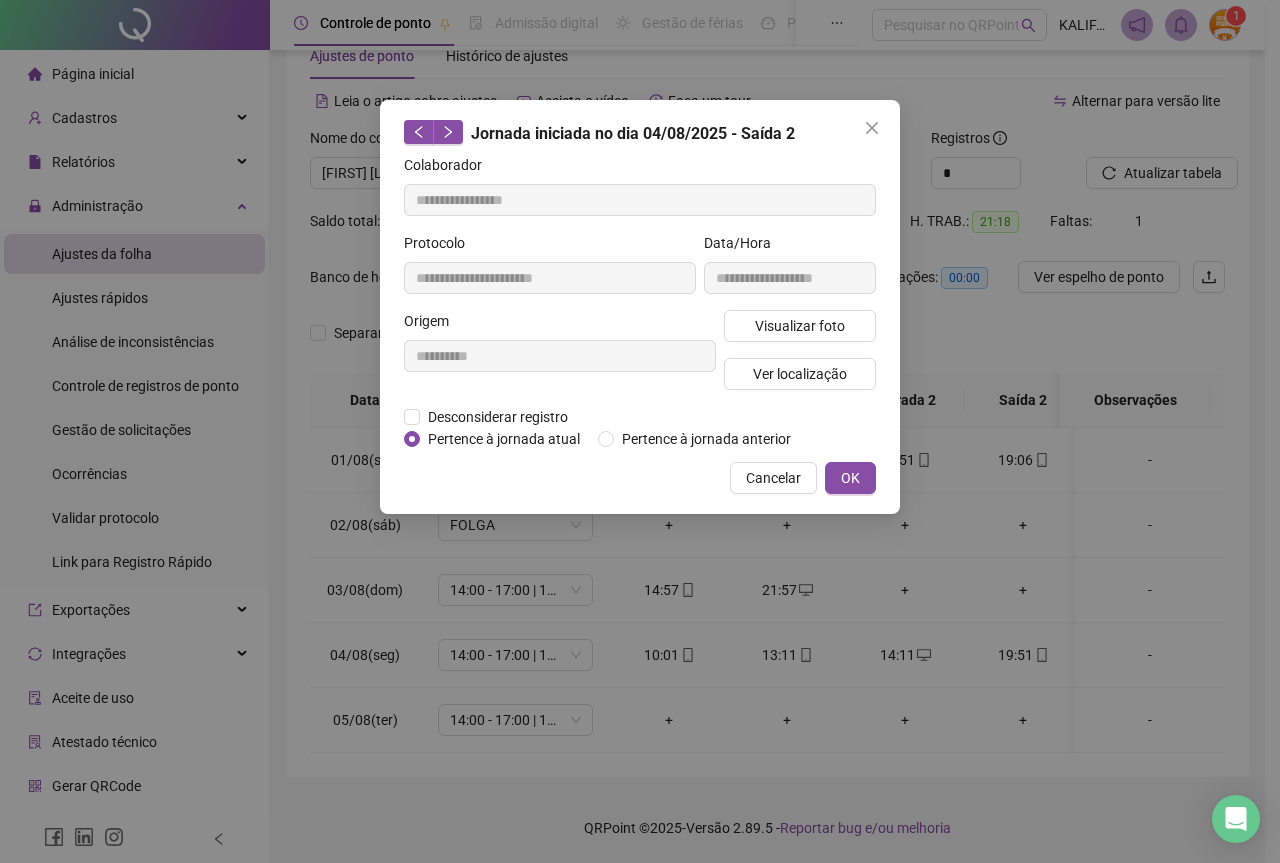 click on "**********" at bounding box center [790, 271] 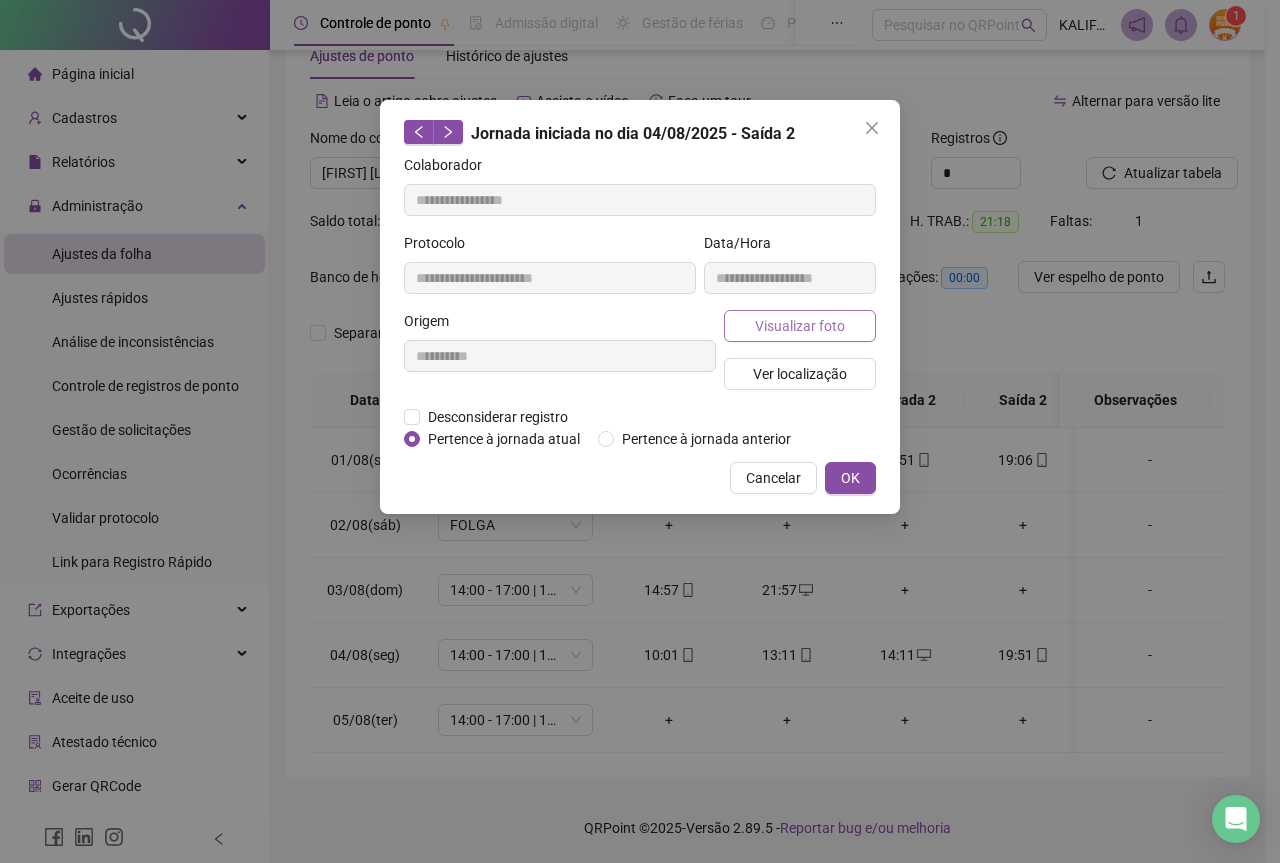 click on "Visualizar foto" at bounding box center [800, 326] 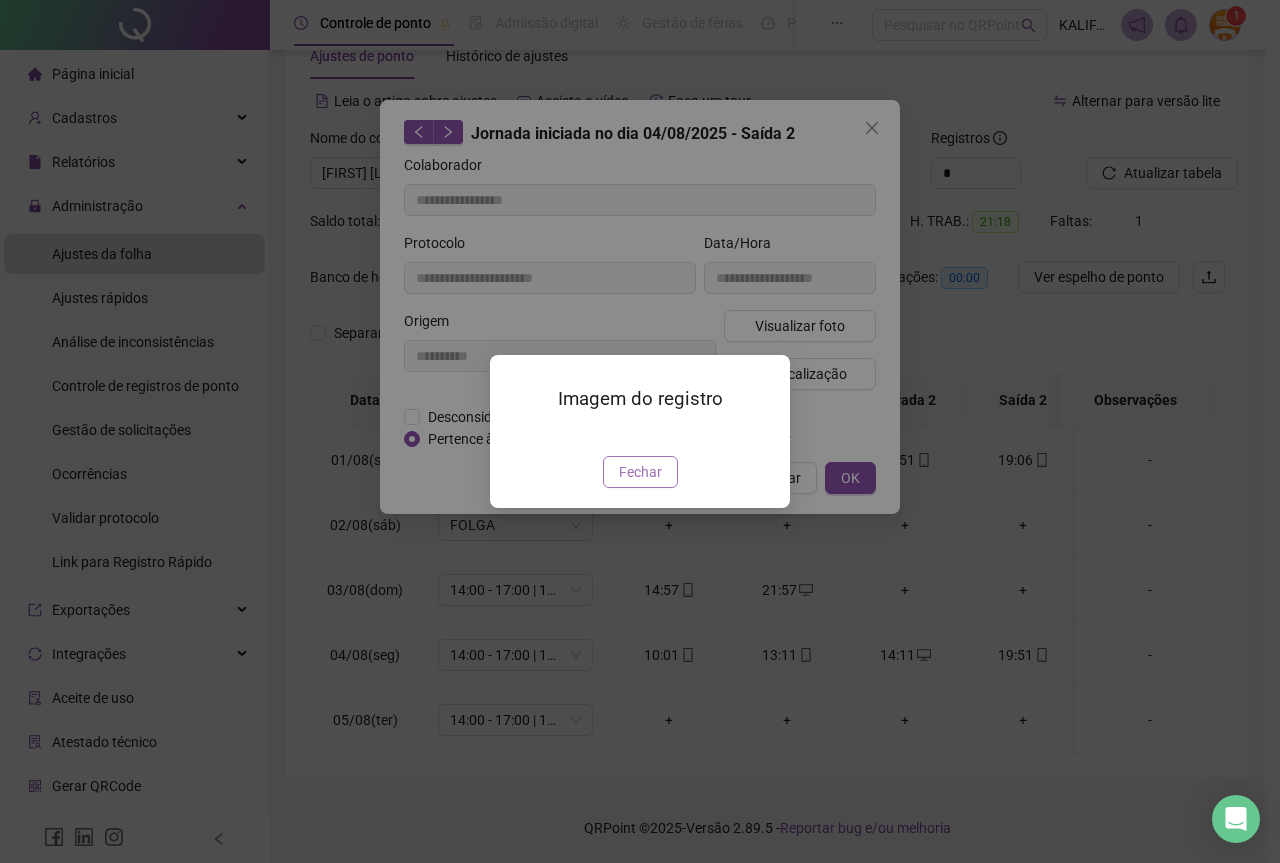 click on "Fechar" at bounding box center [640, 472] 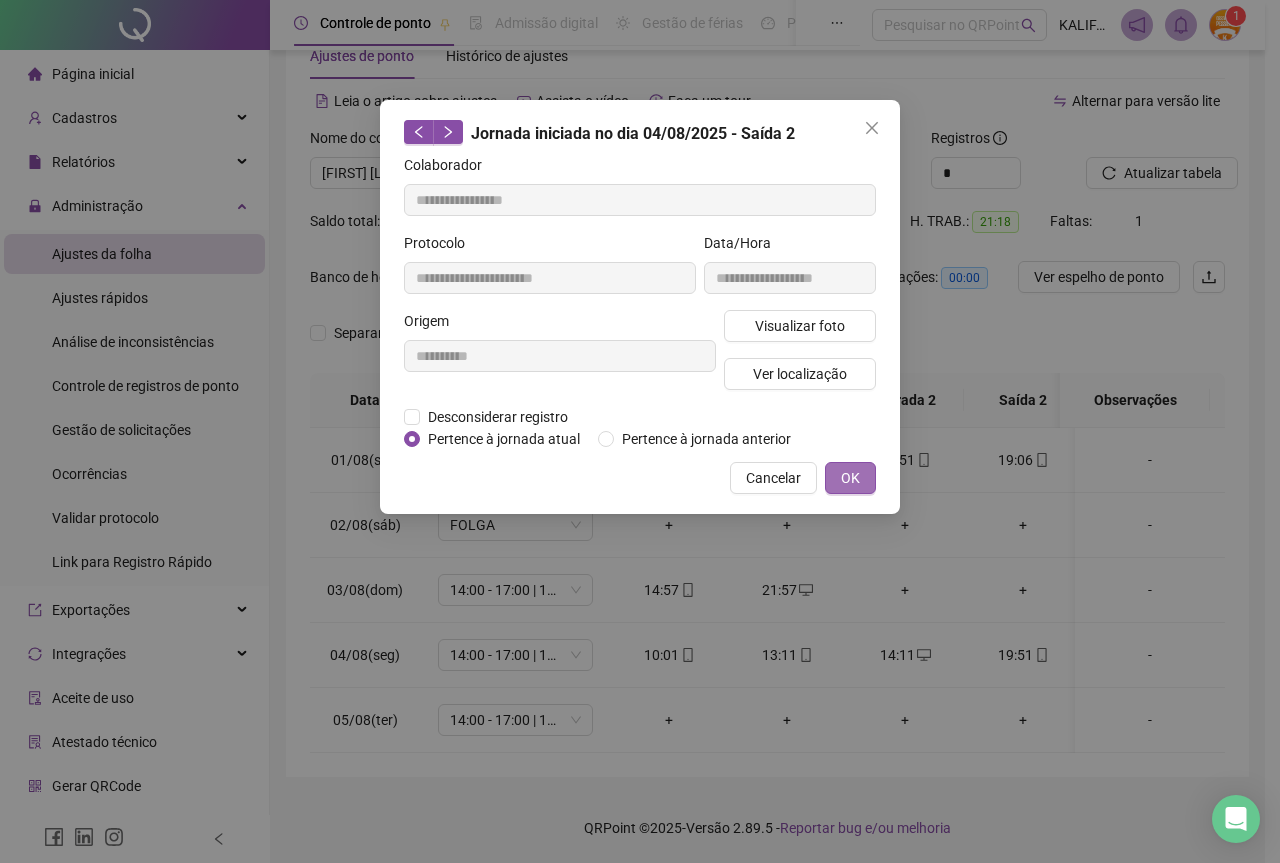 click on "OK" at bounding box center [850, 478] 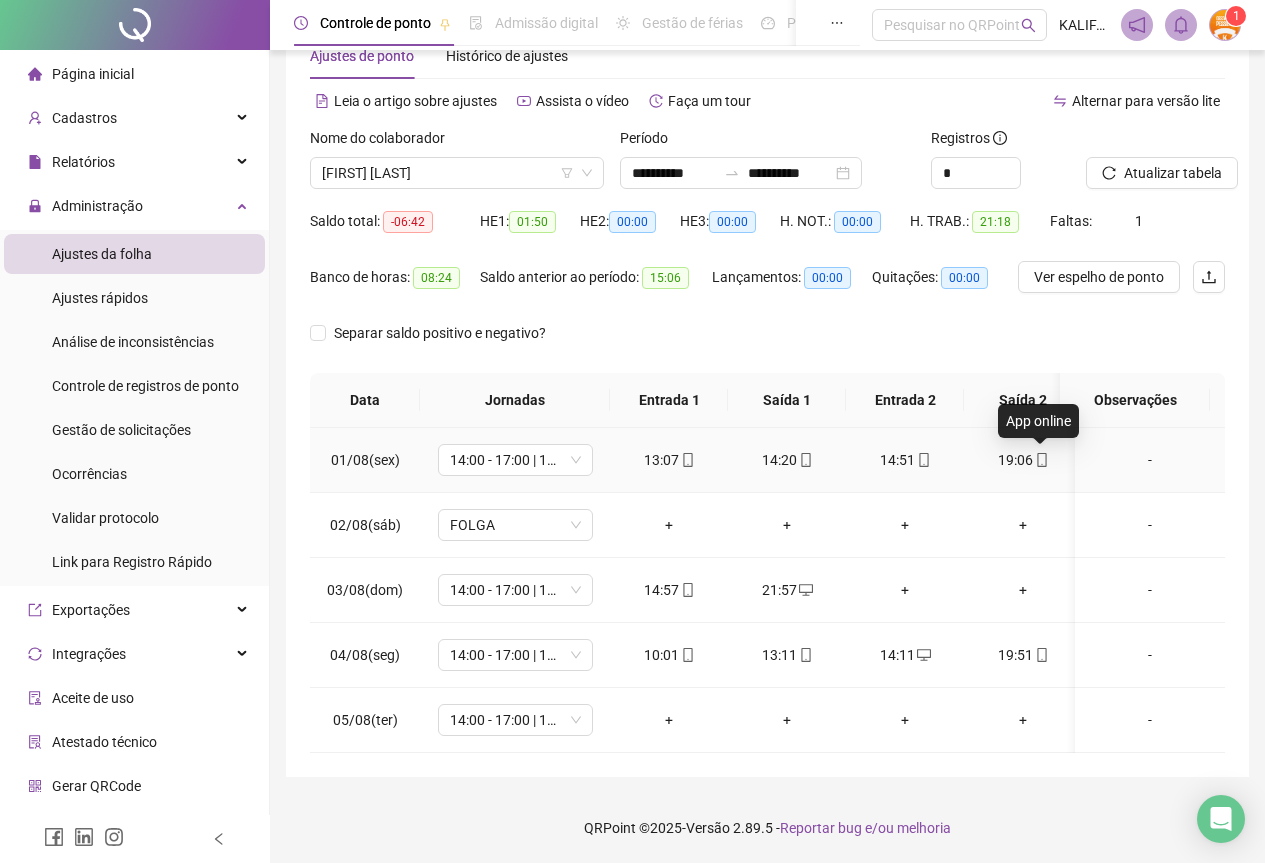 click at bounding box center (1041, 460) 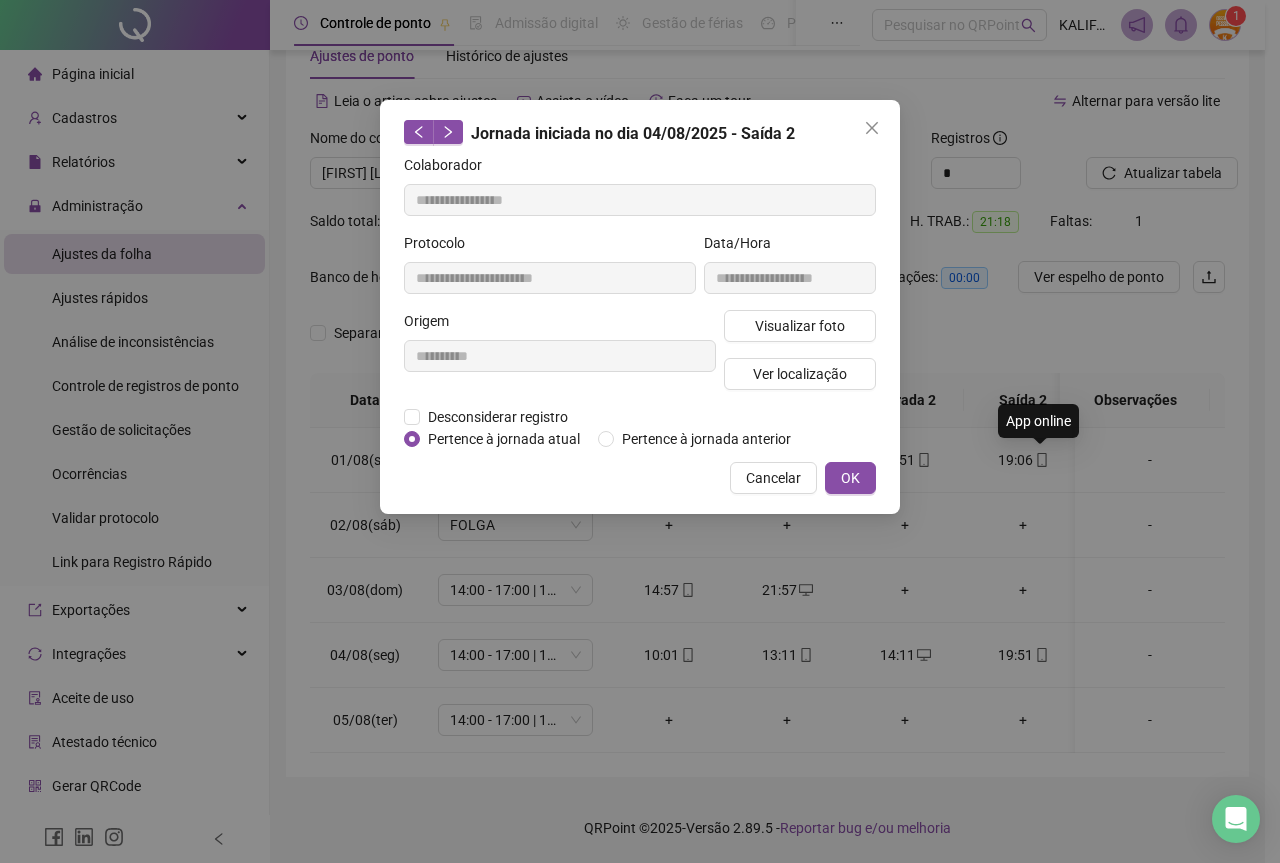 type on "**********" 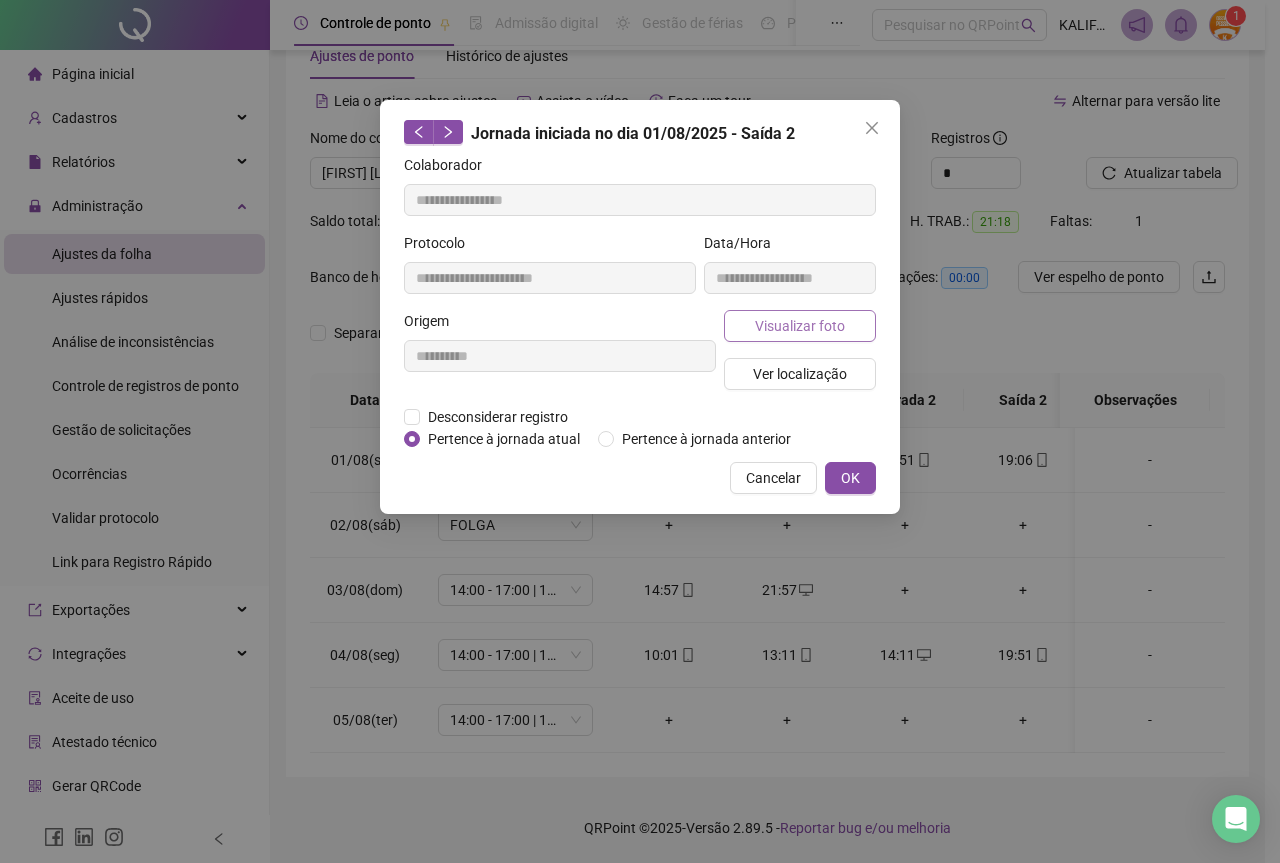 click on "Visualizar foto" at bounding box center (800, 326) 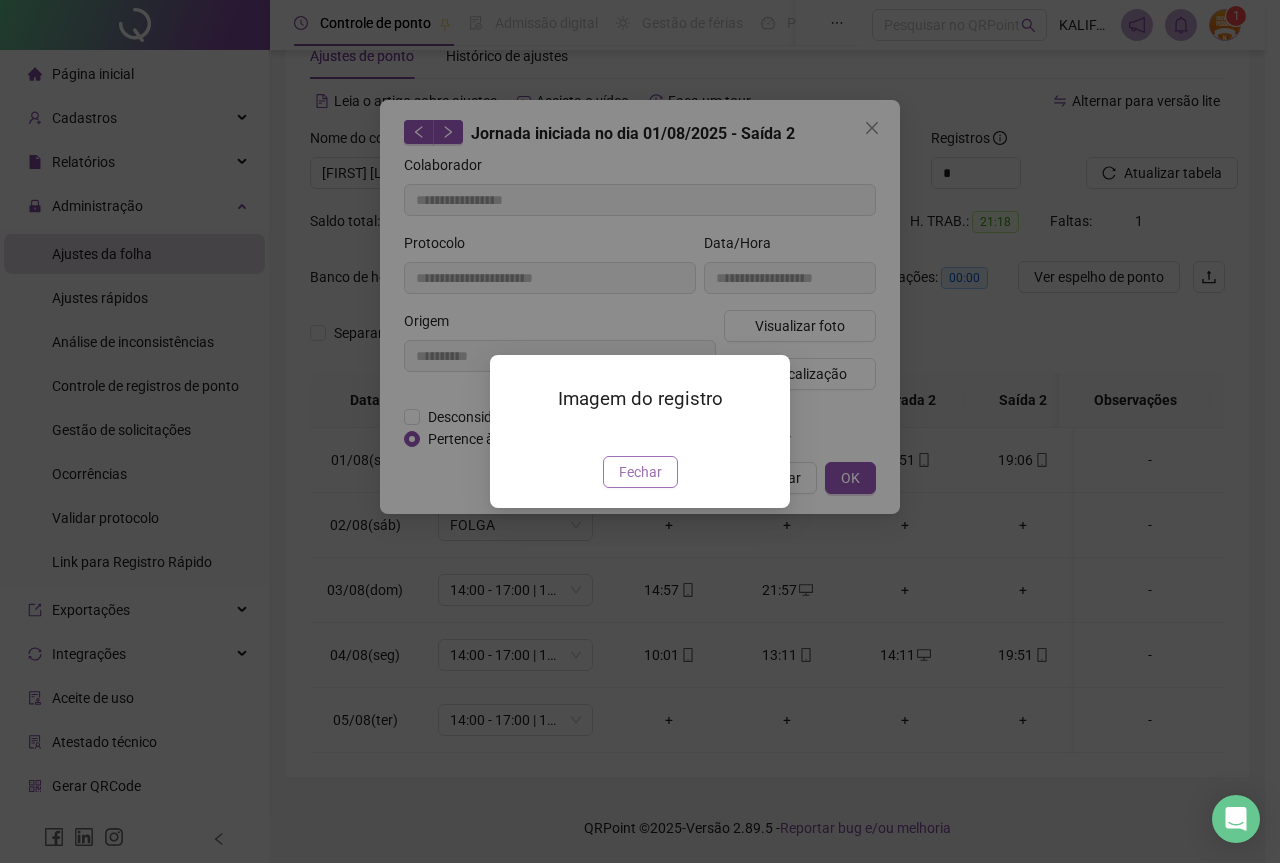 click on "Fechar" at bounding box center [640, 472] 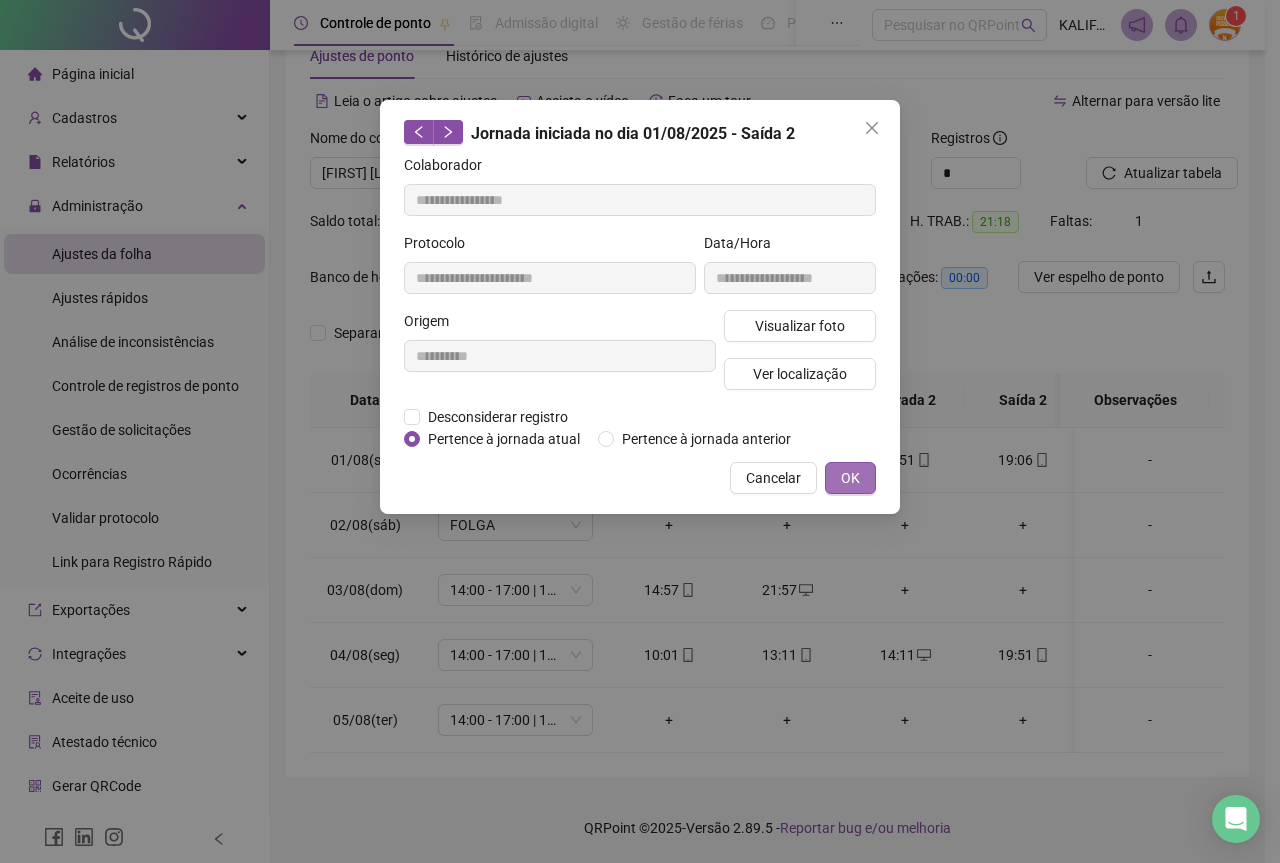 click on "OK" at bounding box center [850, 478] 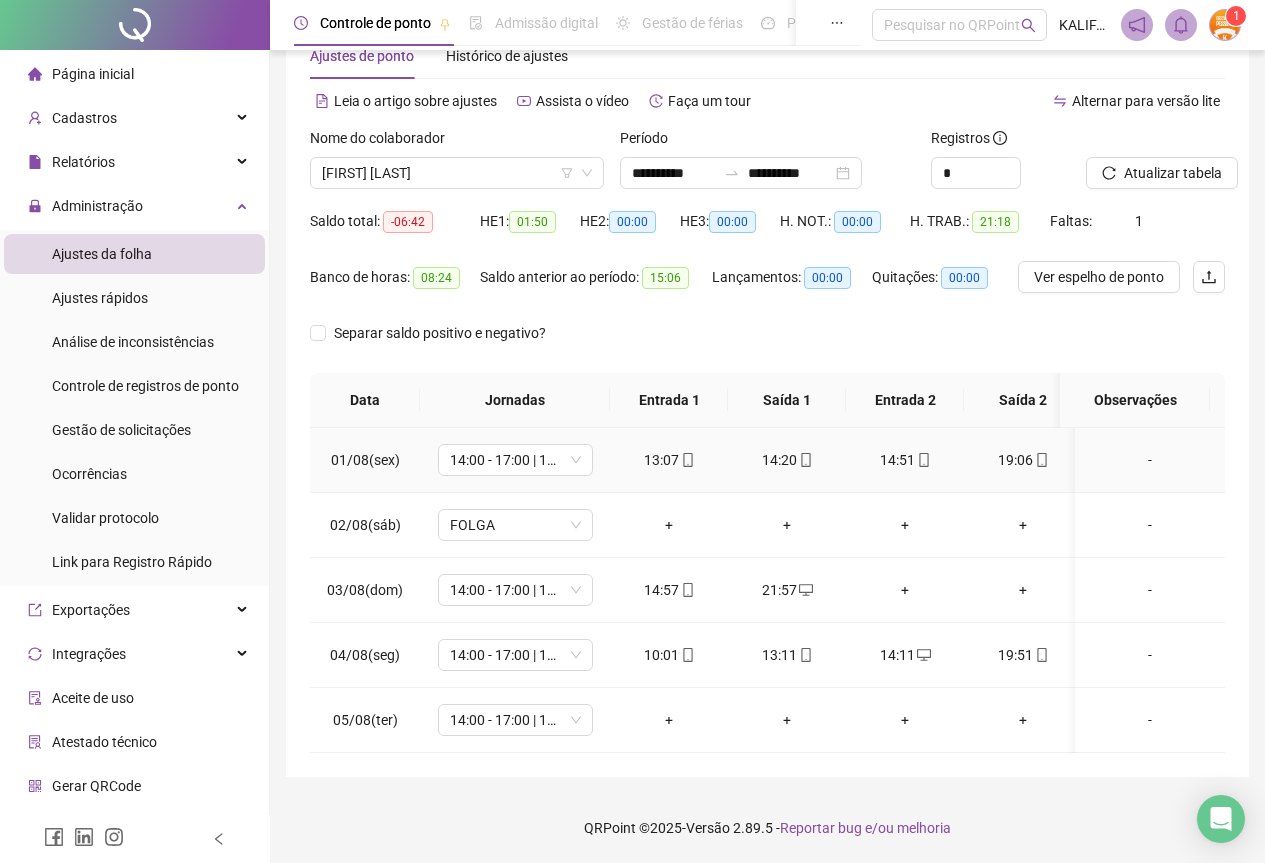 click on "14:51" at bounding box center (905, 460) 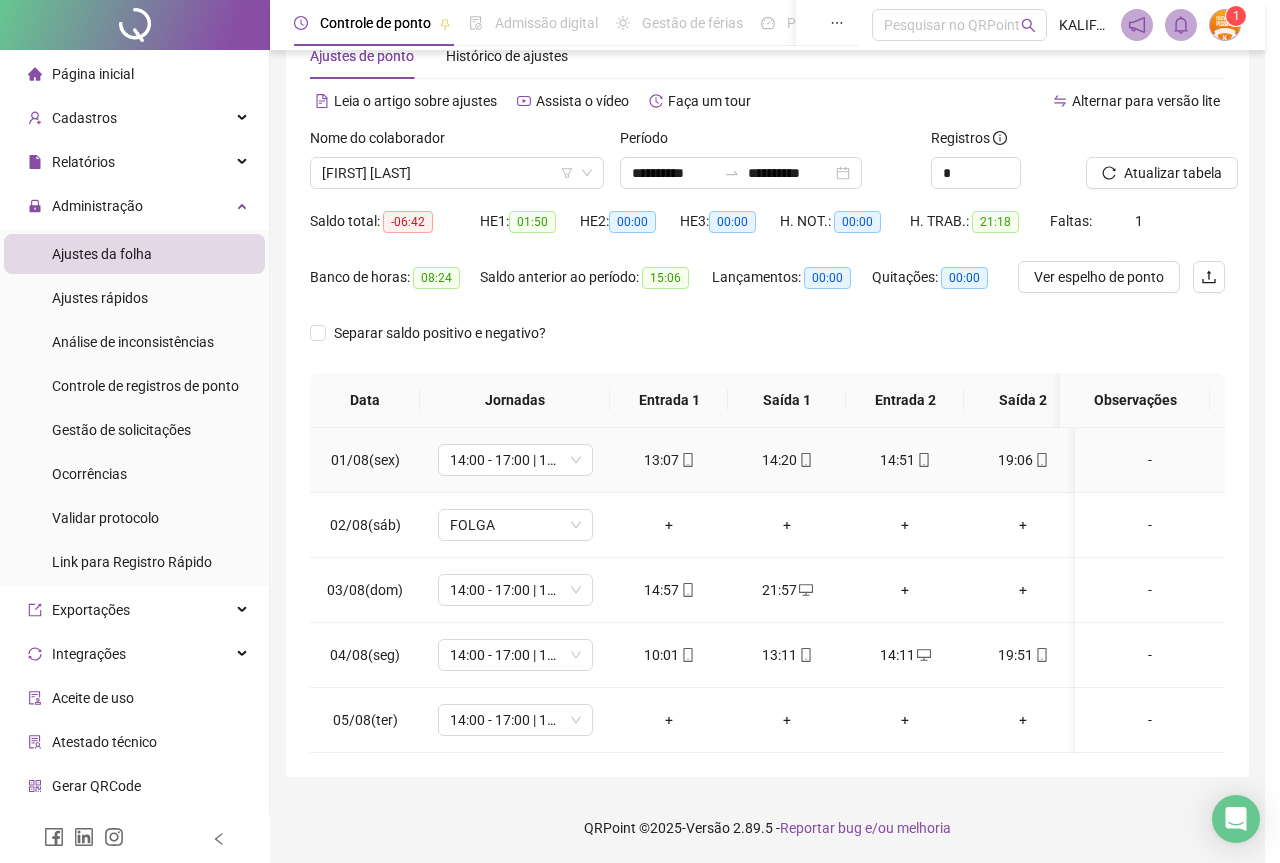 type on "**********" 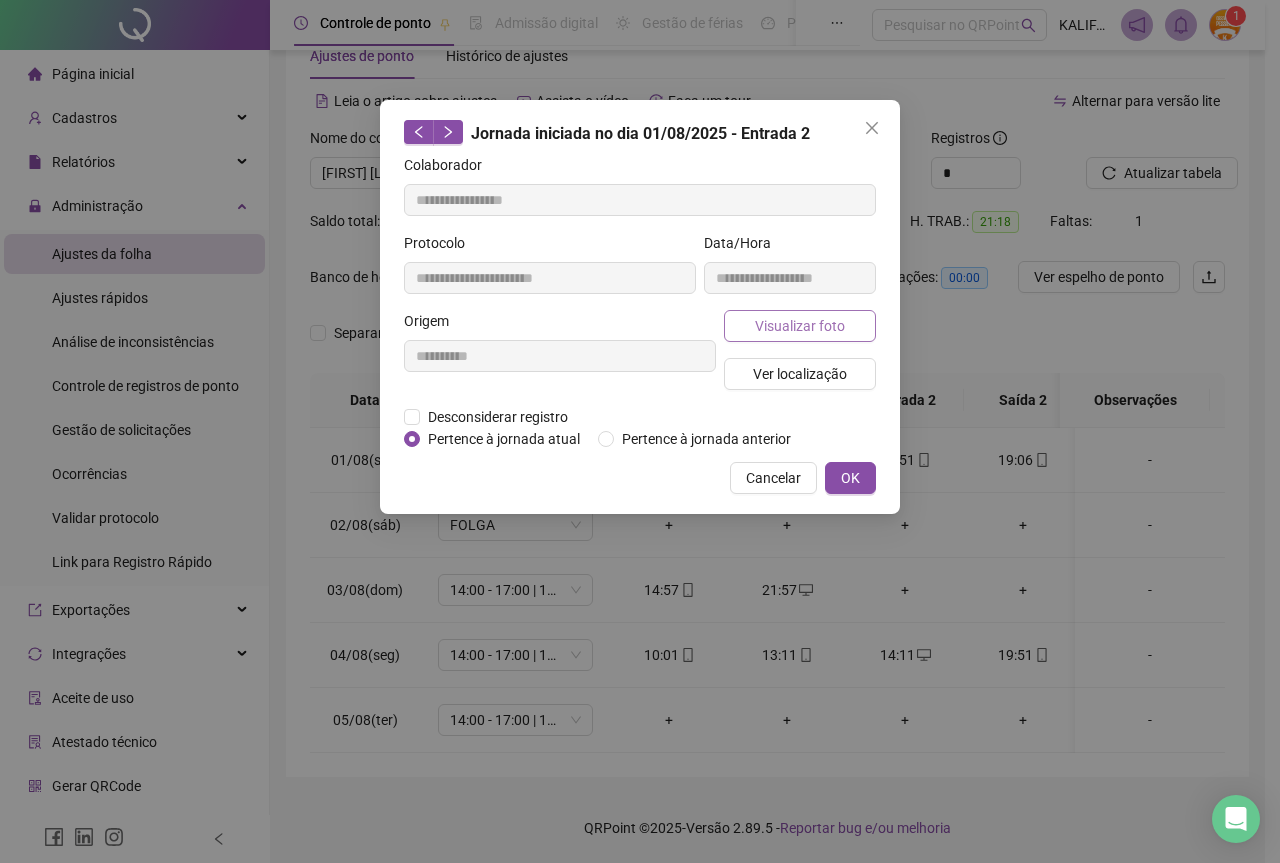 click on "Visualizar foto" at bounding box center [800, 326] 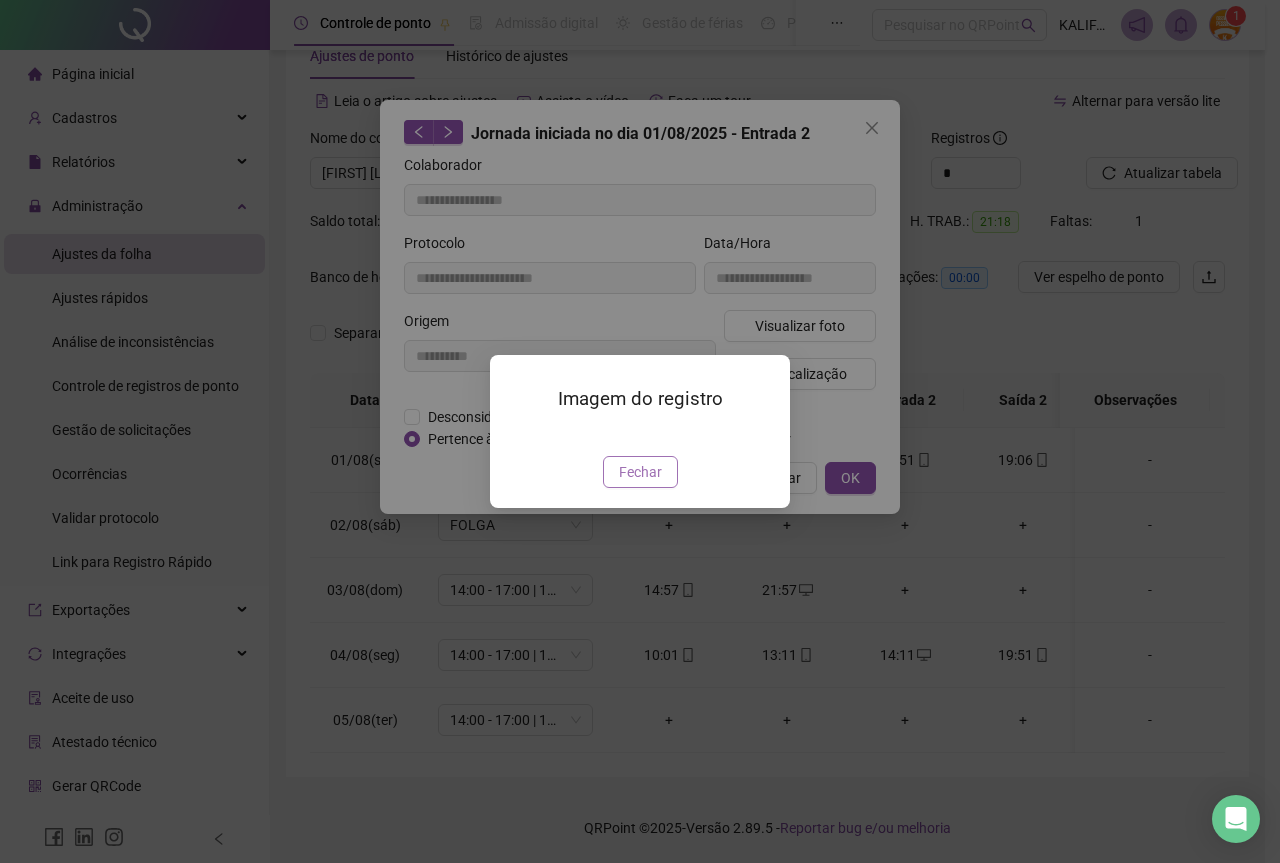 click on "Fechar" at bounding box center [640, 472] 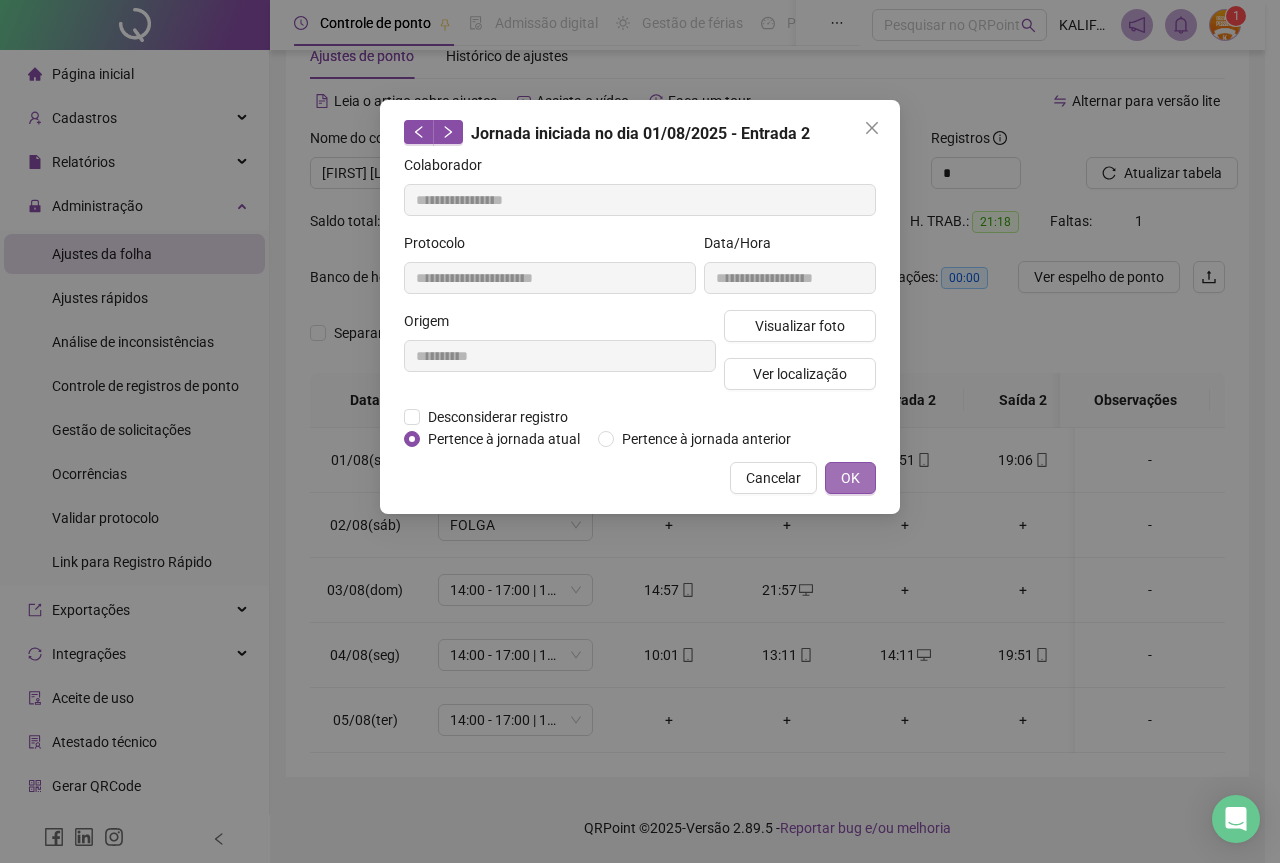 click on "OK" at bounding box center [850, 478] 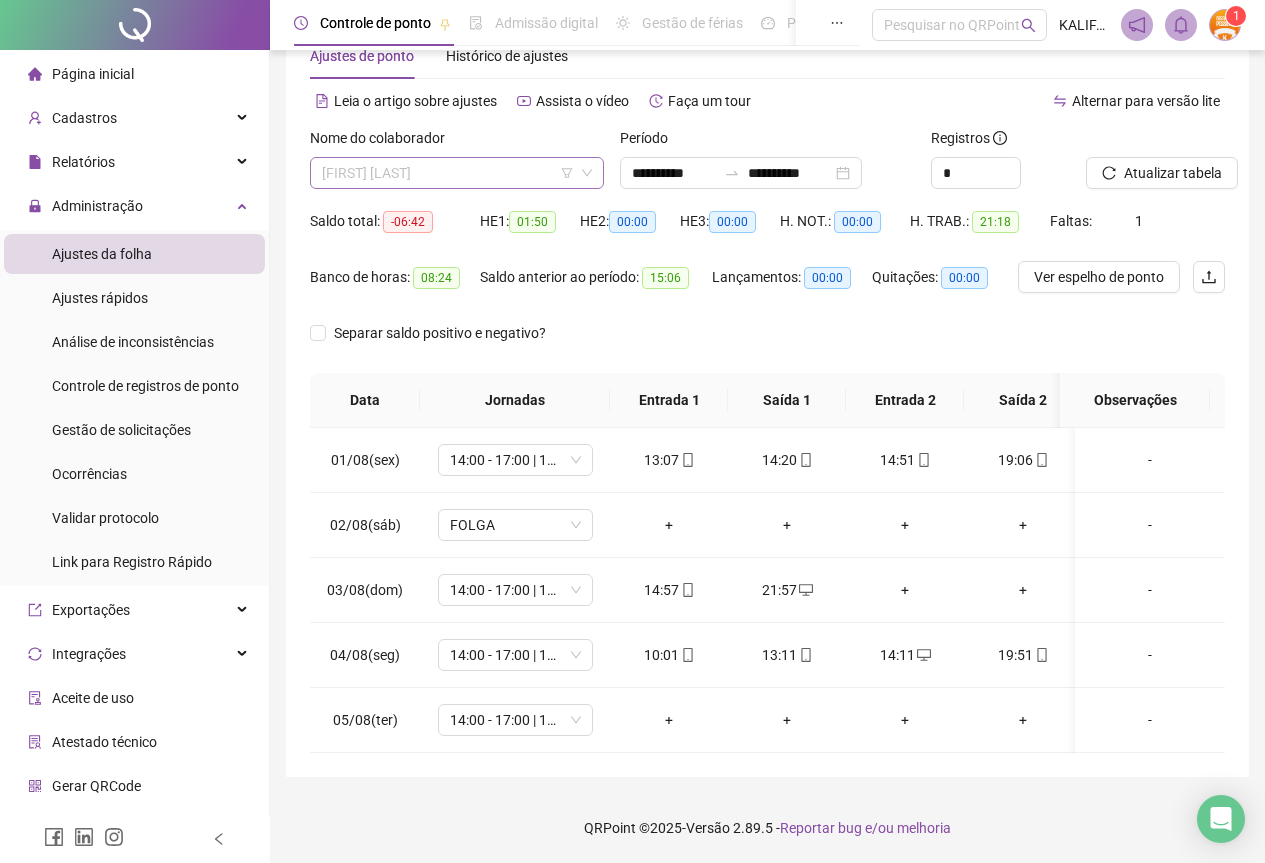 click on "[FIRST] [LAST]" at bounding box center (457, 173) 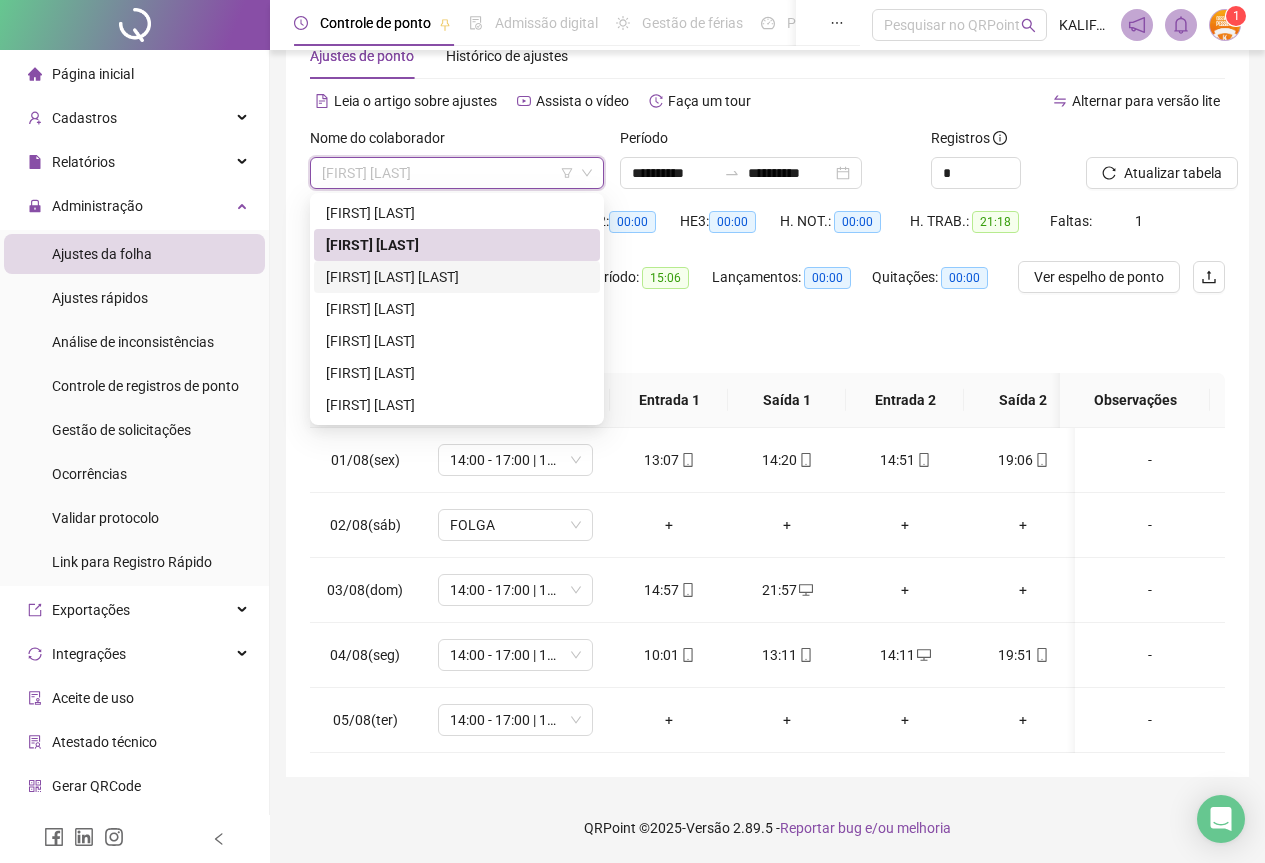 click on "[FIRST] [LAST] [LAST]" at bounding box center (457, 277) 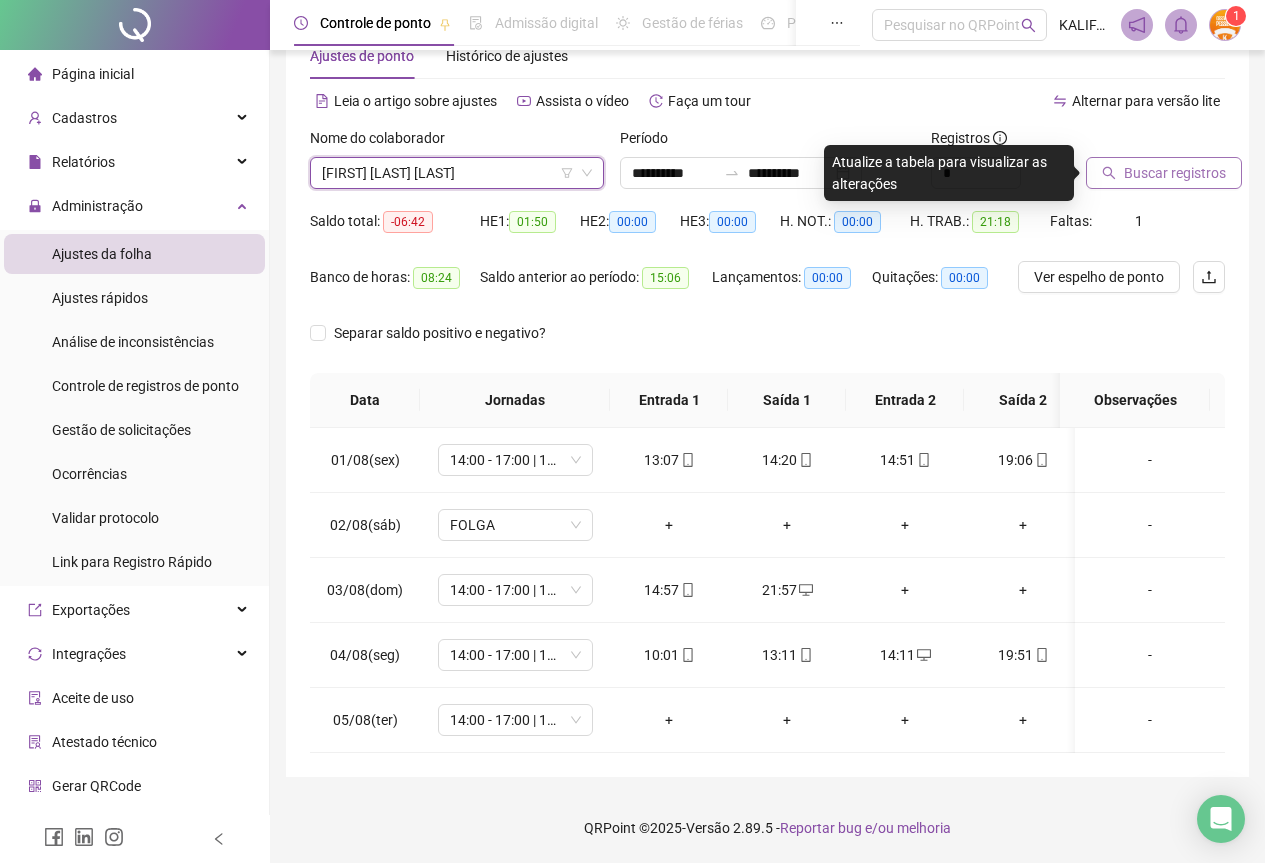 click on "Buscar registros" at bounding box center (1175, 173) 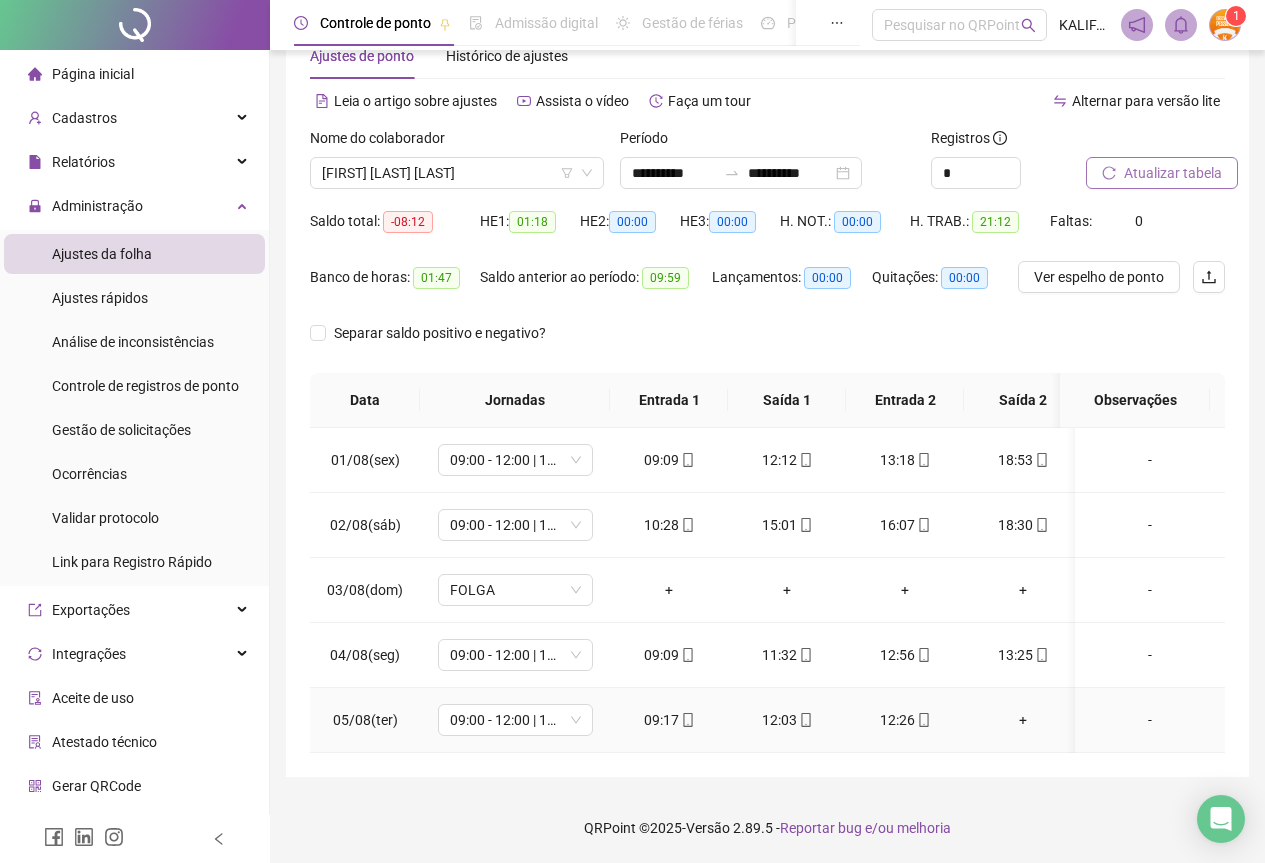 click 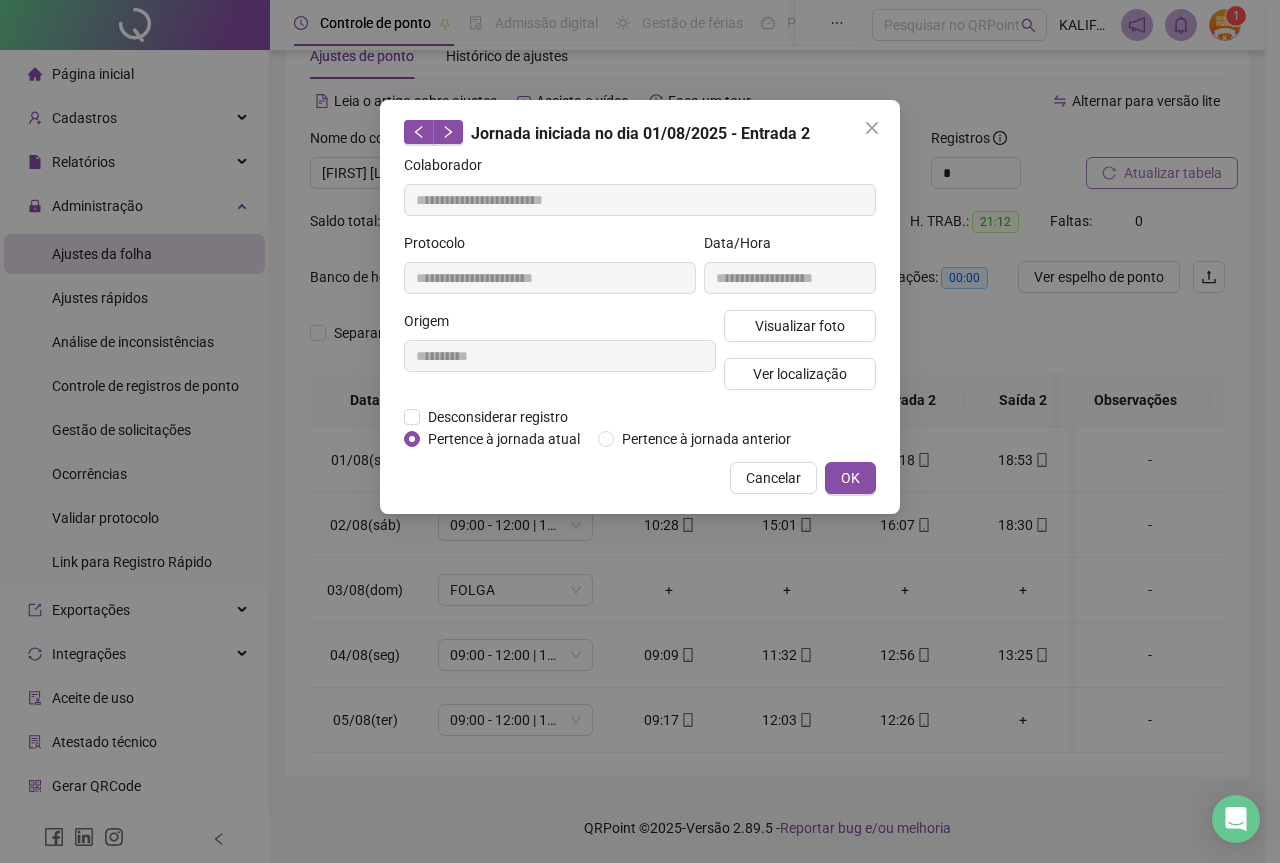 type on "**********" 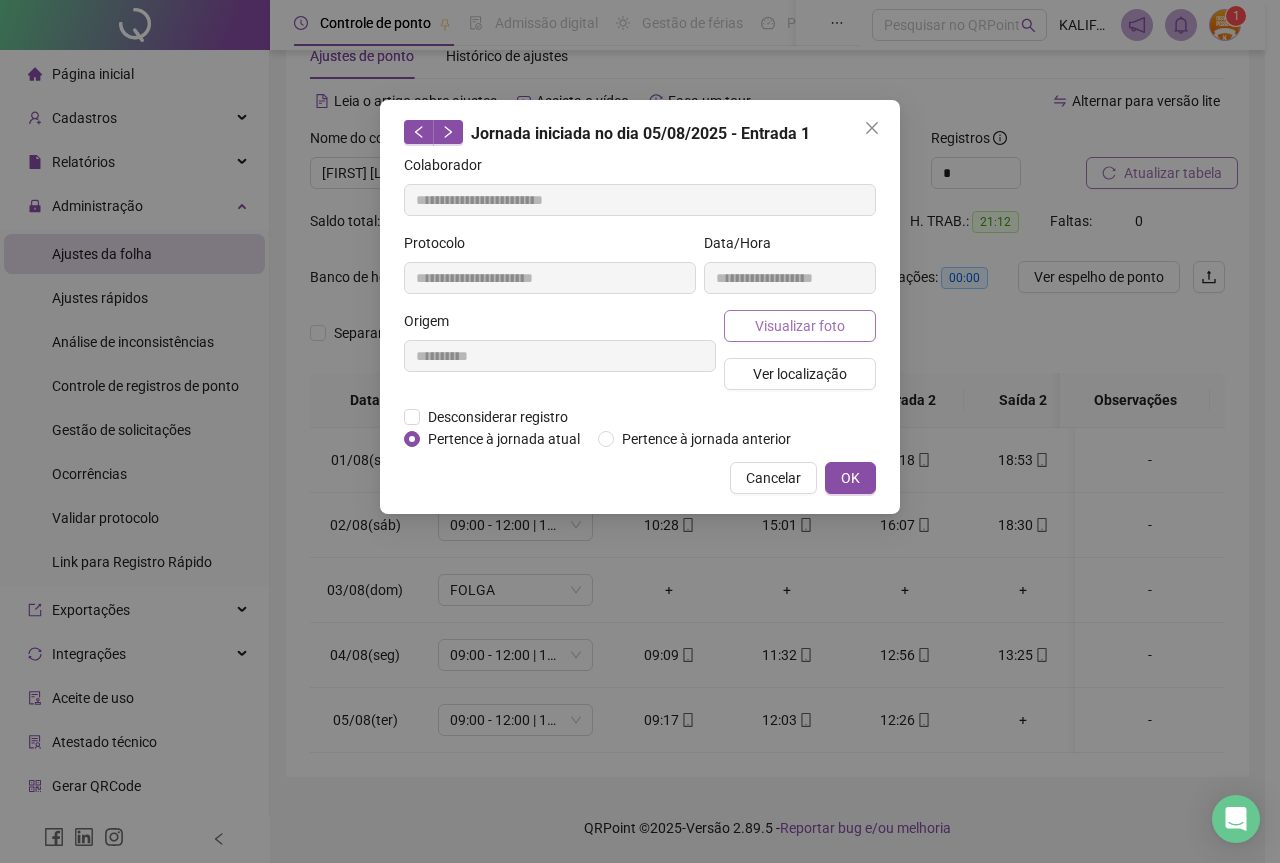 click on "Visualizar foto" at bounding box center [800, 326] 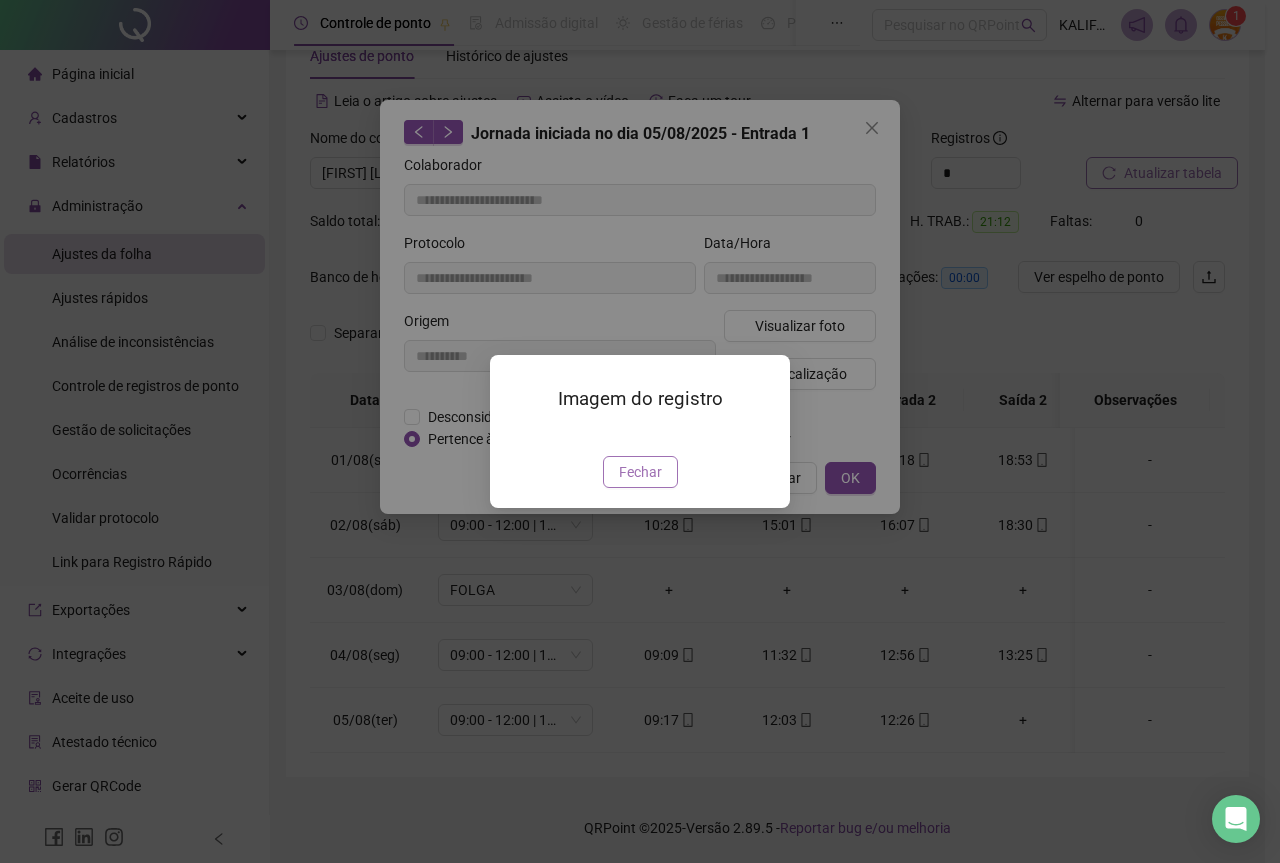 click on "Fechar" at bounding box center (640, 472) 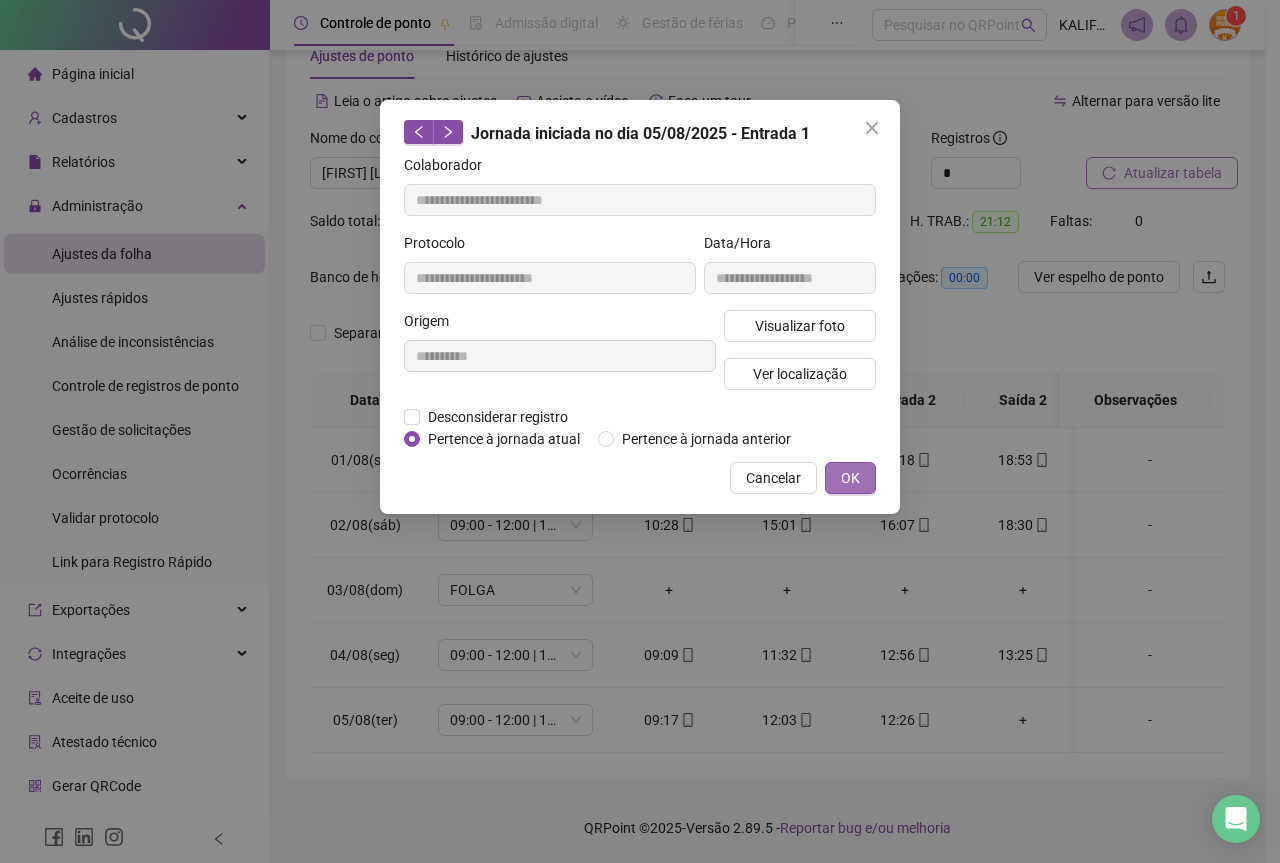 click on "OK" at bounding box center (850, 478) 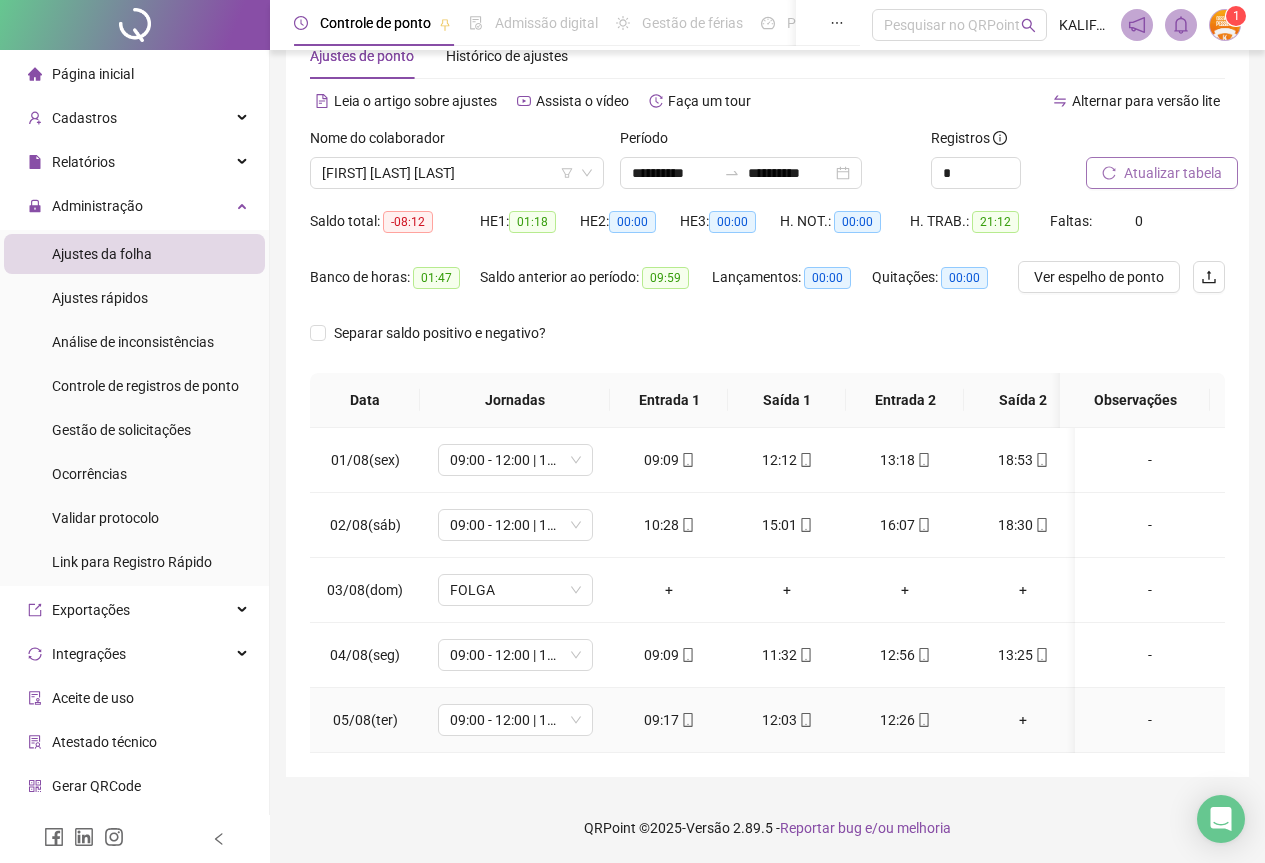 click on "12:03" at bounding box center (787, 720) 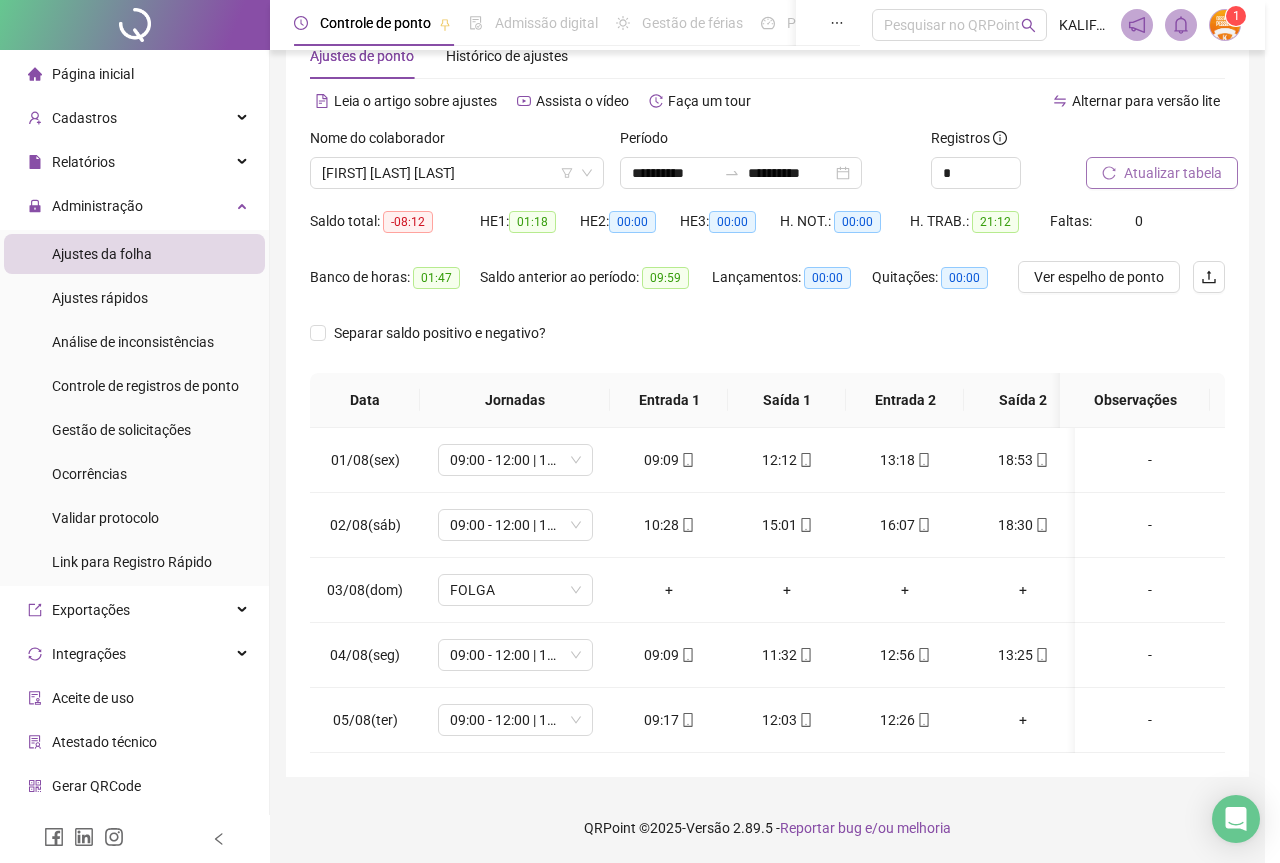type on "**********" 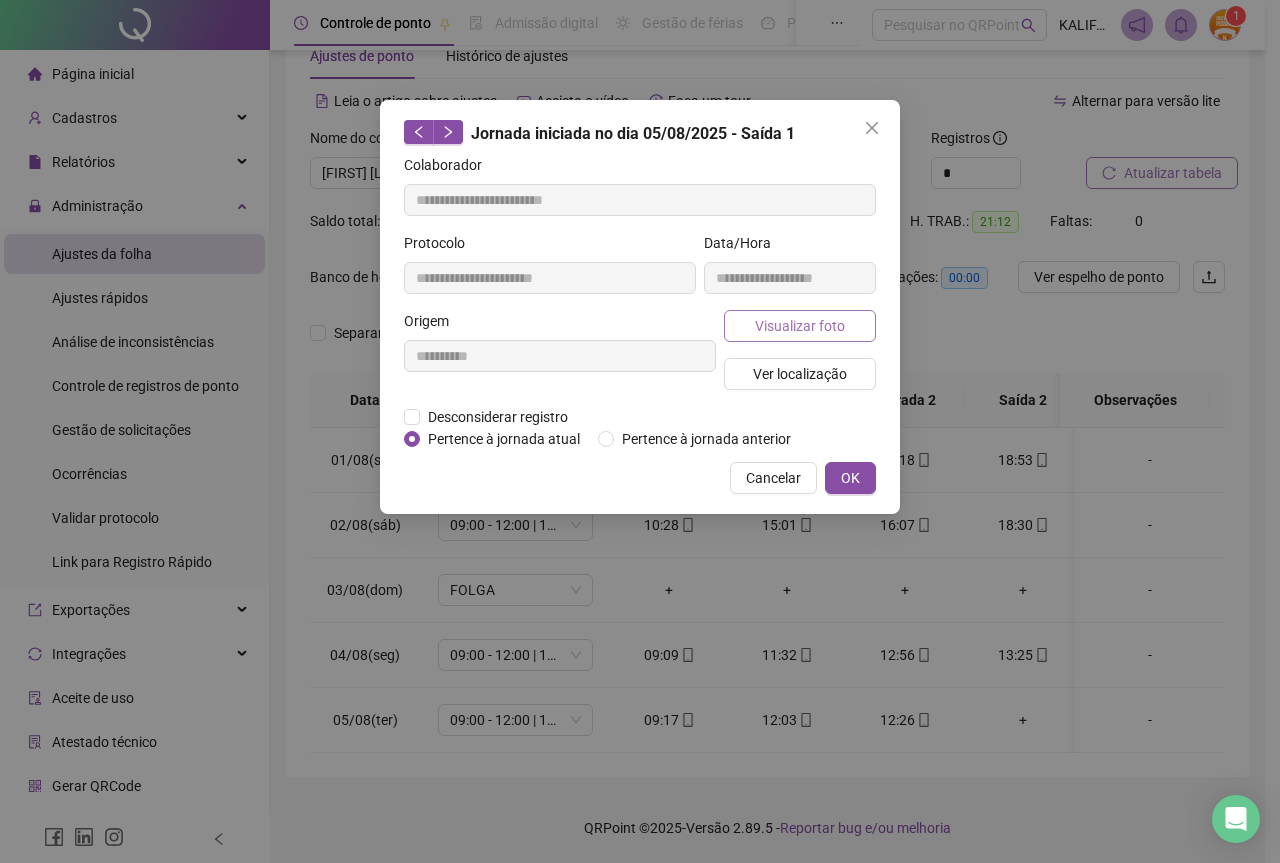 click on "Visualizar foto" at bounding box center [800, 326] 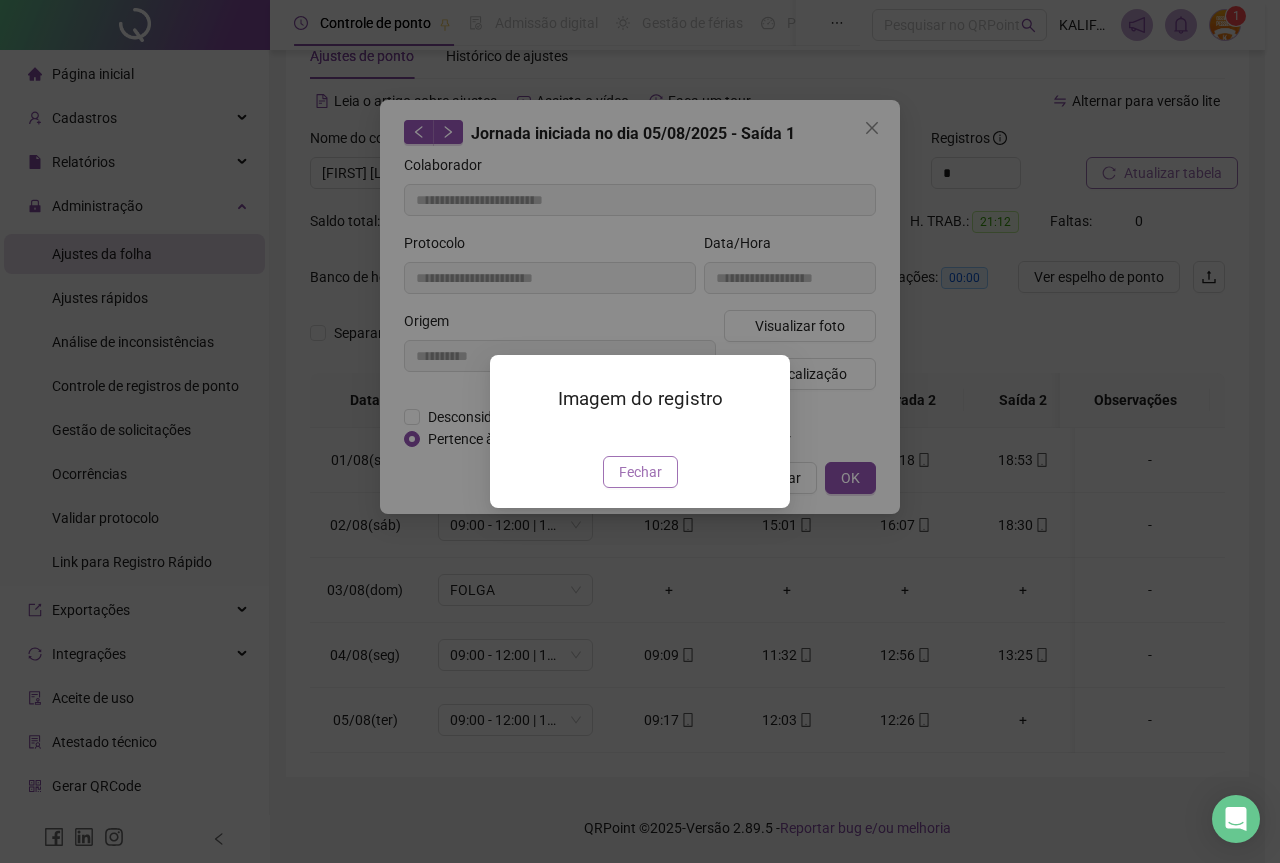 click on "Fechar" at bounding box center (640, 472) 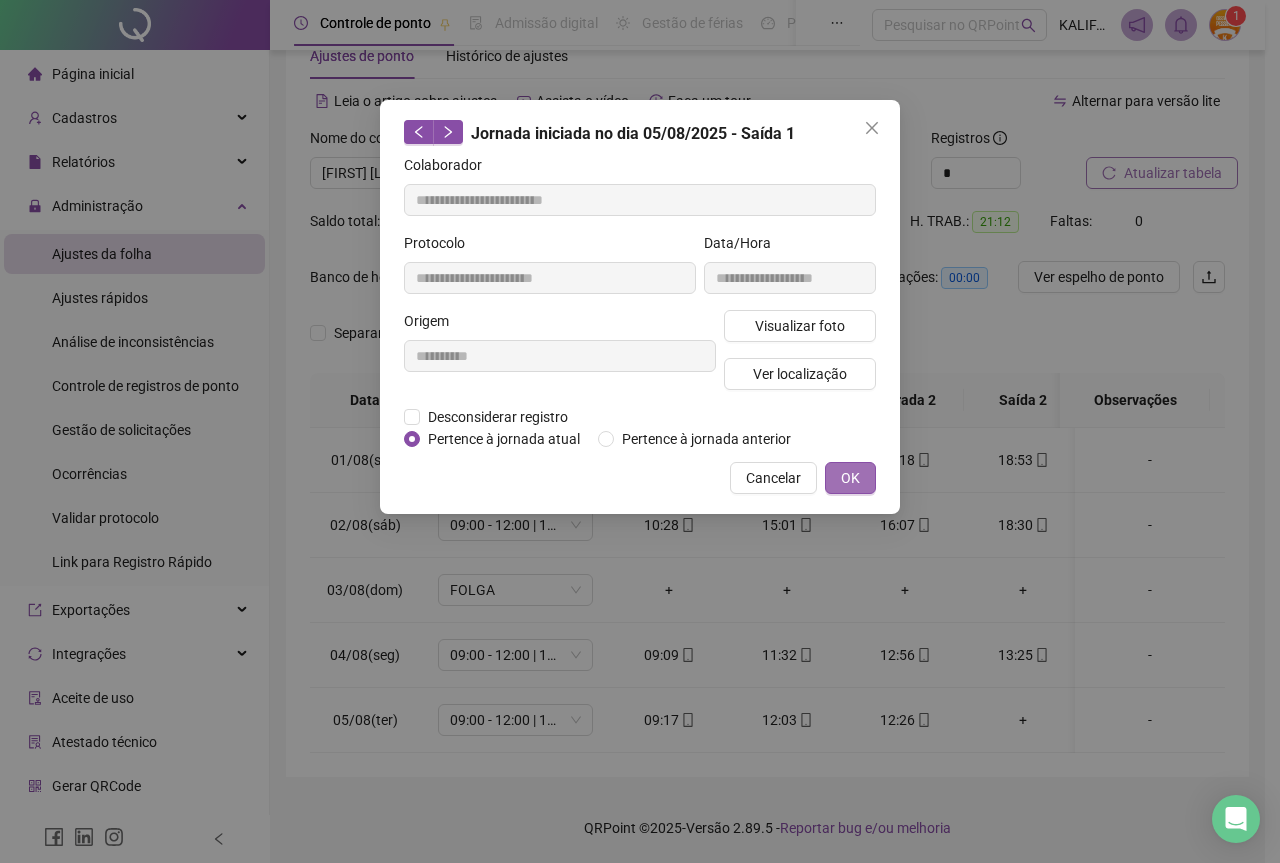 click on "OK" at bounding box center [850, 478] 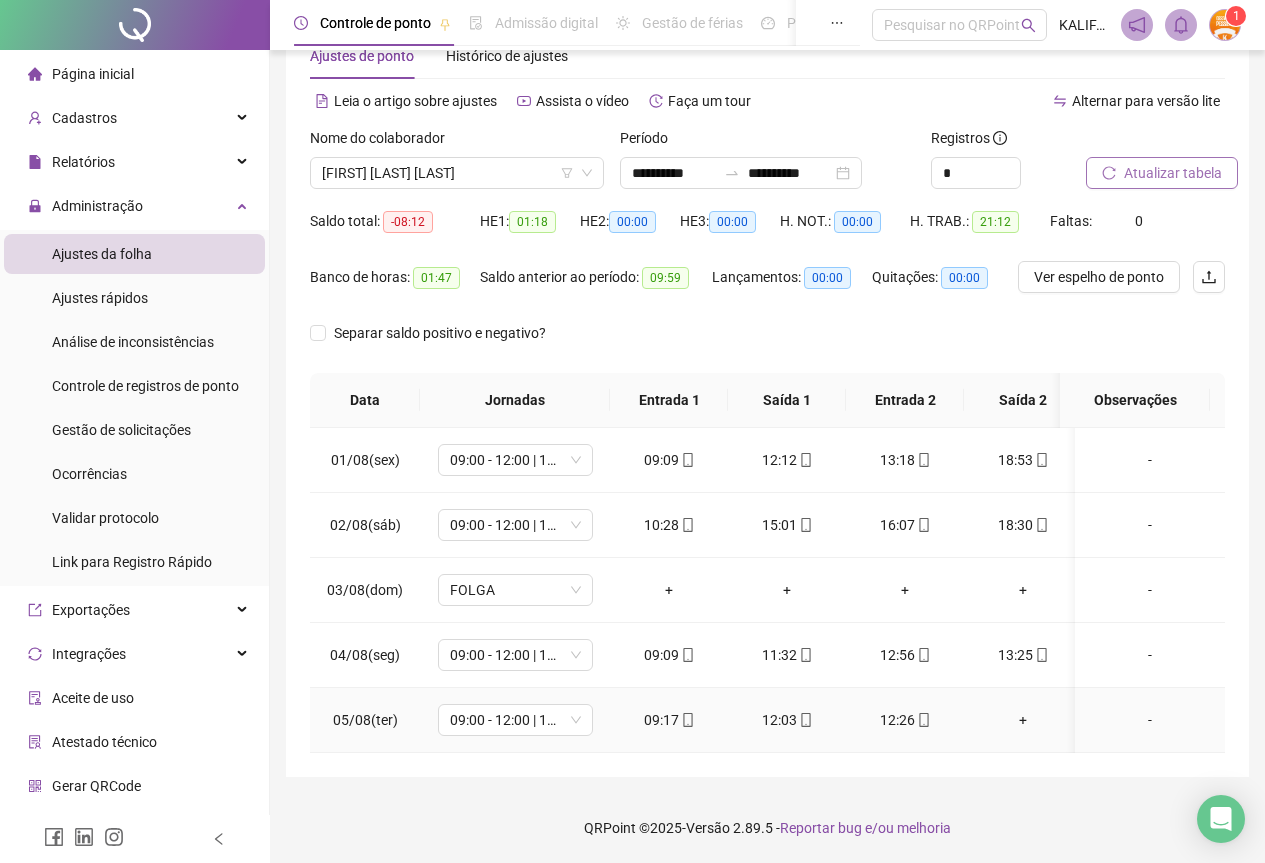 click on "12:26" at bounding box center [905, 720] 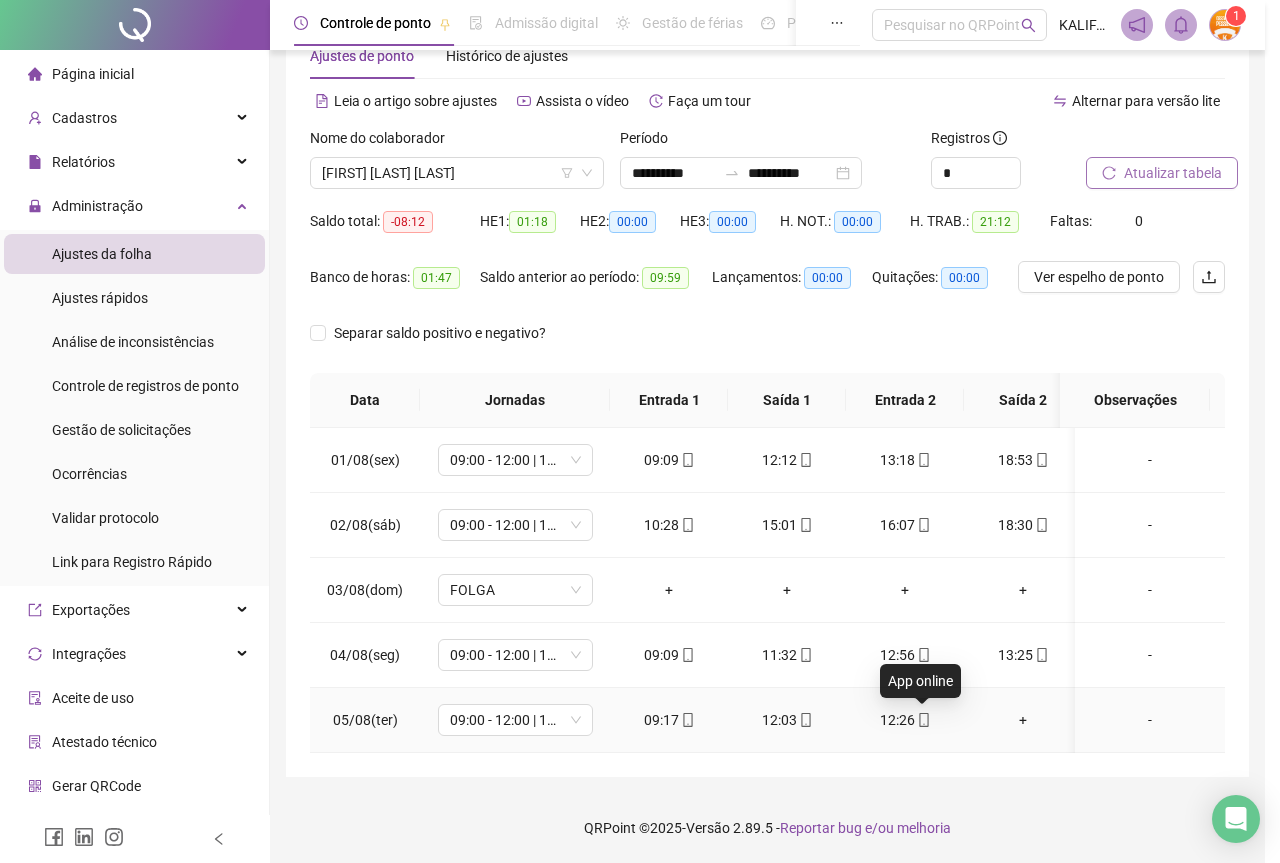 type on "**********" 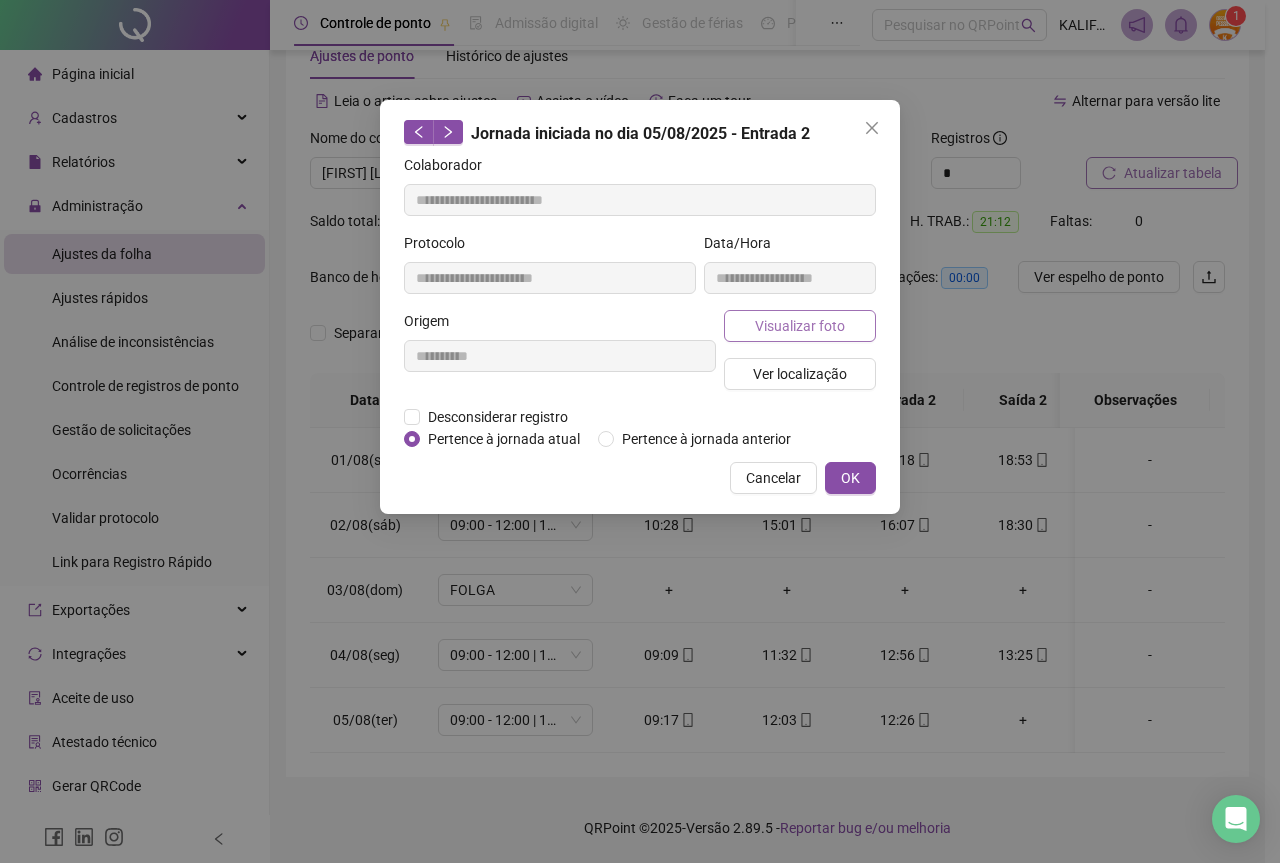 click on "Visualizar foto" at bounding box center (800, 326) 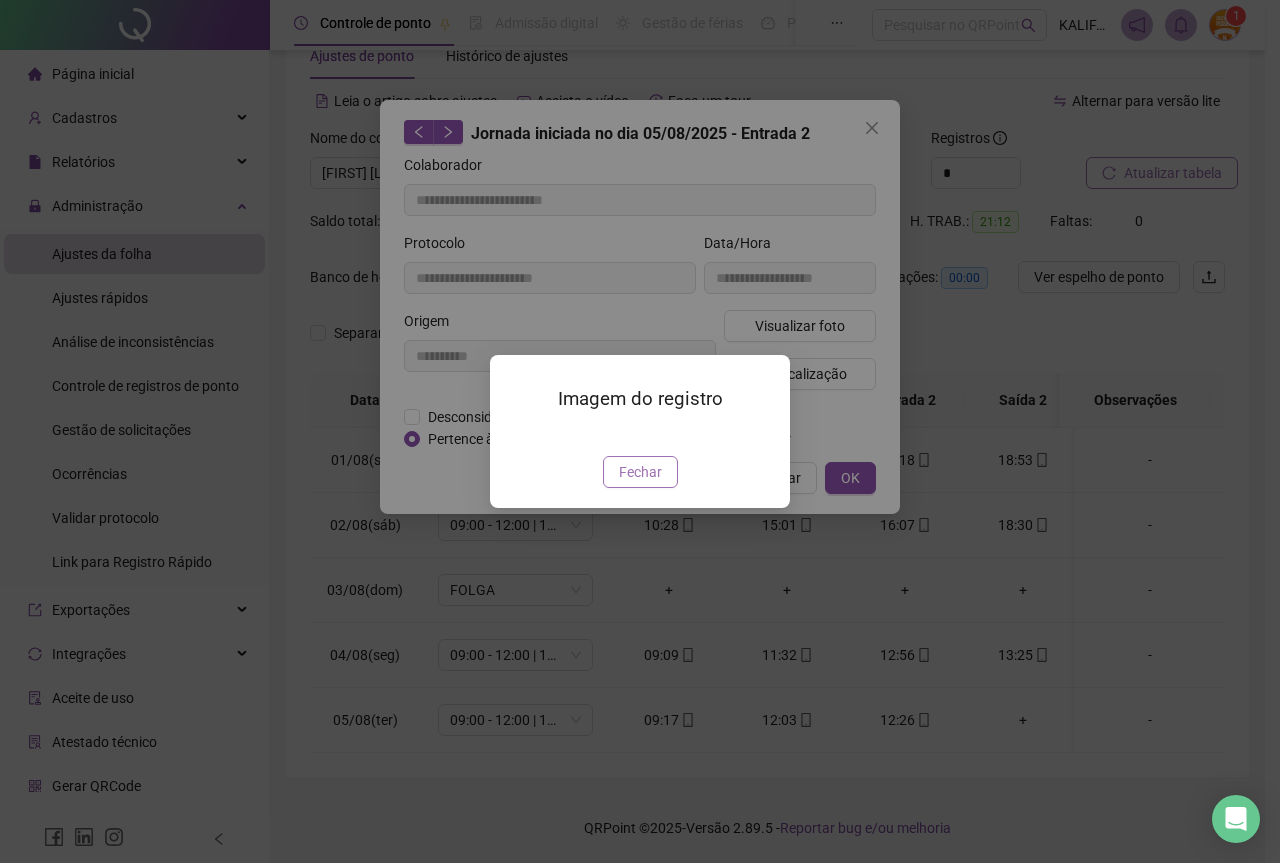 click on "Fechar" at bounding box center [640, 472] 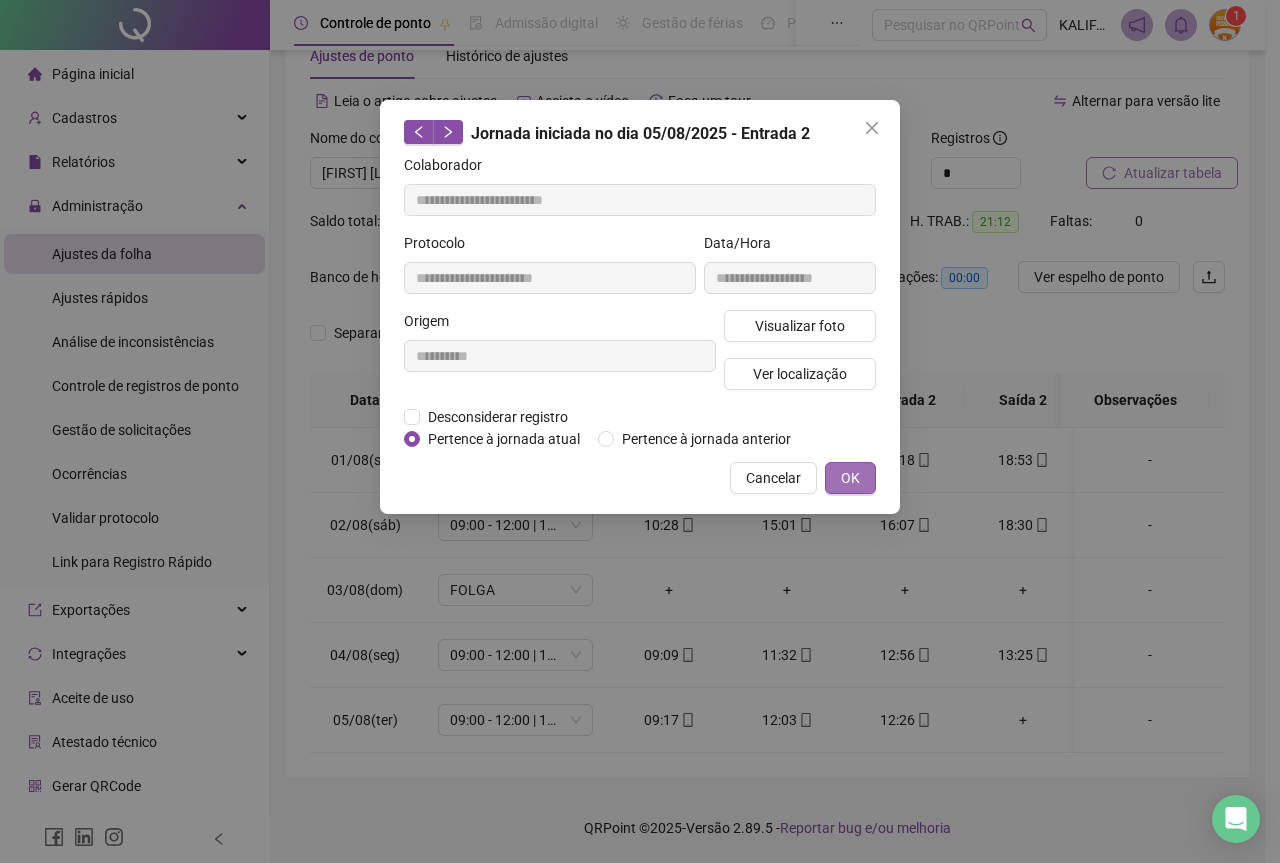 click on "OK" at bounding box center [850, 478] 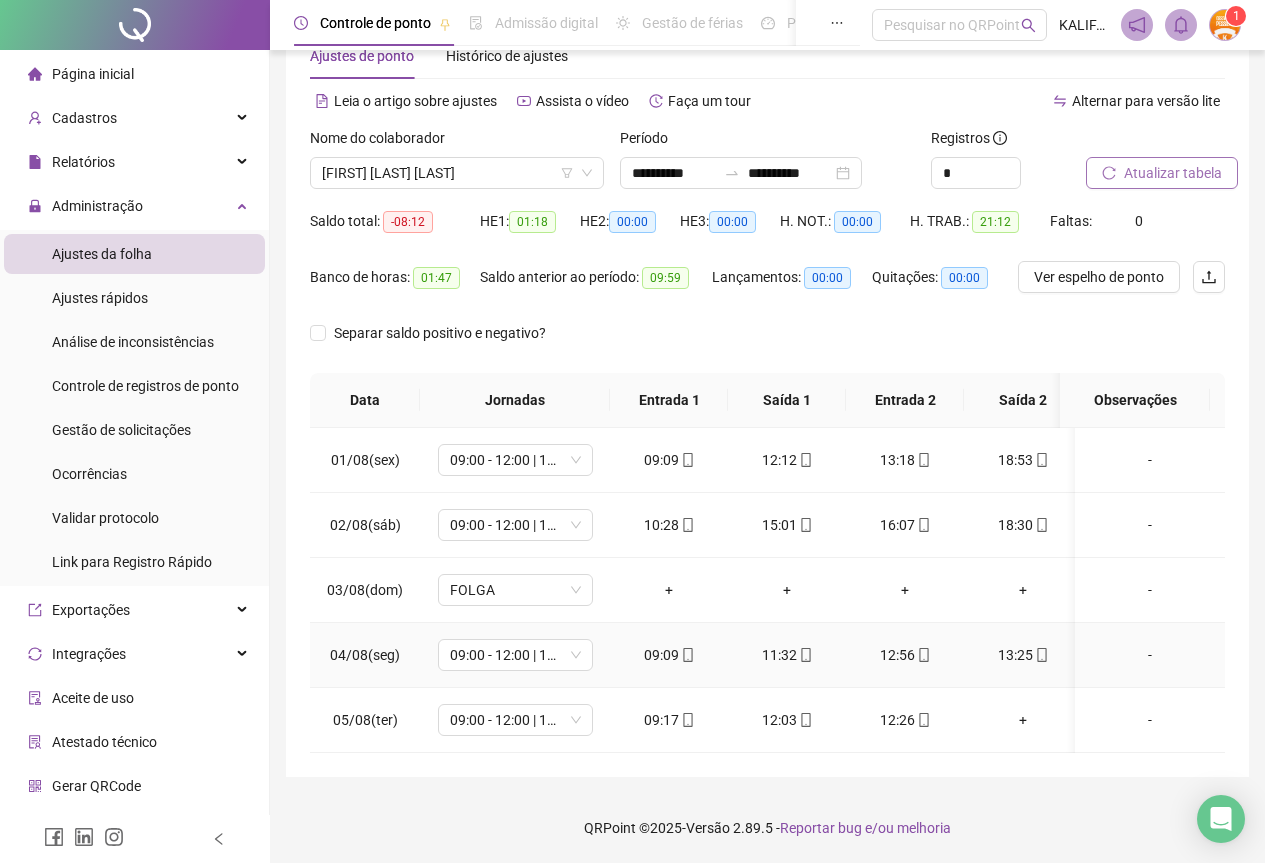 click on "09:09" at bounding box center [669, 655] 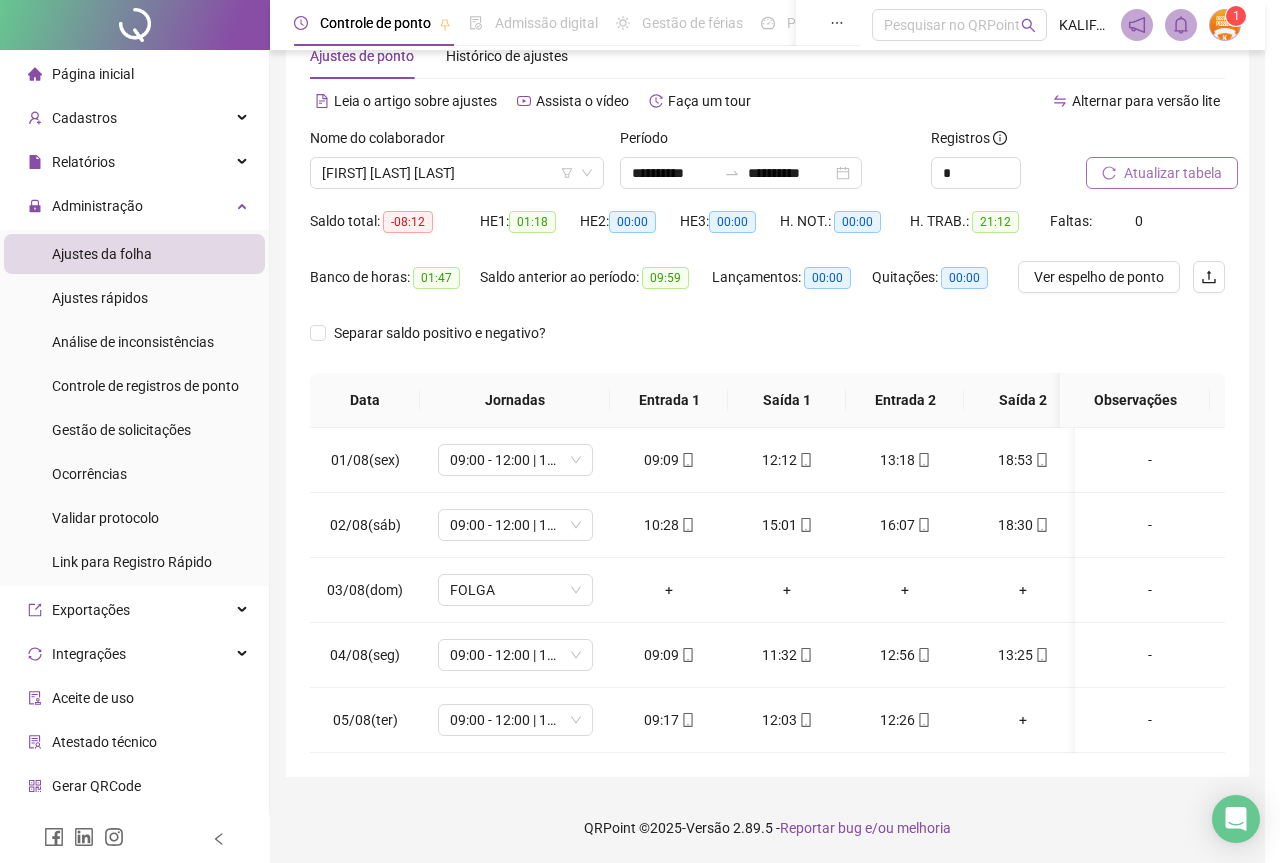 type on "**********" 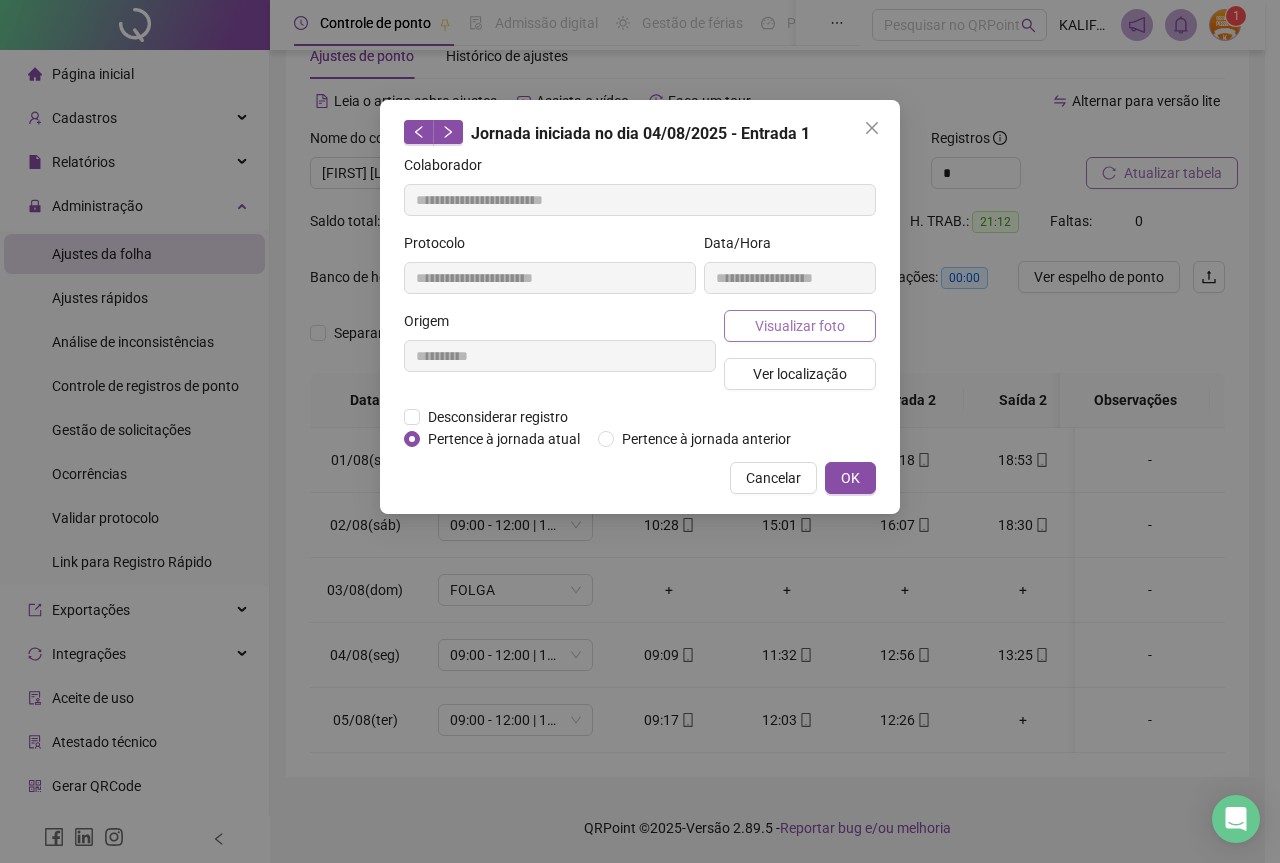 click on "Visualizar foto" at bounding box center (800, 326) 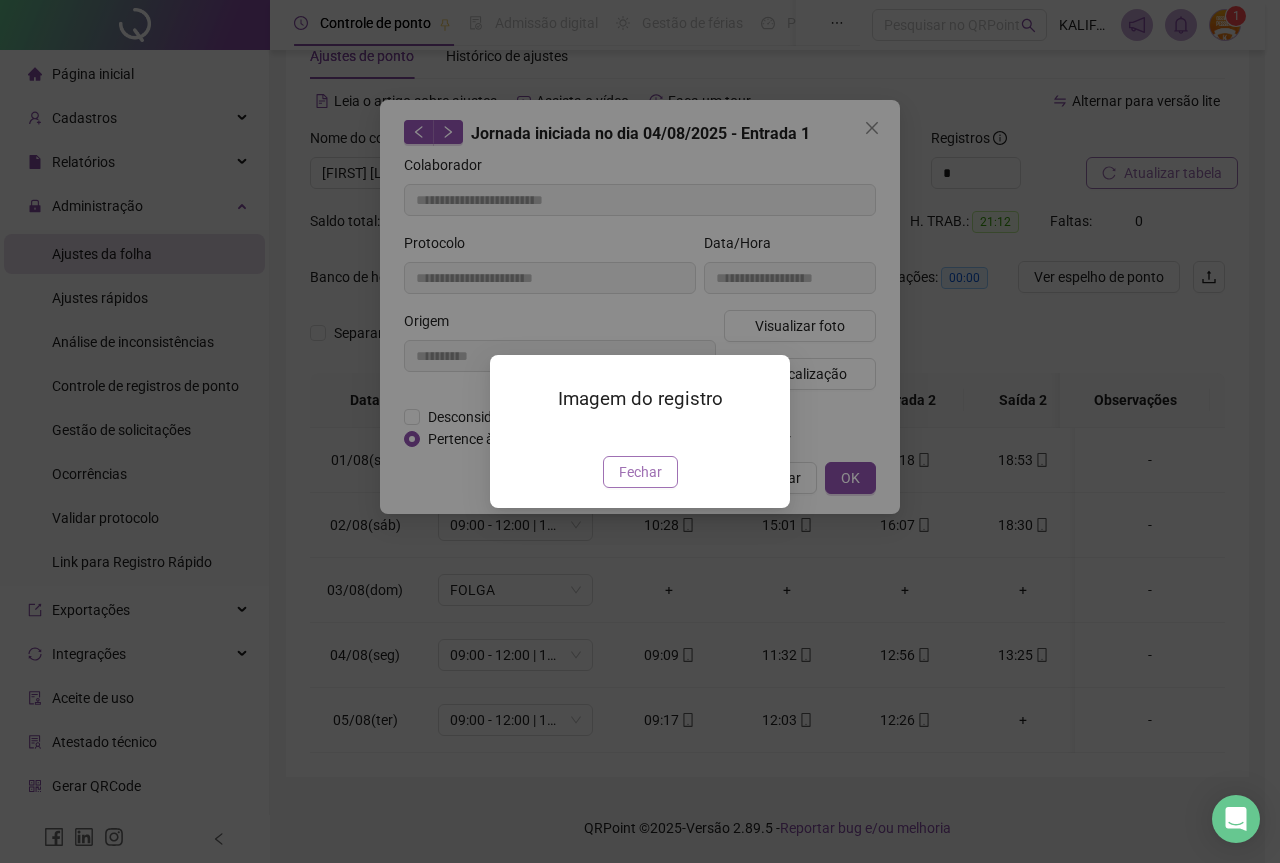 click on "Fechar" at bounding box center [640, 472] 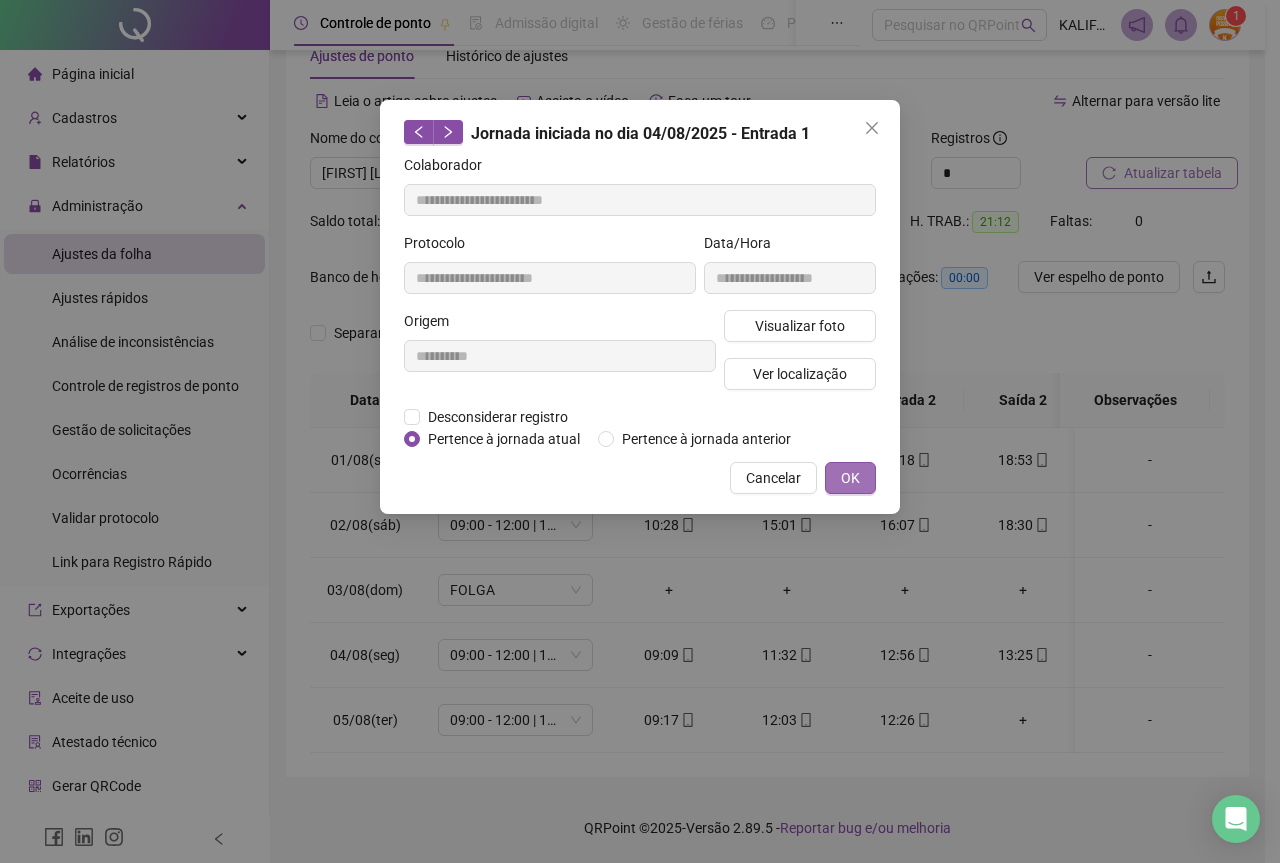 click on "OK" at bounding box center [850, 478] 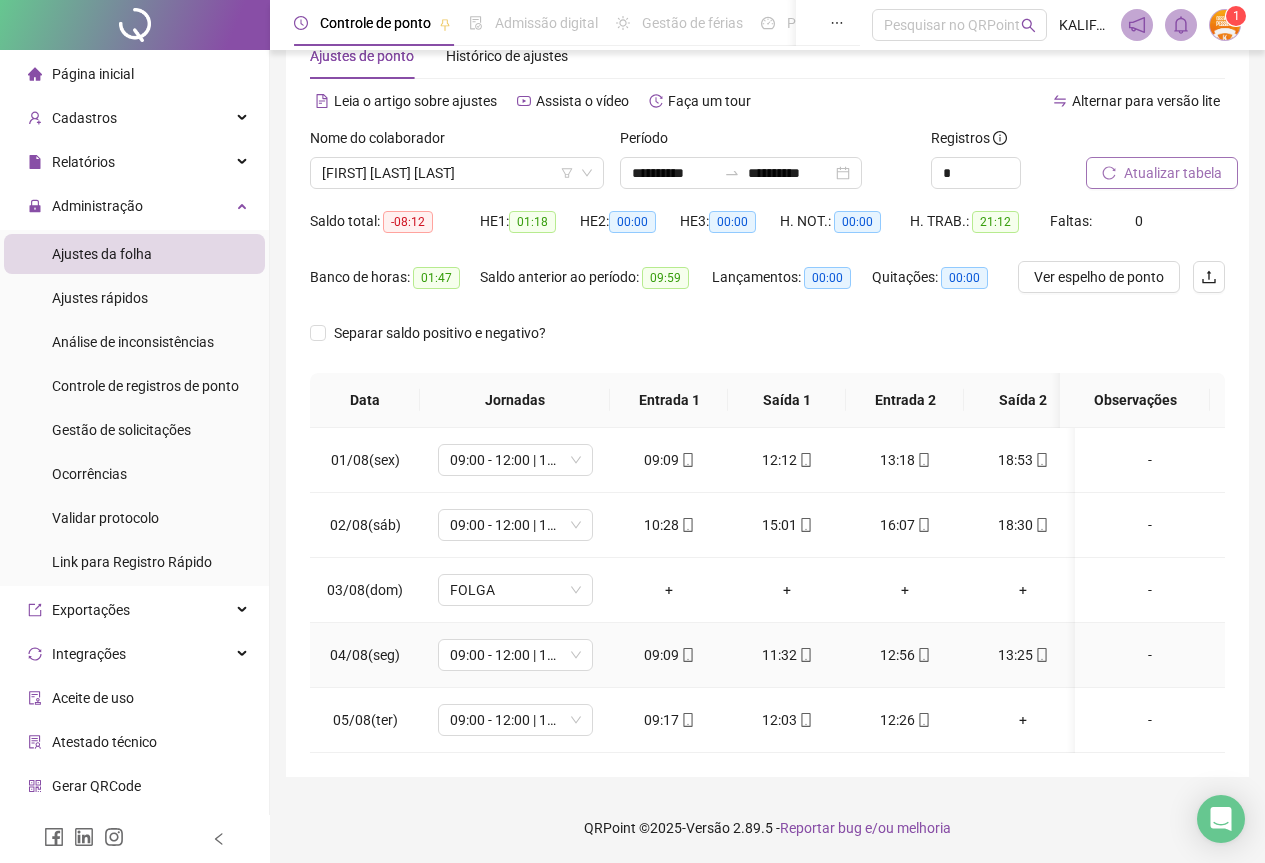 click on "11:32" at bounding box center [787, 655] 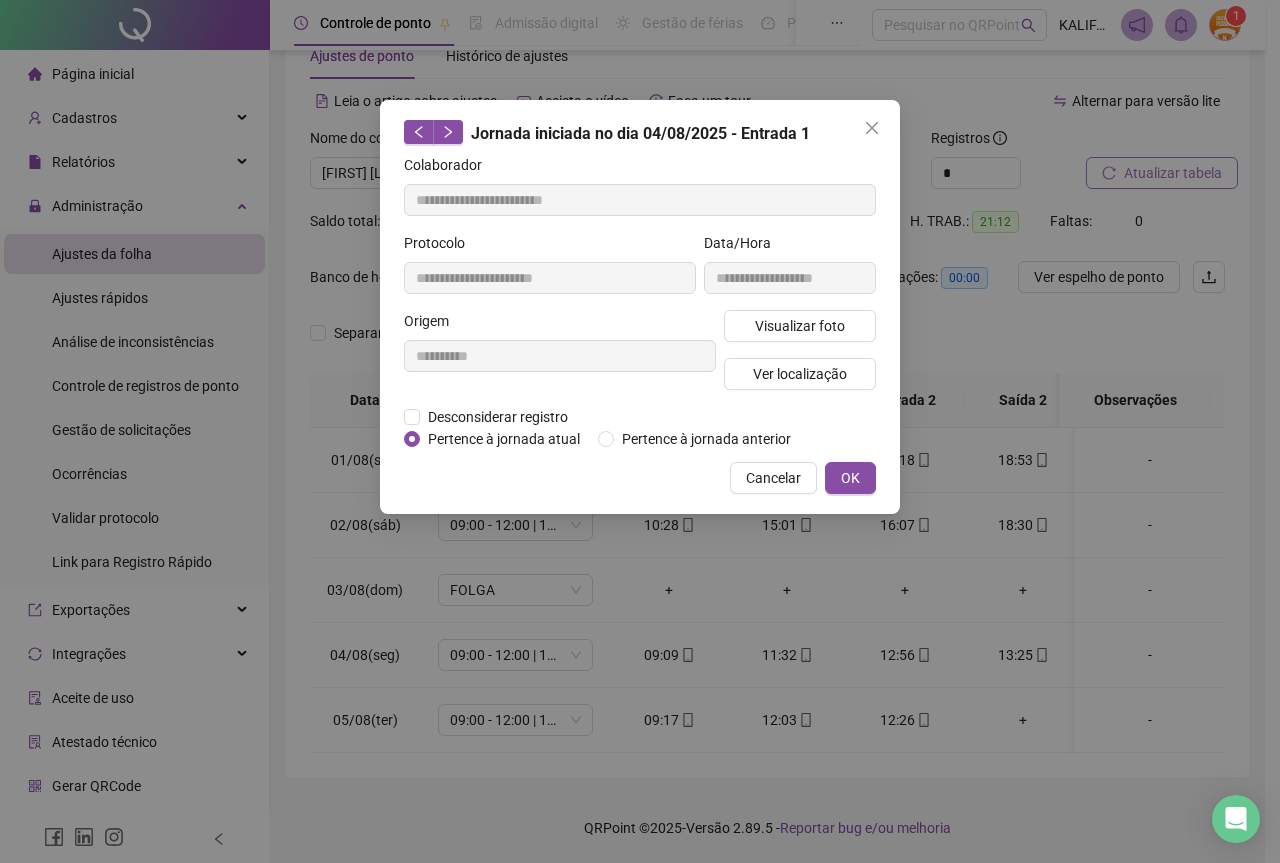 type on "**********" 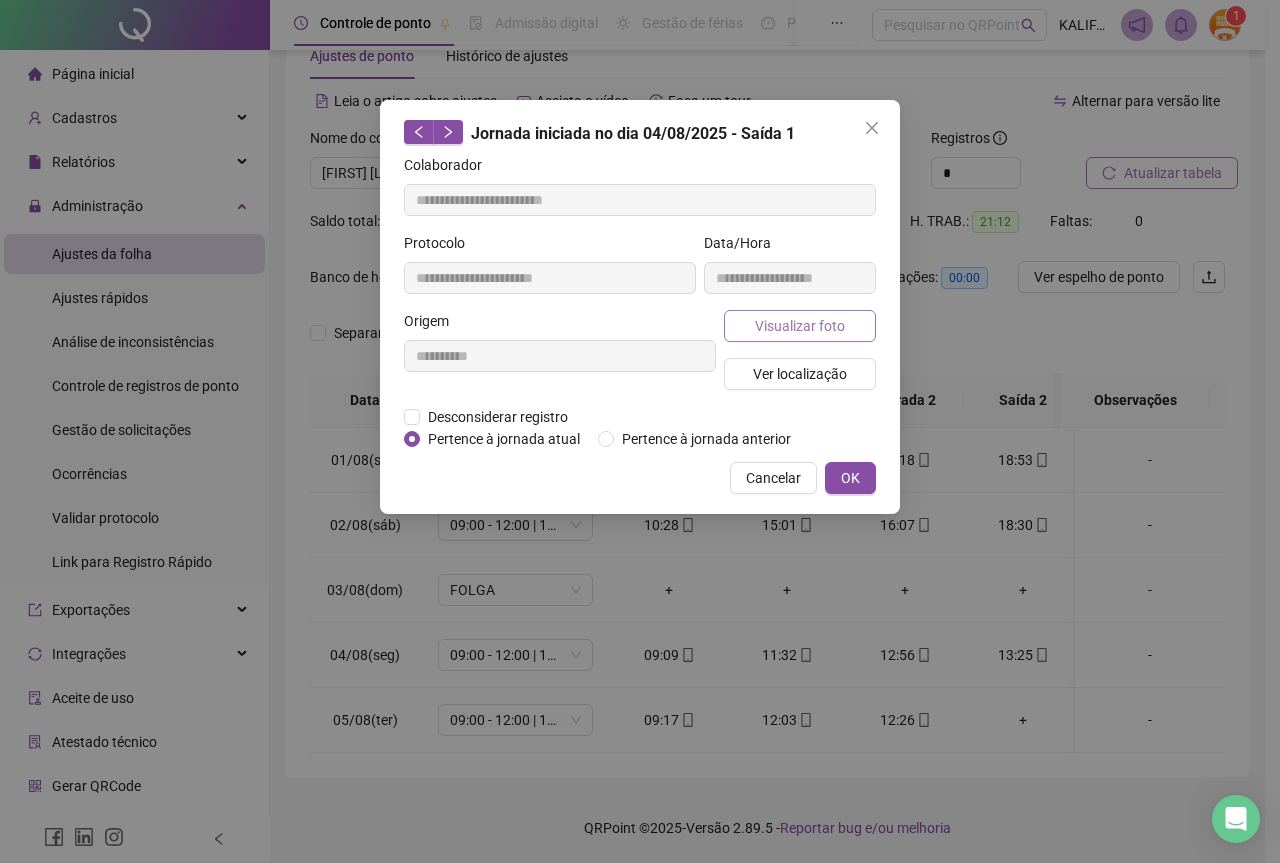 click on "Visualizar foto" at bounding box center [800, 326] 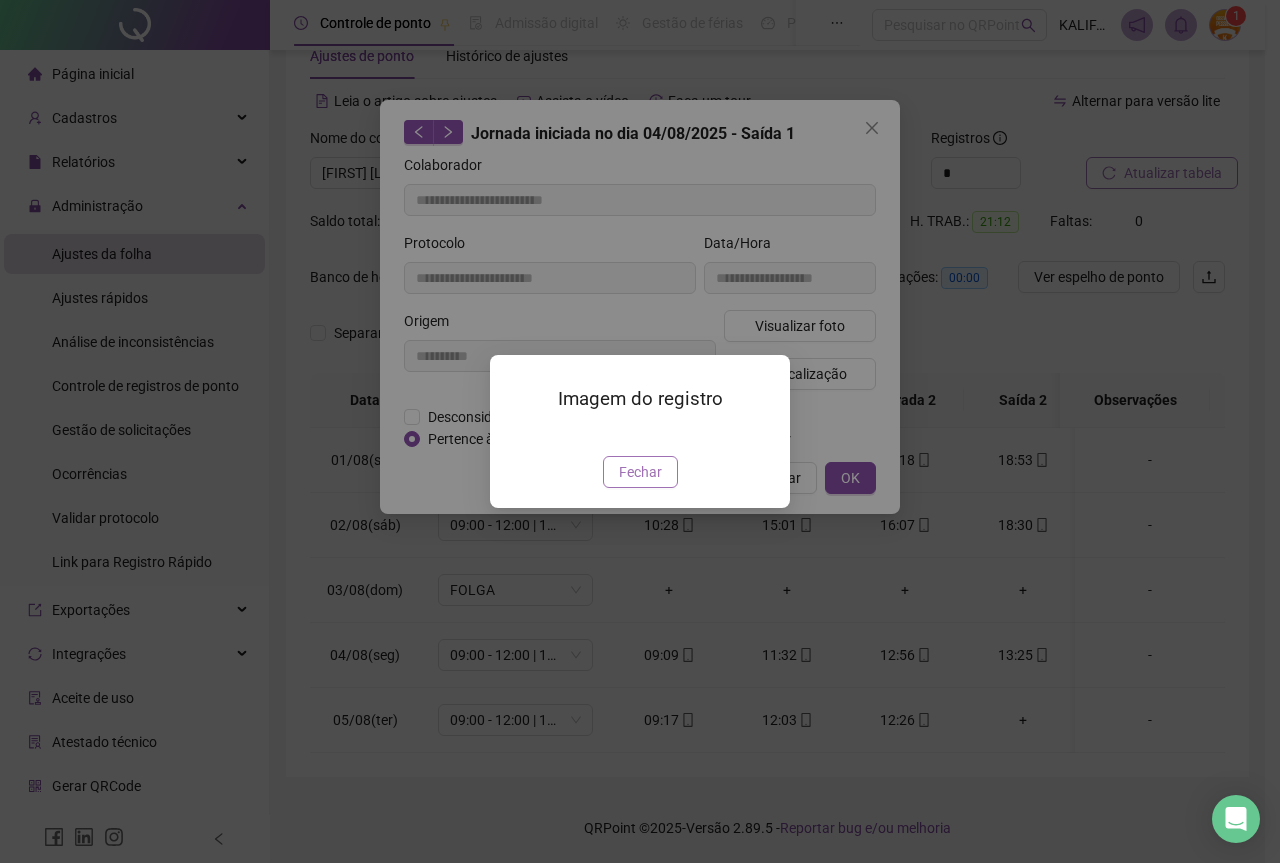 click on "Fechar" at bounding box center [640, 472] 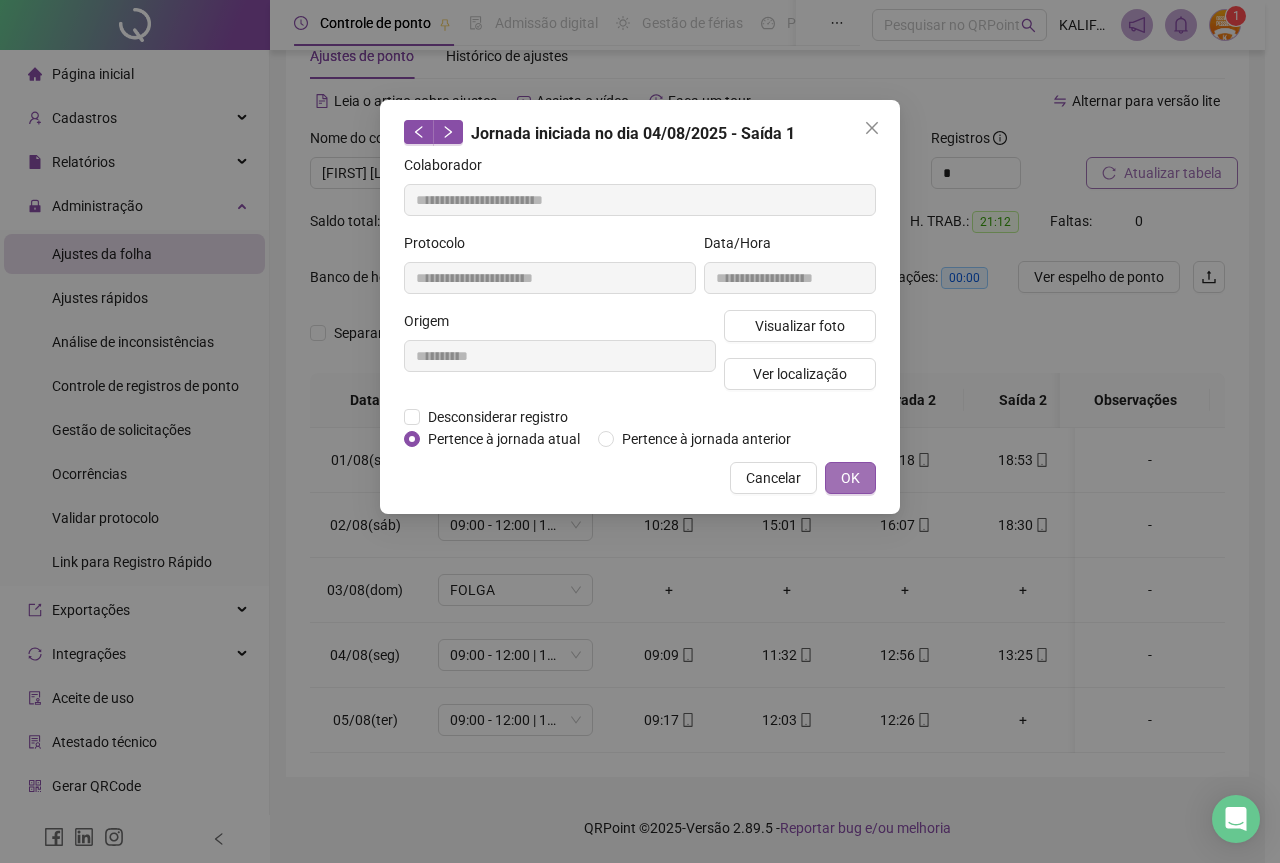 click on "OK" at bounding box center [850, 478] 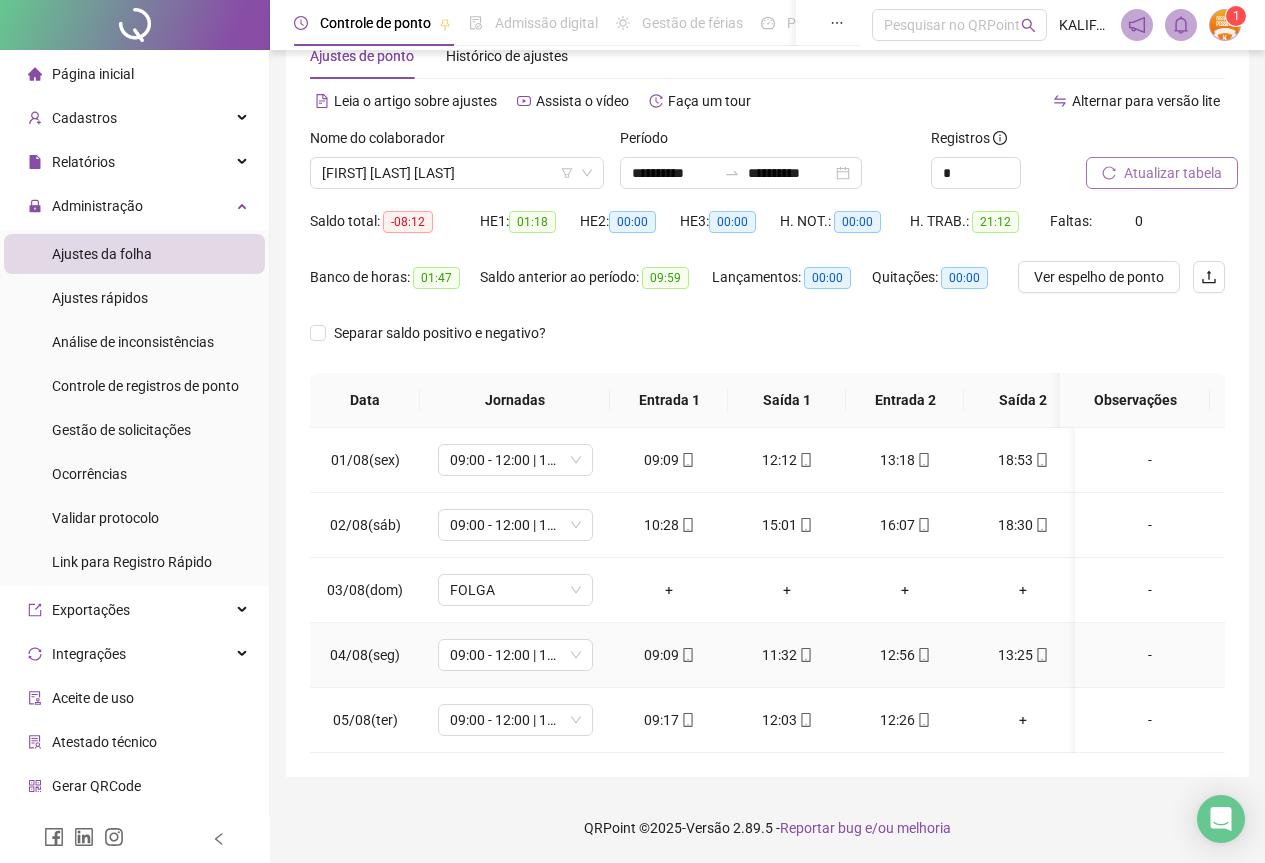 click on "12:56" at bounding box center [905, 655] 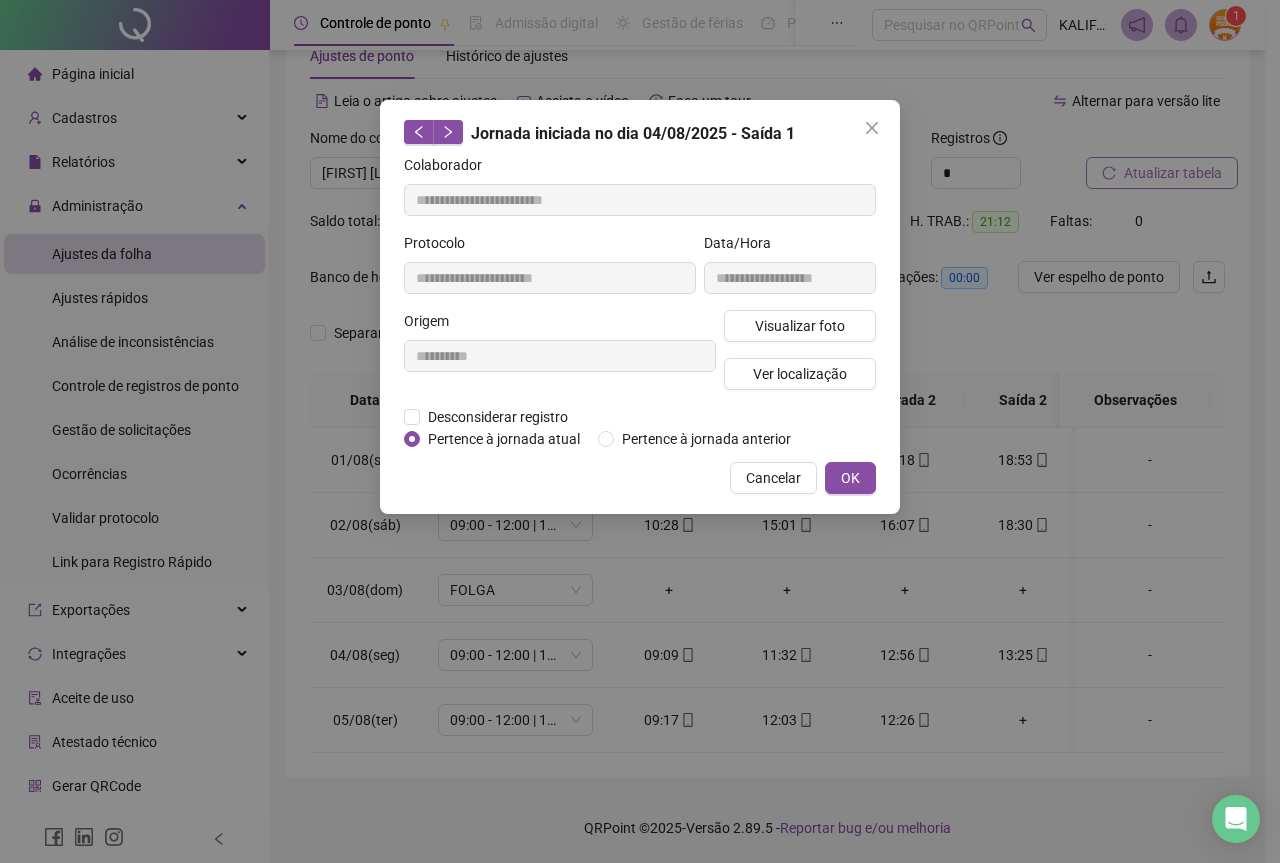 type on "**********" 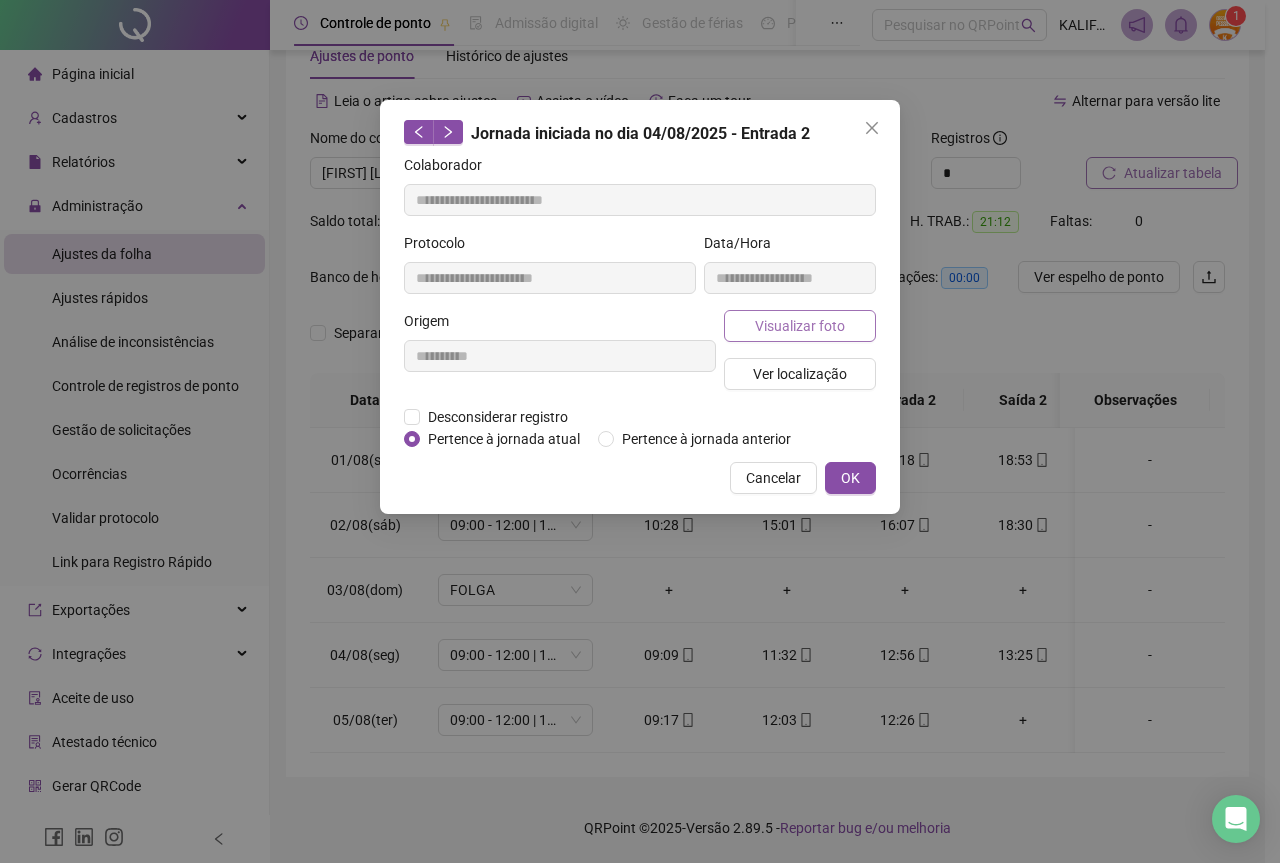 click on "Visualizar foto" at bounding box center (800, 326) 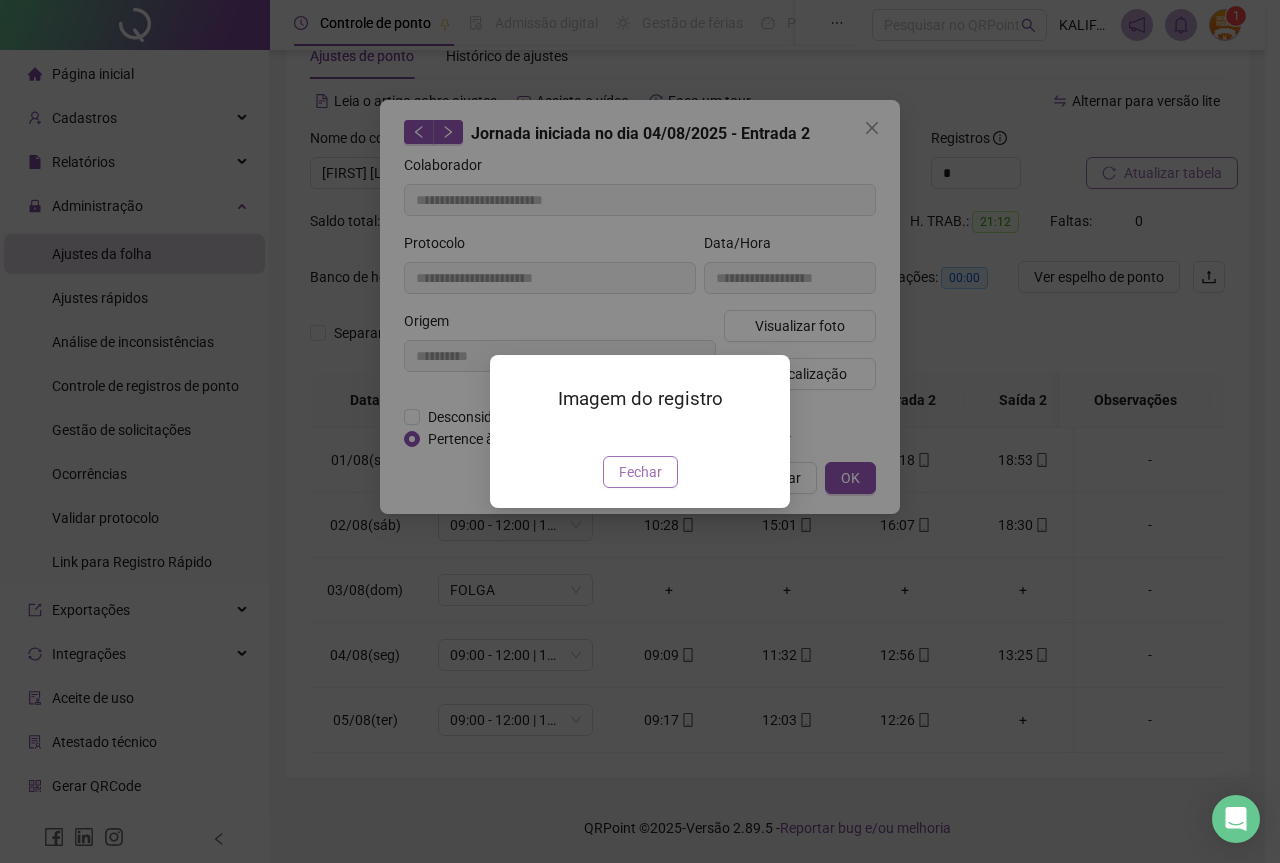 click on "Fechar" at bounding box center [640, 472] 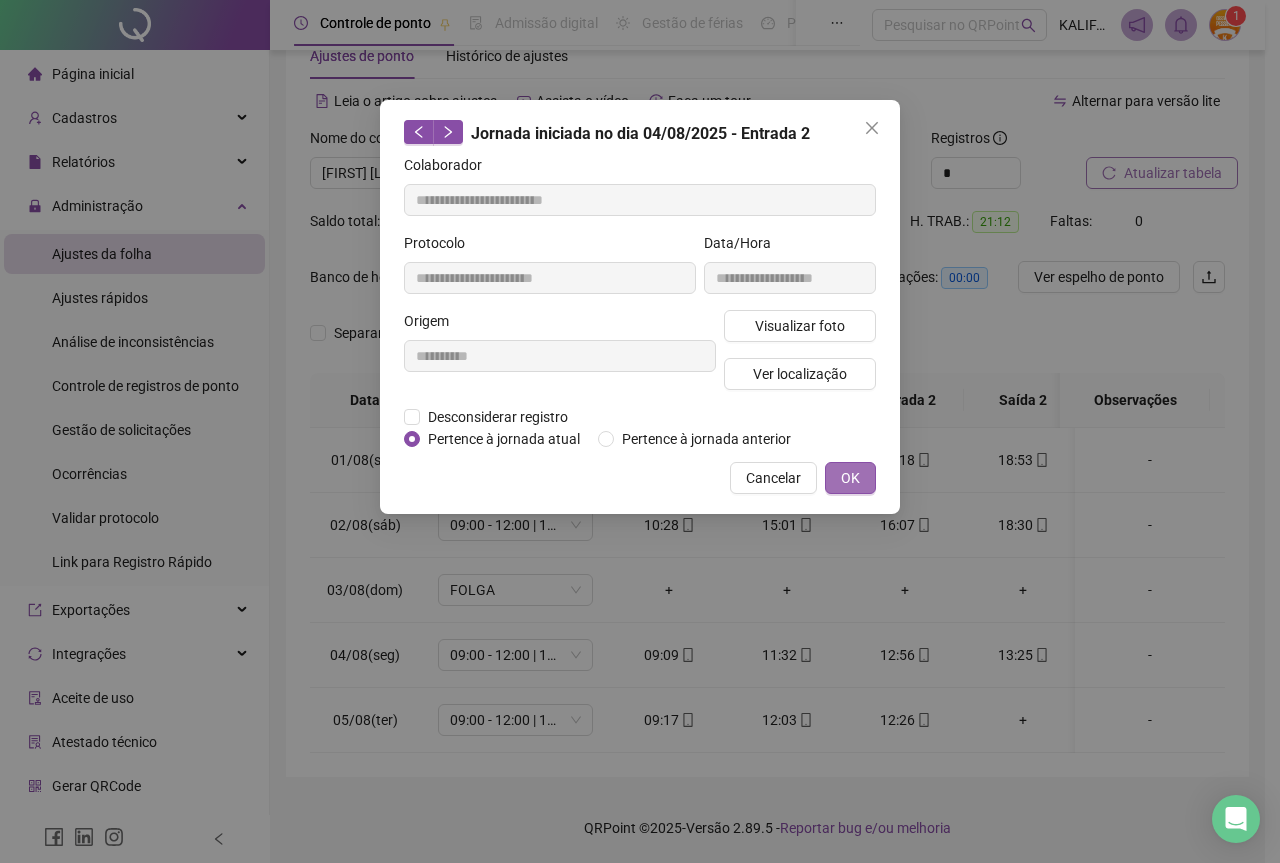 click on "OK" at bounding box center (850, 478) 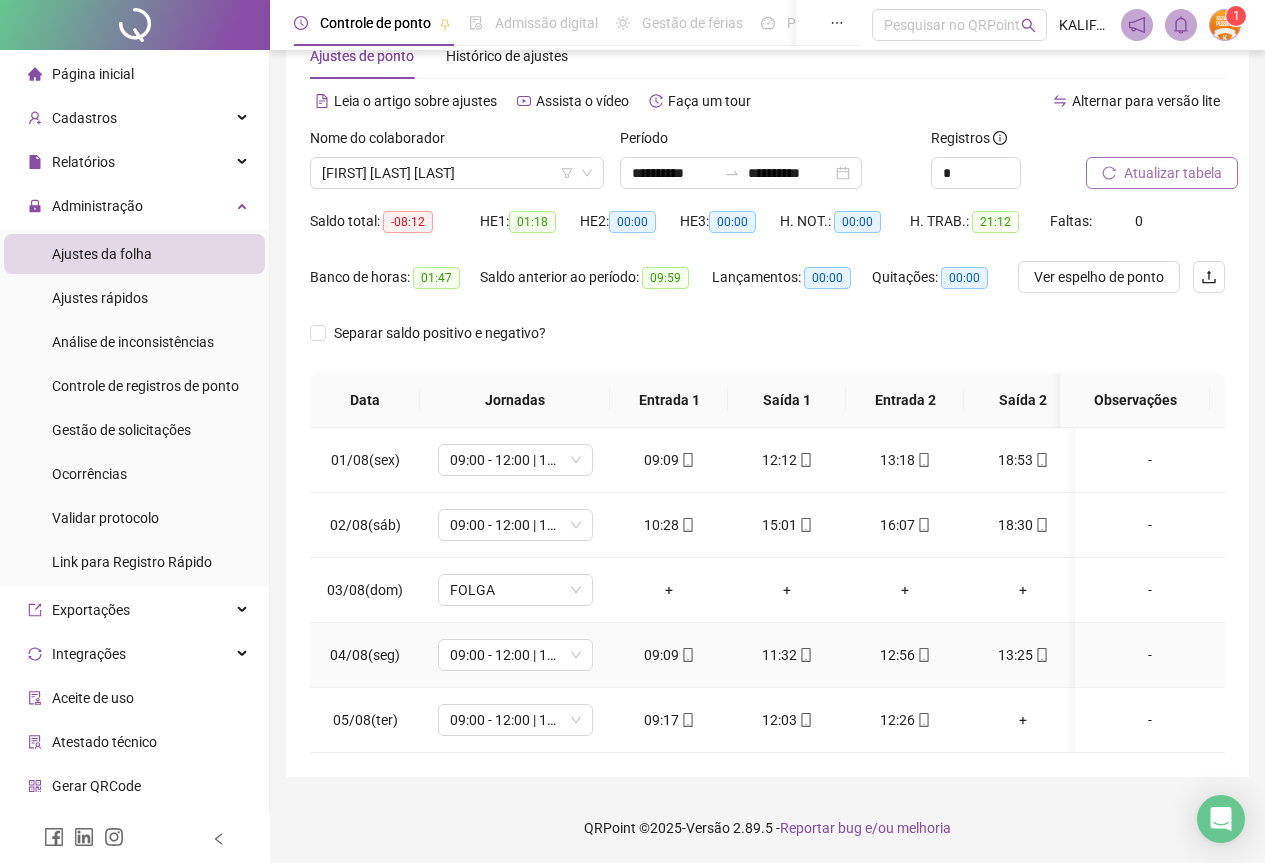 click at bounding box center (1041, 655) 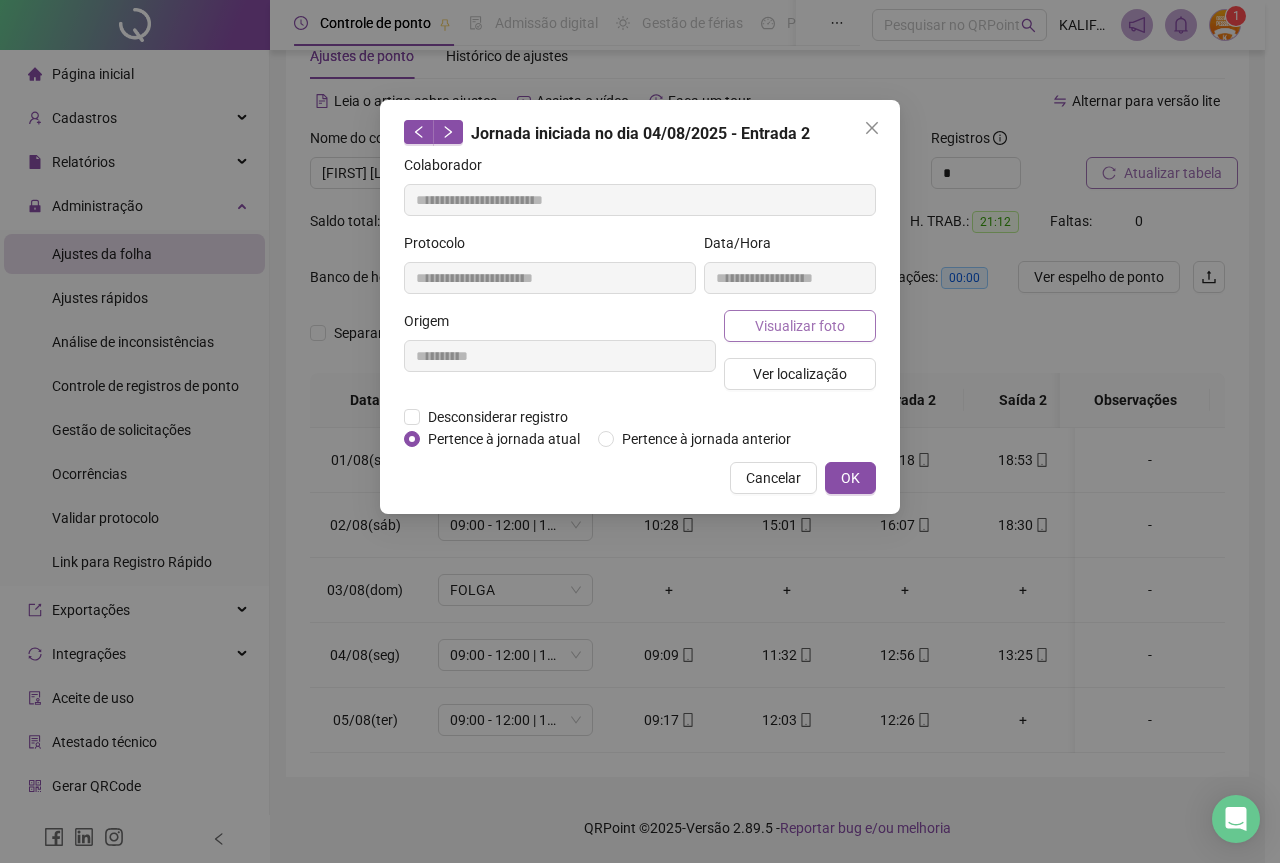 type on "**********" 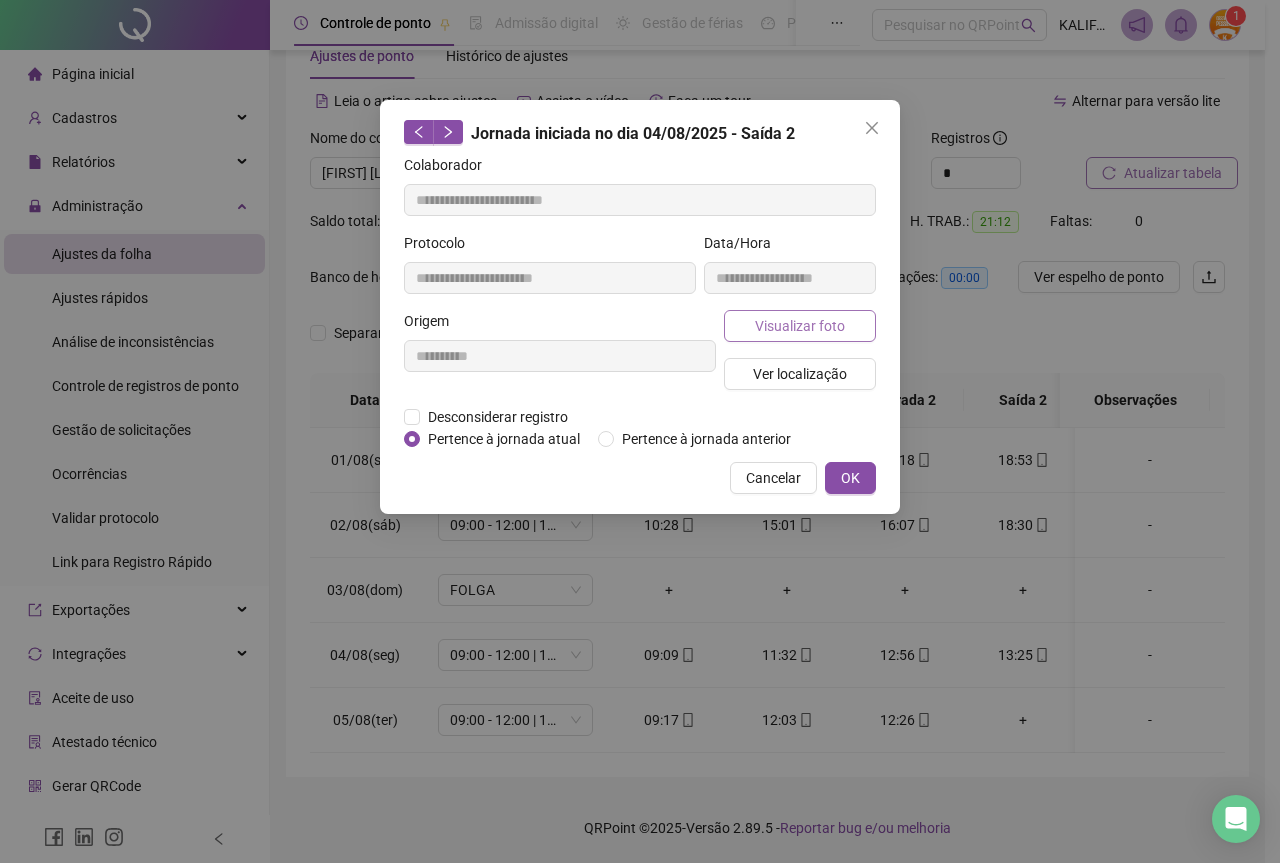 click on "Visualizar foto" at bounding box center [800, 326] 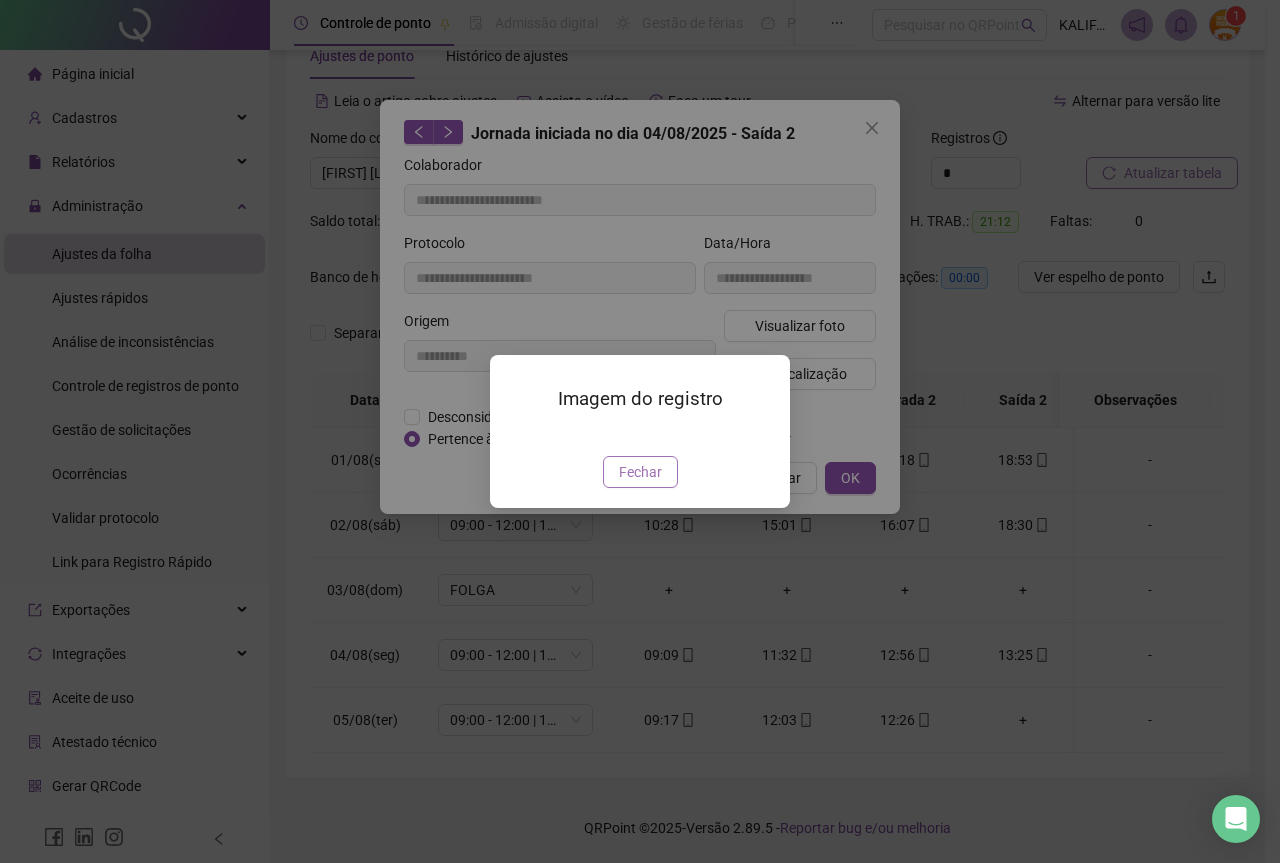 click on "Fechar" at bounding box center [640, 472] 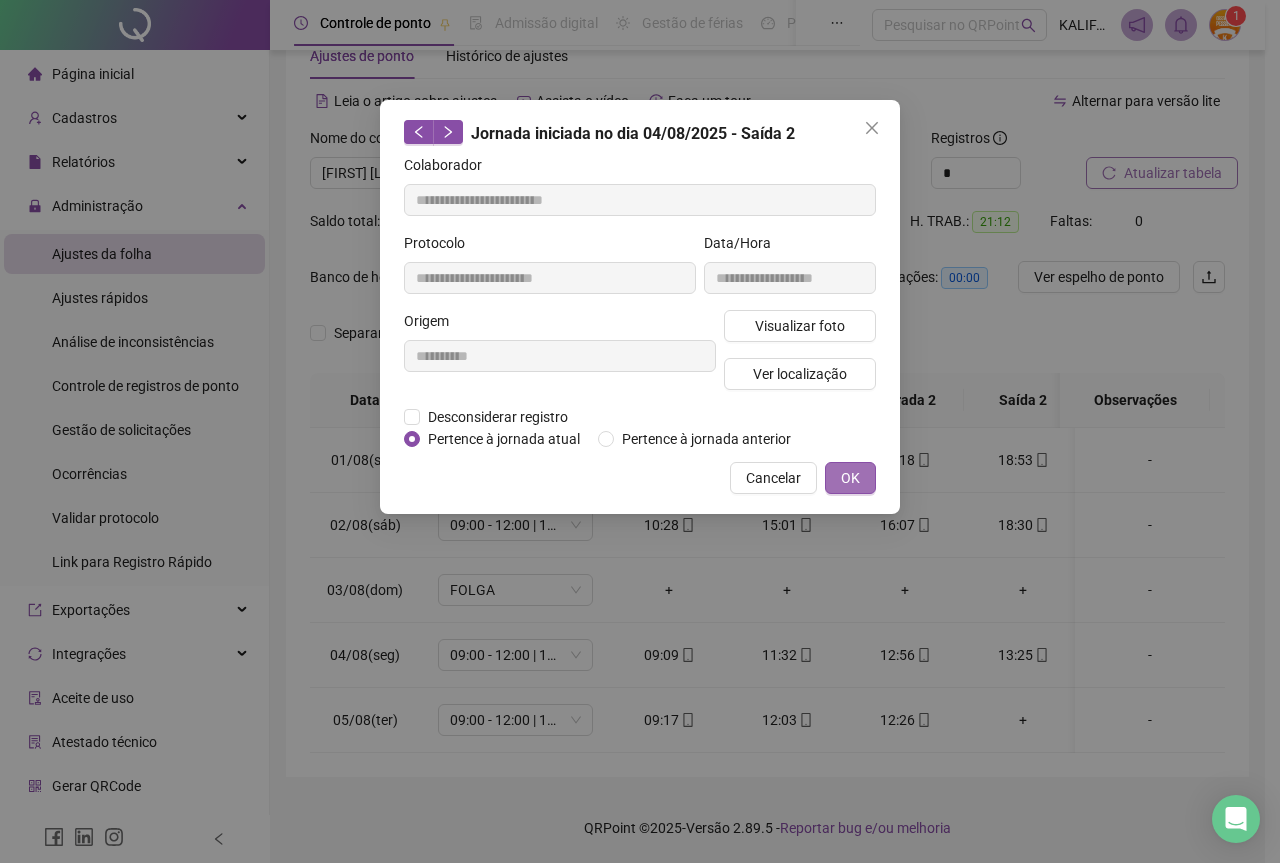 click on "OK" at bounding box center [850, 478] 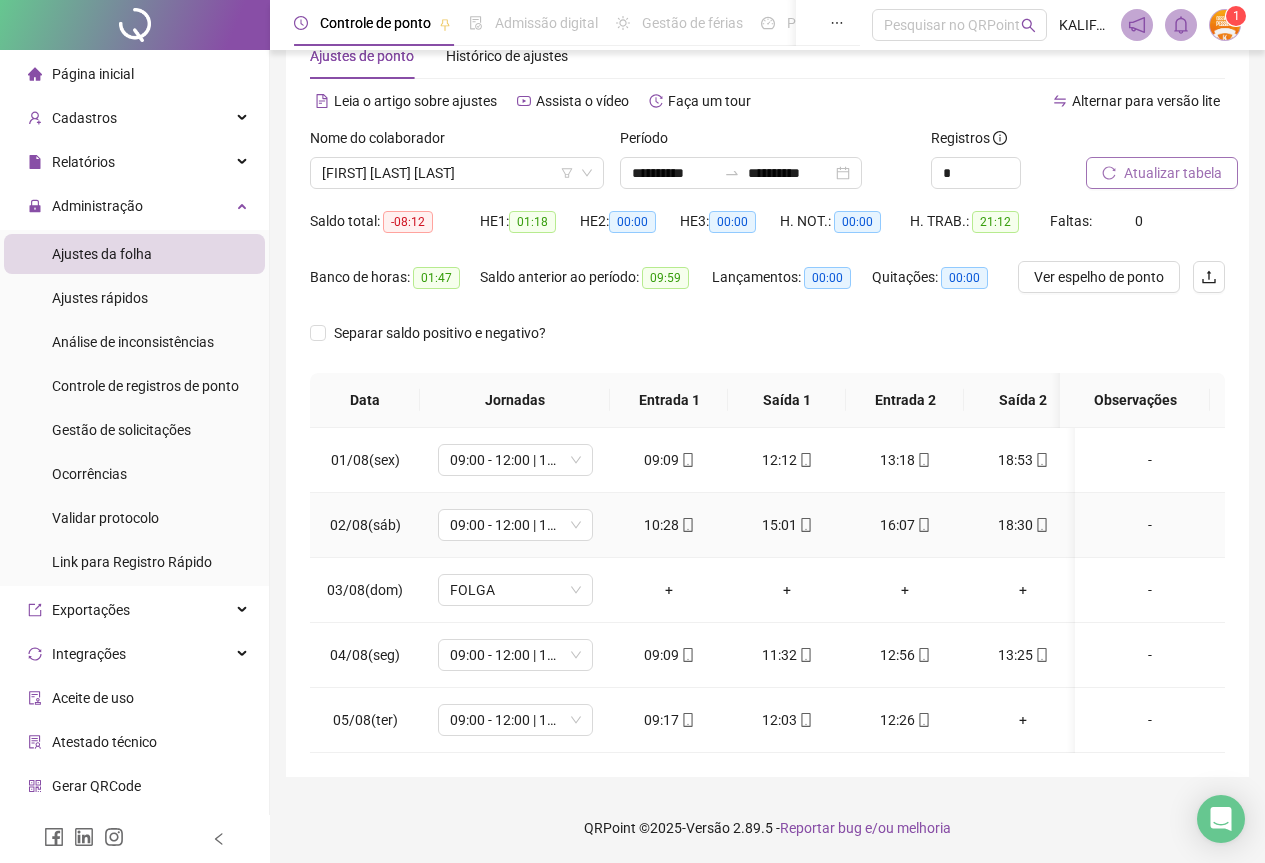 click on "10:28" at bounding box center [669, 525] 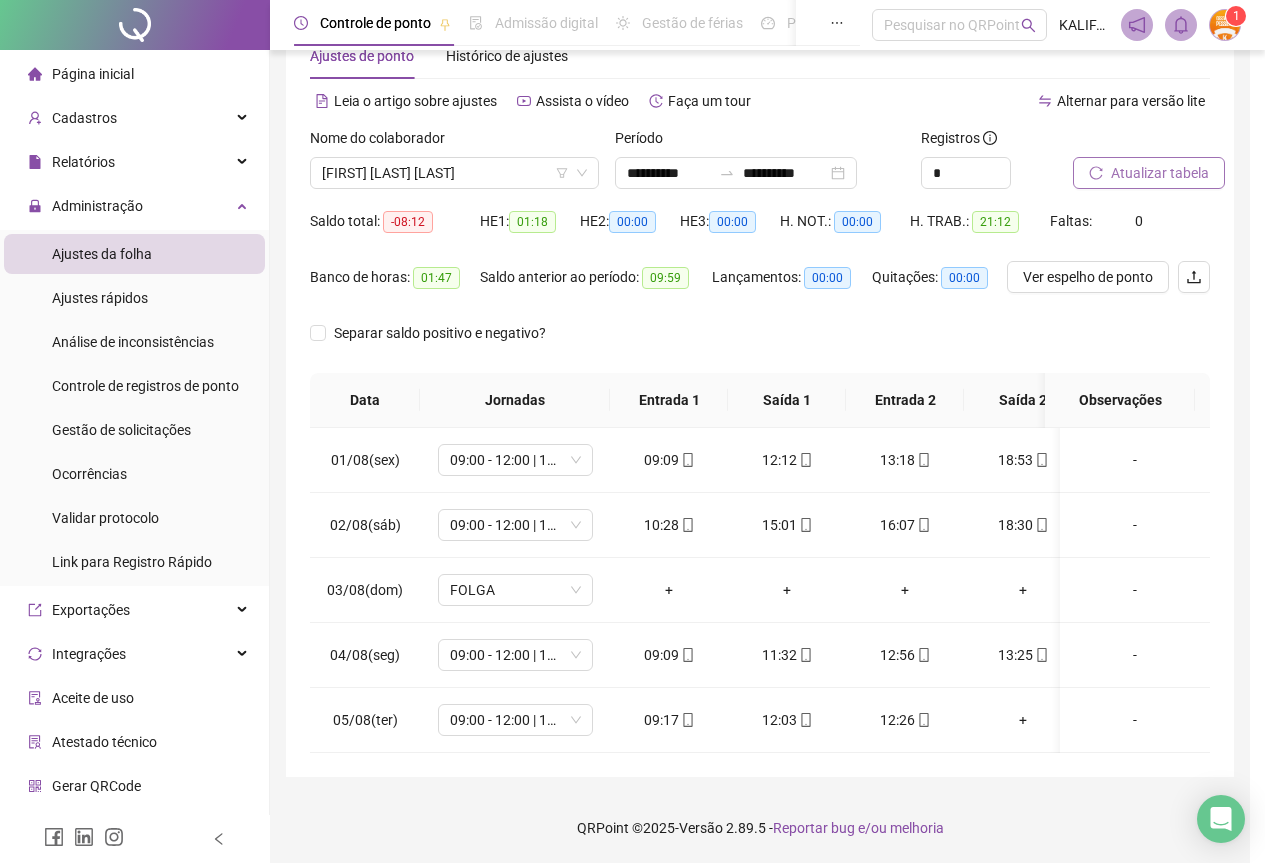 type on "**********" 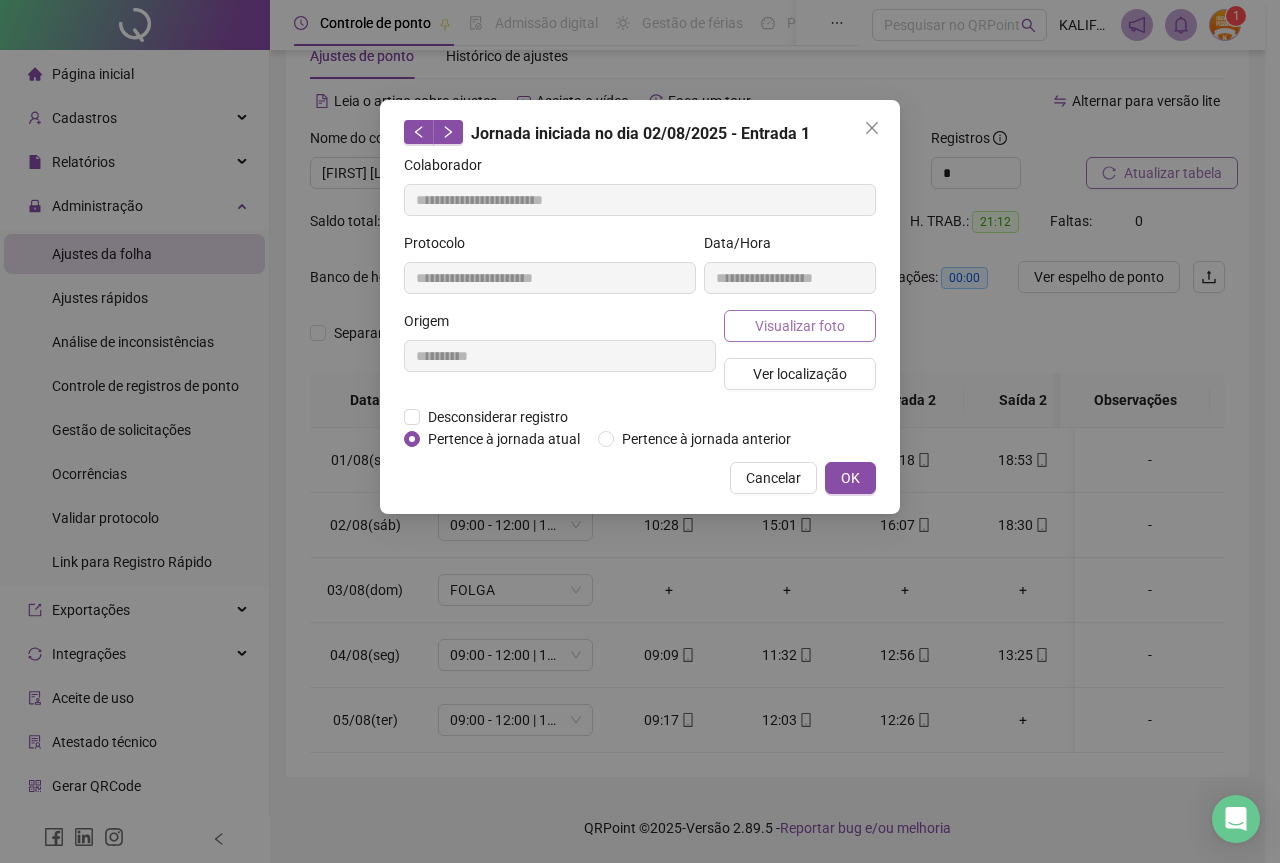 click on "Visualizar foto" at bounding box center [800, 326] 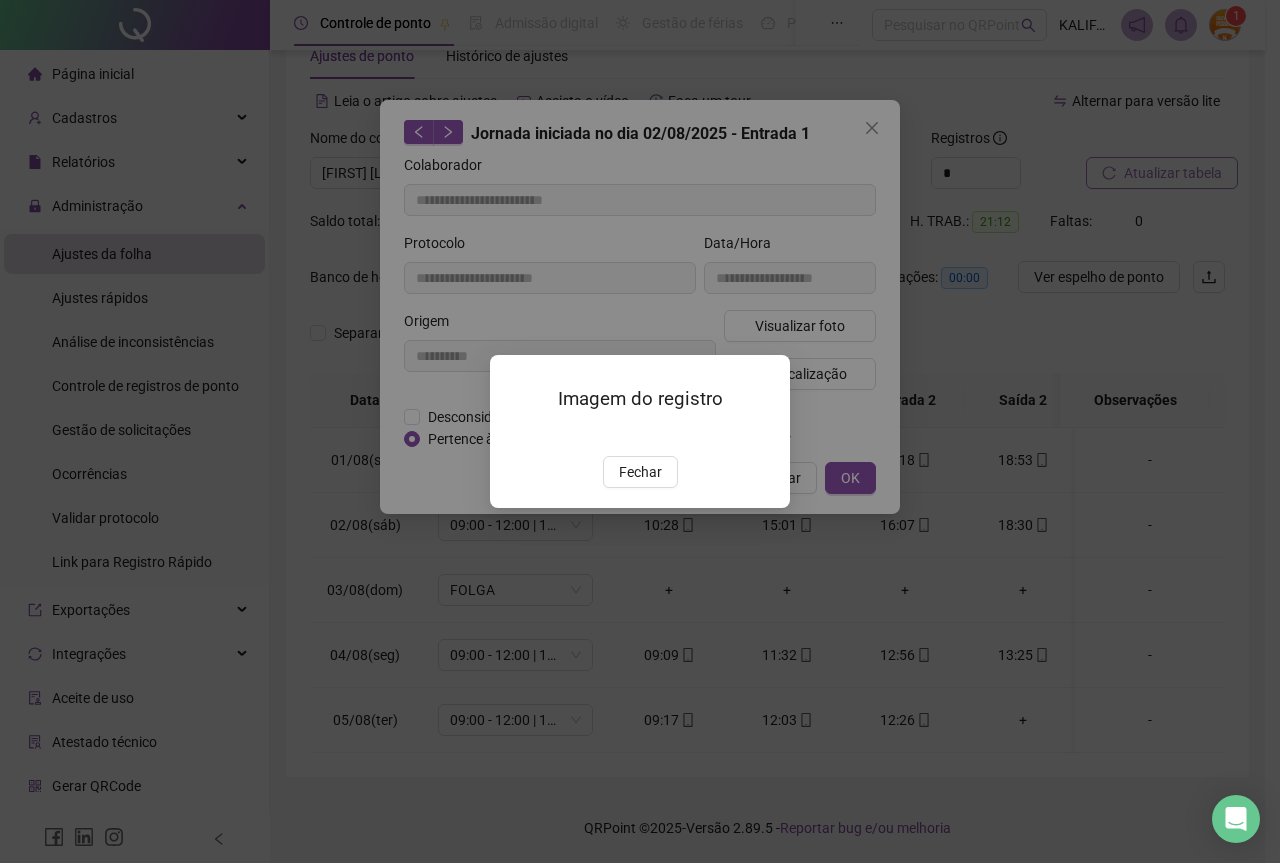 drag, startPoint x: 613, startPoint y: 596, endPoint x: 658, endPoint y: 582, distance: 47.127487 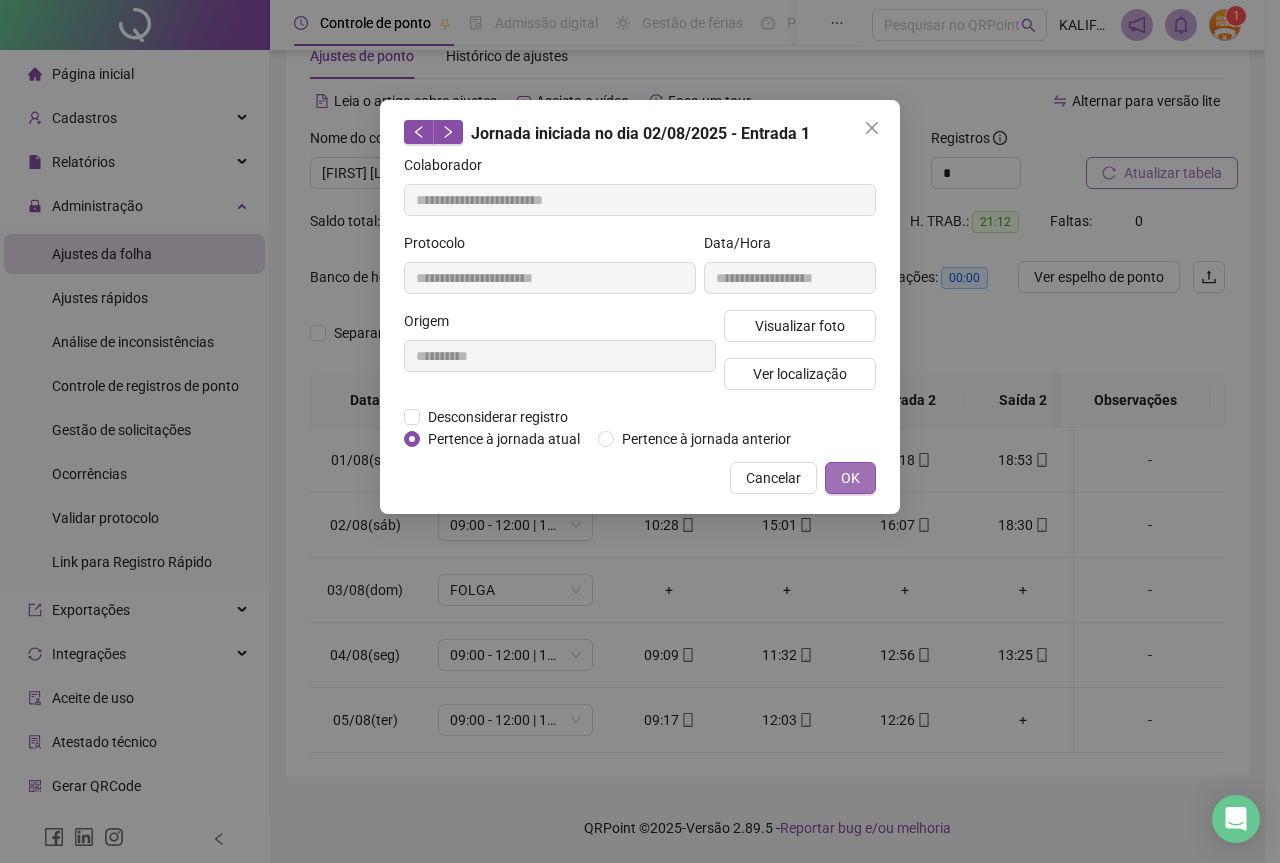 click on "OK" at bounding box center [850, 478] 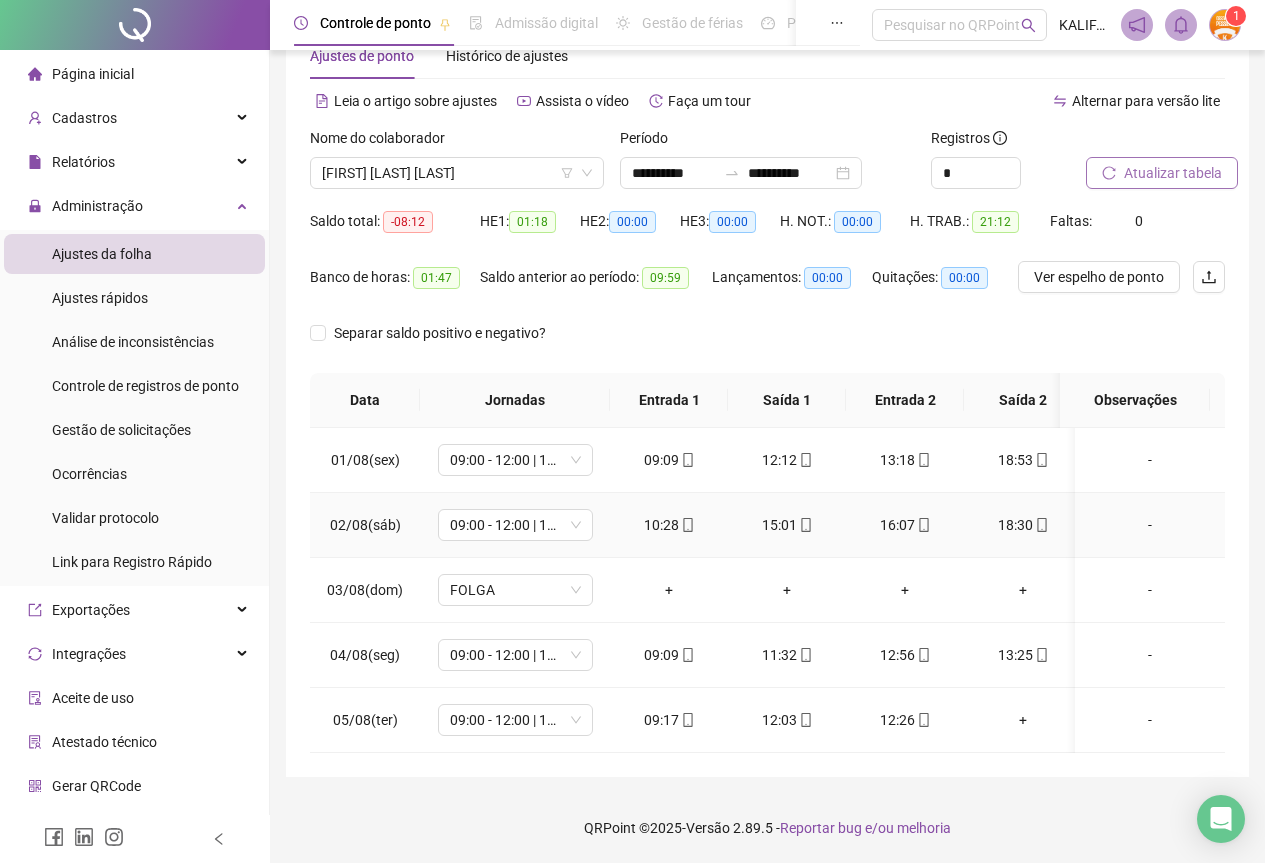 click on "15:01" at bounding box center [787, 525] 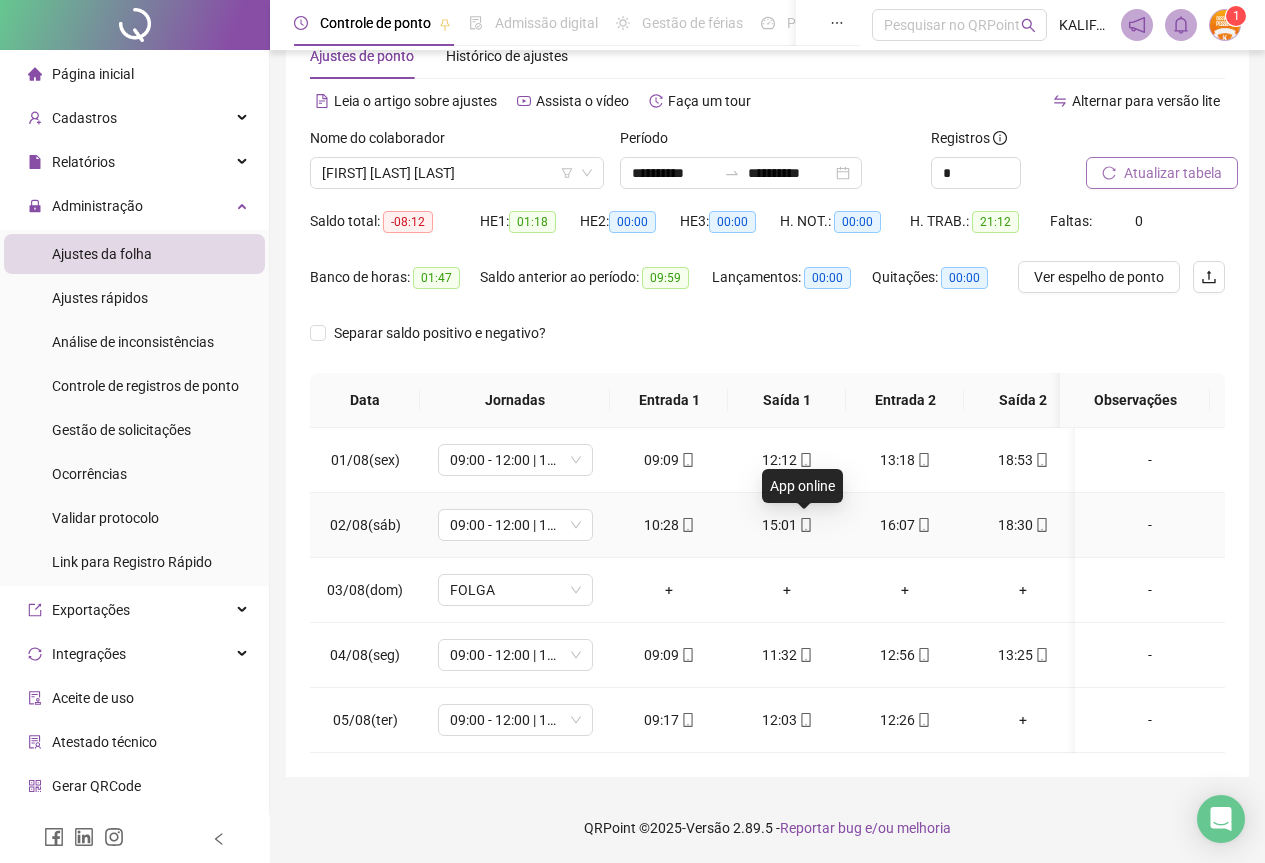 click 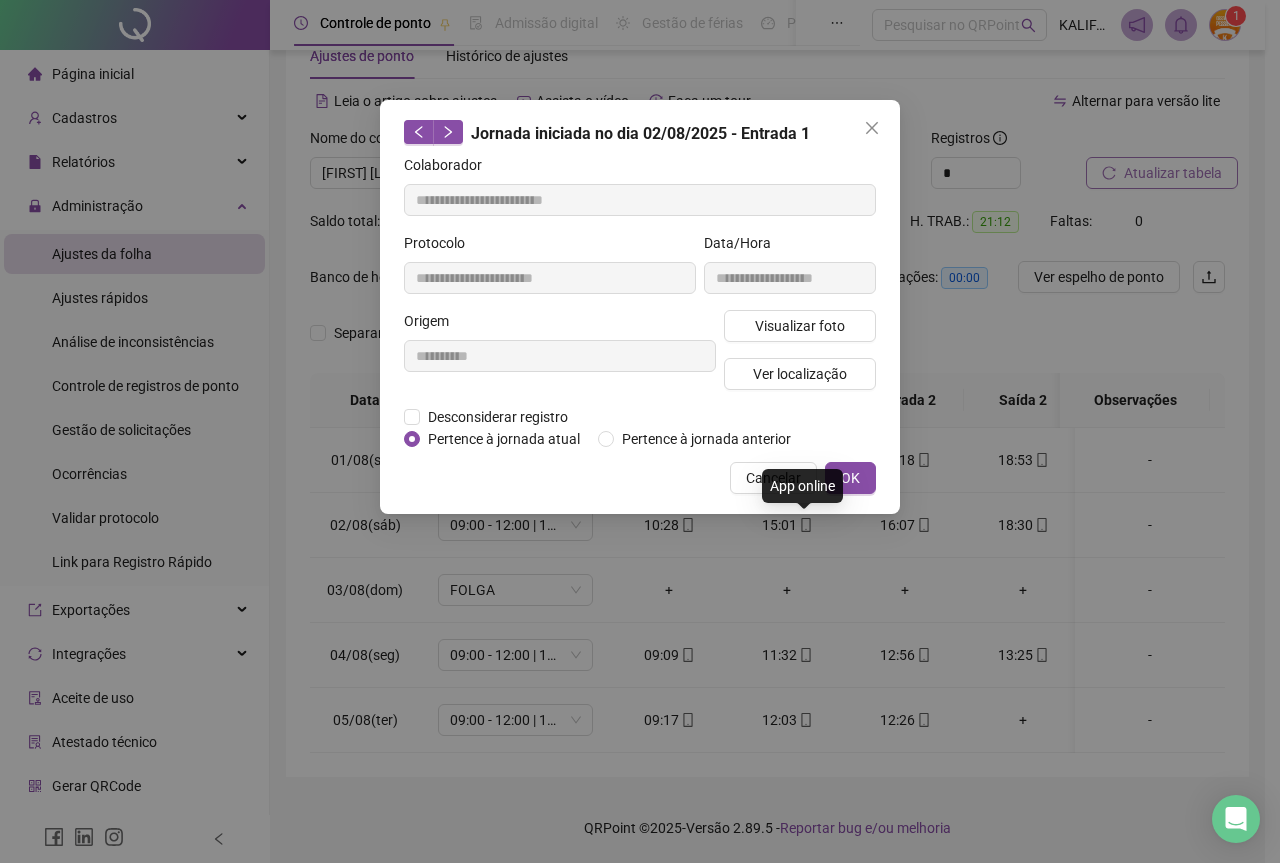 type on "**********" 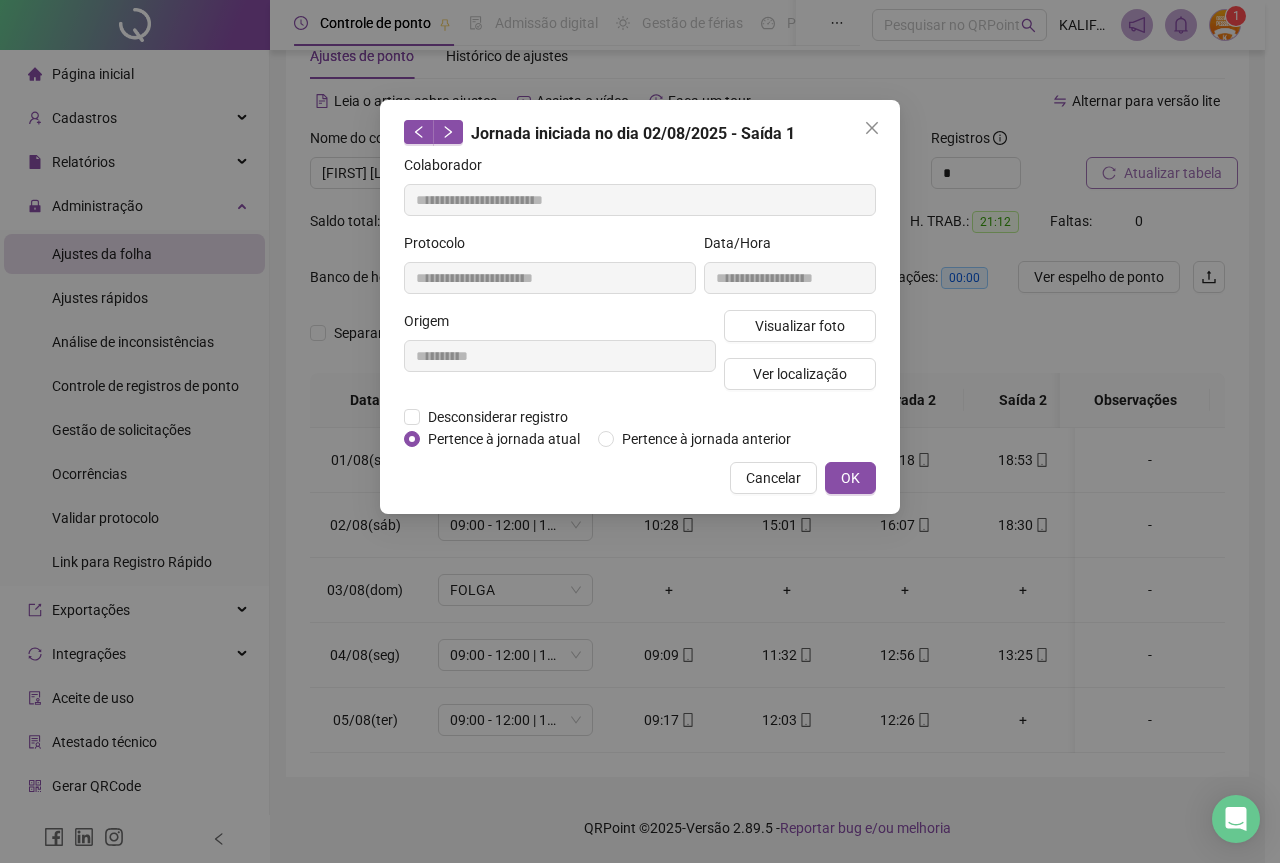 click on "**********" at bounding box center (790, 271) 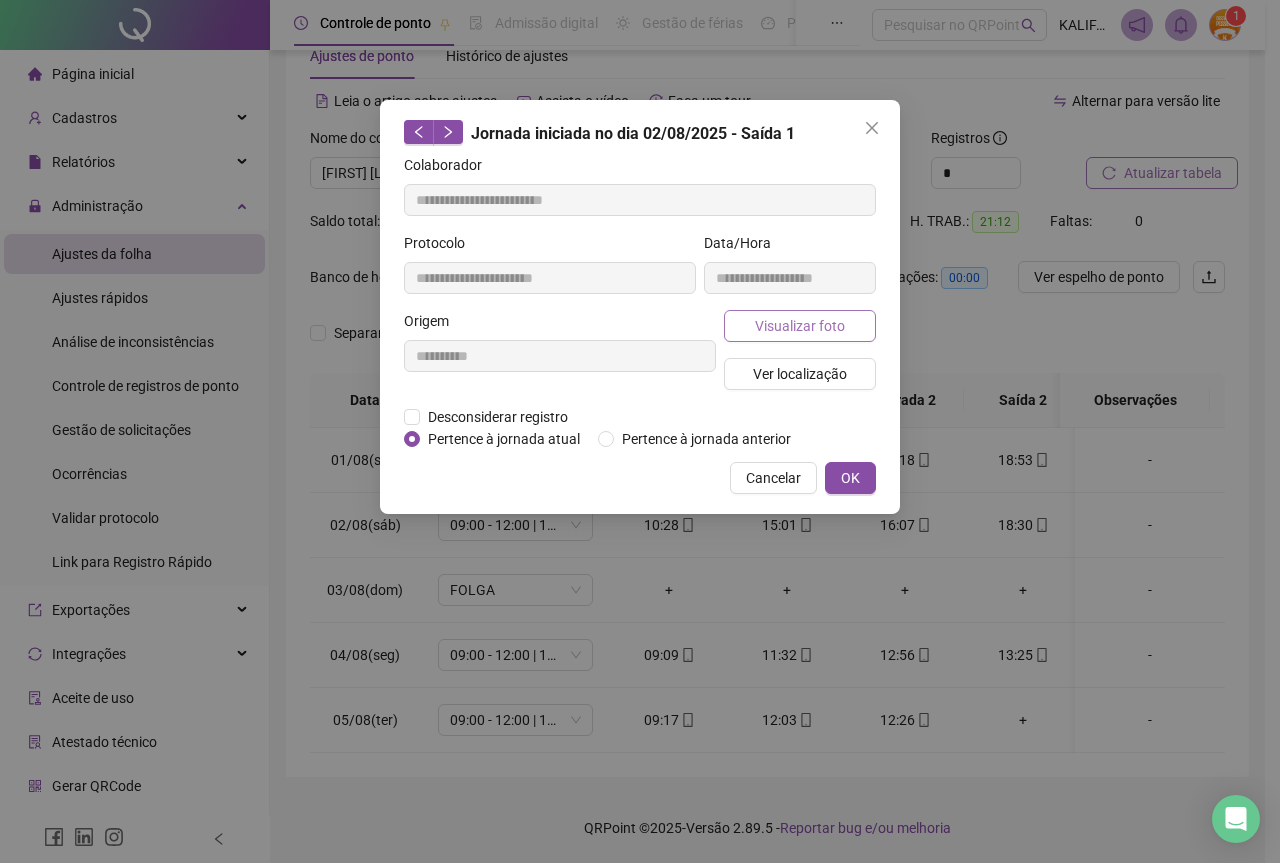 click on "Visualizar foto" at bounding box center (800, 326) 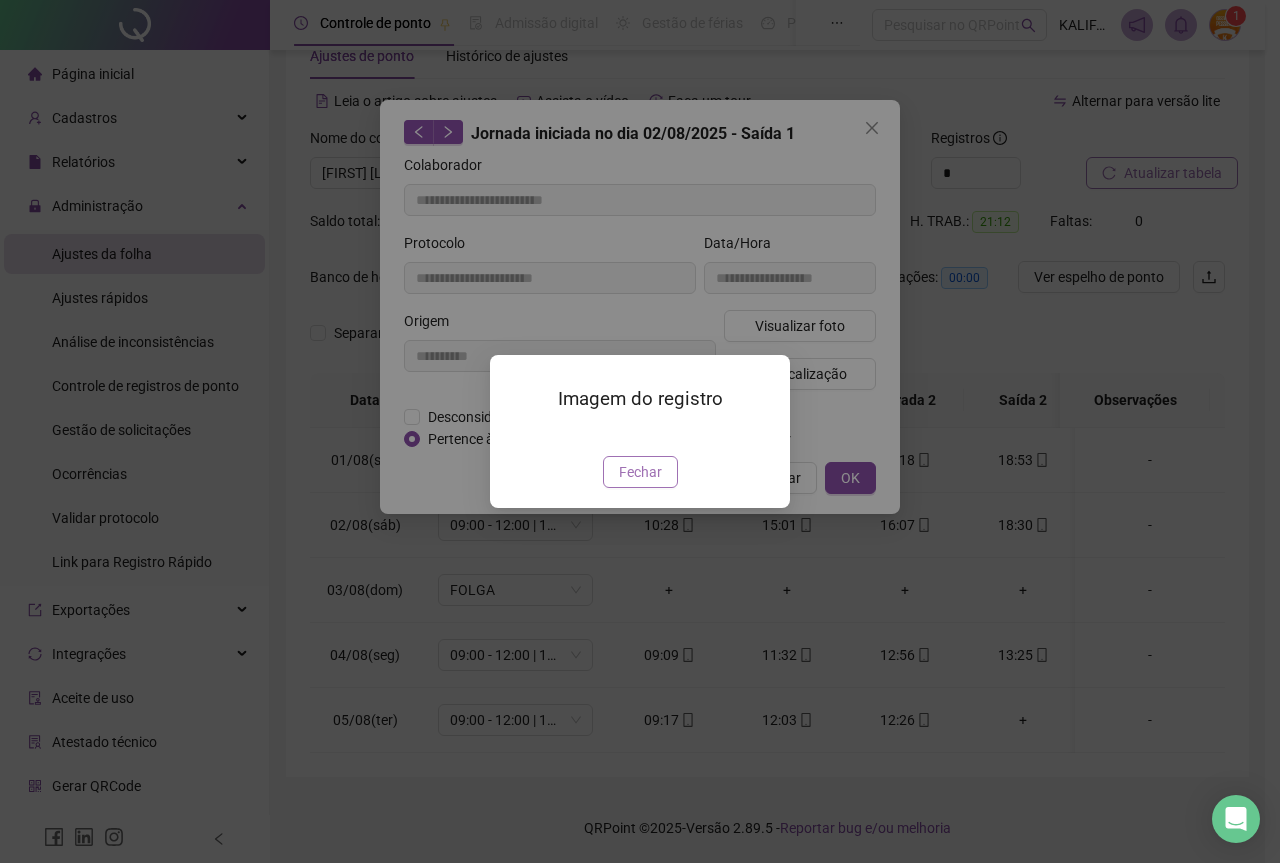 click on "Fechar" at bounding box center [640, 472] 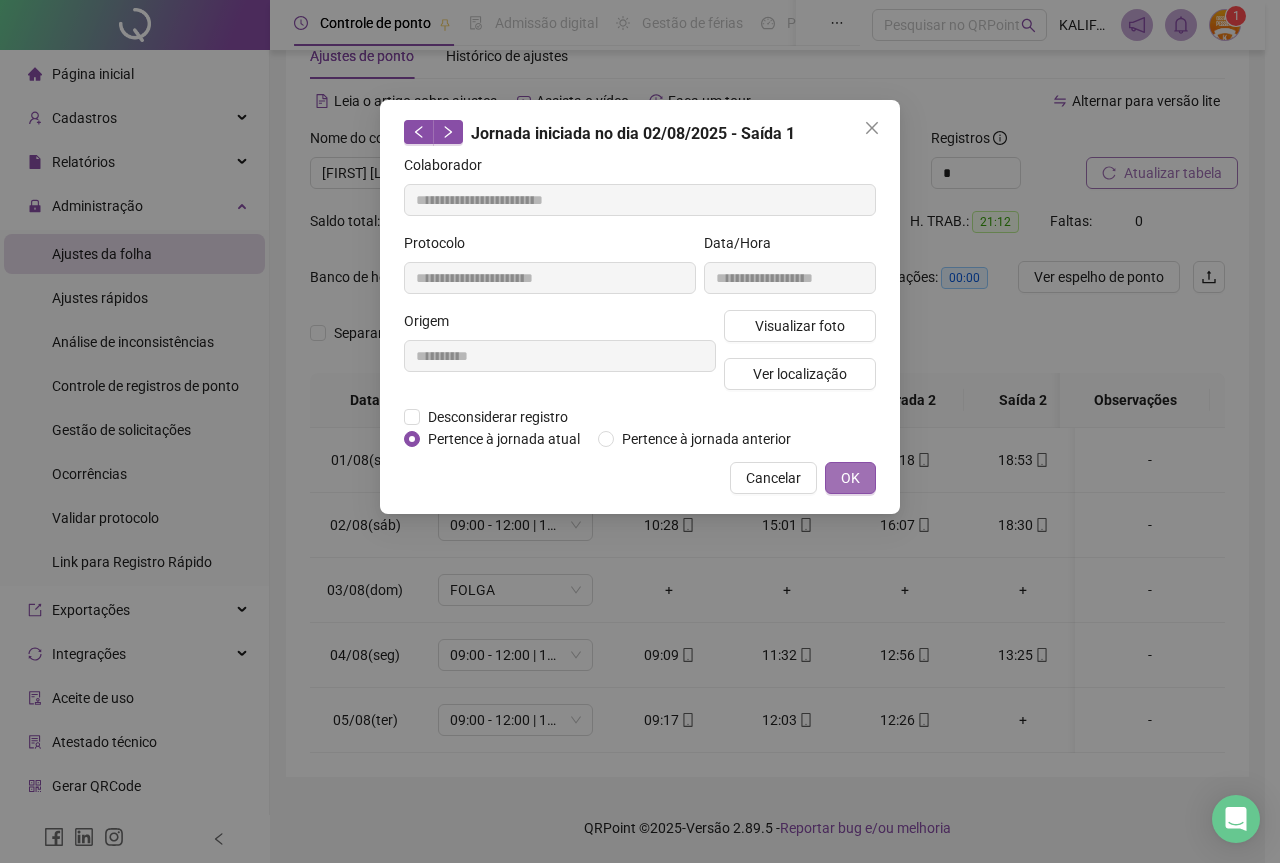 click on "OK" at bounding box center (850, 478) 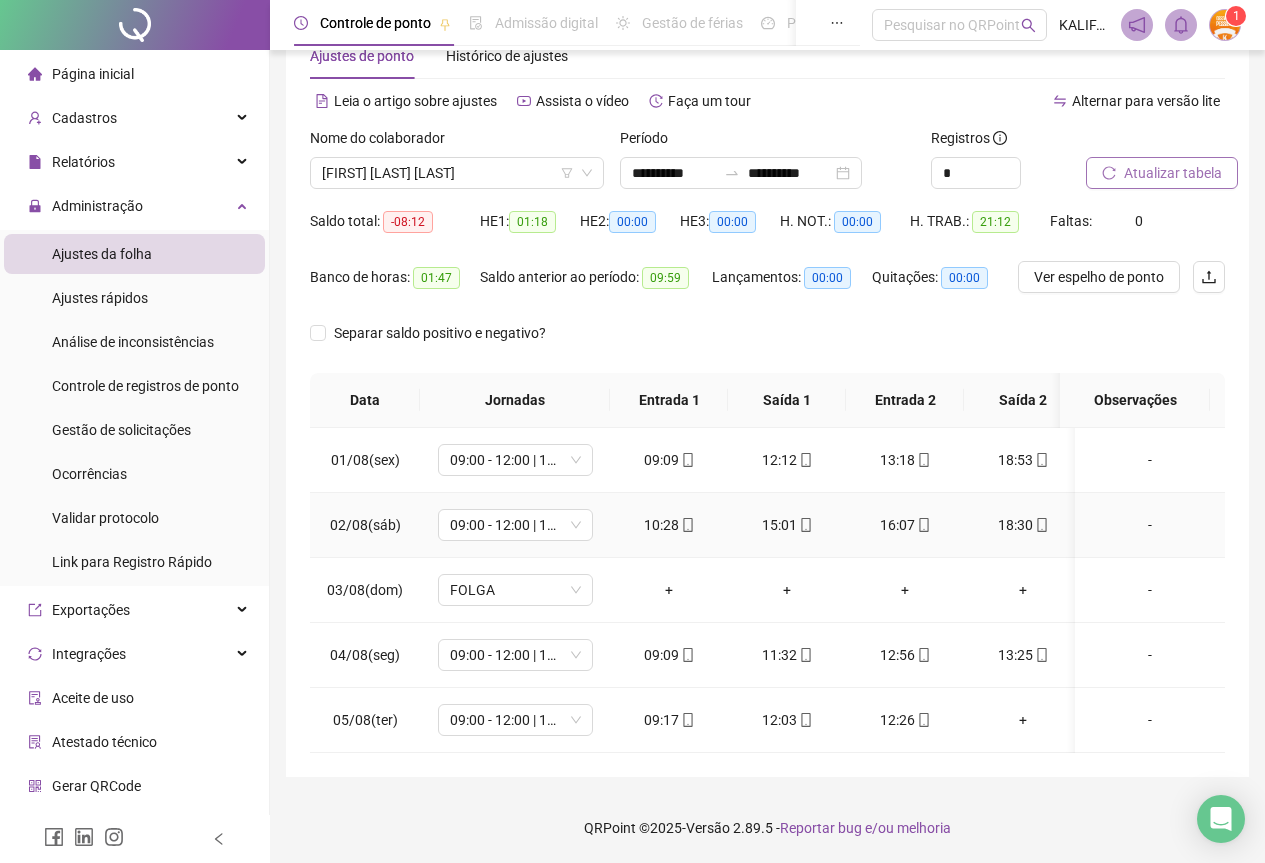 click on "16:07" at bounding box center [905, 525] 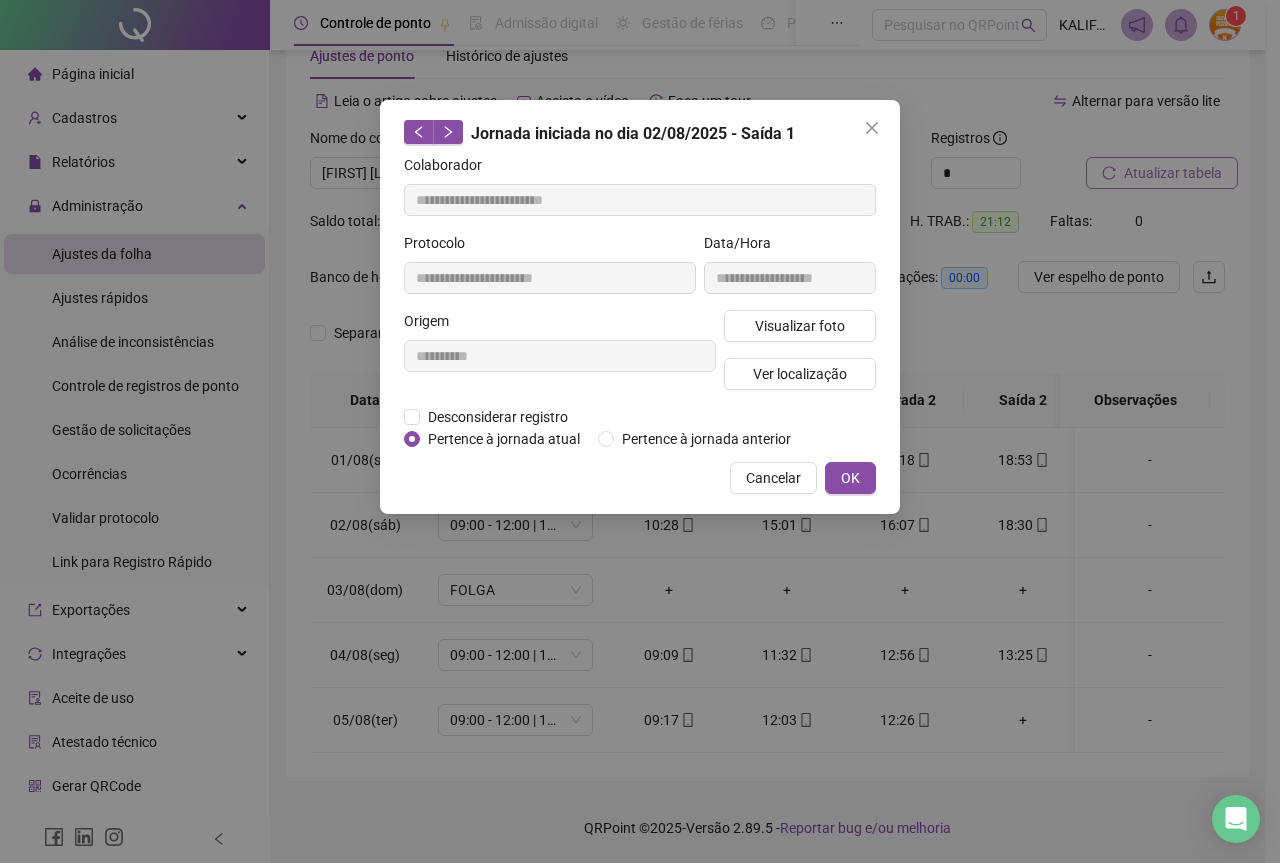 type on "**********" 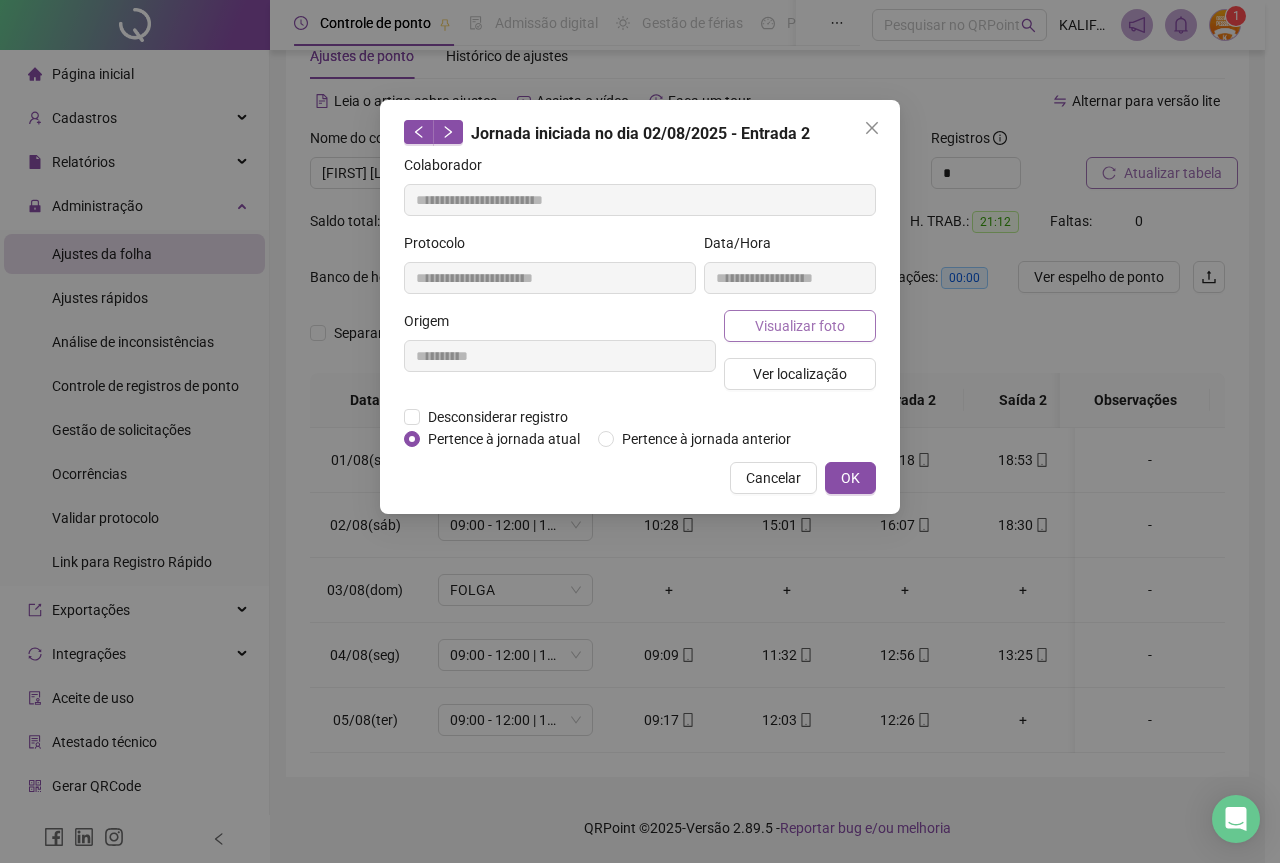 click on "Visualizar foto" at bounding box center [800, 326] 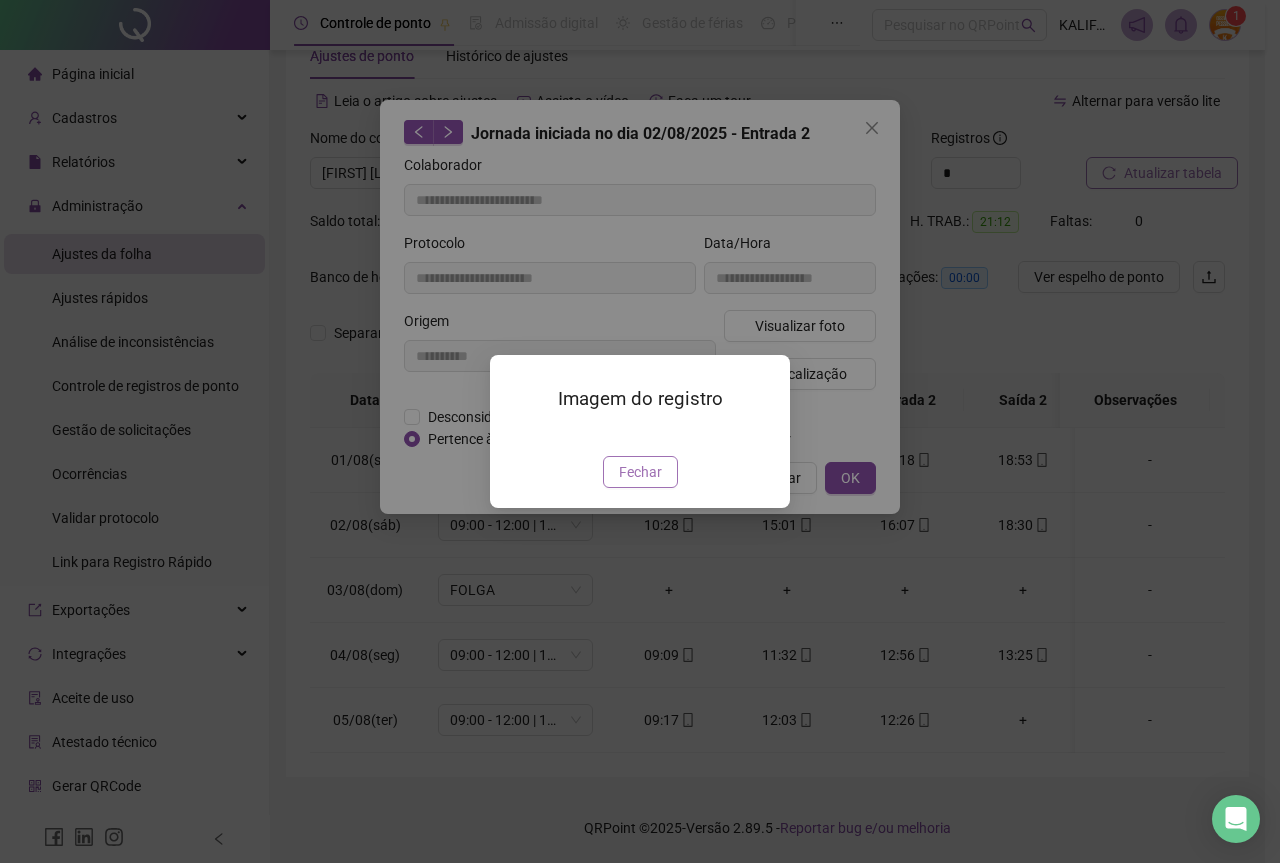 click on "Fechar" at bounding box center (640, 472) 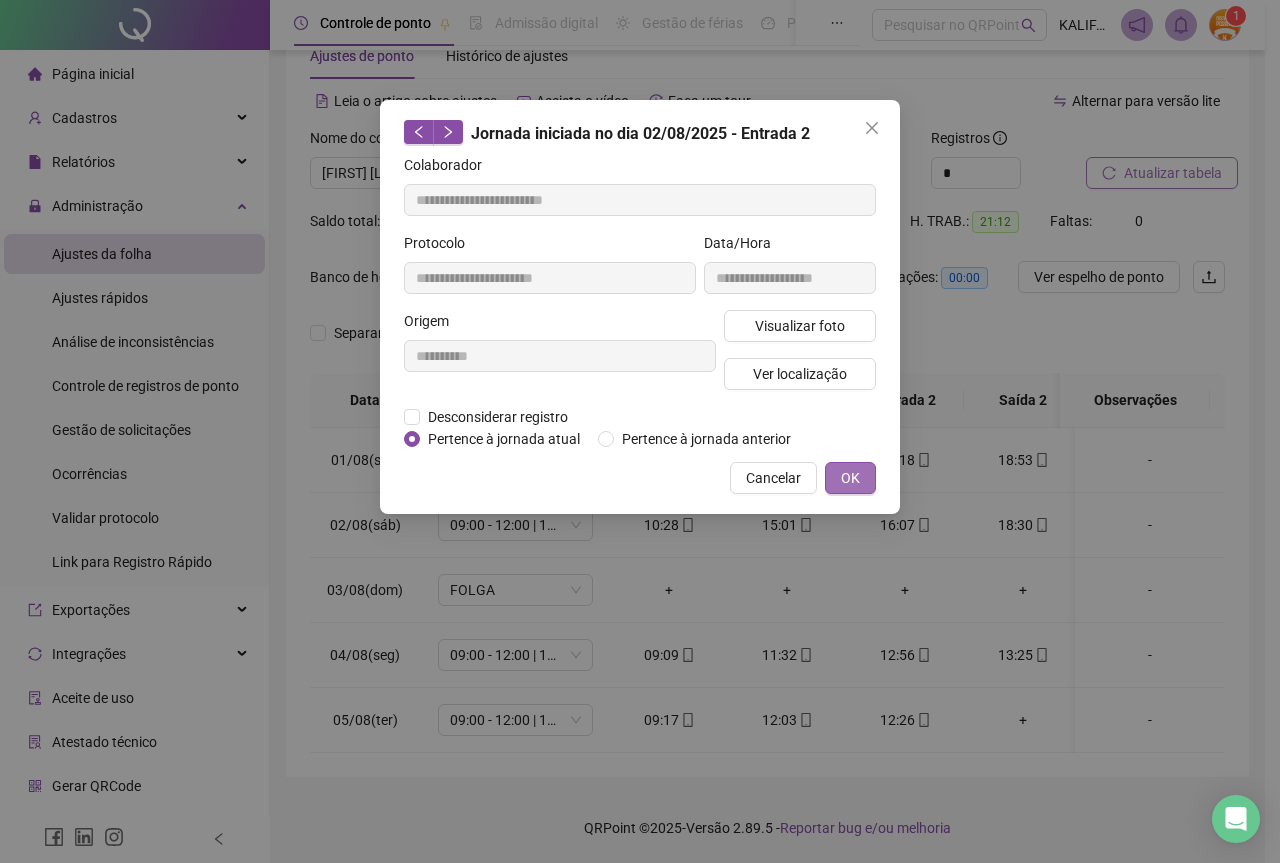click on "OK" at bounding box center (850, 478) 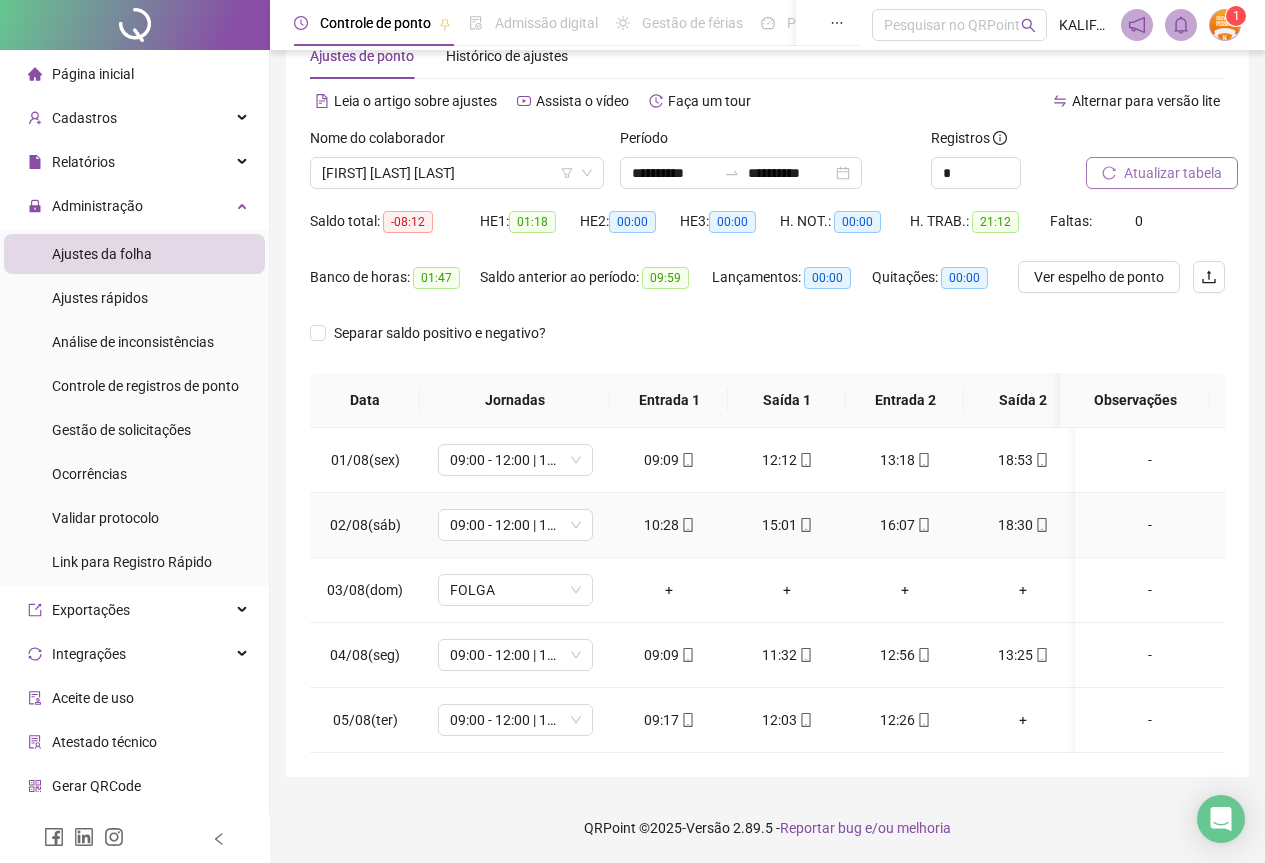 click at bounding box center (1041, 525) 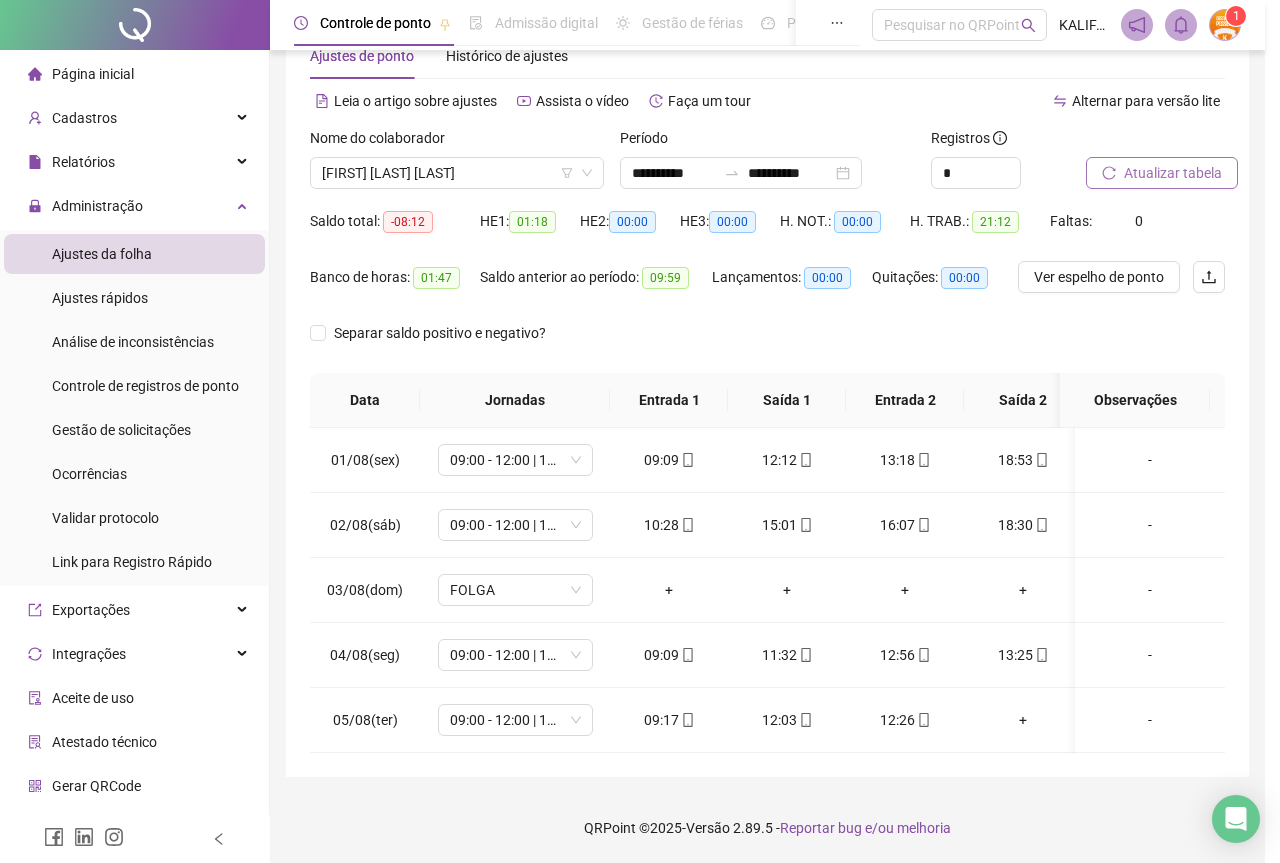 type on "**********" 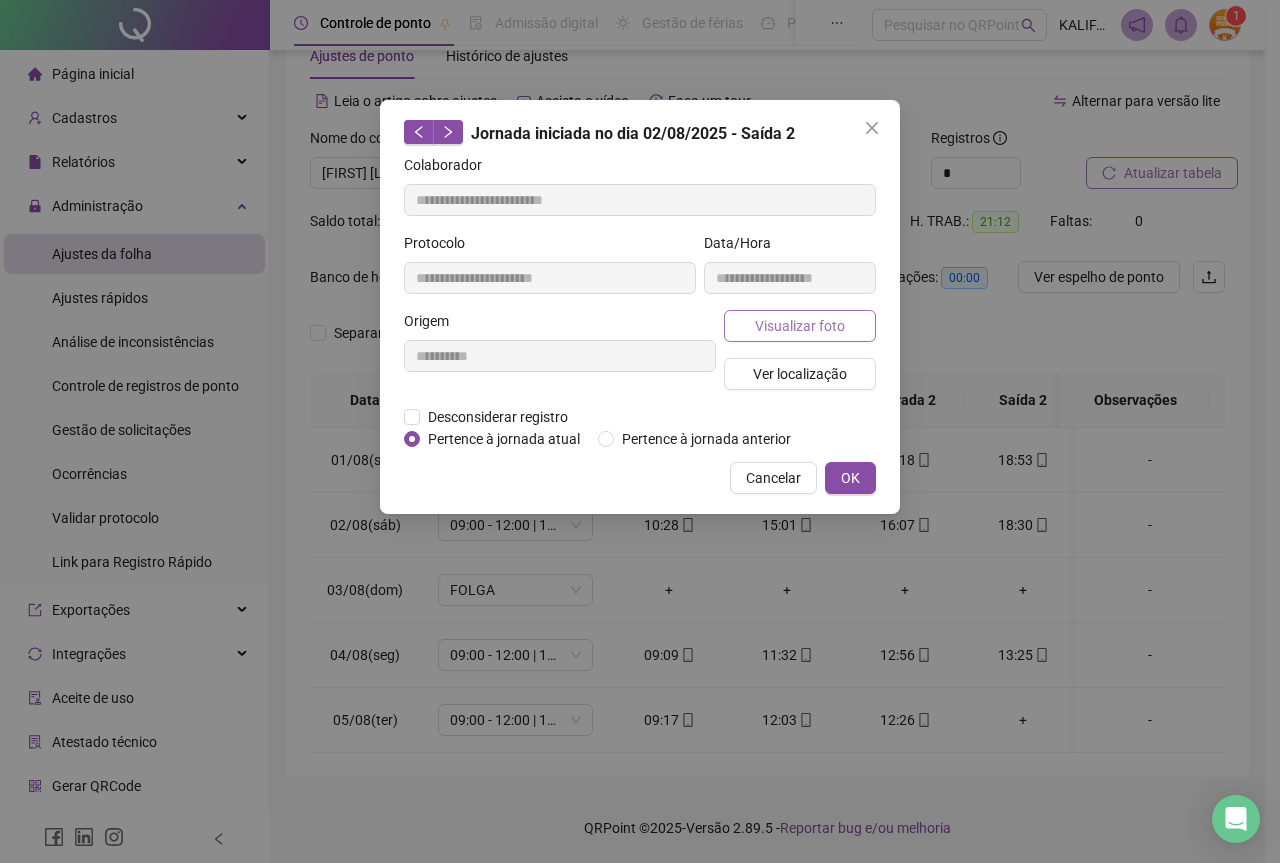 click on "Visualizar foto" at bounding box center (800, 326) 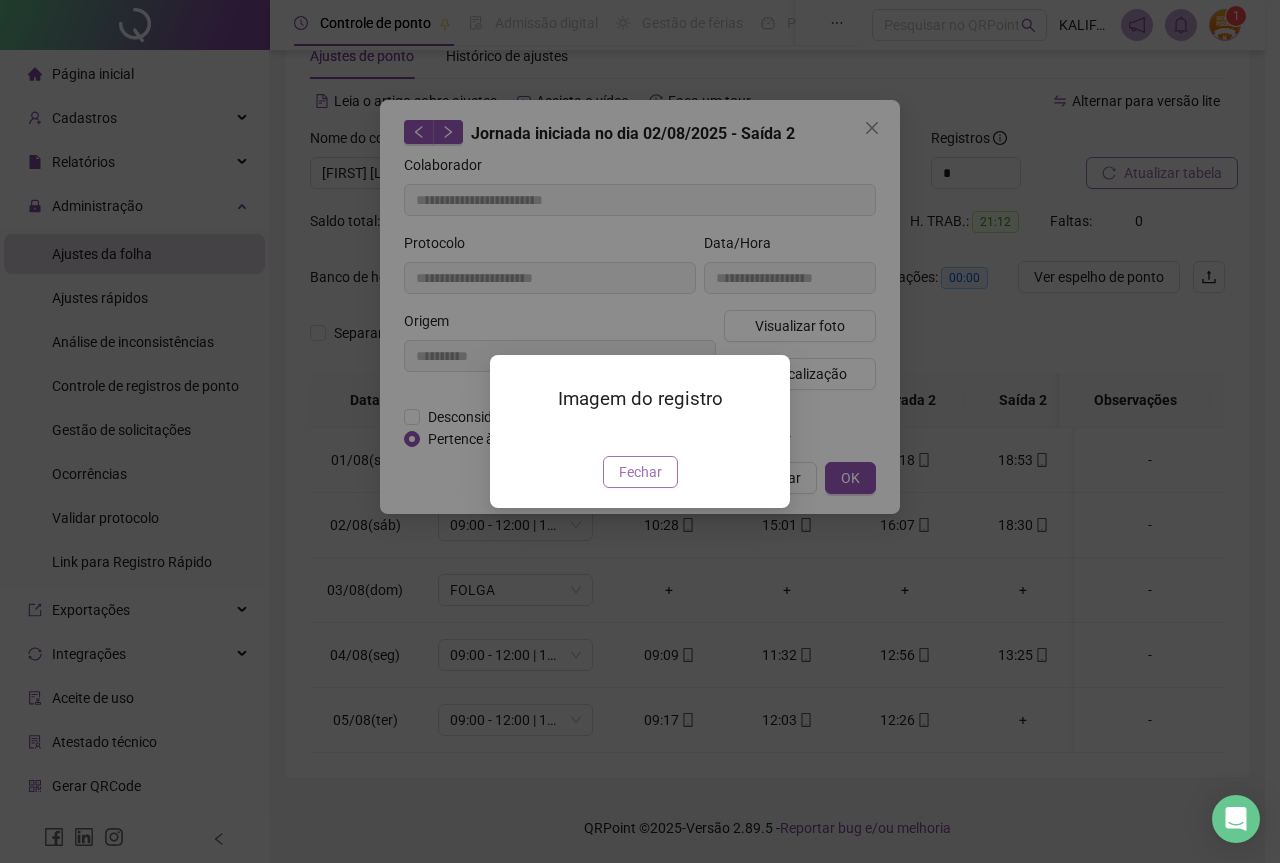 click on "Fechar" at bounding box center (640, 472) 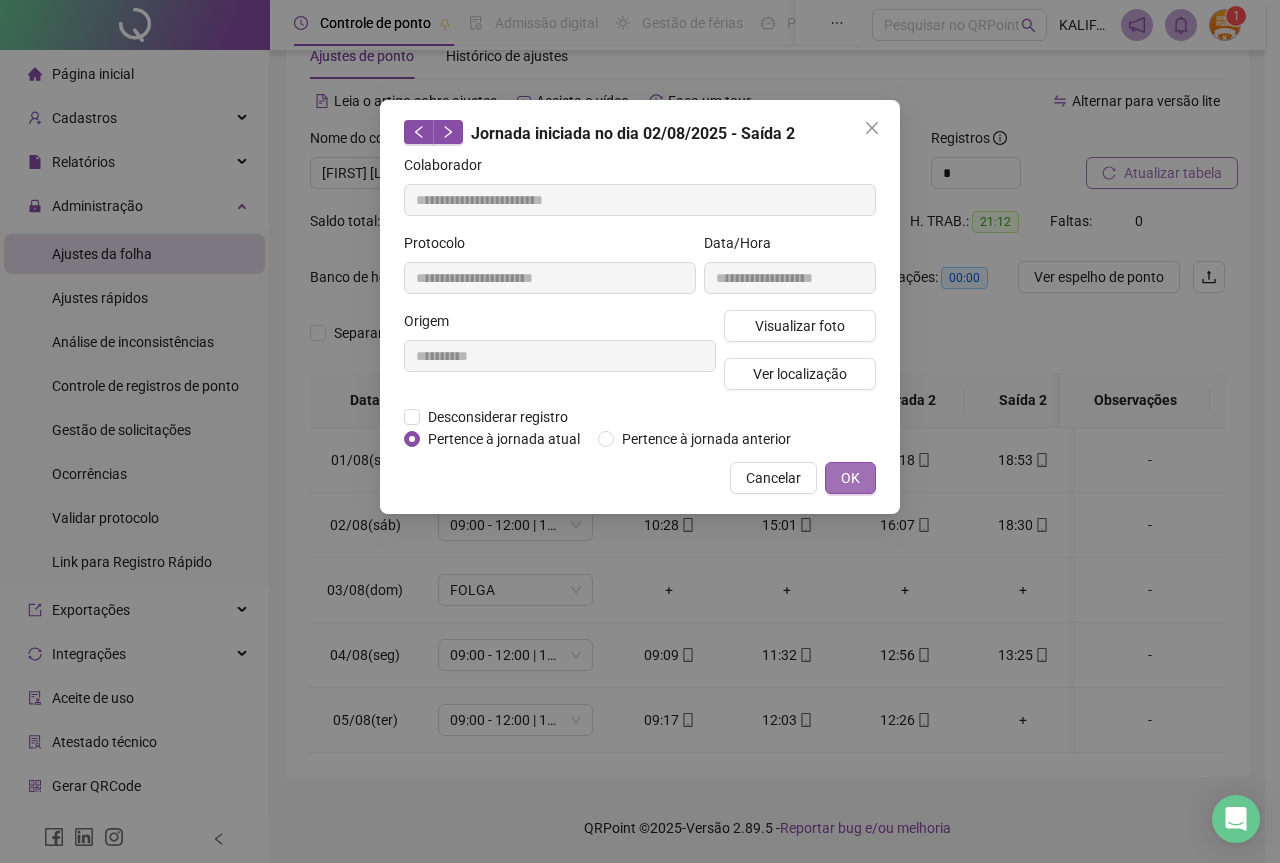 click on "OK" at bounding box center (850, 478) 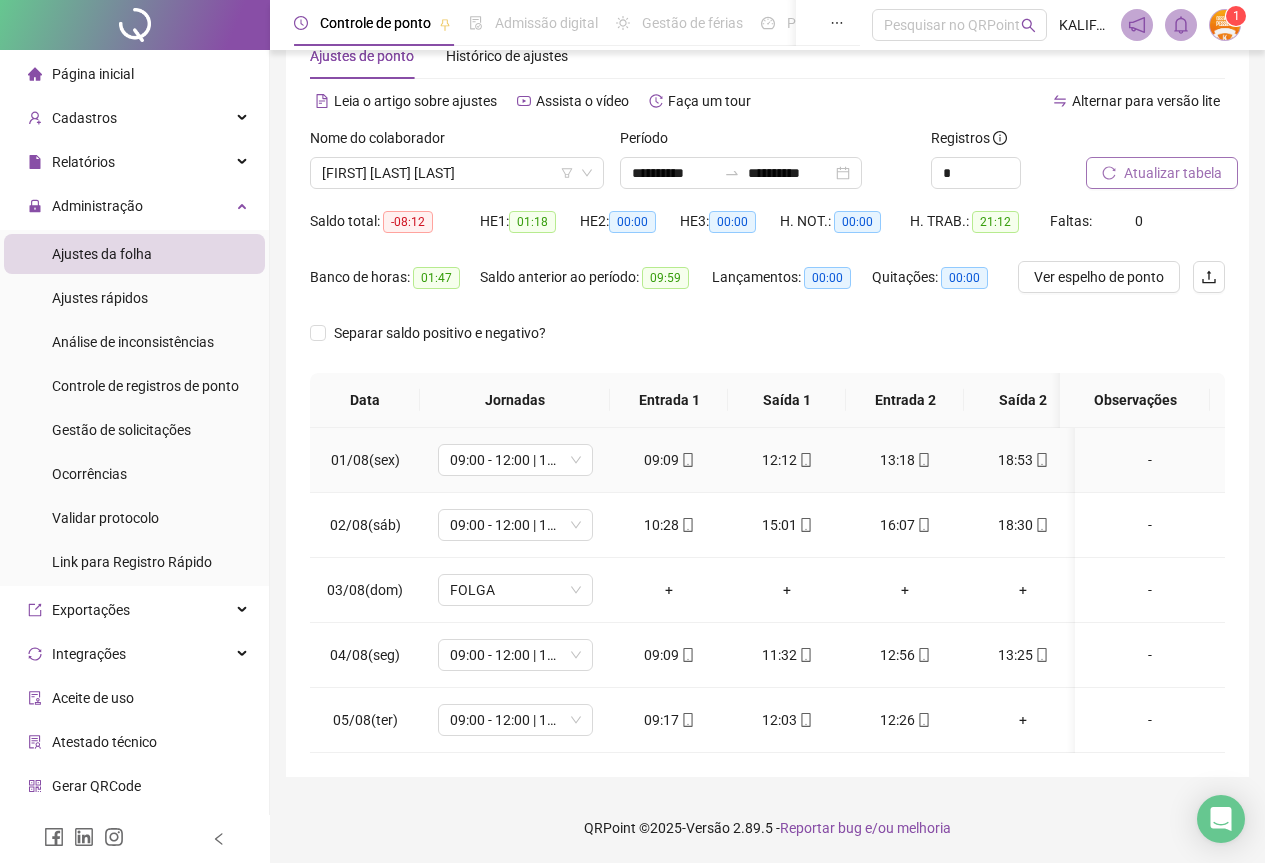 click on "09:09" at bounding box center (669, 460) 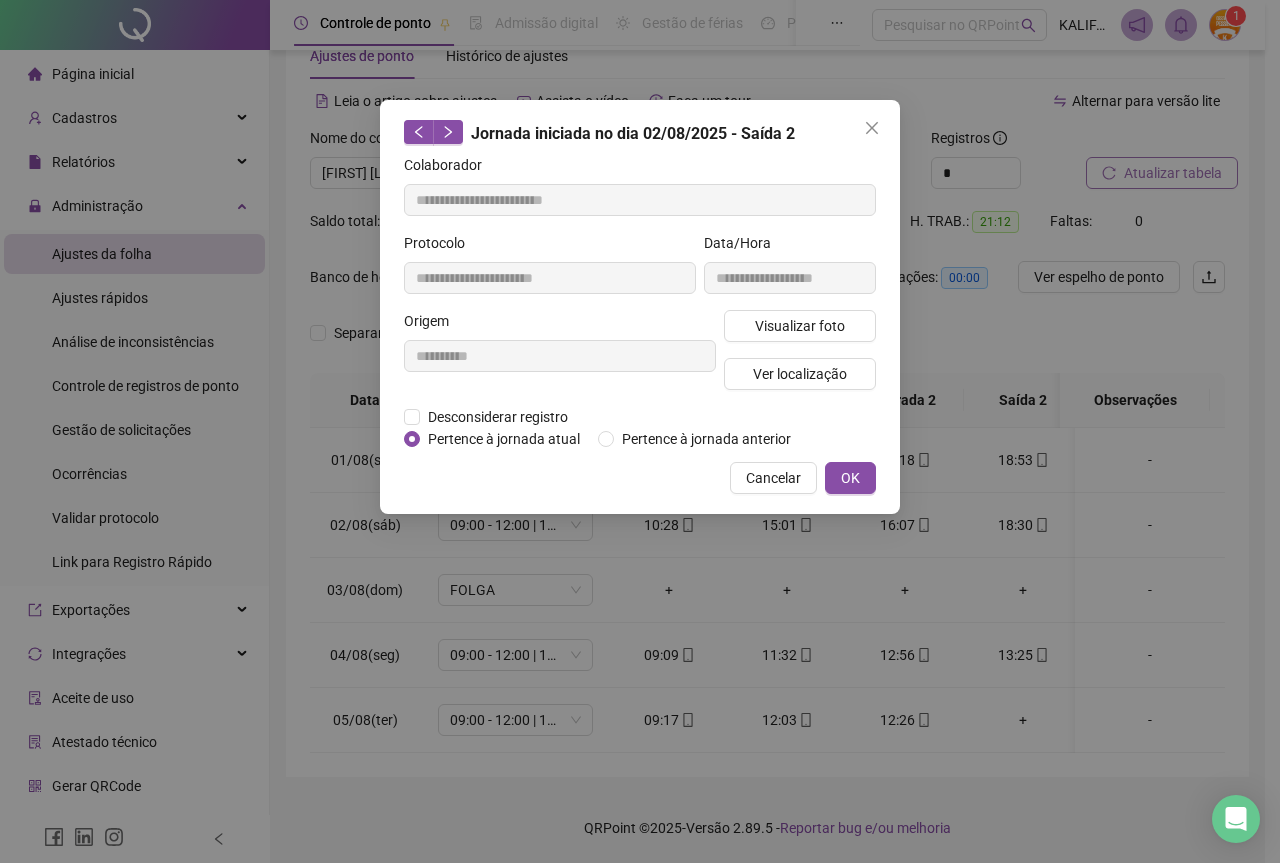 type on "**********" 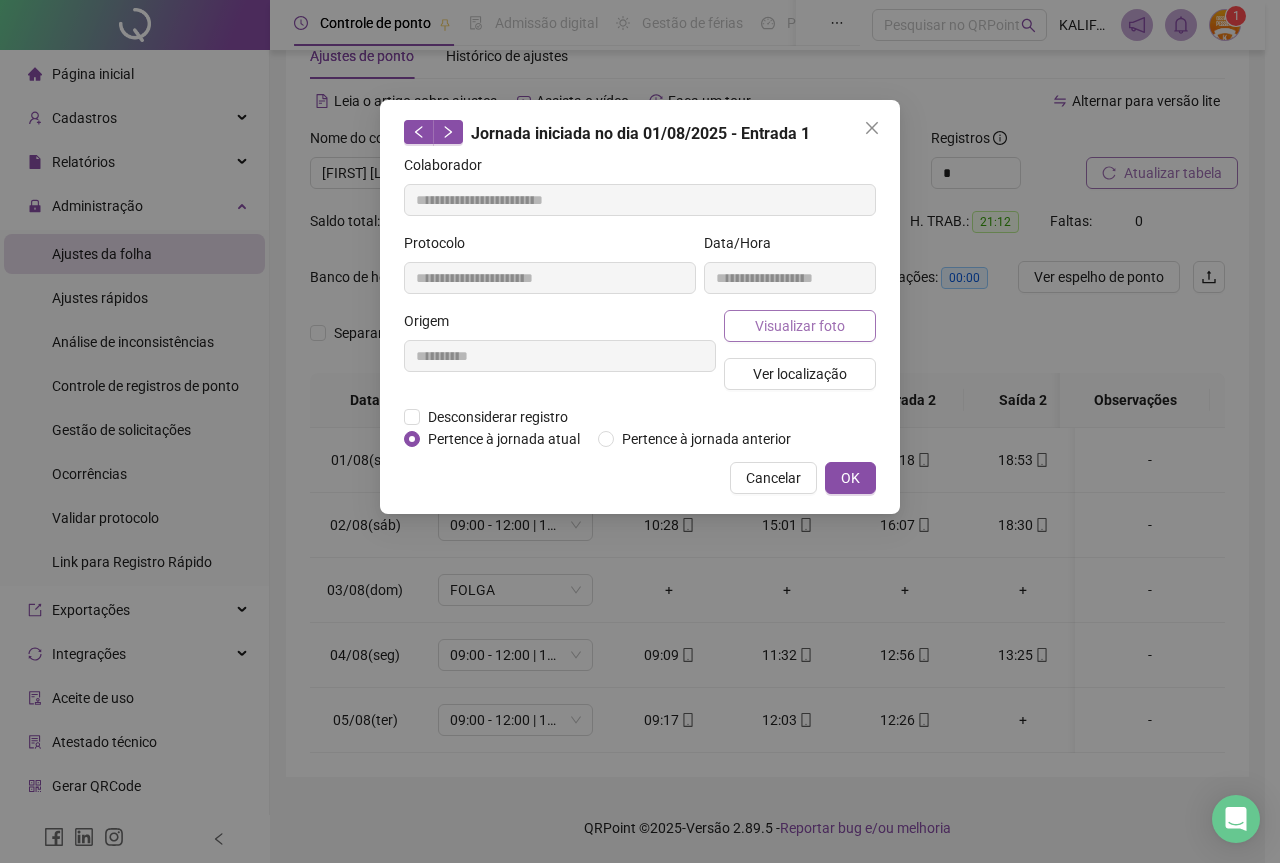 click on "Visualizar foto" at bounding box center (800, 326) 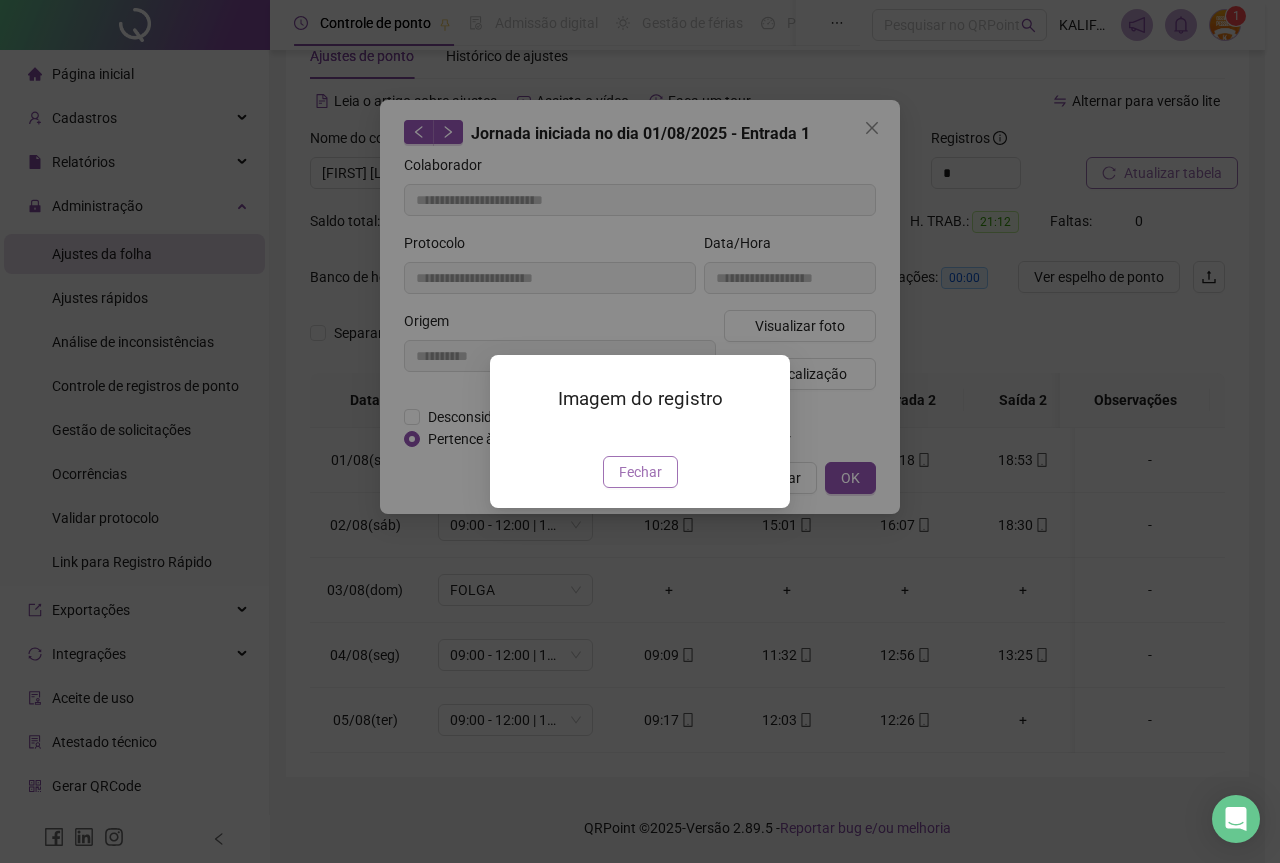 click on "Fechar" at bounding box center (640, 472) 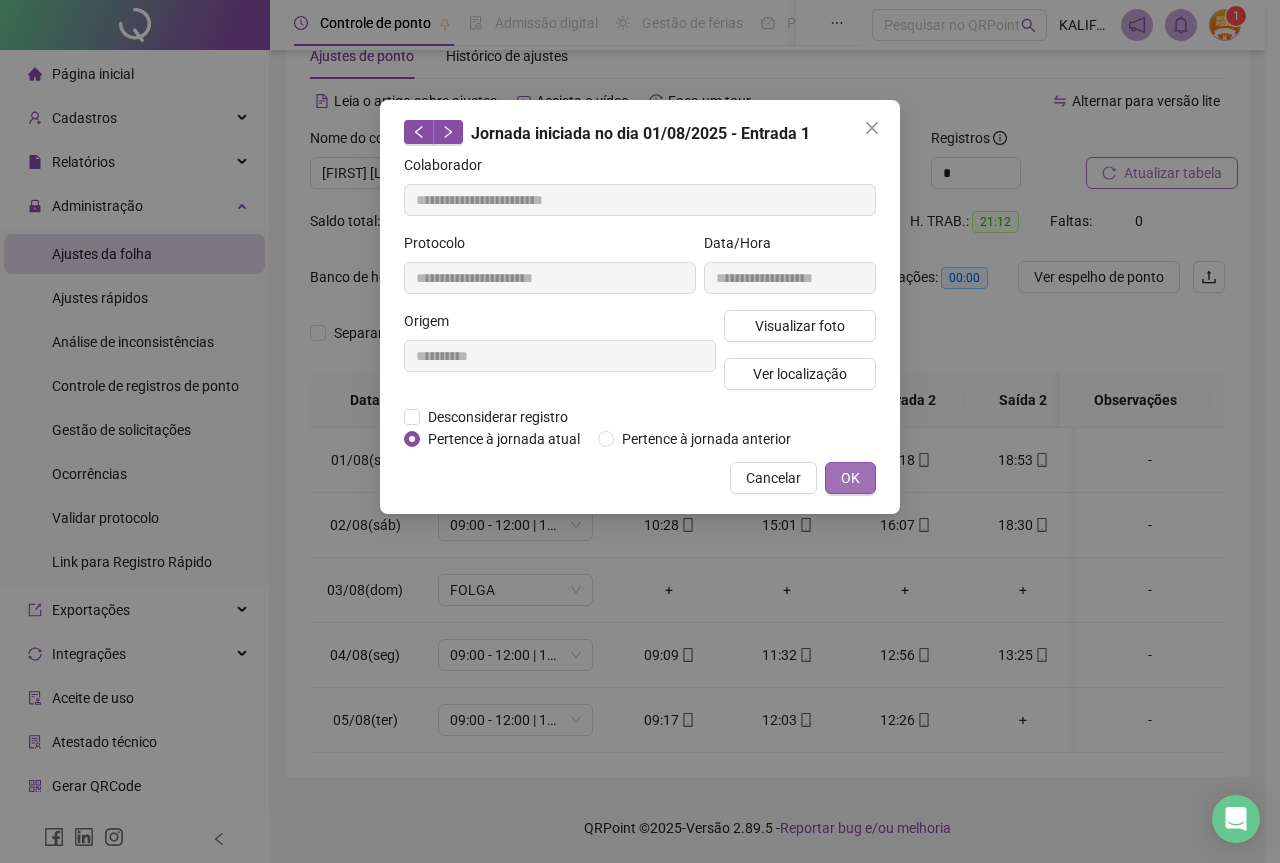 click on "OK" at bounding box center (850, 478) 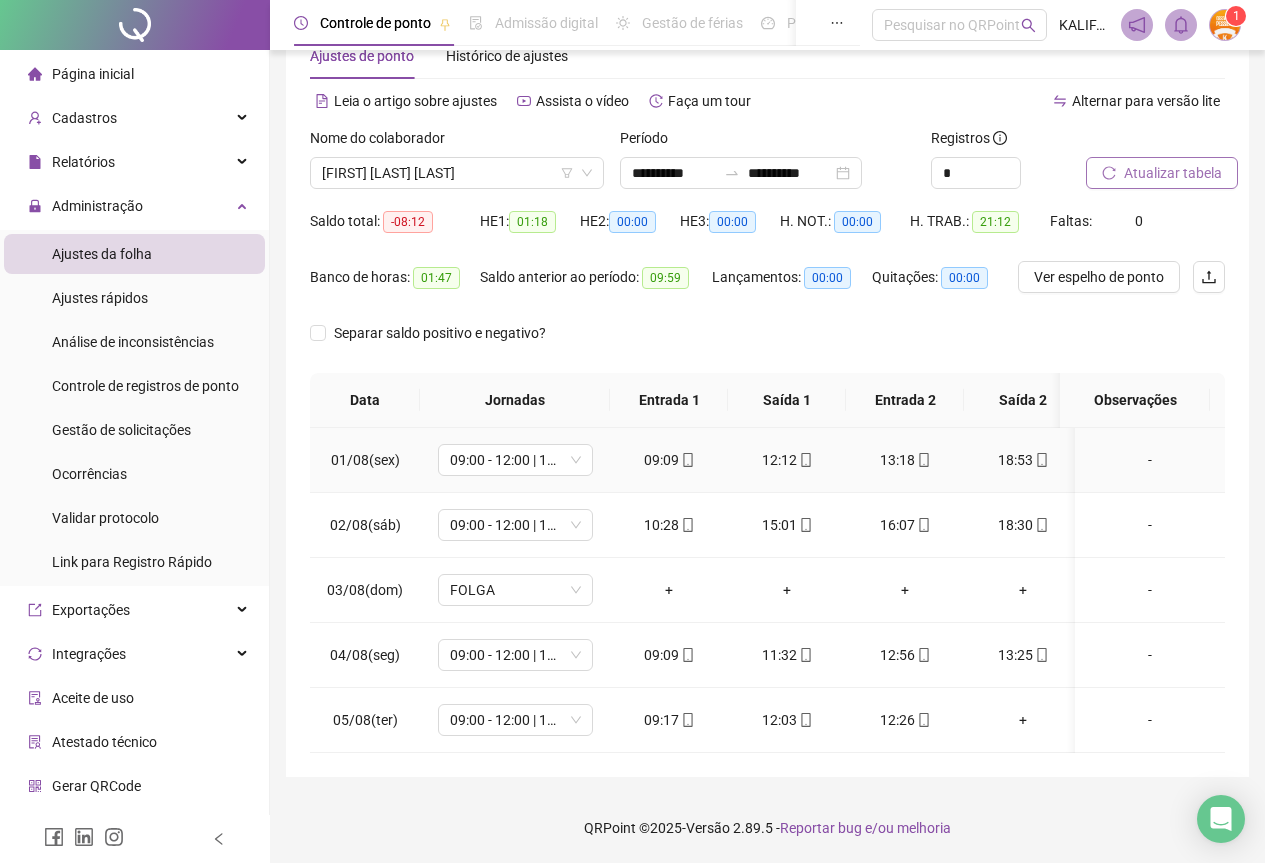 click on "12:12" at bounding box center [787, 460] 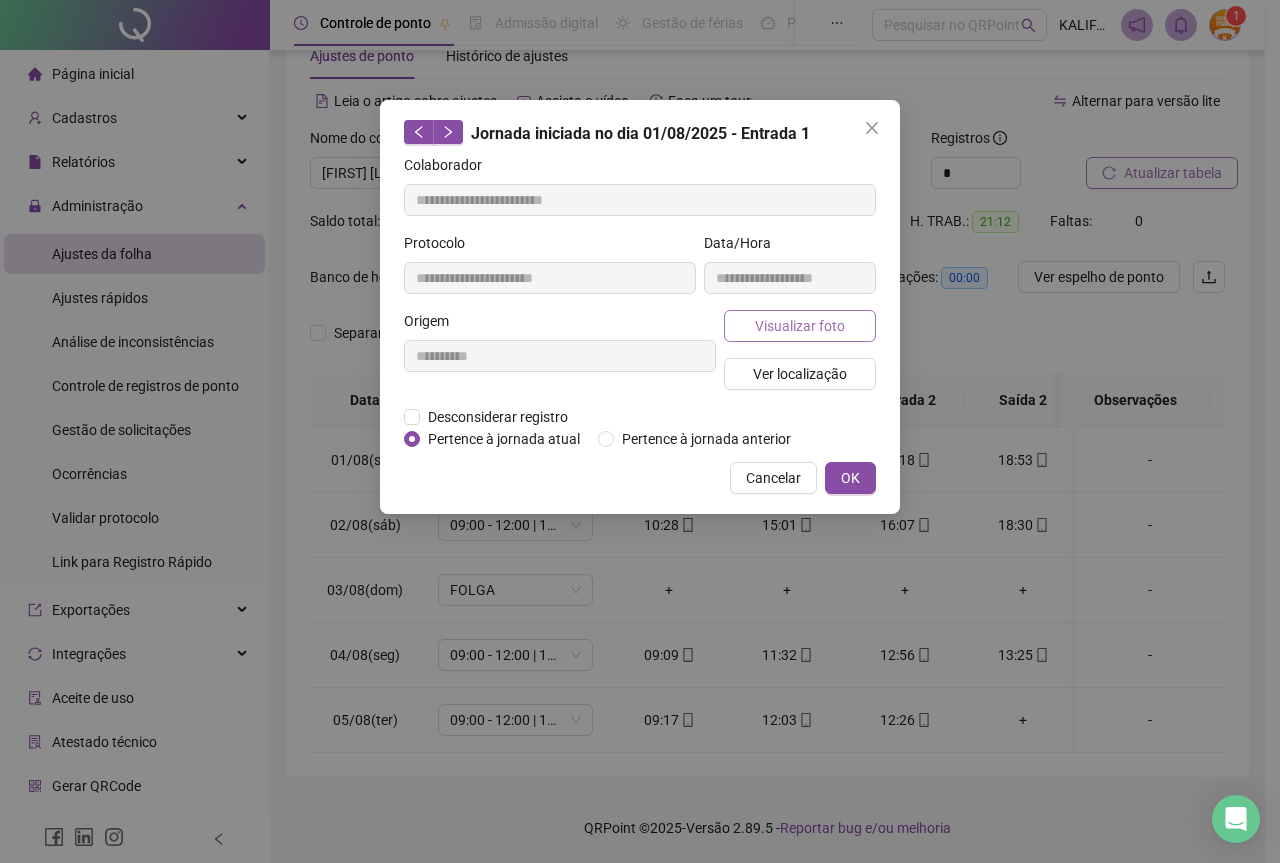 type on "**********" 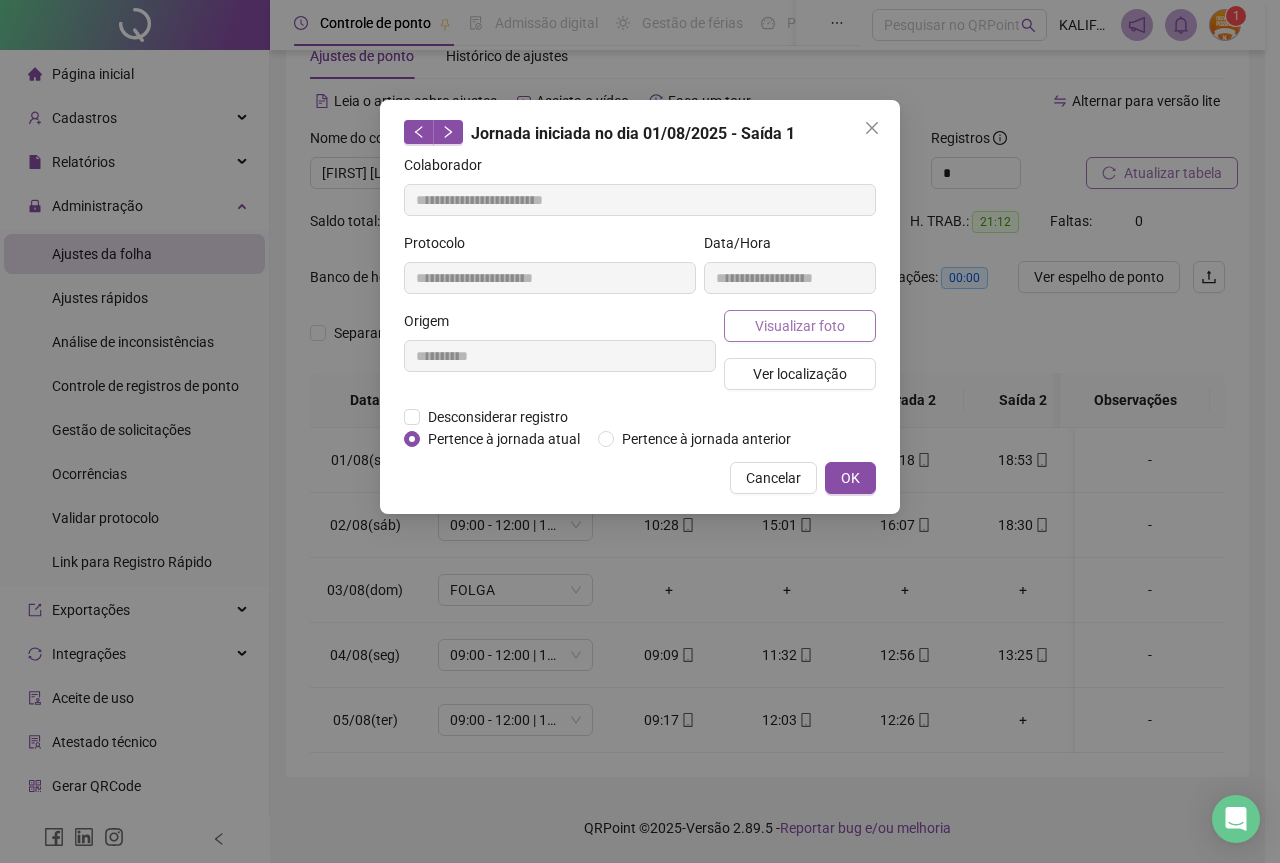 click on "Visualizar foto" at bounding box center (800, 326) 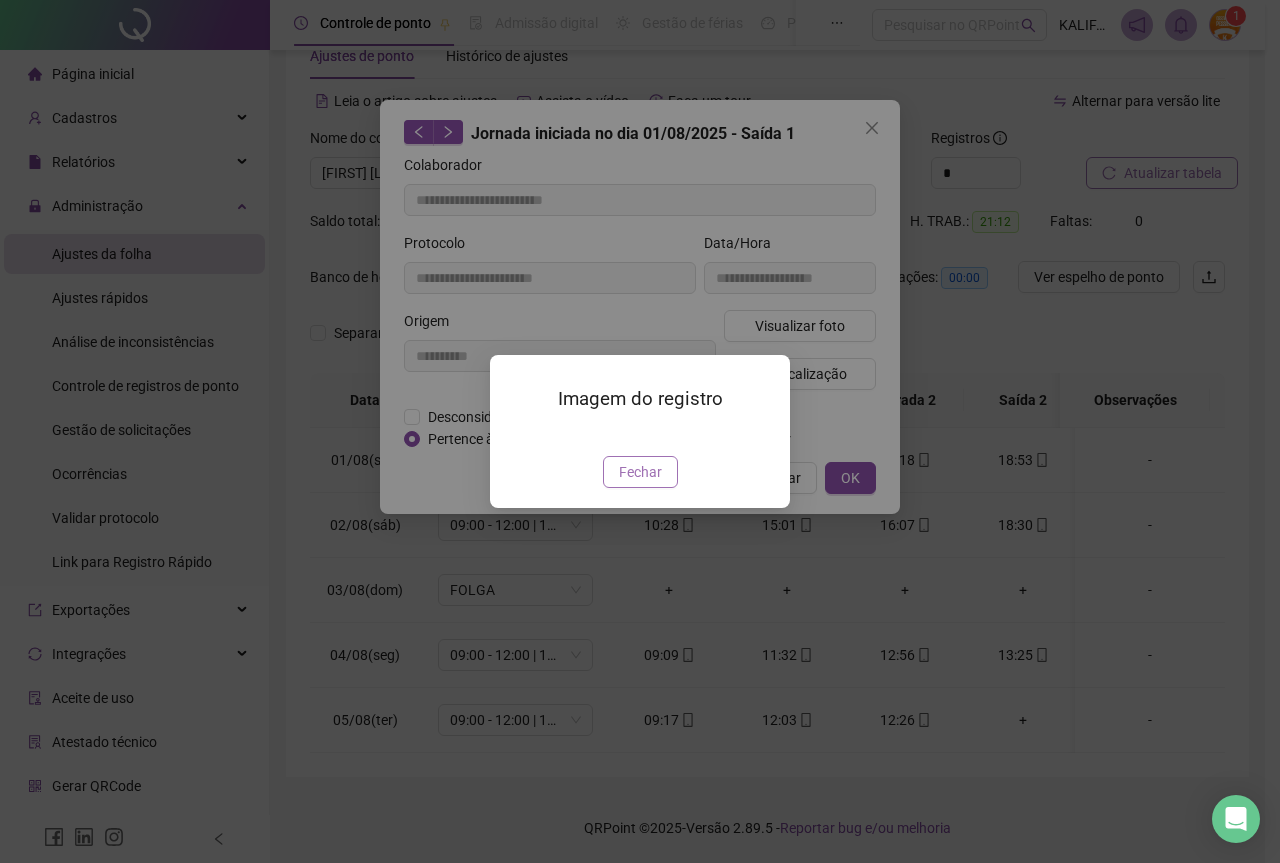 click on "Fechar" at bounding box center [640, 472] 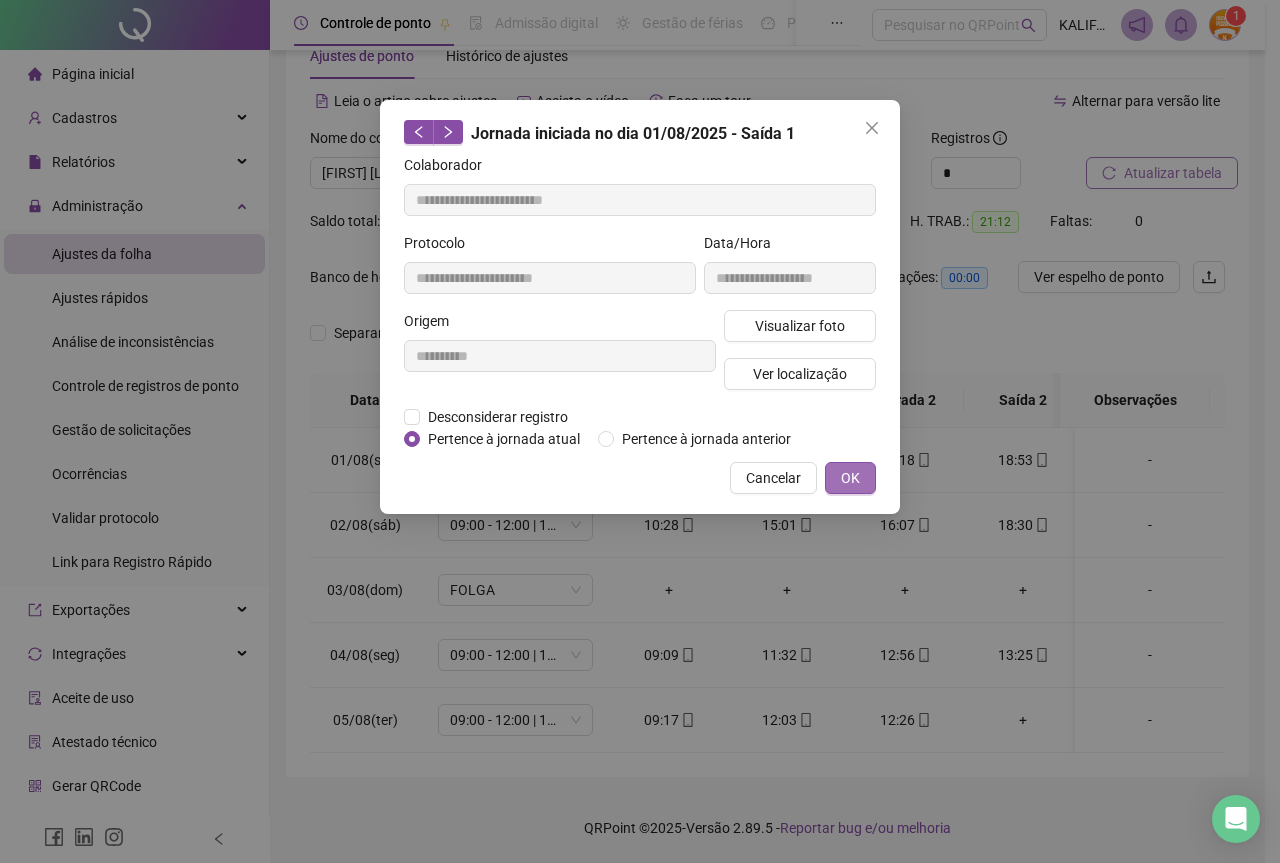 click on "OK" at bounding box center [850, 478] 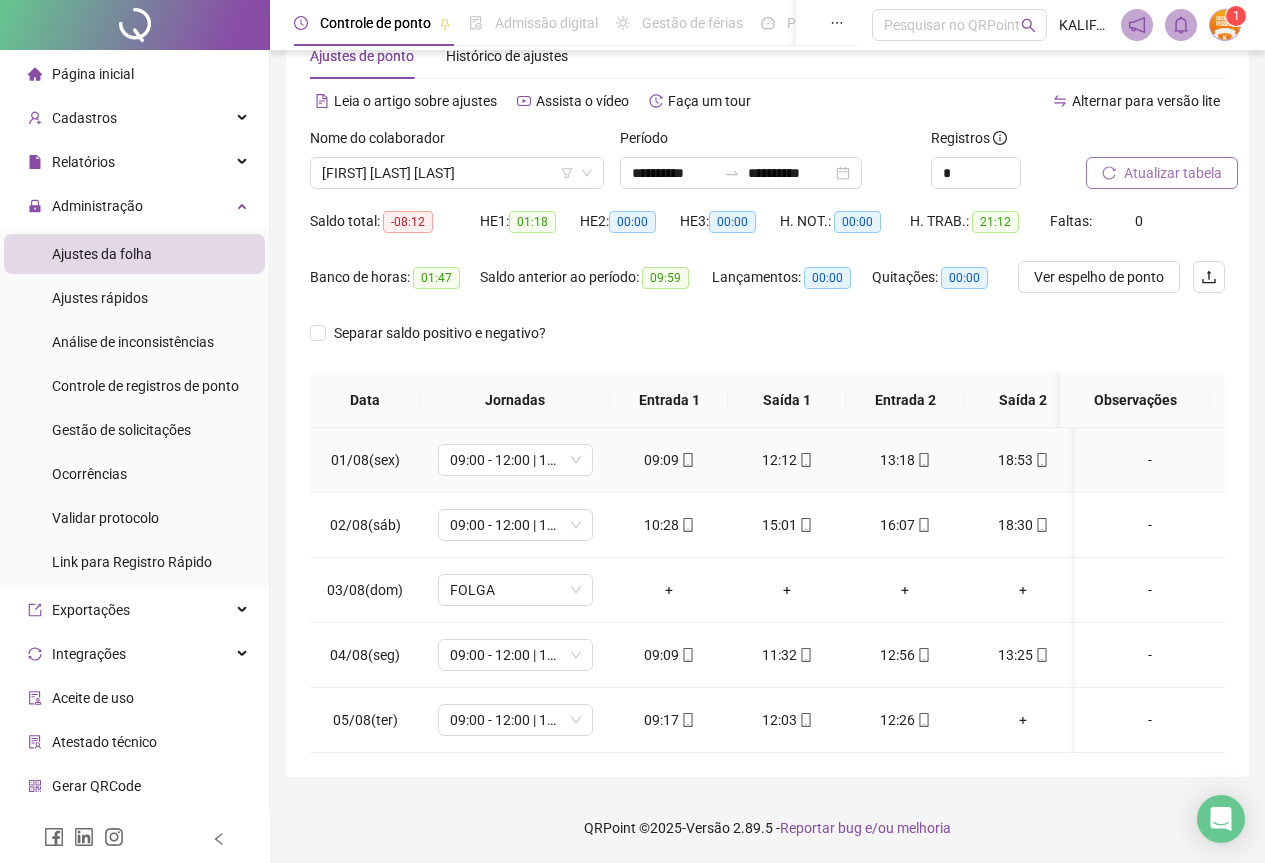 click on "13:18" at bounding box center [905, 460] 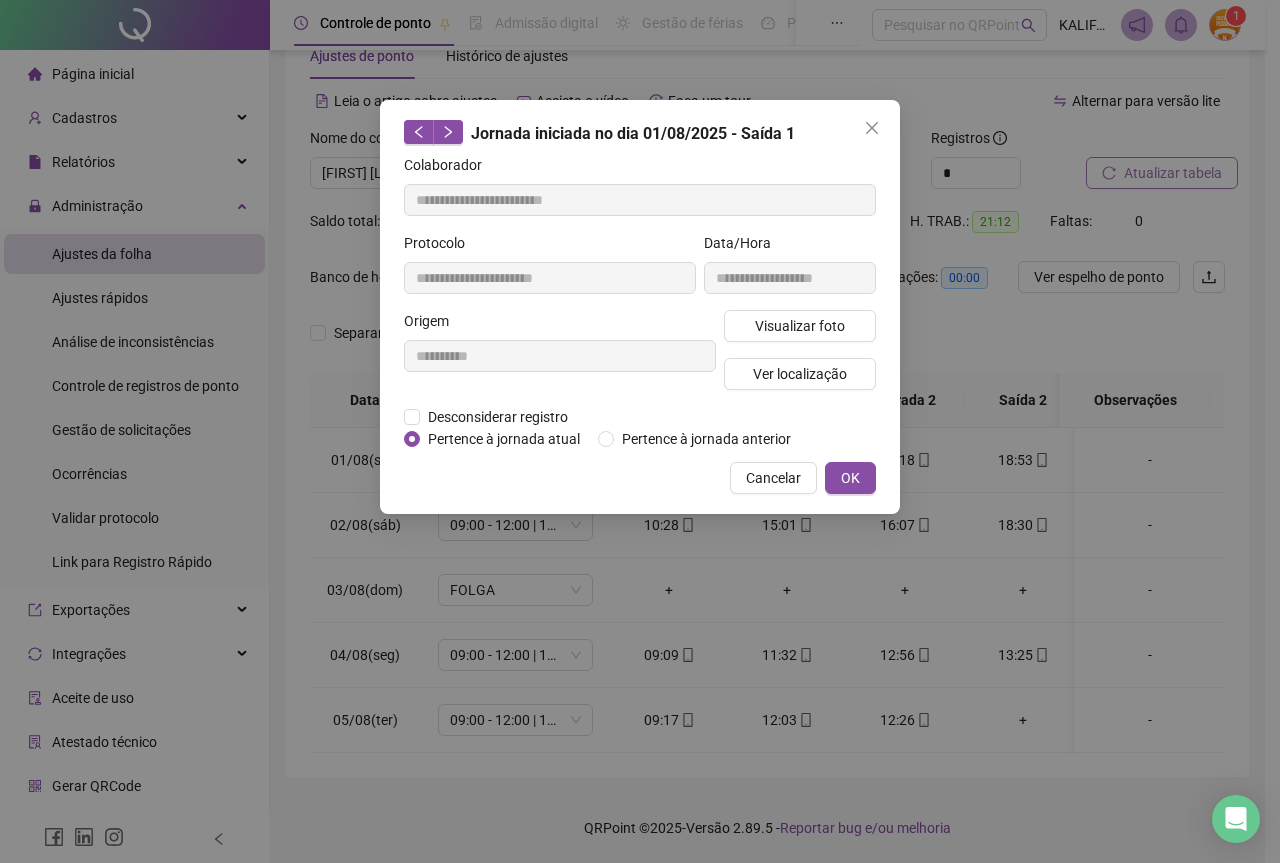 type on "**********" 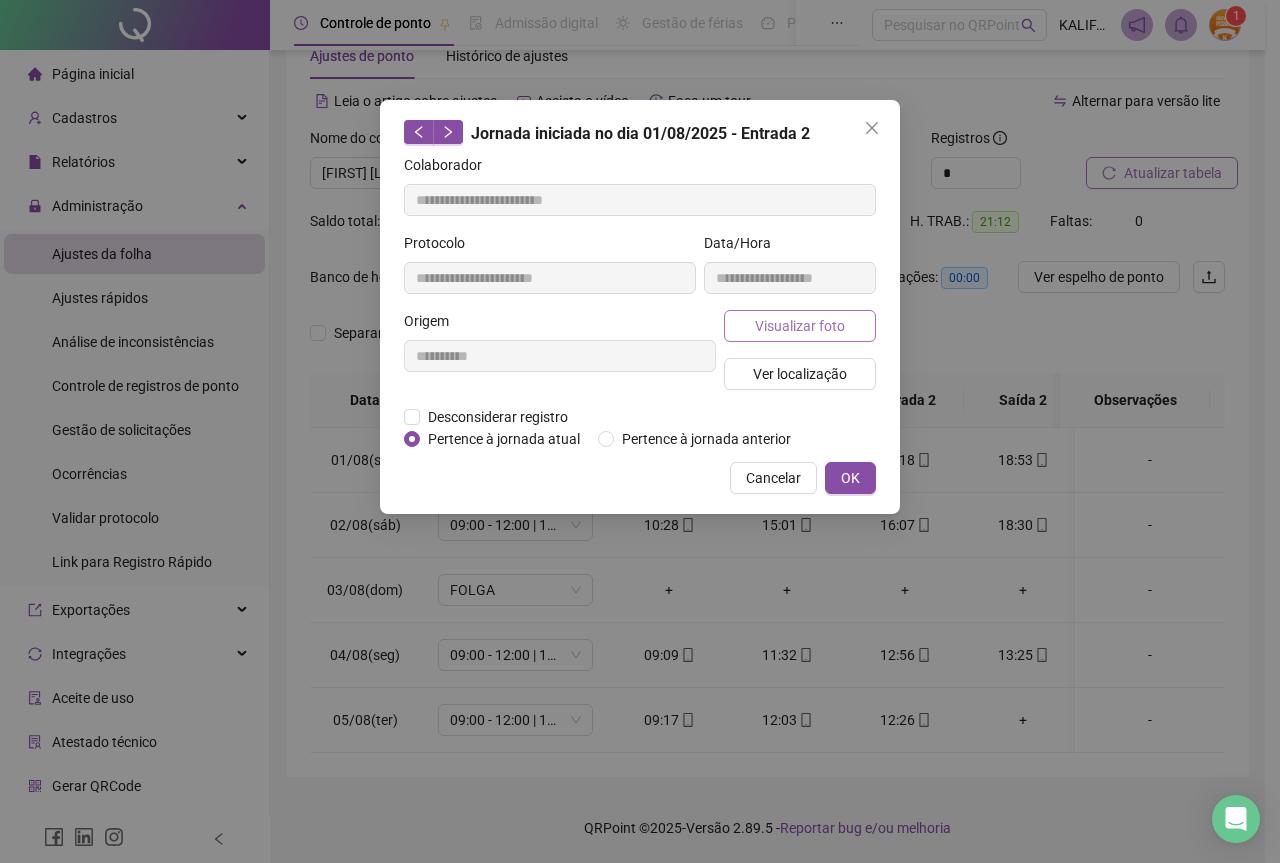 click on "Visualizar foto" at bounding box center (800, 326) 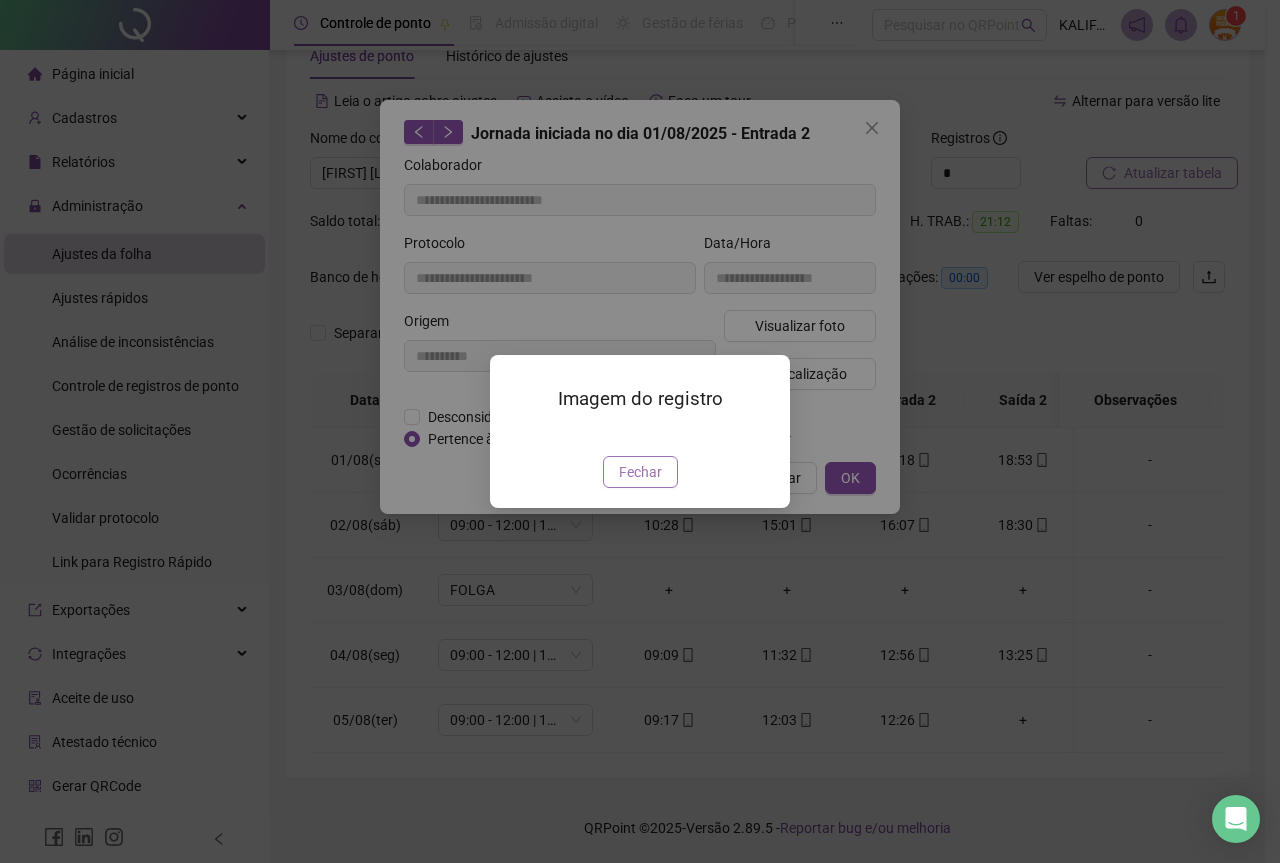 click on "Fechar" at bounding box center (640, 472) 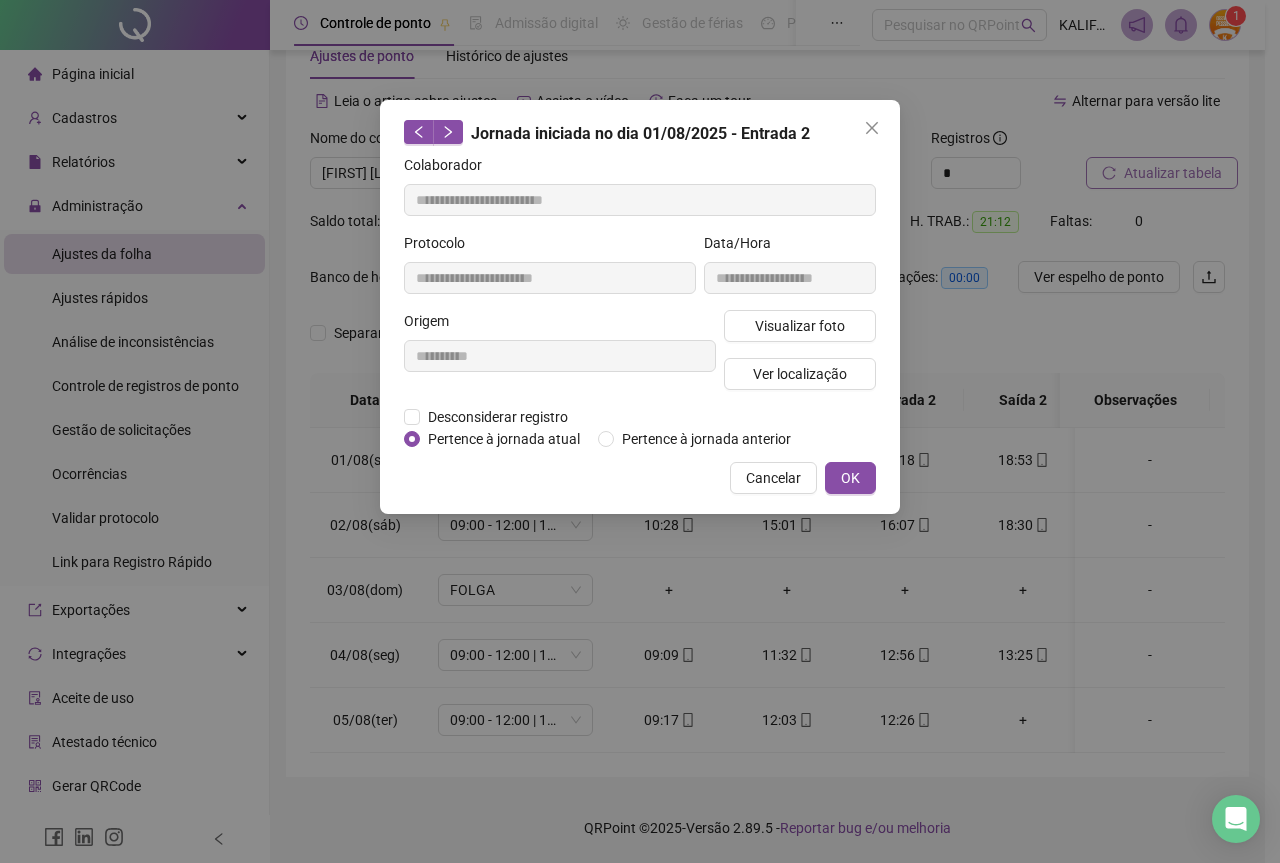 click on "OK" at bounding box center [850, 478] 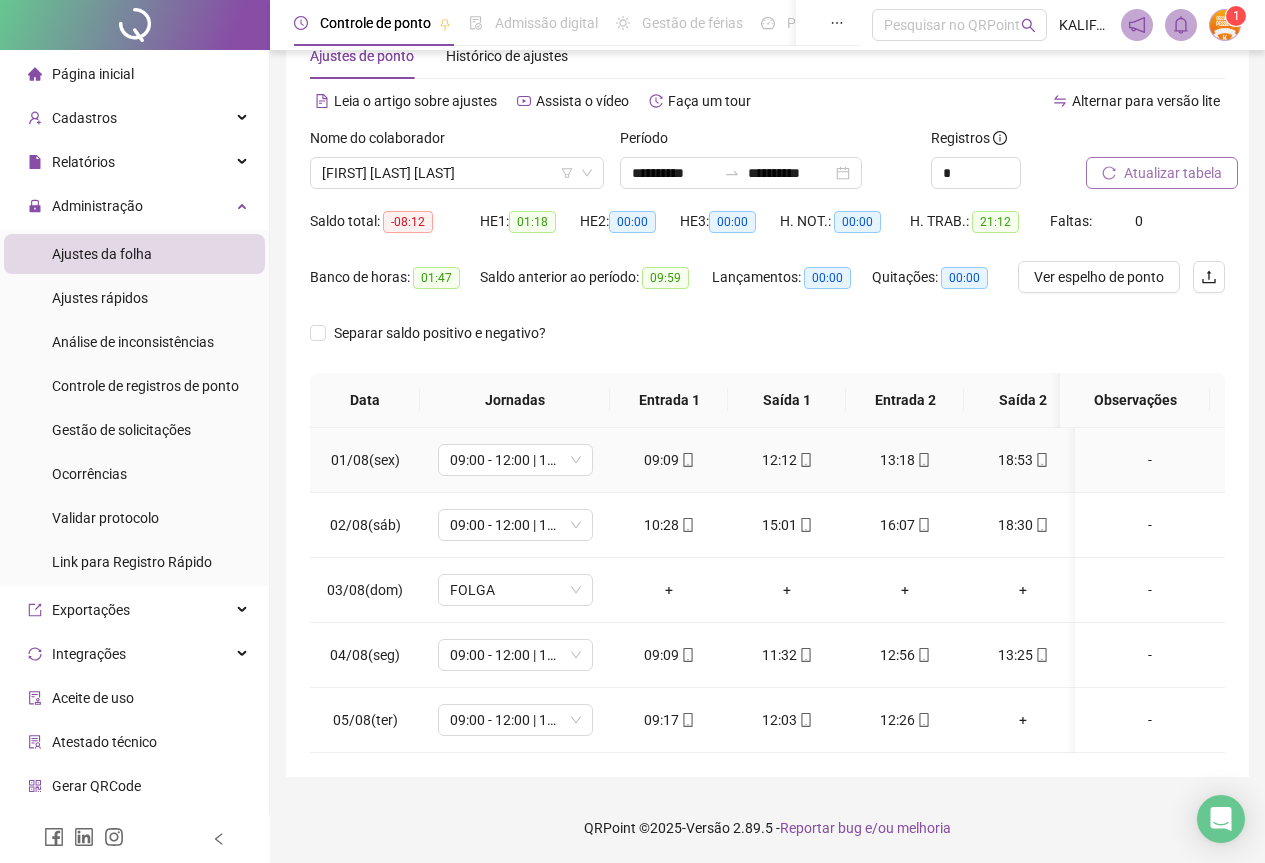 click on "18:53" at bounding box center [1023, 460] 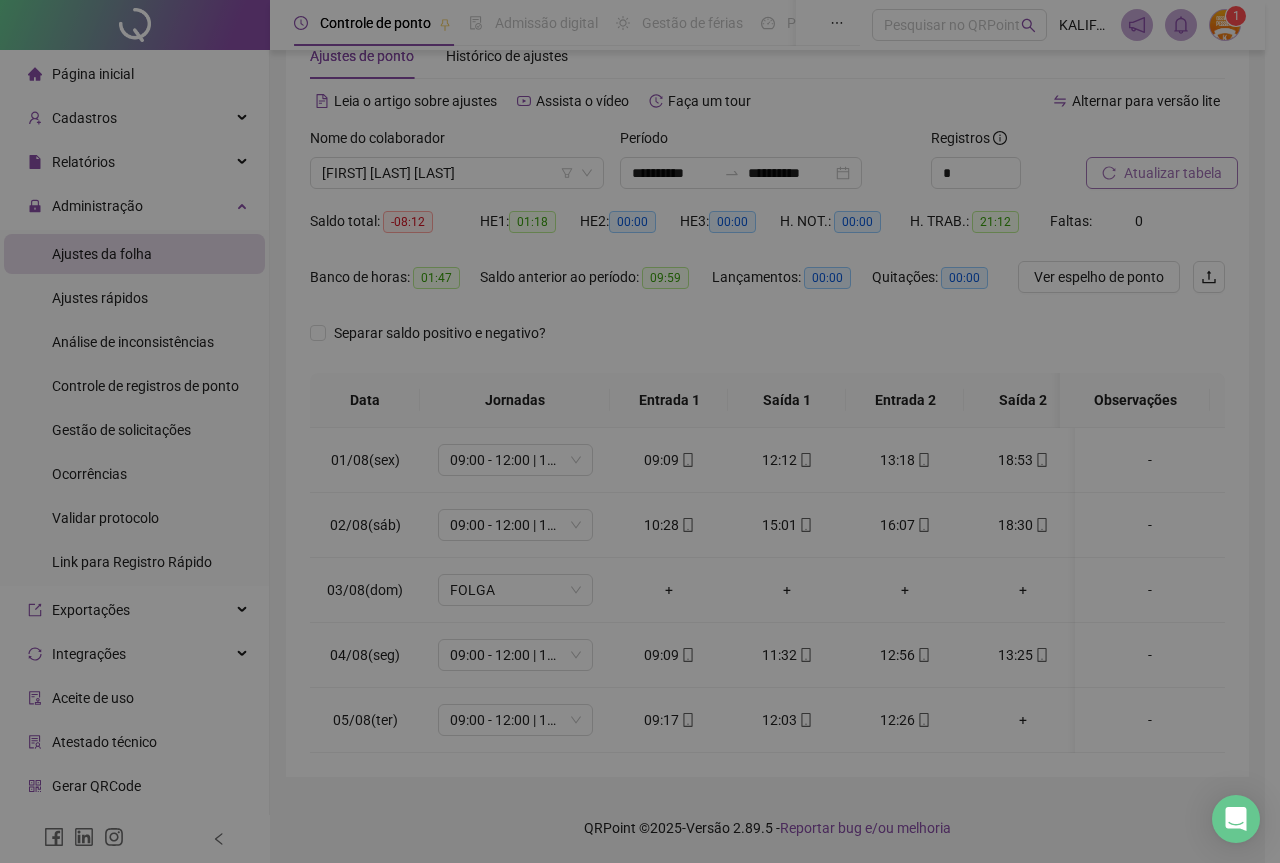 type on "**********" 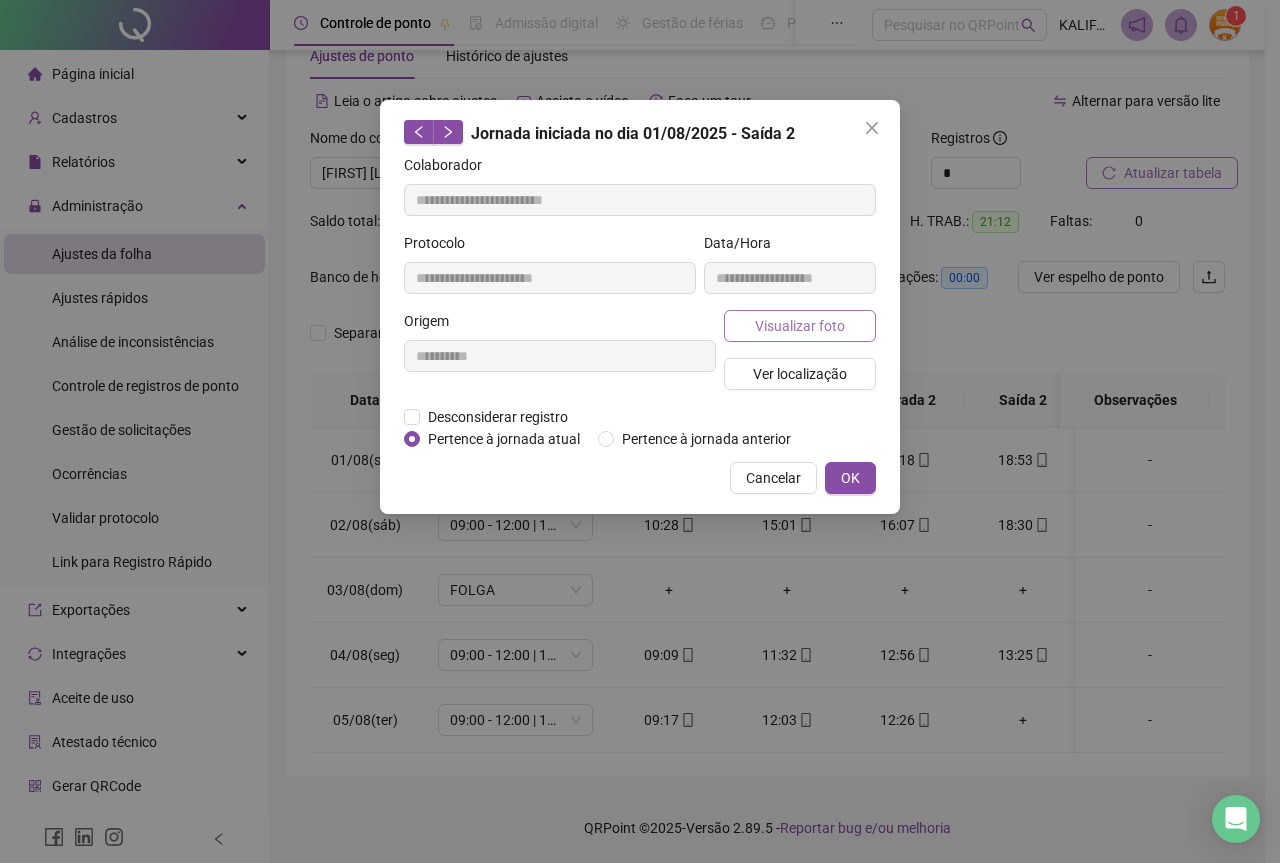 click on "Visualizar foto" at bounding box center (800, 326) 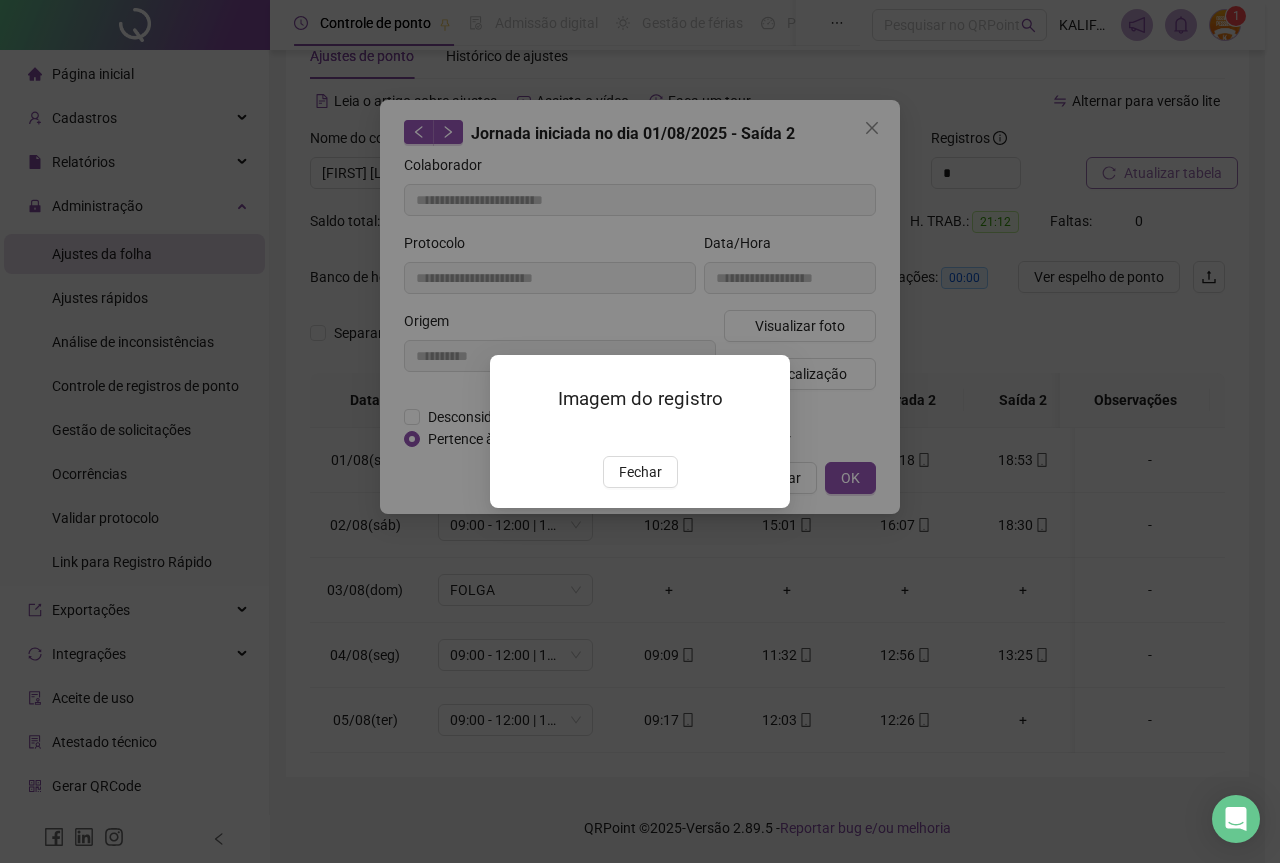 drag, startPoint x: 650, startPoint y: 588, endPoint x: 869, endPoint y: 506, distance: 233.84824 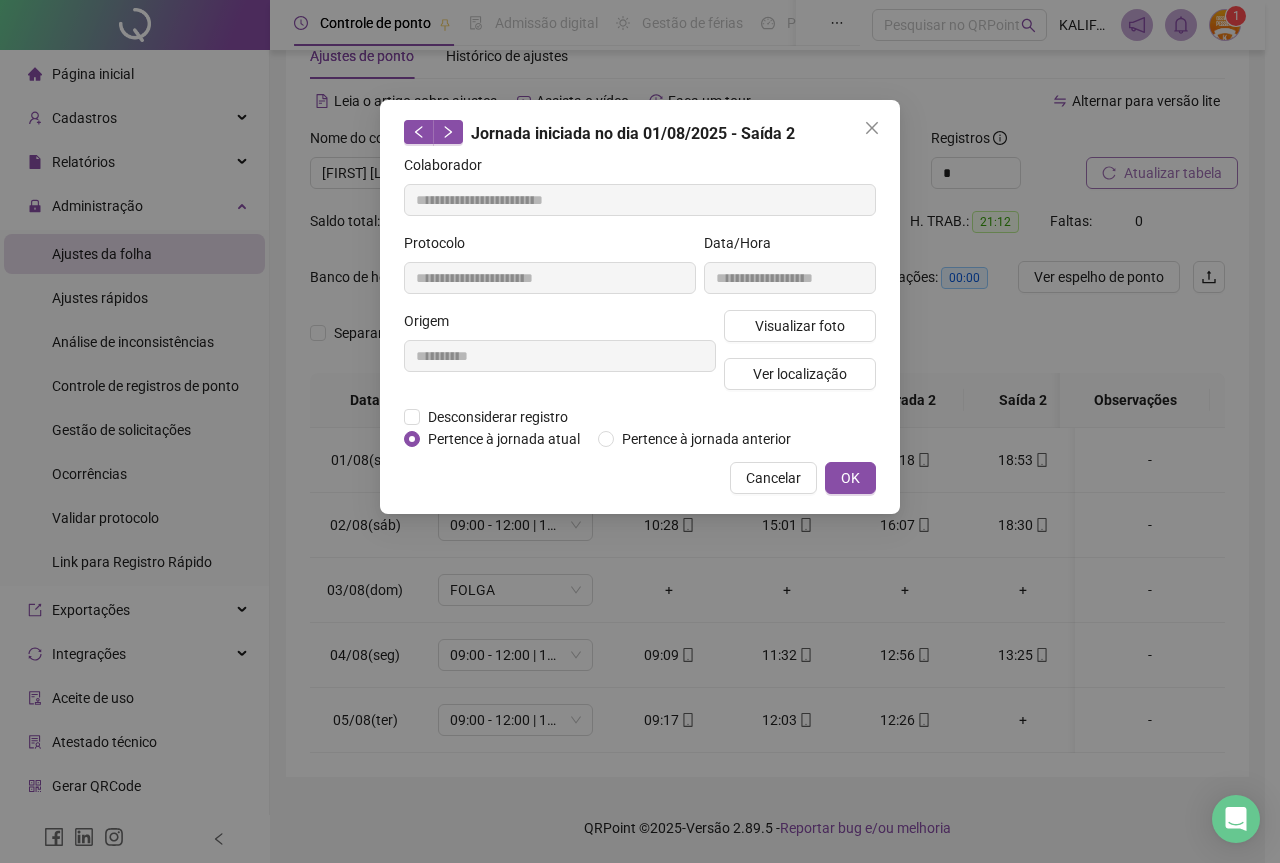 click on "Cancelar OK" at bounding box center [640, 478] 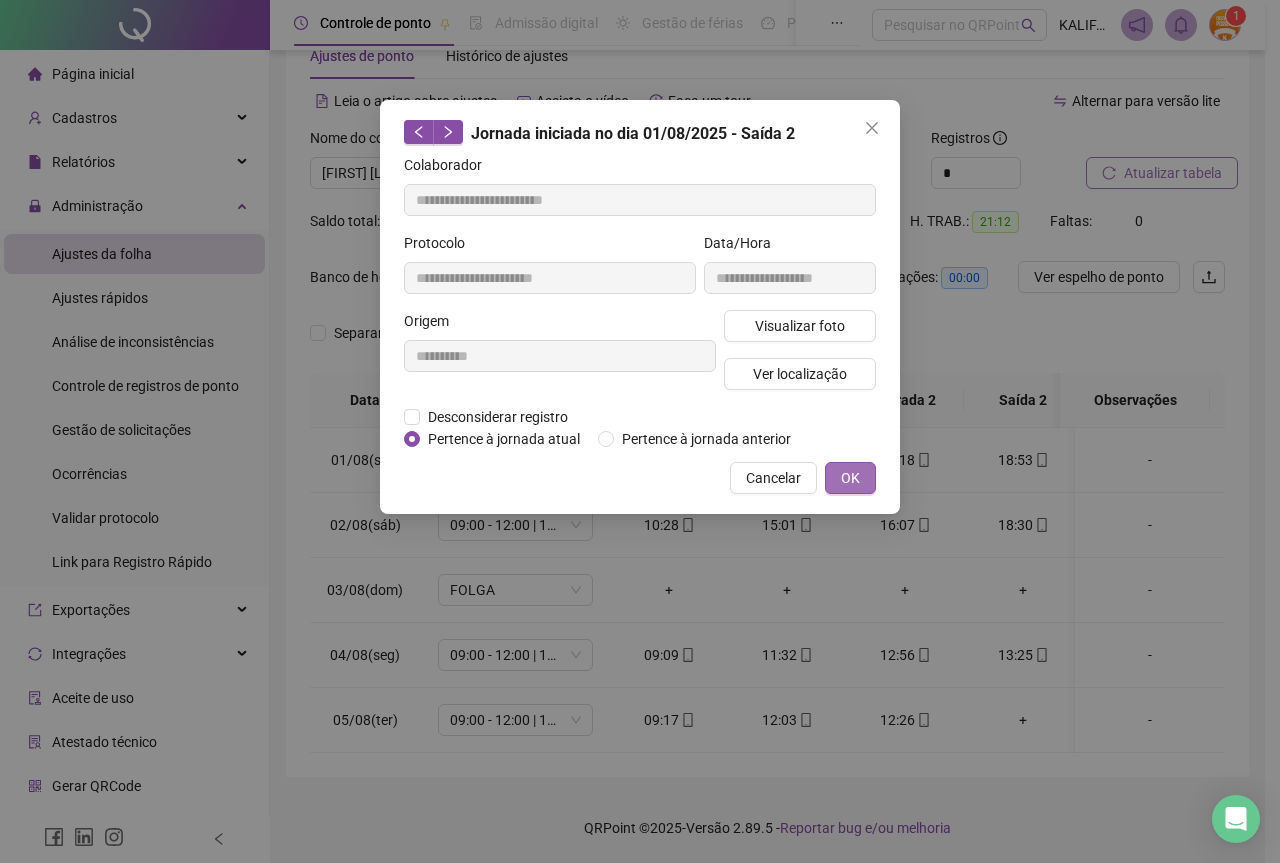 click on "OK" at bounding box center [850, 478] 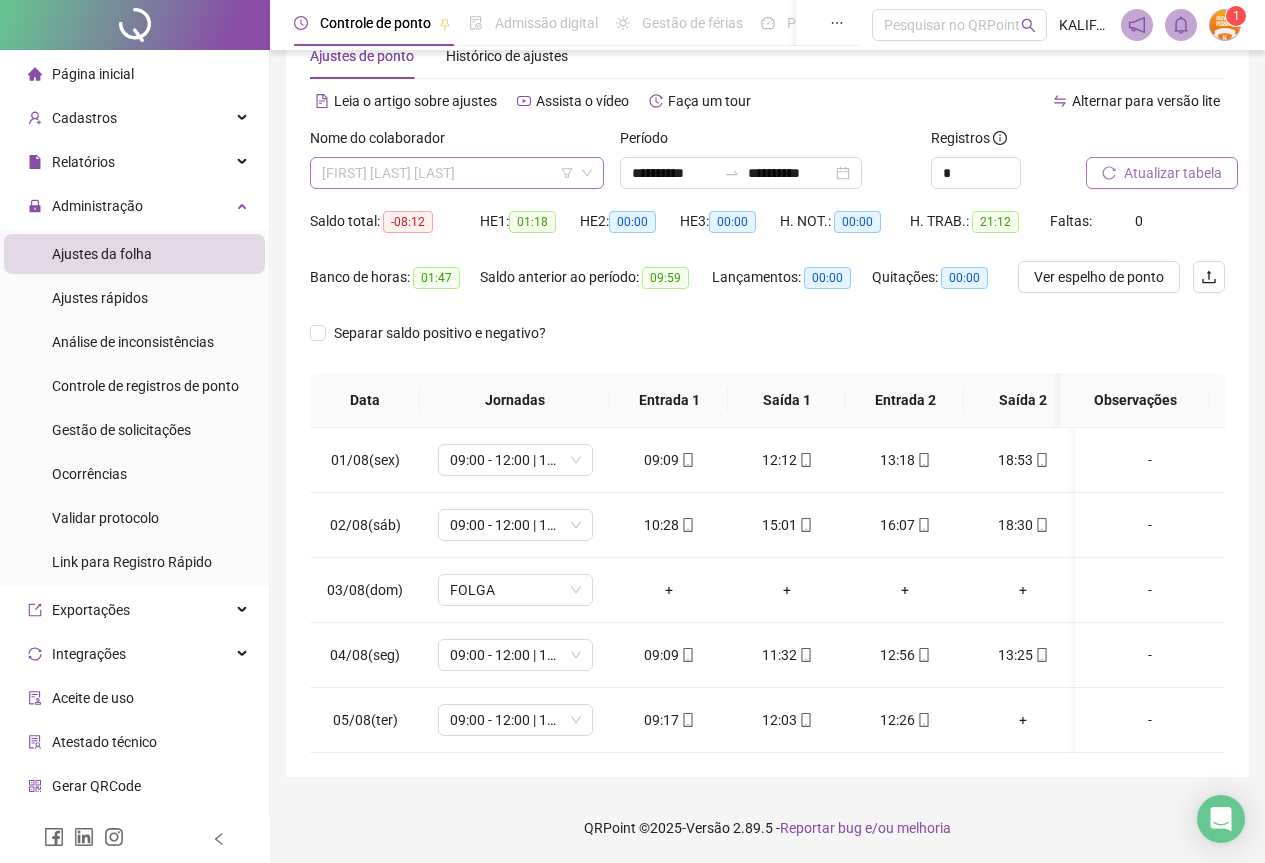 click on "[FIRST] [LAST] [LAST]" at bounding box center (457, 173) 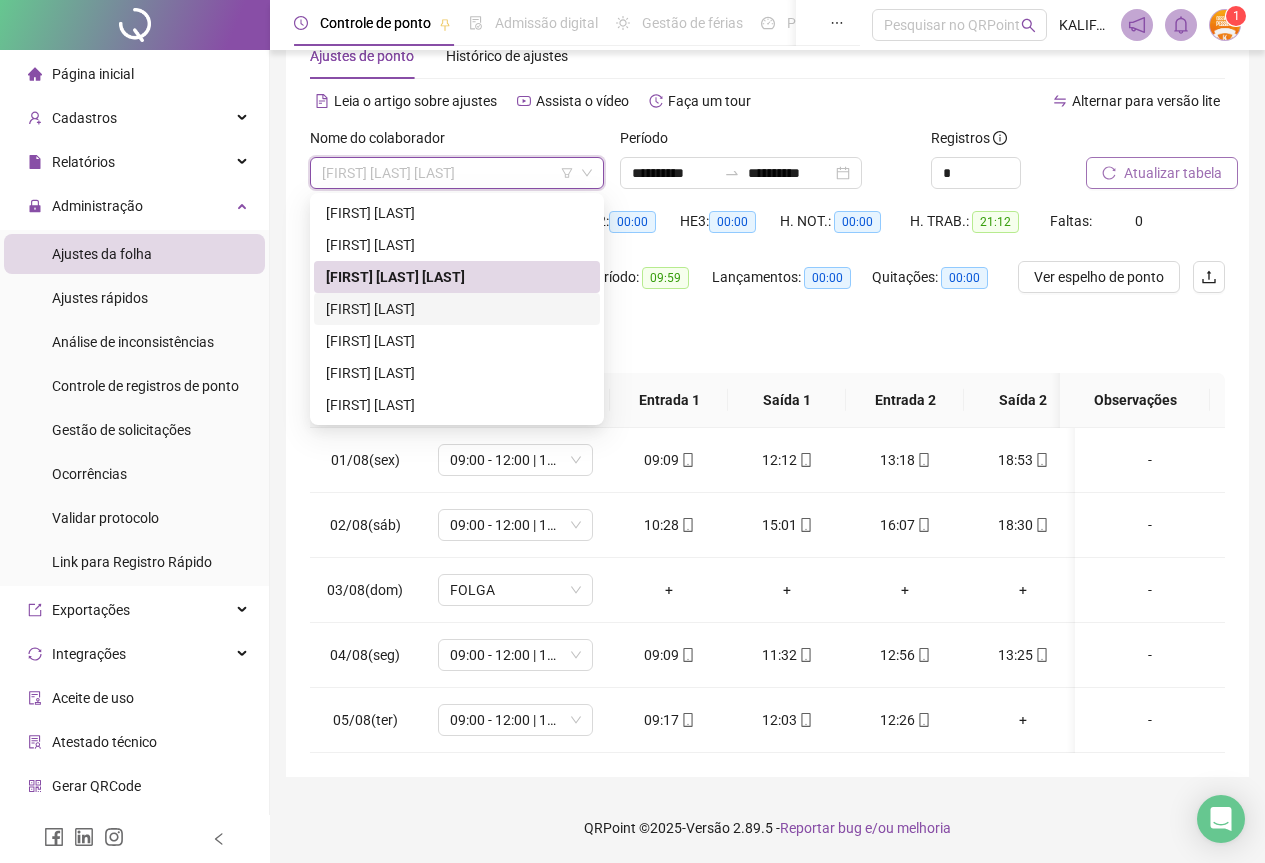 drag, startPoint x: 406, startPoint y: 295, endPoint x: 731, endPoint y: 274, distance: 325.67776 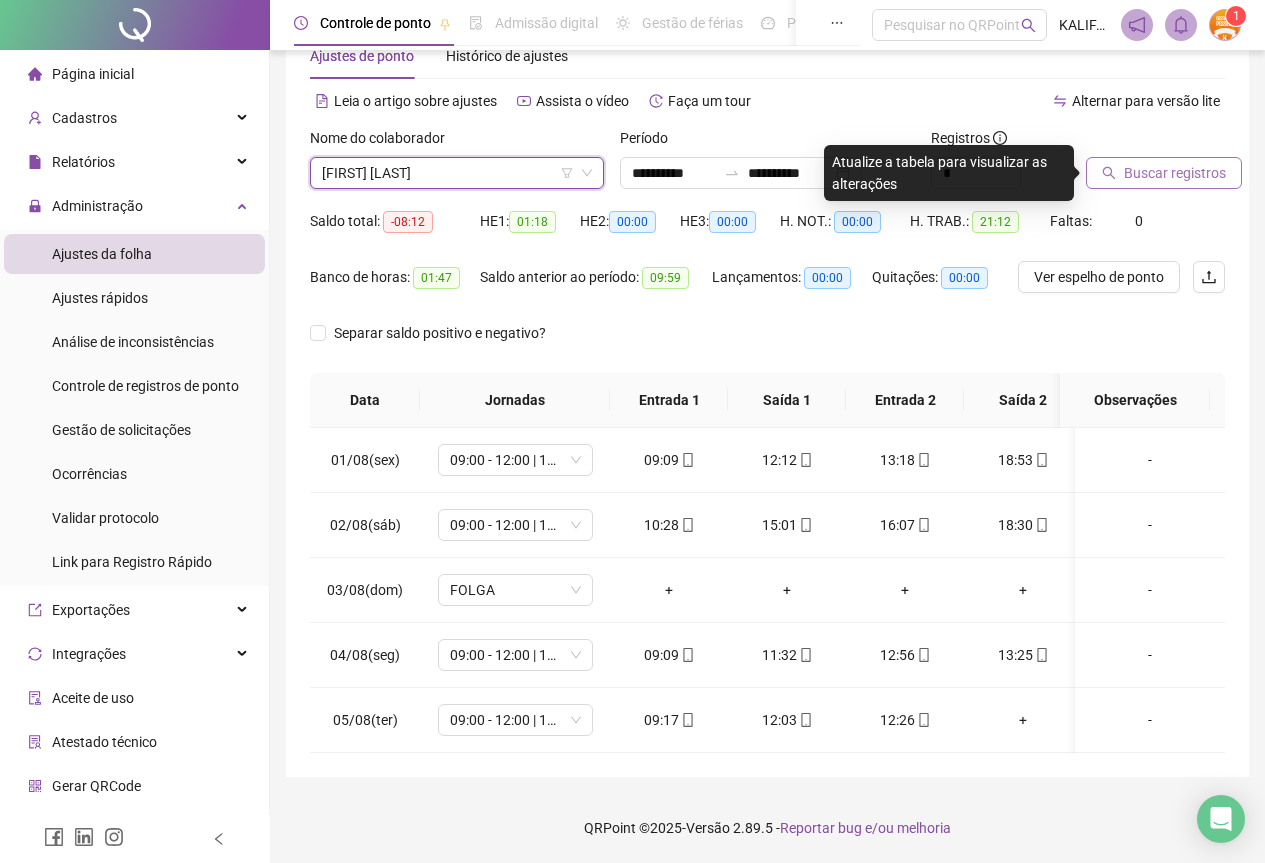 click on "Buscar registros" at bounding box center (1175, 173) 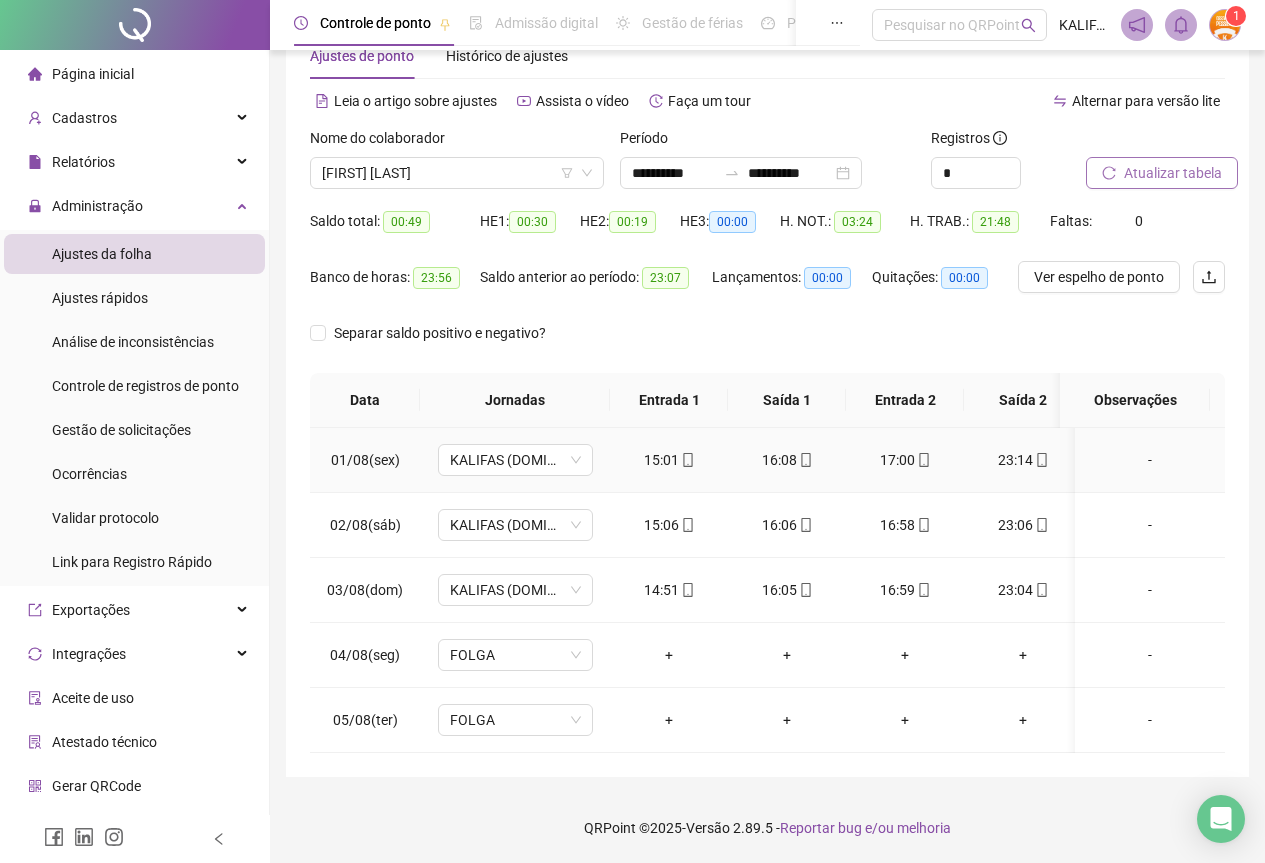 click on "15:01" at bounding box center (669, 460) 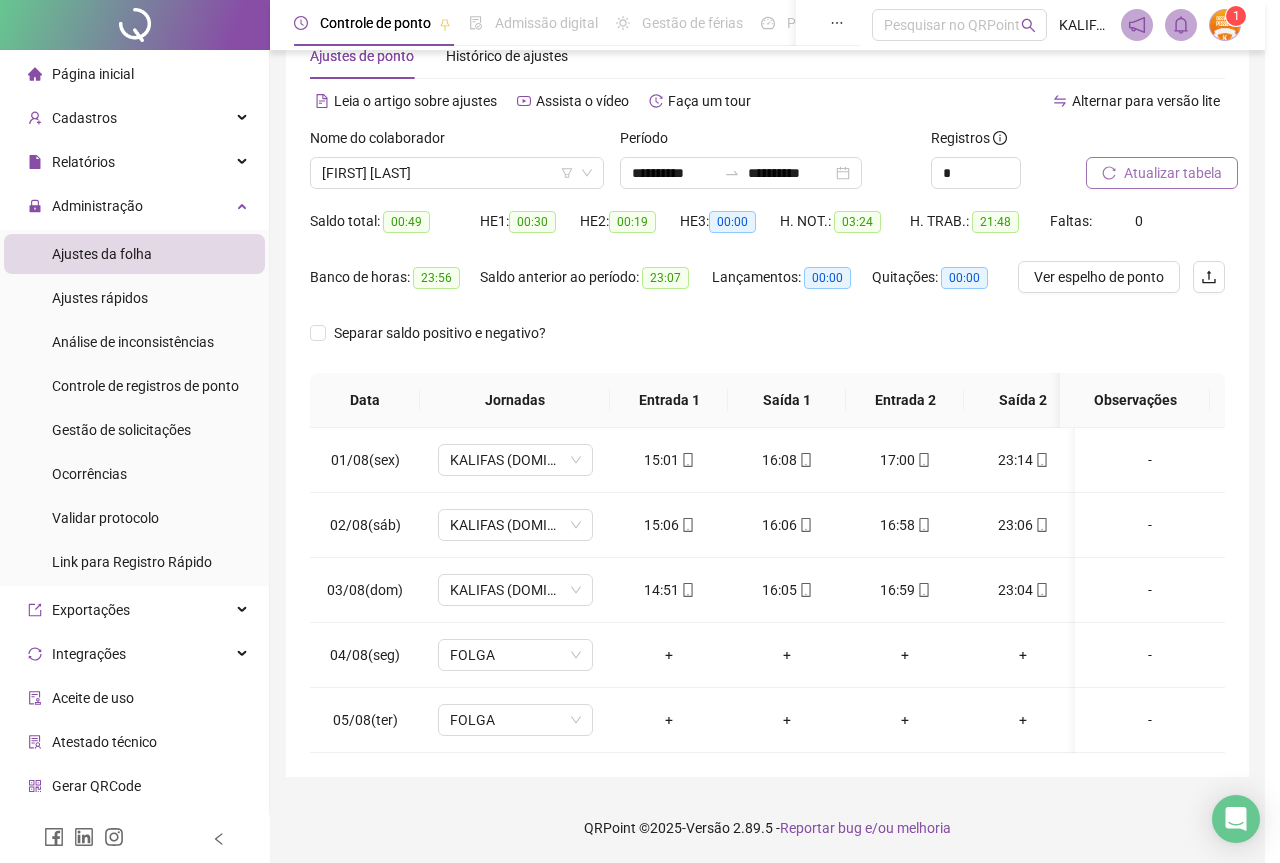 type on "**********" 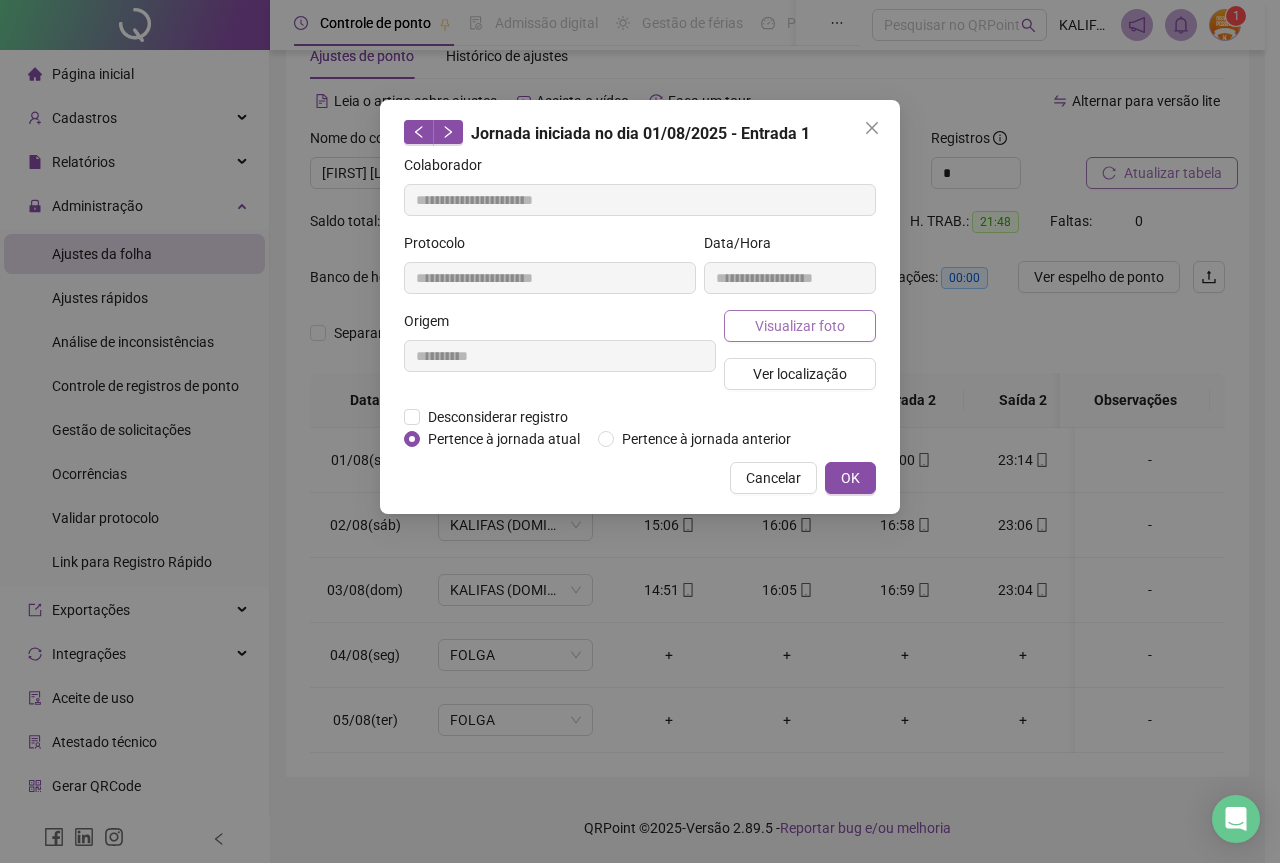 click on "Visualizar foto" at bounding box center (800, 326) 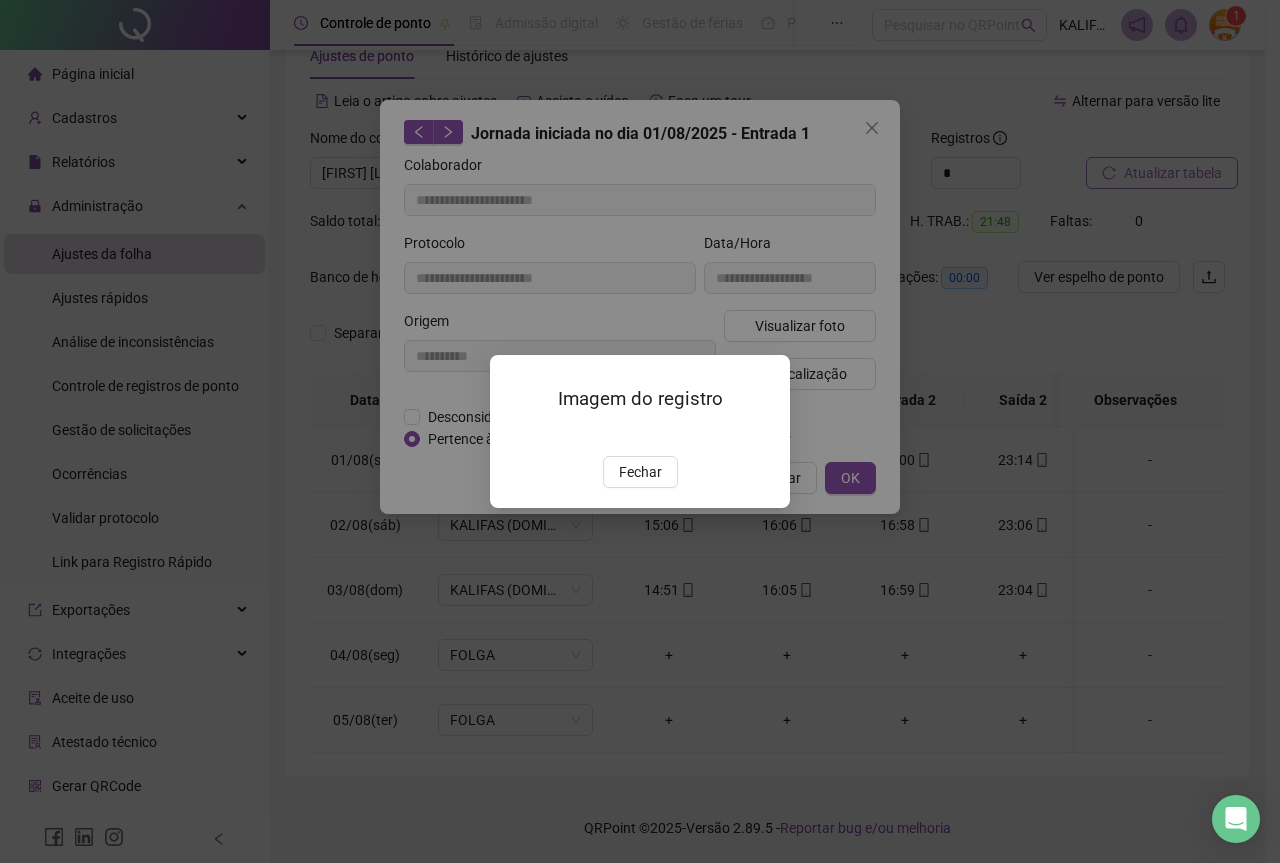drag, startPoint x: 635, startPoint y: 589, endPoint x: 658, endPoint y: 586, distance: 23.194826 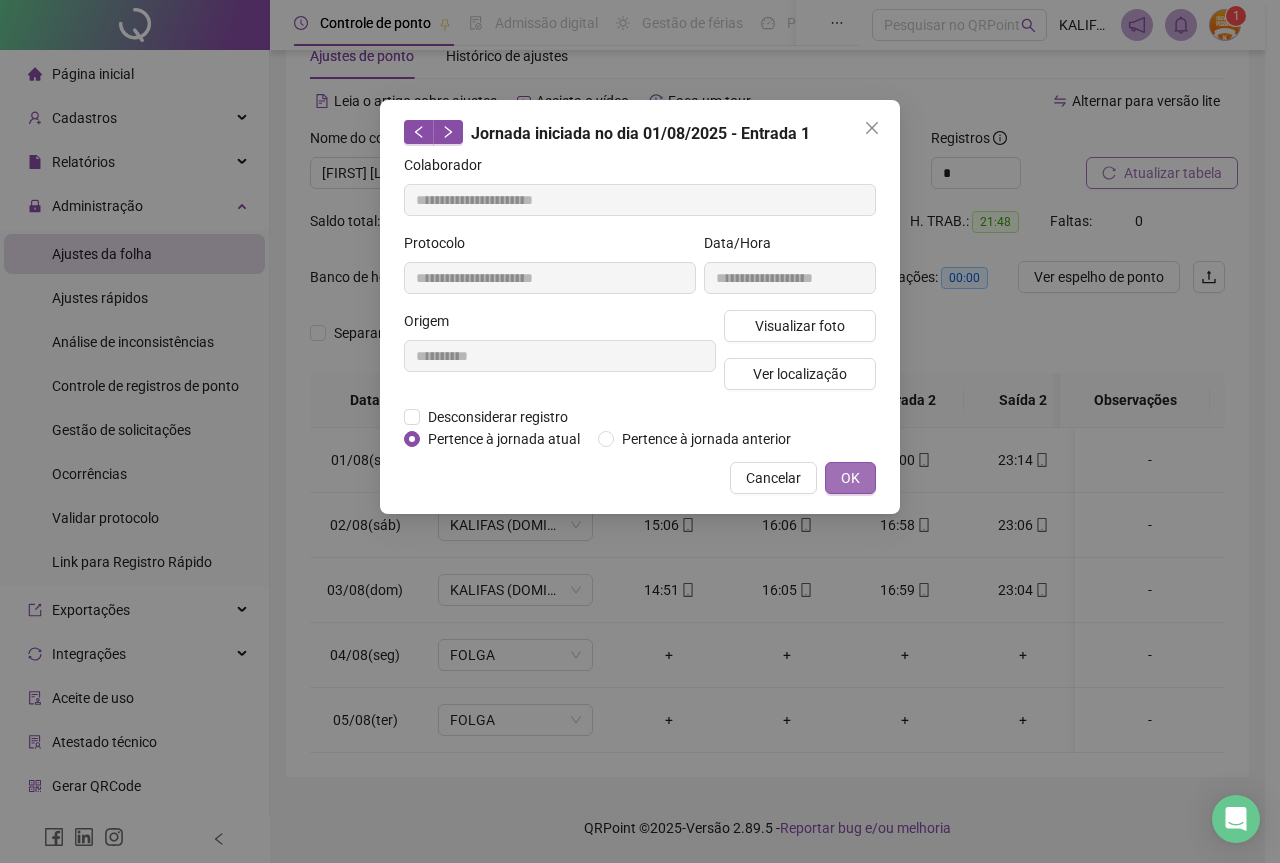 click on "OK" at bounding box center [850, 478] 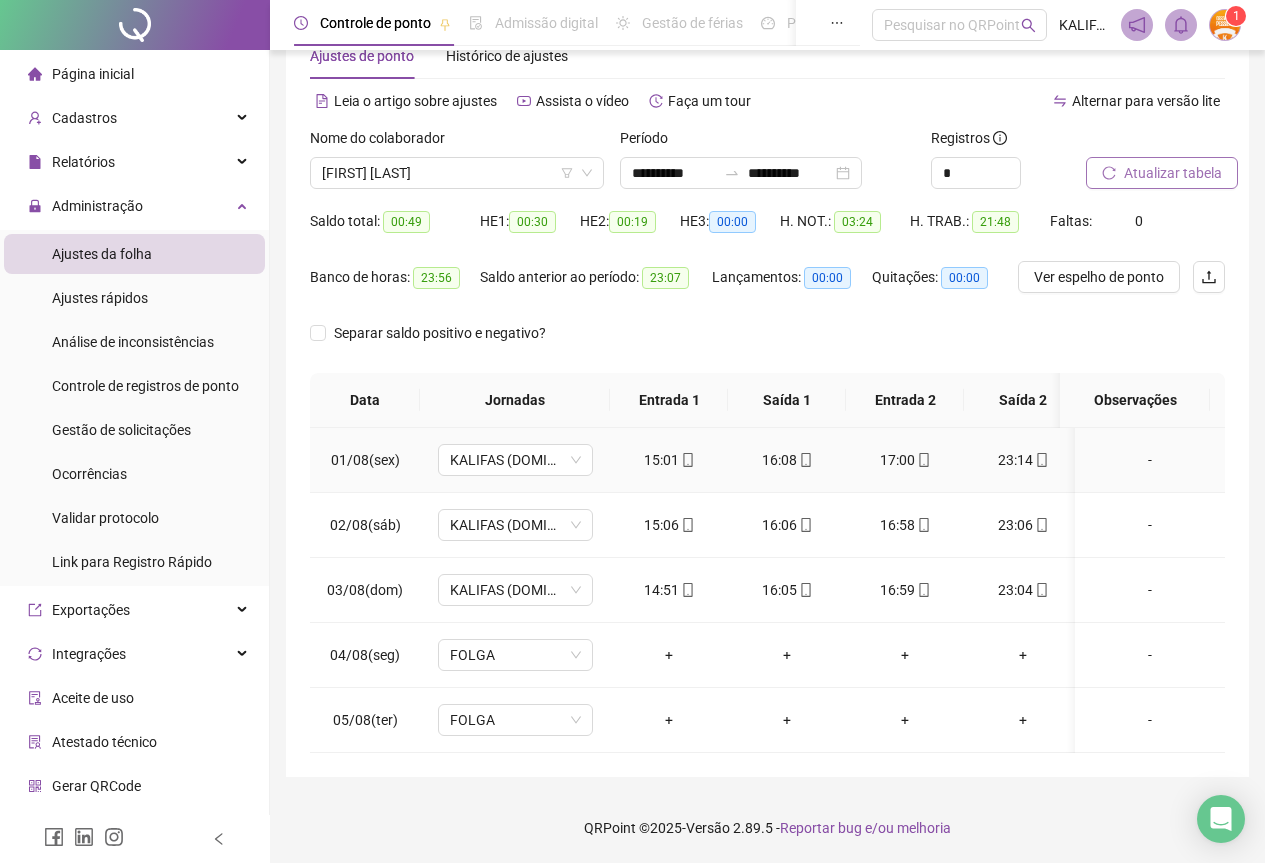 click 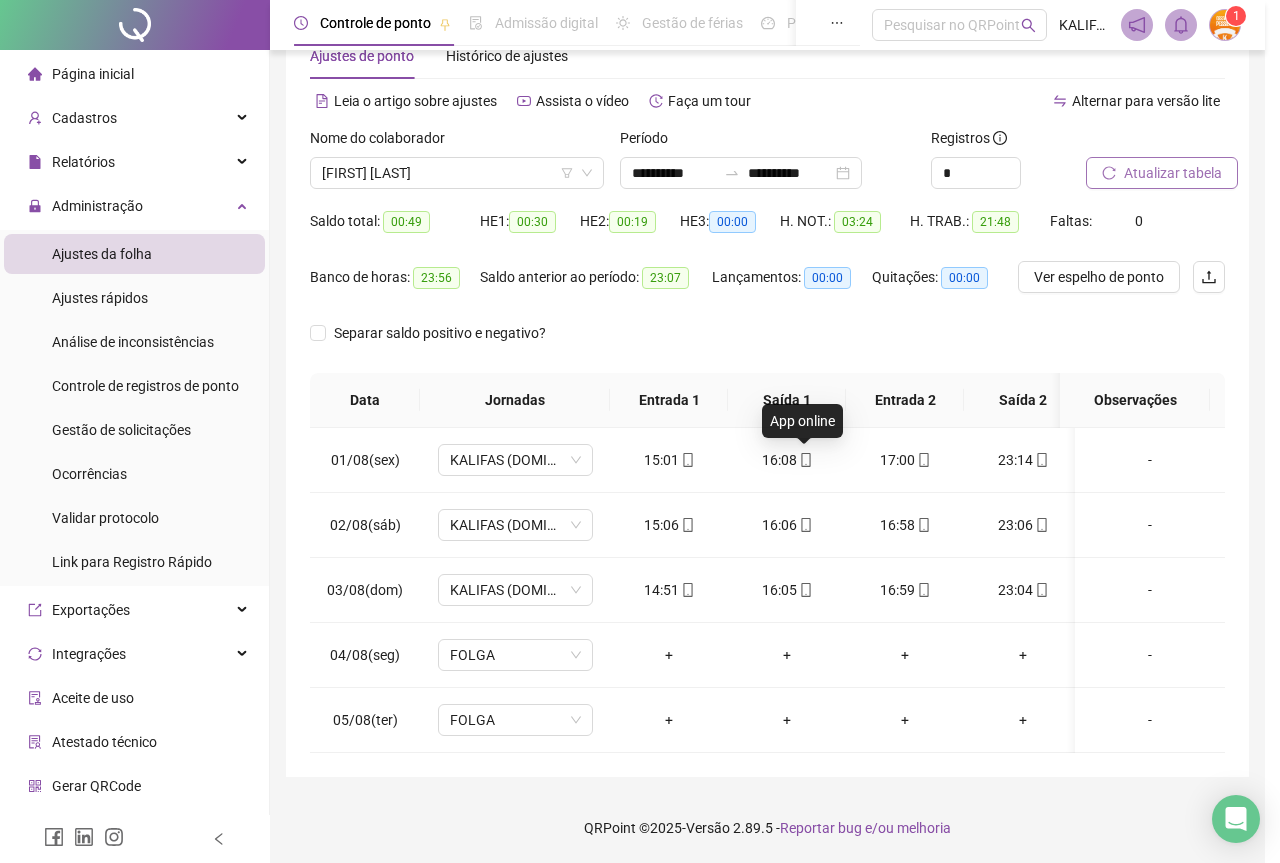 type on "**********" 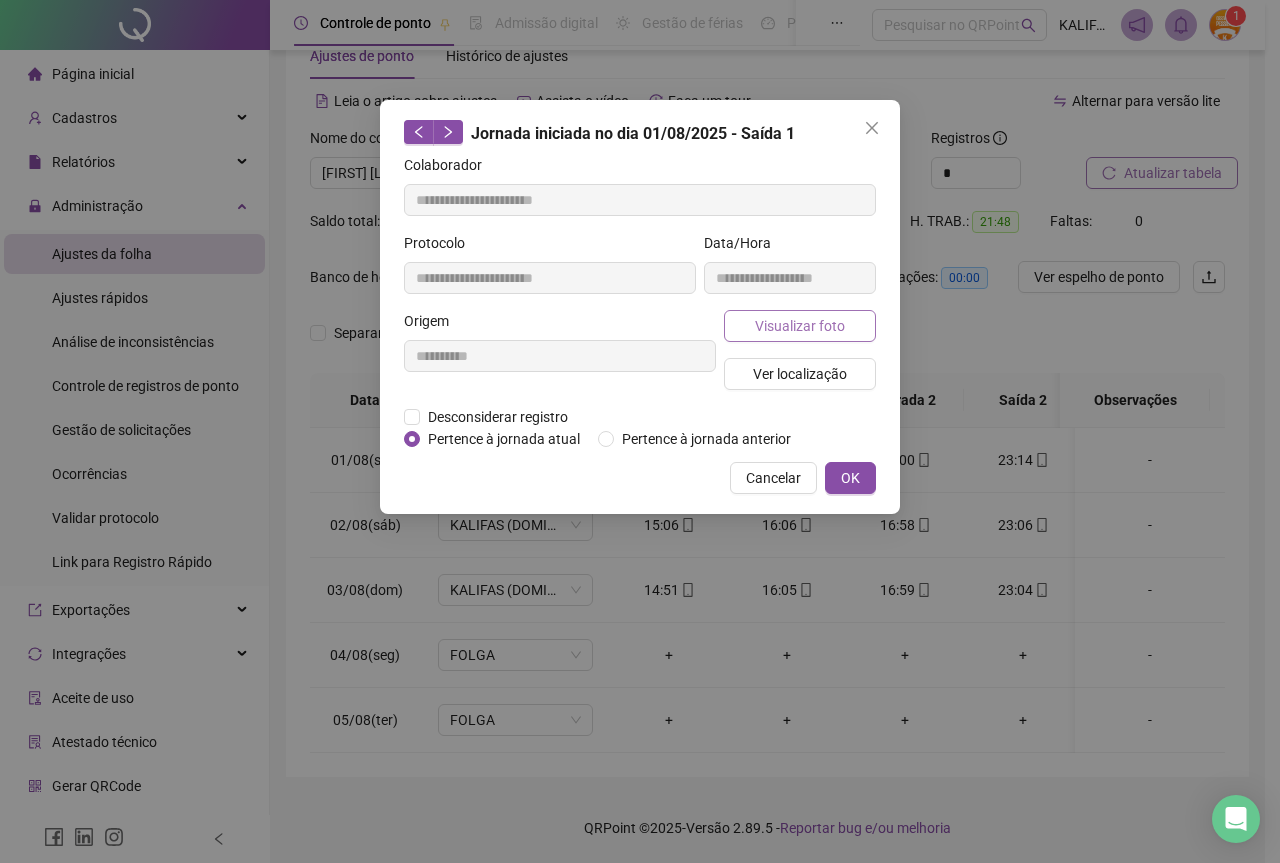click on "Visualizar foto" at bounding box center [800, 326] 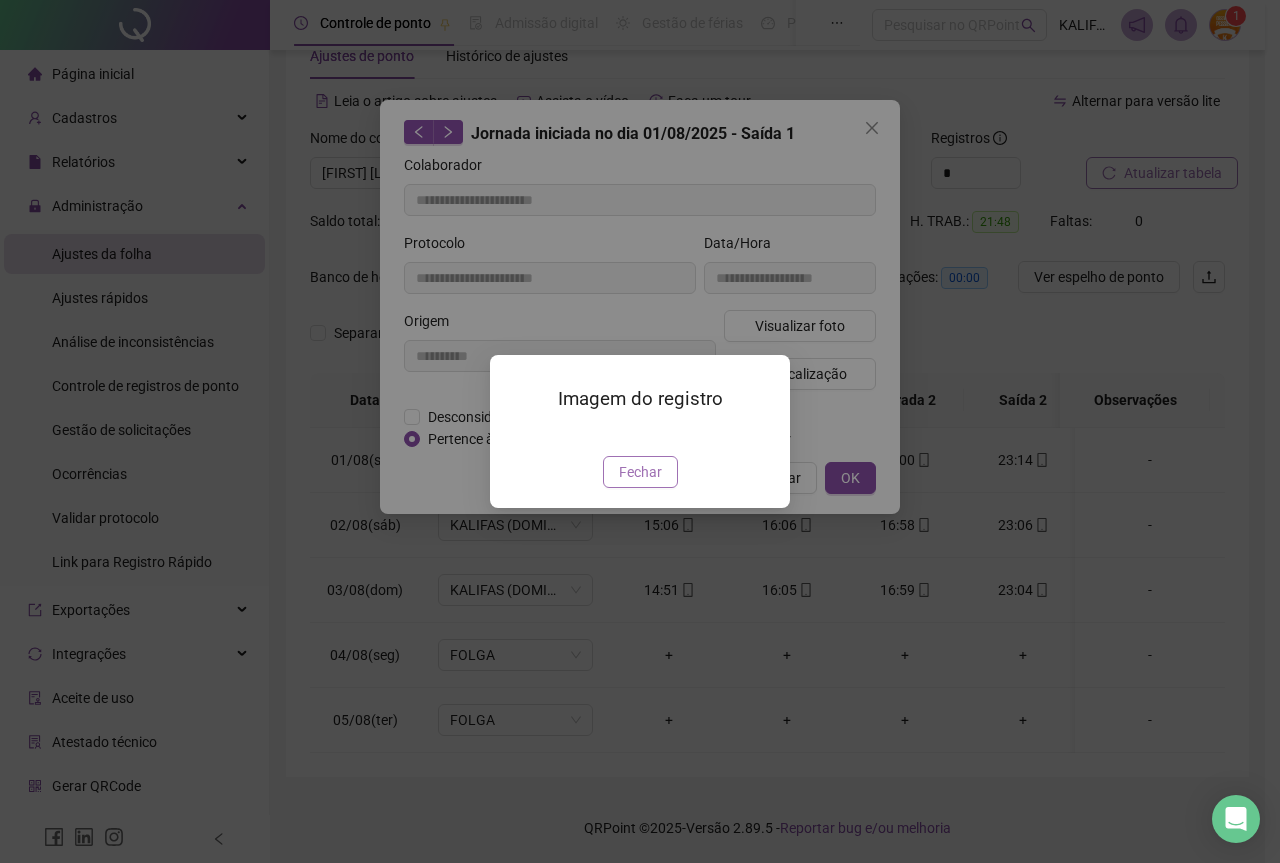 click on "Fechar" at bounding box center [640, 472] 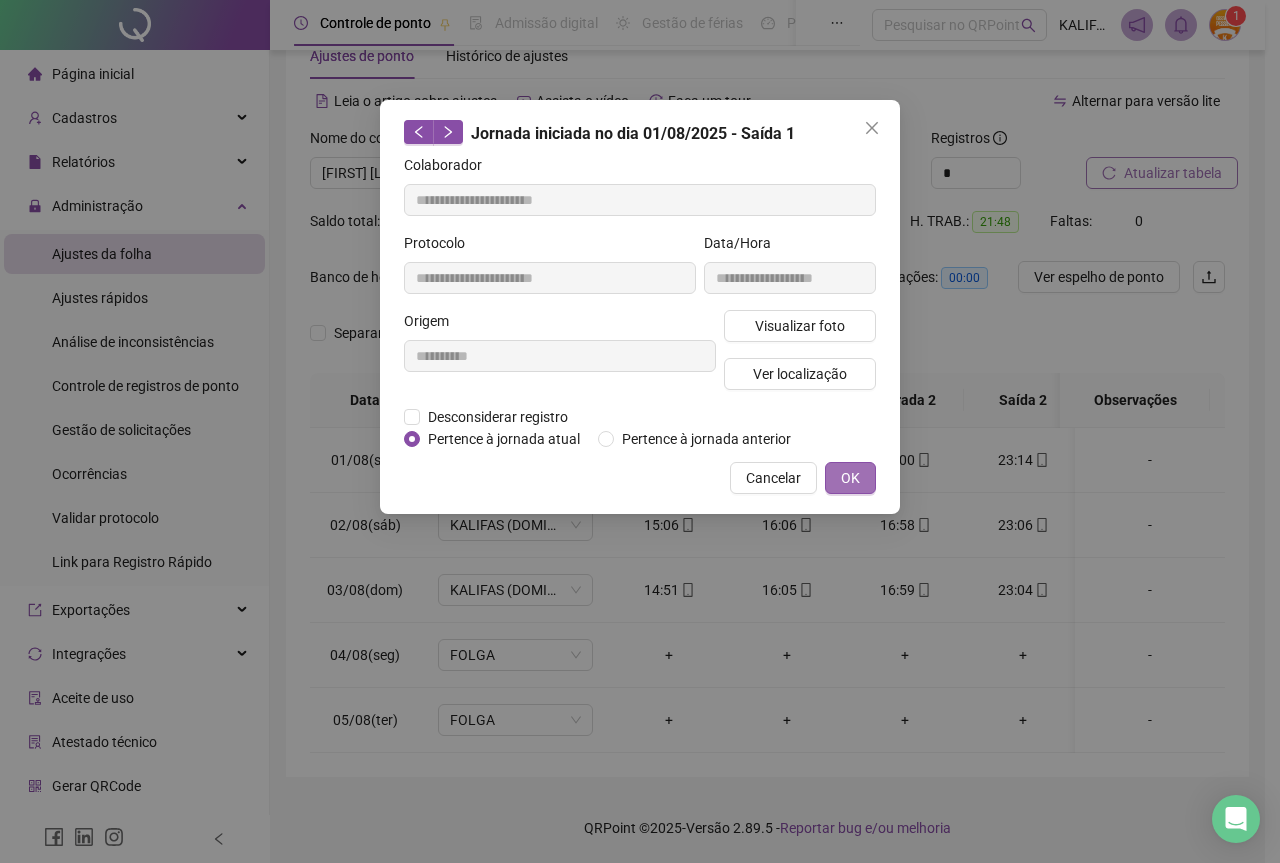 click on "OK" at bounding box center (850, 478) 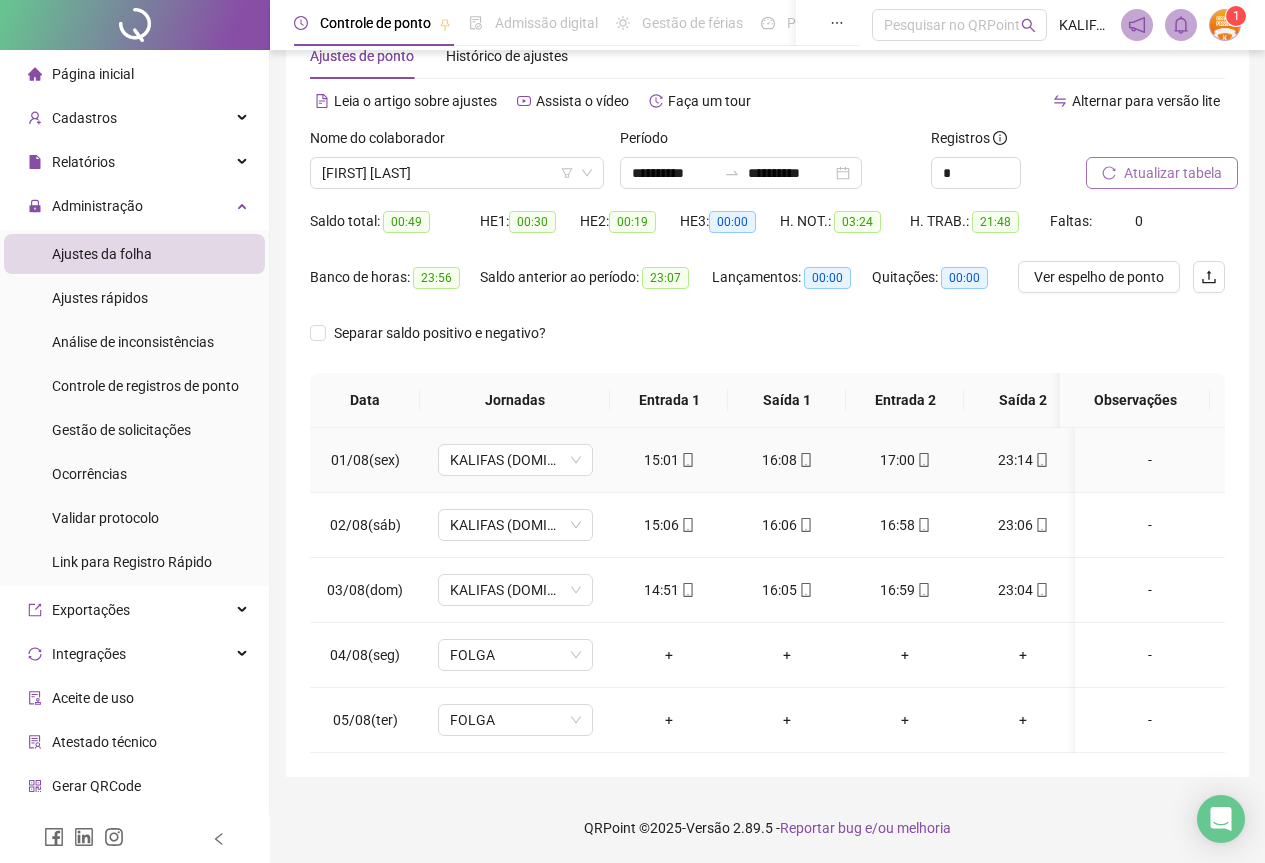 click on "17:00" at bounding box center [905, 460] 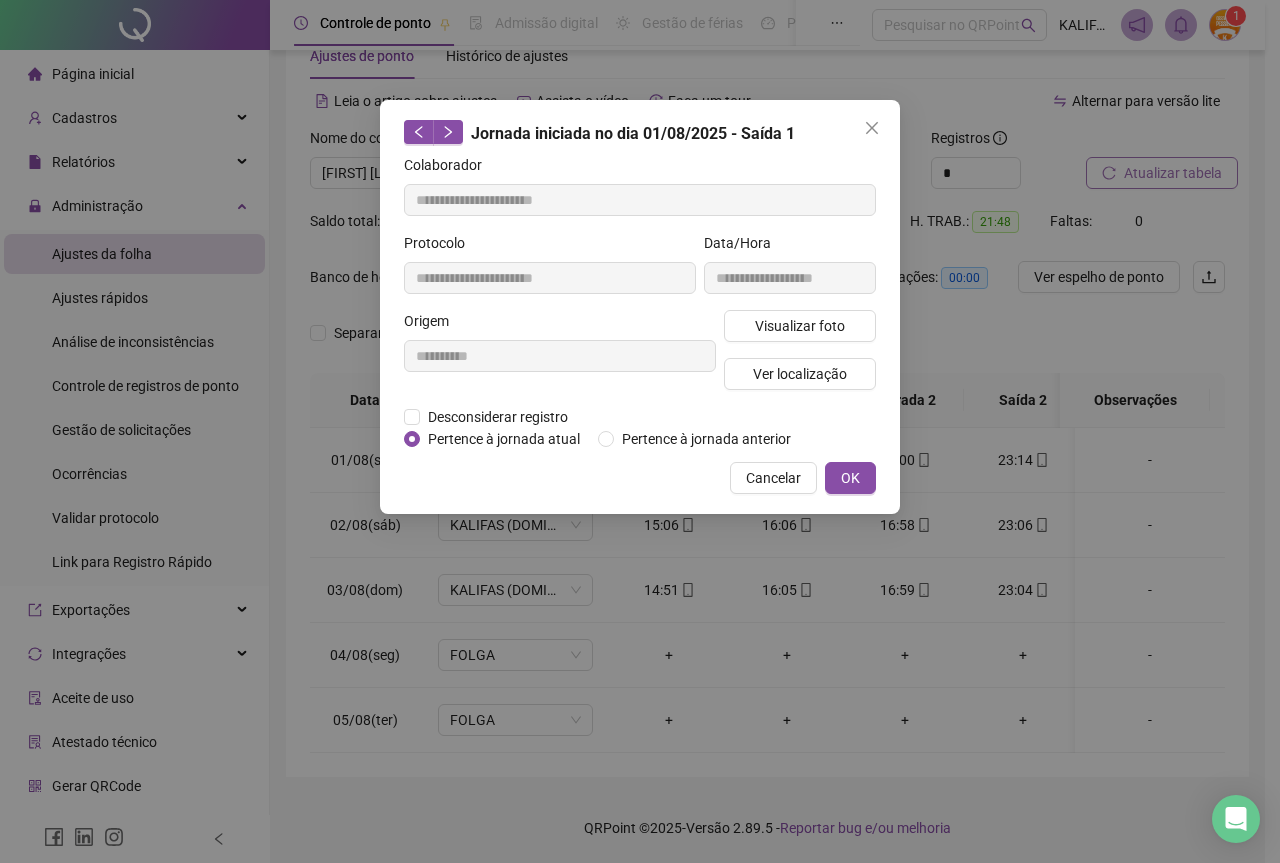 type on "**********" 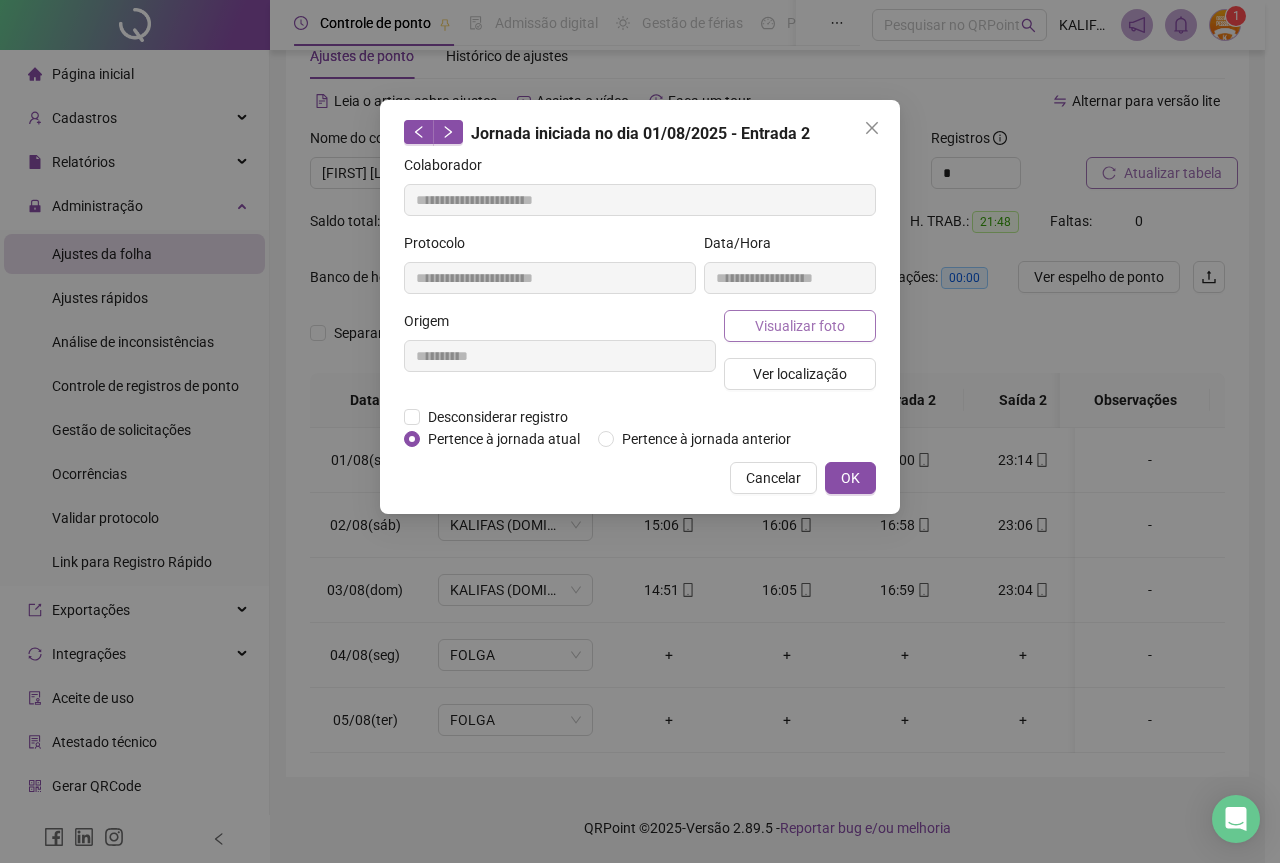 click on "Visualizar foto" at bounding box center (800, 326) 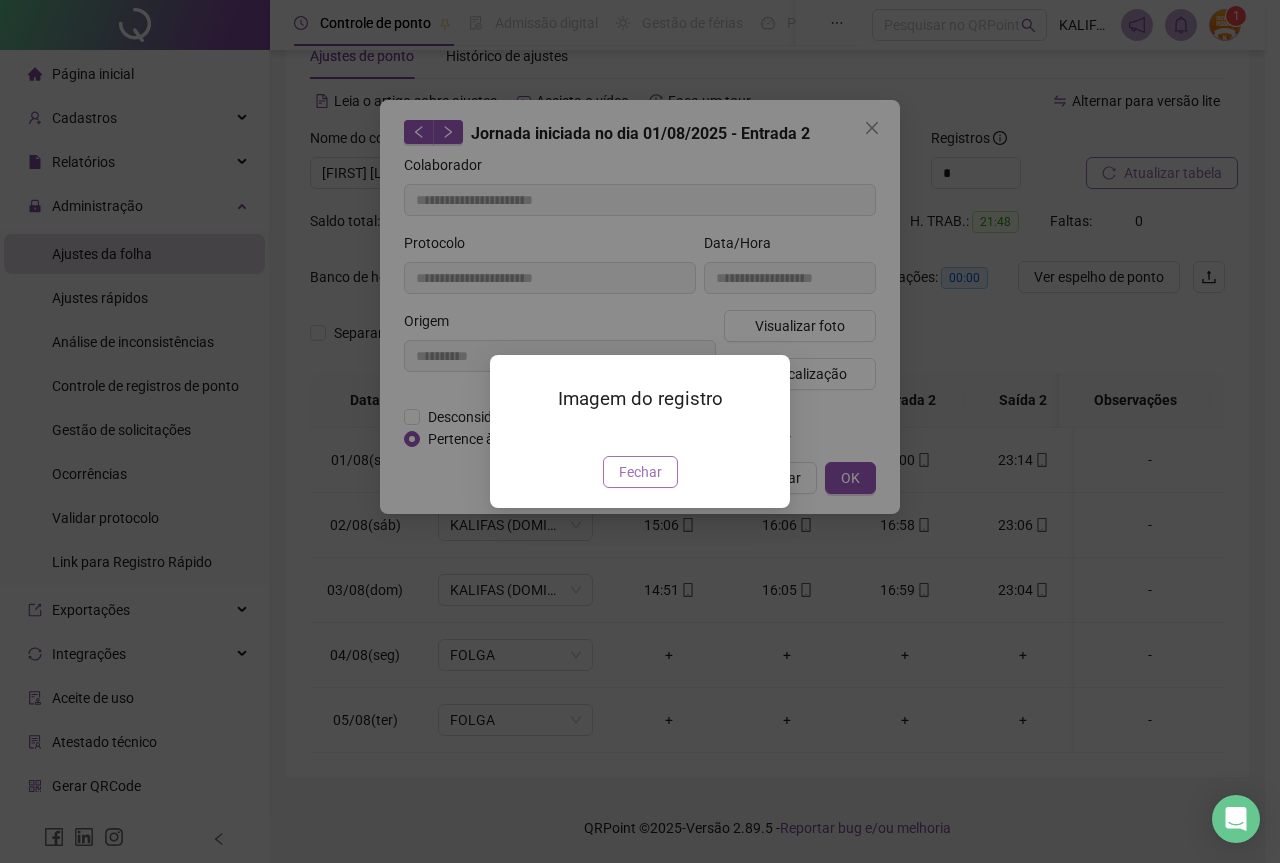 click on "Fechar" at bounding box center (640, 472) 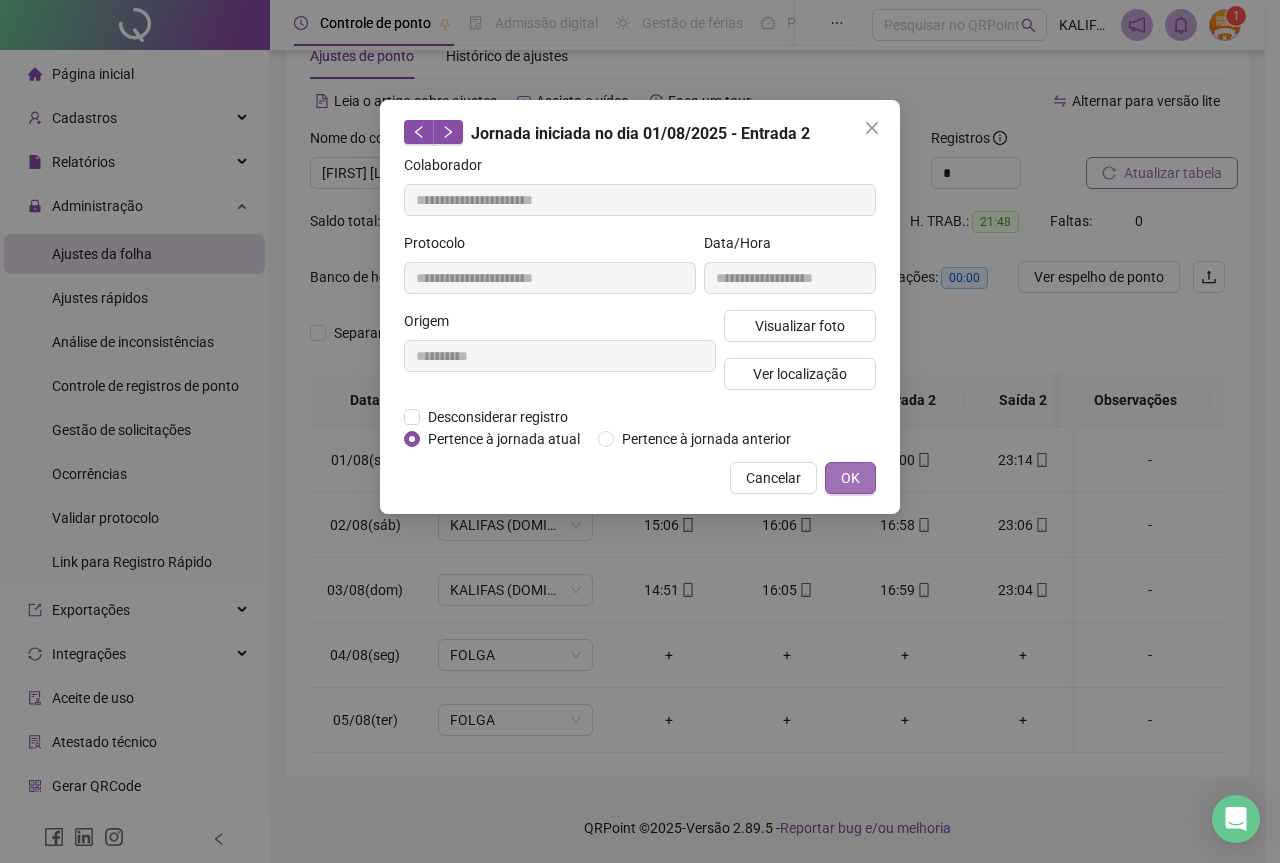 click on "OK" at bounding box center [850, 478] 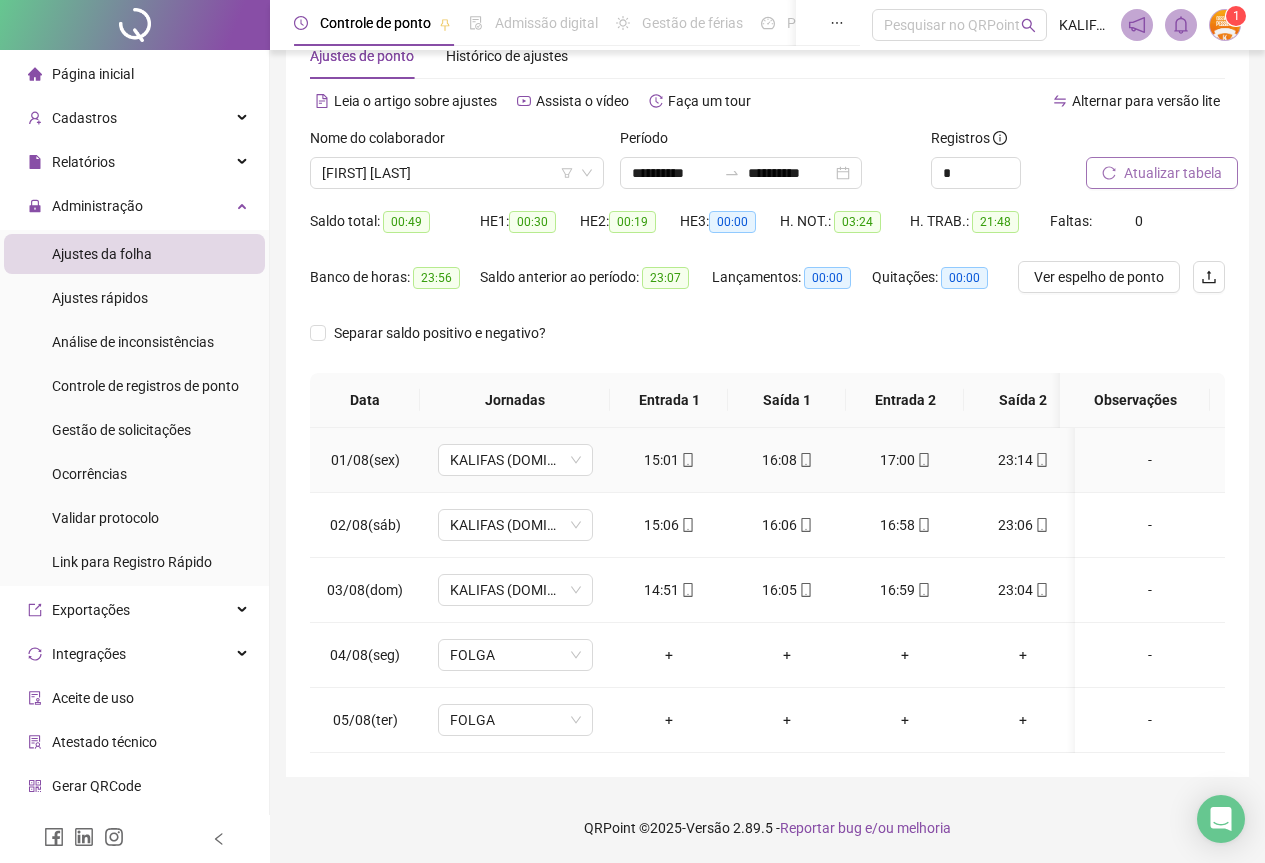 click 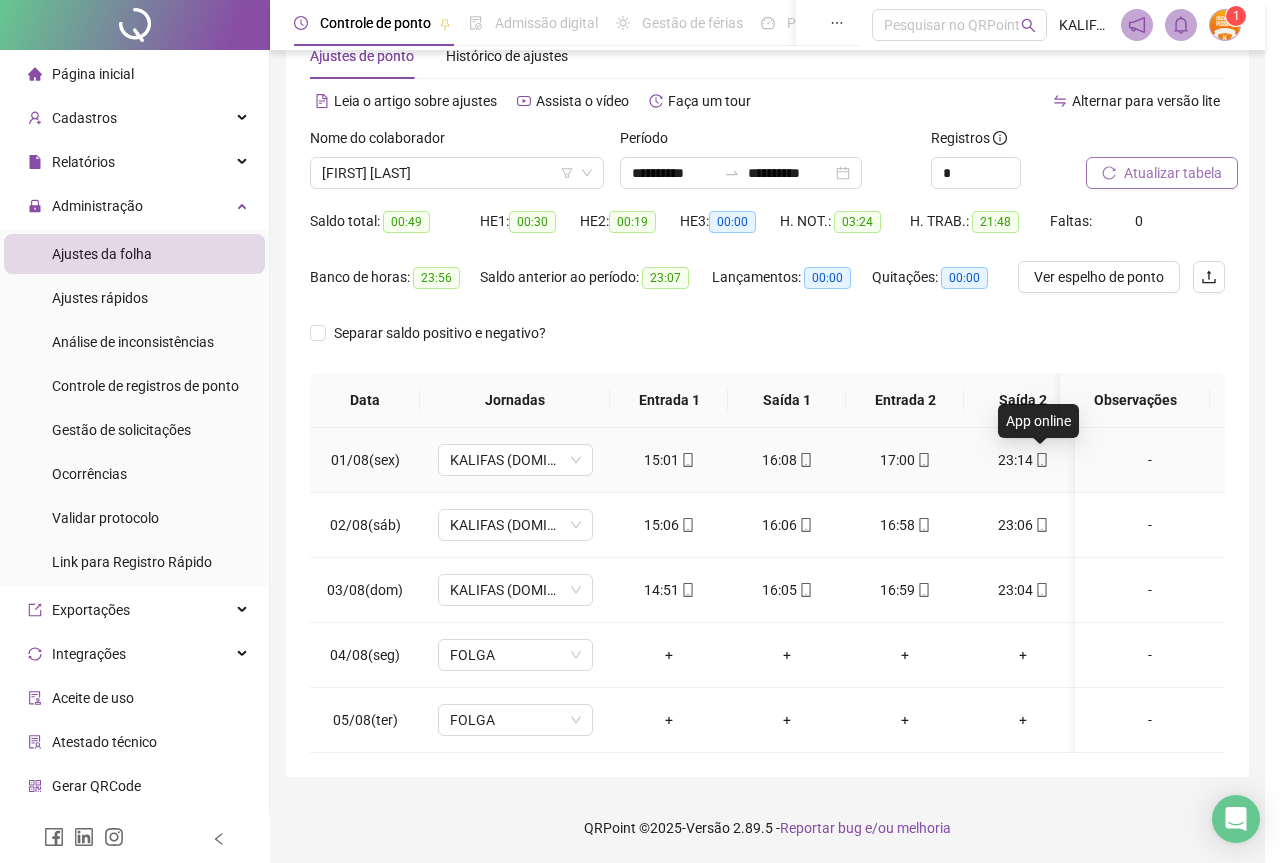type on "**********" 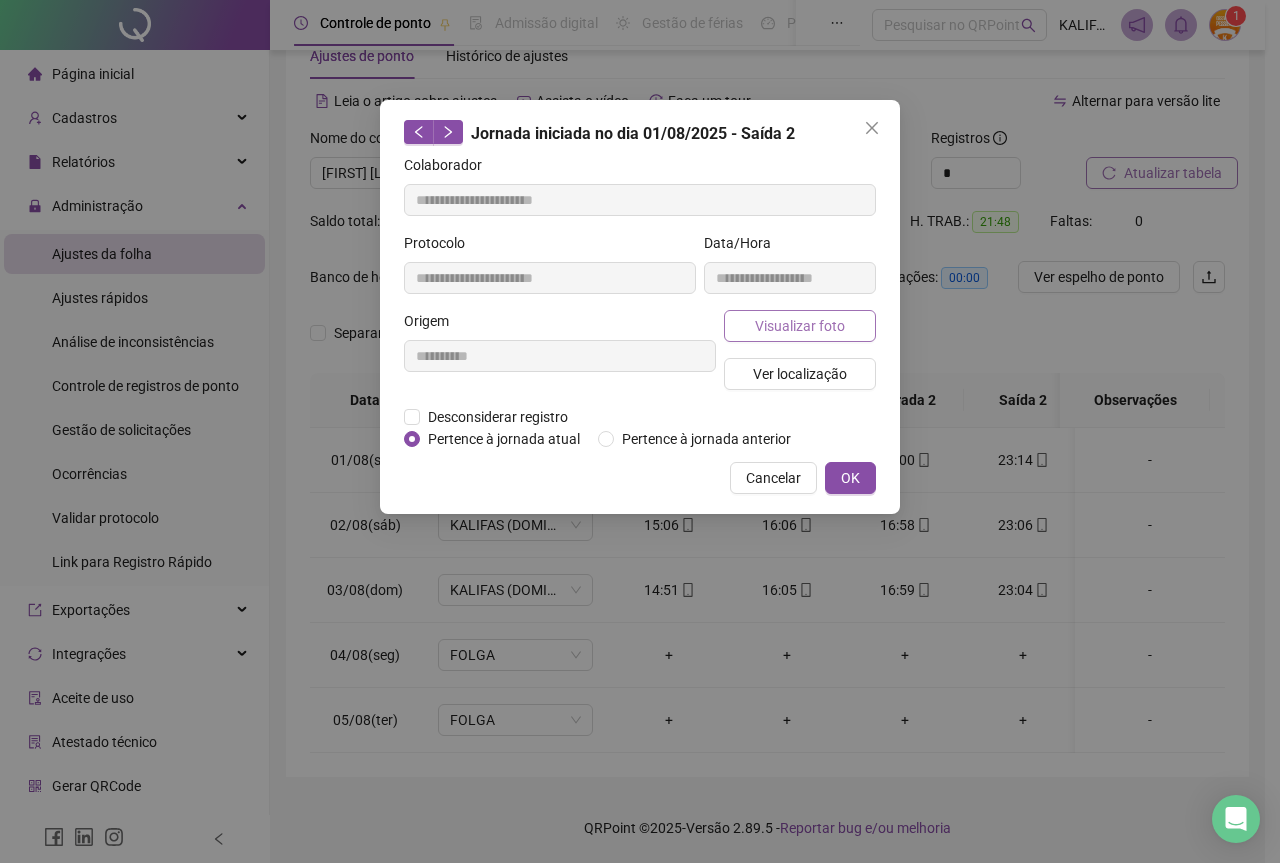 click on "Visualizar foto" at bounding box center (800, 326) 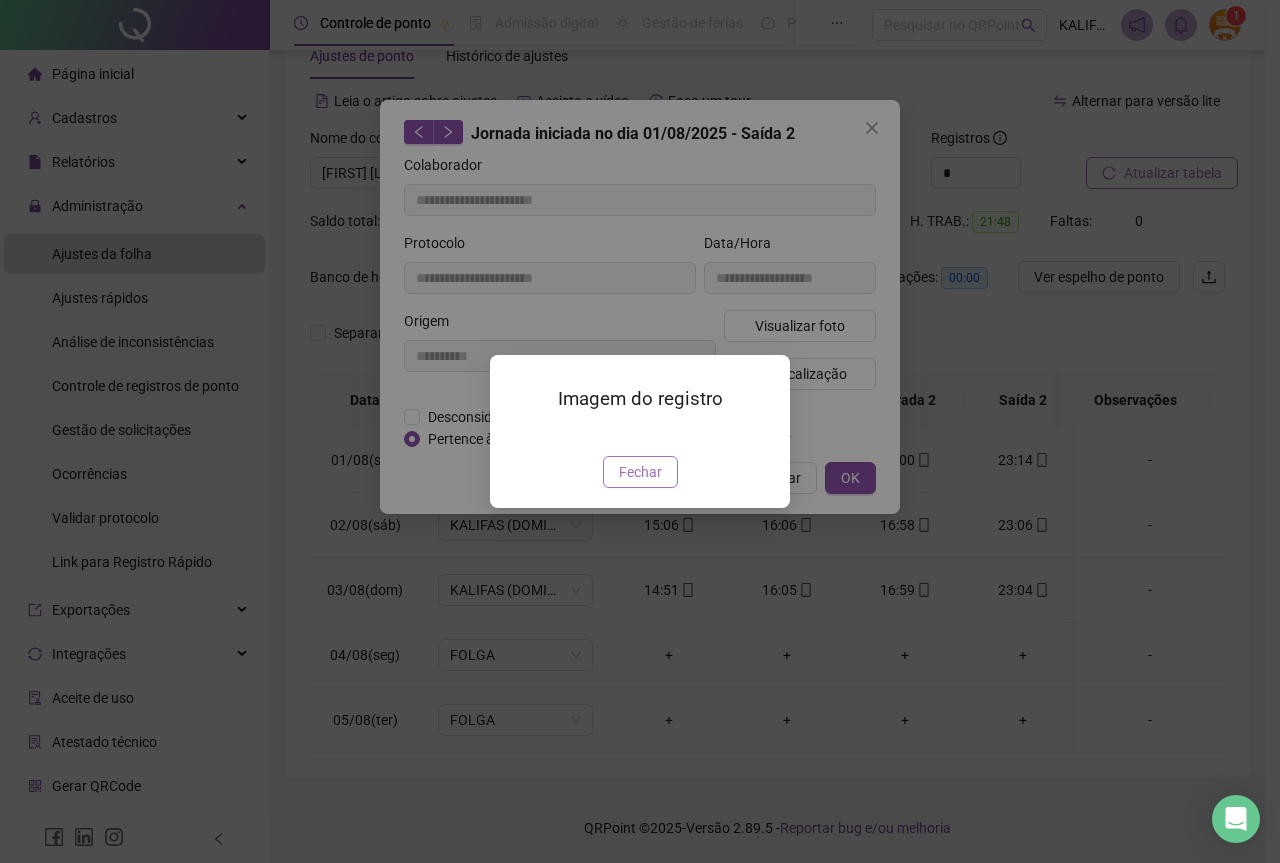 click on "Fechar" at bounding box center [640, 472] 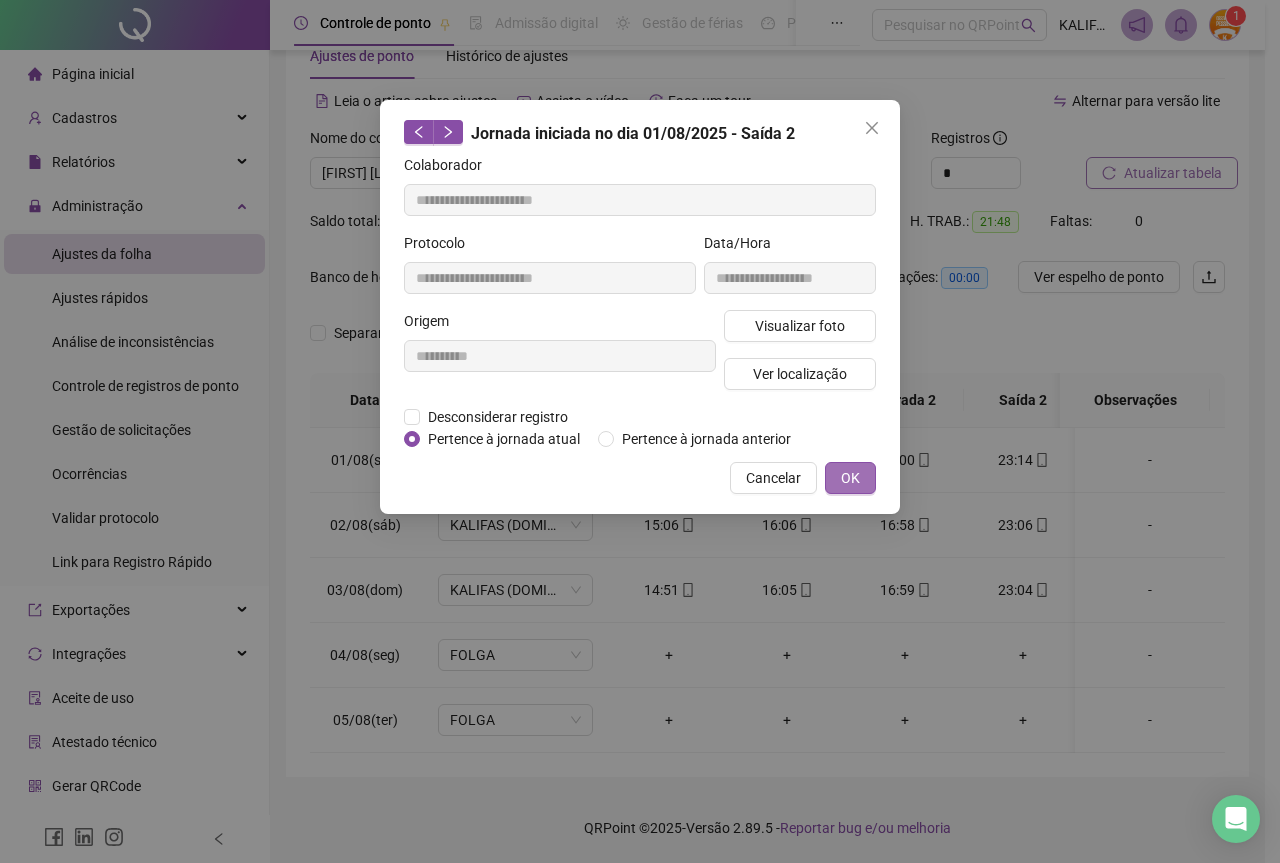 click on "OK" at bounding box center (850, 478) 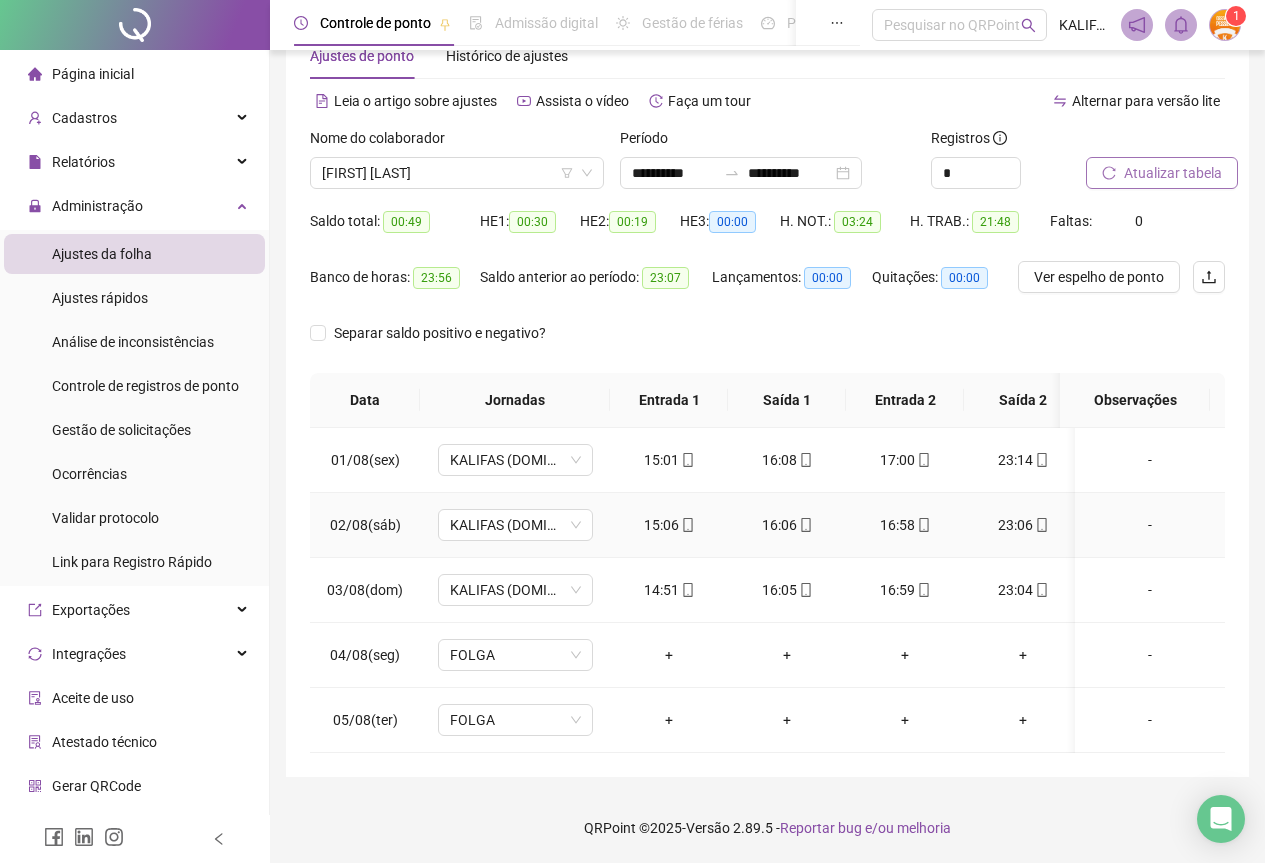 click 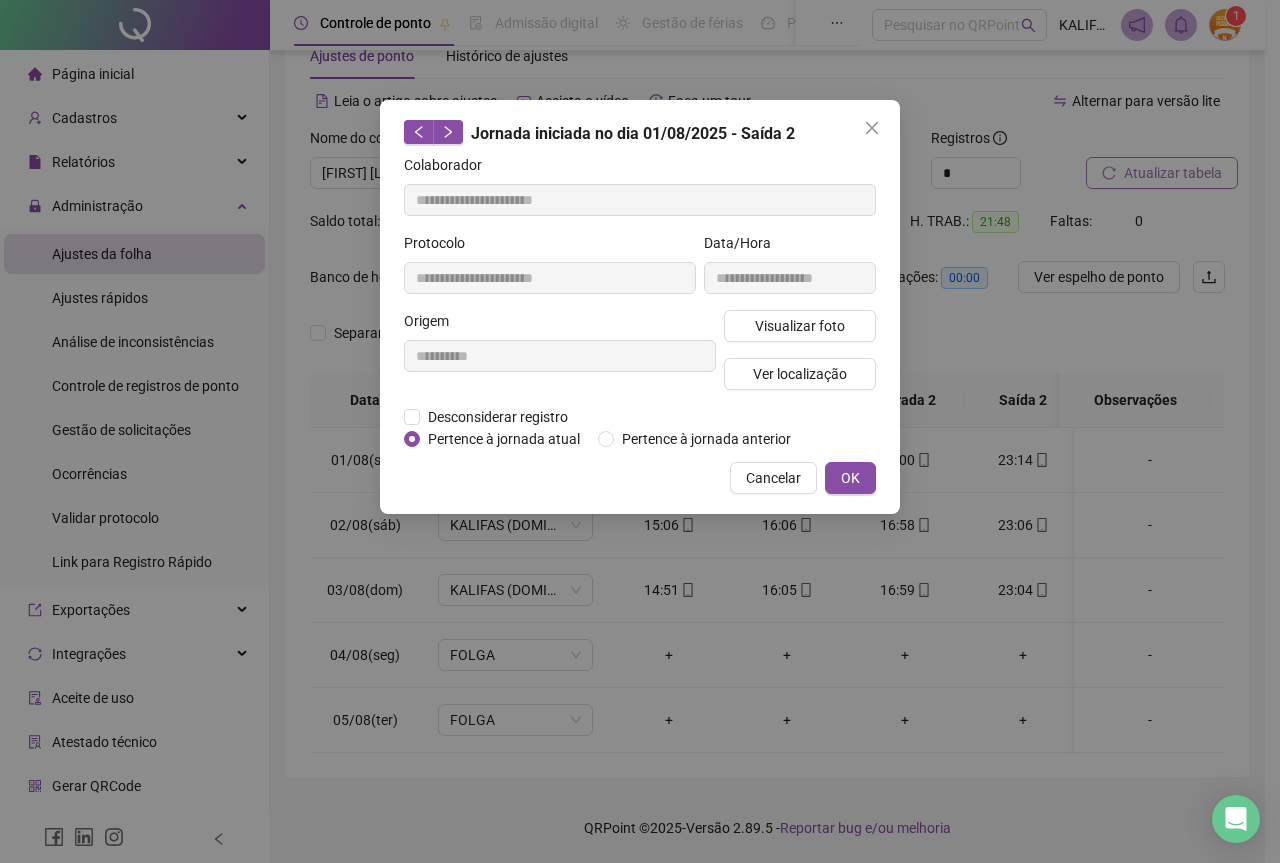 type on "**********" 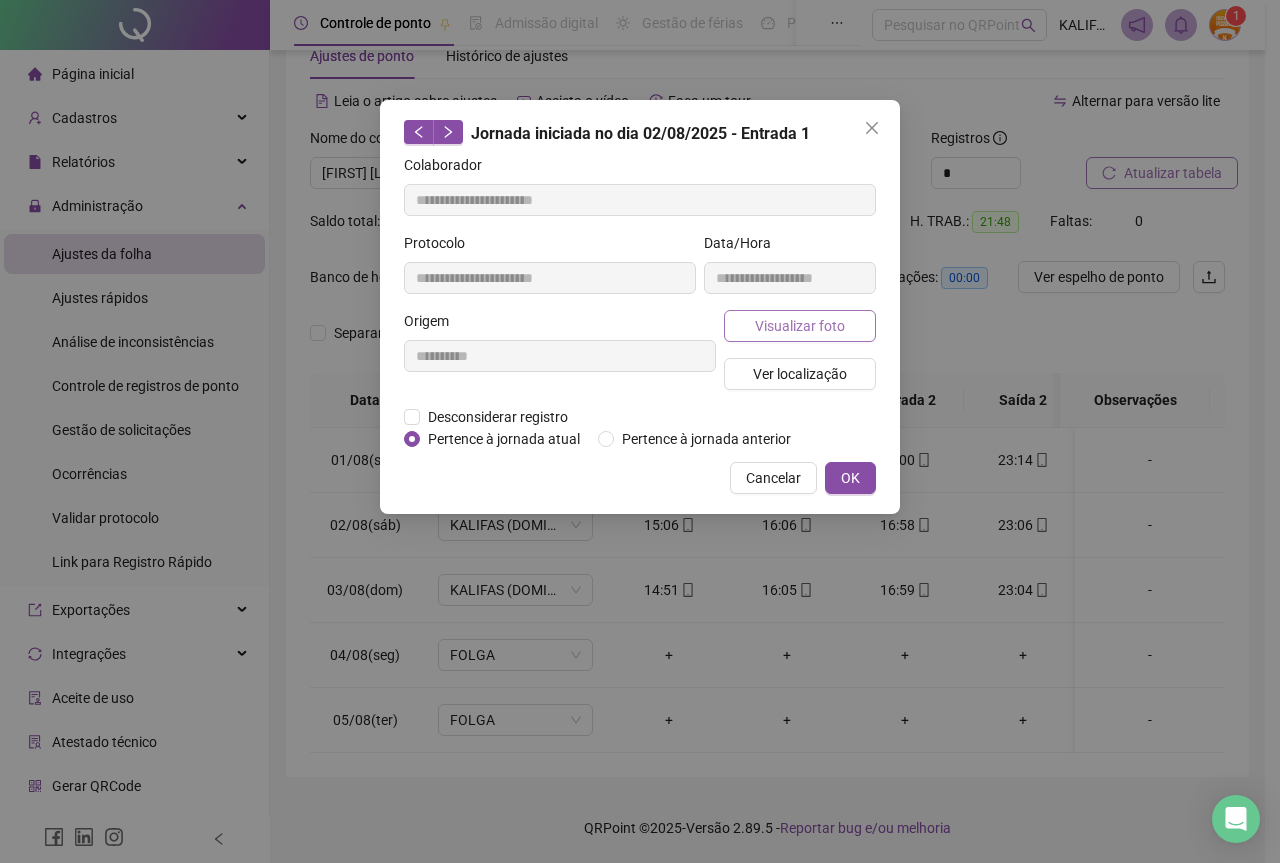 click on "Visualizar foto" at bounding box center [800, 326] 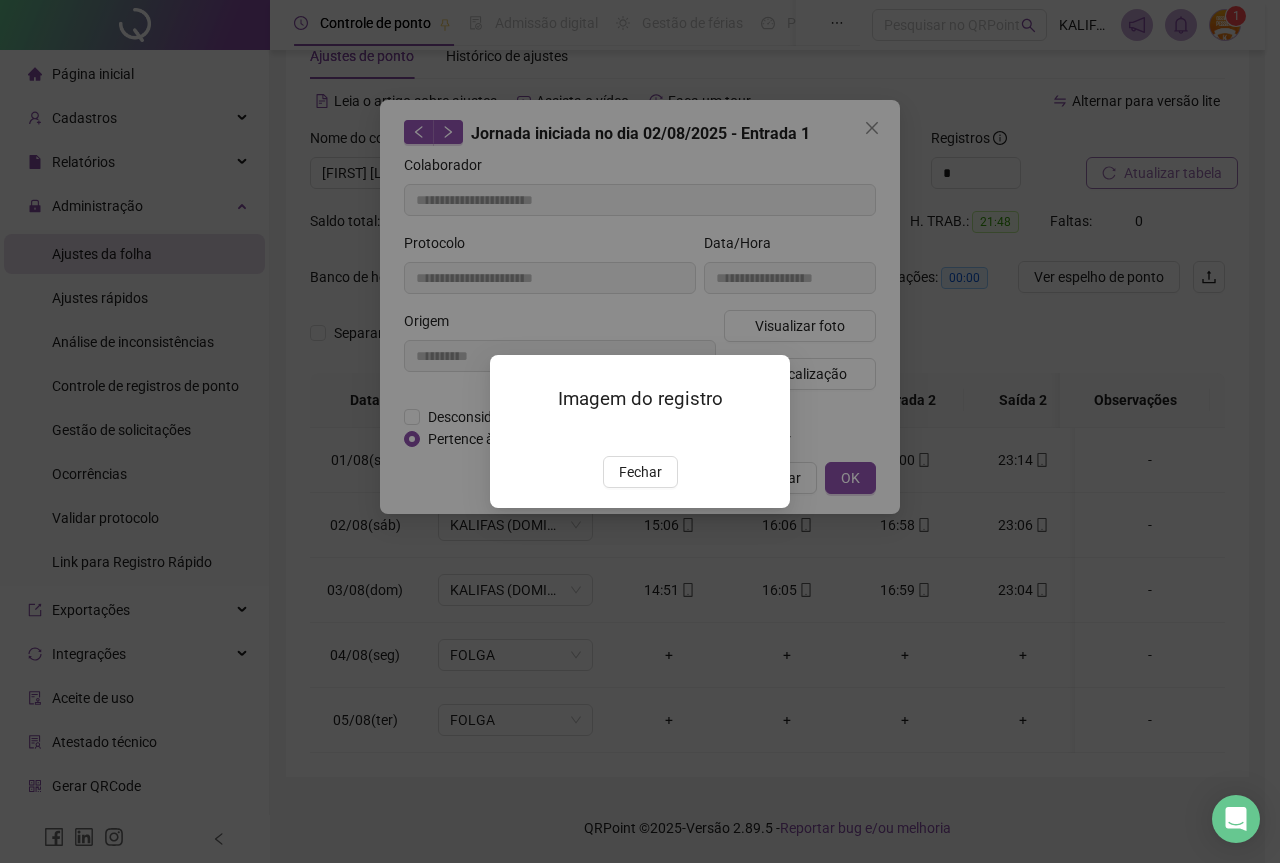 click on "Fechar" at bounding box center (640, 472) 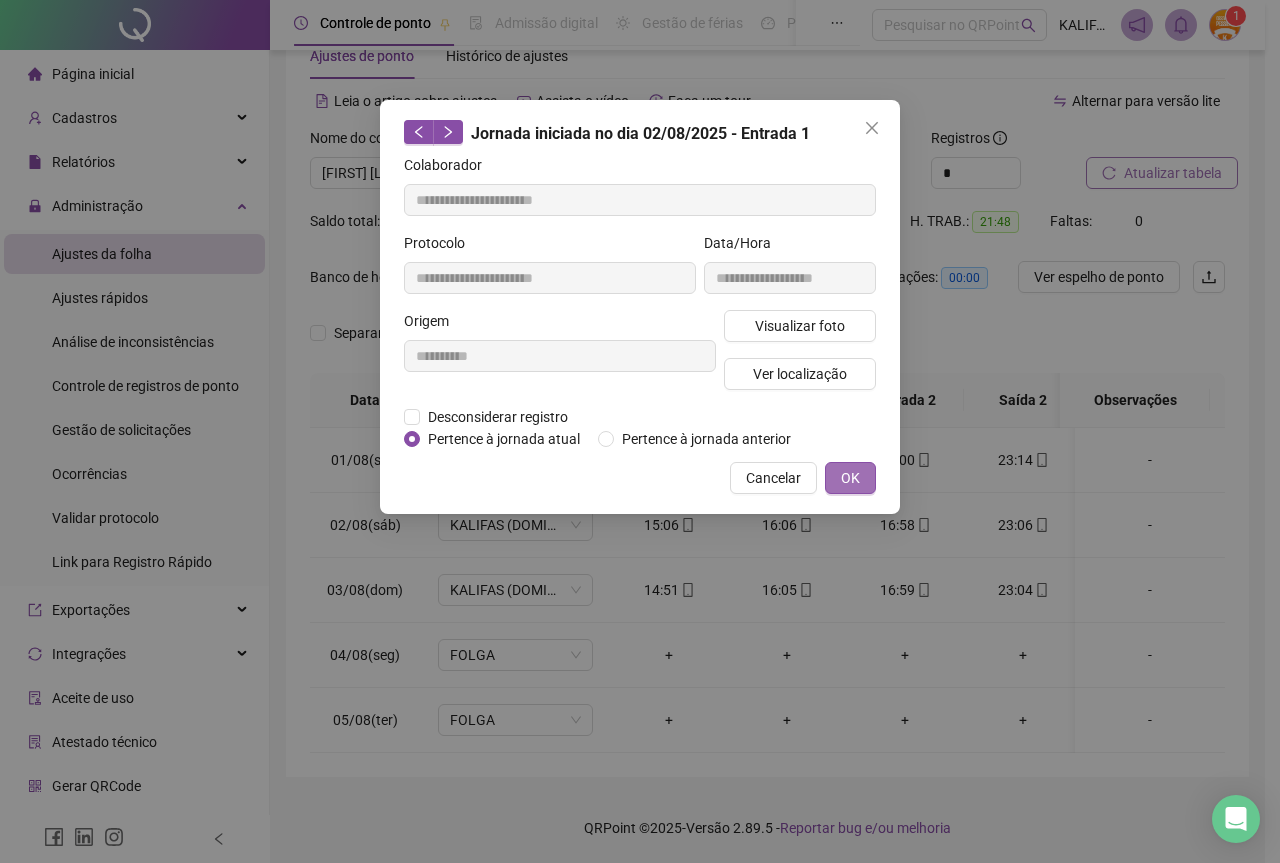 click on "OK" at bounding box center [850, 478] 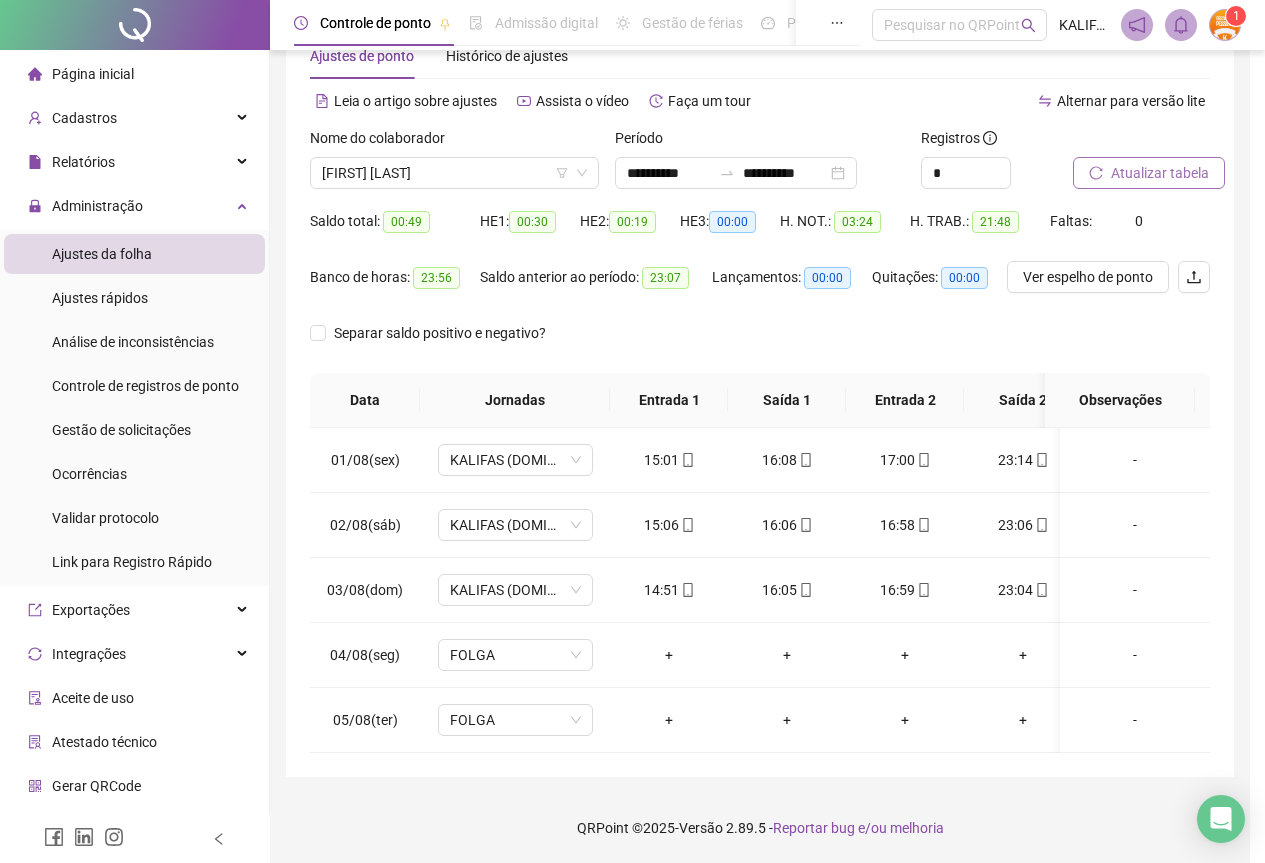 click on "16:06" at bounding box center (787, 525) 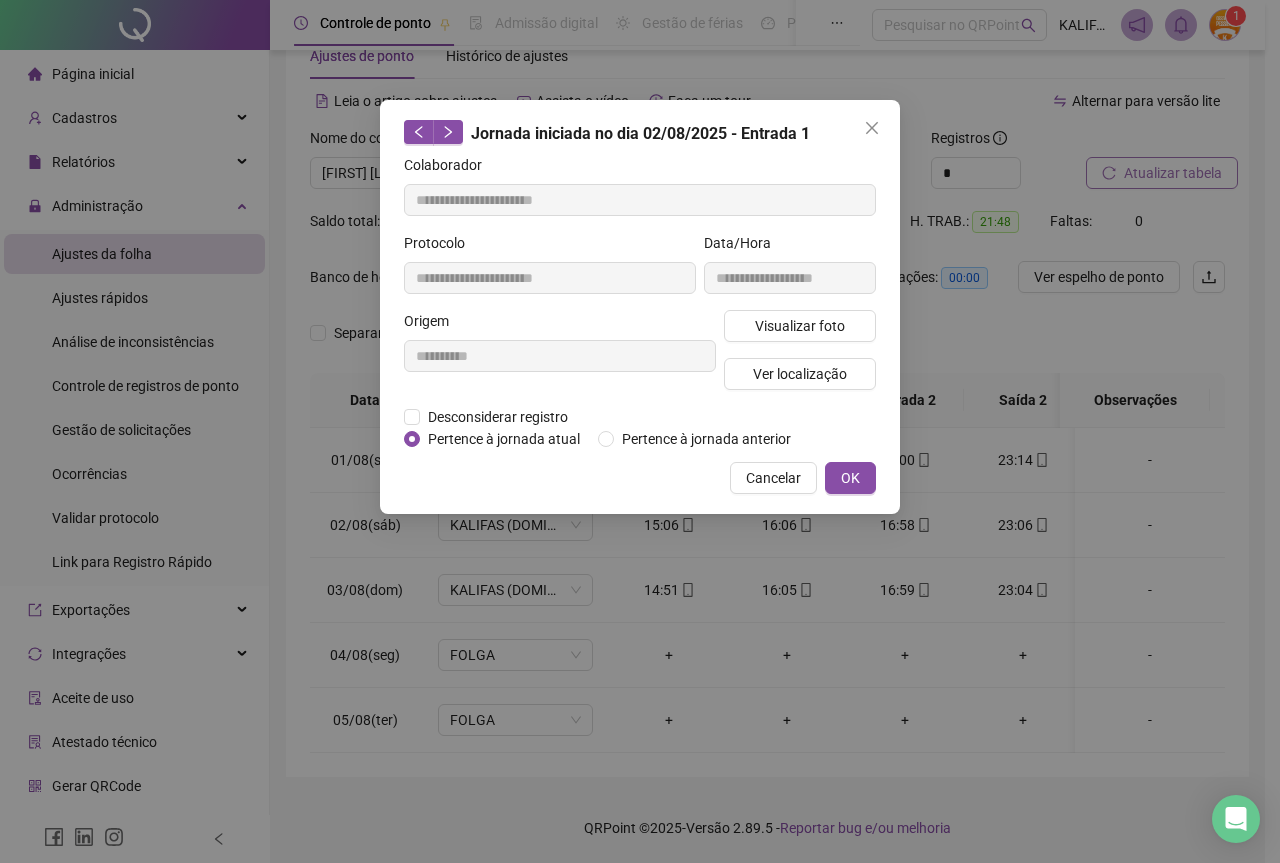 type on "**********" 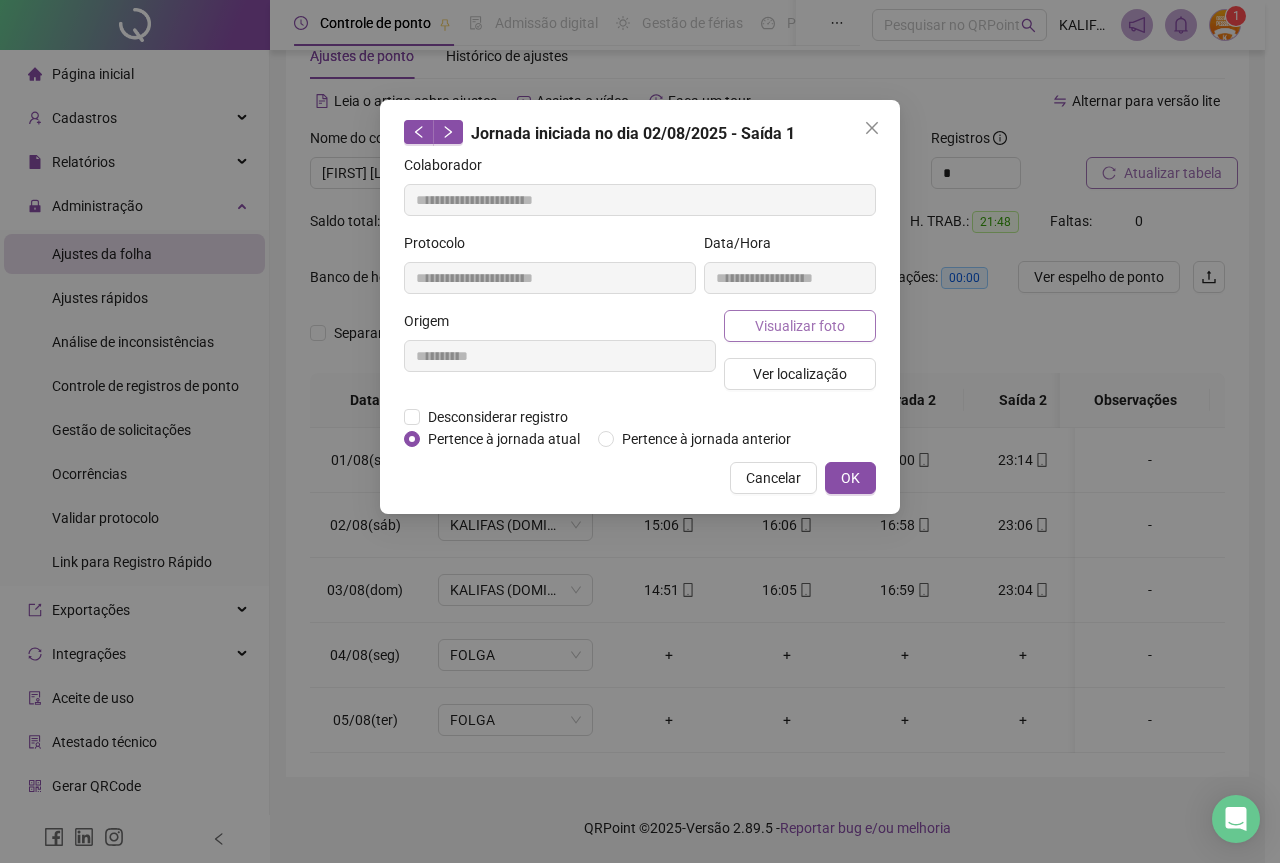 click on "Visualizar foto" at bounding box center (800, 326) 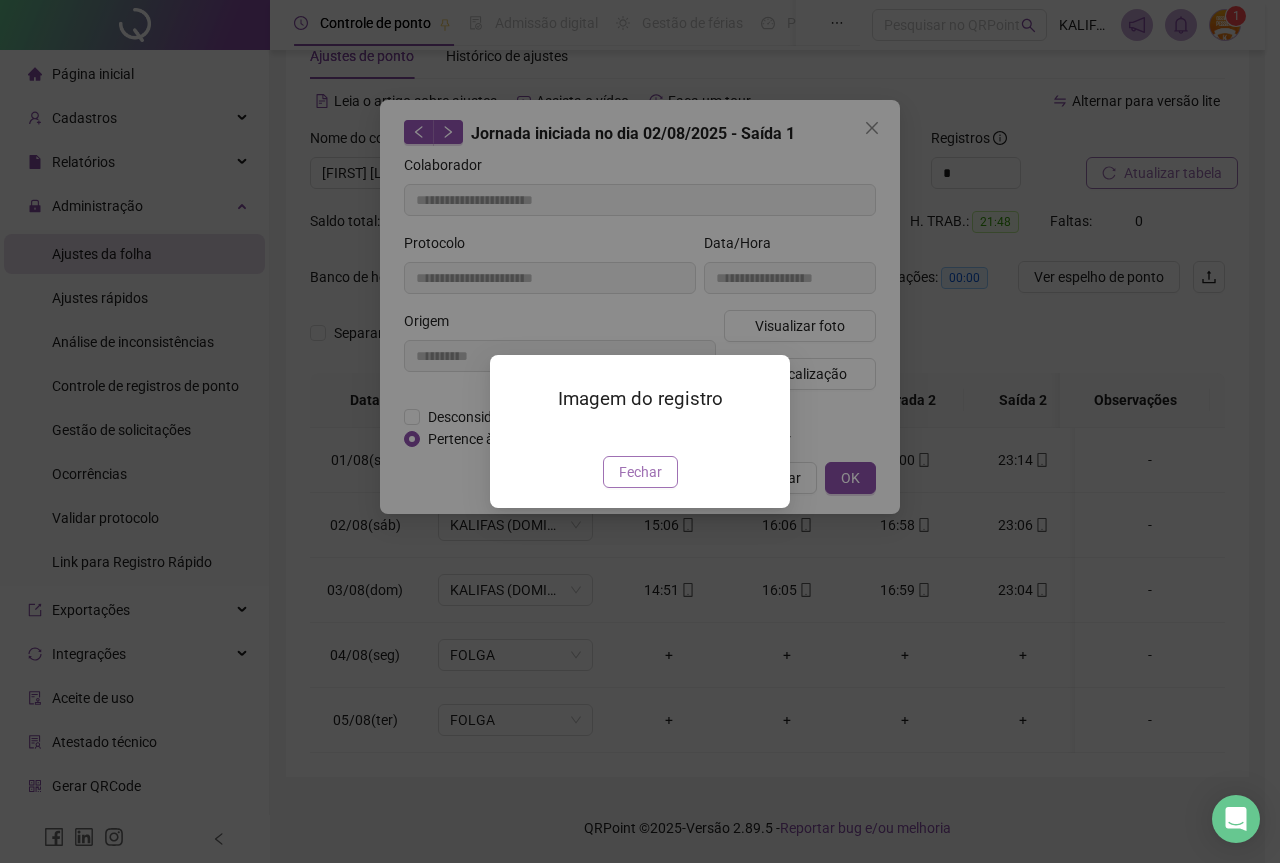 click on "Fechar" at bounding box center [640, 472] 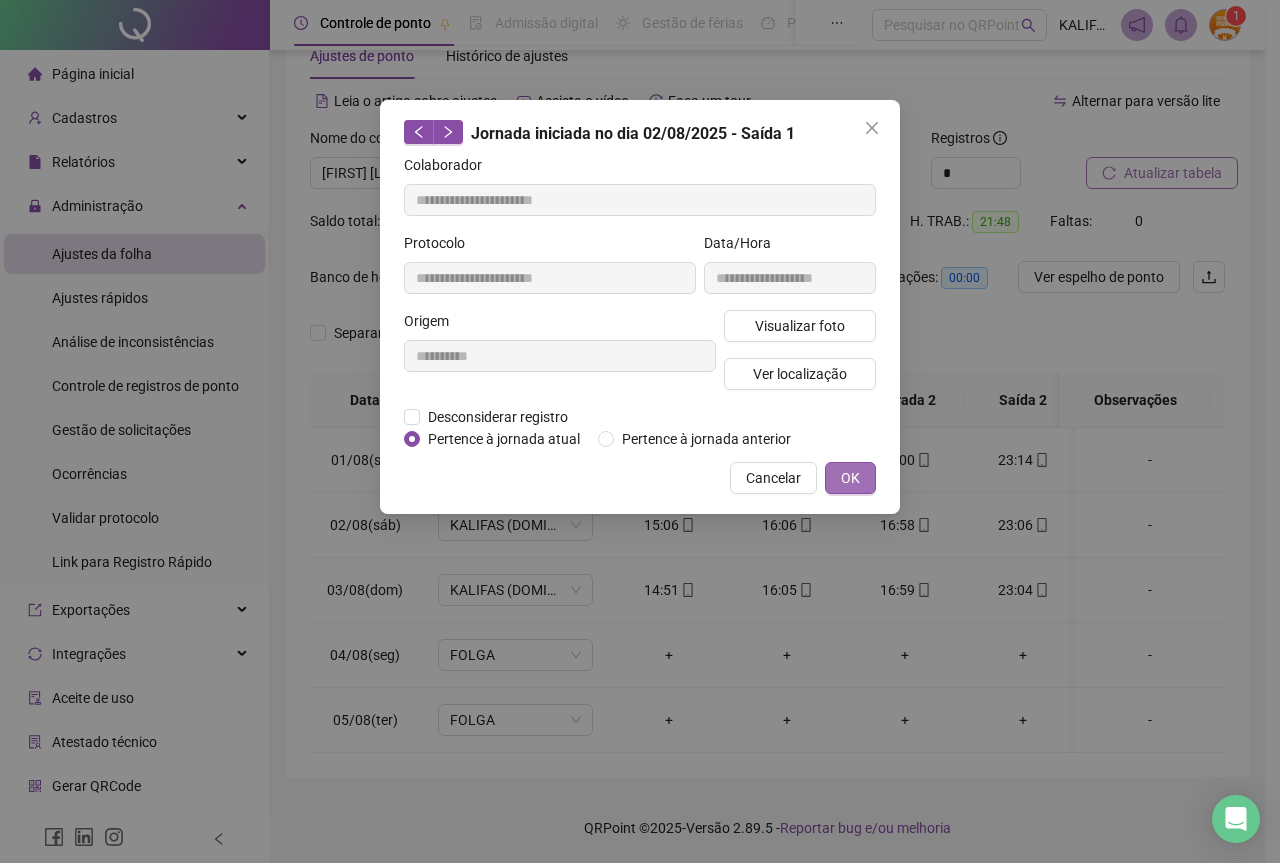 click on "OK" at bounding box center [850, 478] 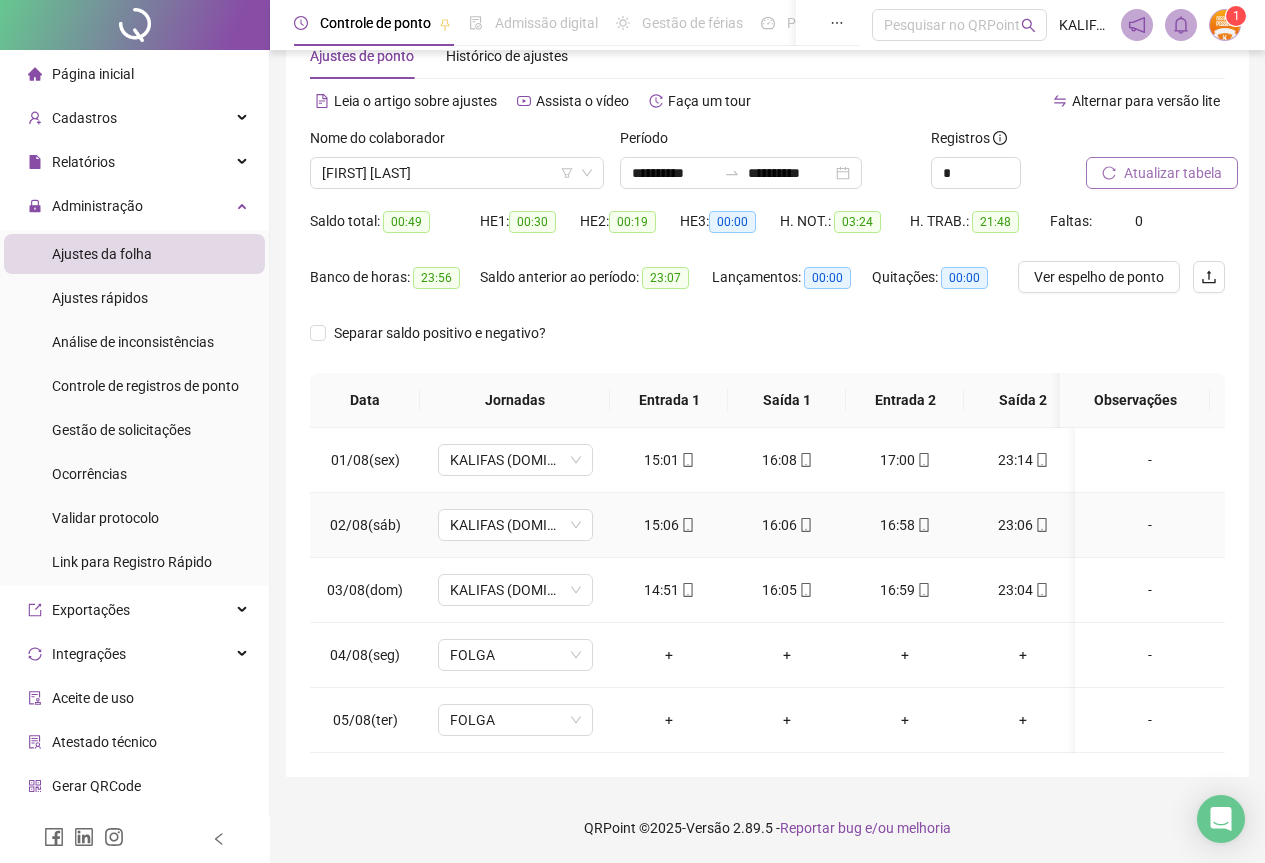 click on "16:58" at bounding box center (905, 525) 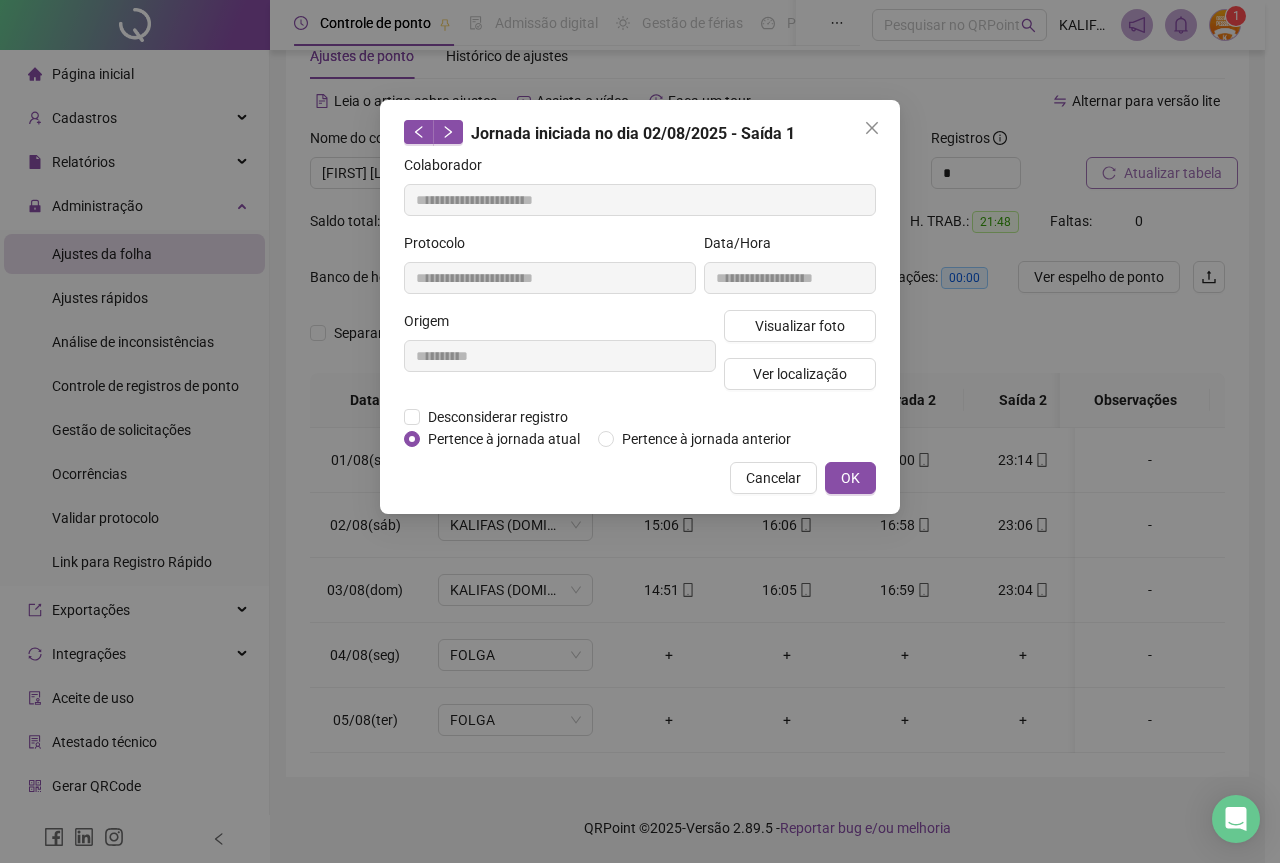 type on "**********" 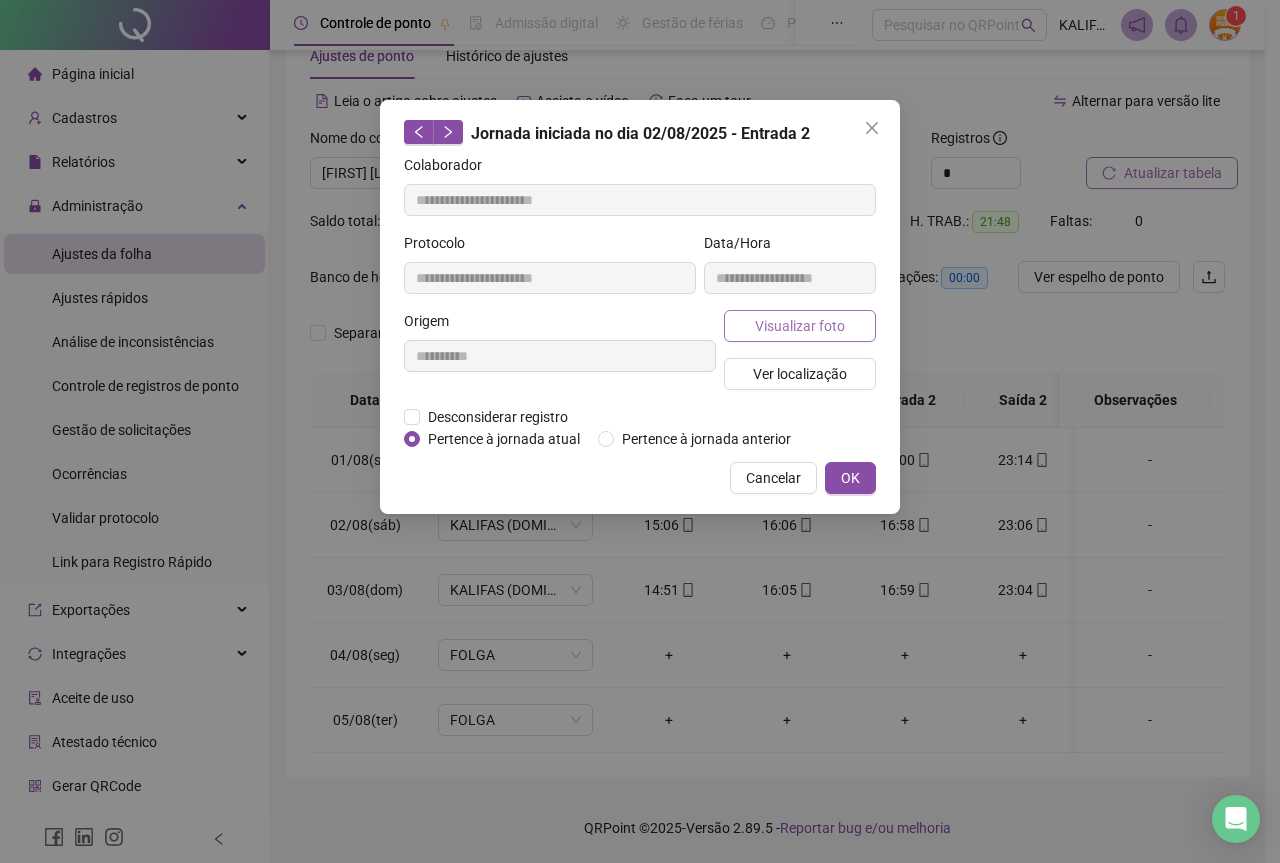 click on "Visualizar foto" at bounding box center (800, 326) 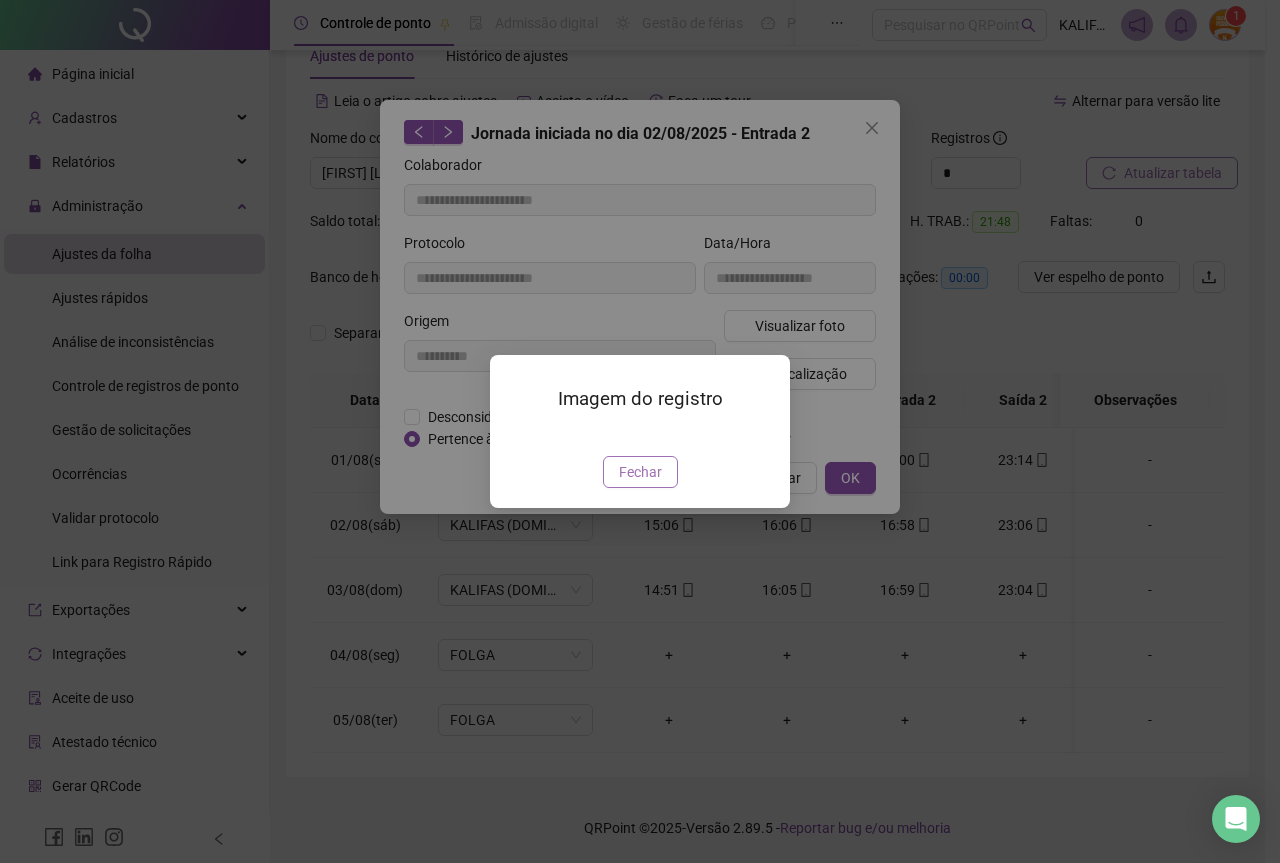 click on "Fechar" at bounding box center [640, 472] 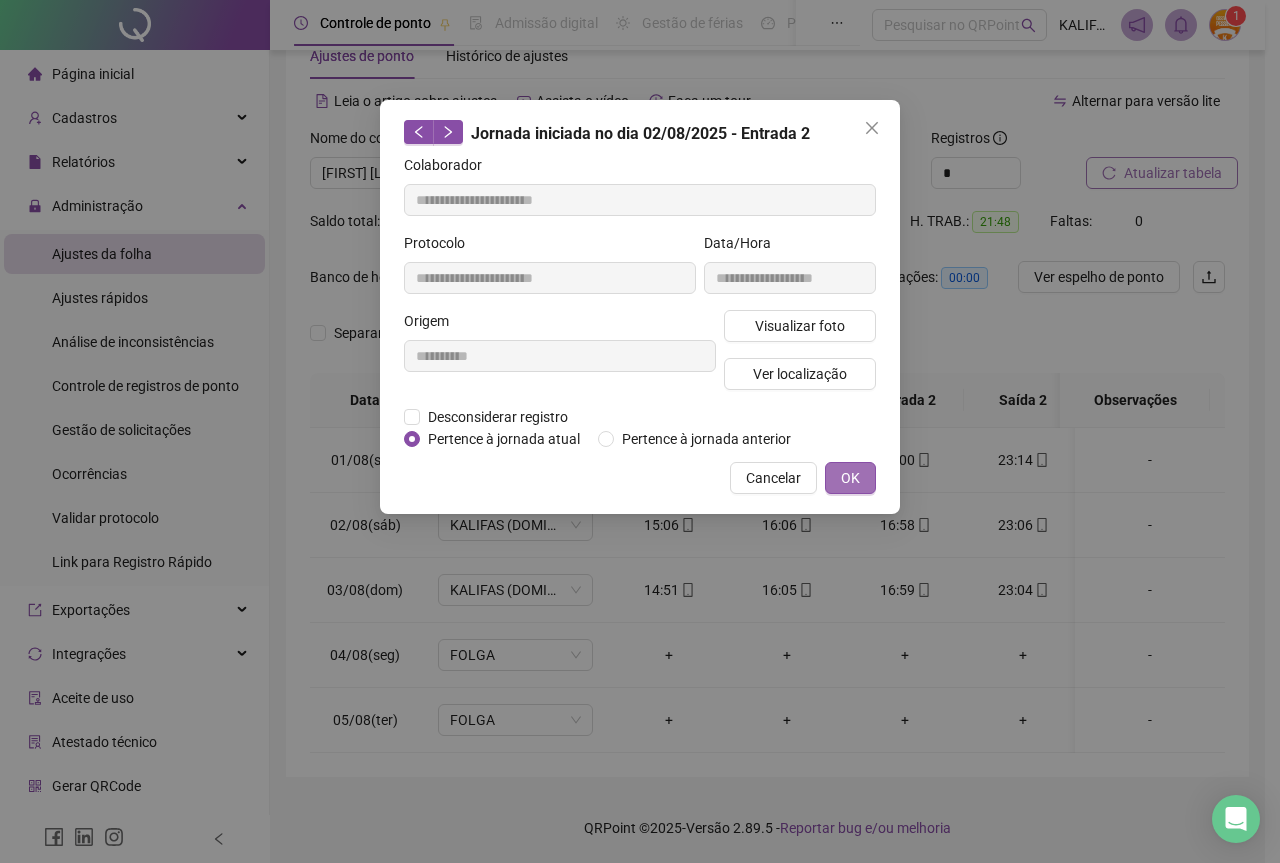 click on "OK" at bounding box center [850, 478] 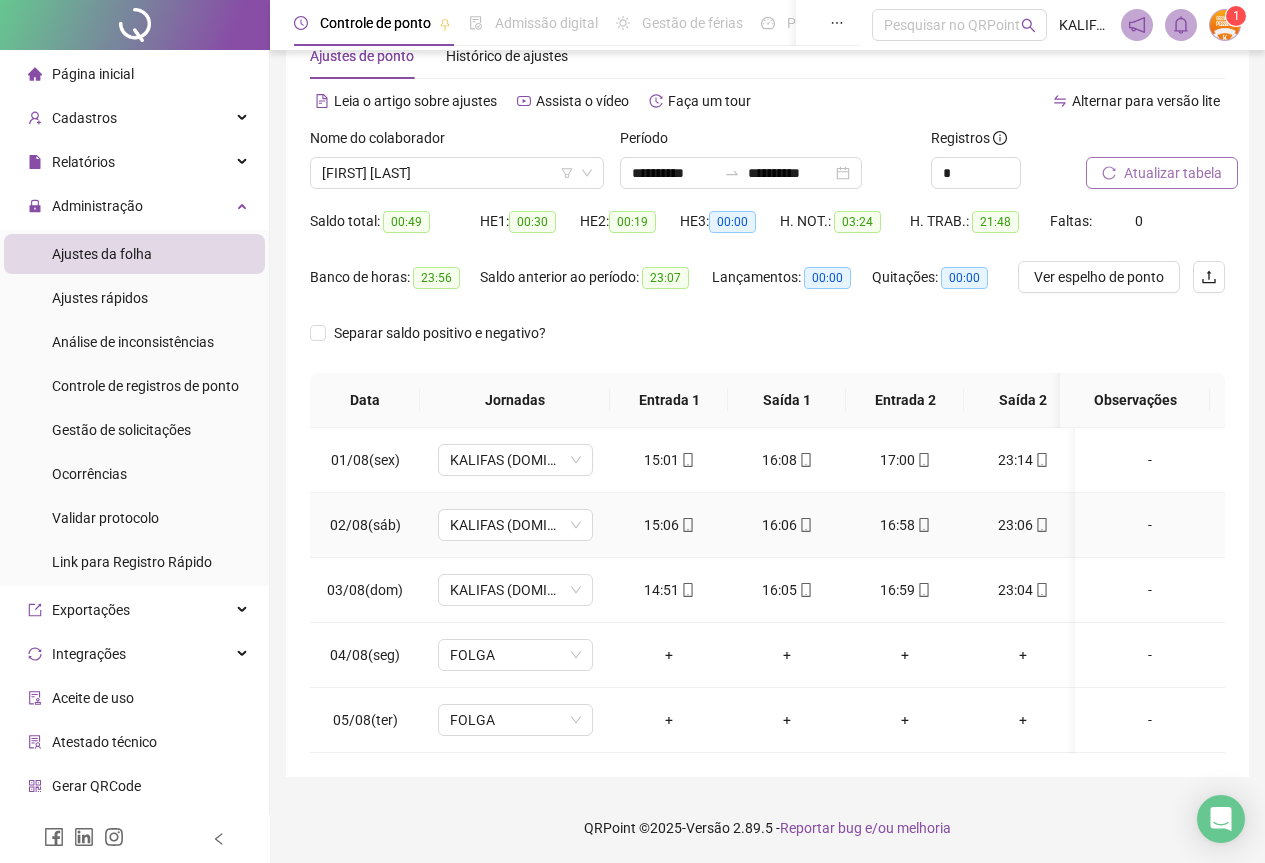 click on "23:06" at bounding box center [1023, 525] 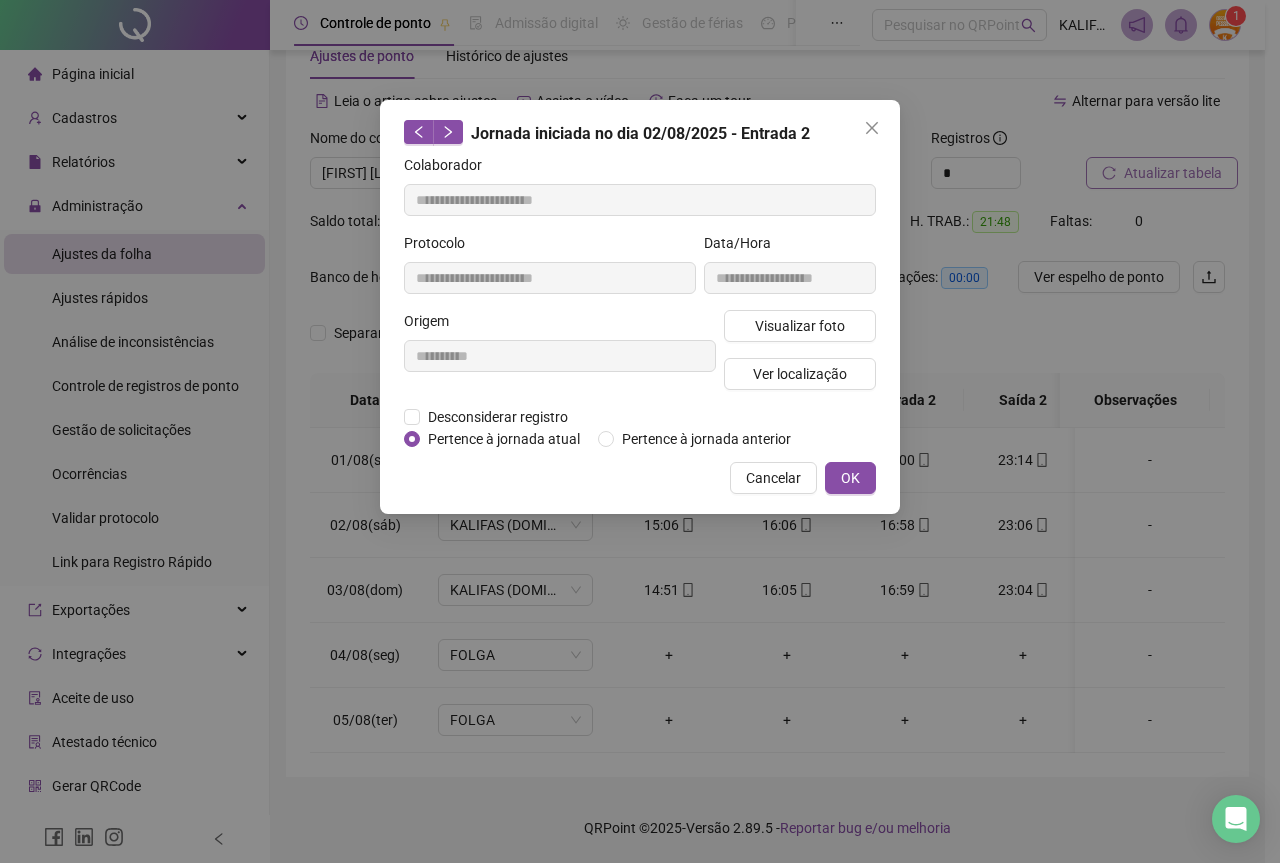 type on "**********" 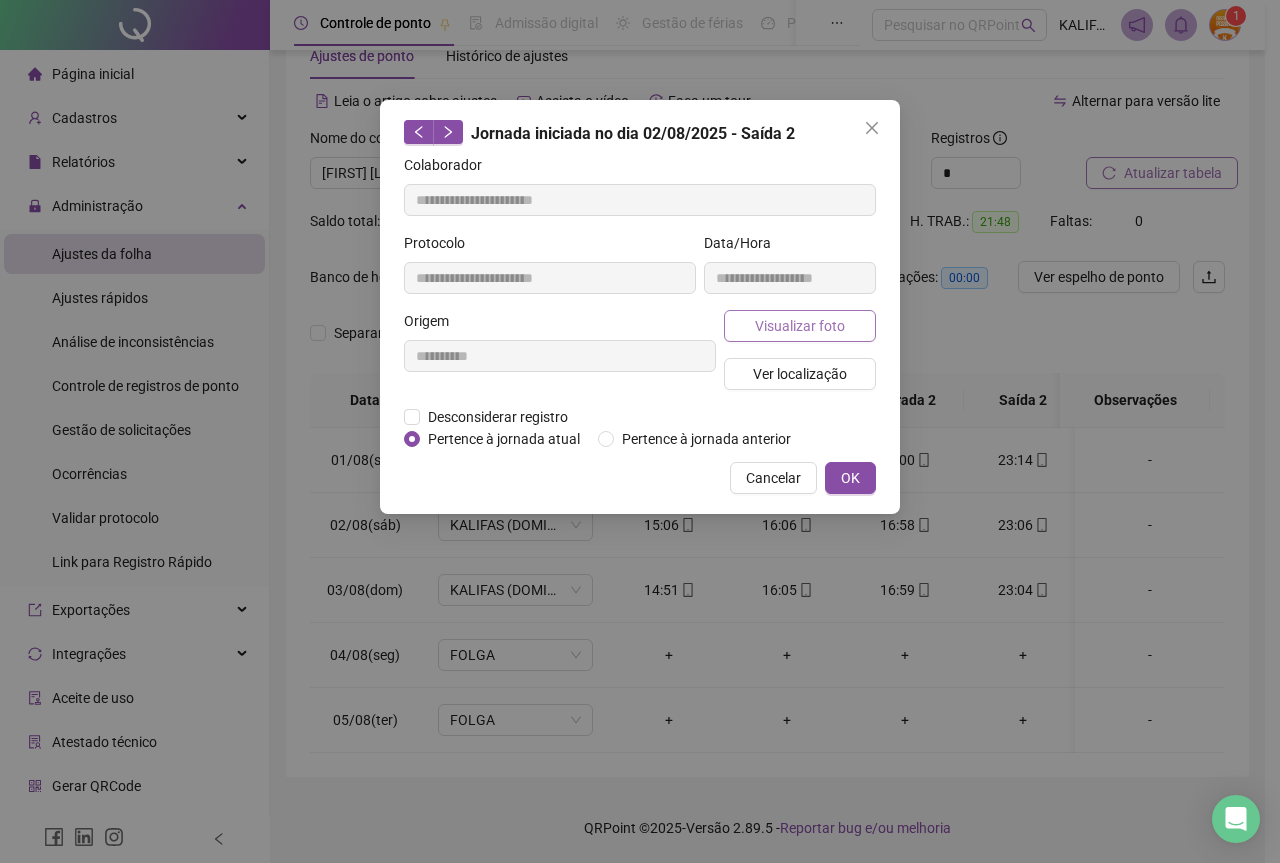 click on "Visualizar foto" at bounding box center [800, 326] 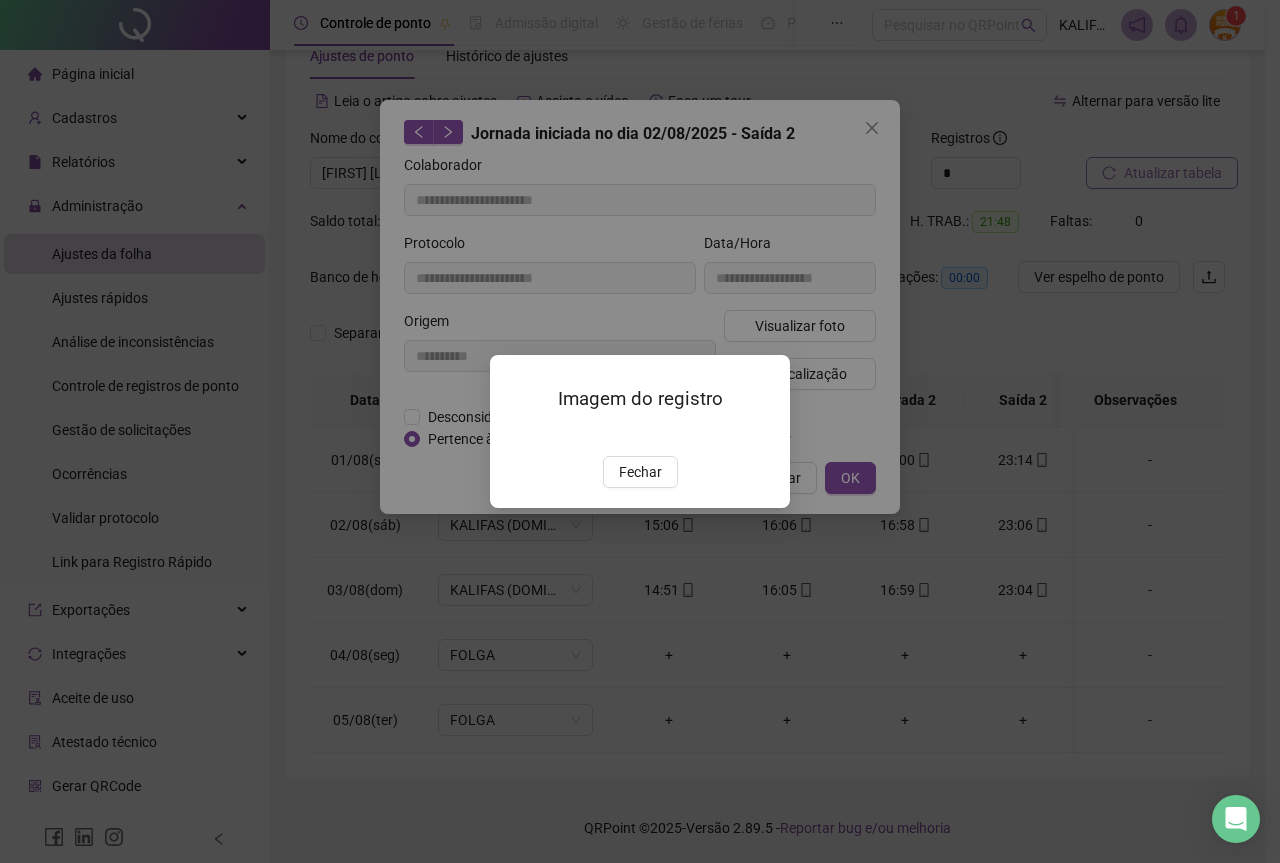 drag, startPoint x: 651, startPoint y: 587, endPoint x: 746, endPoint y: 544, distance: 104.27847 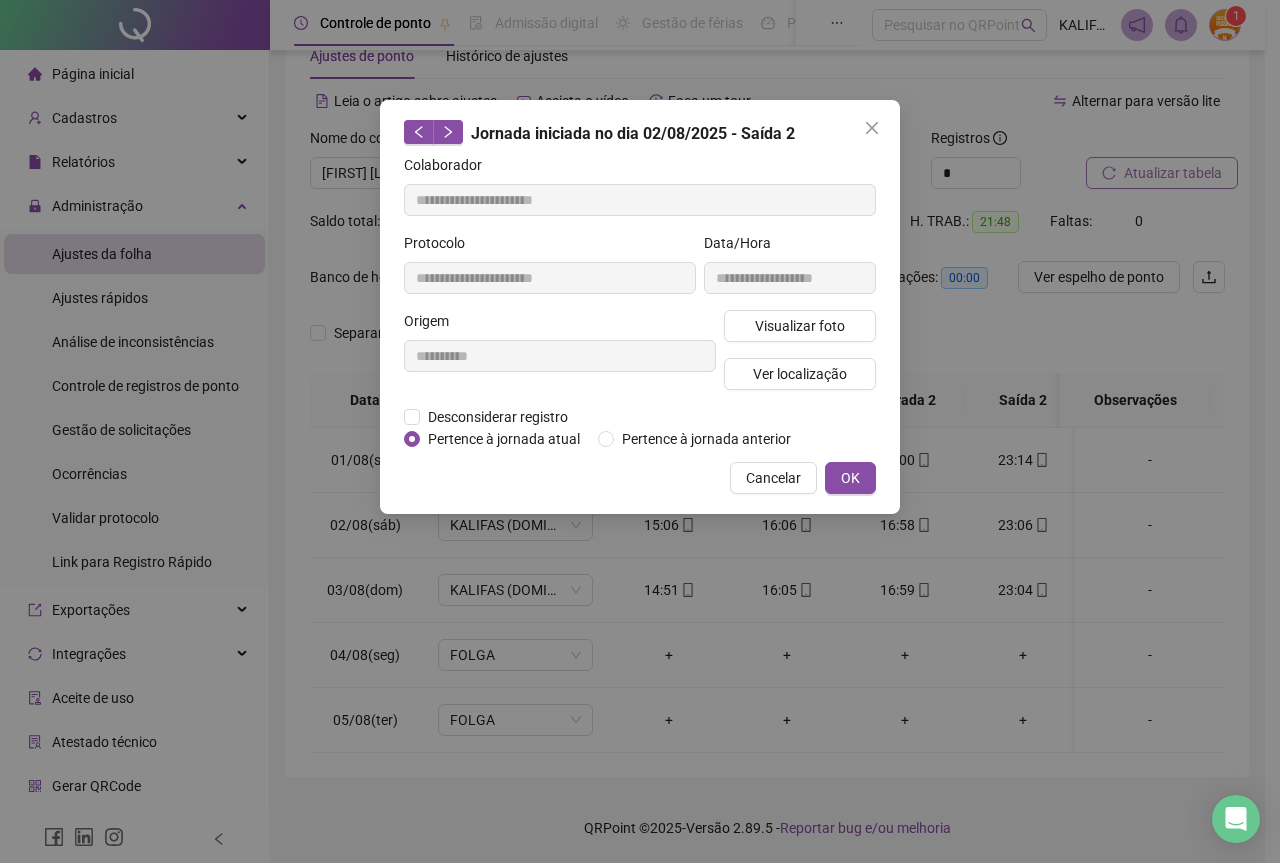 click on "OK" at bounding box center [850, 478] 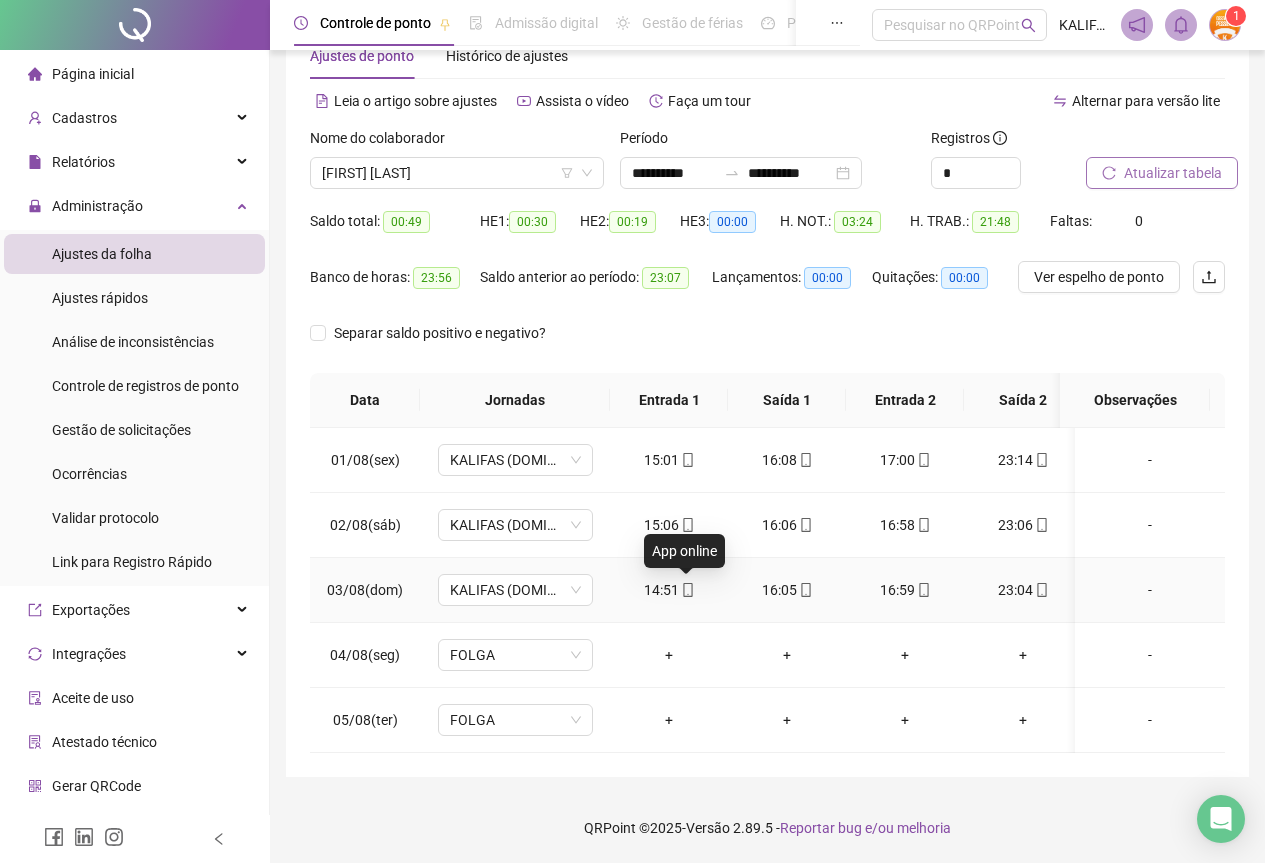 click at bounding box center (687, 590) 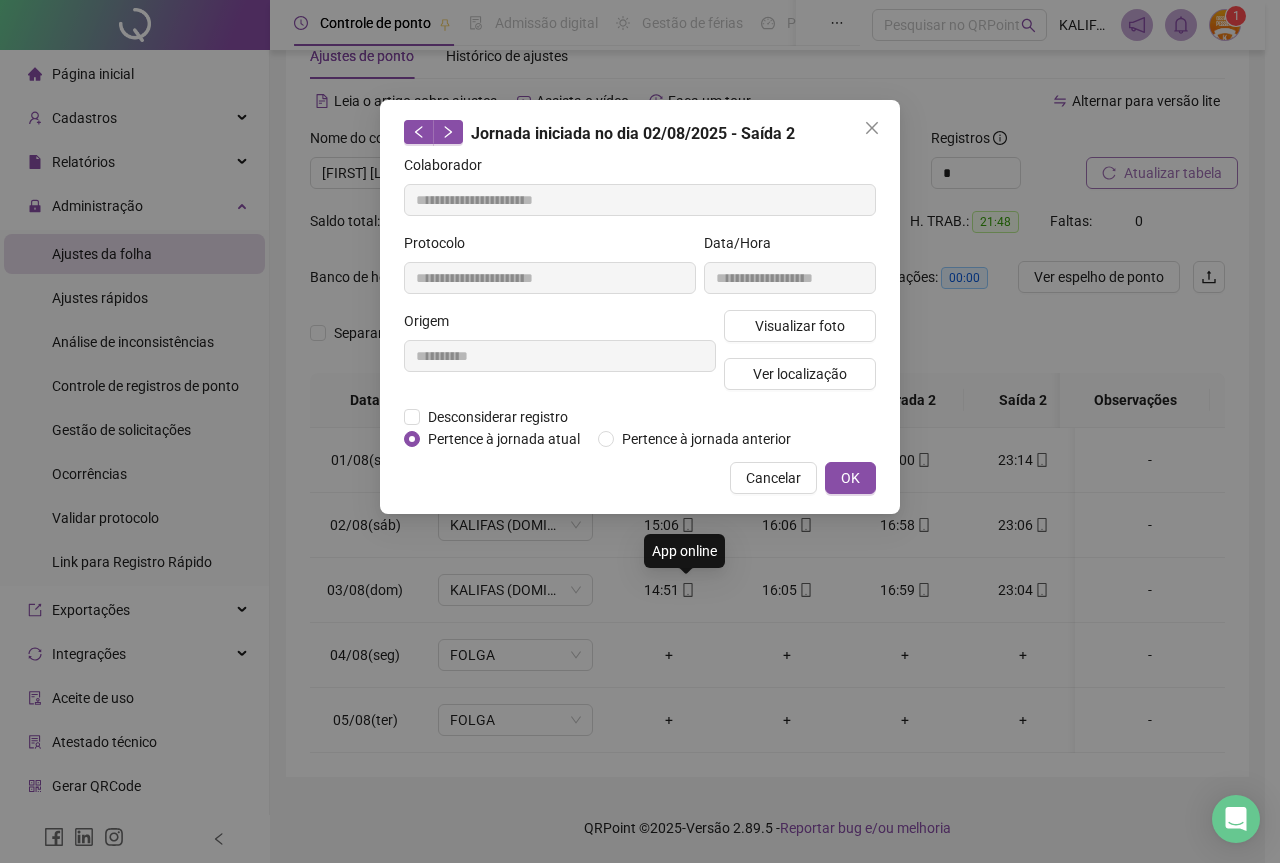 type on "**********" 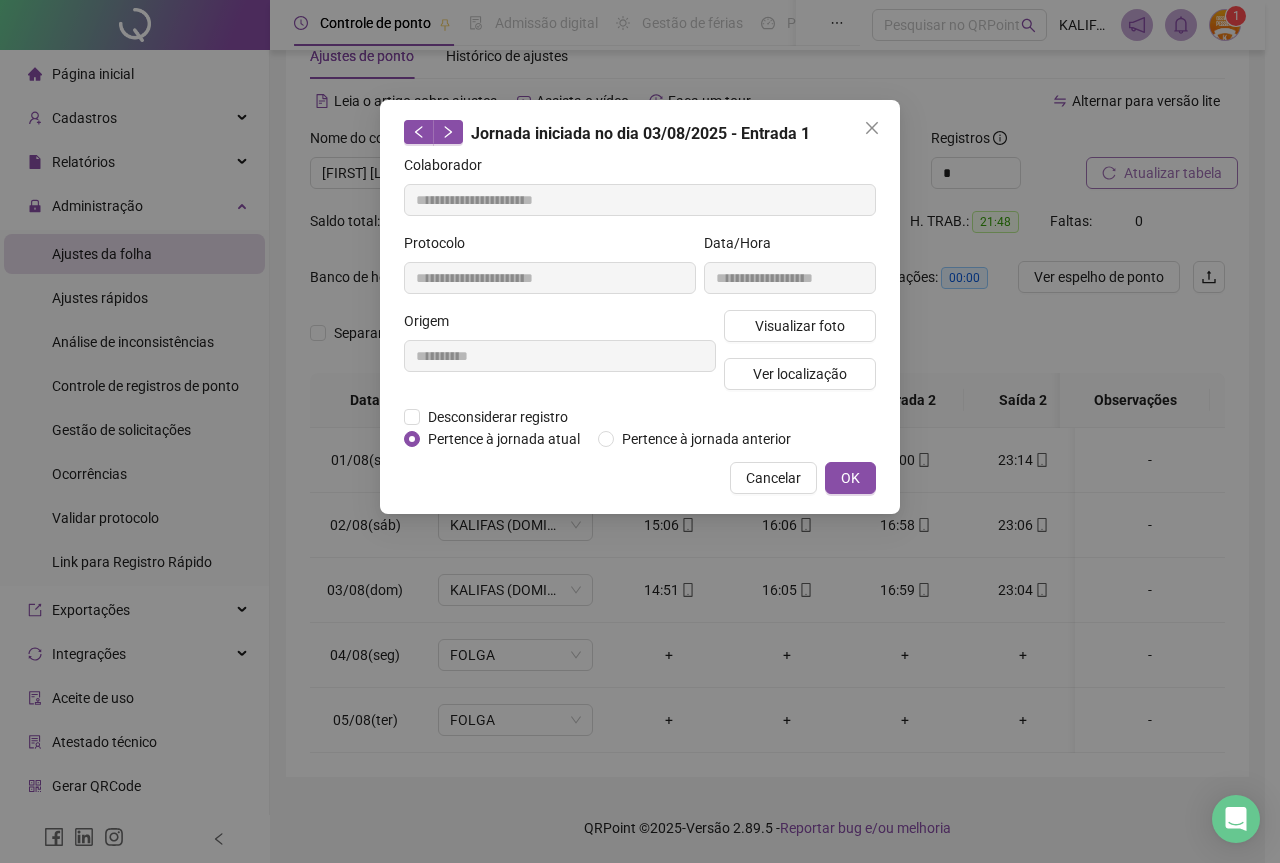 click on "Visualizar foto Ver localização" at bounding box center [800, 358] 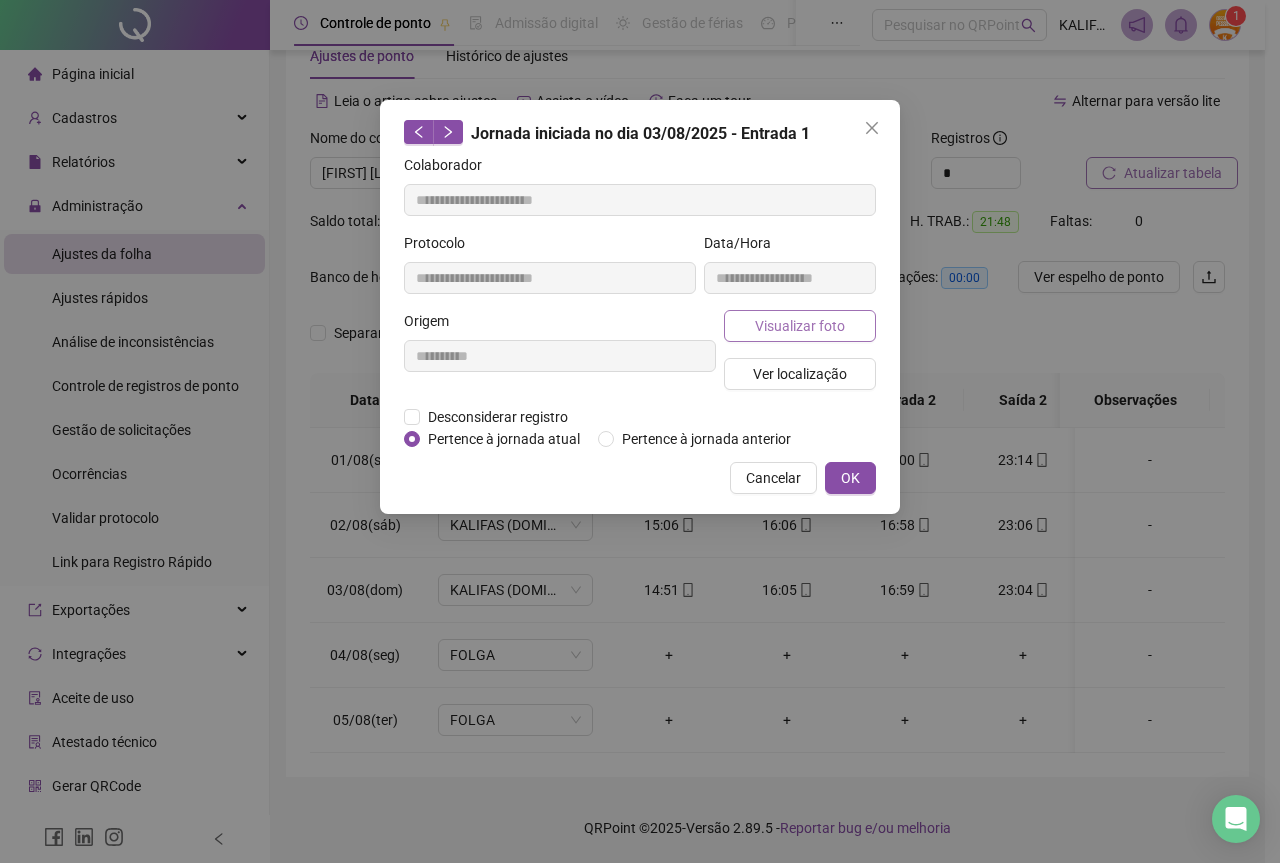 click on "Visualizar foto" at bounding box center [800, 326] 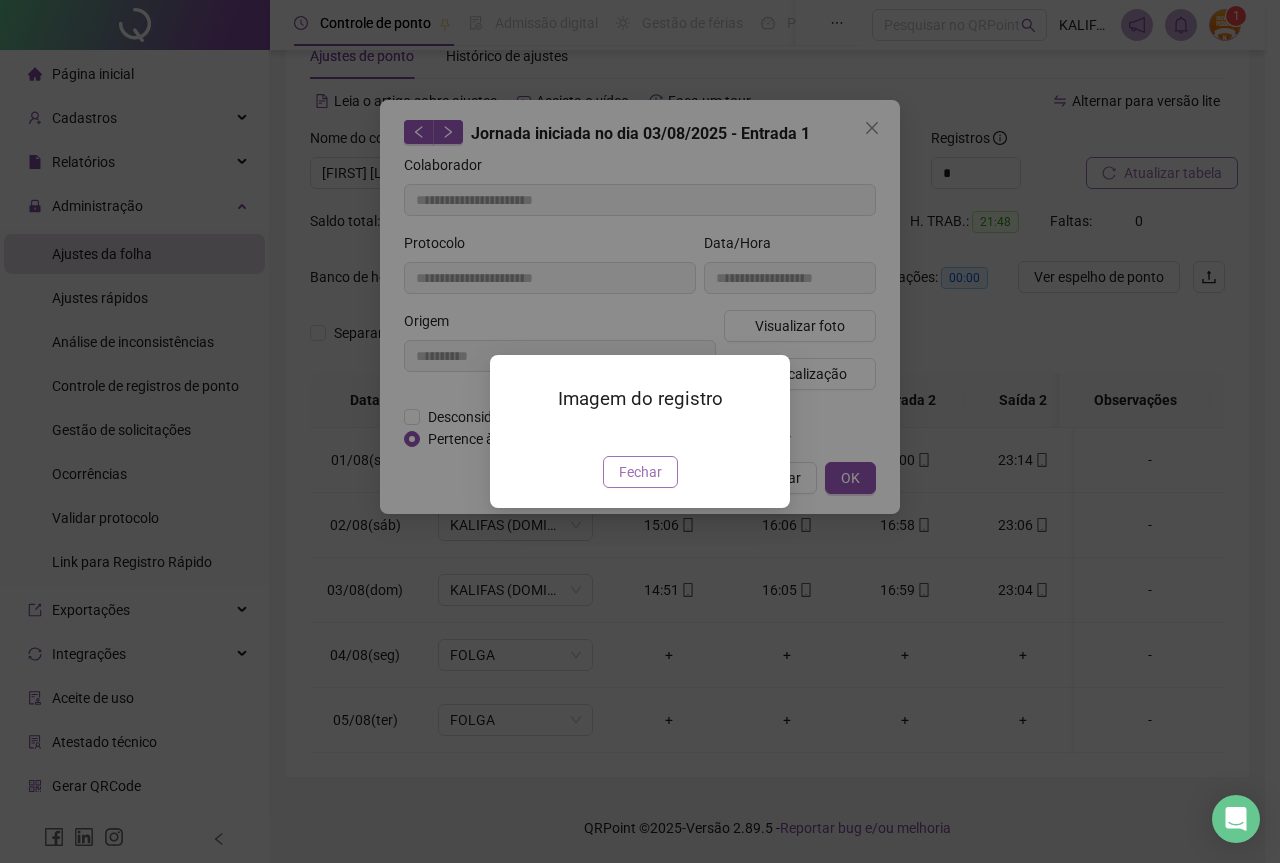 click on "Fechar" at bounding box center (640, 472) 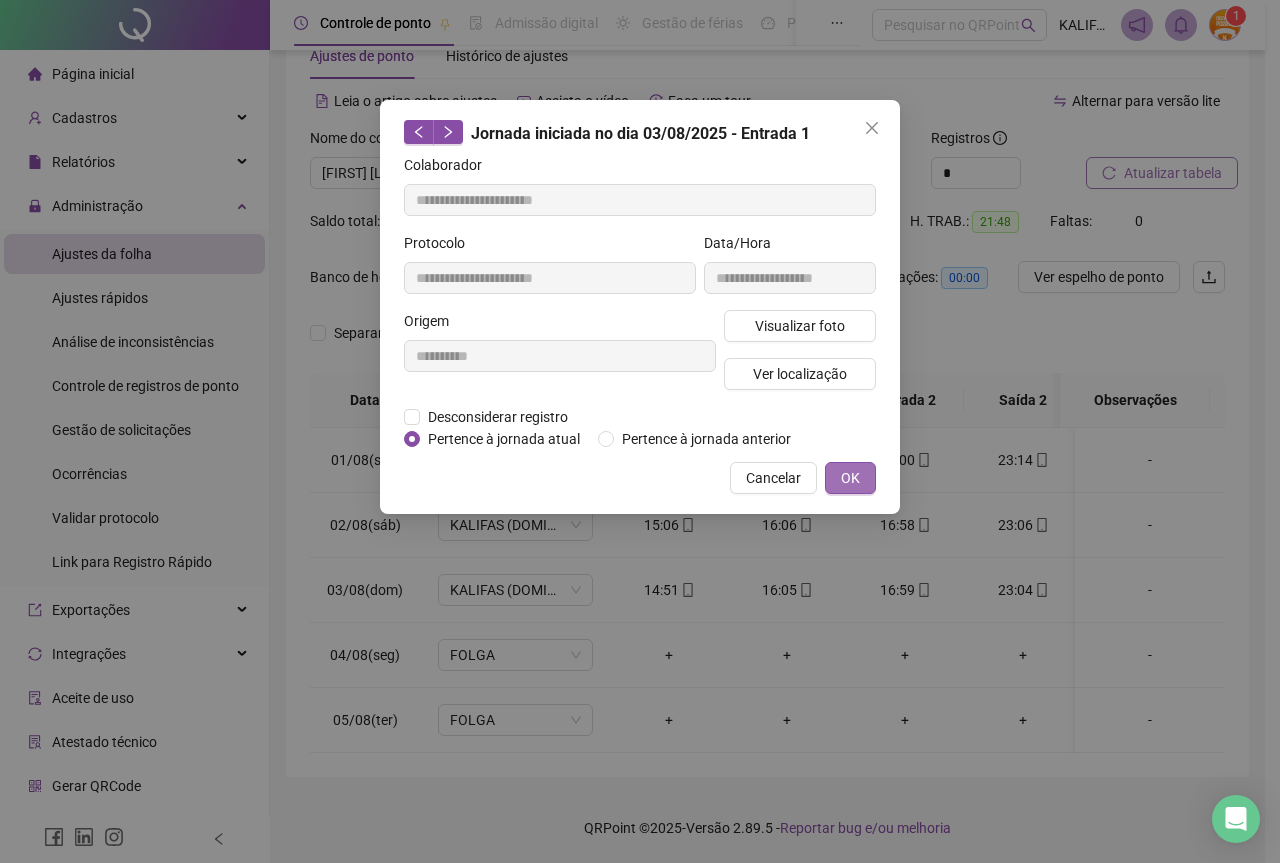 click on "OK" at bounding box center [850, 478] 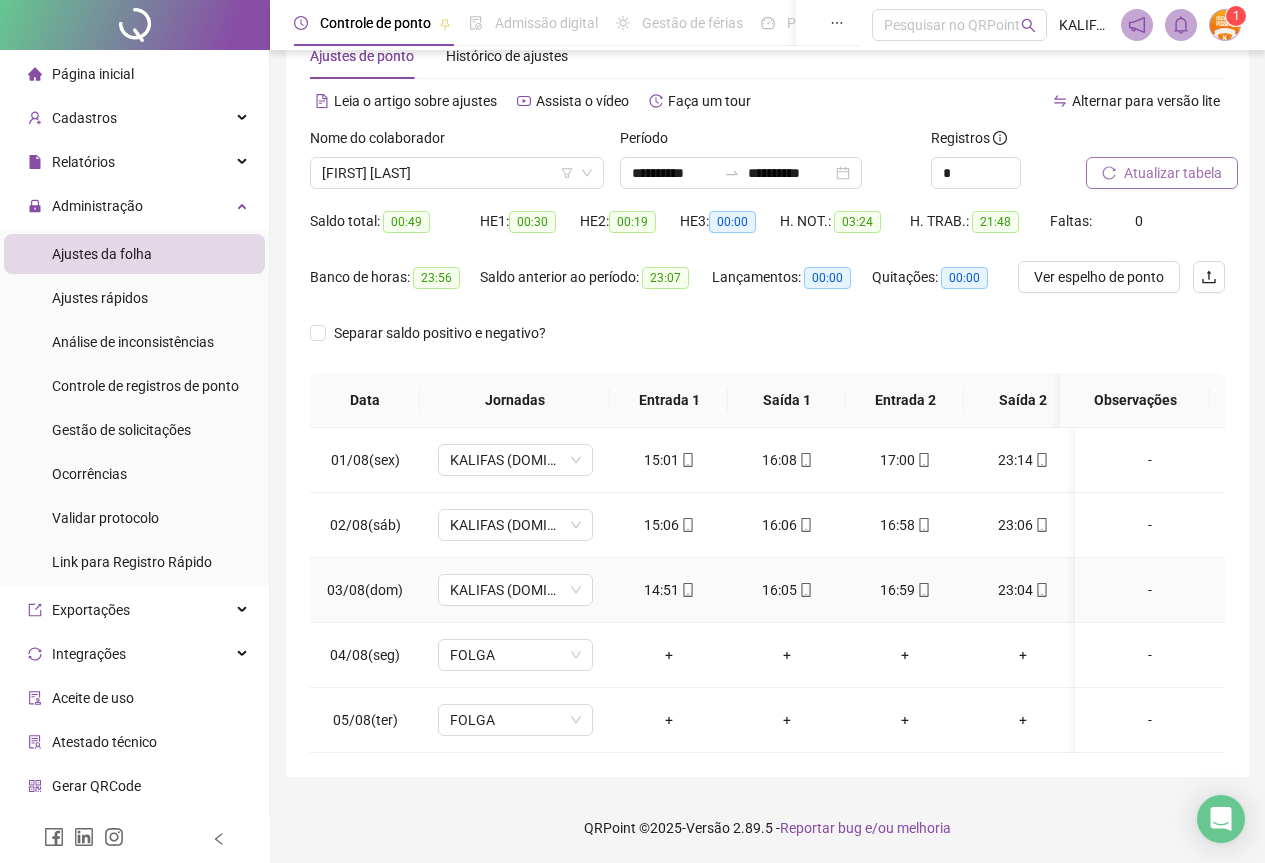 click on "16:05" at bounding box center [787, 590] 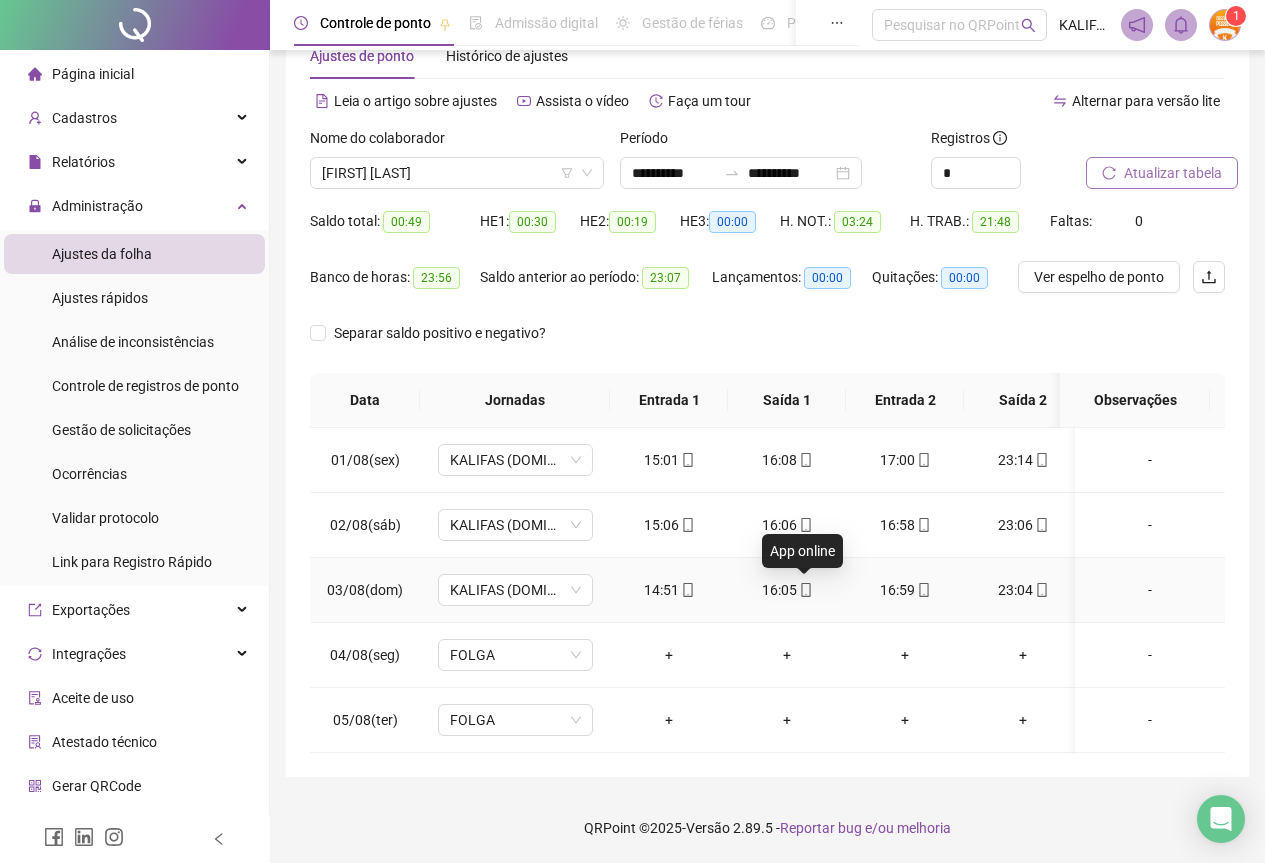 click 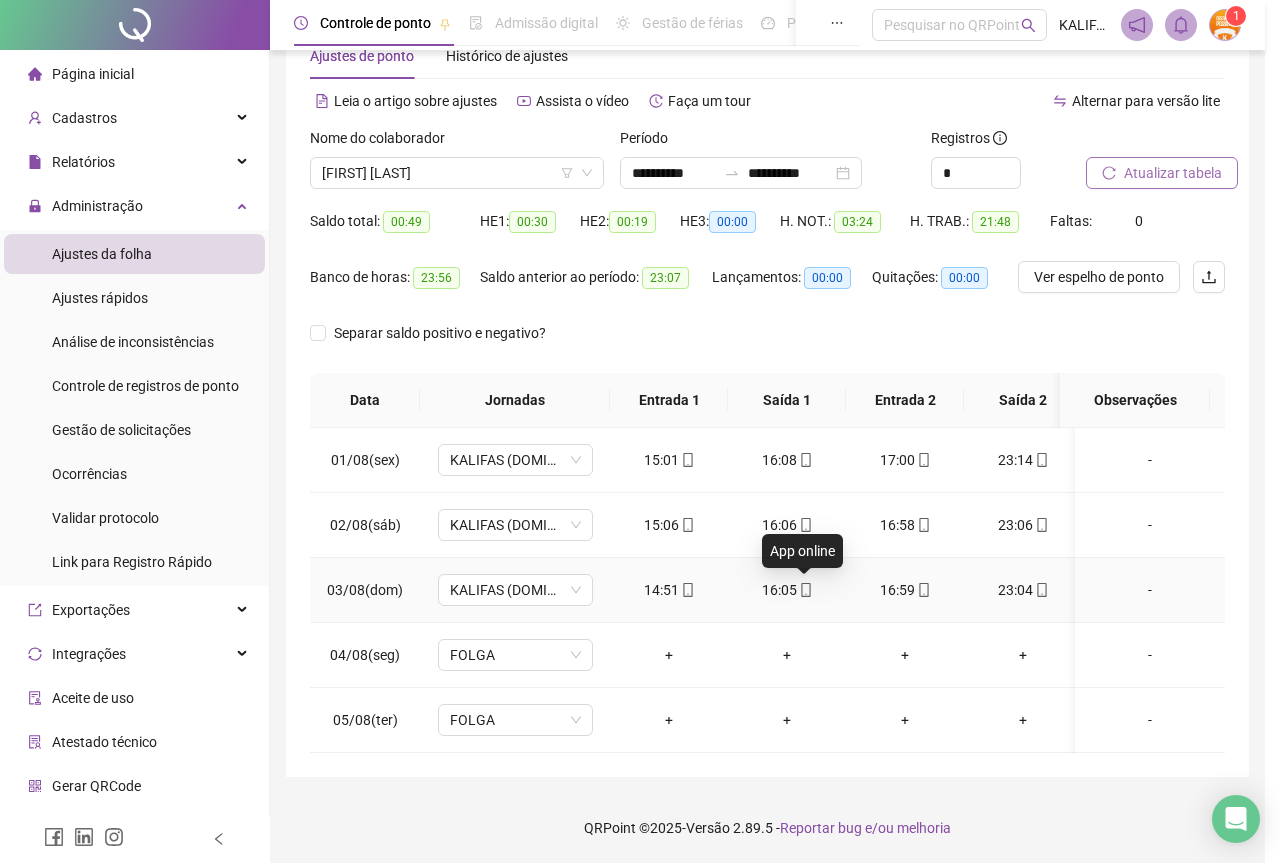 type on "**********" 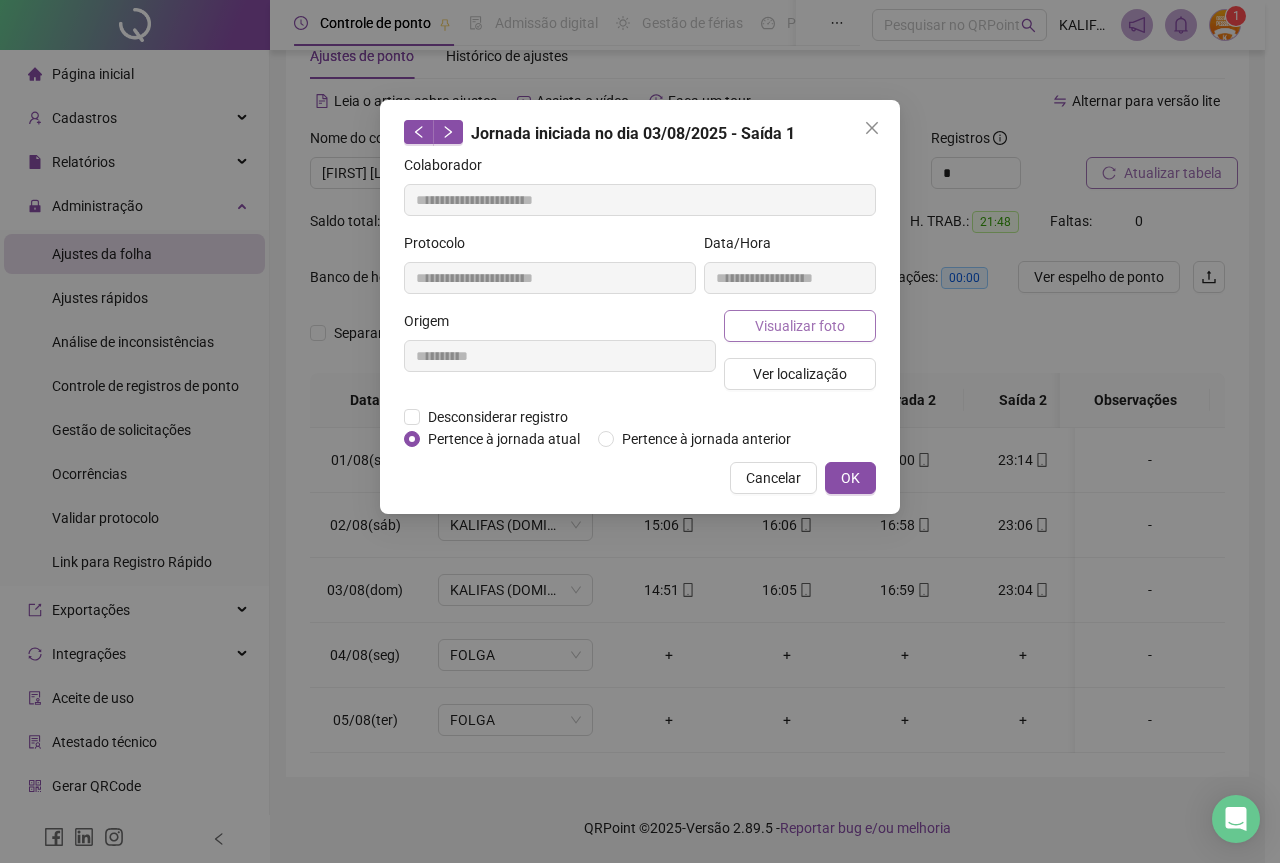 click on "Visualizar foto" at bounding box center [800, 326] 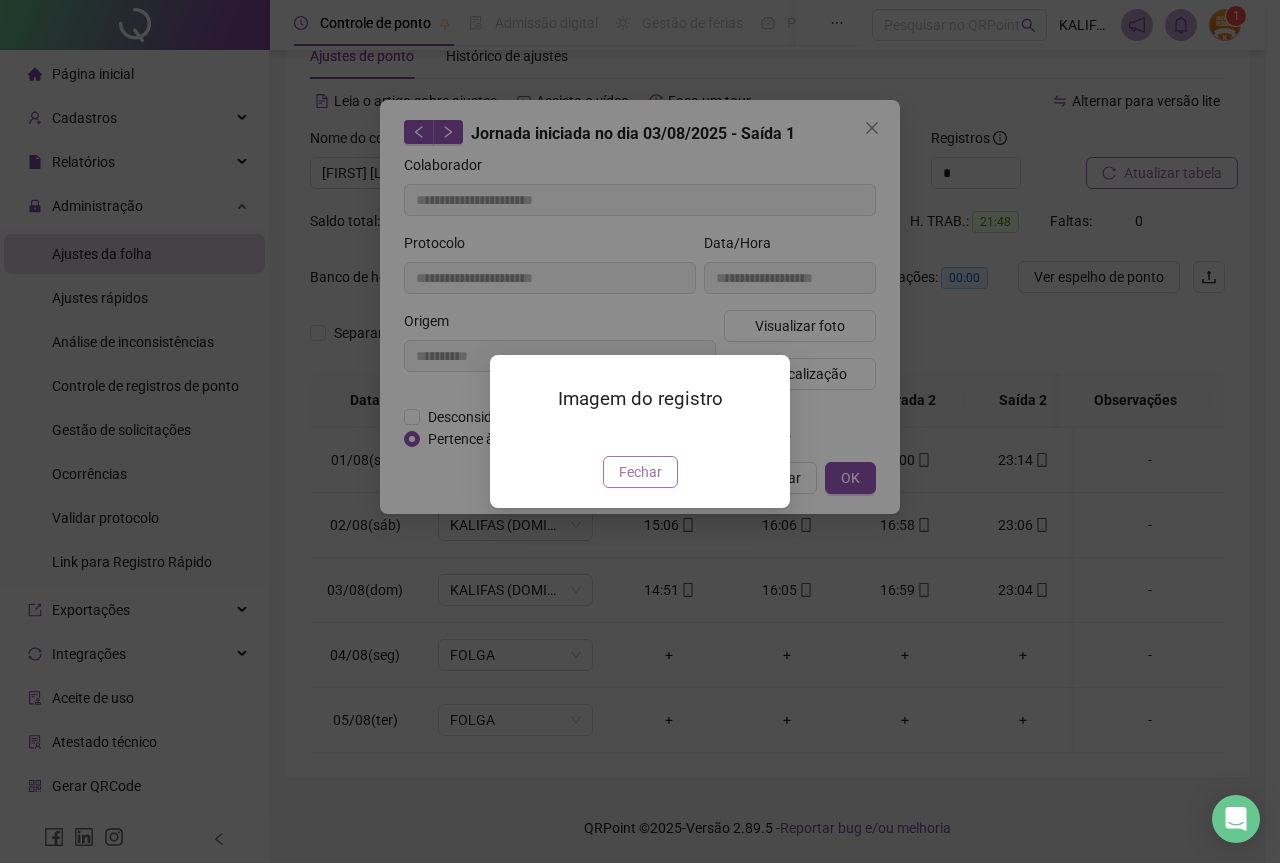click on "Fechar" at bounding box center (640, 472) 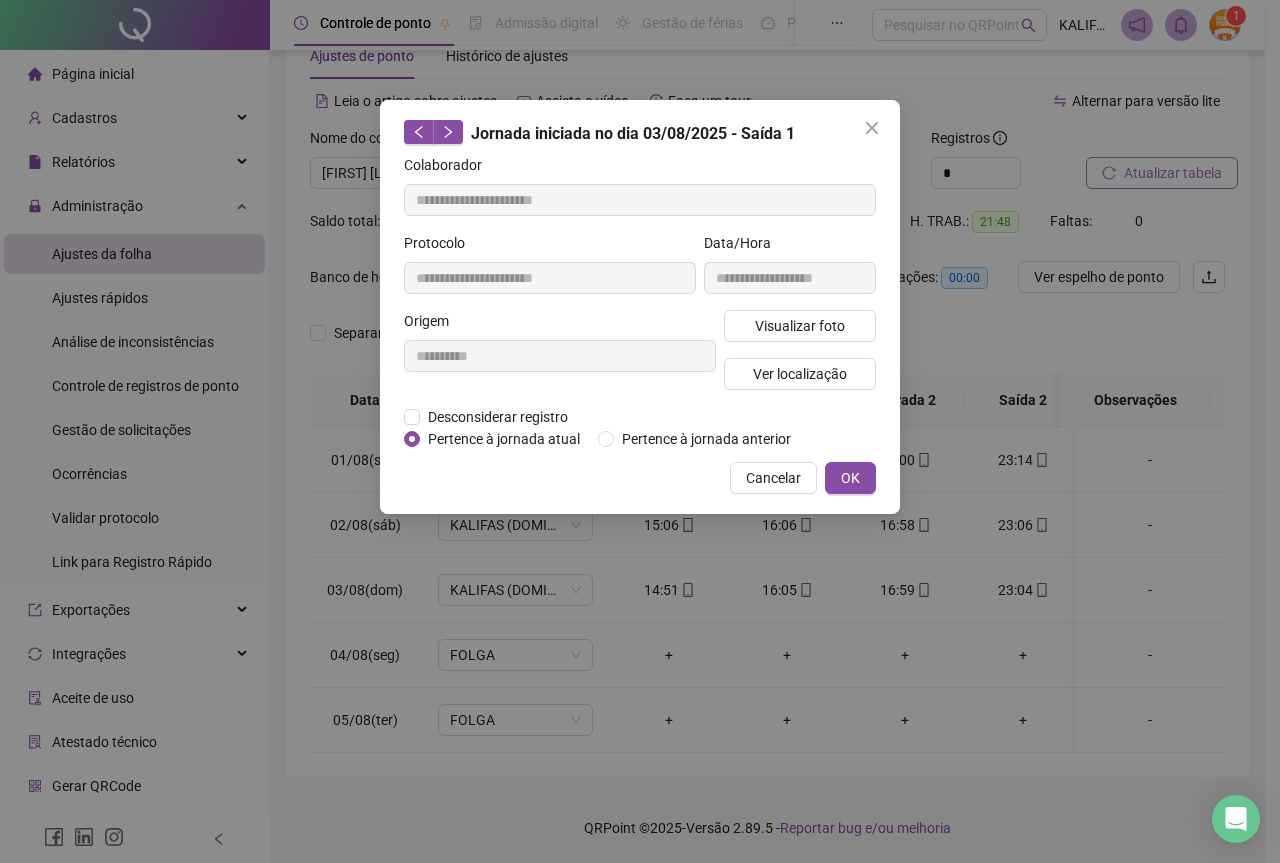 click on "OK" at bounding box center [850, 478] 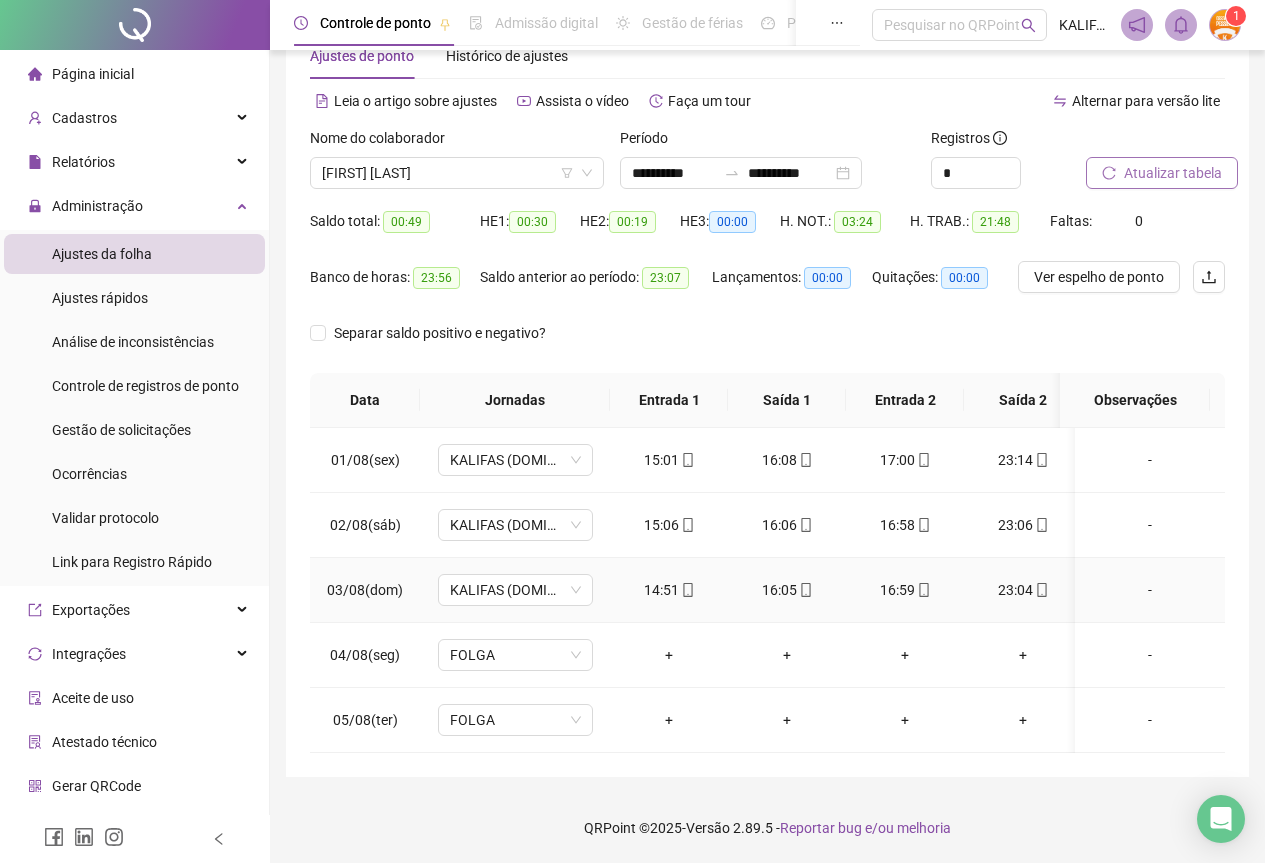 click at bounding box center [923, 590] 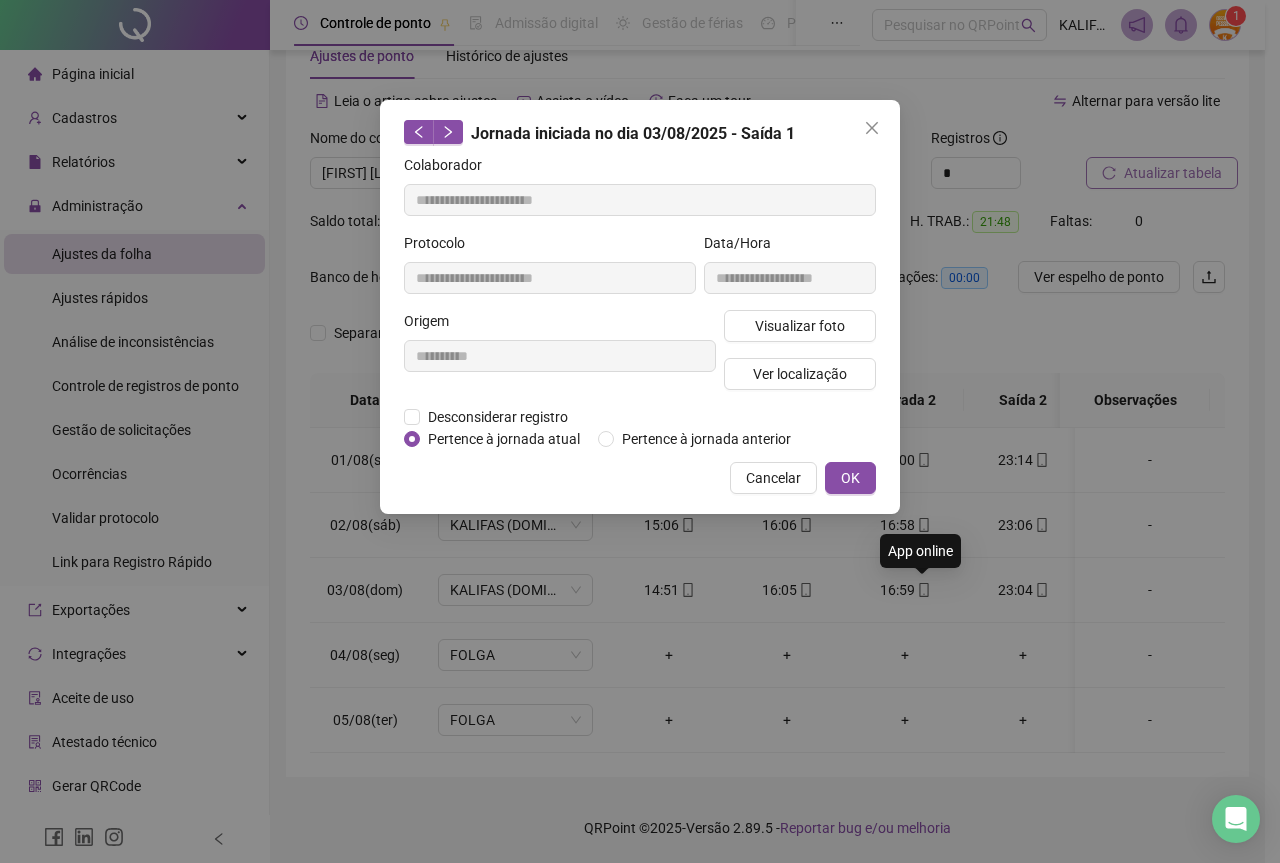 type on "**********" 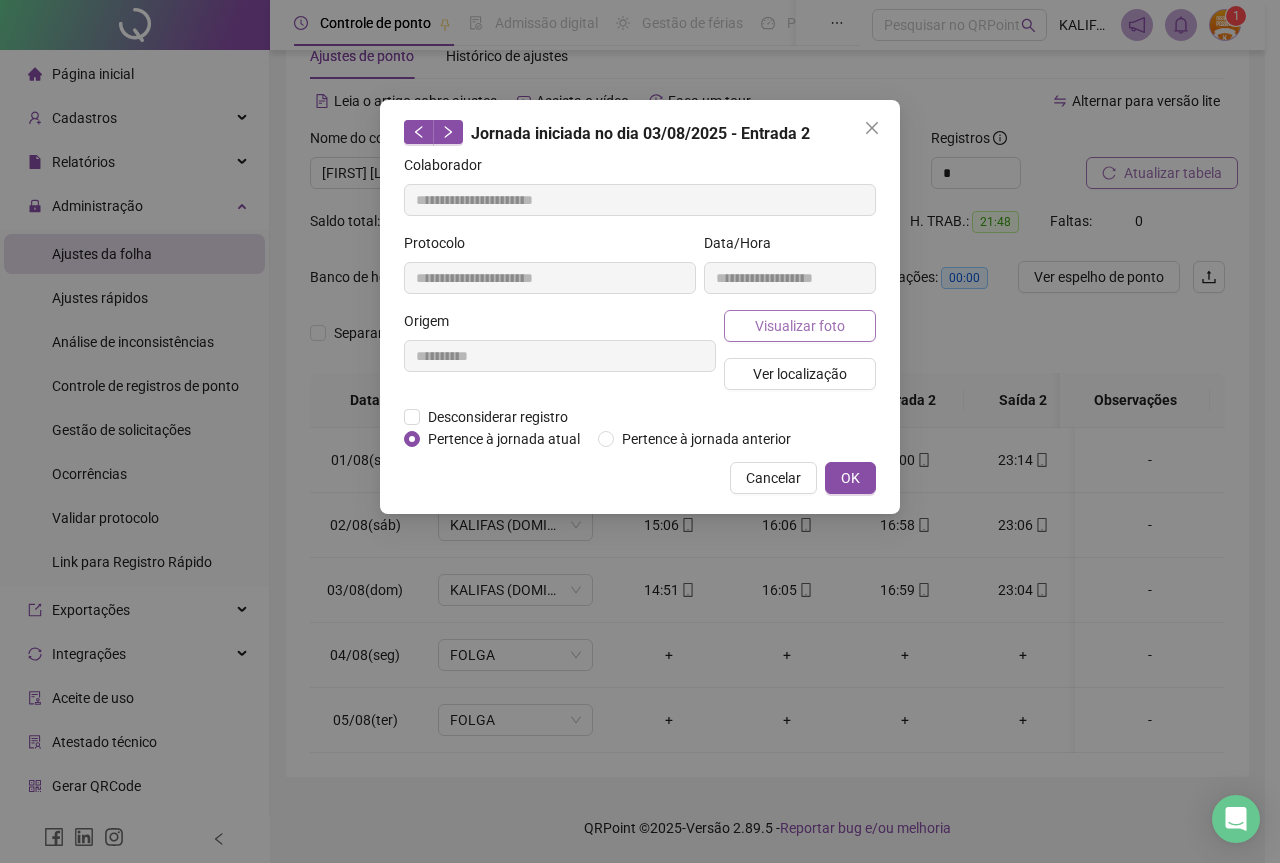 click on "Visualizar foto" at bounding box center [800, 326] 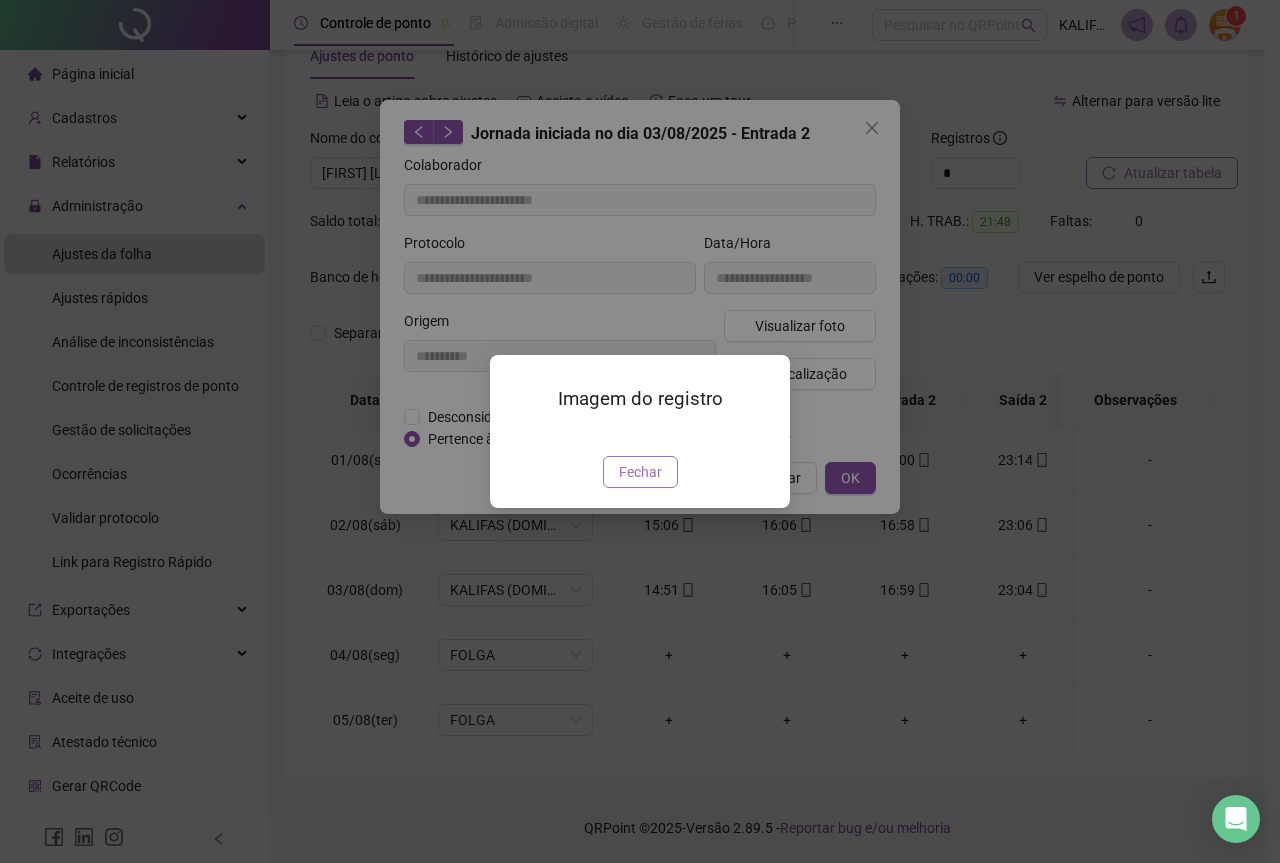 click on "Fechar" at bounding box center (640, 472) 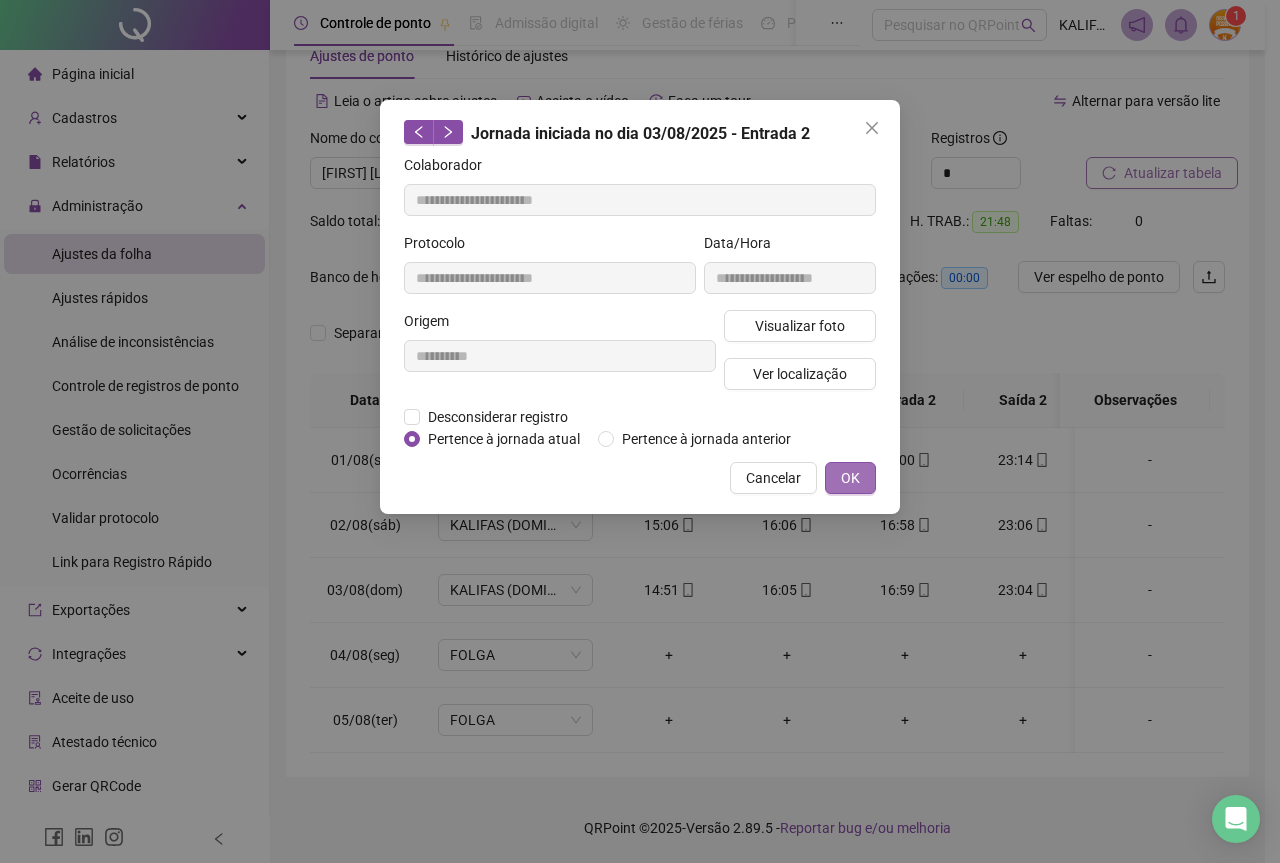 click on "OK" at bounding box center (850, 478) 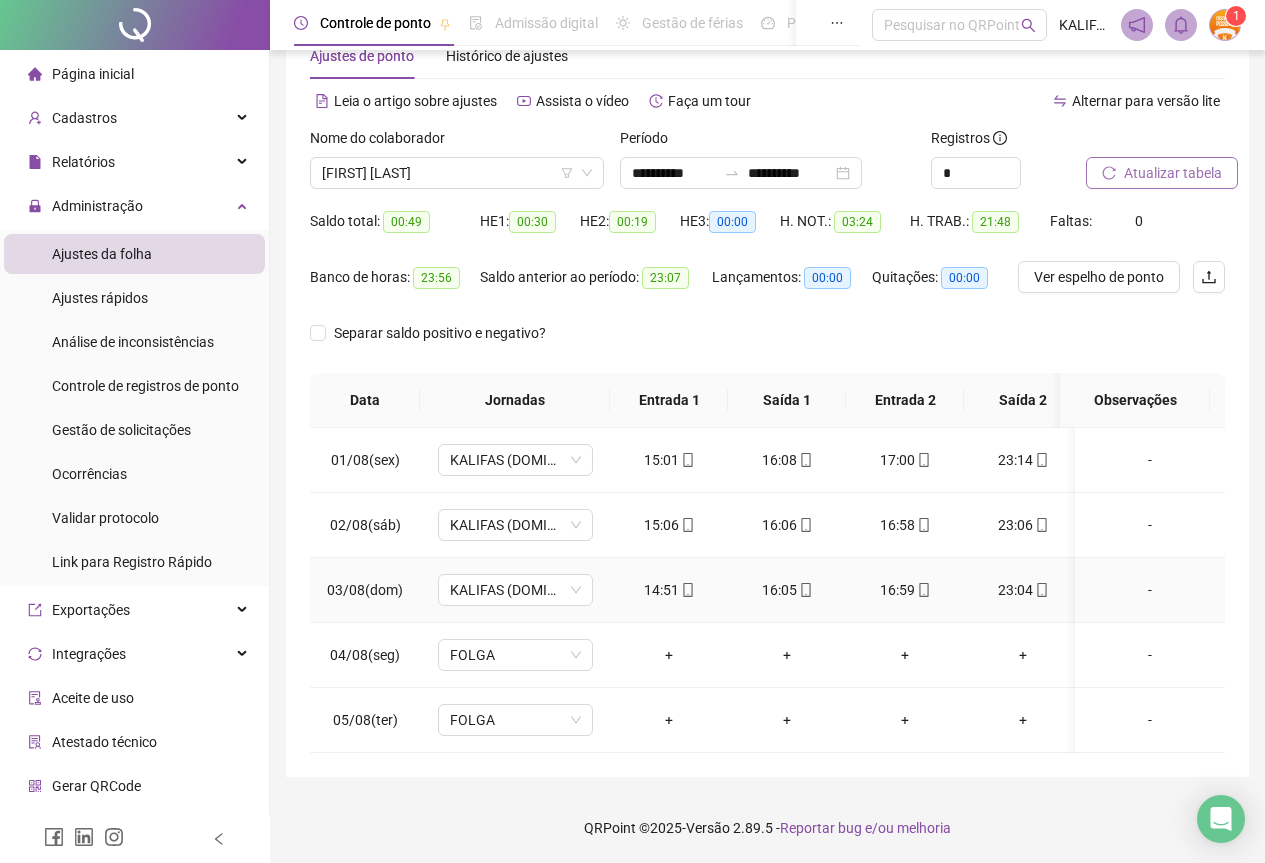 click on "23:04" at bounding box center (1023, 590) 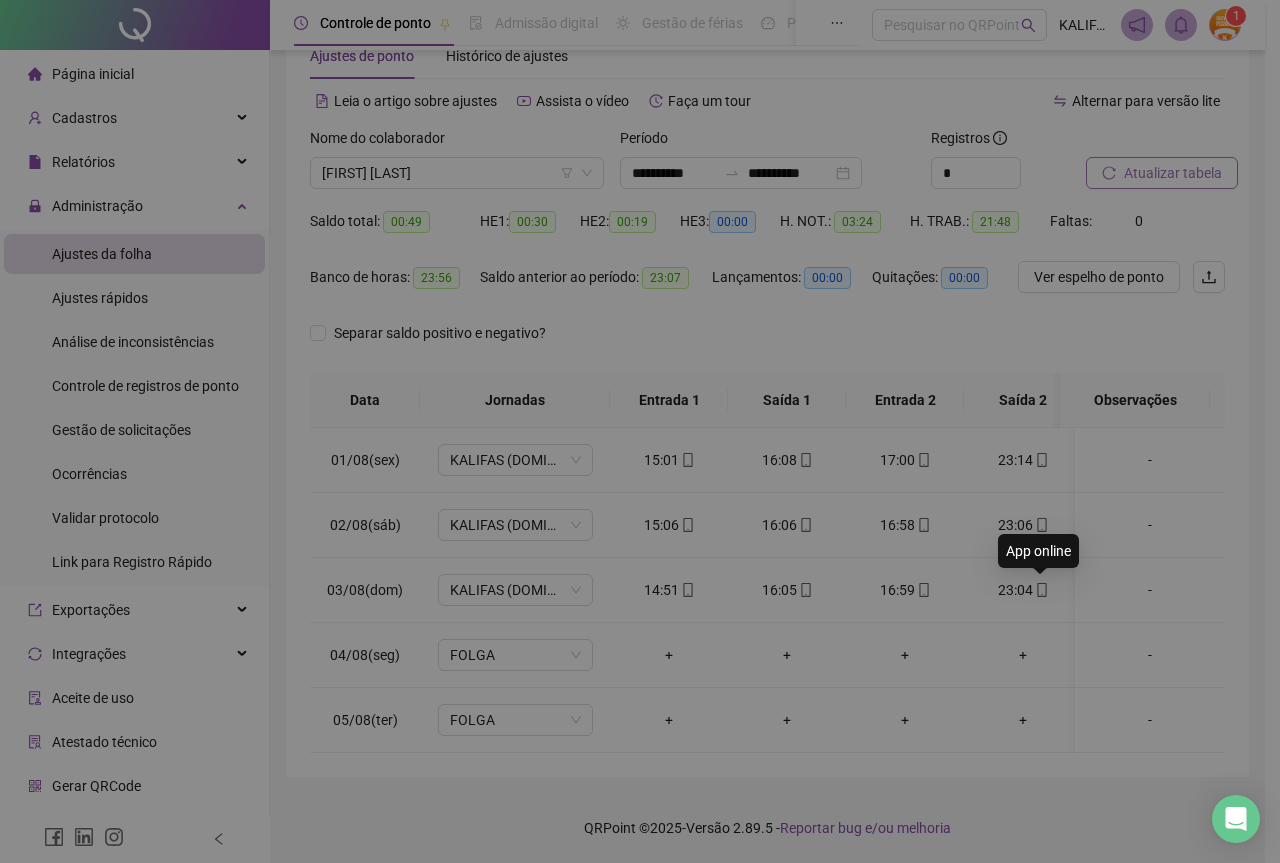 type on "**********" 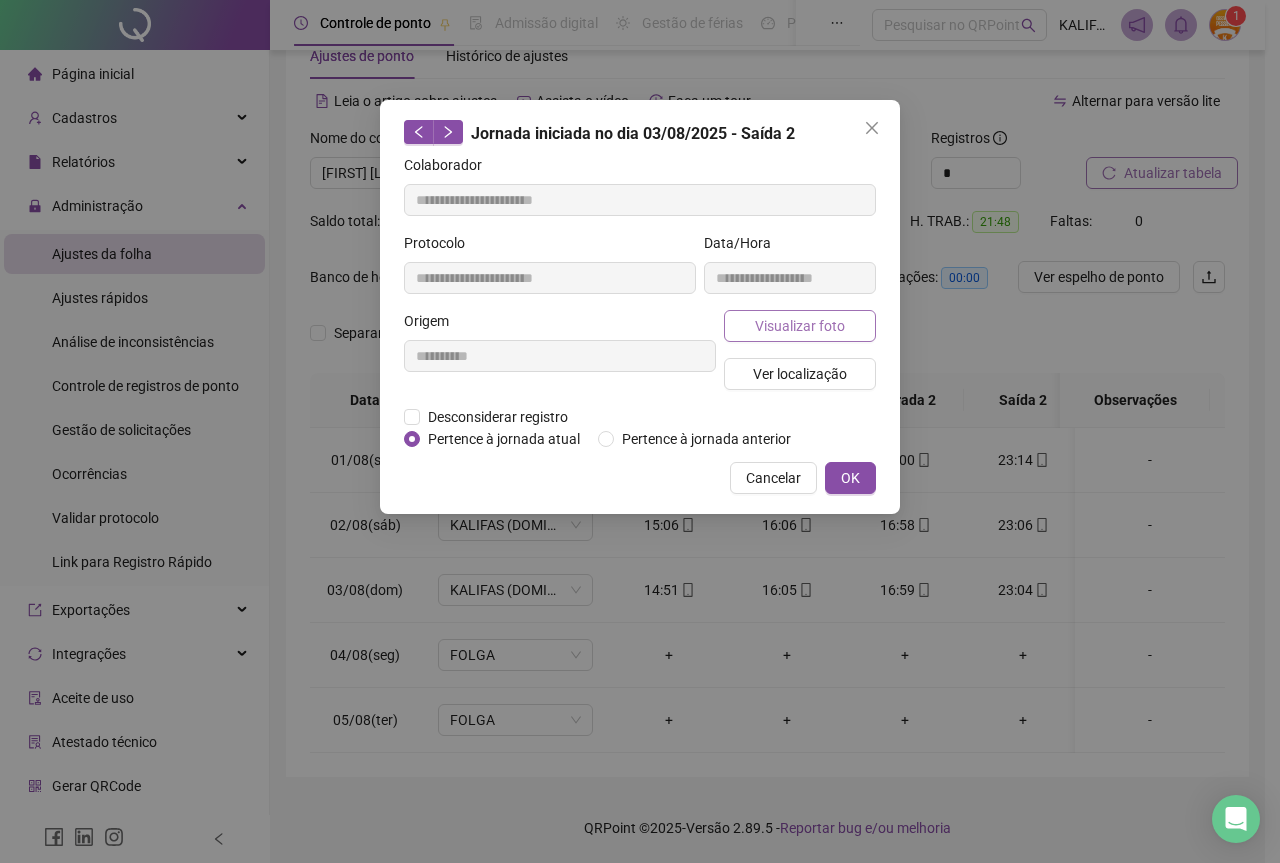 click on "Visualizar foto" at bounding box center [800, 326] 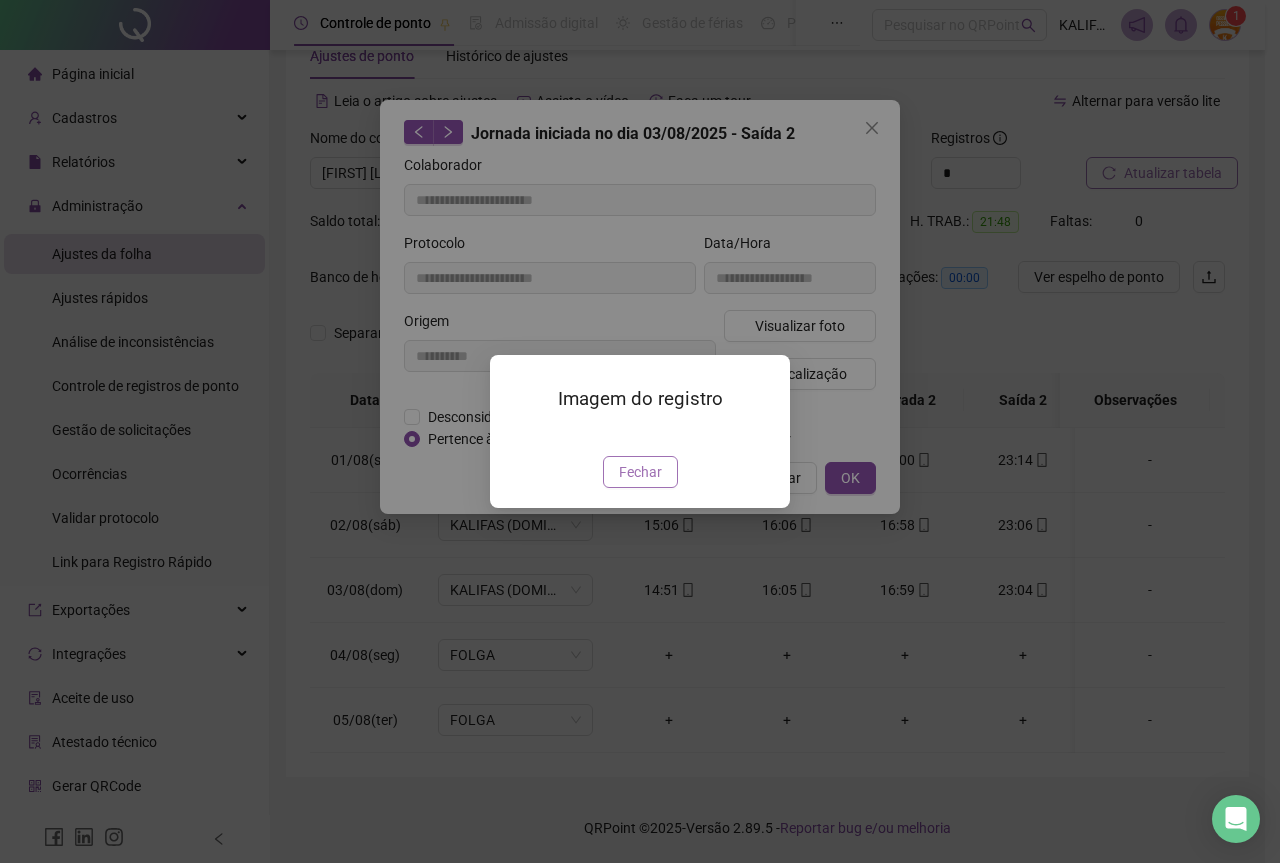 click on "Fechar" at bounding box center (640, 472) 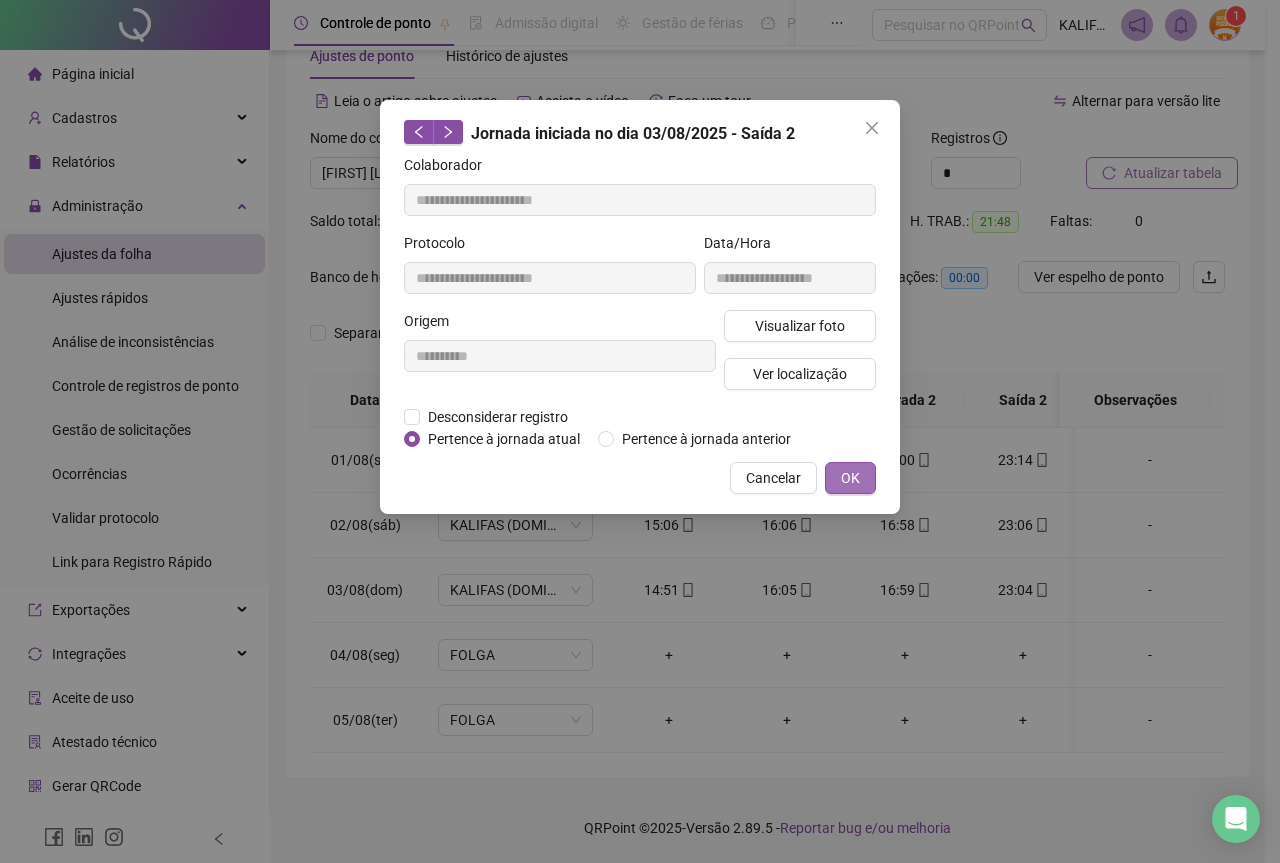 click on "OK" at bounding box center [850, 478] 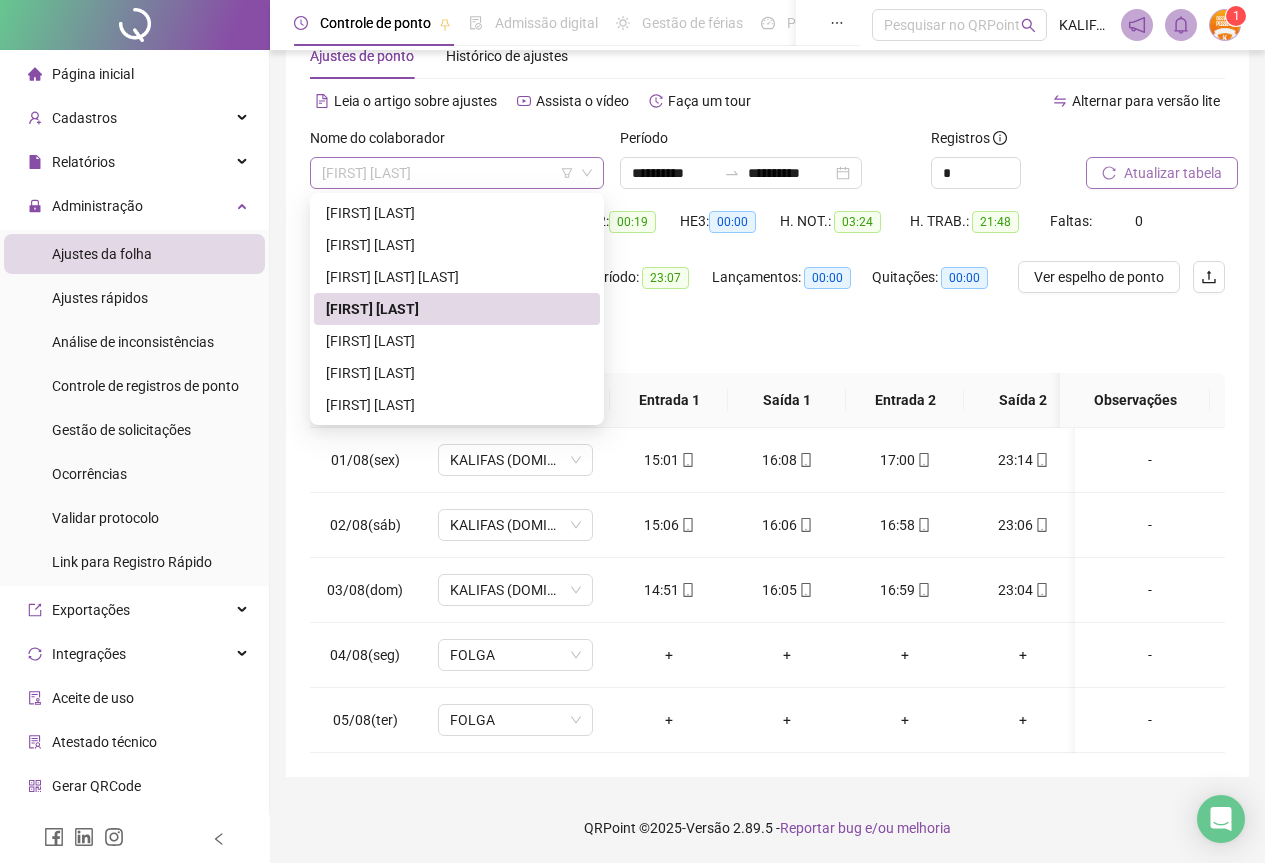 click on "[FIRST] [LAST]" at bounding box center [457, 173] 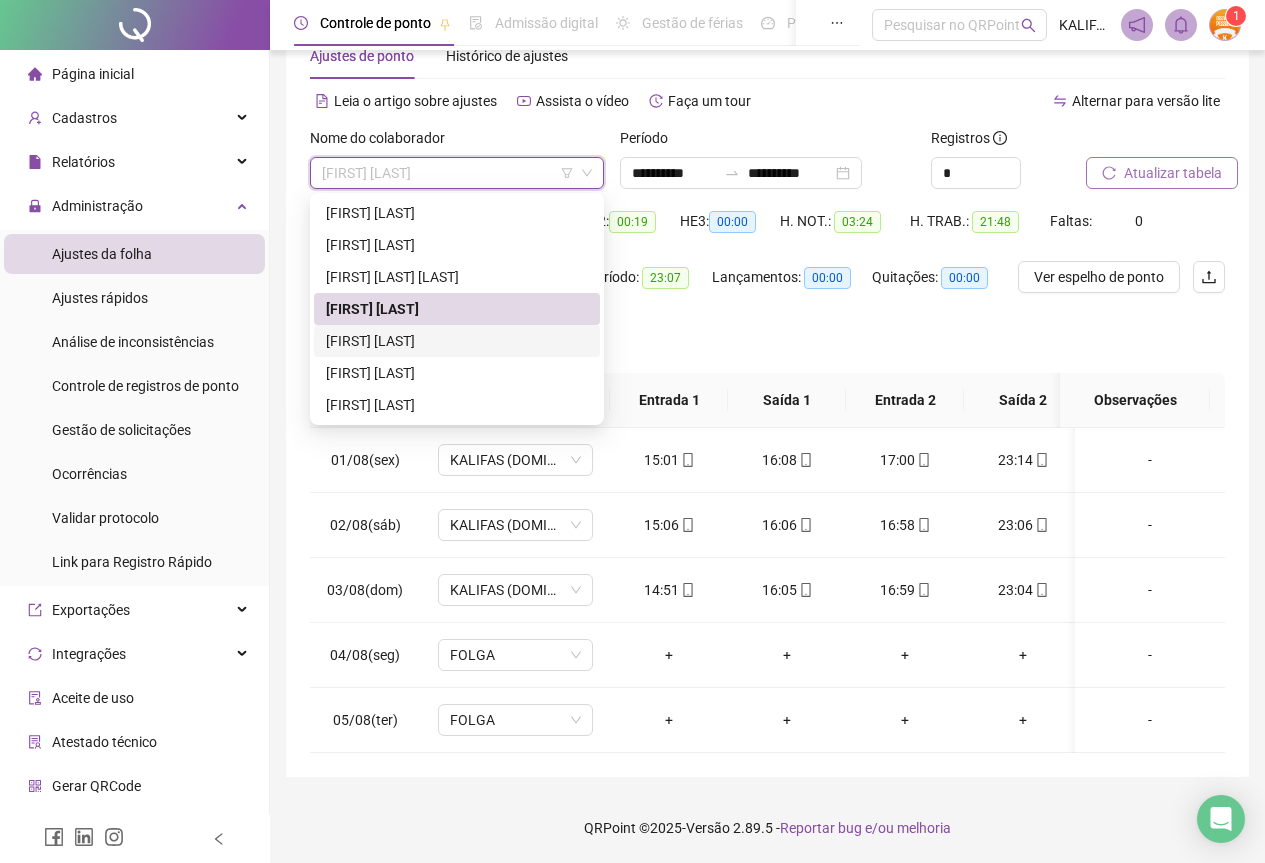 click on "[FIRST] [LAST]" at bounding box center [457, 341] 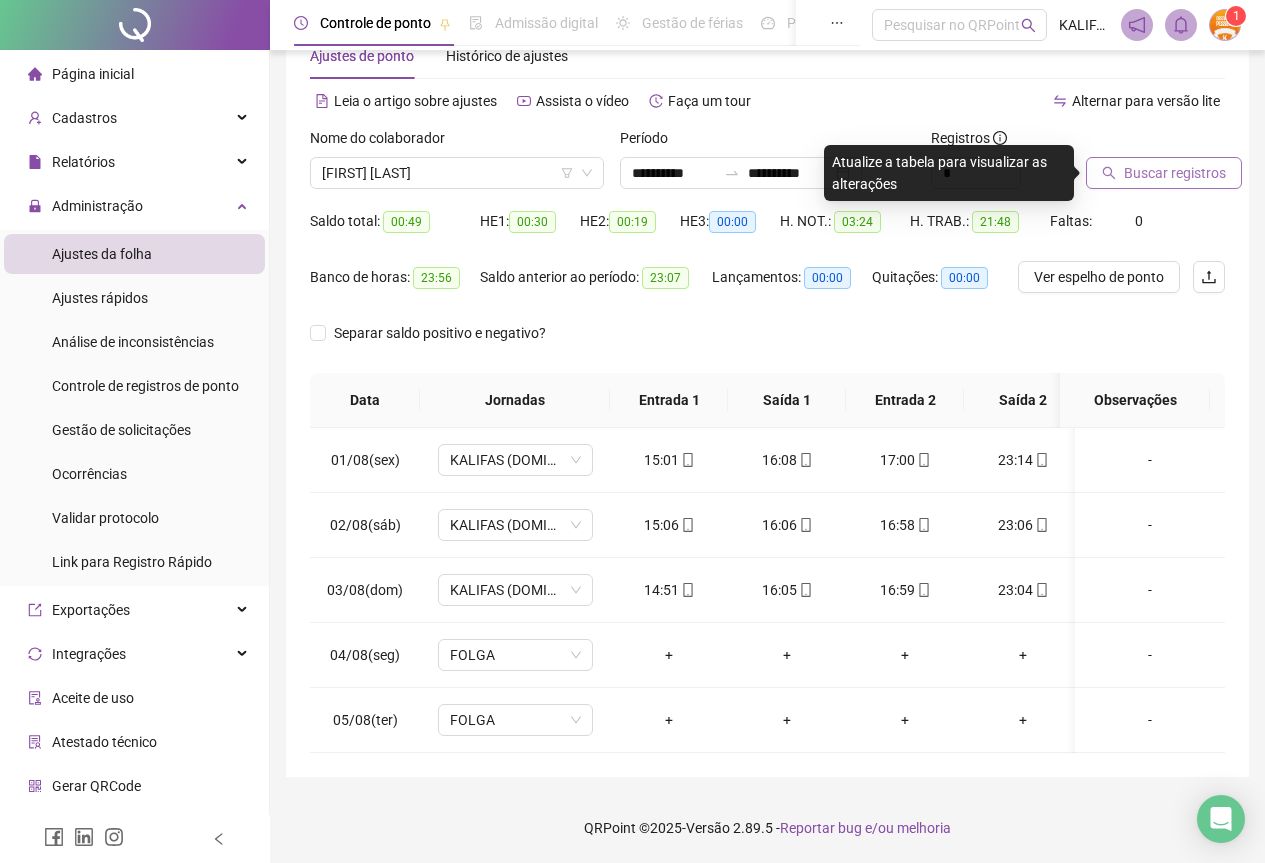 click on "Buscar registros" at bounding box center [1155, 158] 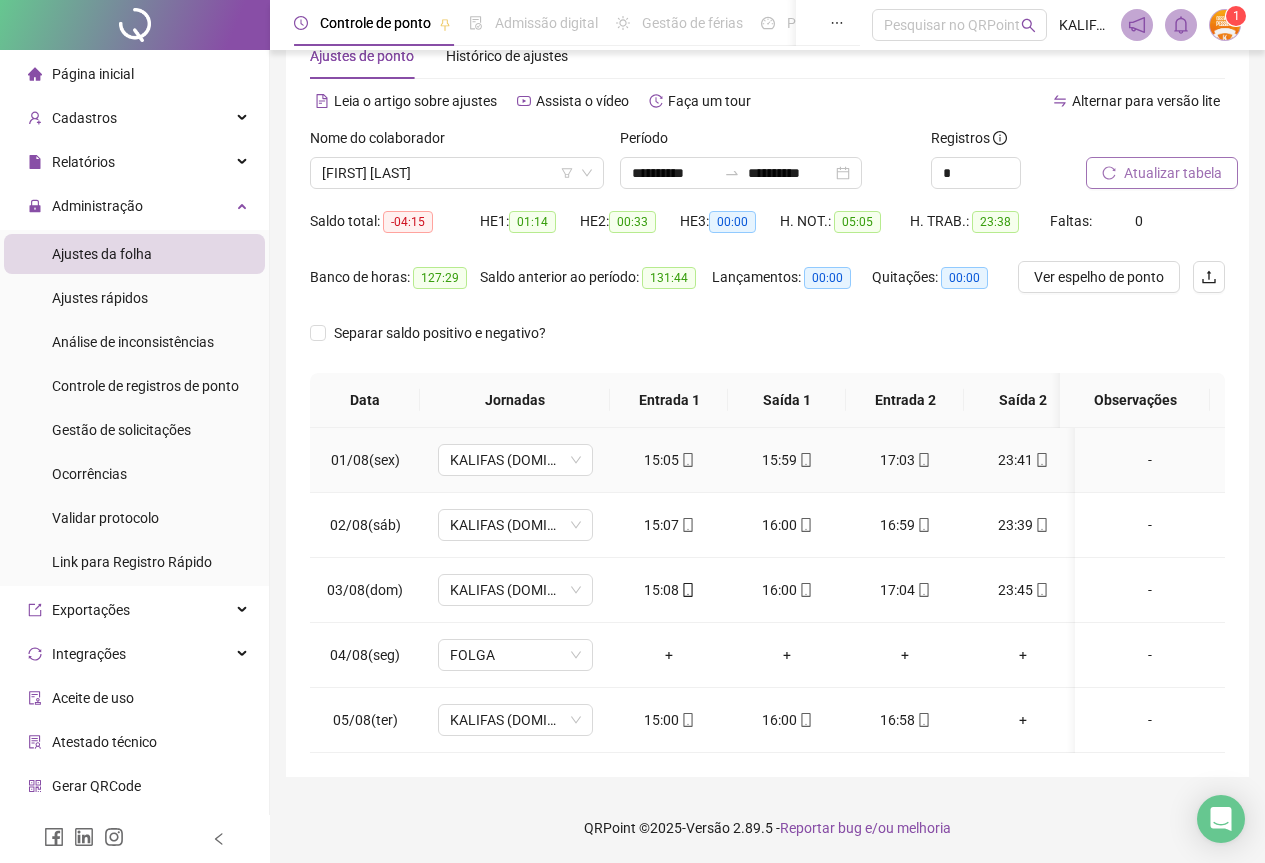 click 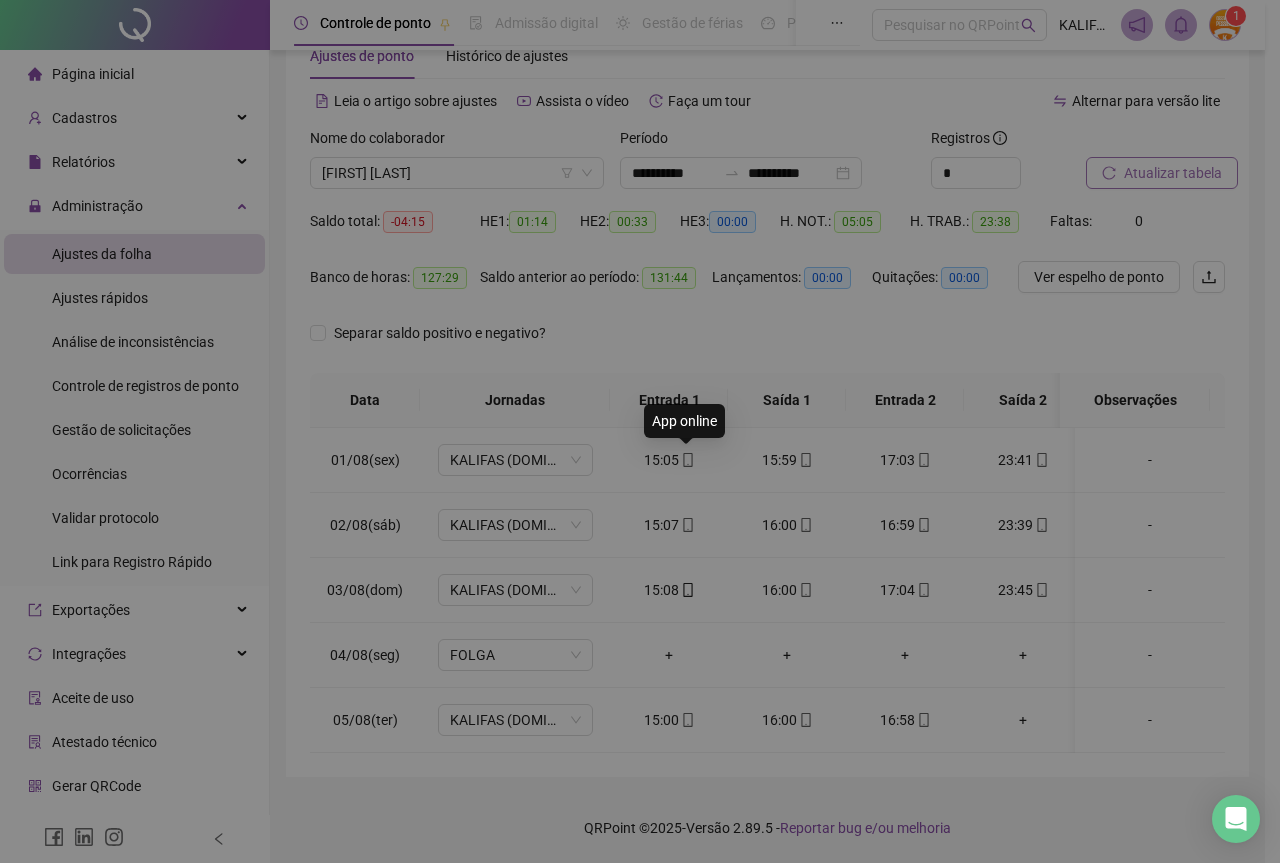 type on "**********" 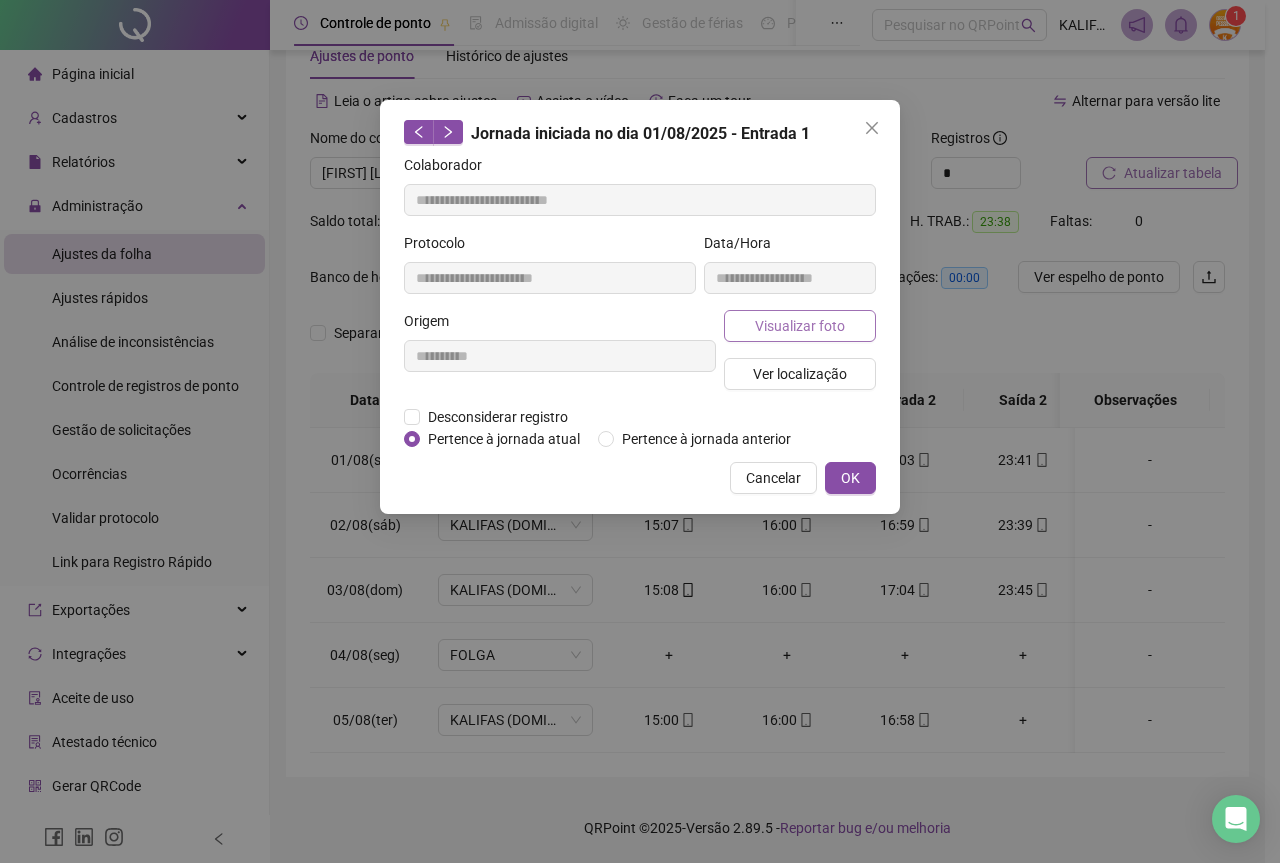 click on "Visualizar foto" at bounding box center (800, 326) 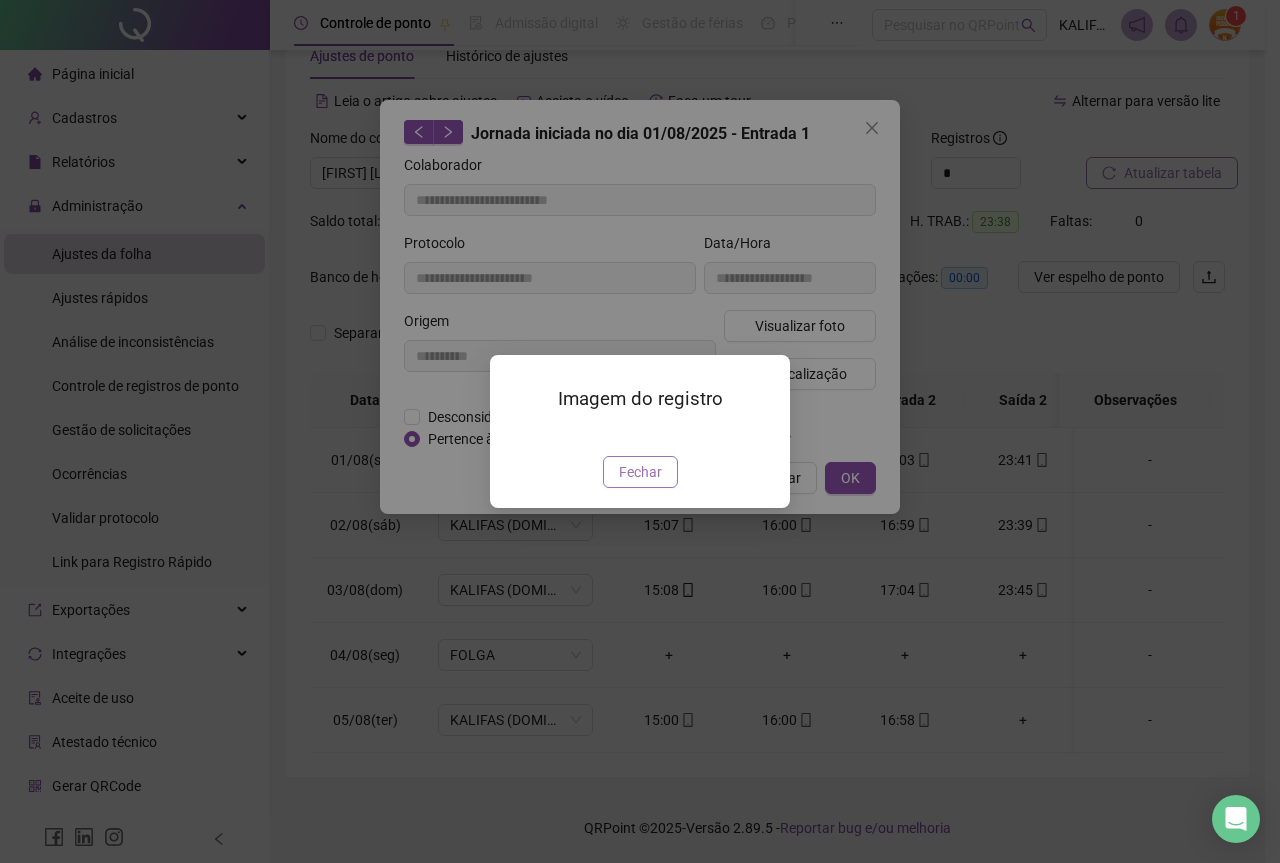 click on "Fechar" at bounding box center (640, 472) 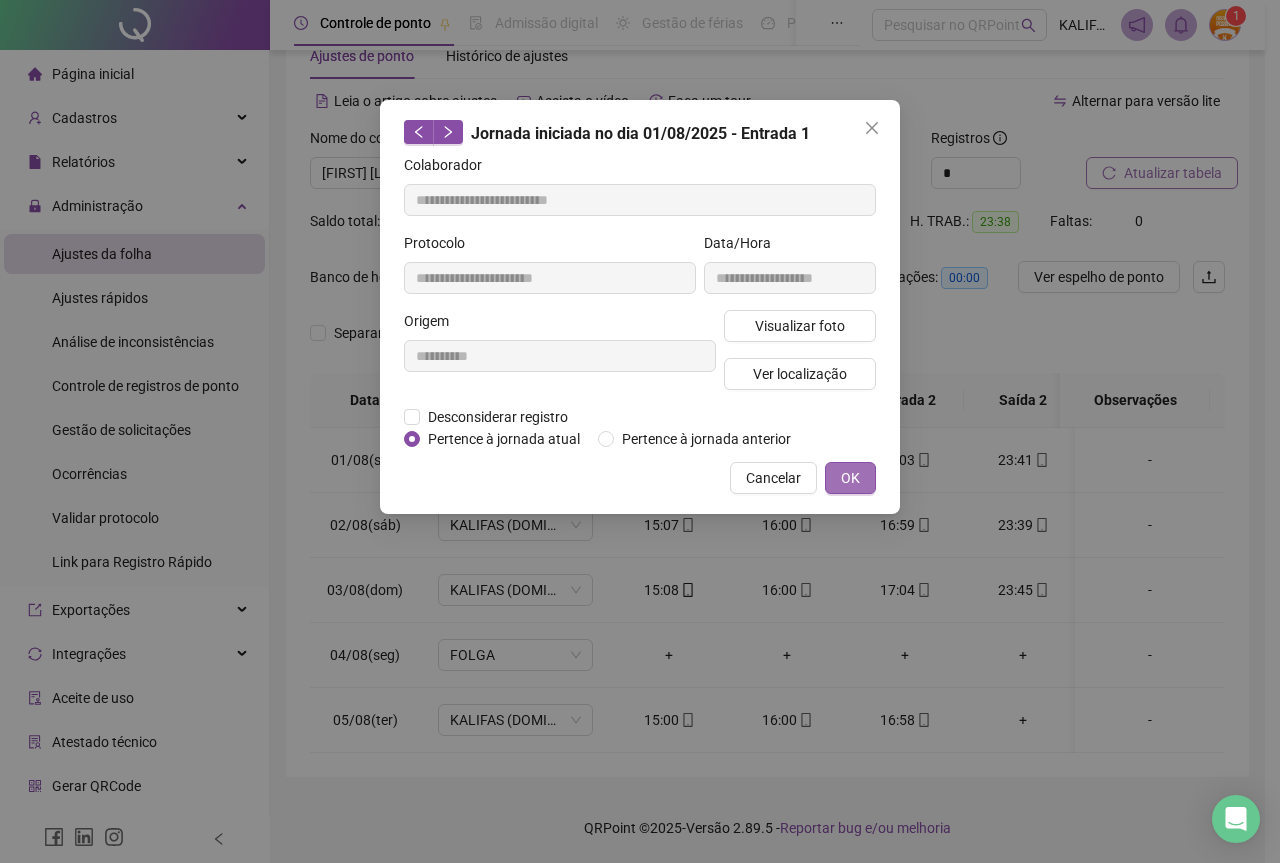 click on "OK" at bounding box center (850, 478) 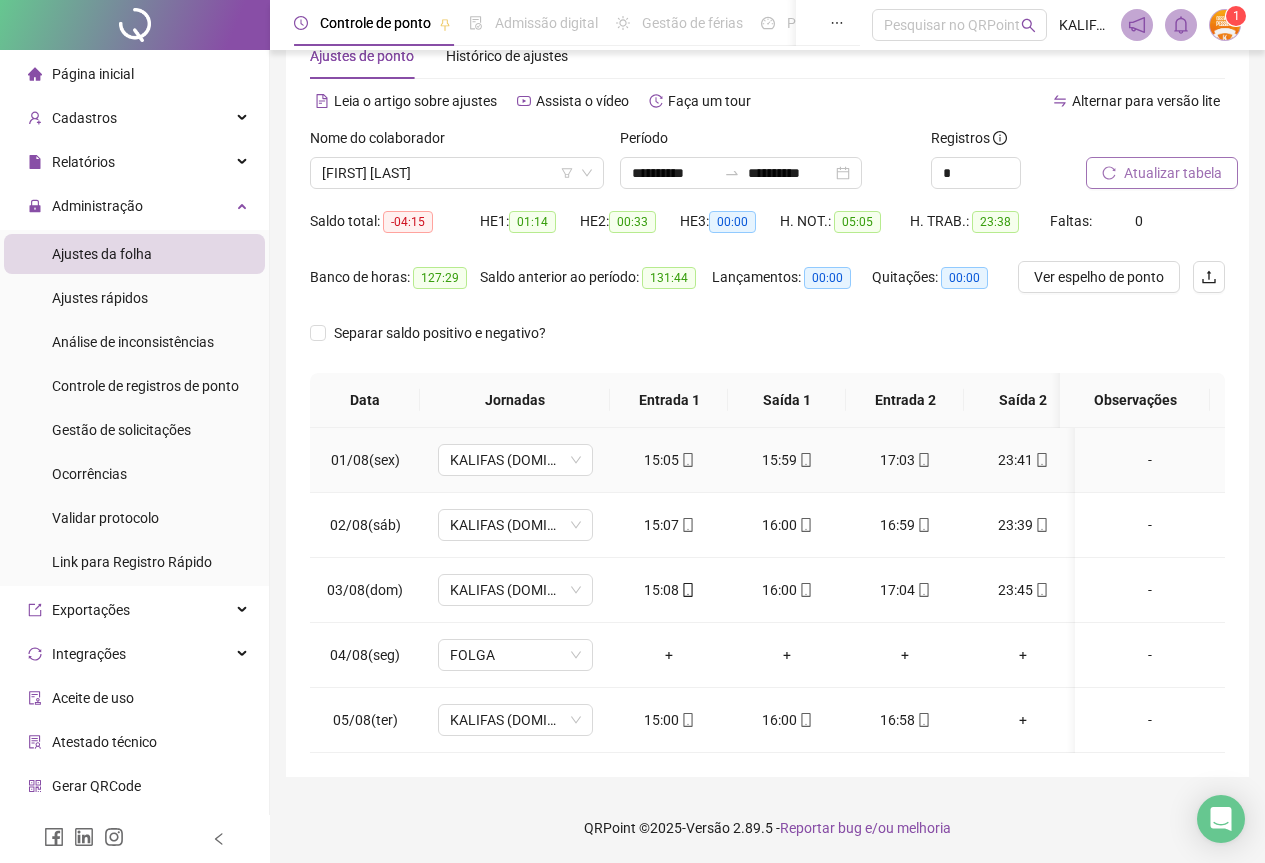 drag, startPoint x: 798, startPoint y: 430, endPoint x: 798, endPoint y: 443, distance: 13 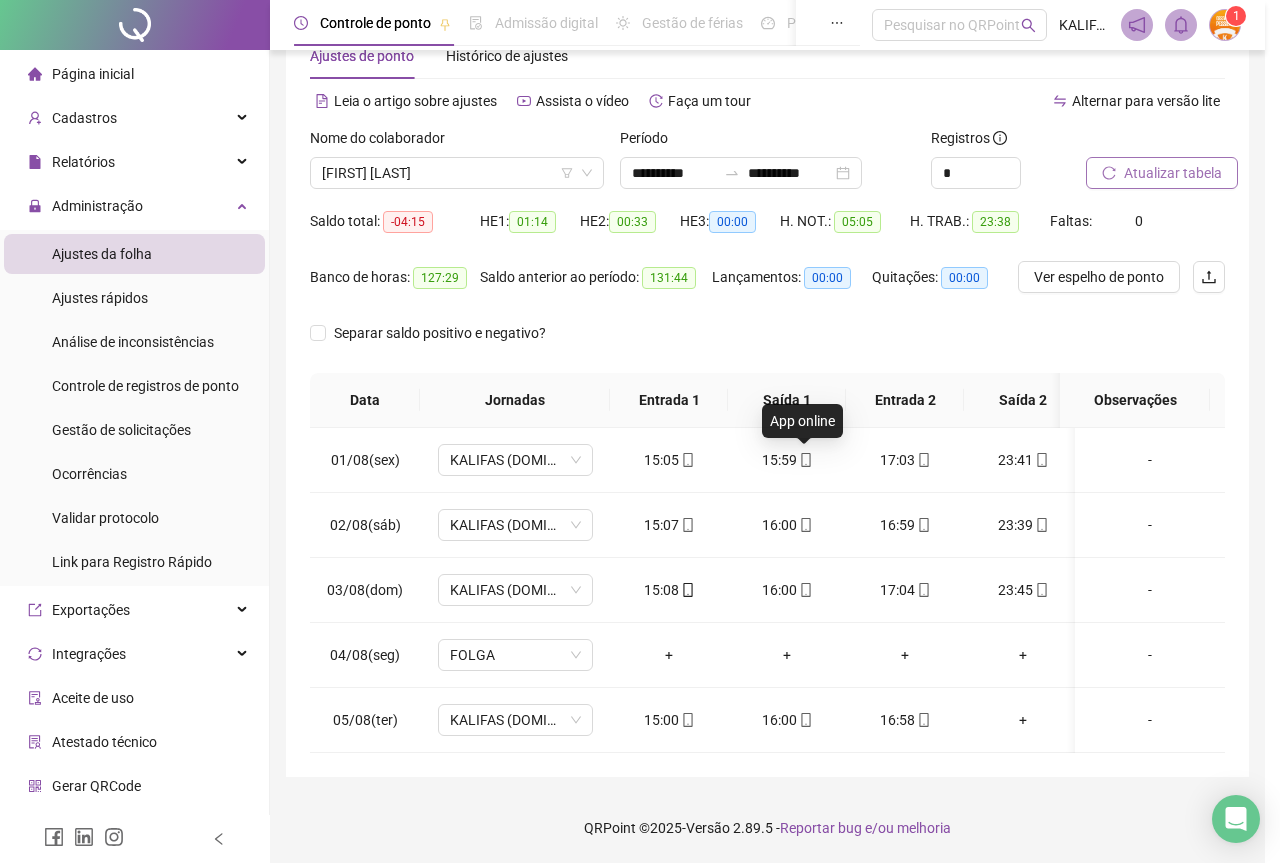type on "**********" 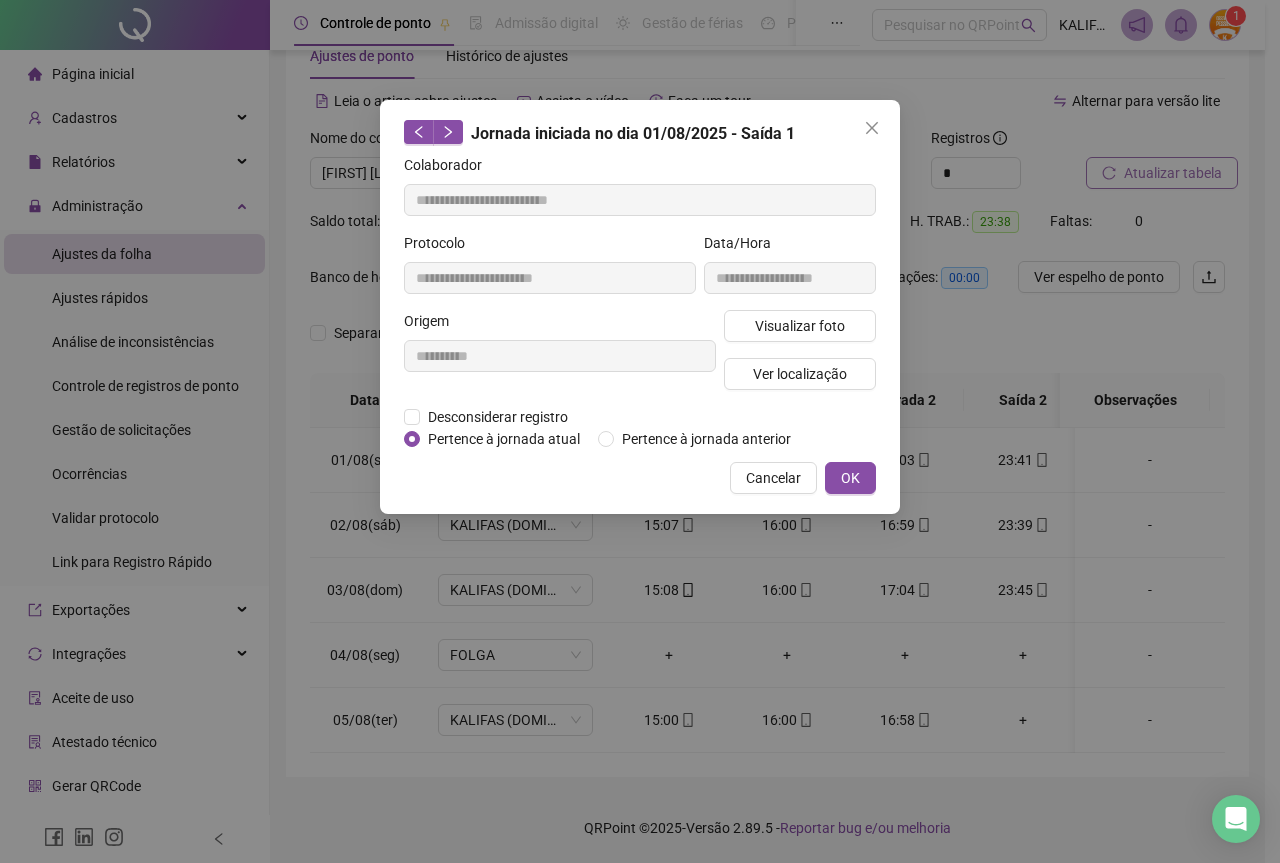 click on "Visualizar foto Ver localização" at bounding box center (800, 358) 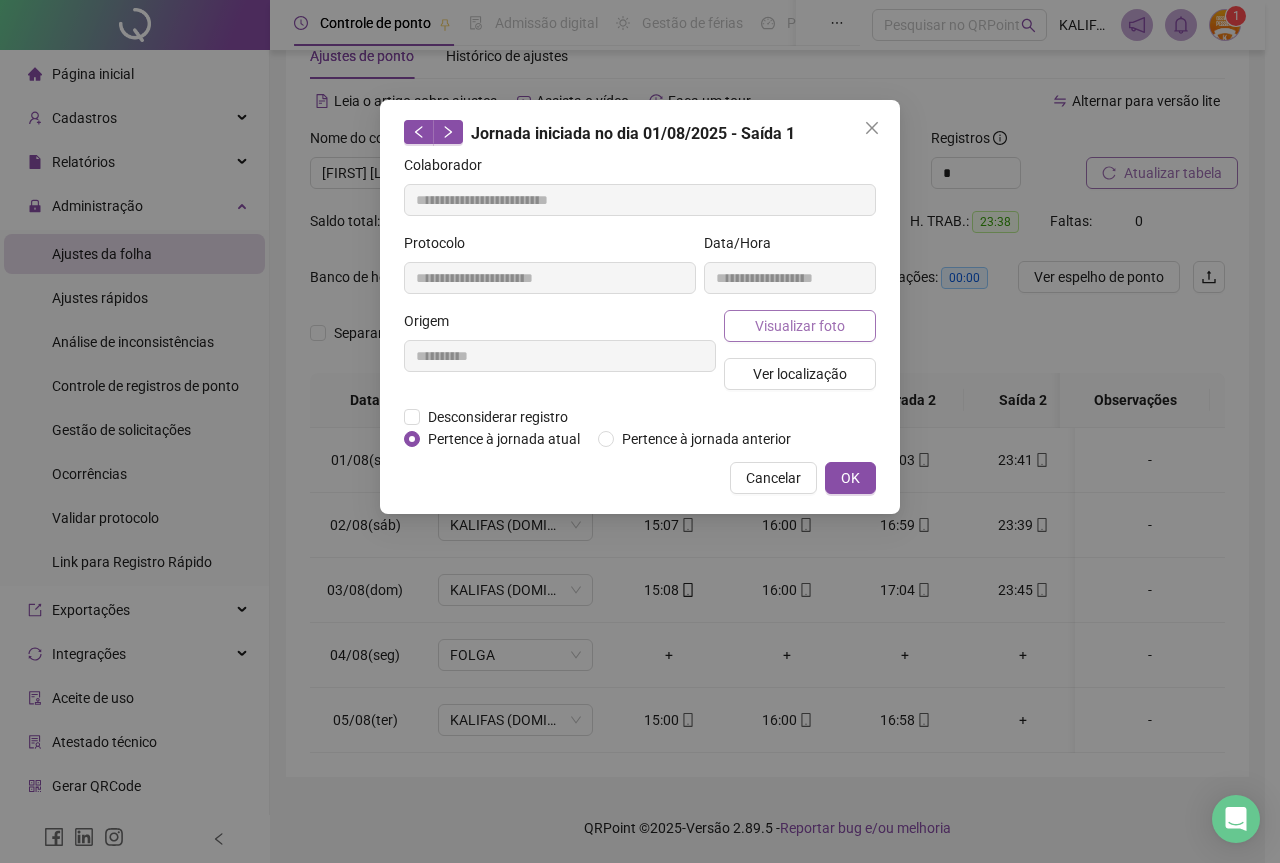 click on "Visualizar foto" at bounding box center [800, 326] 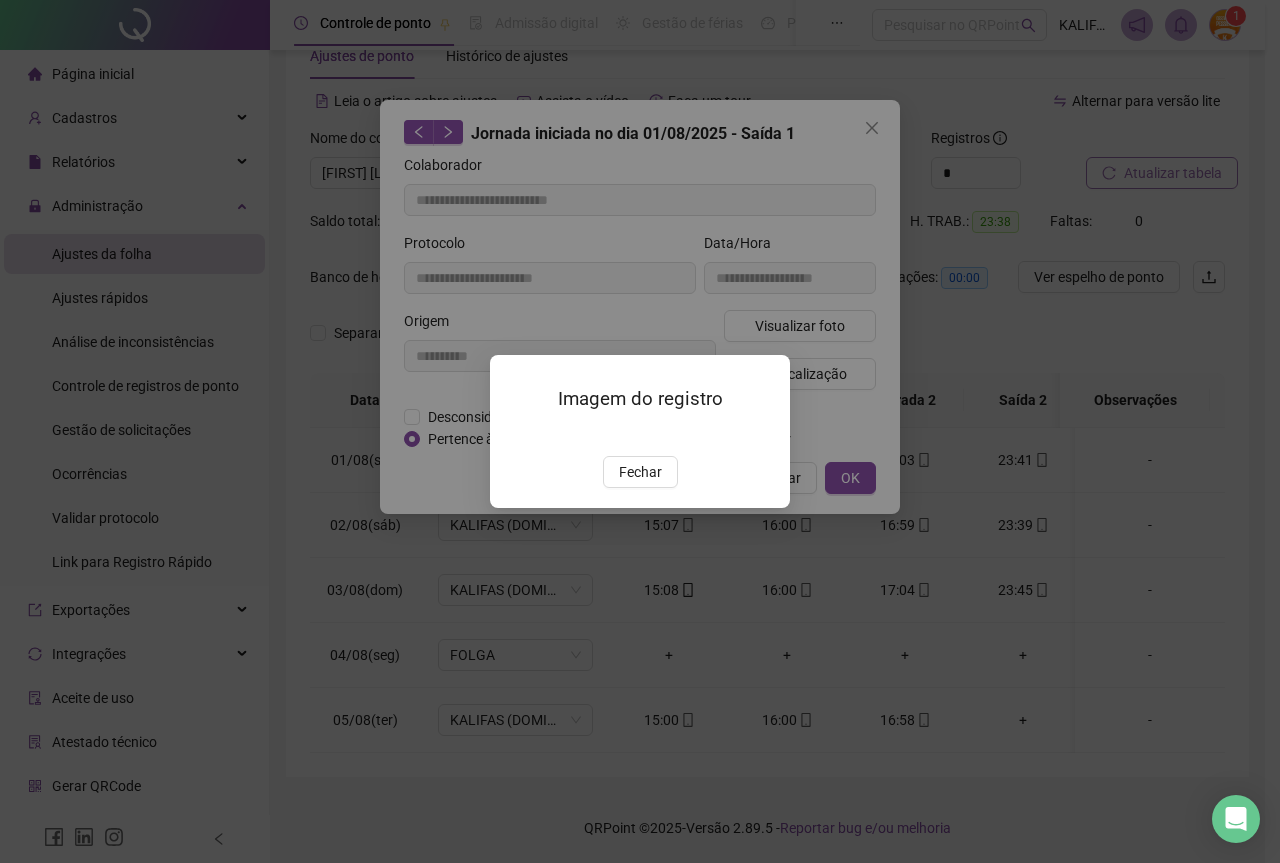 drag, startPoint x: 642, startPoint y: 585, endPoint x: 836, endPoint y: 513, distance: 206.92995 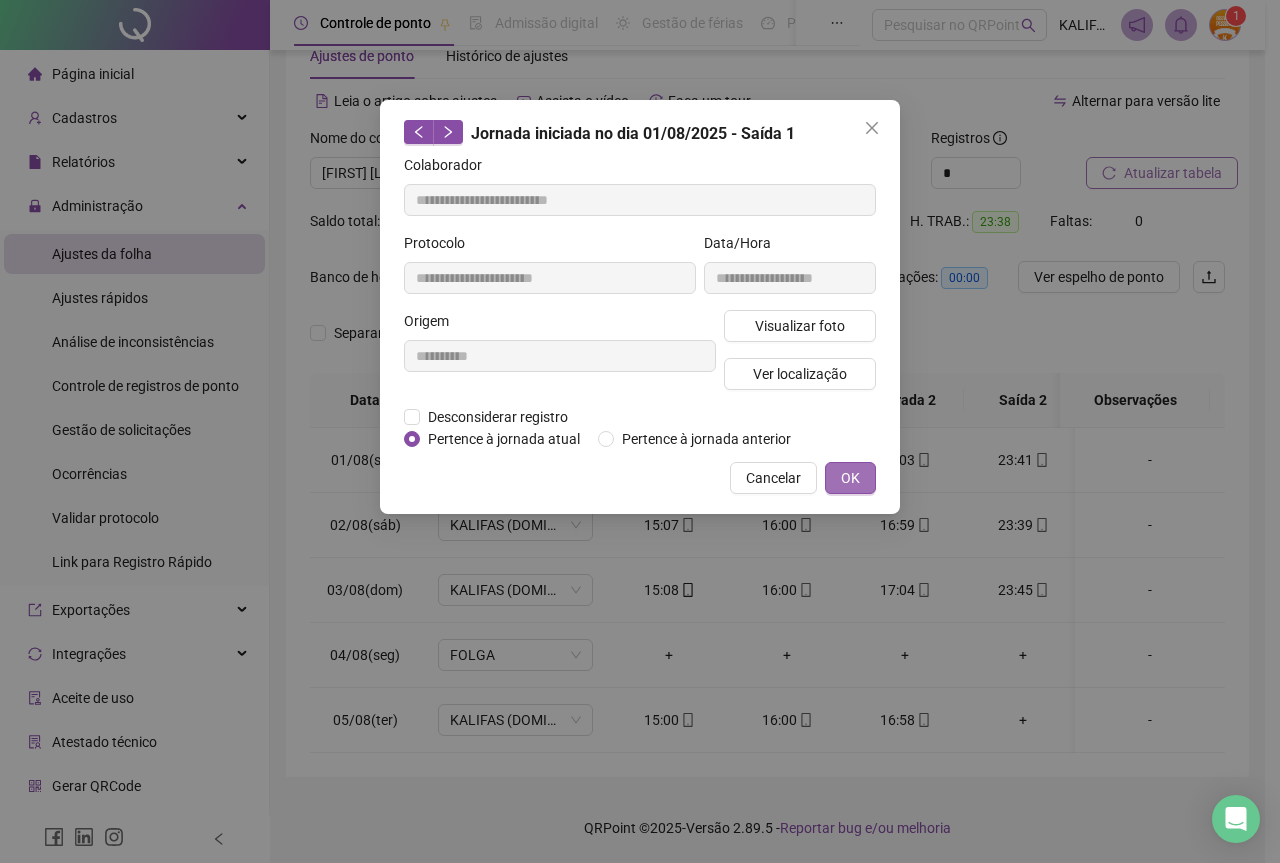 click on "OK" at bounding box center [850, 478] 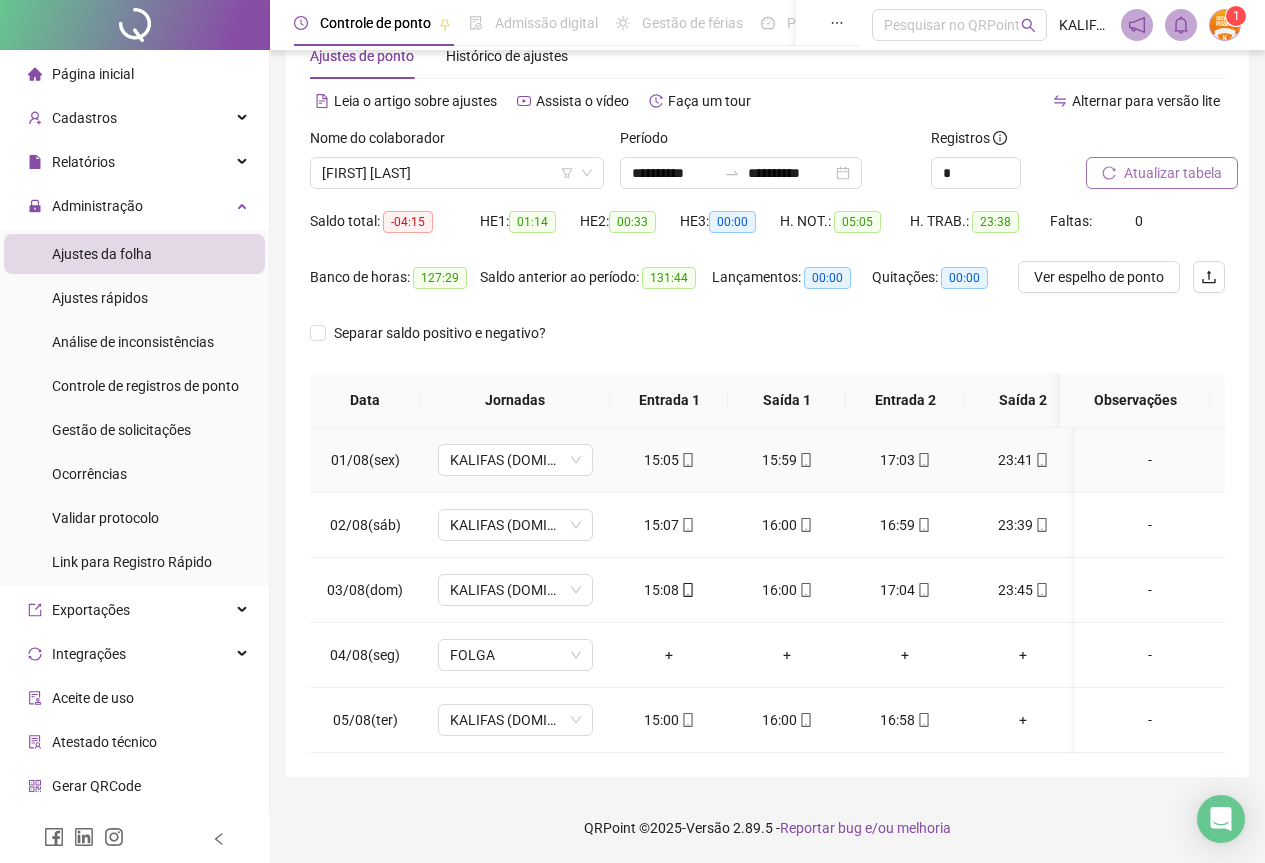 click on "17:03" at bounding box center (905, 460) 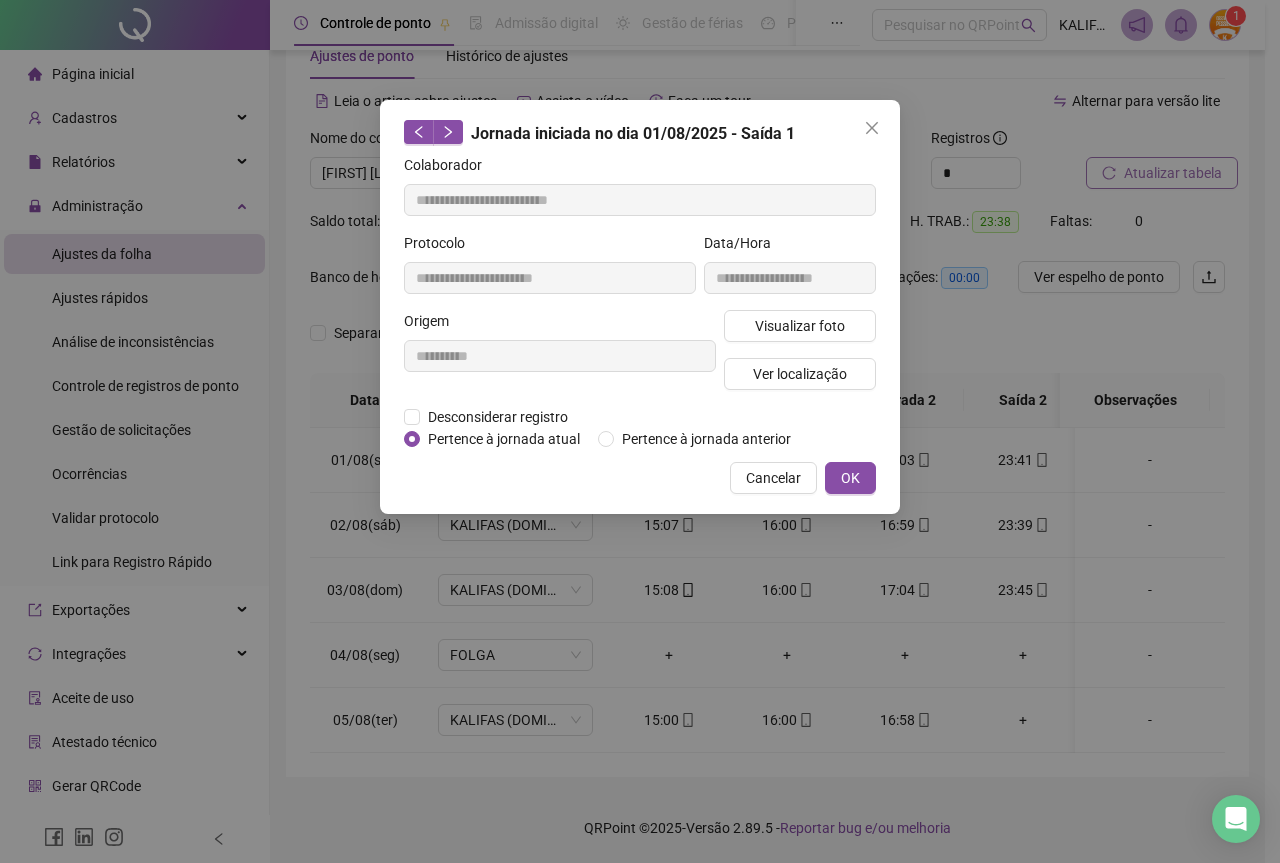 type on "**********" 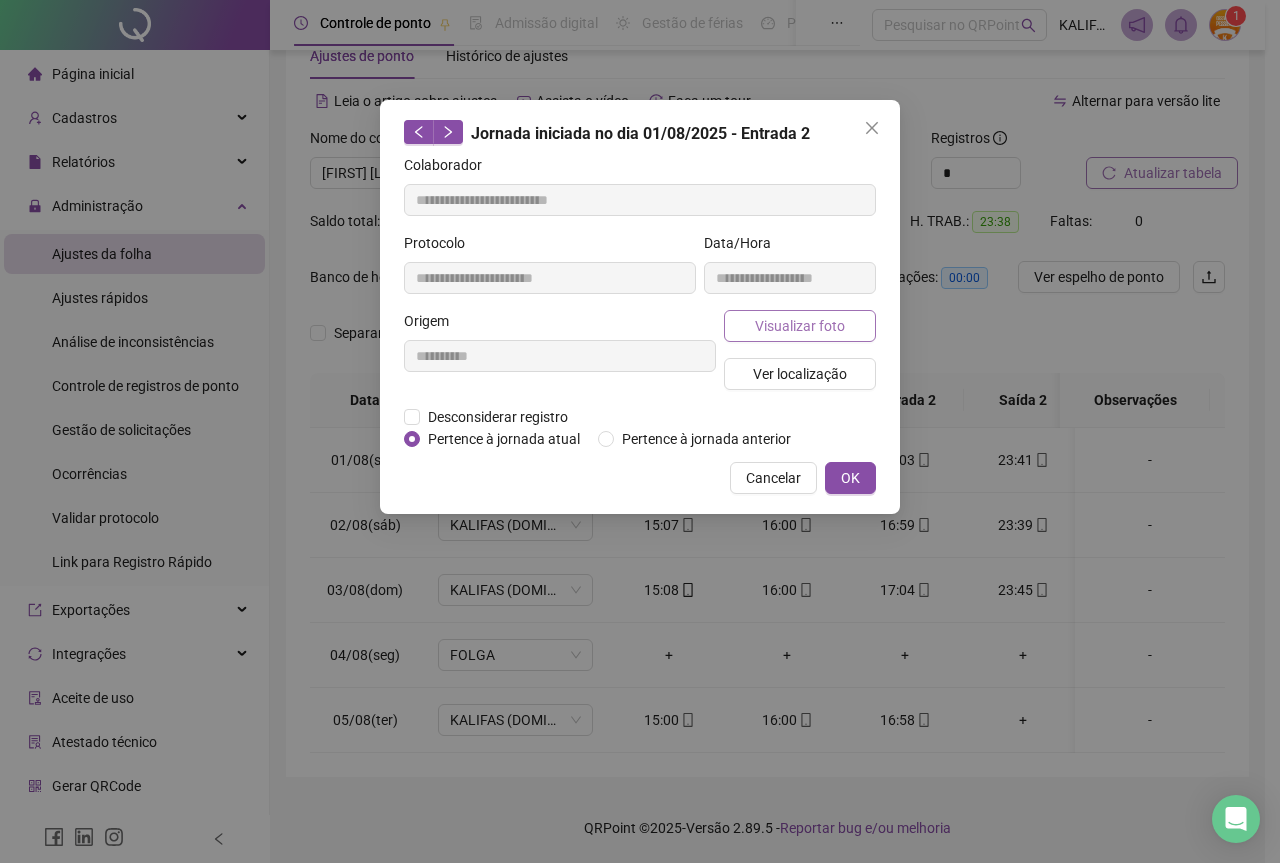 click on "Visualizar foto" at bounding box center (800, 326) 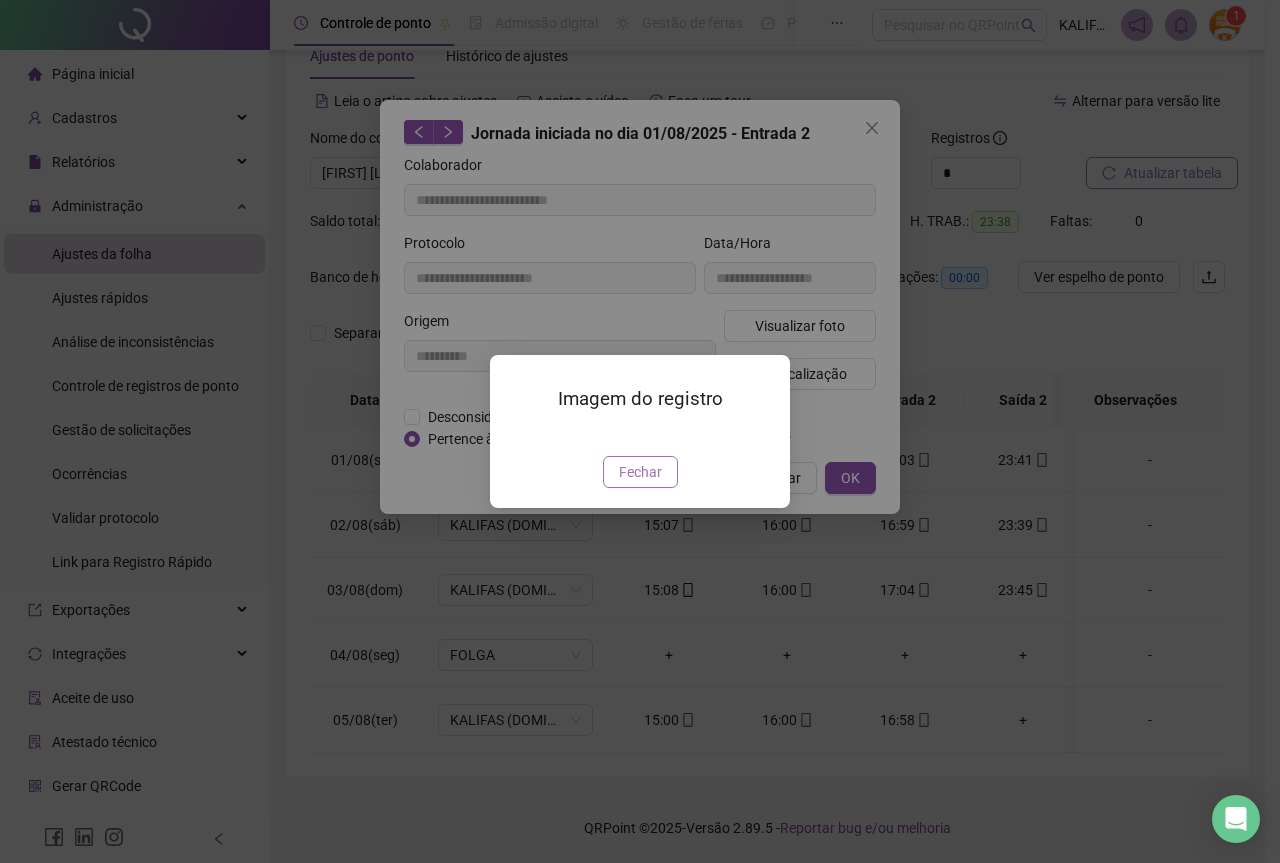click on "Fechar" at bounding box center [640, 472] 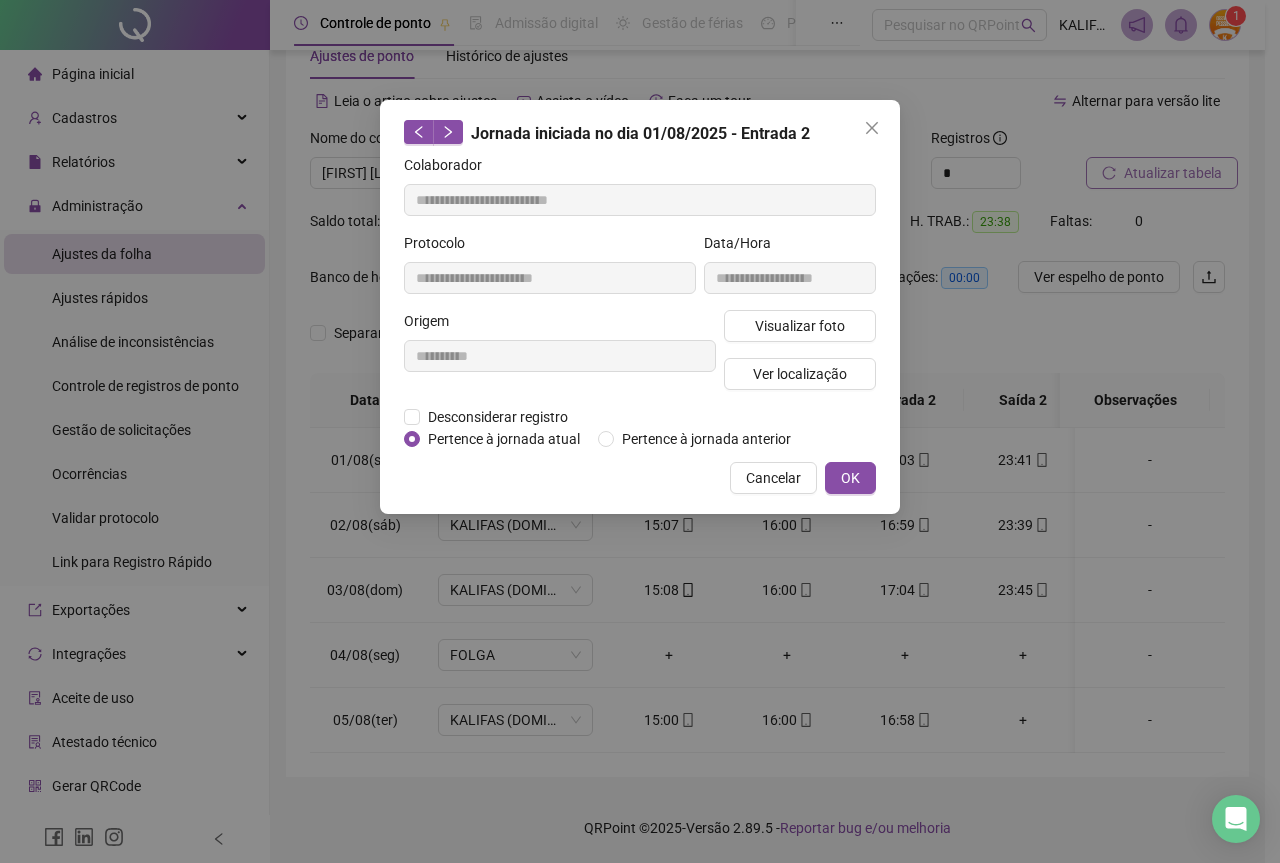 click on "**********" at bounding box center [640, 307] 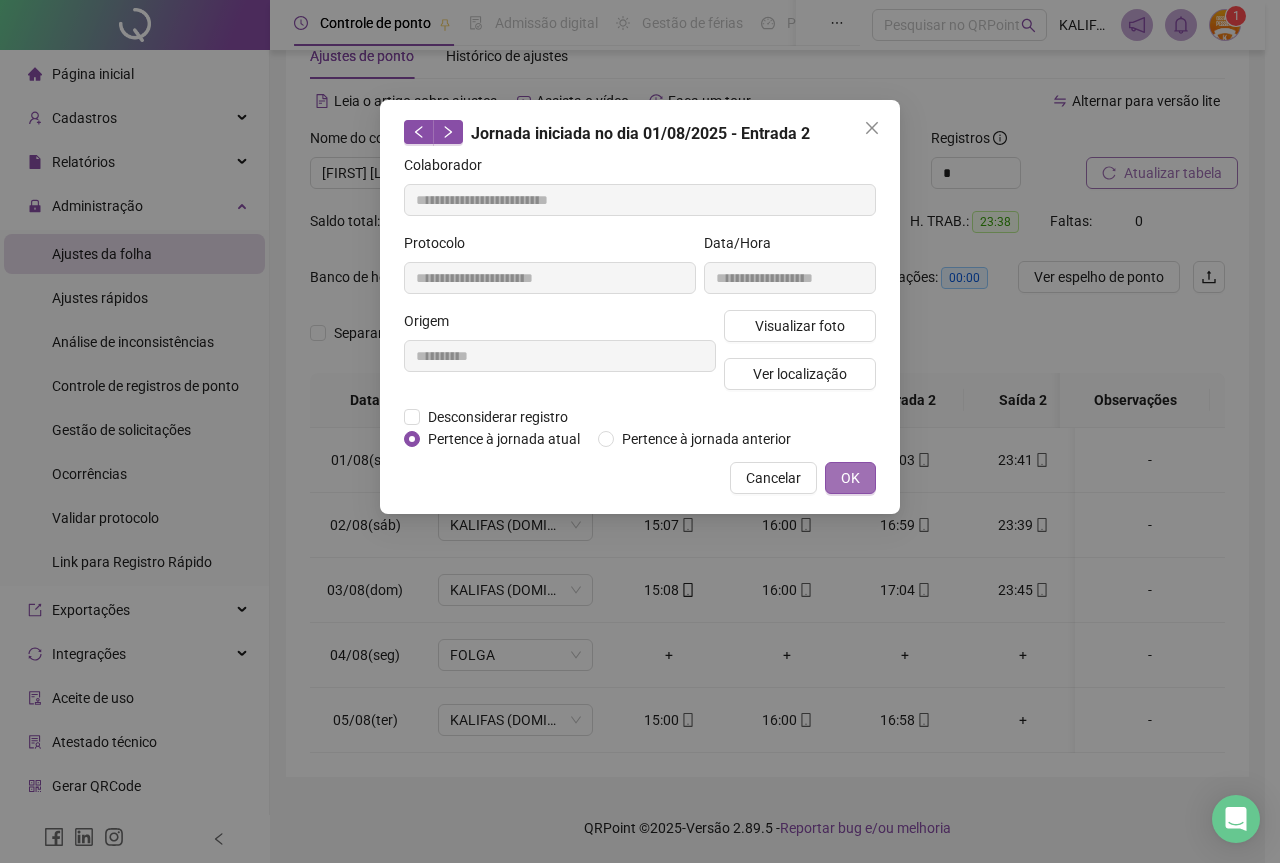 click on "OK" at bounding box center (850, 478) 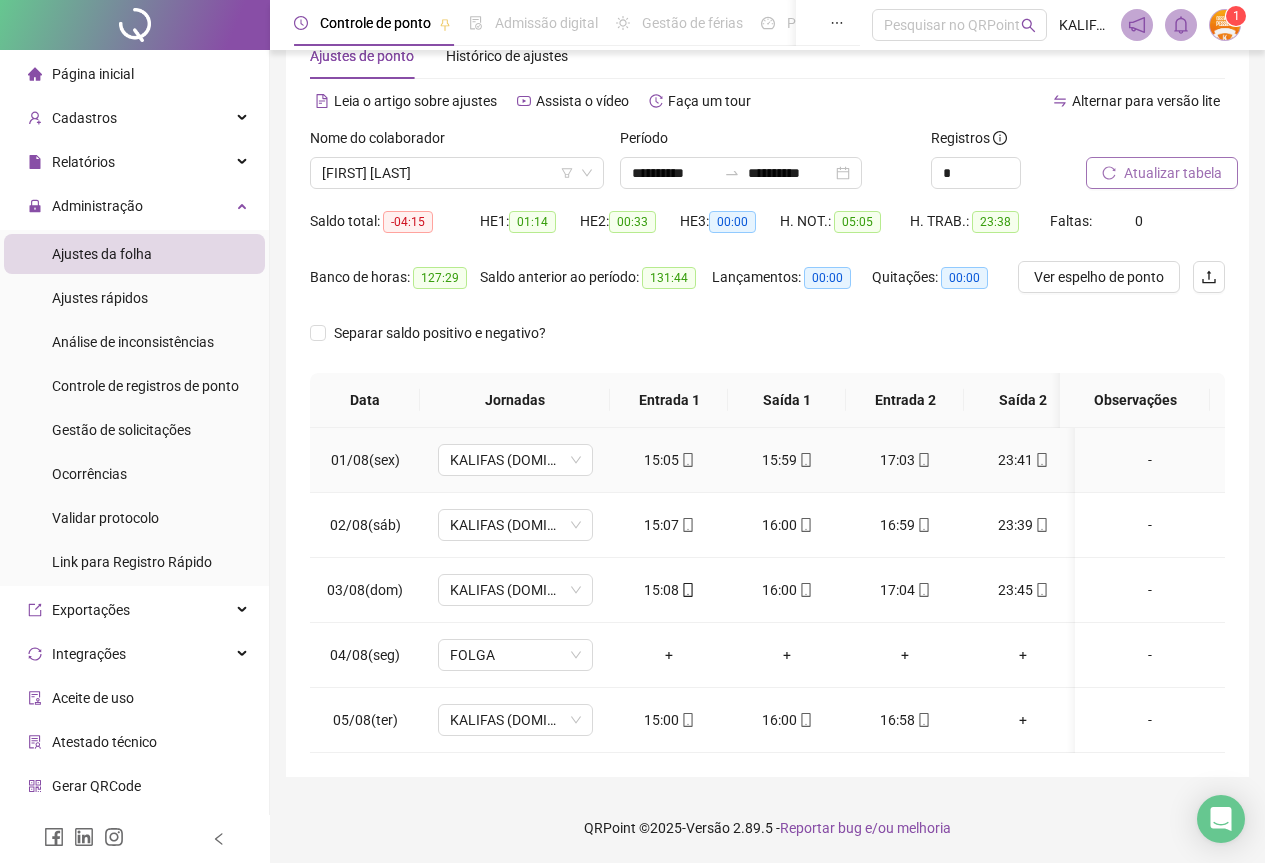 click on "23:41" at bounding box center (1023, 460) 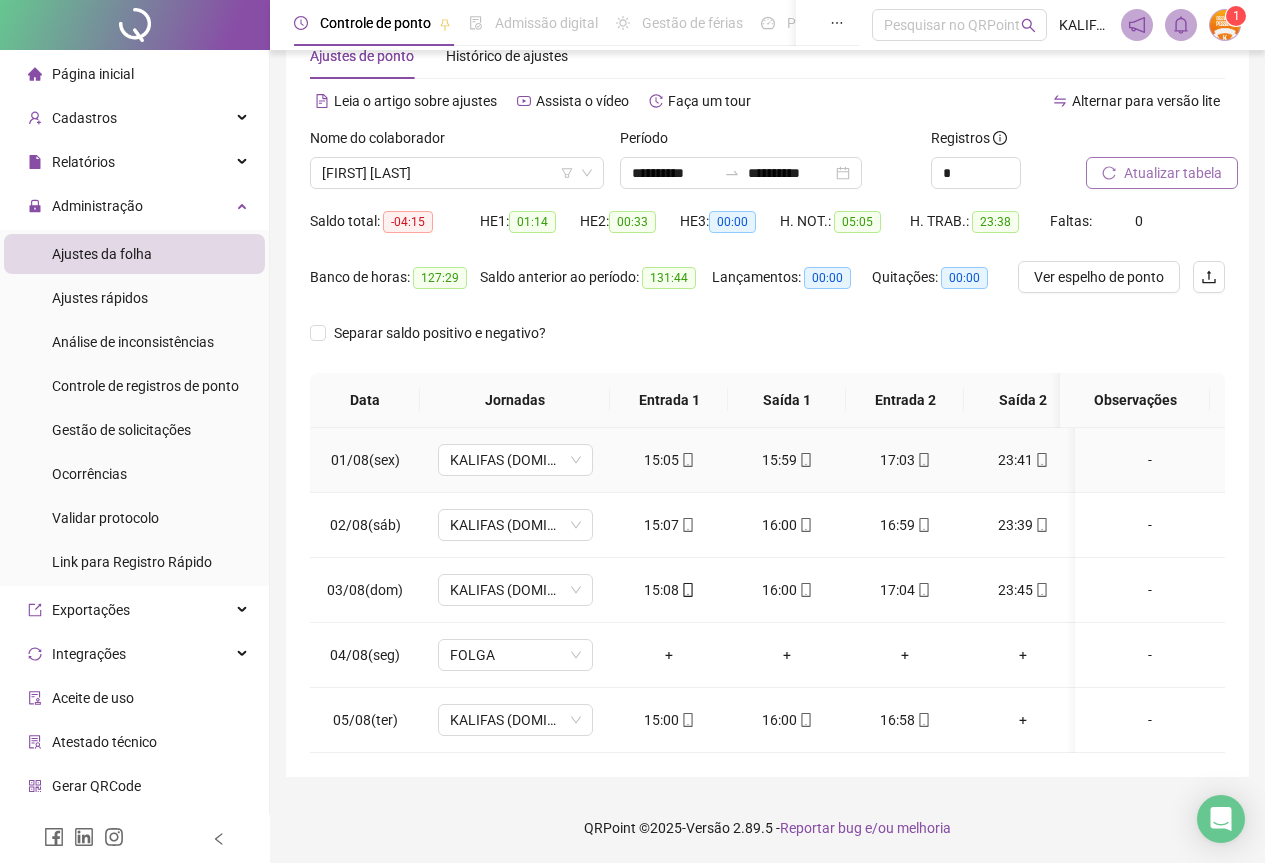 click on "23:41" at bounding box center (1023, 460) 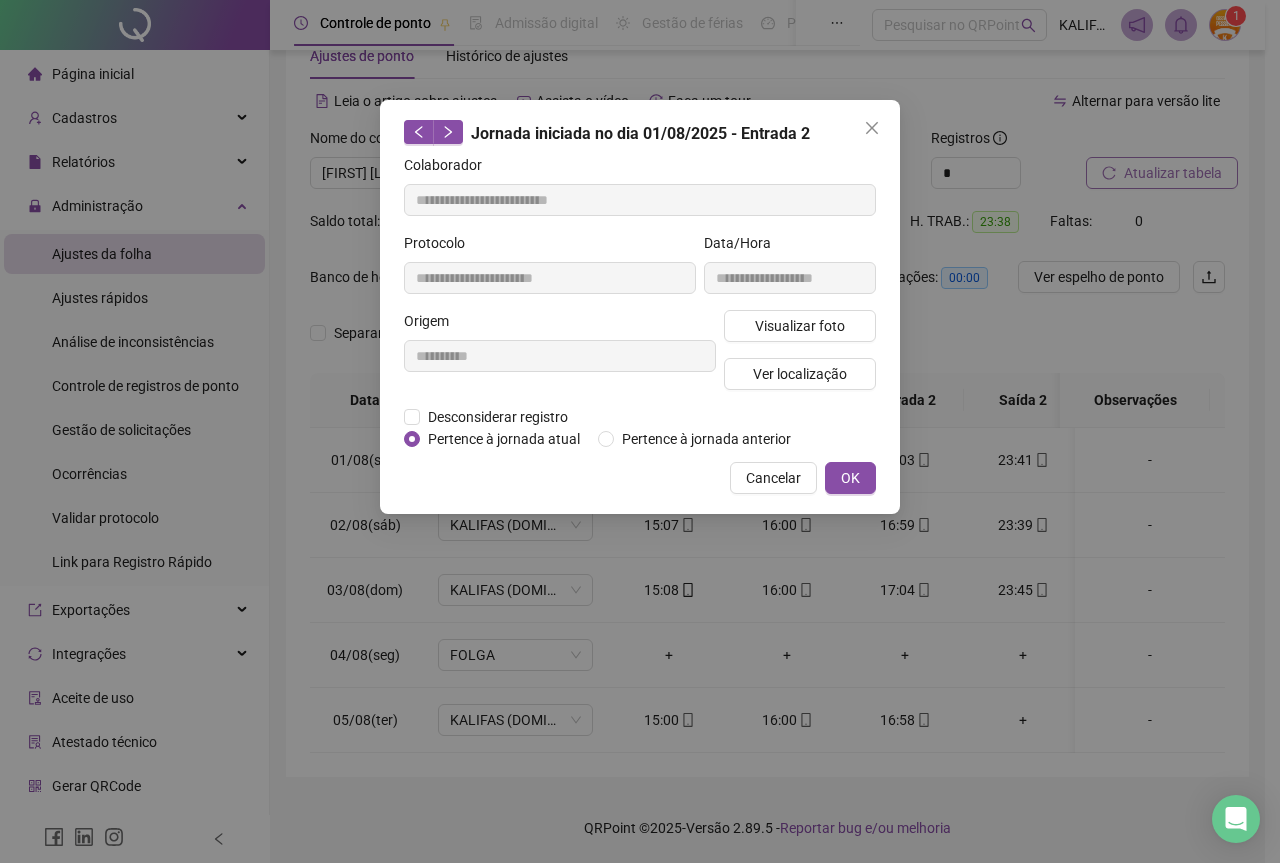 type on "**********" 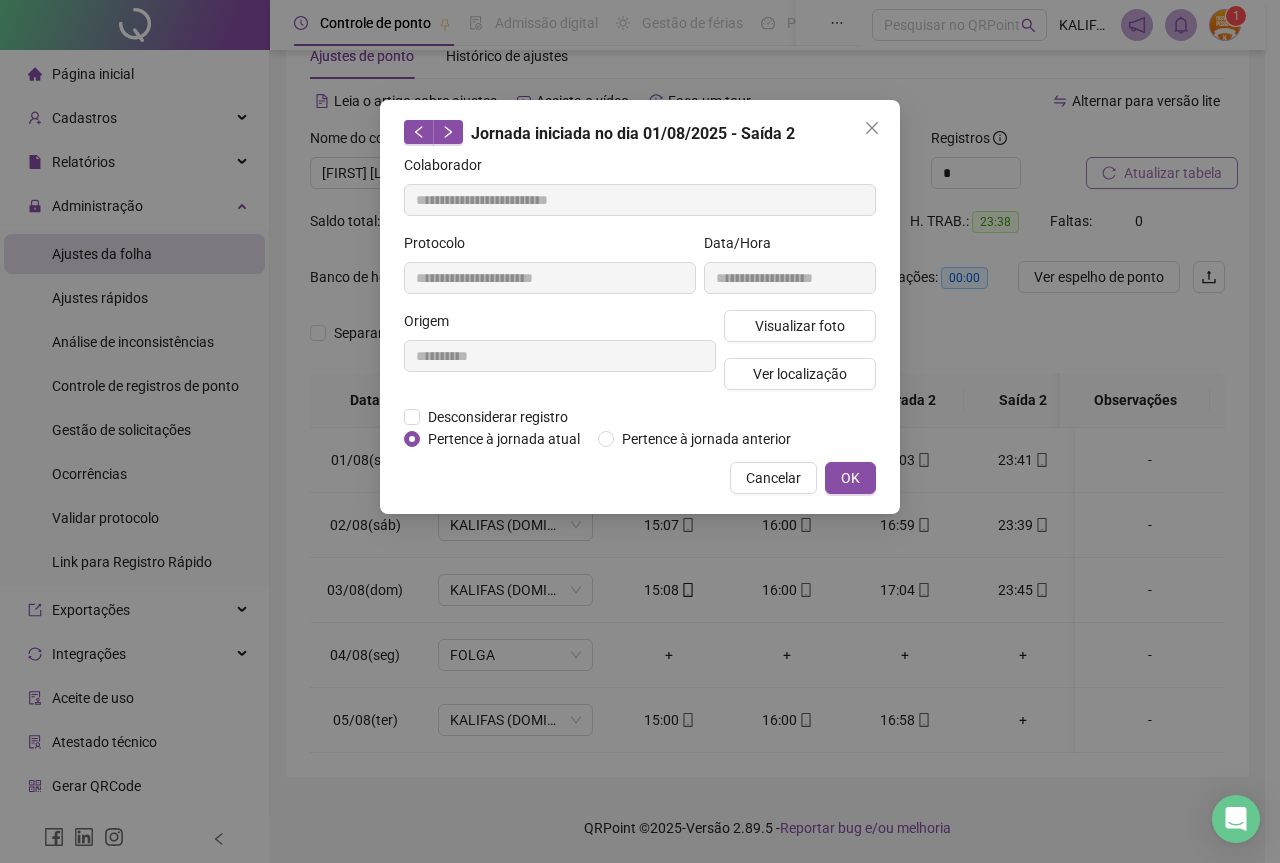 click on "**********" at bounding box center (790, 271) 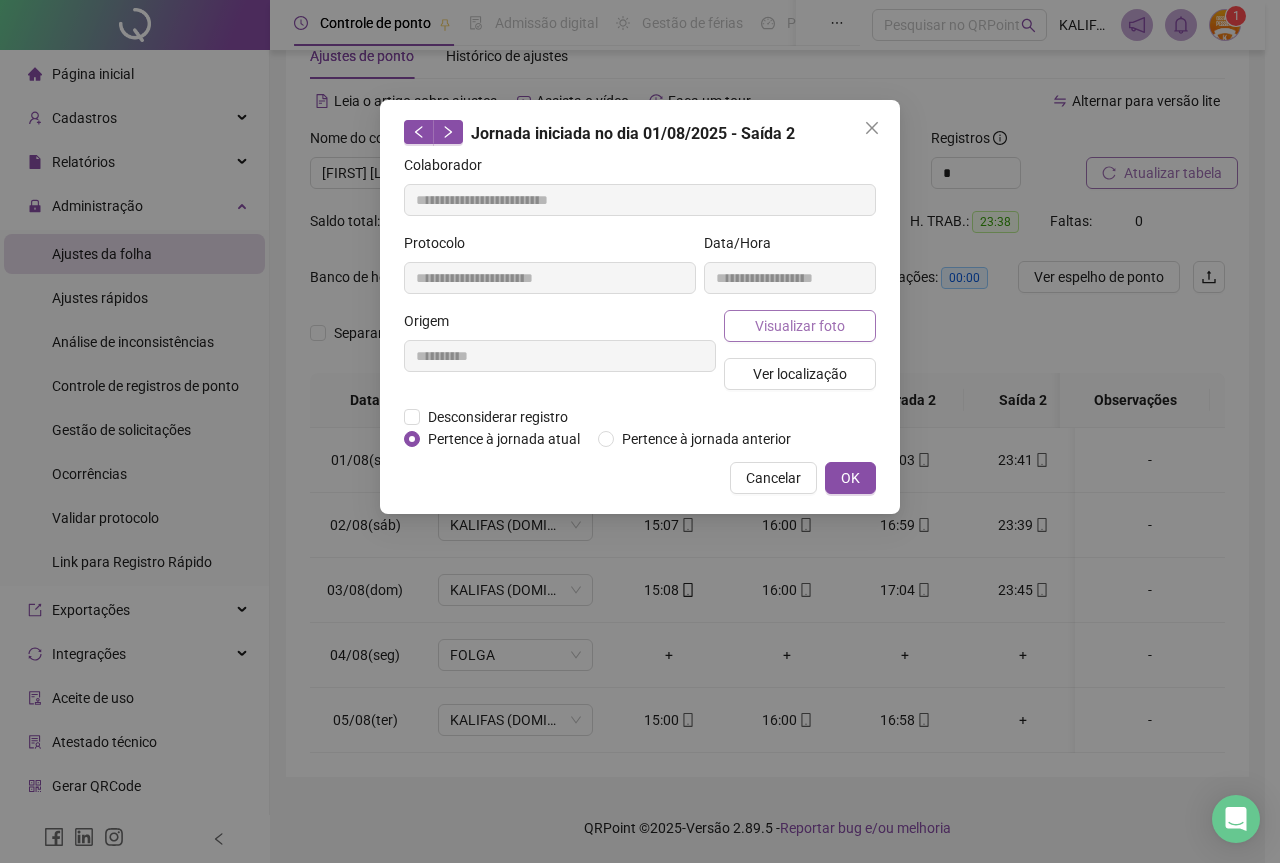 click on "Visualizar foto" at bounding box center [800, 326] 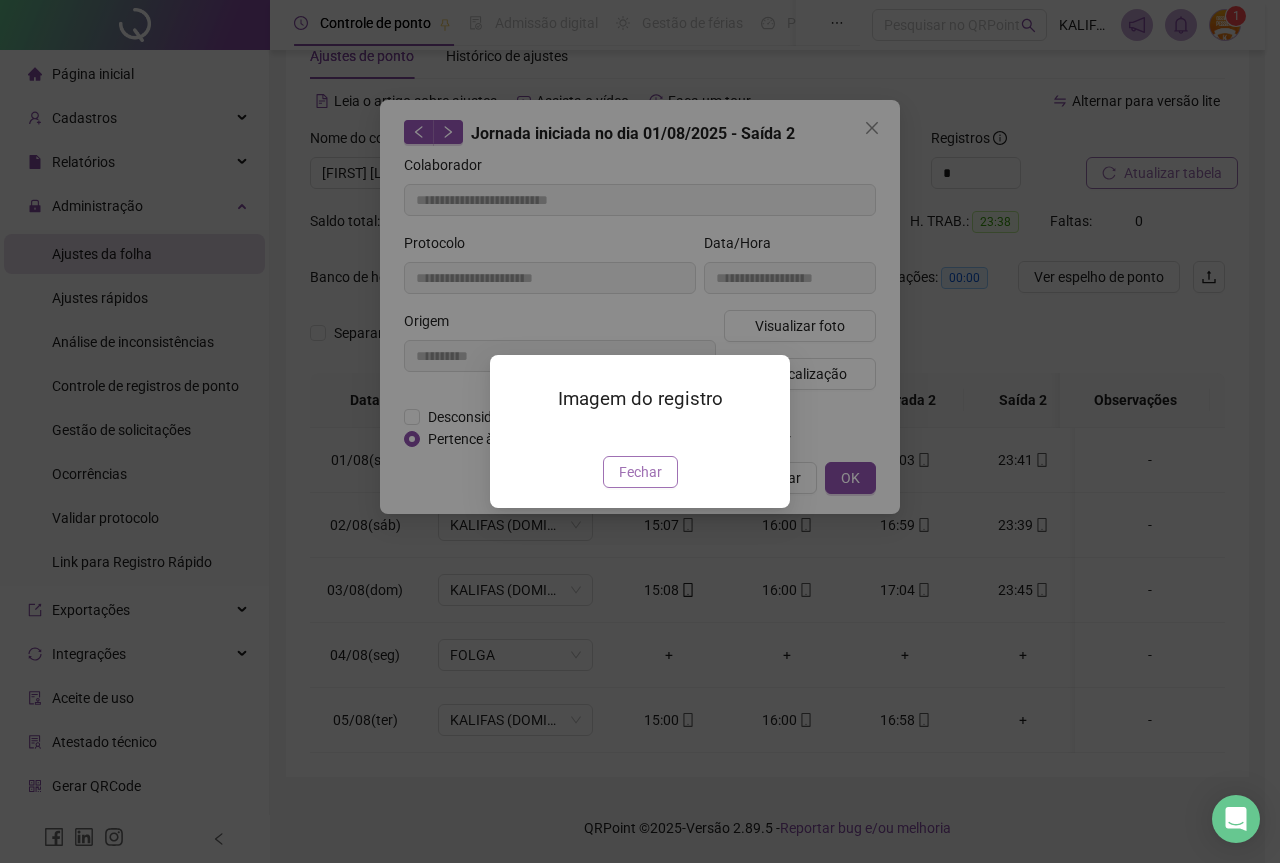 click on "Fechar" at bounding box center [640, 472] 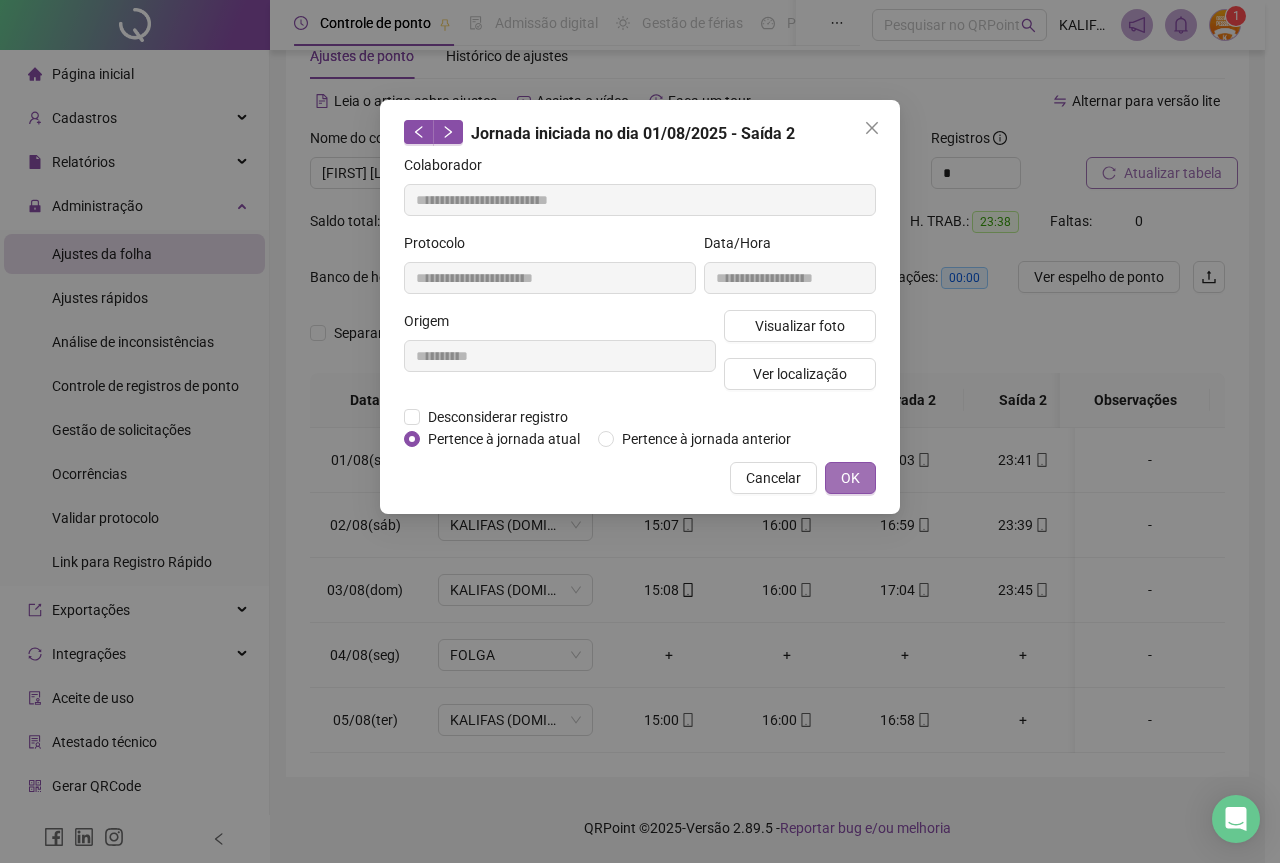 click on "OK" at bounding box center [850, 478] 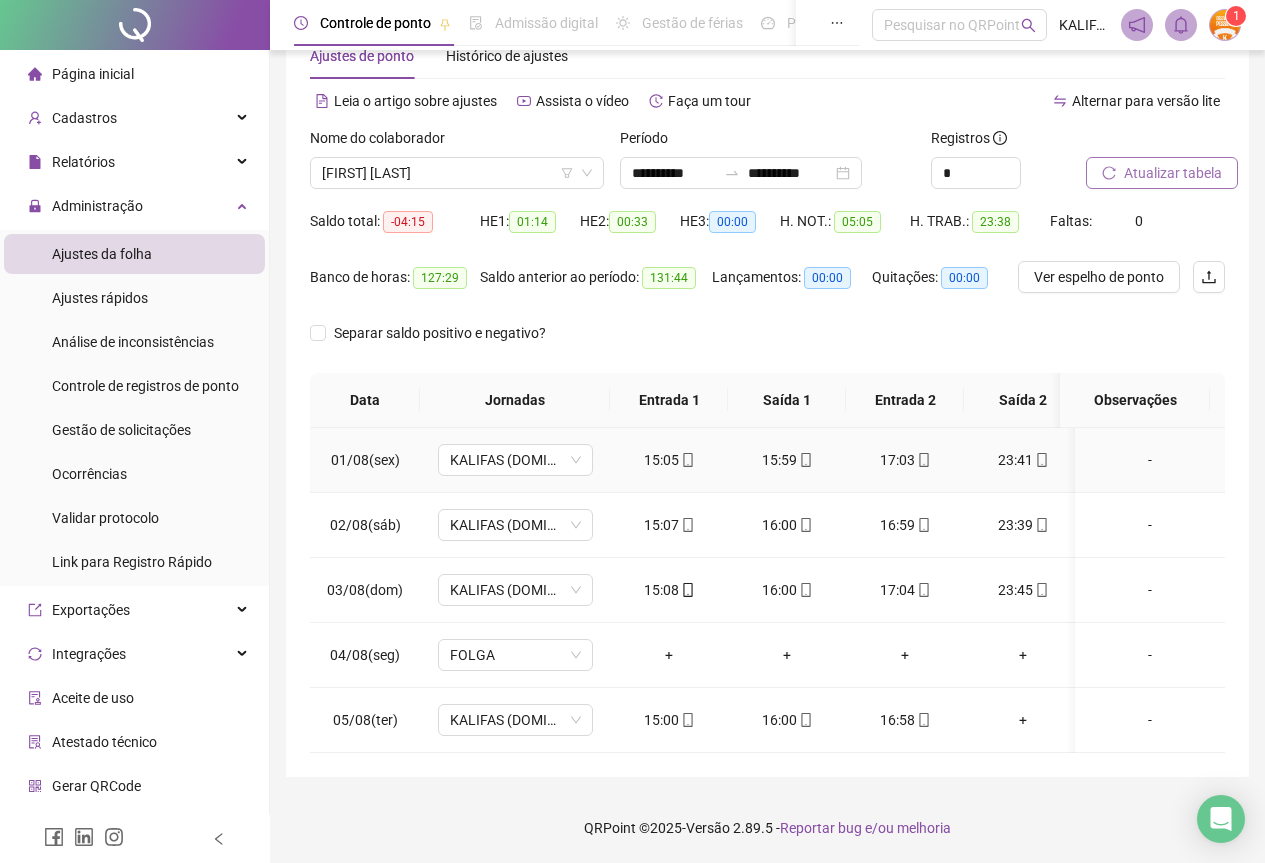 click on "23:41" at bounding box center (1023, 460) 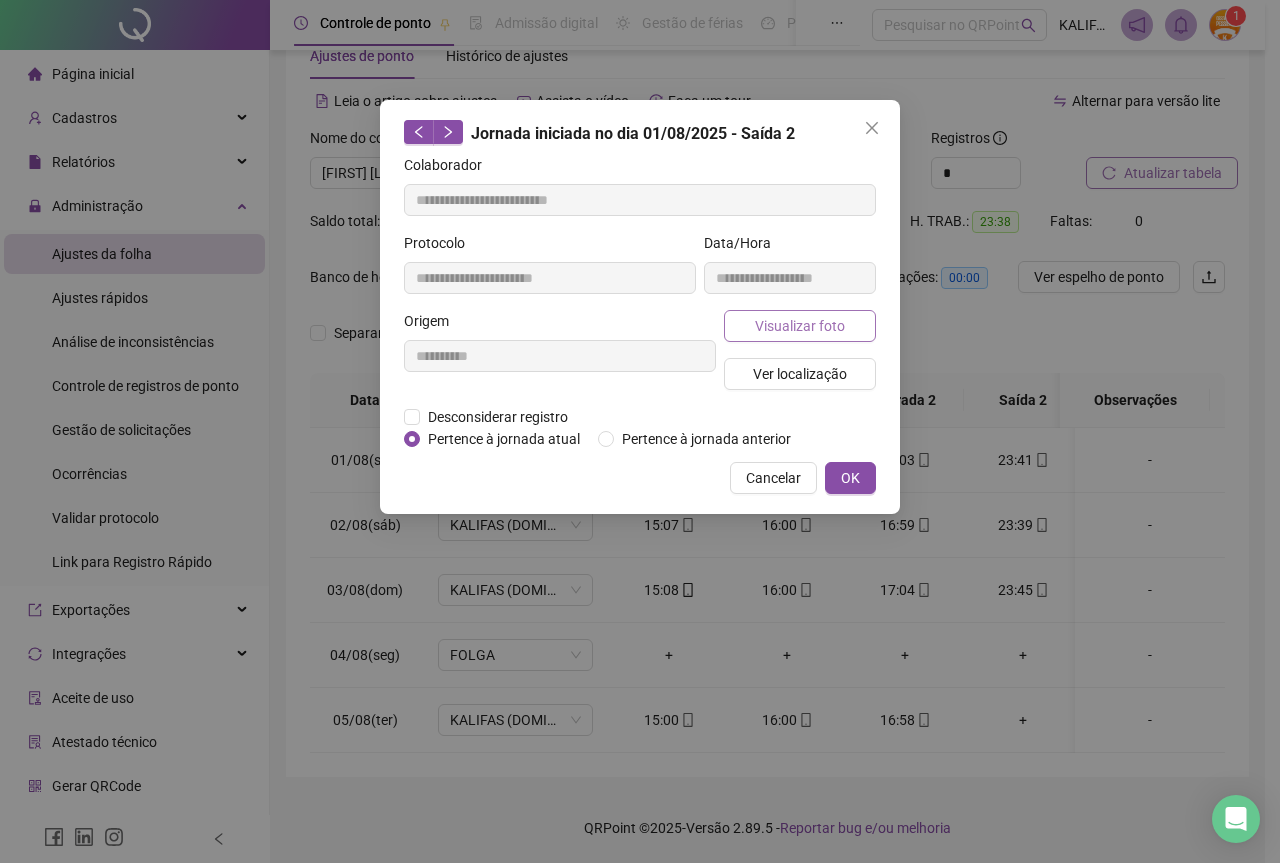 click on "Visualizar foto" at bounding box center (800, 326) 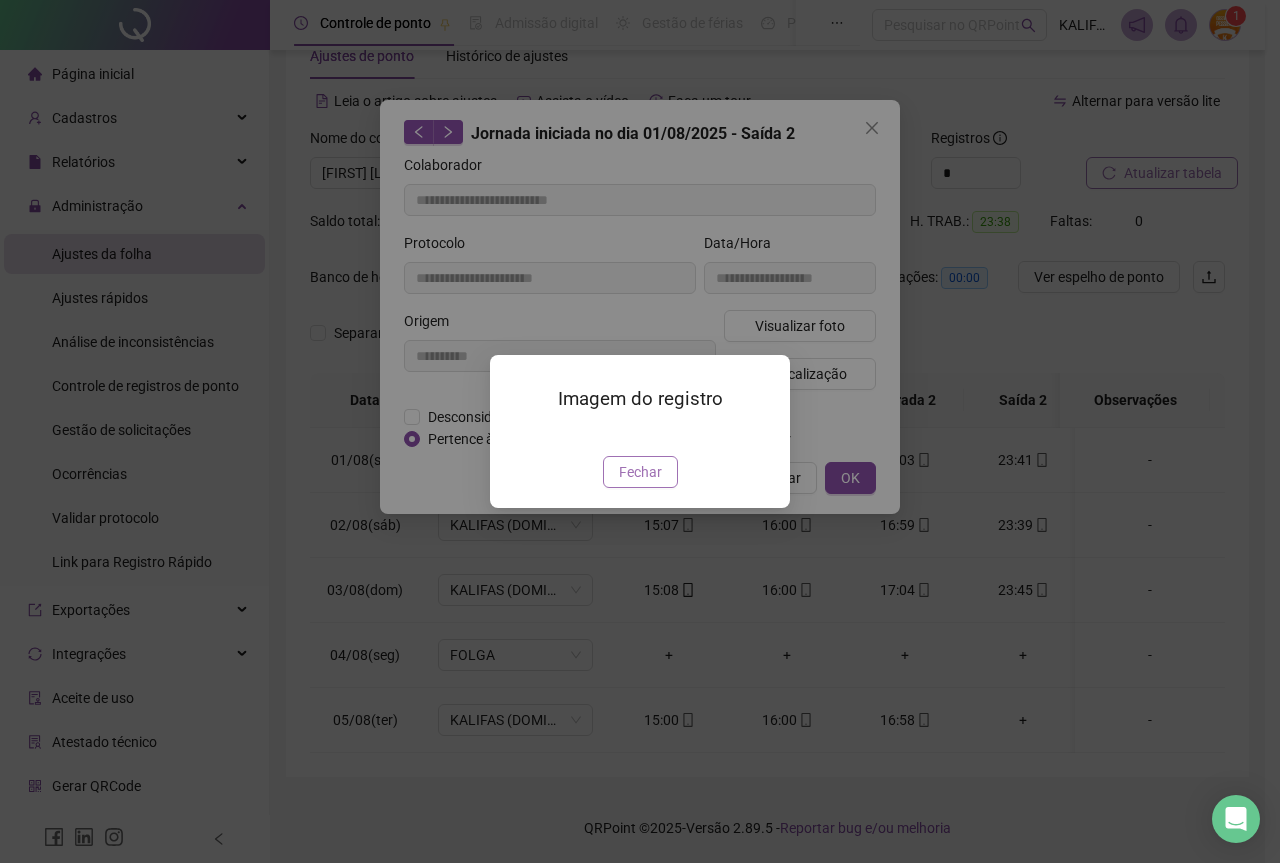 click on "Fechar" at bounding box center [640, 472] 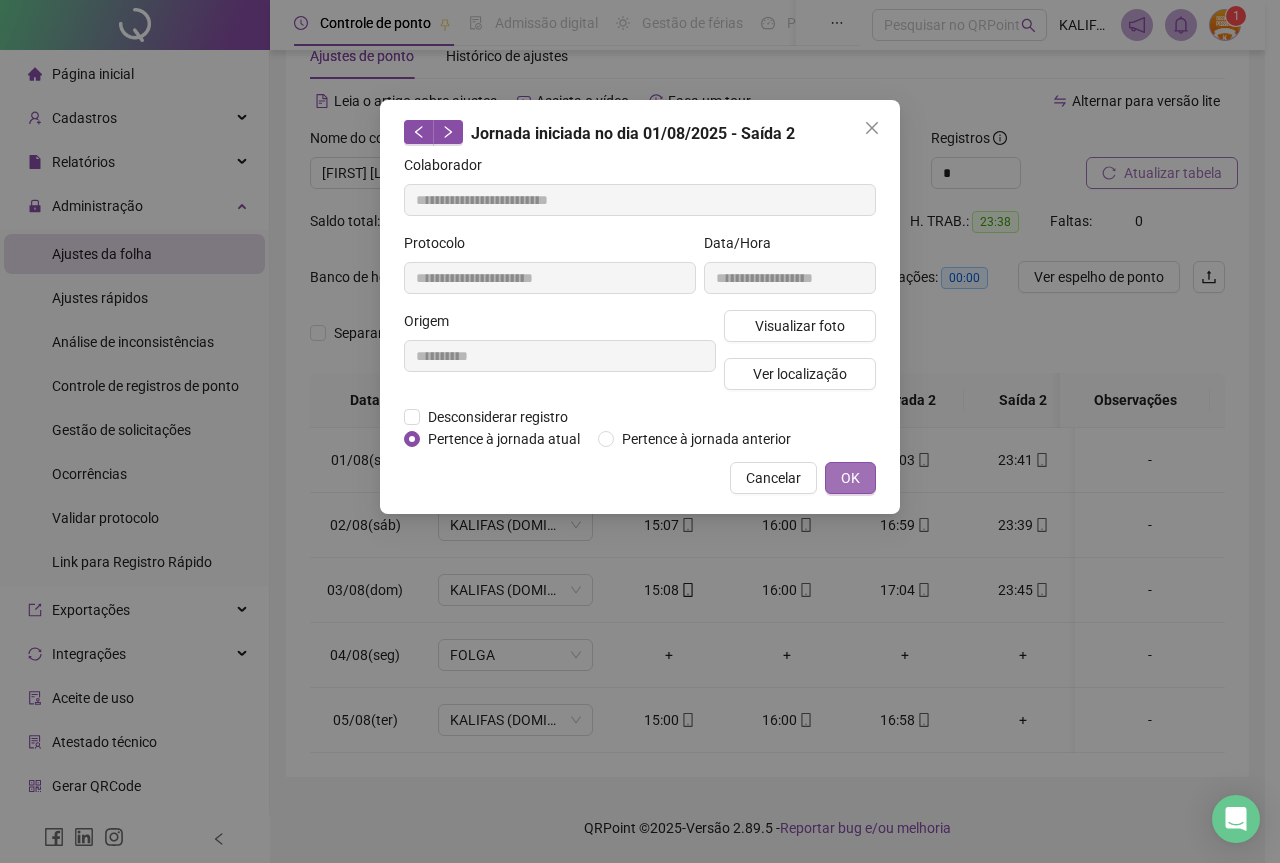 click on "OK" at bounding box center (850, 478) 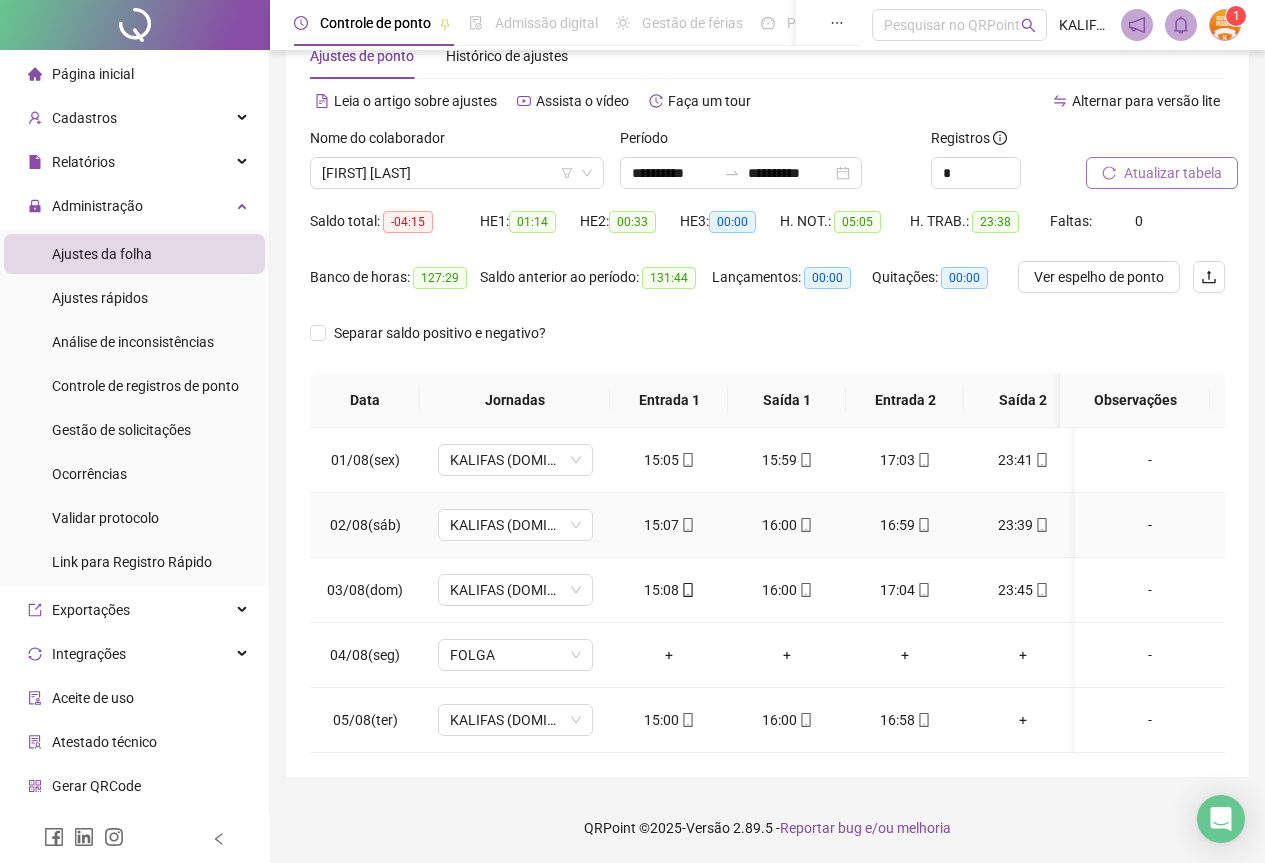 click at bounding box center [687, 525] 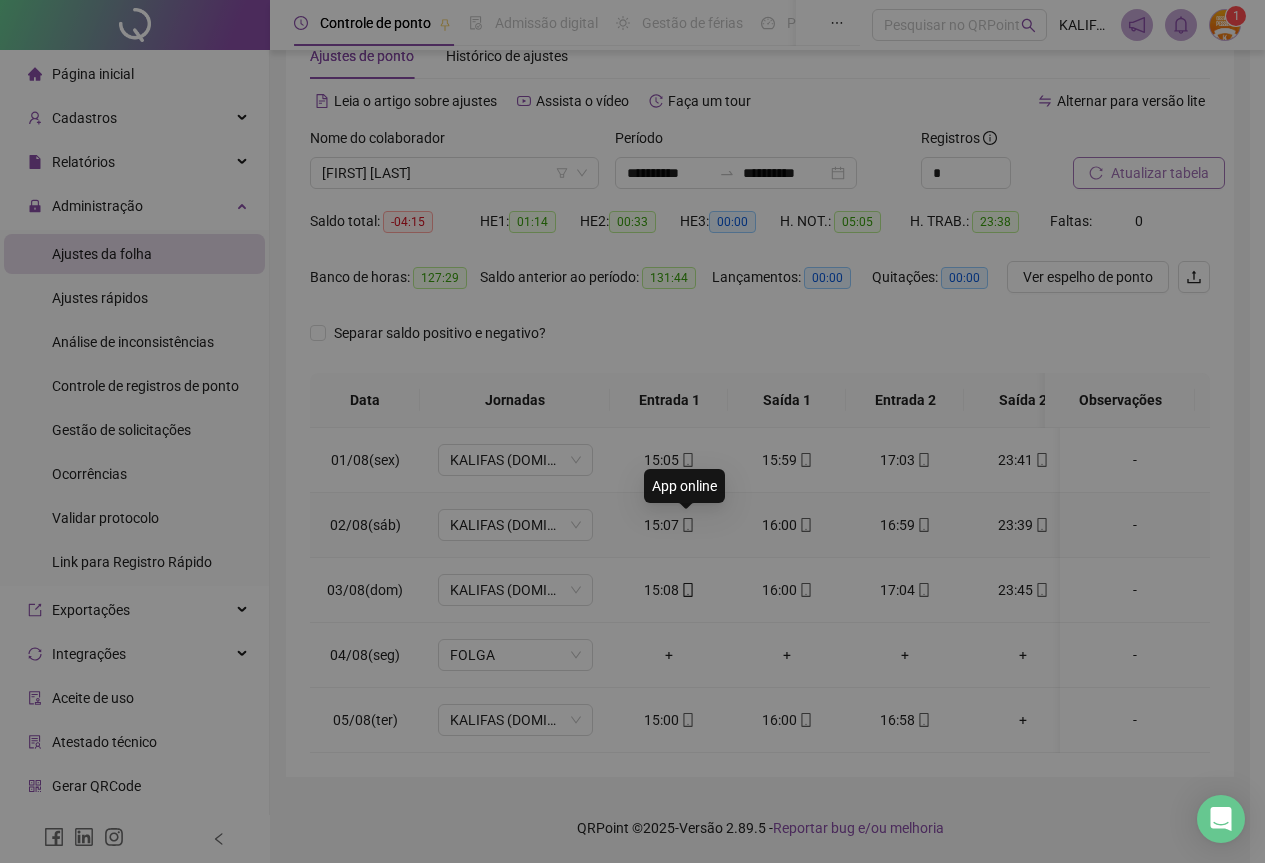 type on "**********" 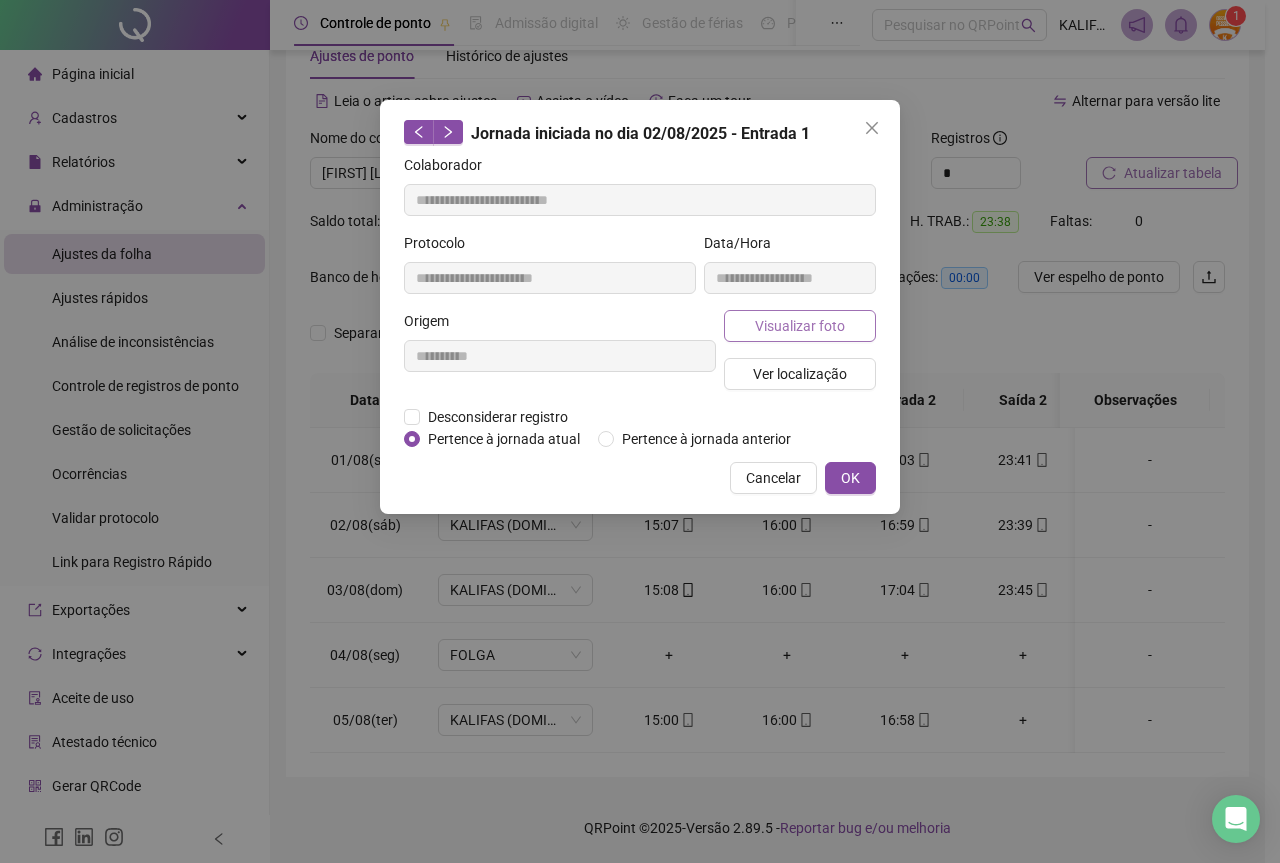 click on "Visualizar foto" at bounding box center [800, 326] 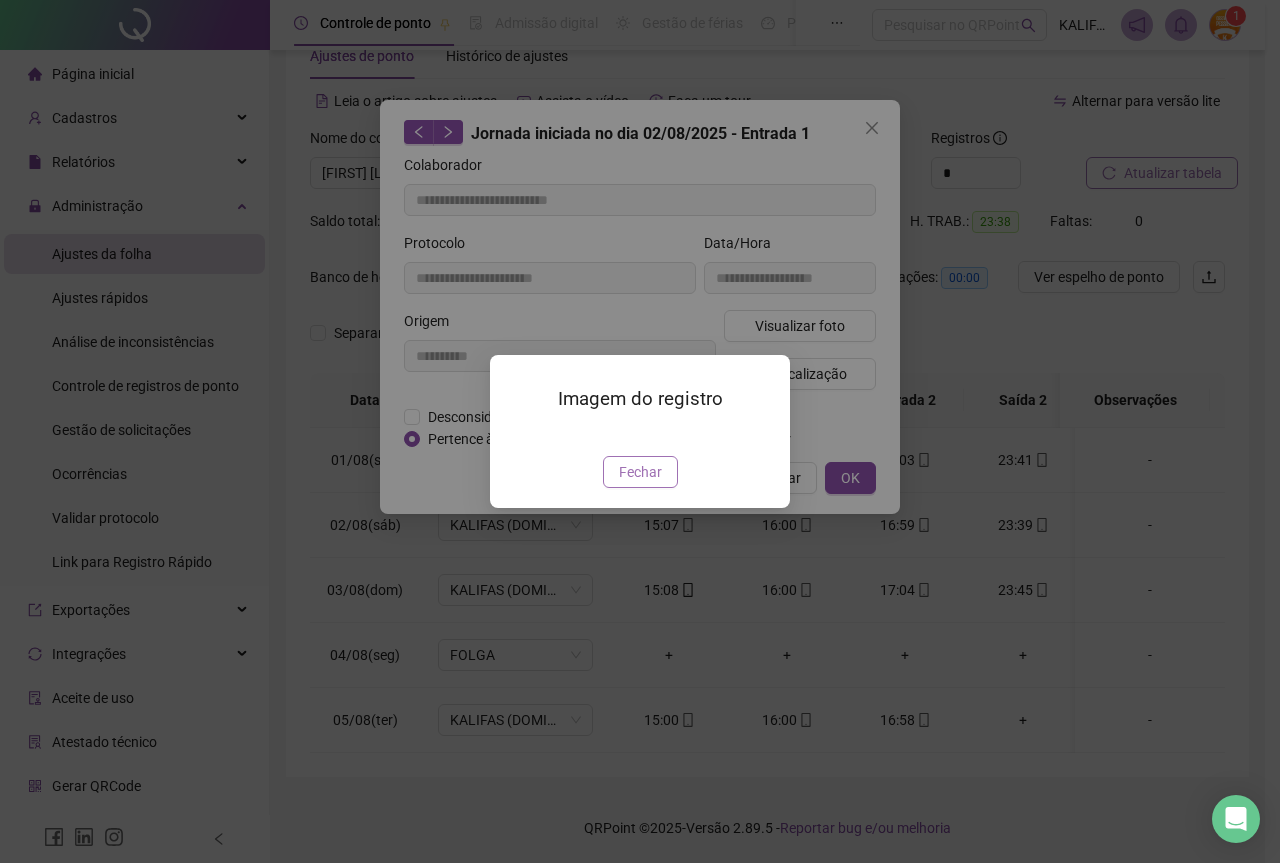 click on "Fechar" at bounding box center (640, 472) 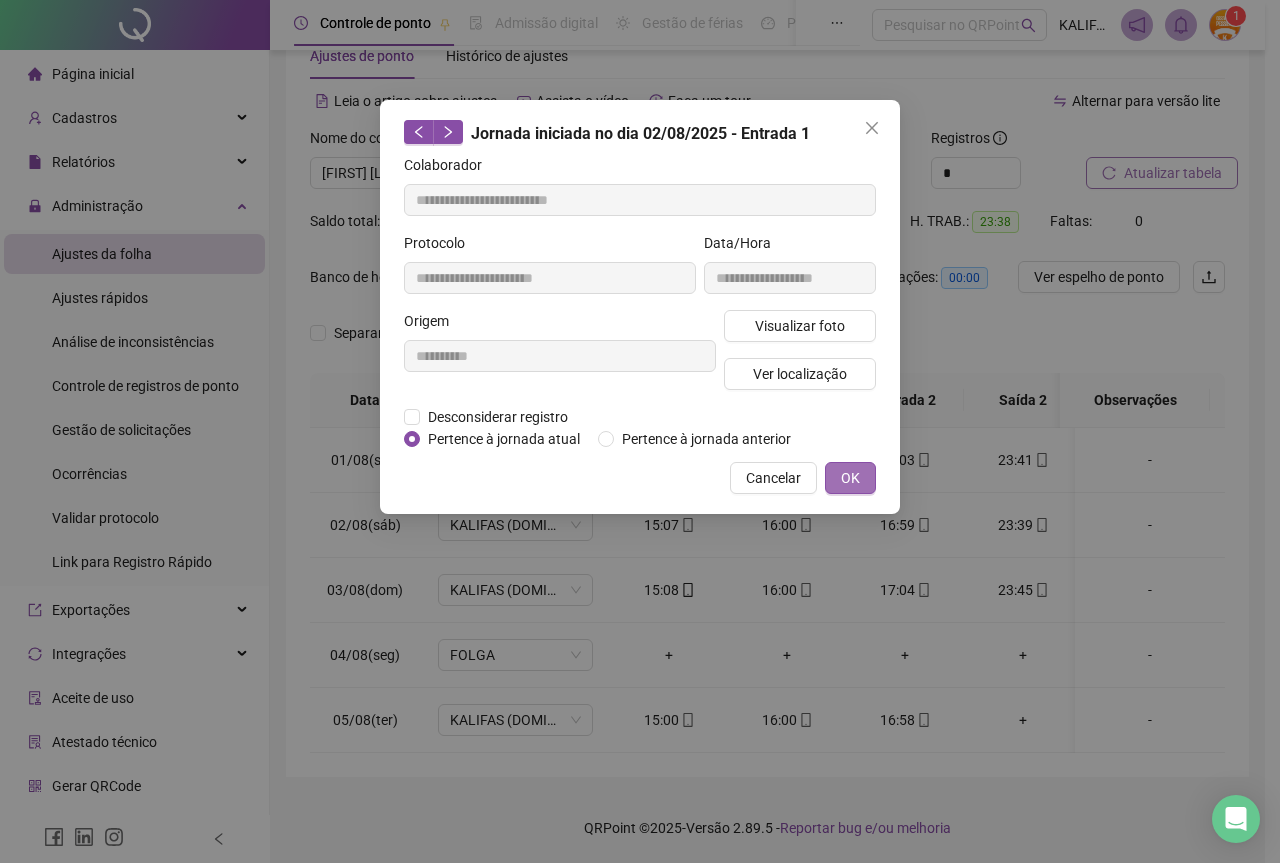 click on "OK" at bounding box center (850, 478) 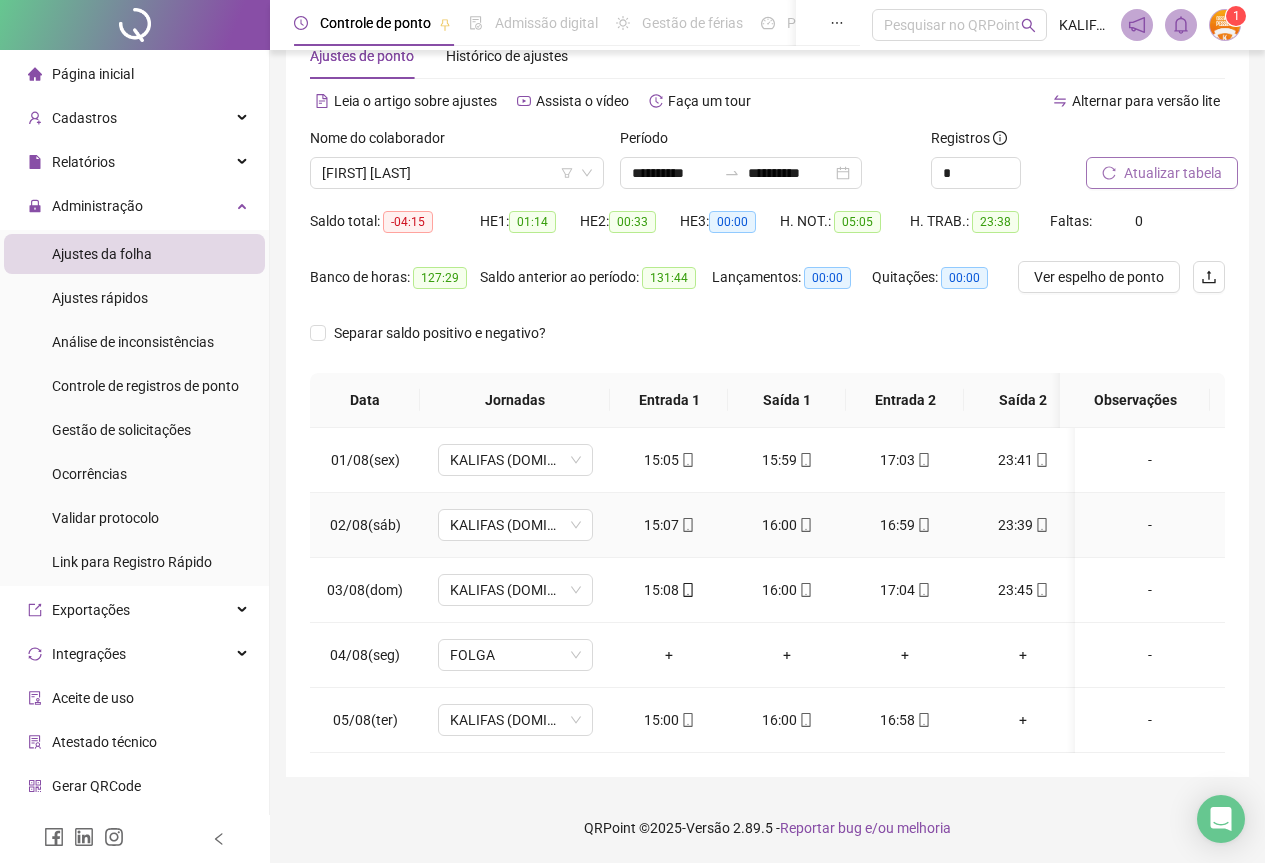 click on "16:00" at bounding box center (787, 525) 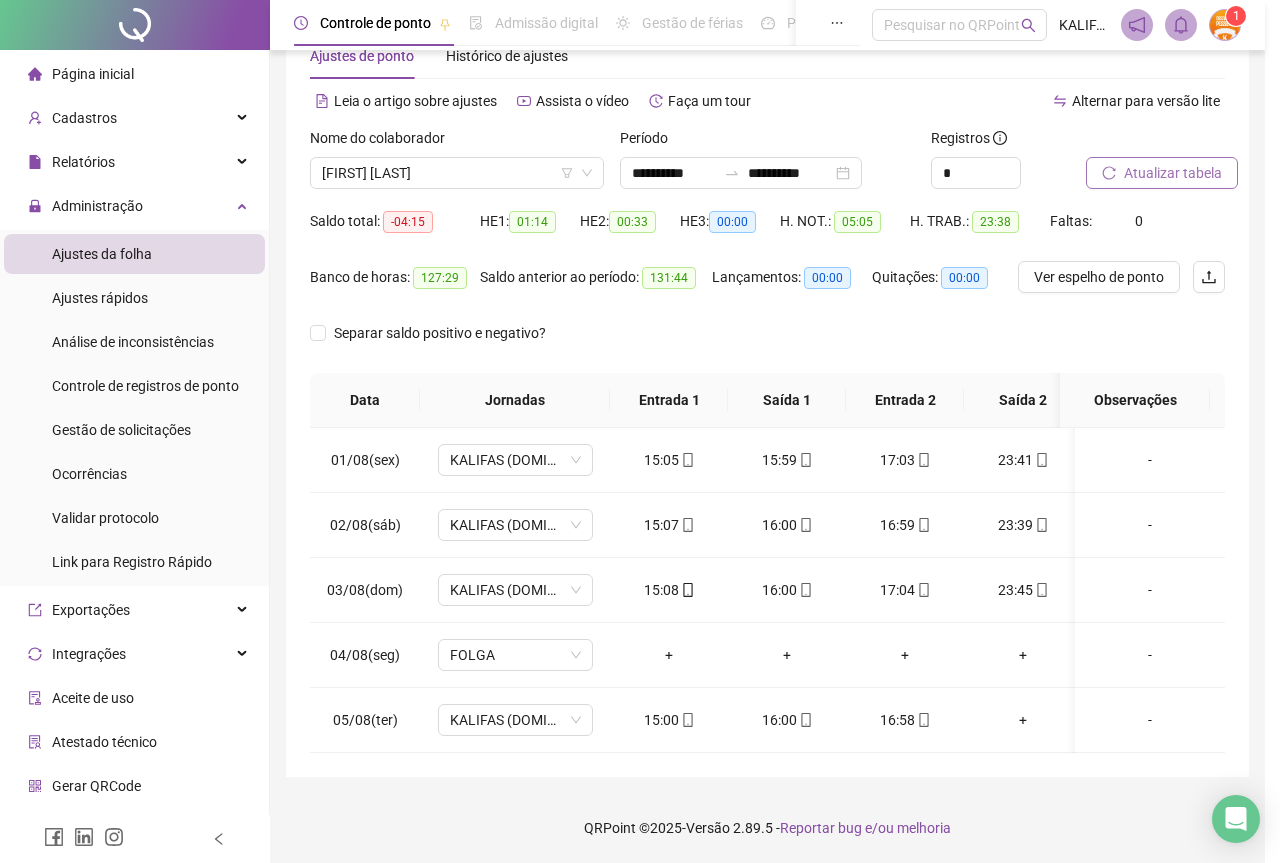 type on "**********" 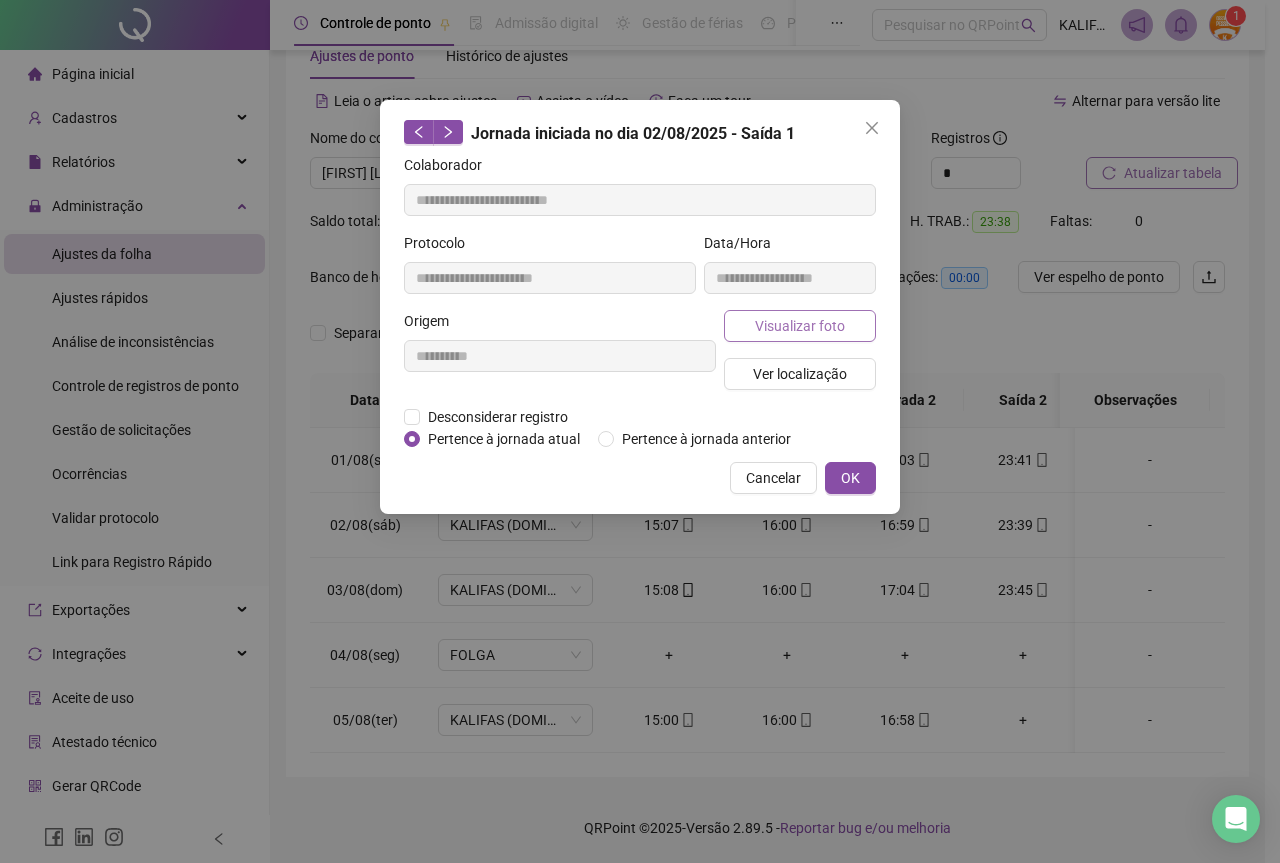 click on "Visualizar foto" at bounding box center (800, 326) 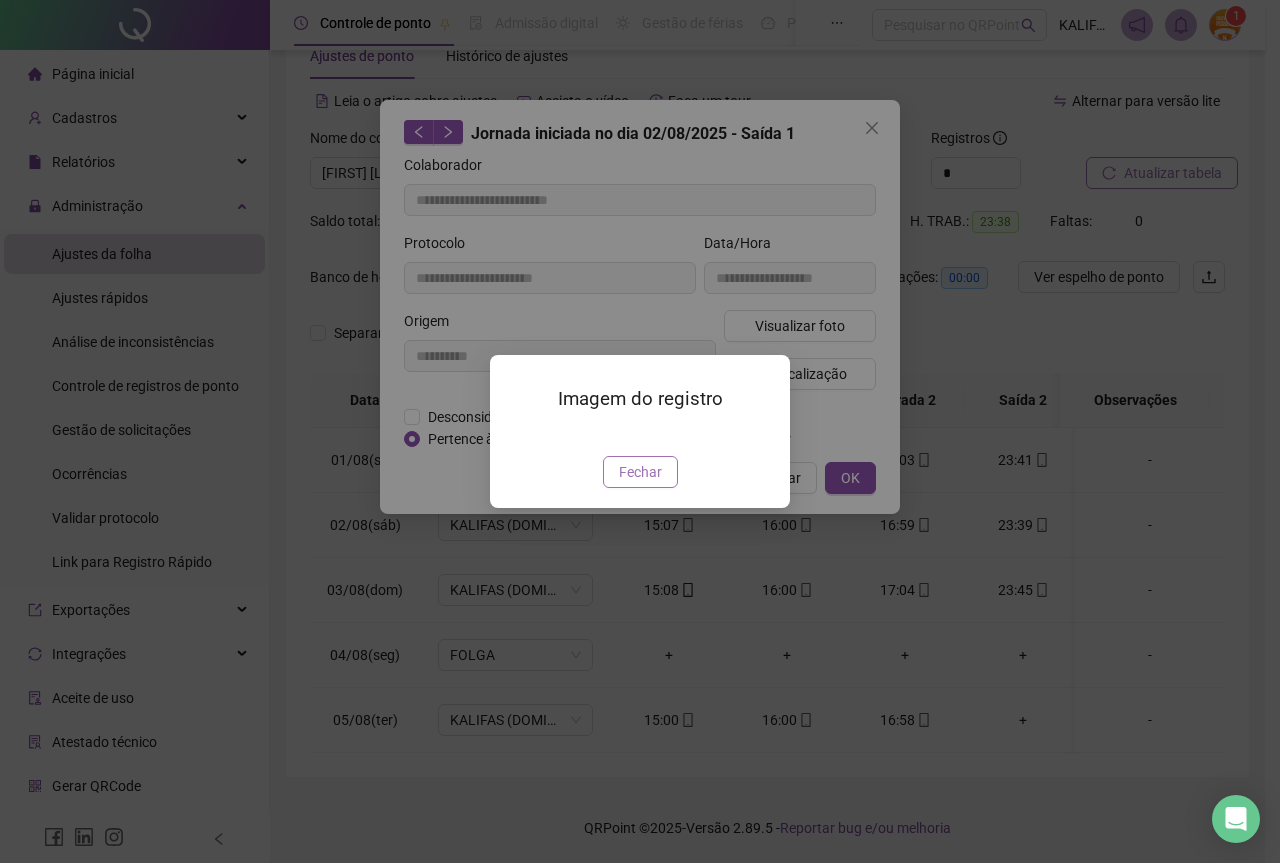 click on "Fechar" at bounding box center (640, 472) 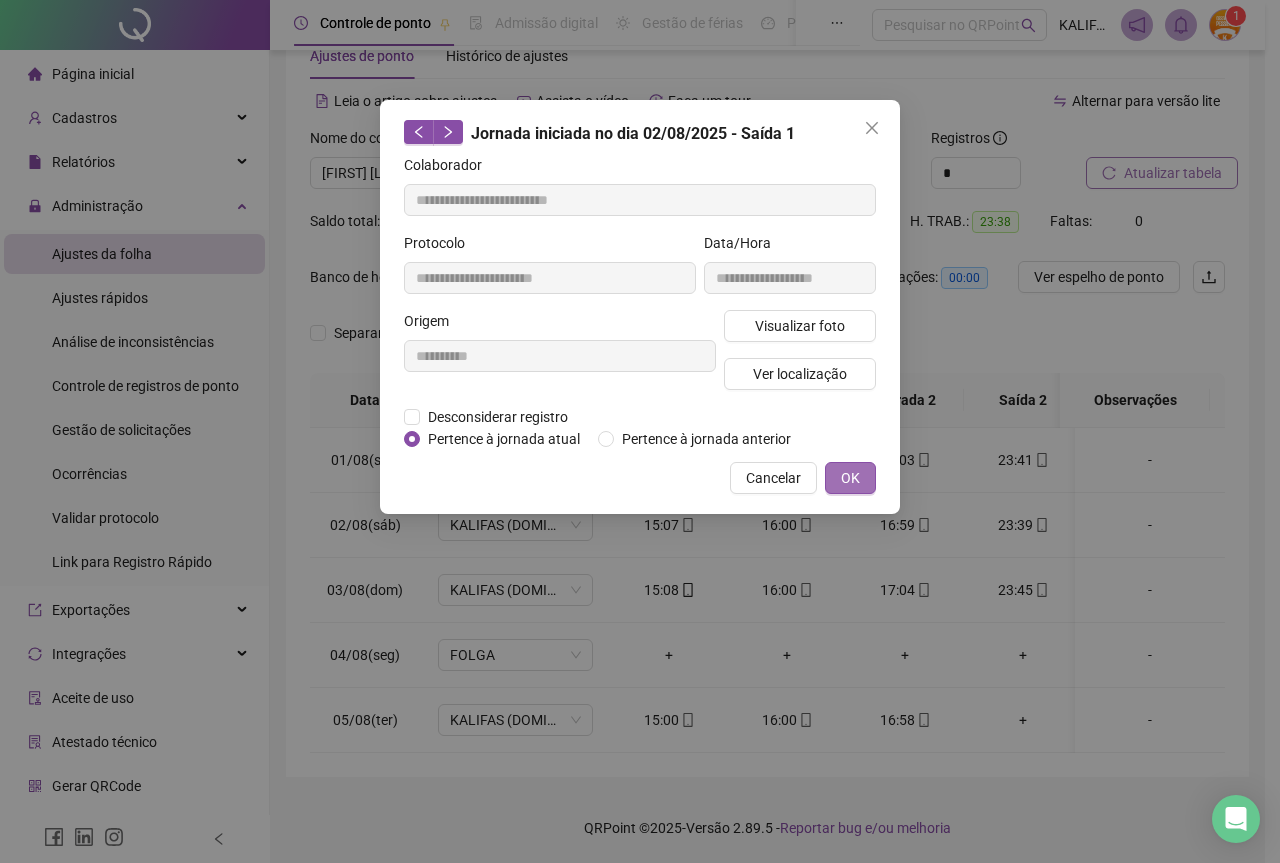 click on "OK" at bounding box center [850, 478] 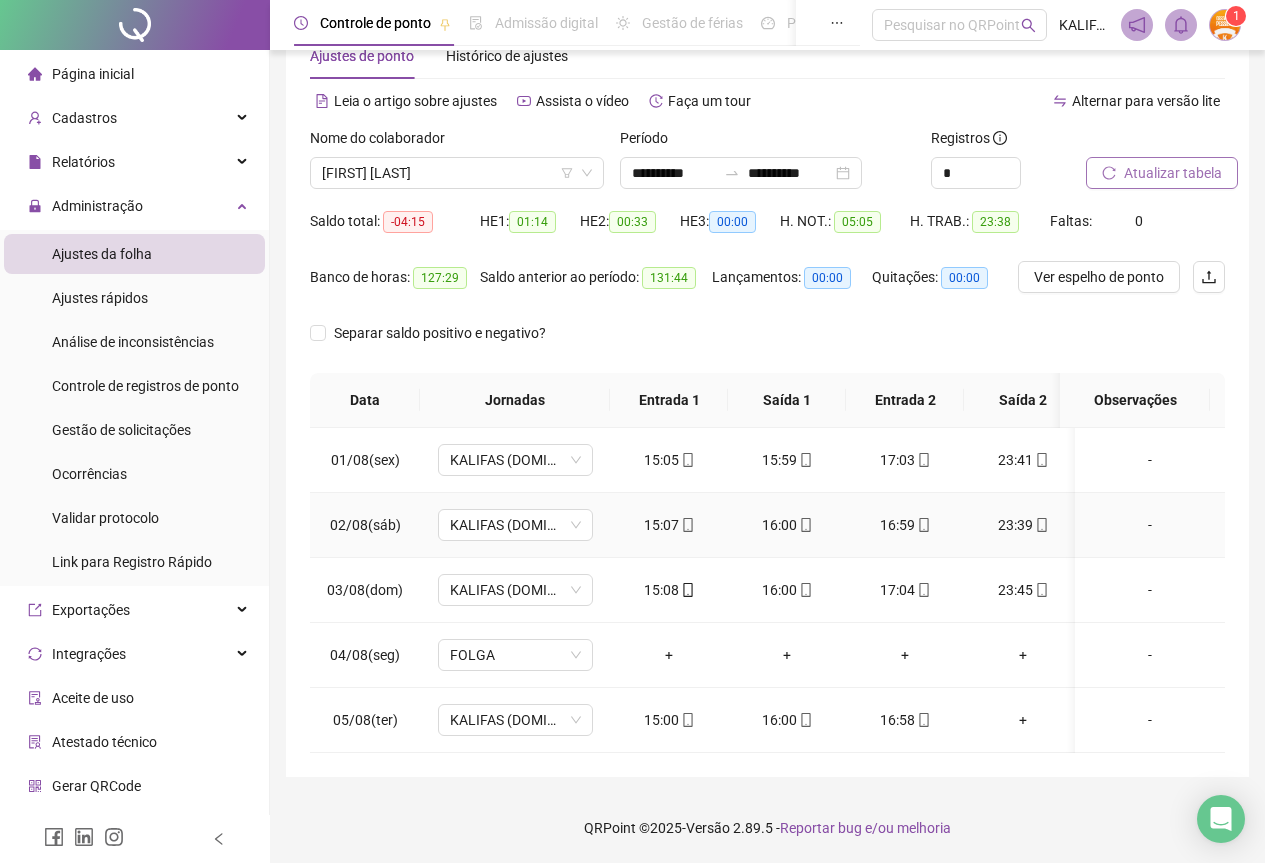 click 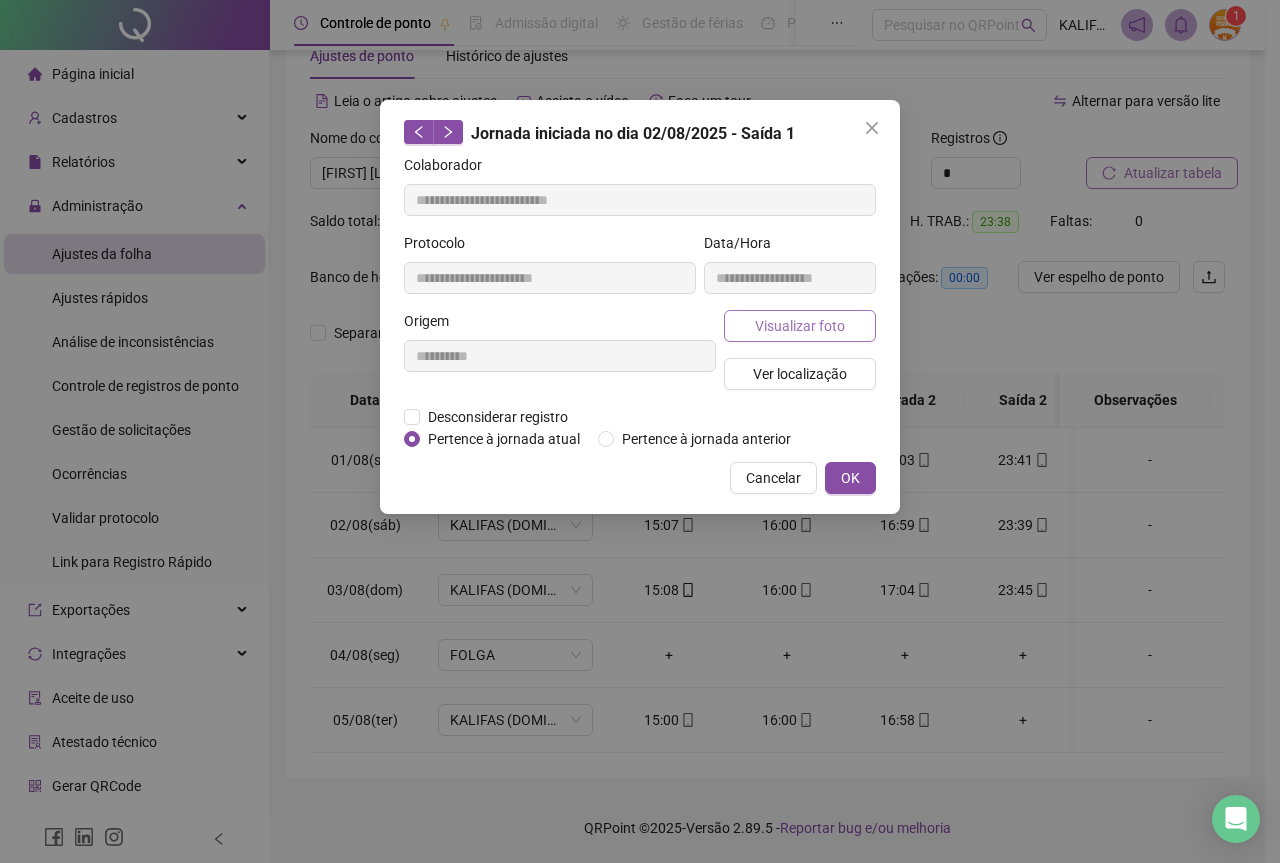 click on "Visualizar foto" at bounding box center [800, 326] 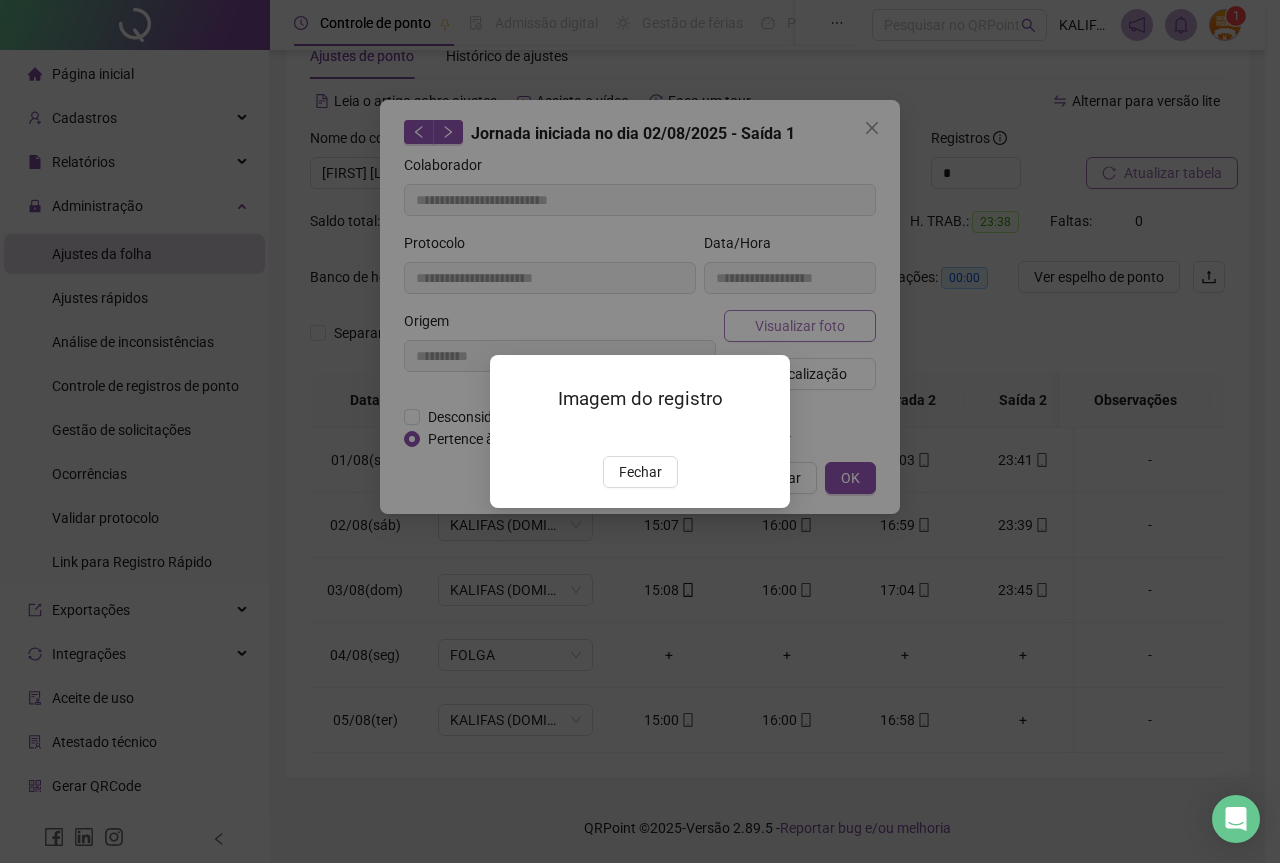 type on "**********" 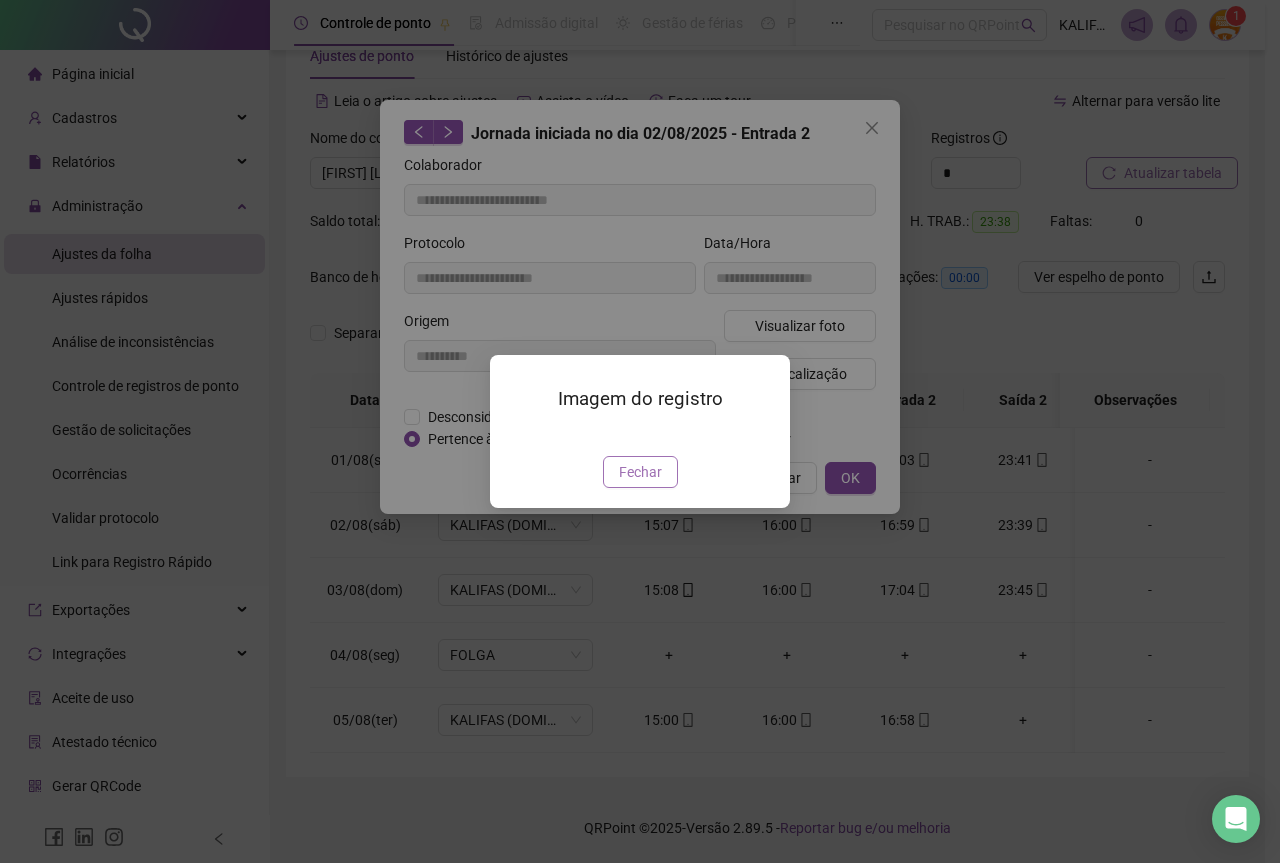click on "Fechar" at bounding box center (640, 472) 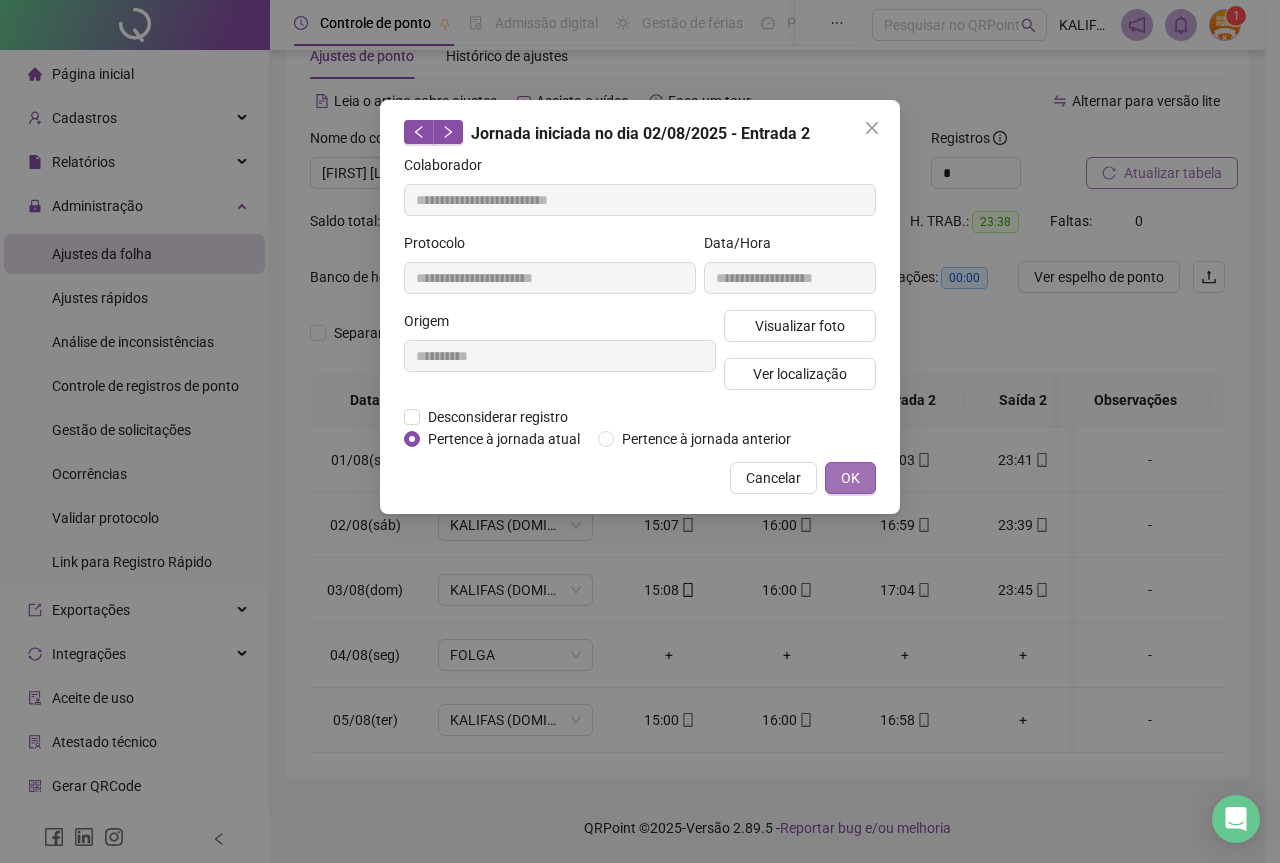 click on "OK" at bounding box center [850, 478] 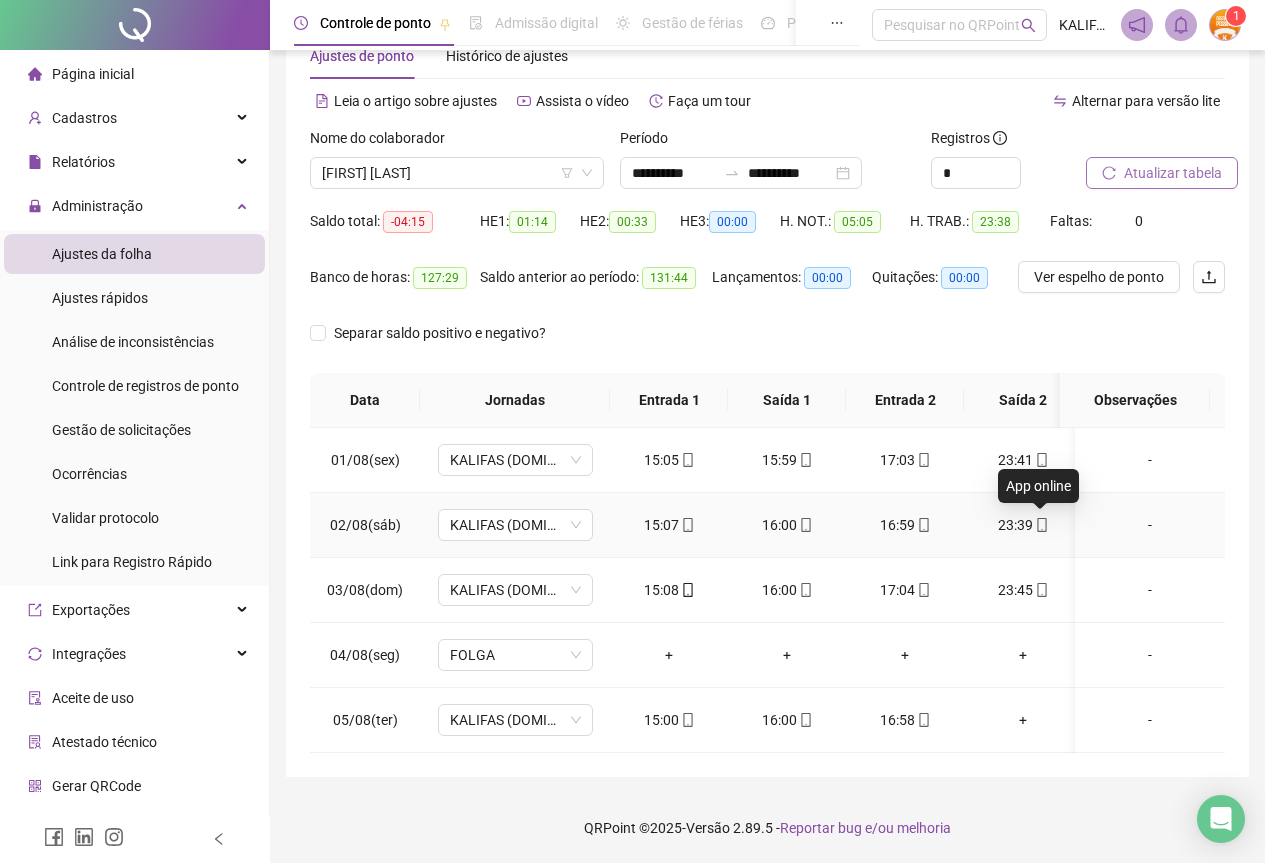 click 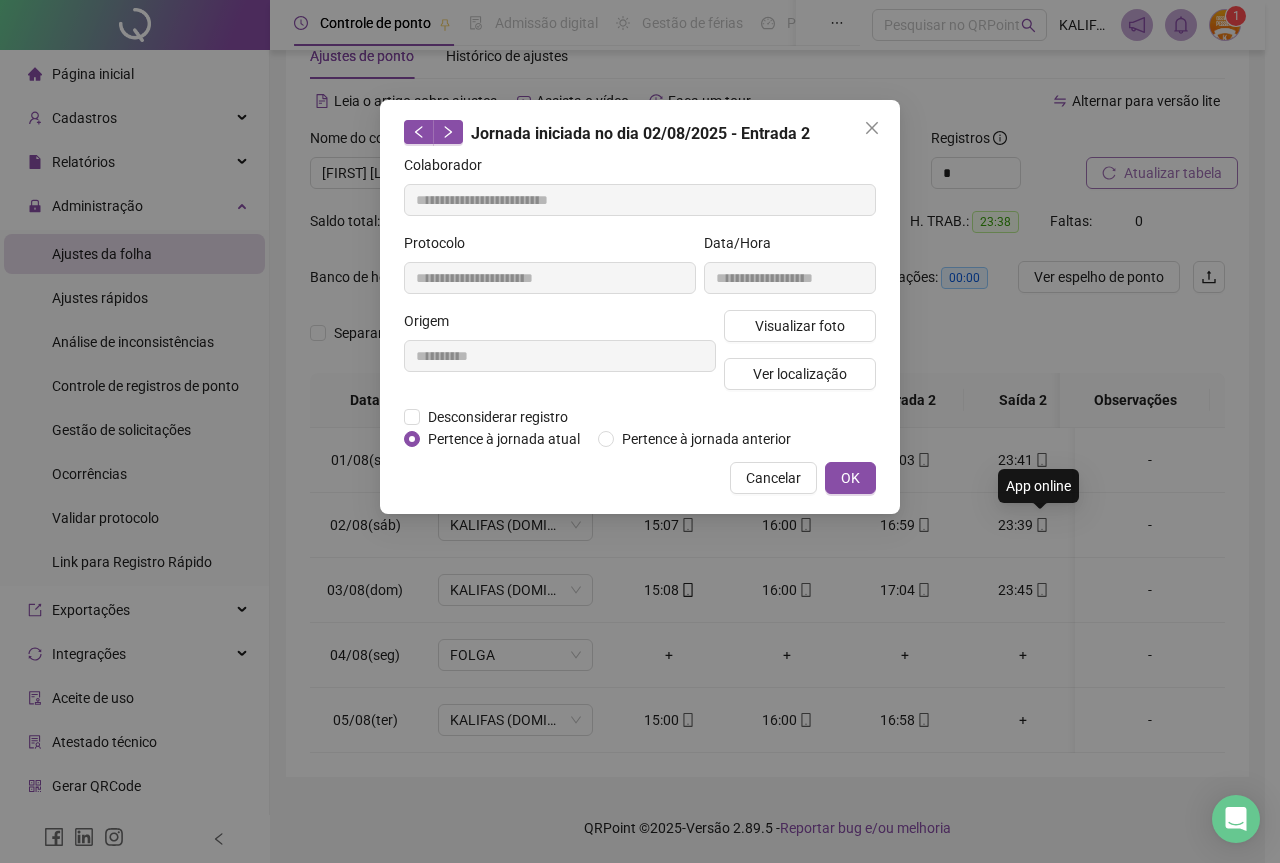 type on "**********" 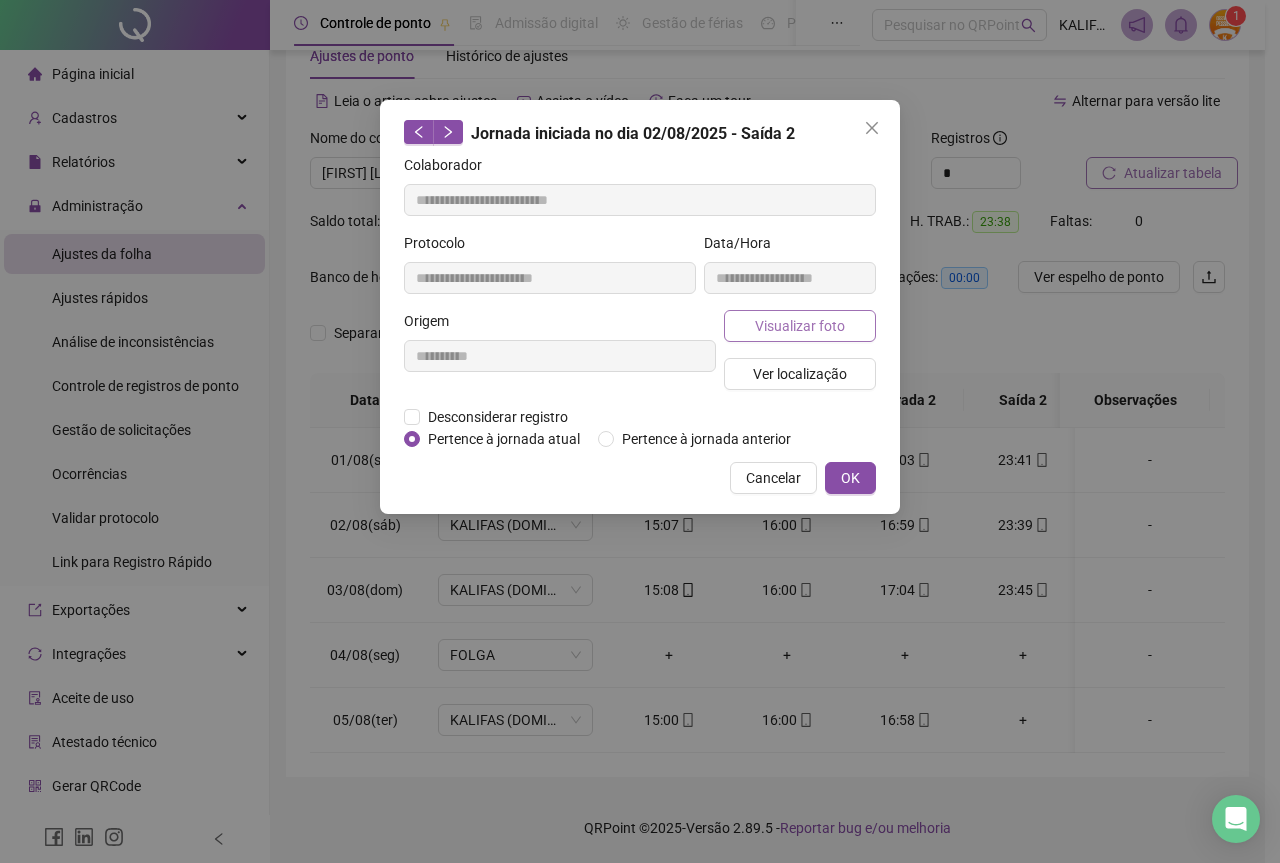 click on "Visualizar foto" at bounding box center (800, 326) 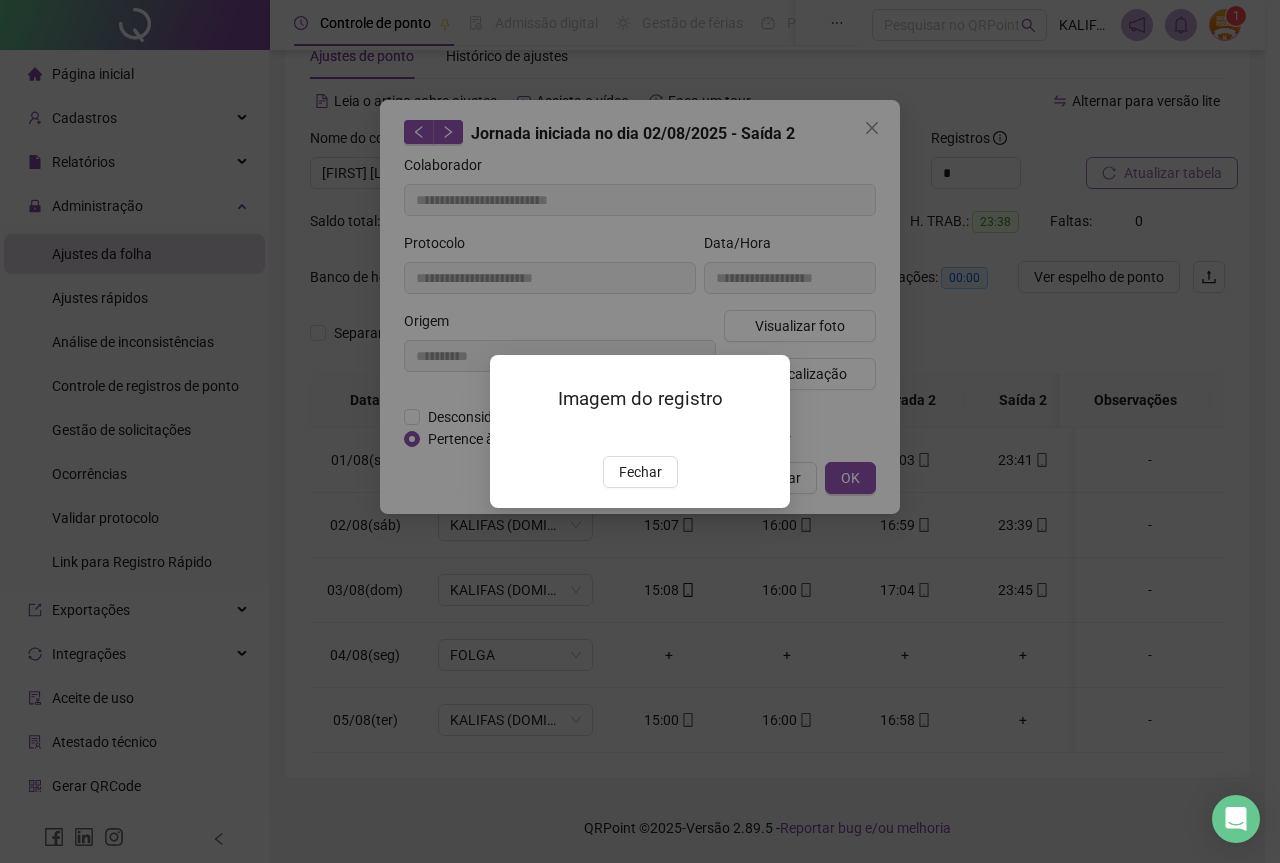 click on "Imagem do registro Fechar" at bounding box center [640, 431] 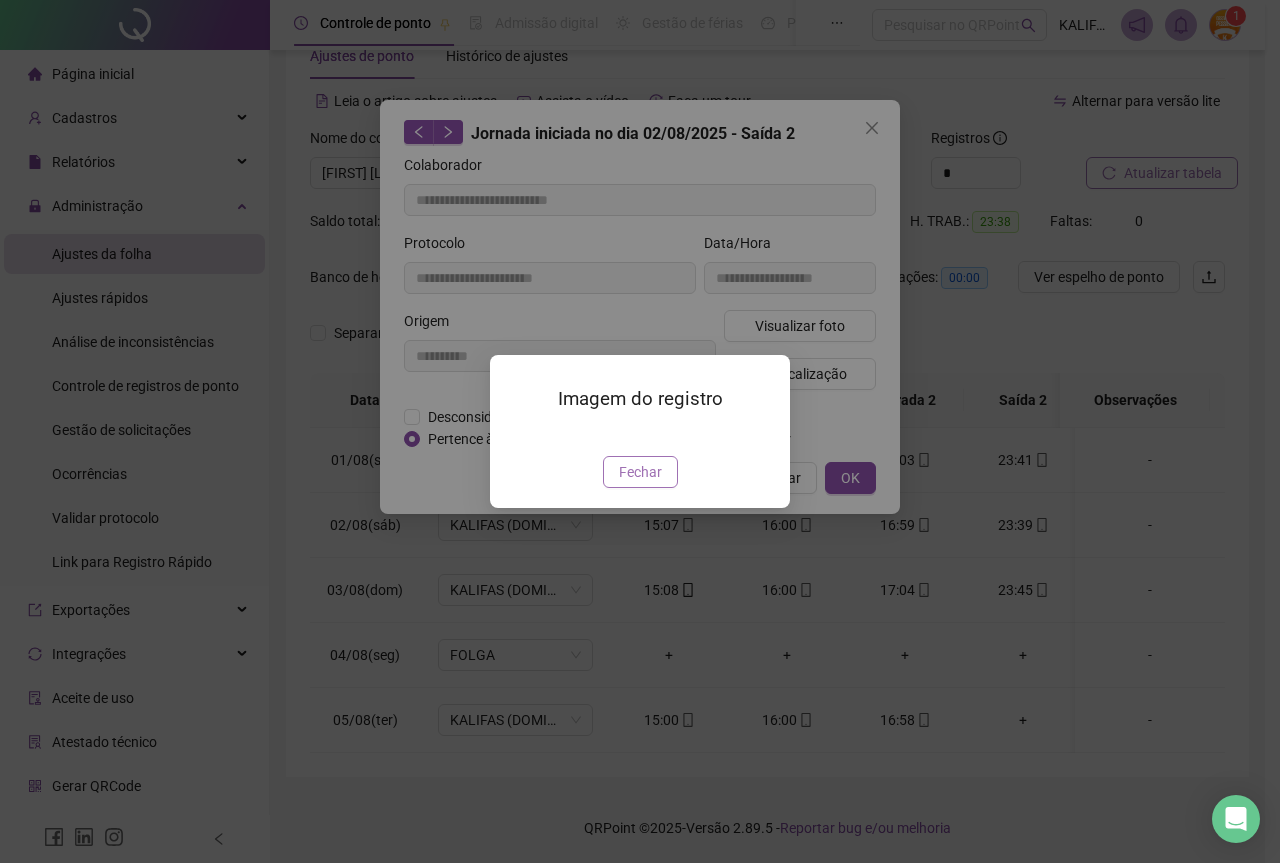 click on "Fechar" at bounding box center (640, 472) 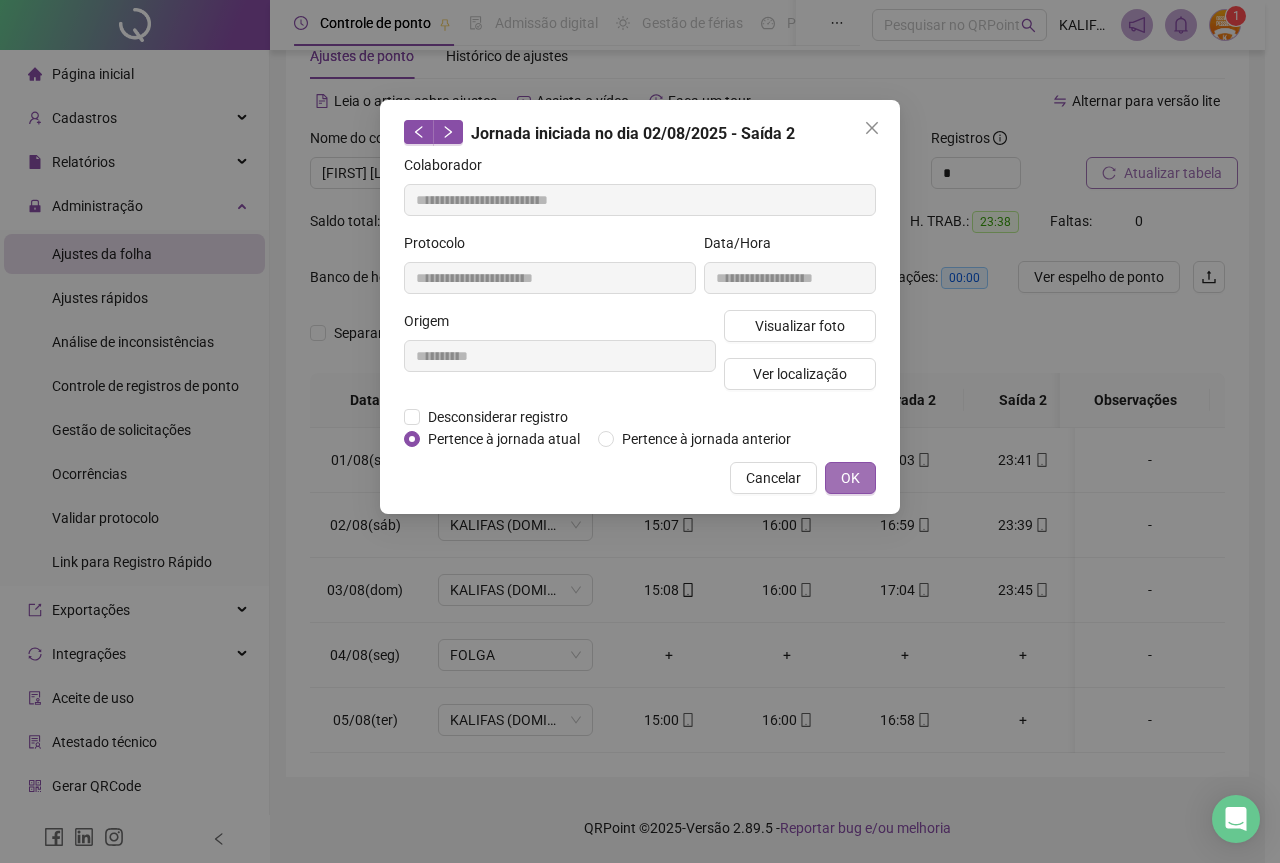 click on "OK" at bounding box center [850, 478] 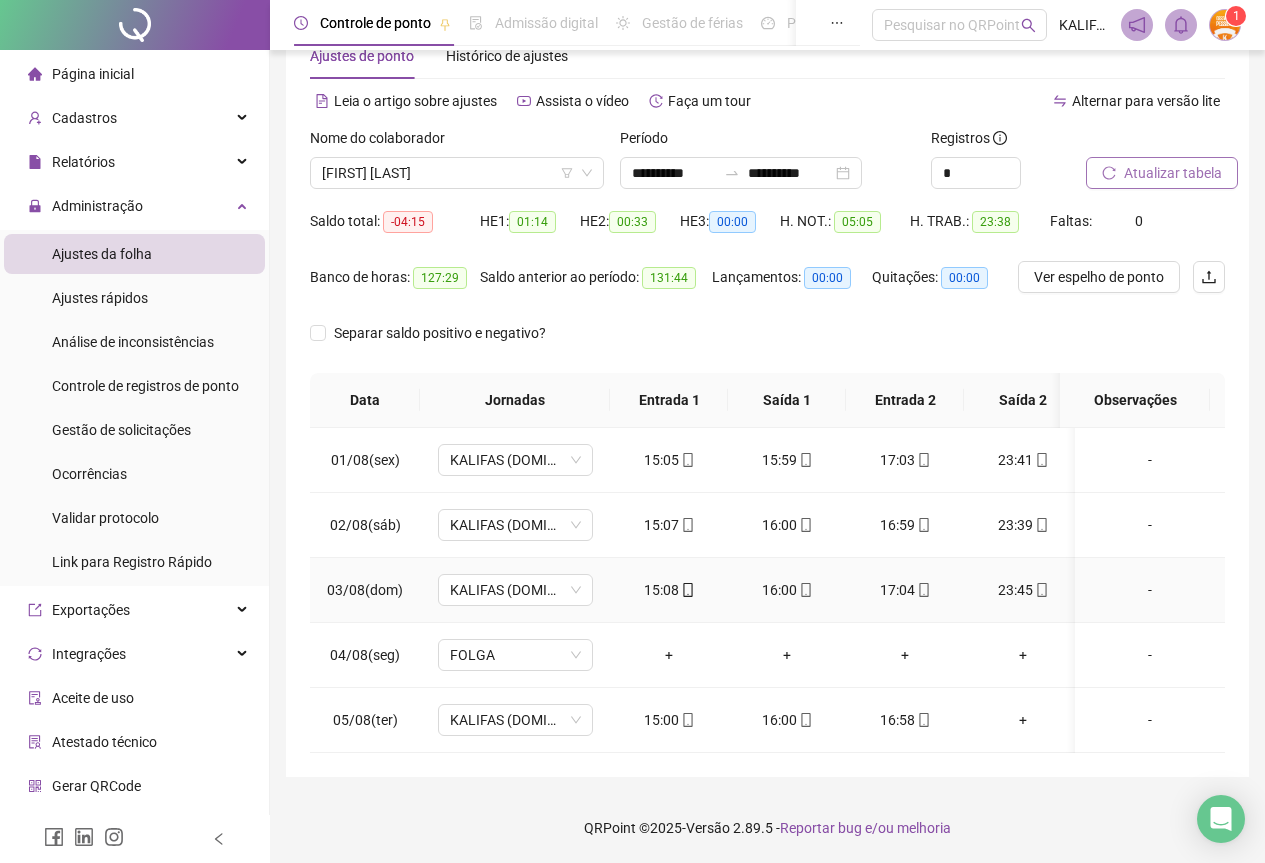 click on "15:08" at bounding box center [669, 590] 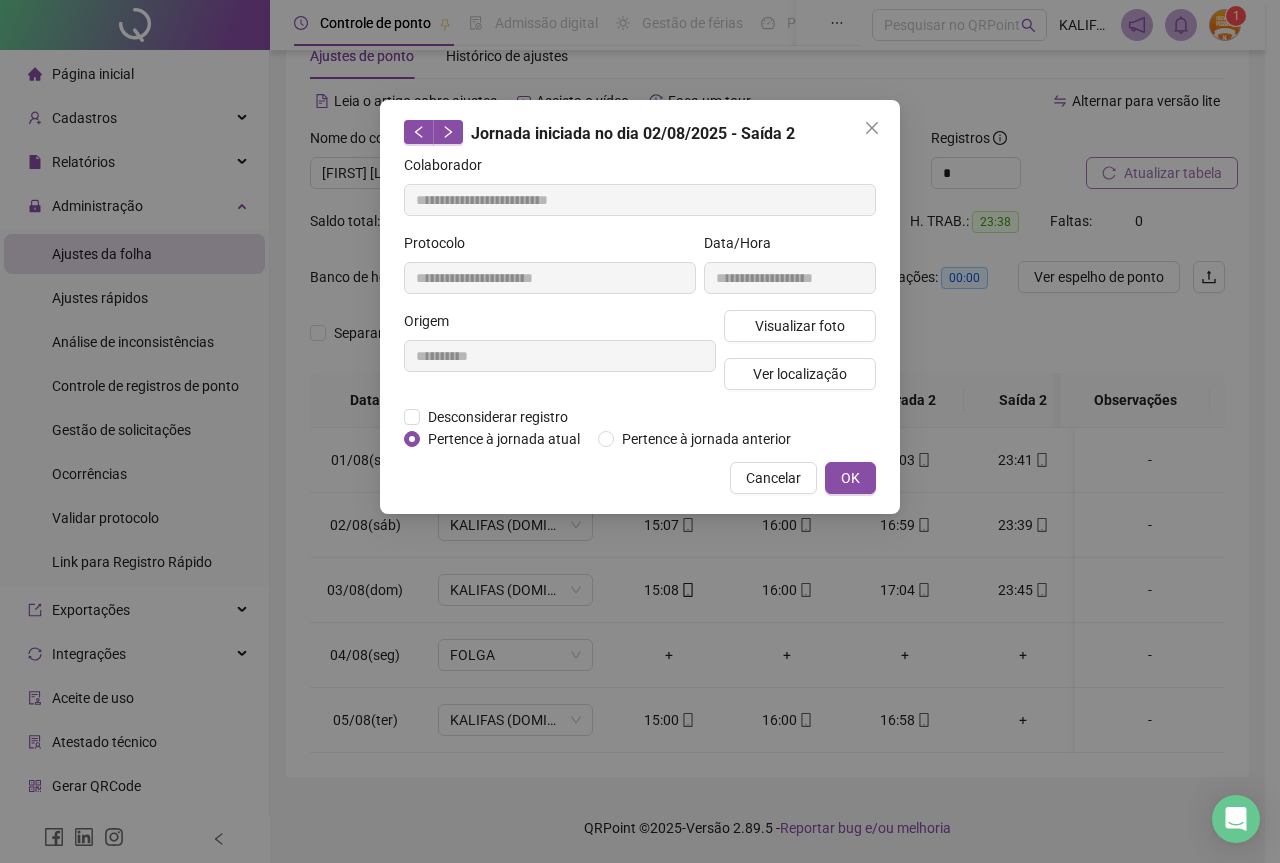 type on "**********" 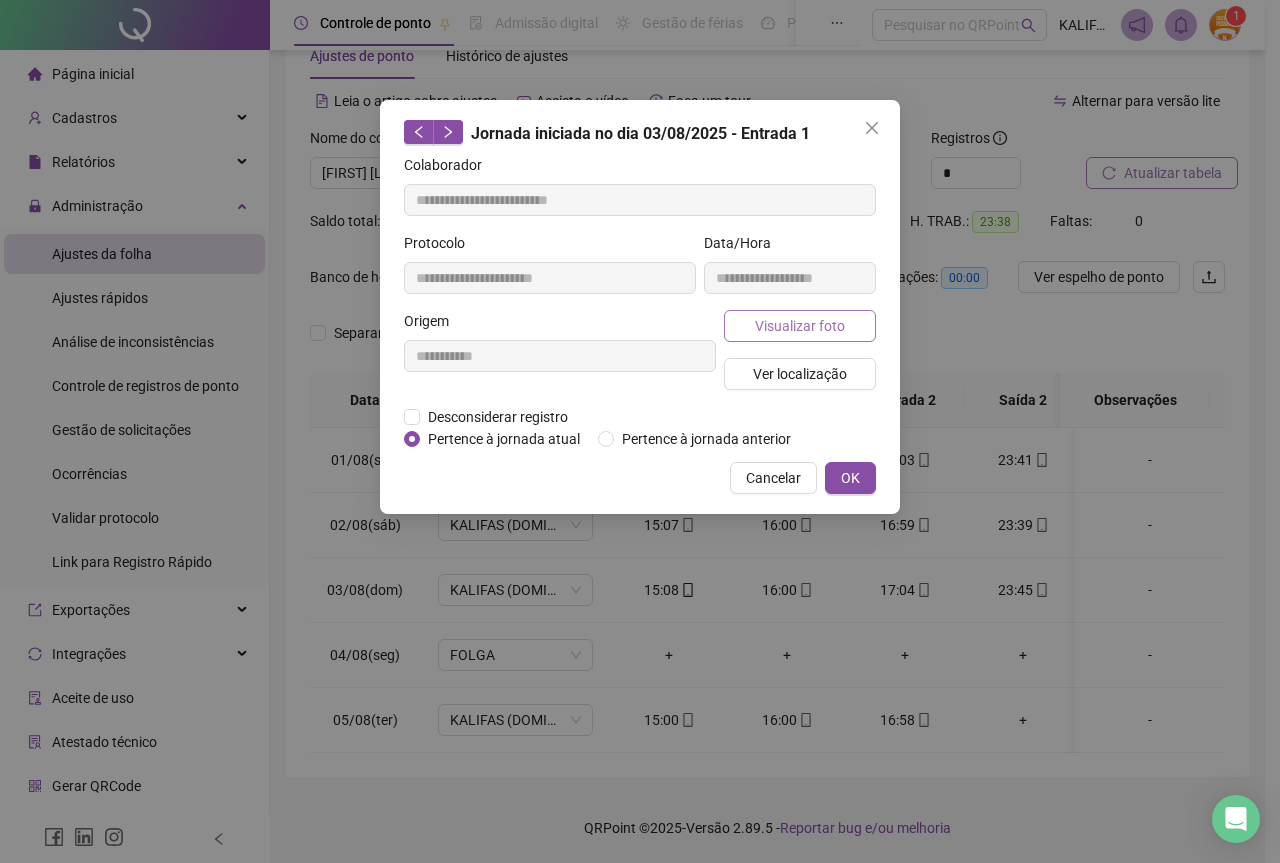 click on "Visualizar foto" at bounding box center (800, 326) 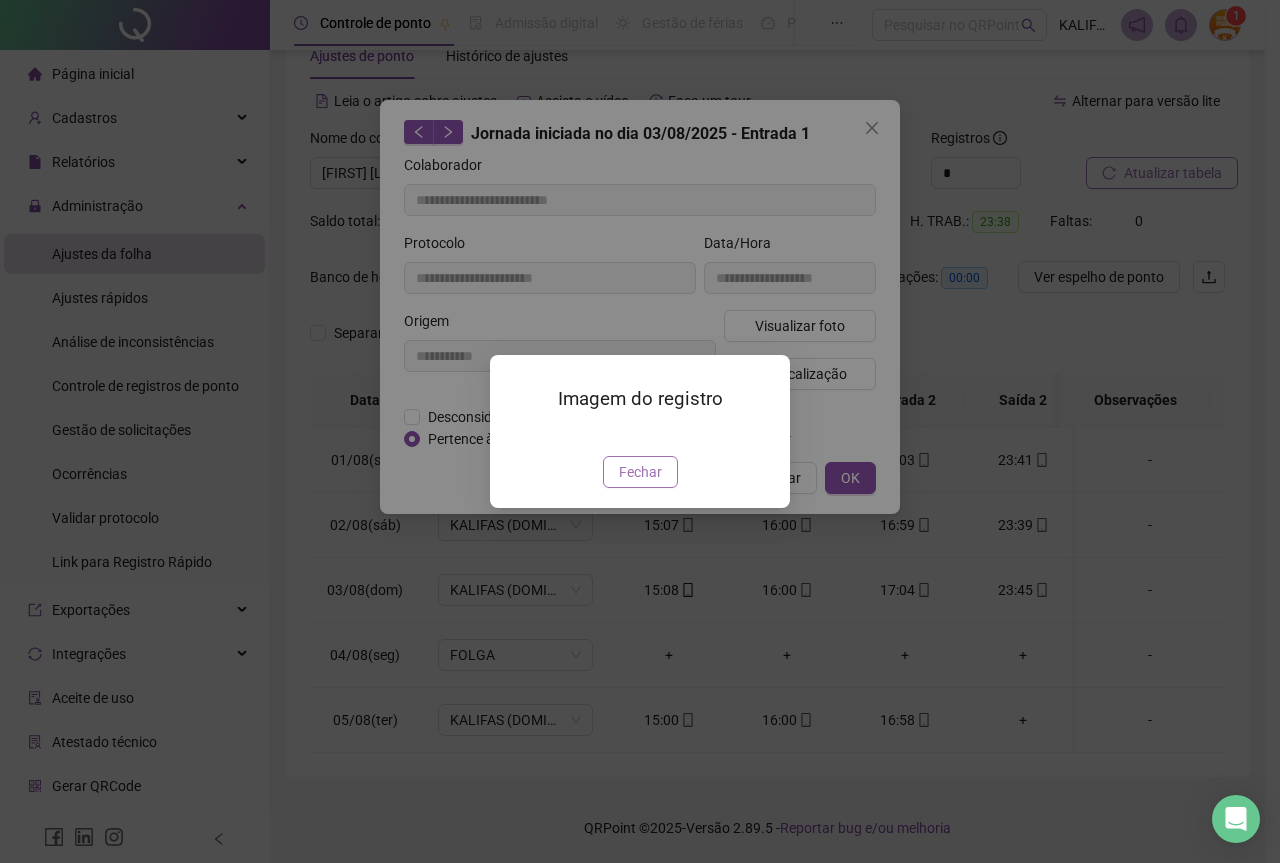 click on "Fechar" at bounding box center (640, 472) 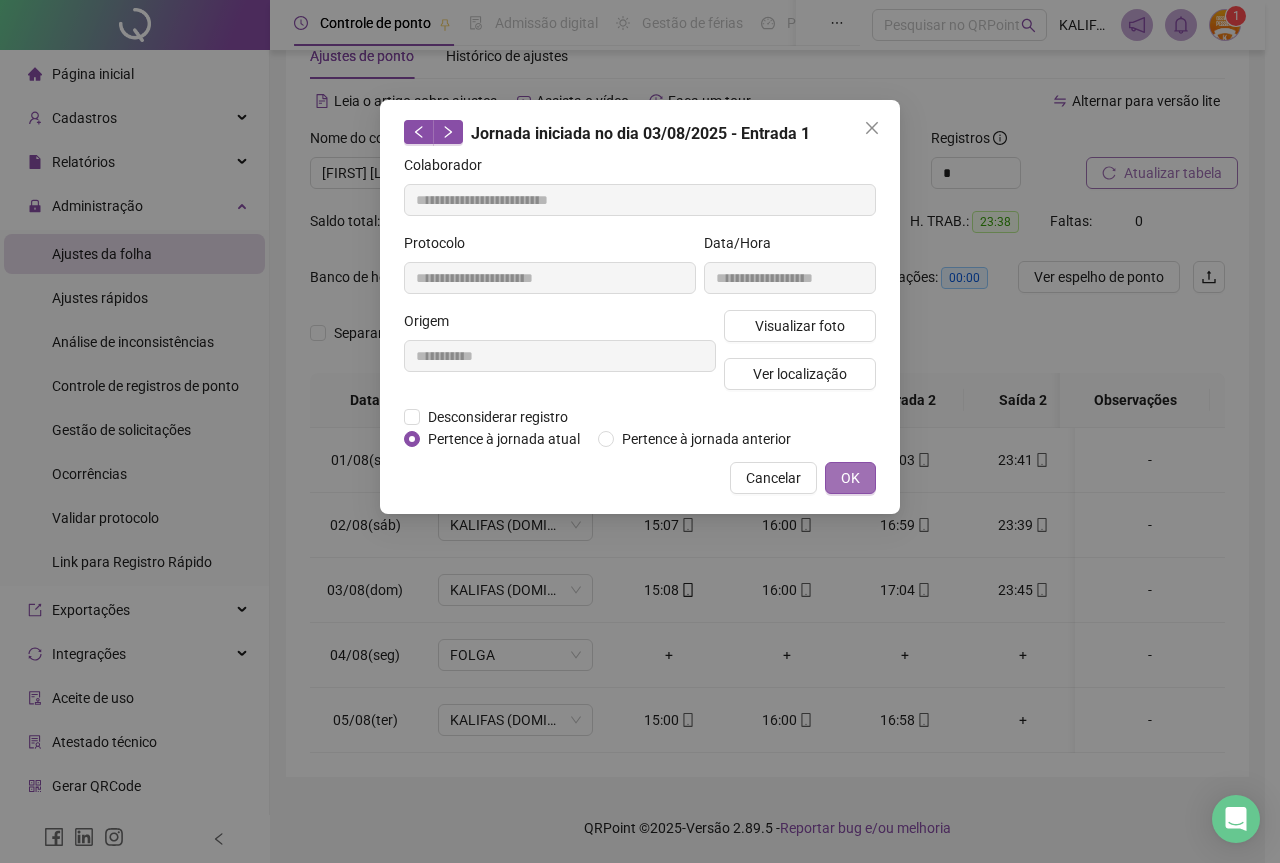 click on "OK" at bounding box center [850, 478] 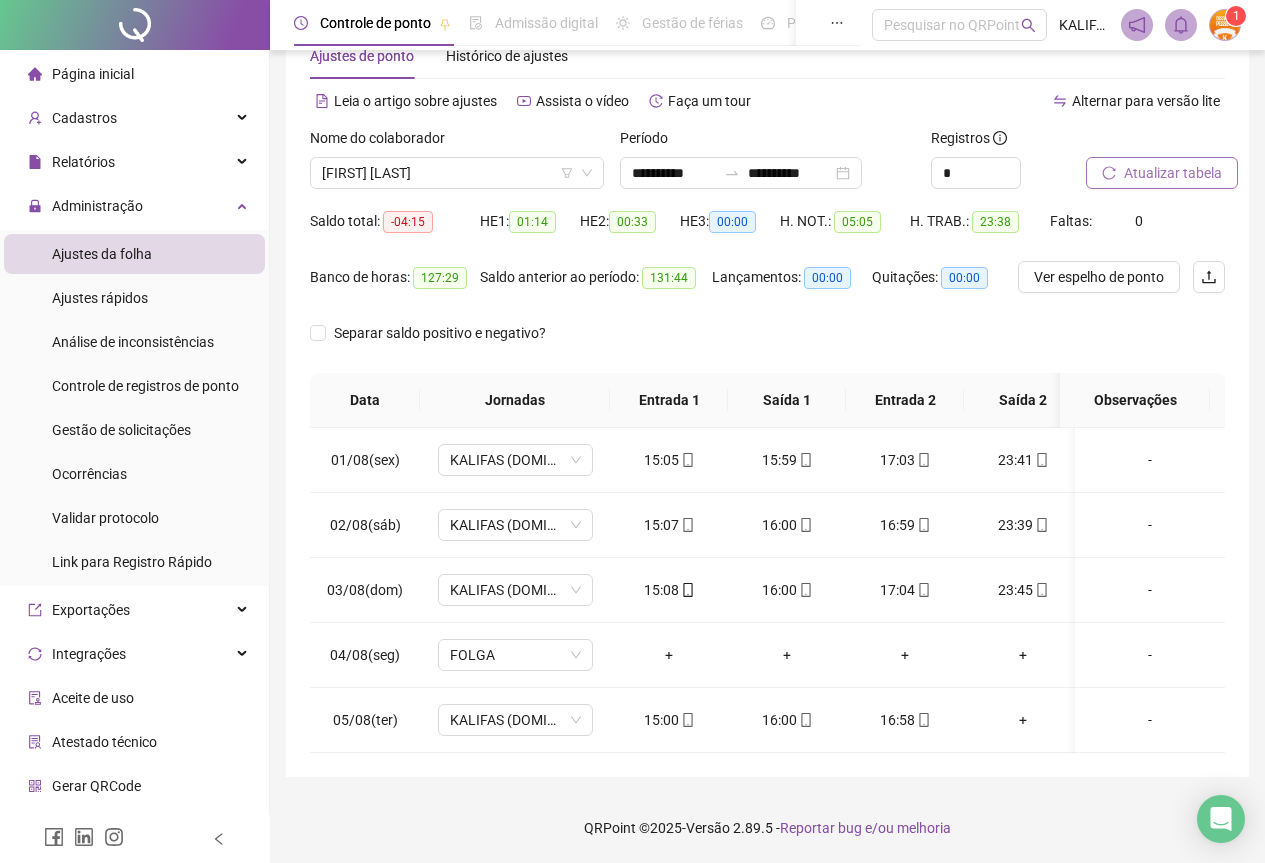 click on "16:00" at bounding box center (787, 590) 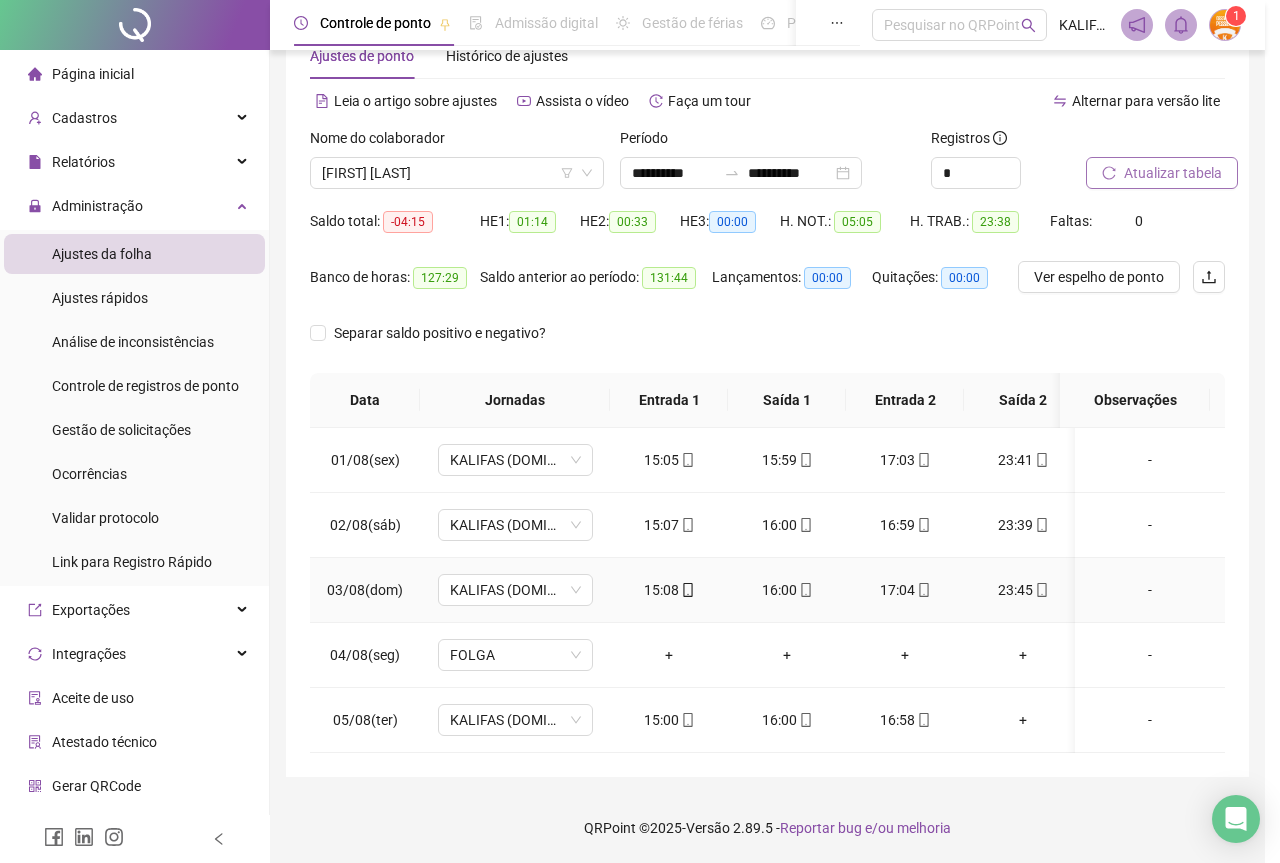 type on "**********" 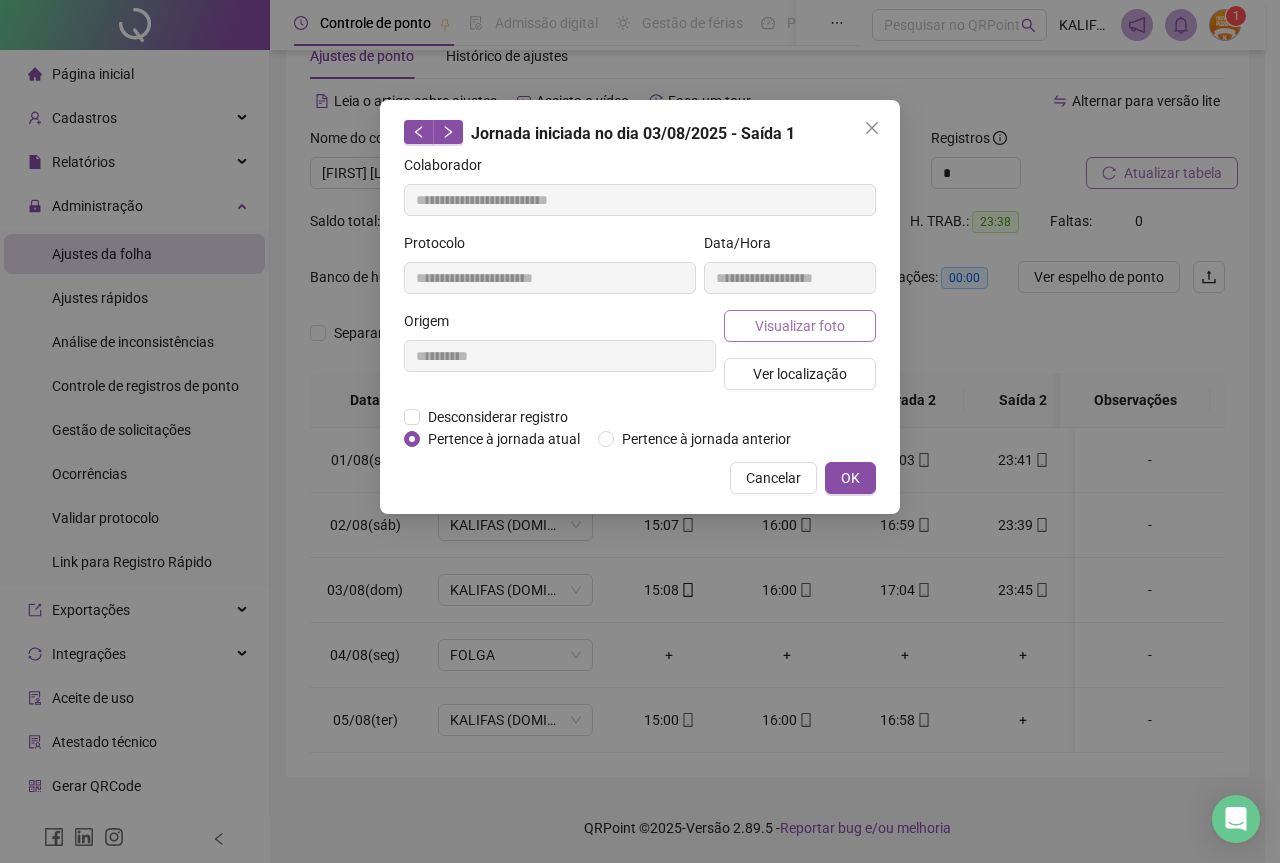 click on "Visualizar foto" at bounding box center [800, 326] 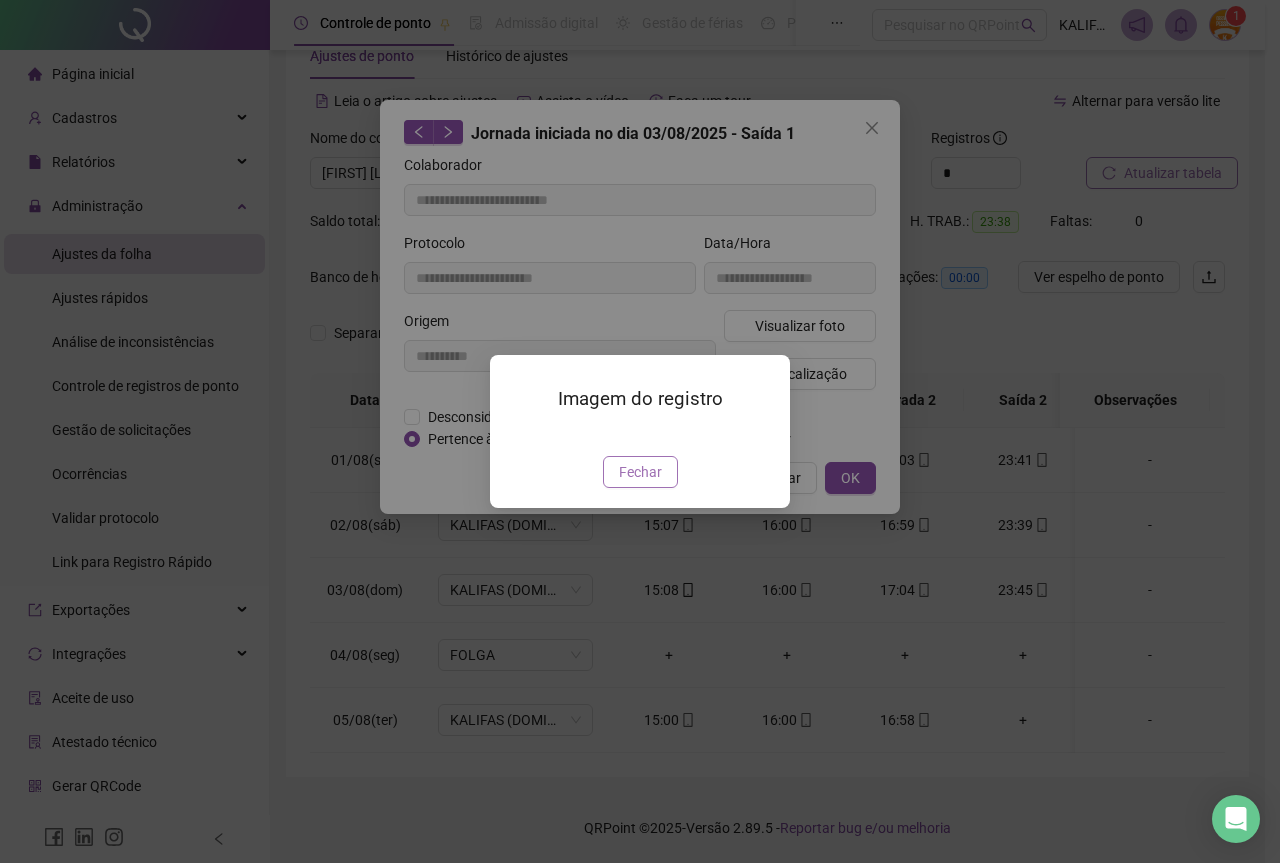 click on "Fechar" at bounding box center (640, 472) 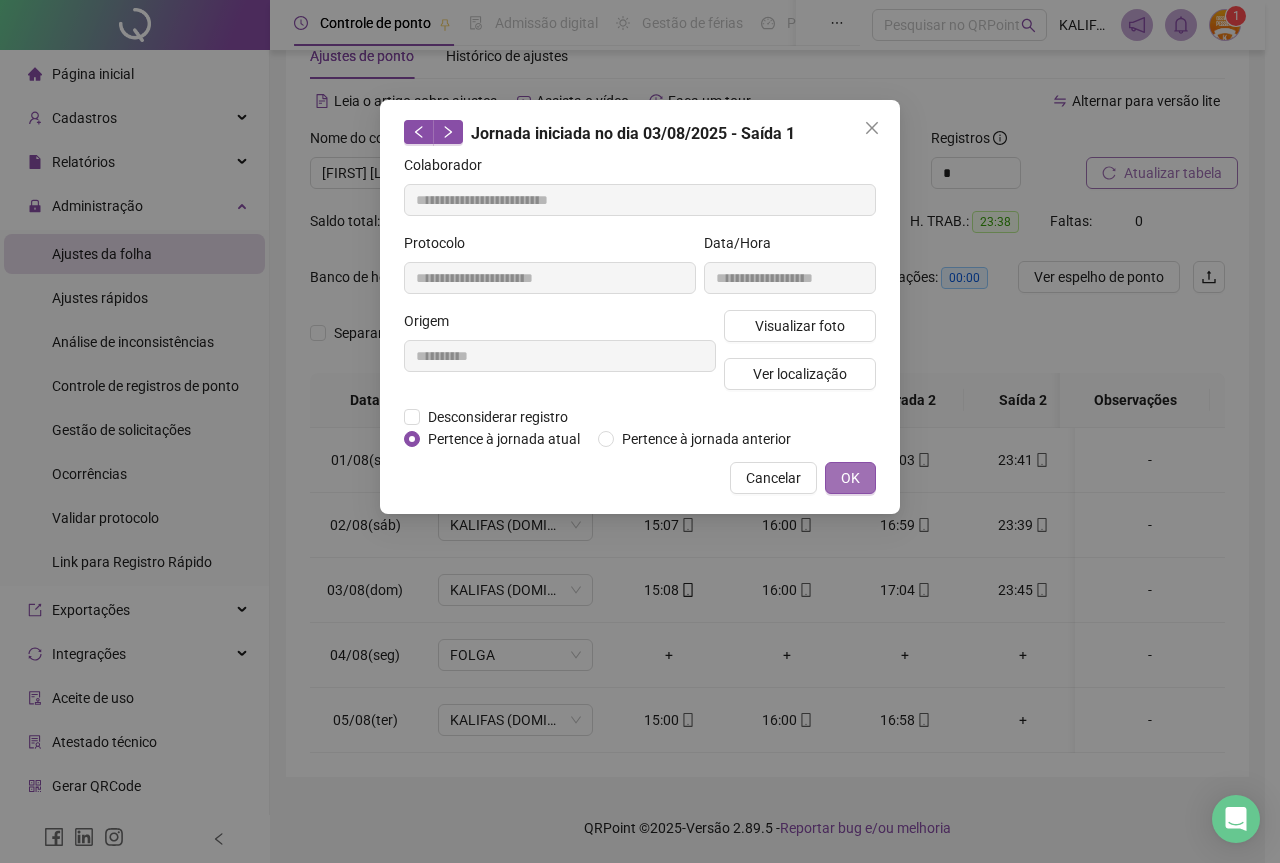 click on "OK" at bounding box center (850, 478) 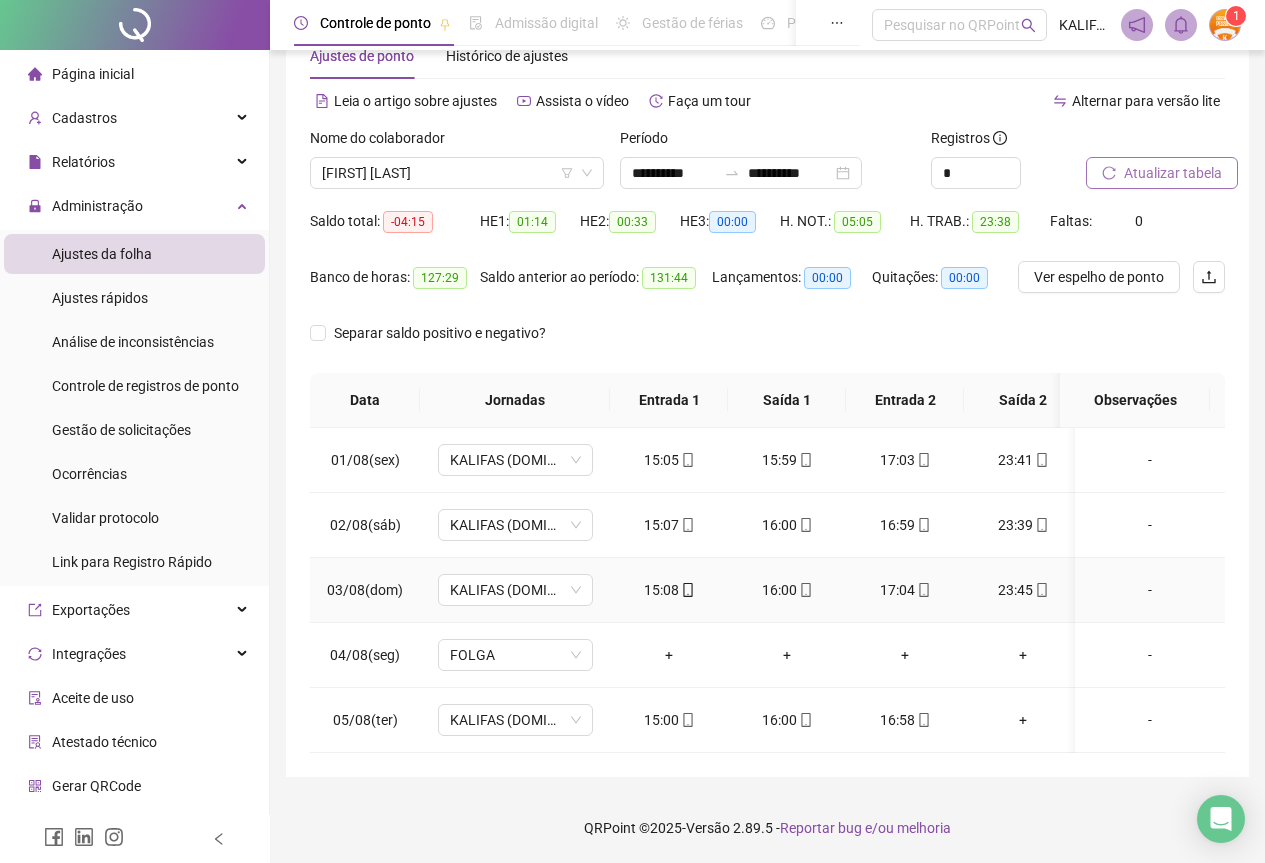 click on "17:04" at bounding box center [905, 590] 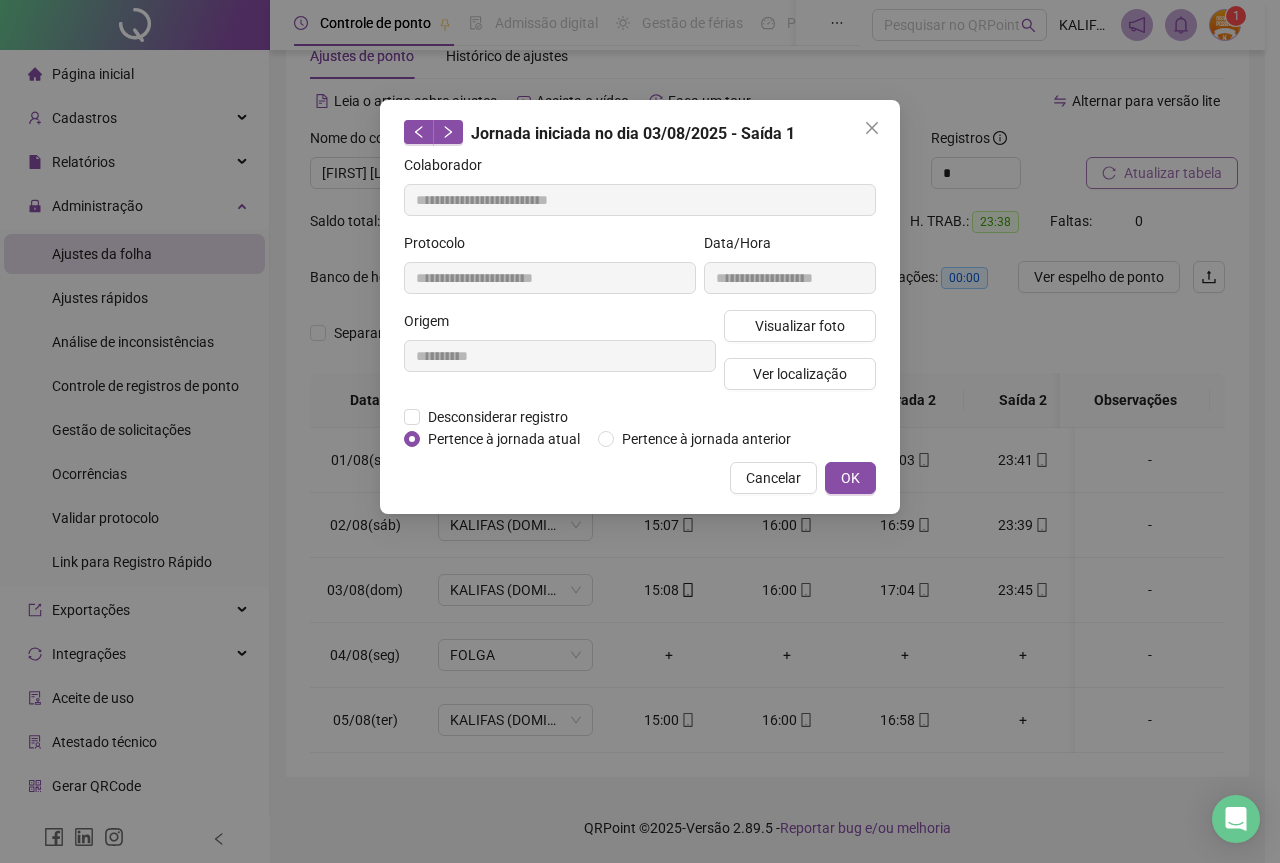 type on "**********" 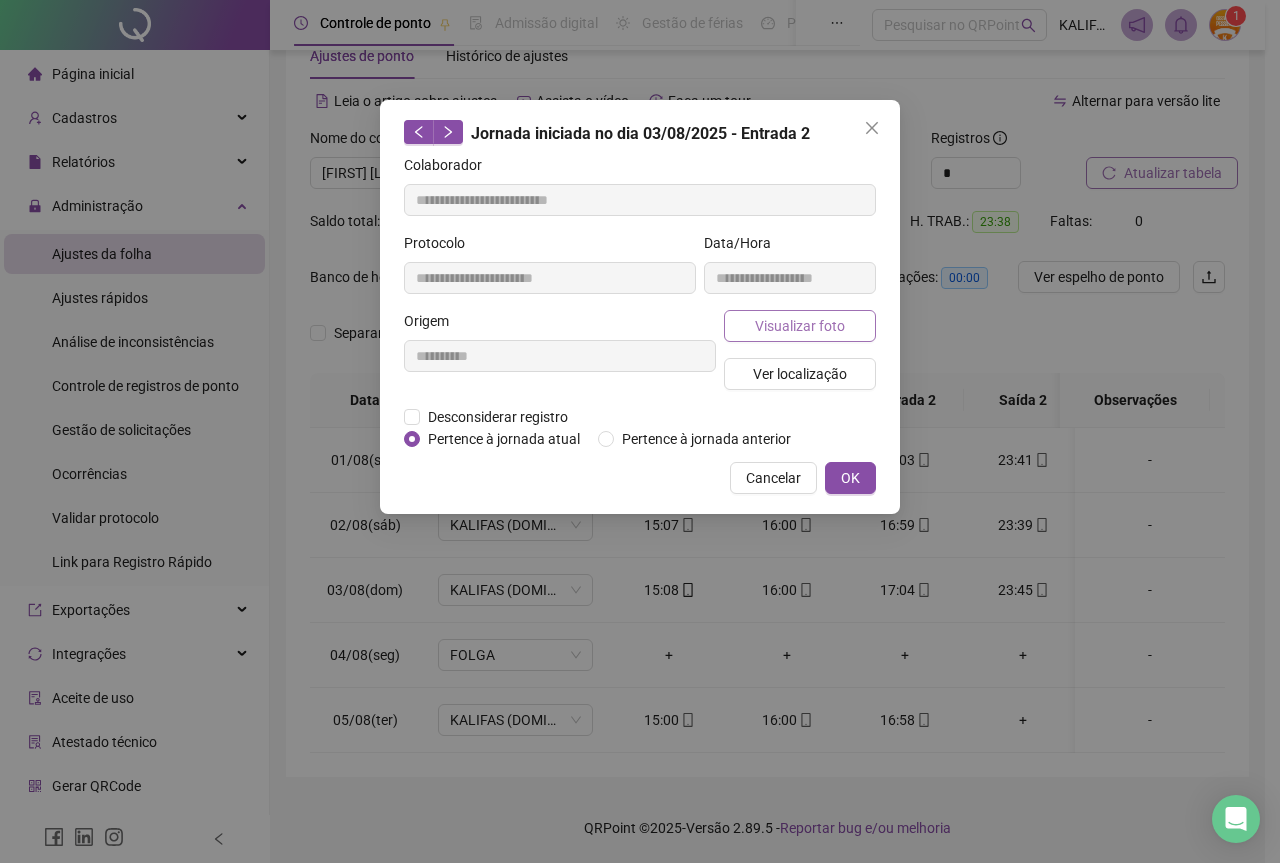 click on "Visualizar foto" at bounding box center [800, 326] 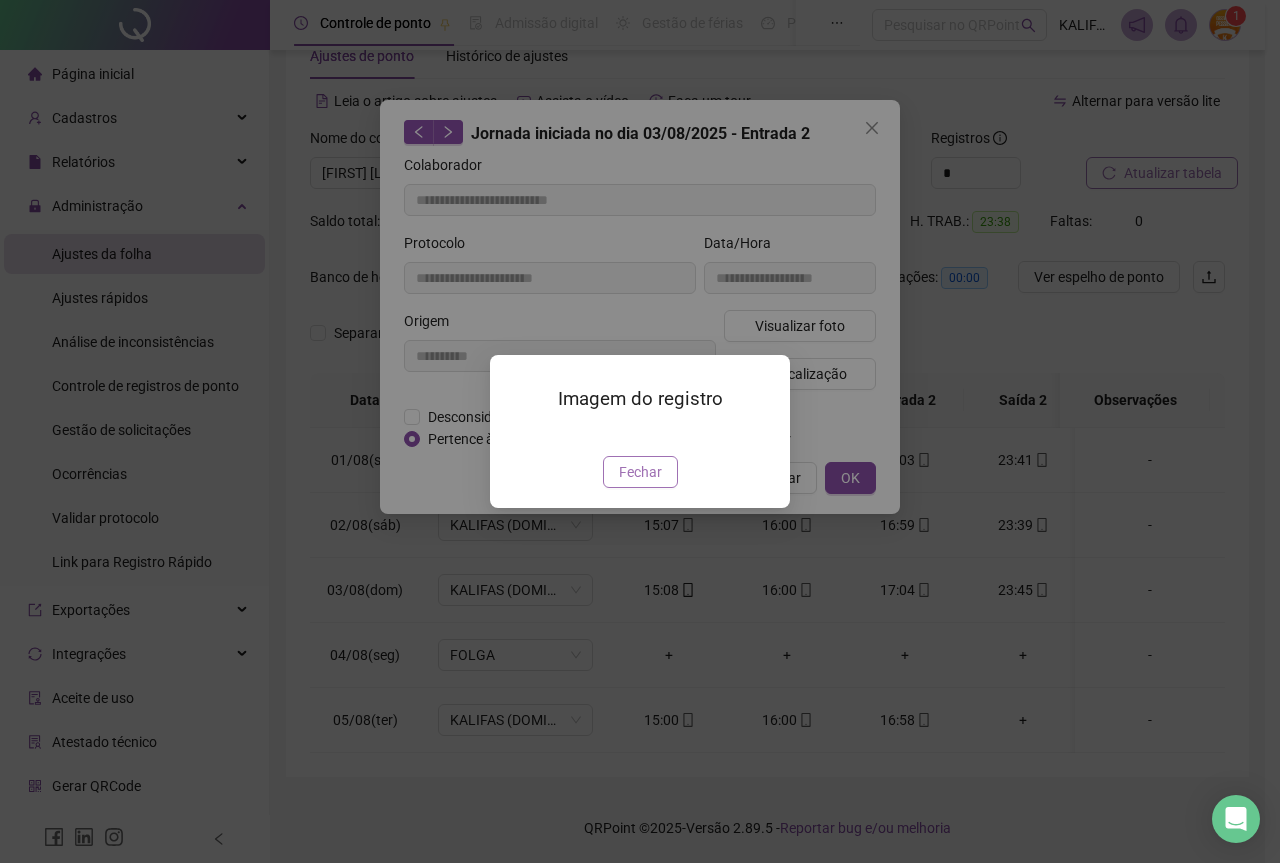 click on "Fechar" at bounding box center (640, 472) 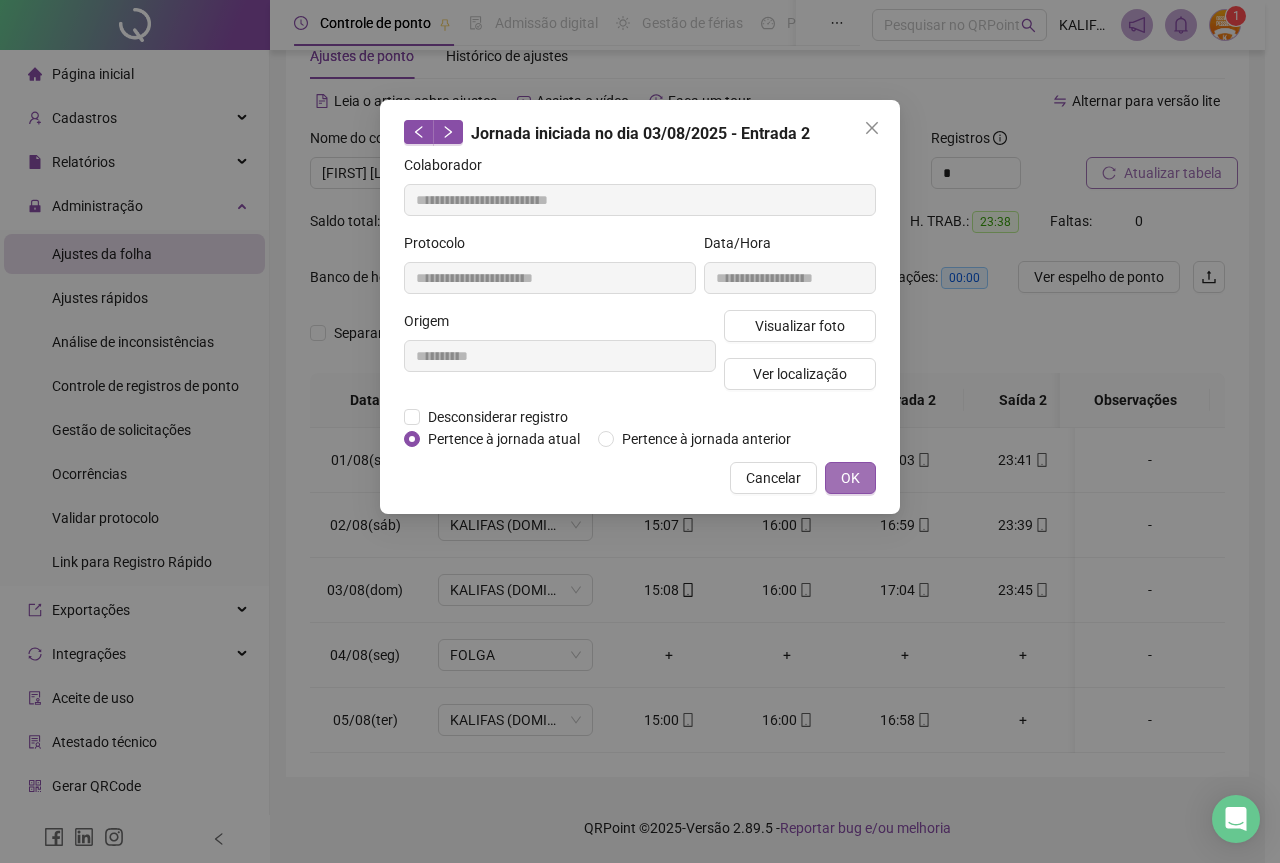 click on "OK" at bounding box center (850, 478) 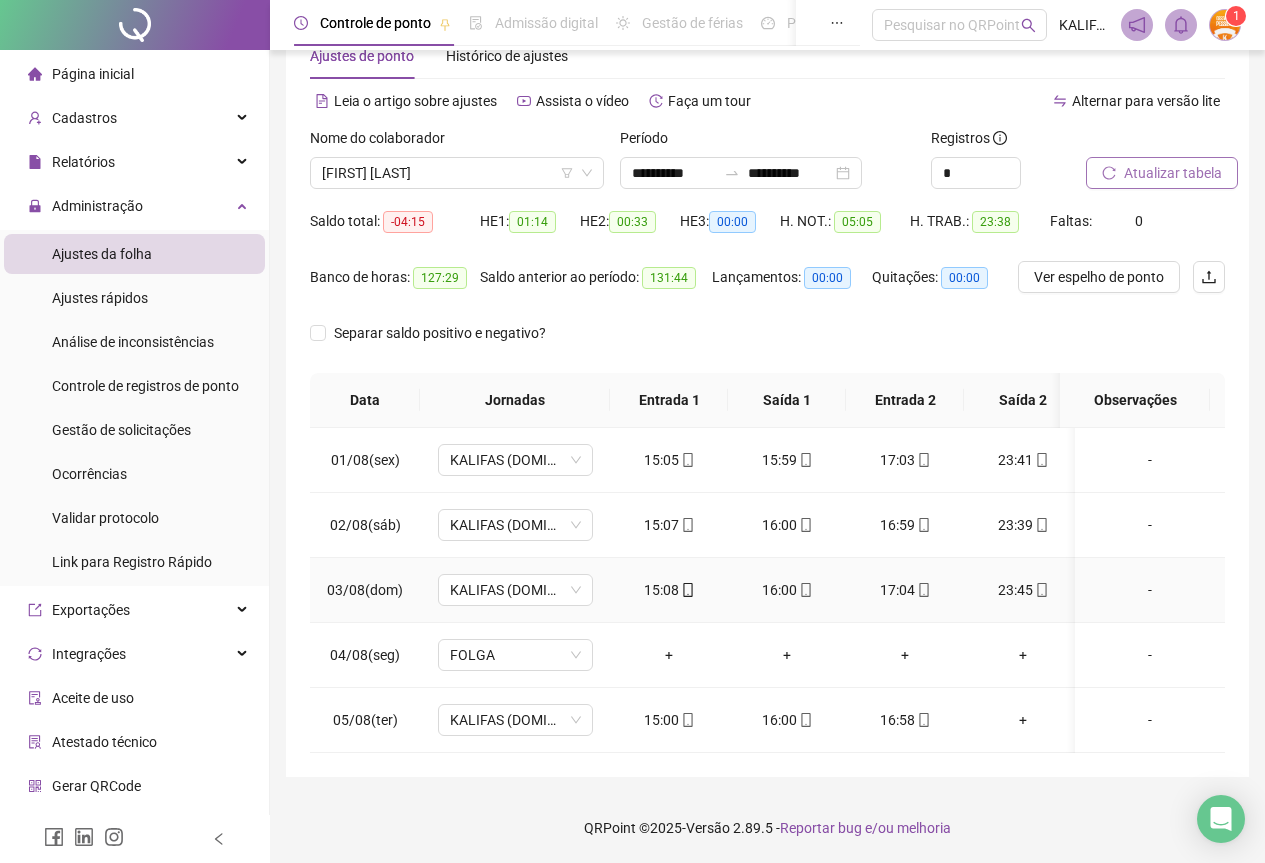 click on "23:45" at bounding box center (1023, 590) 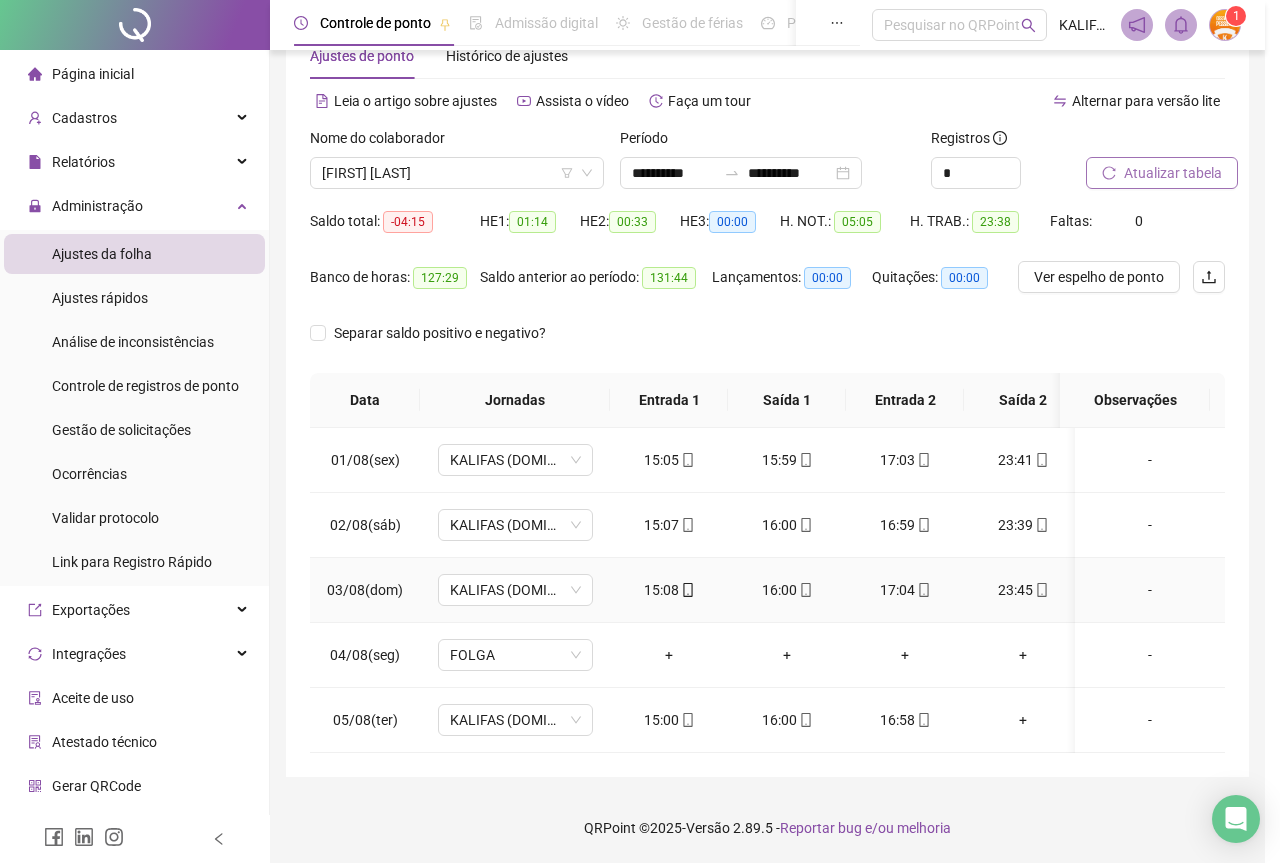 type on "**********" 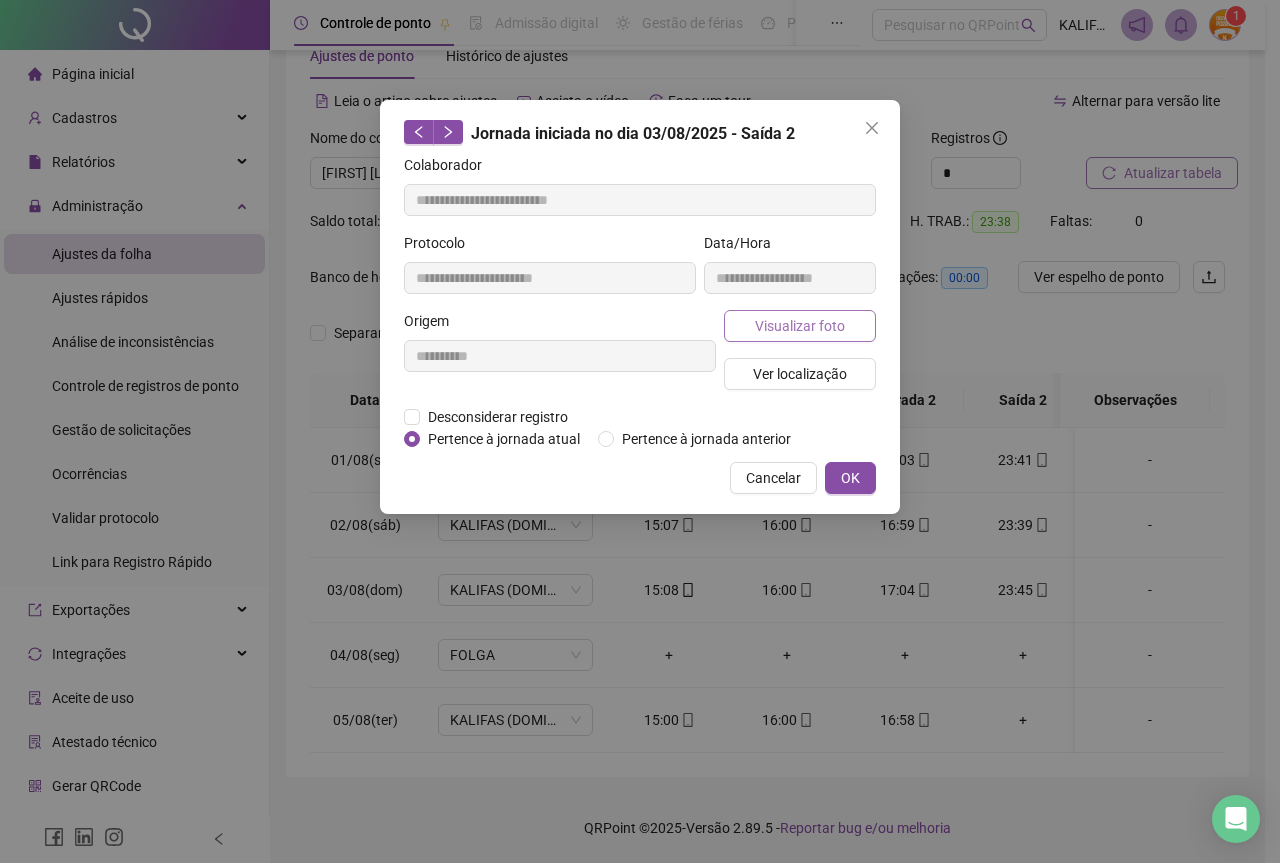 click on "Visualizar foto" at bounding box center [800, 326] 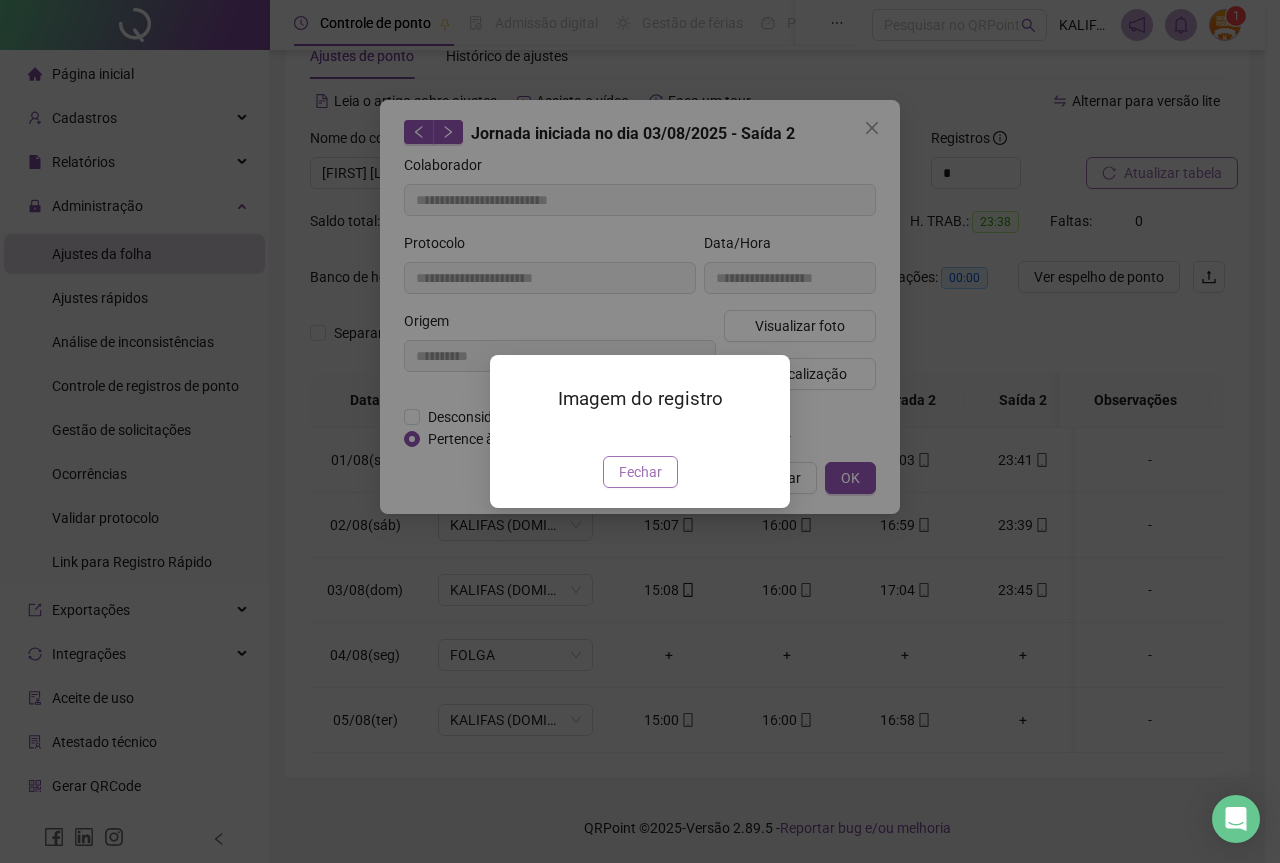 click on "Fechar" at bounding box center [640, 472] 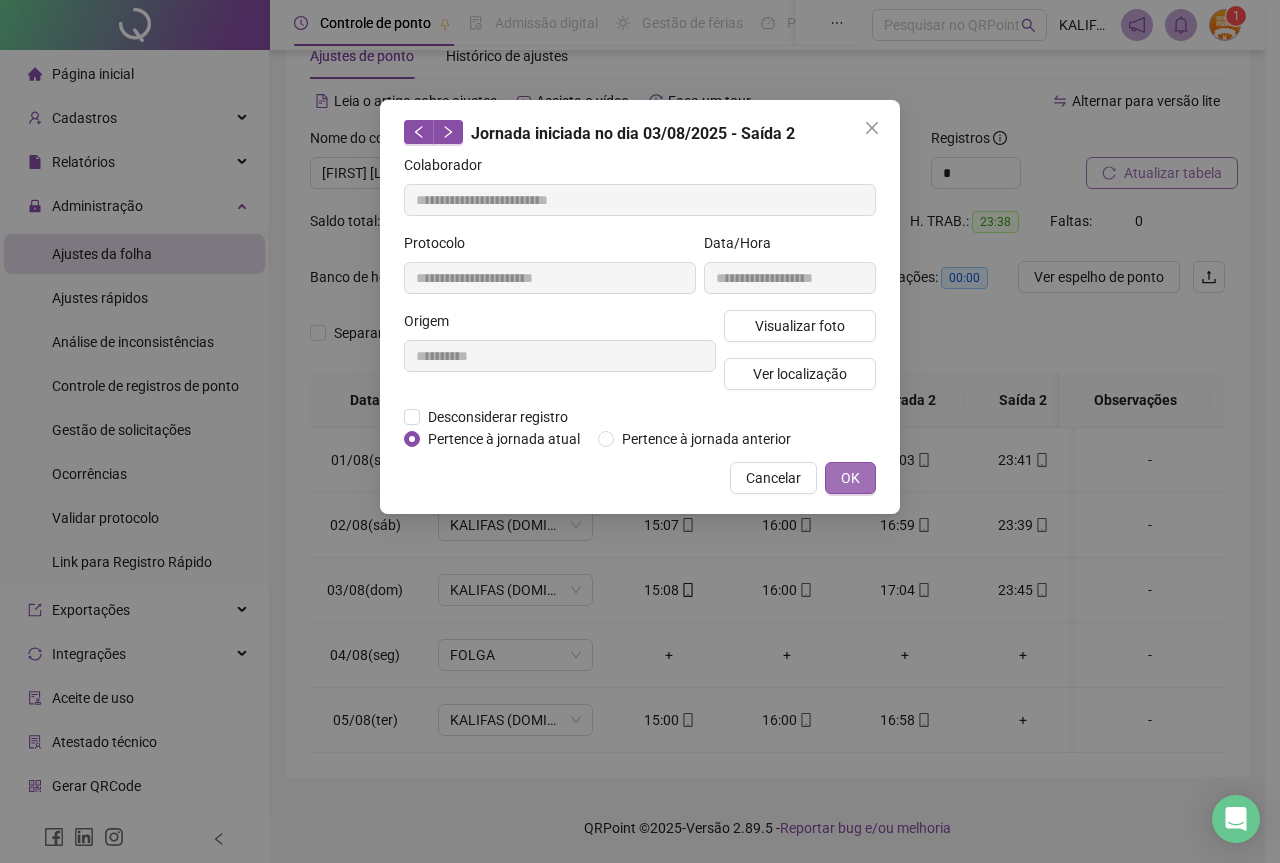 click on "OK" at bounding box center [850, 478] 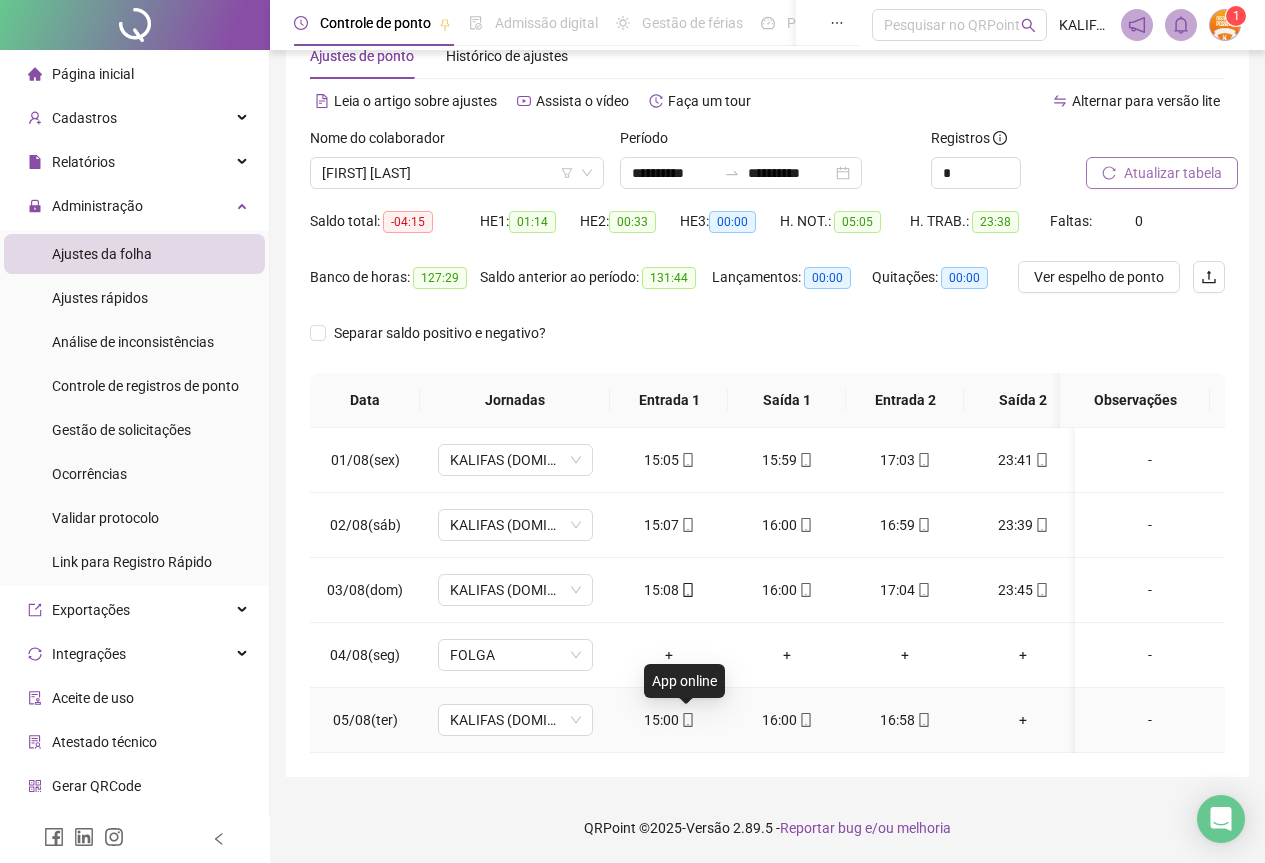 click at bounding box center [687, 720] 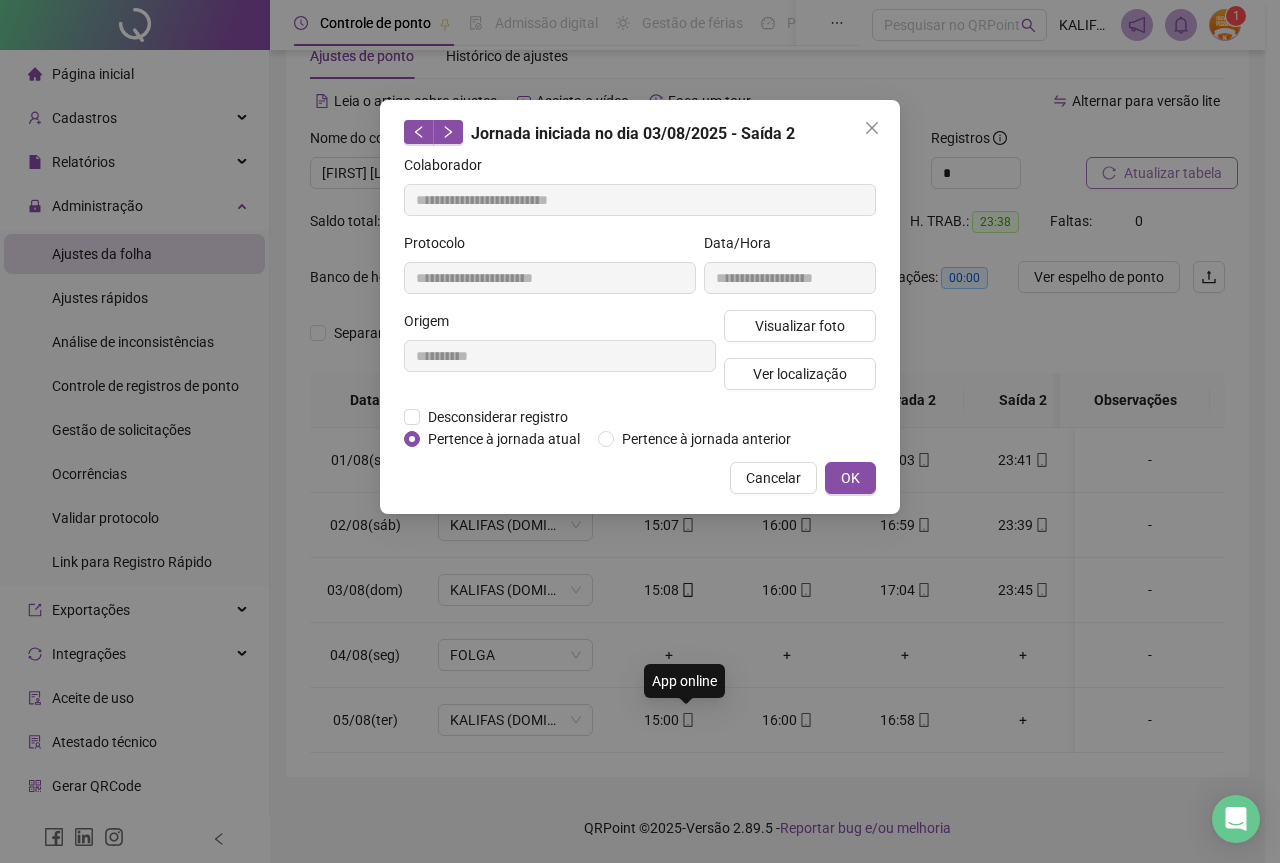 type on "**********" 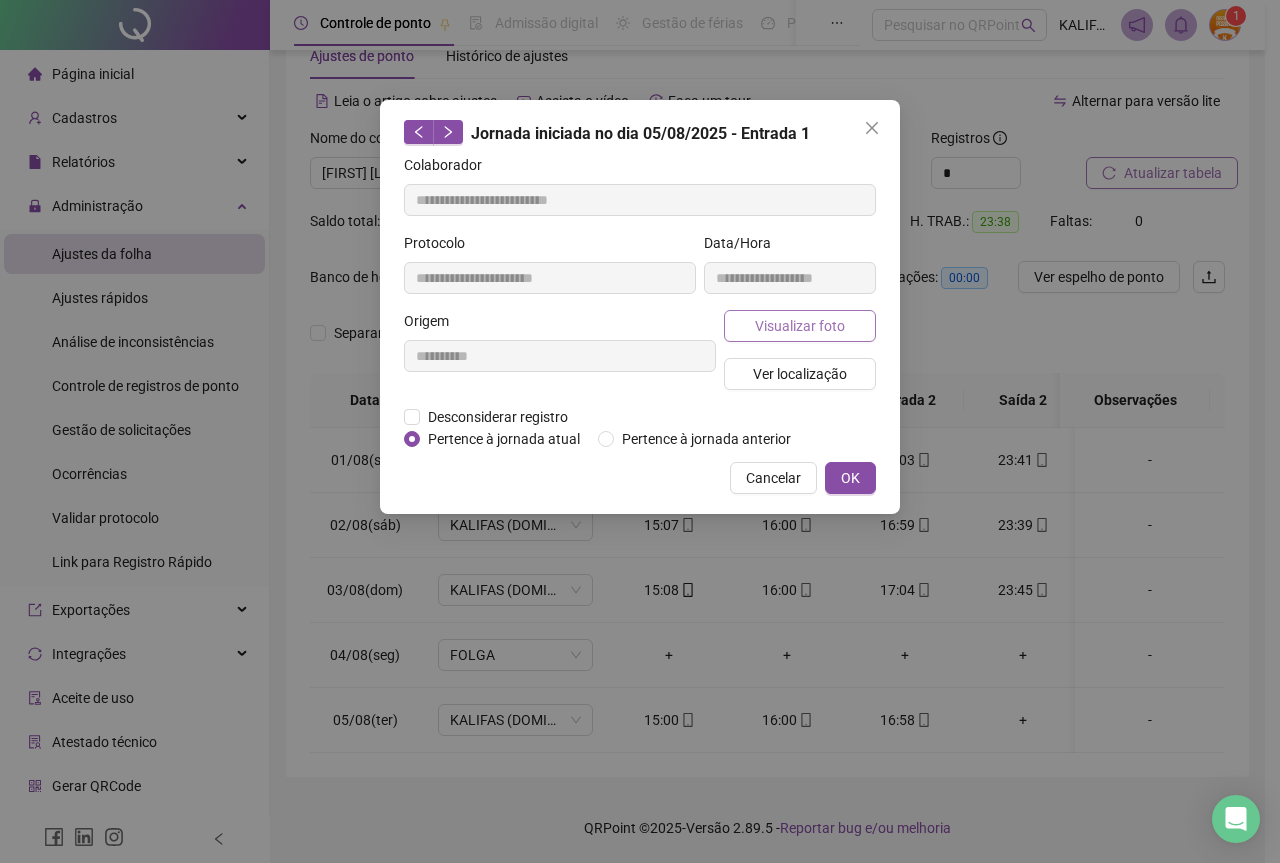 click on "Visualizar foto" at bounding box center [800, 326] 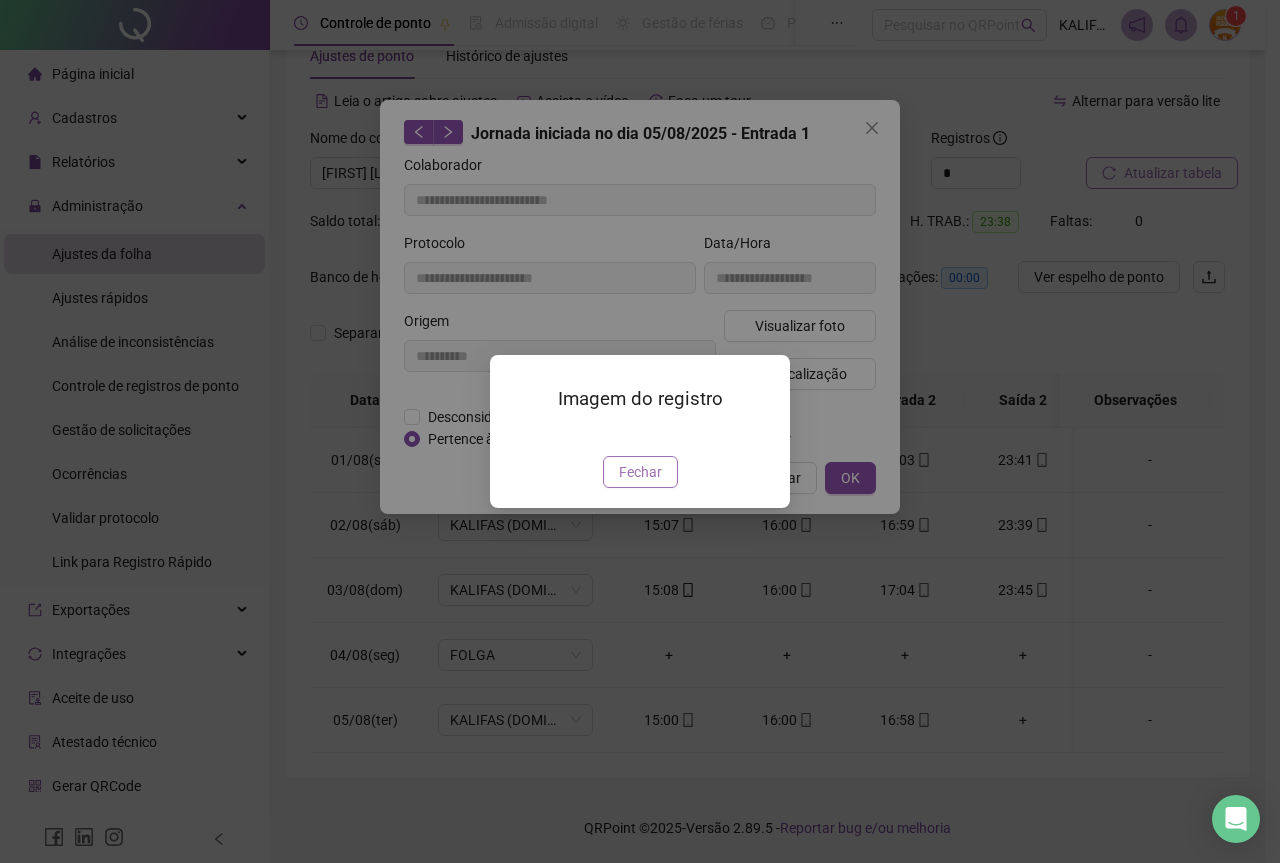 click on "Fechar" at bounding box center (640, 472) 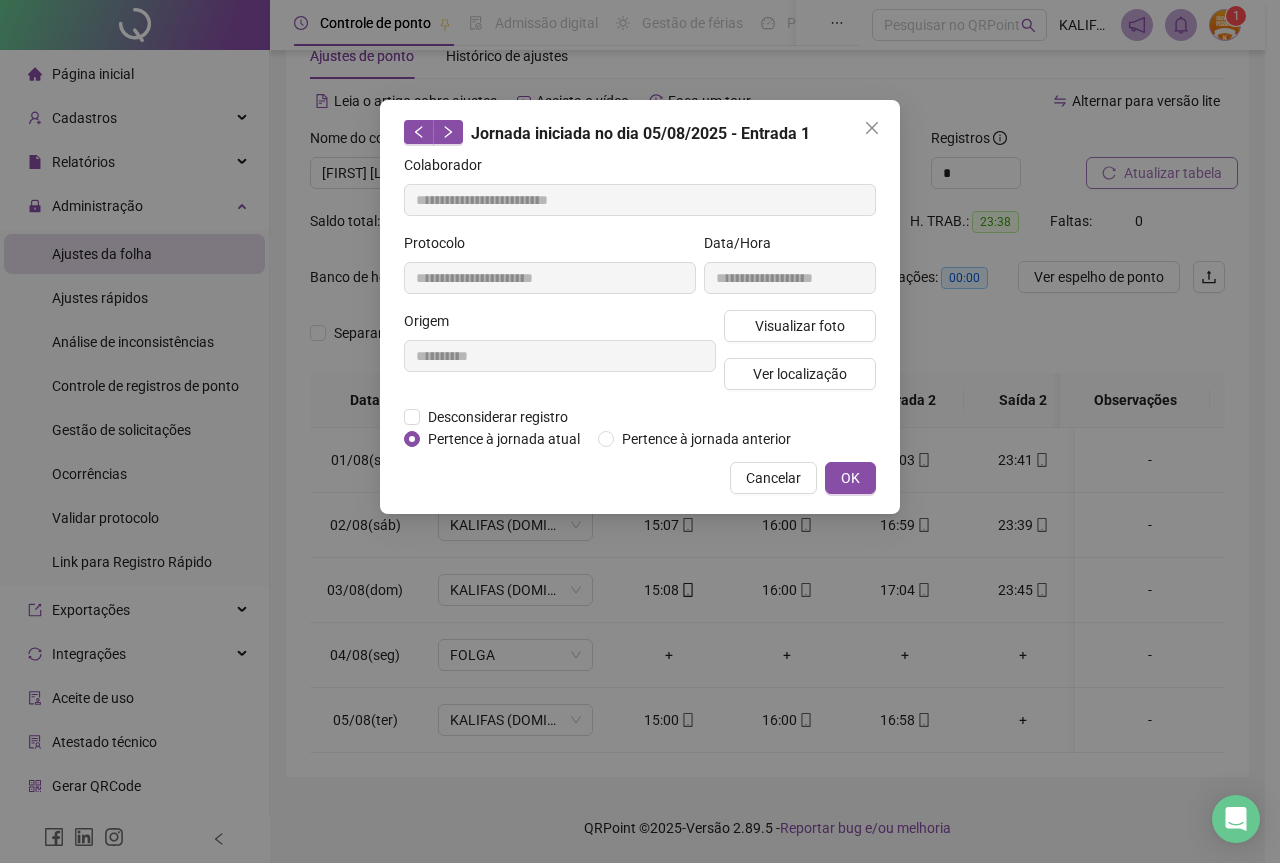 click on "**********" at bounding box center [640, 307] 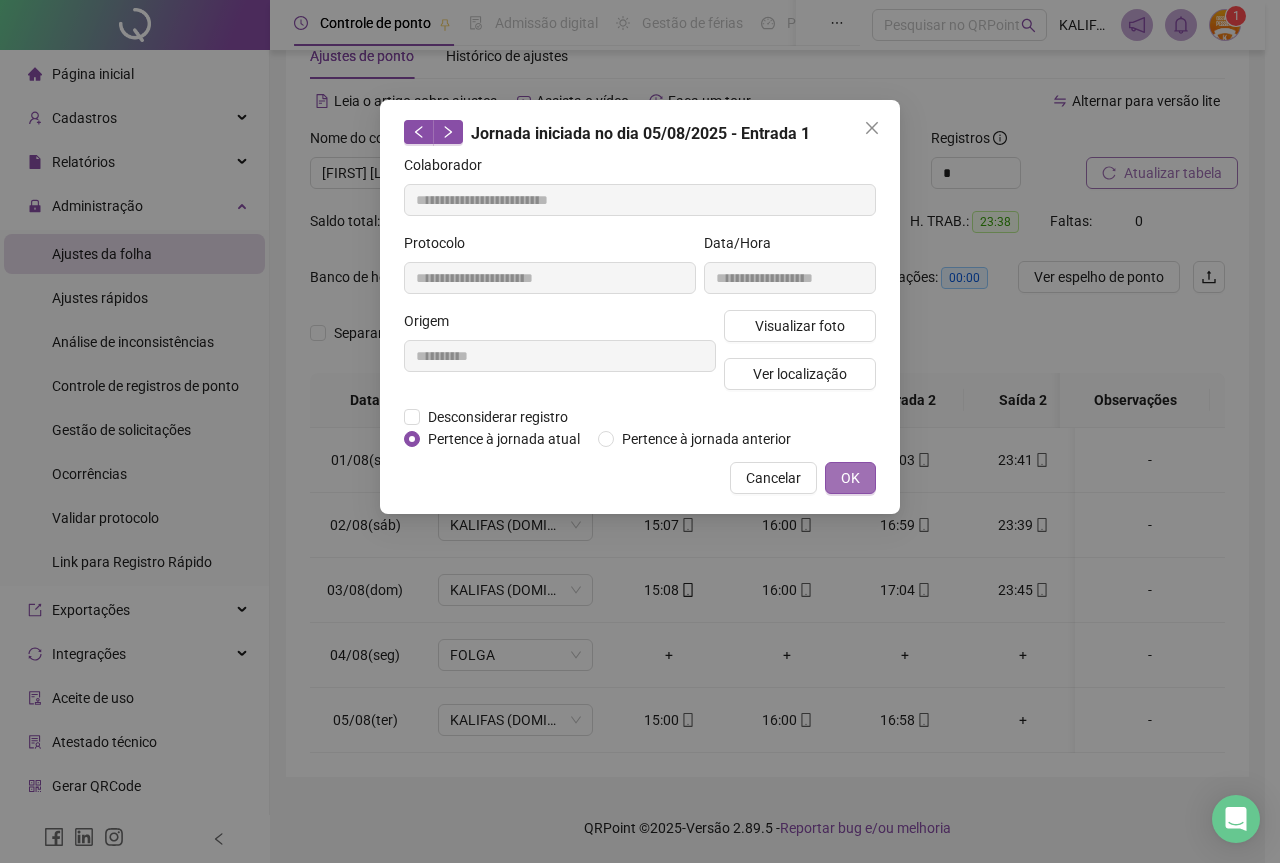 click on "OK" at bounding box center [850, 478] 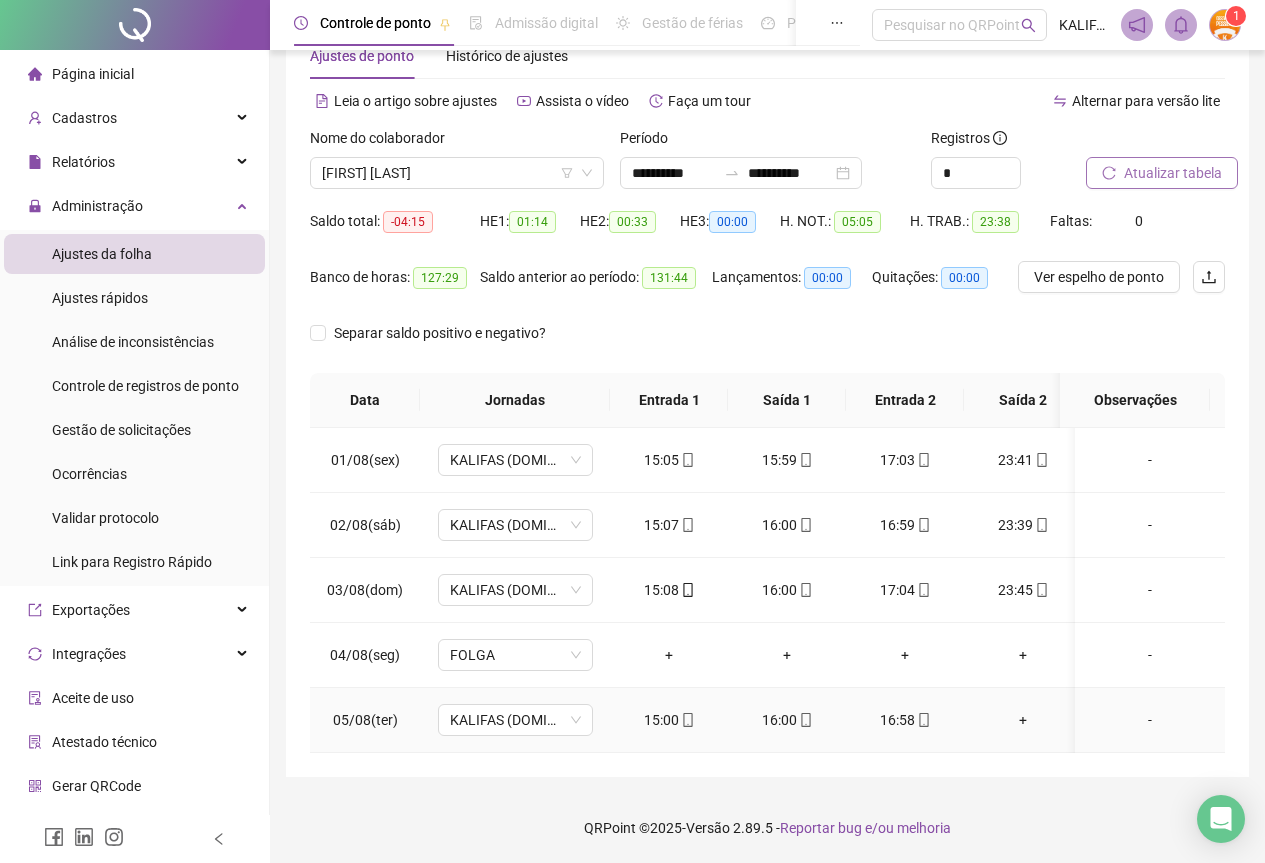 click on "16:00" at bounding box center [787, 720] 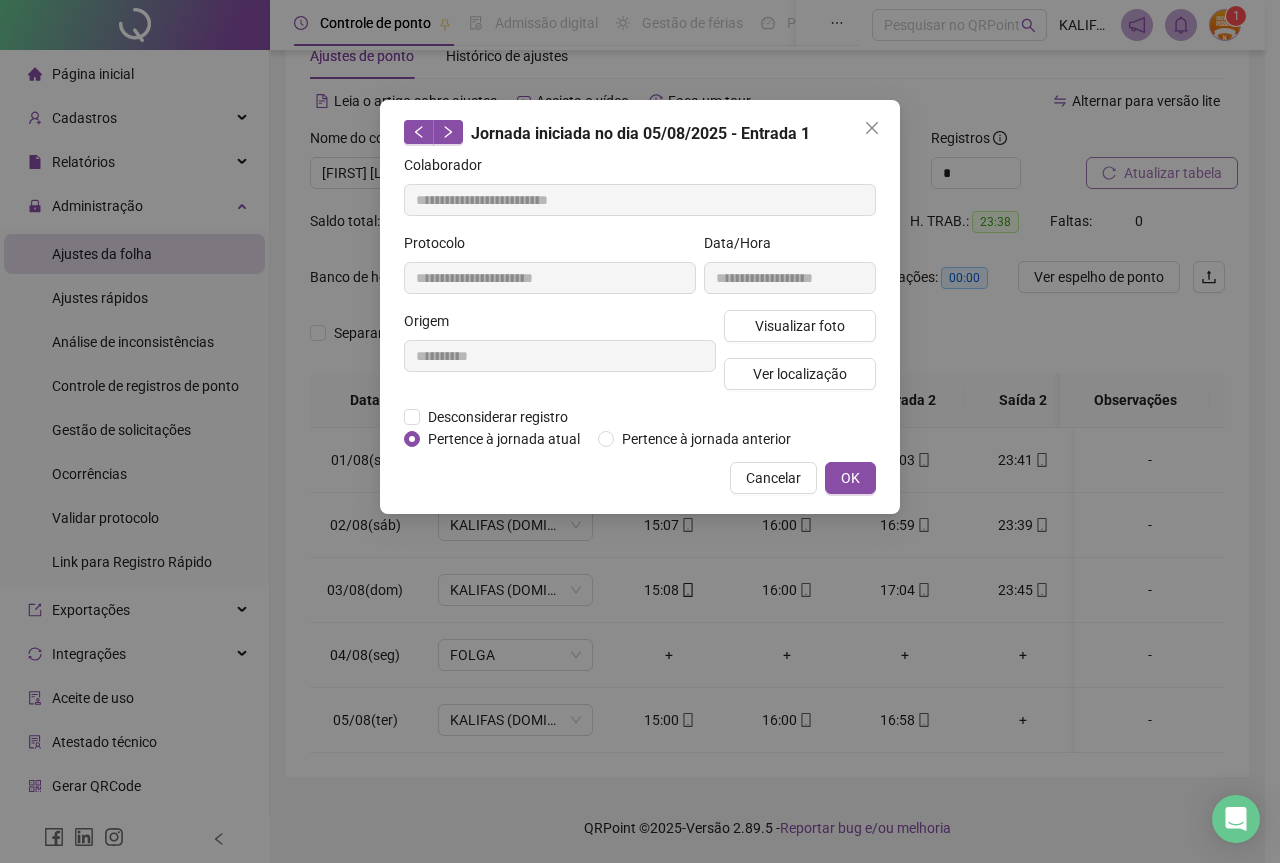 type on "**********" 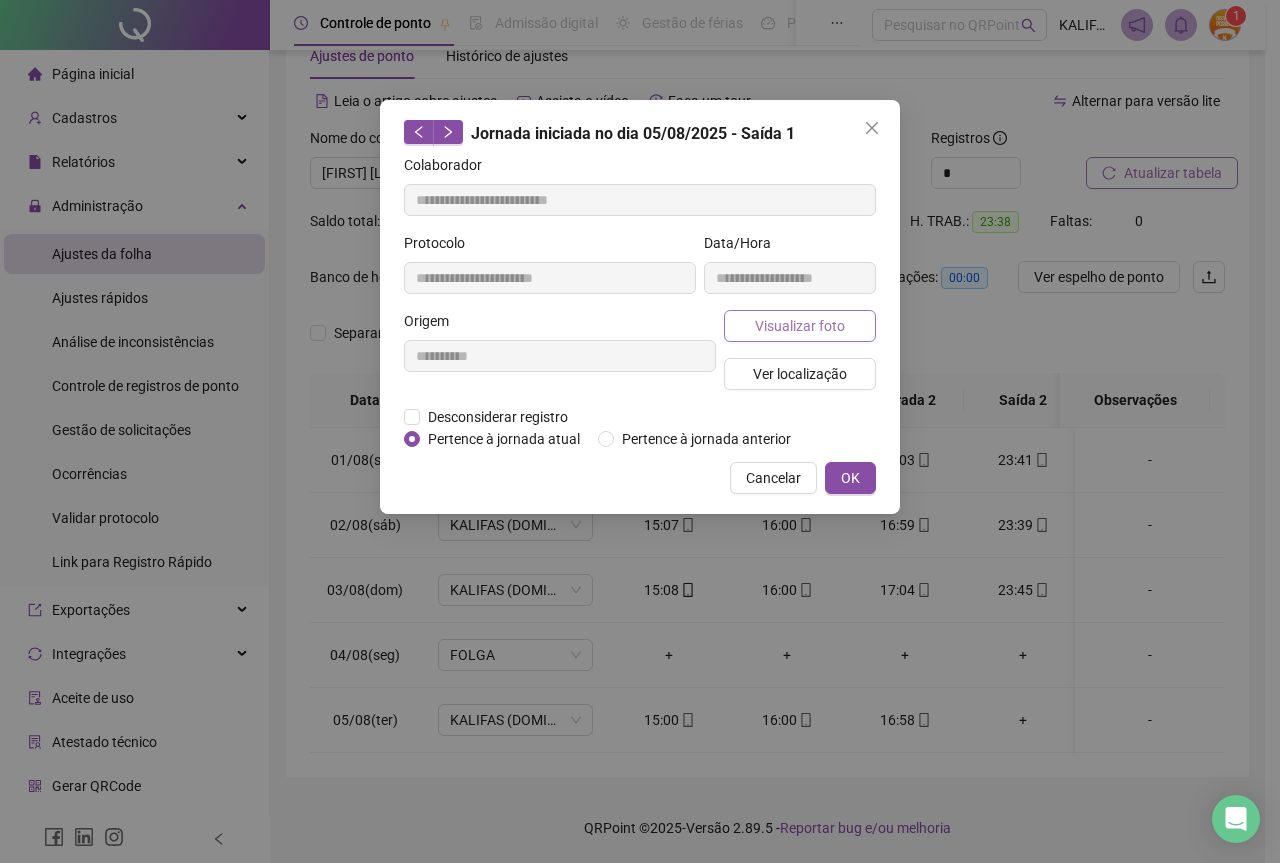 click on "Visualizar foto" at bounding box center [800, 326] 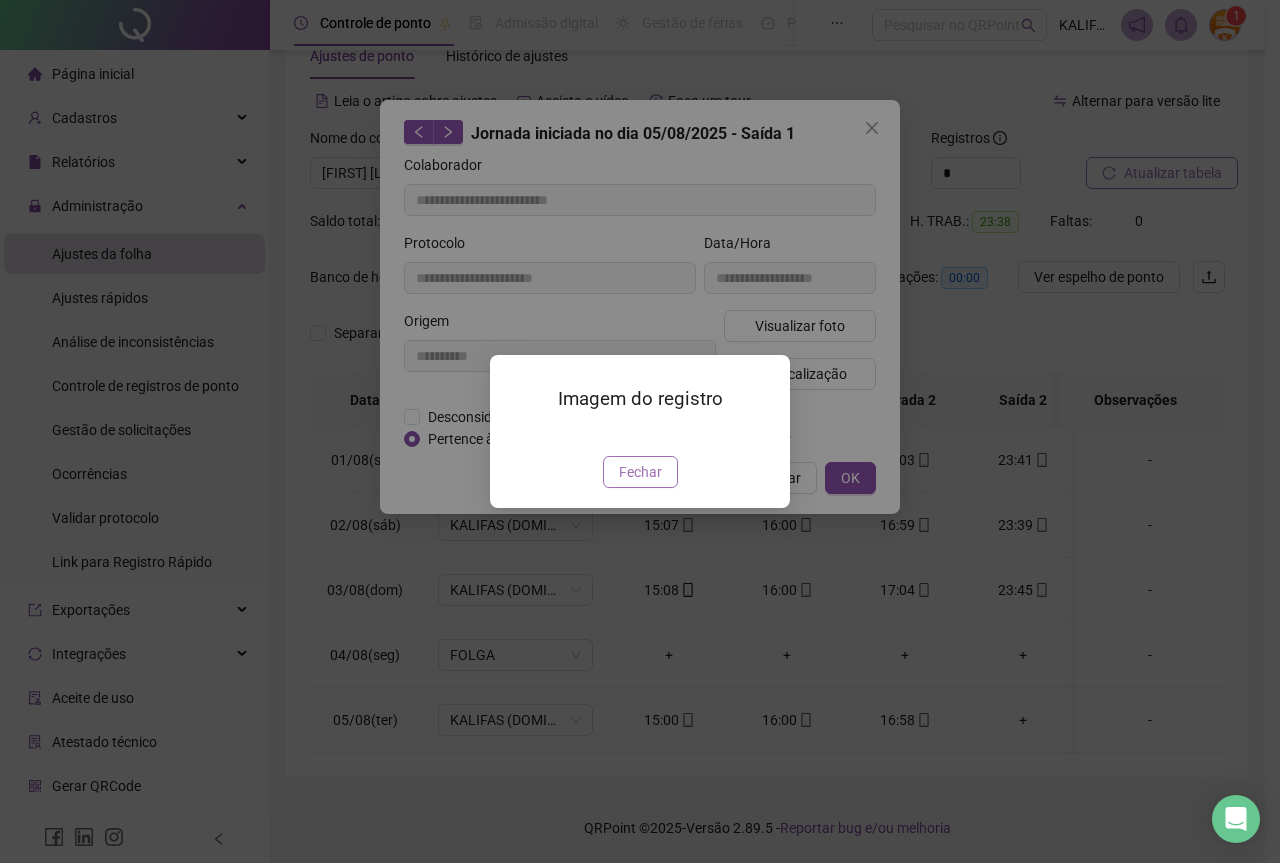 click on "Fechar" at bounding box center [640, 472] 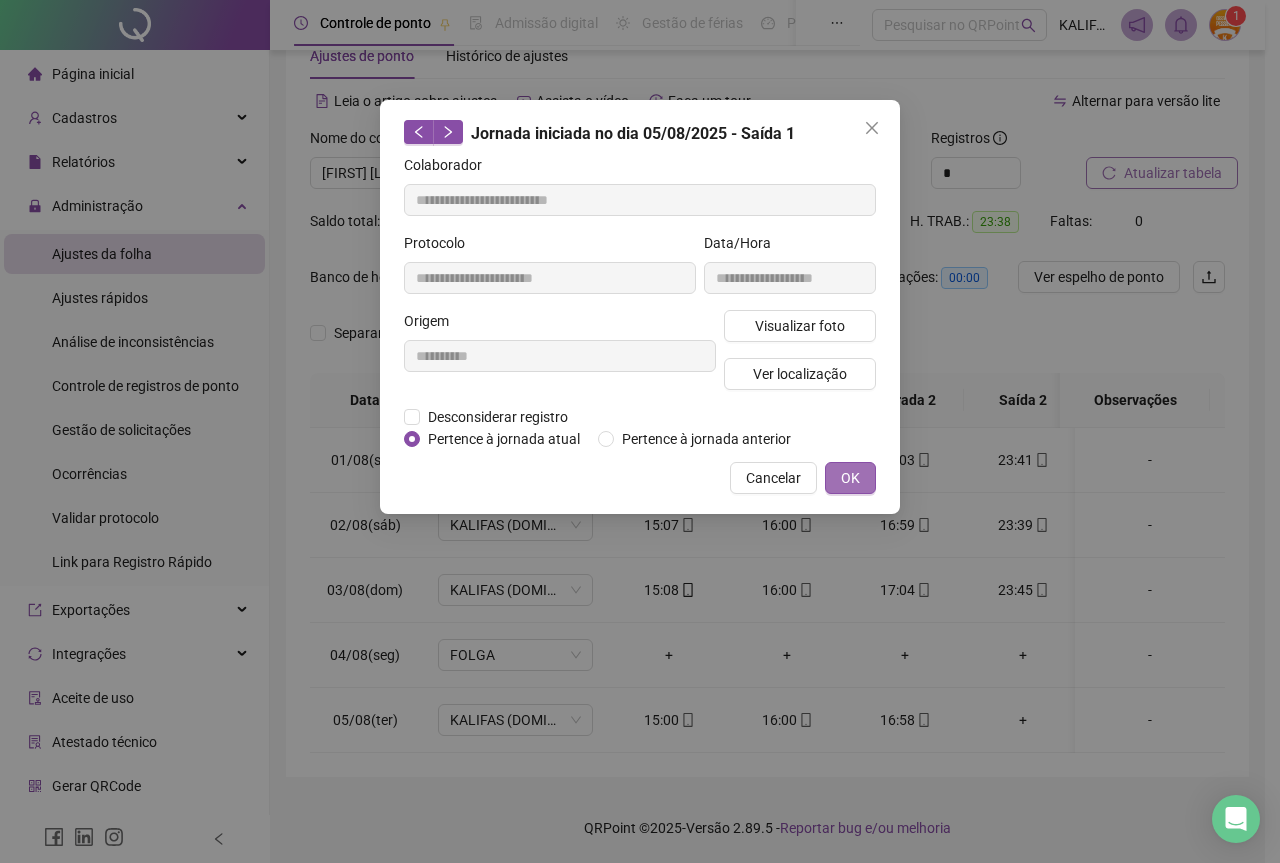 click on "OK" at bounding box center (850, 478) 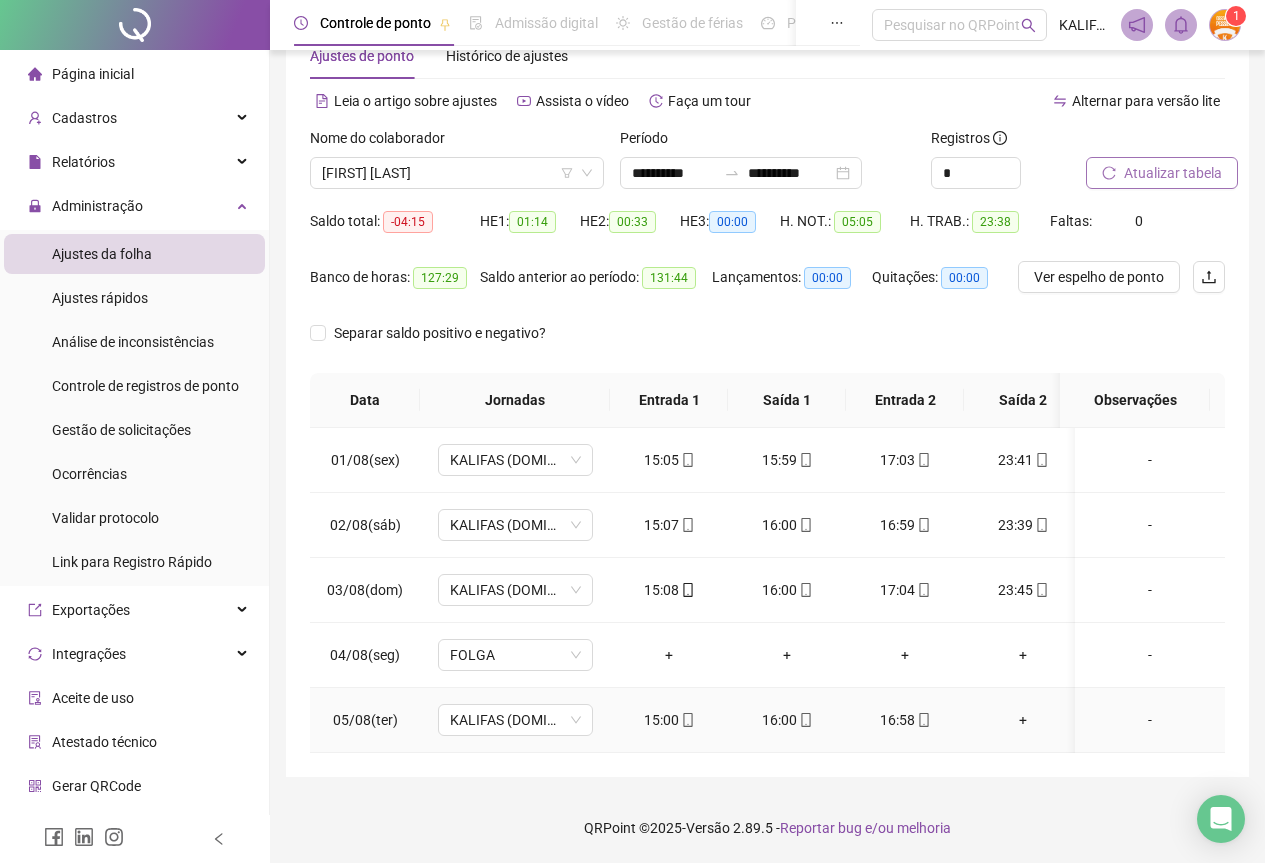 click on "16:58" at bounding box center (905, 720) 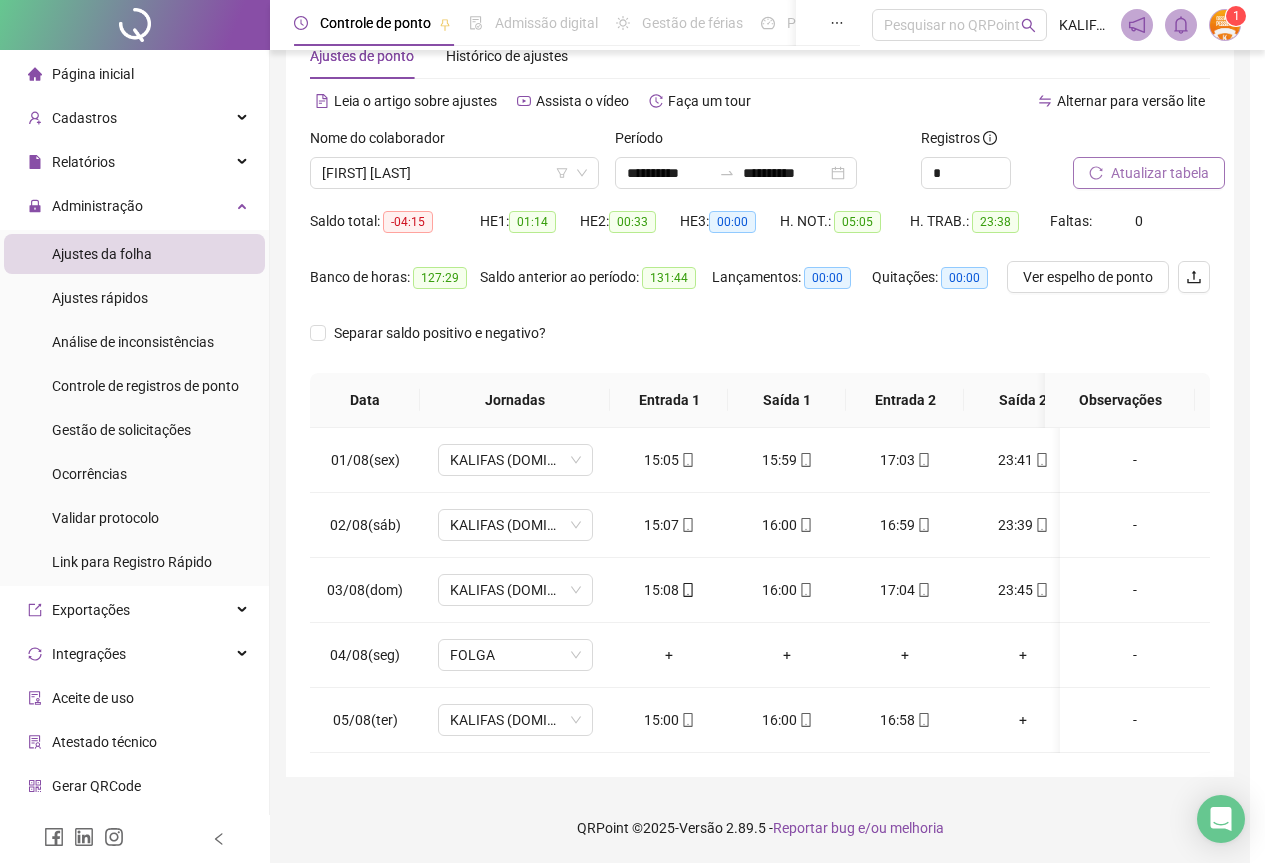 type on "**********" 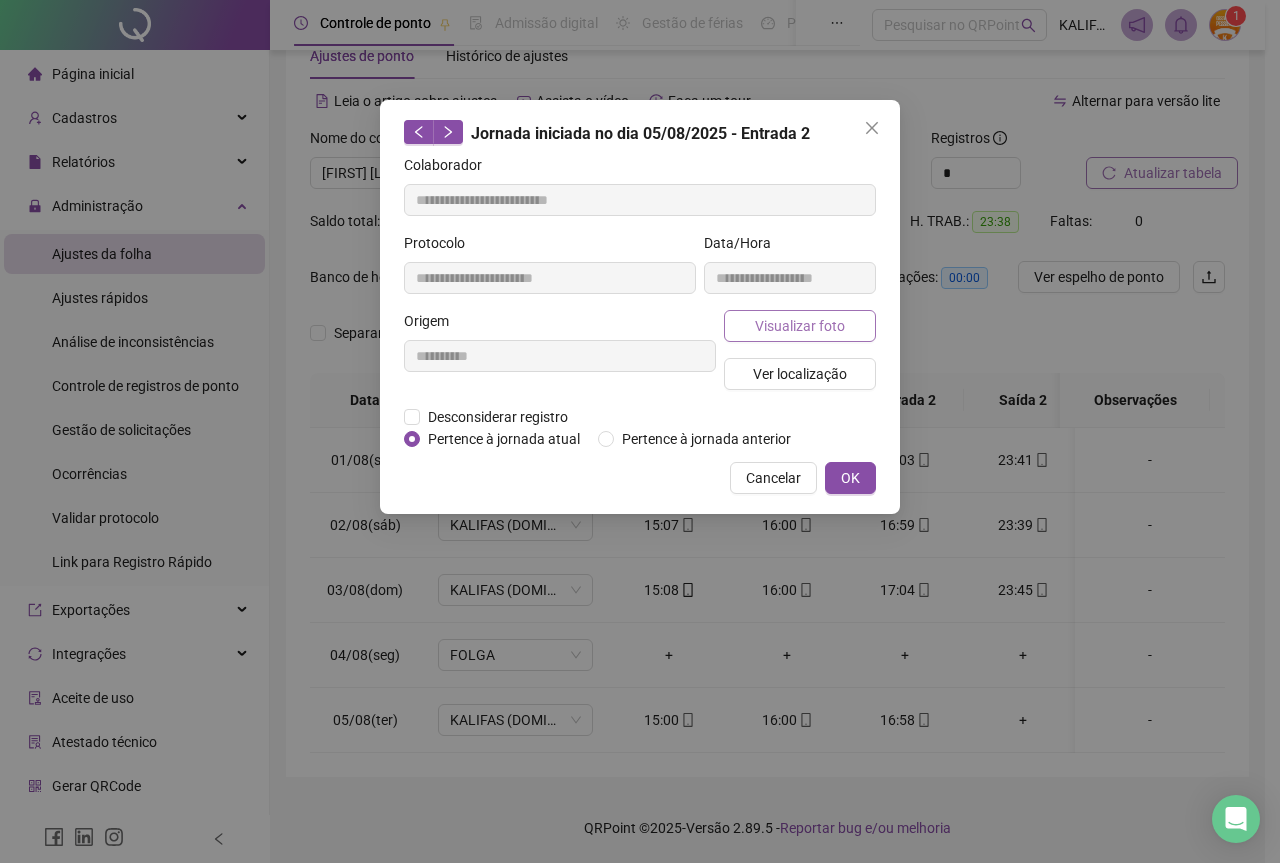 click on "Visualizar foto" at bounding box center [800, 326] 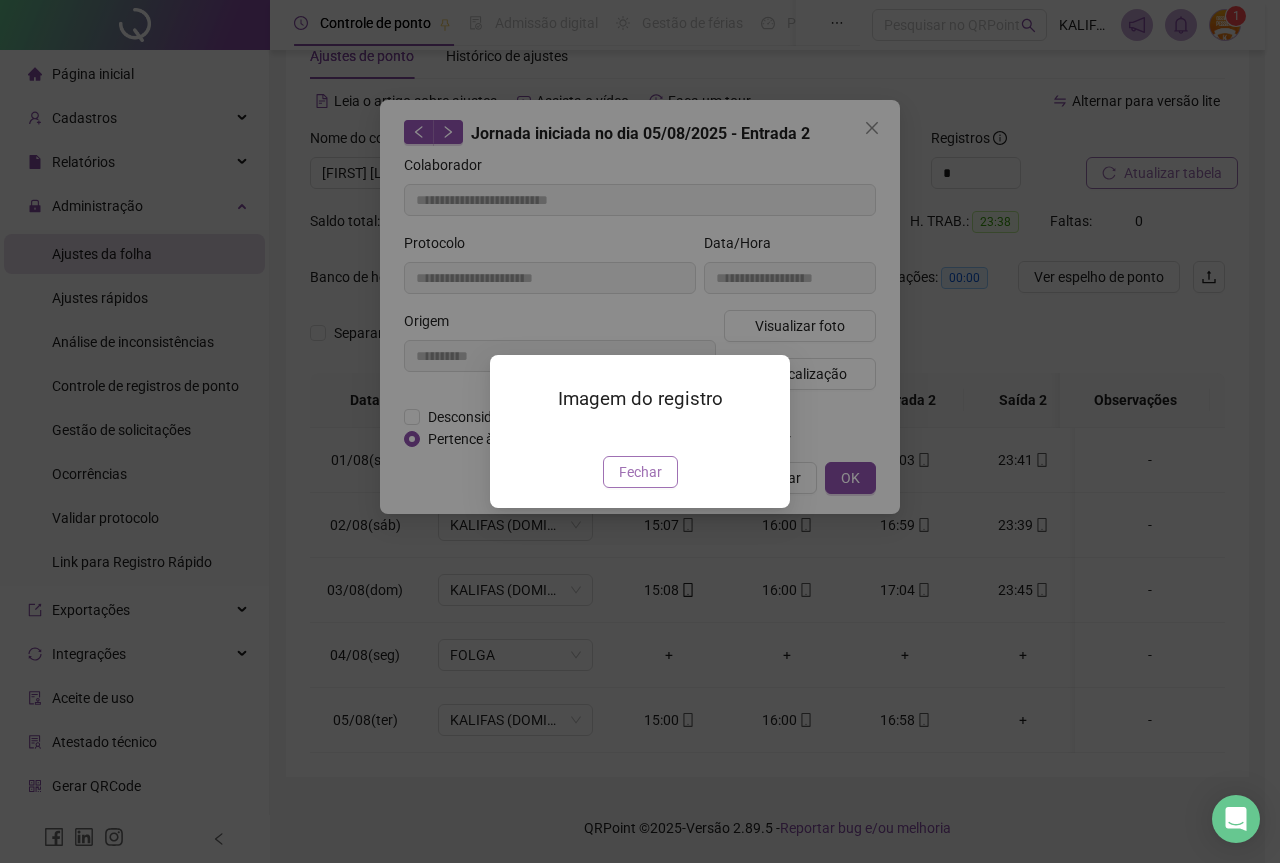 click on "Fechar" at bounding box center [640, 472] 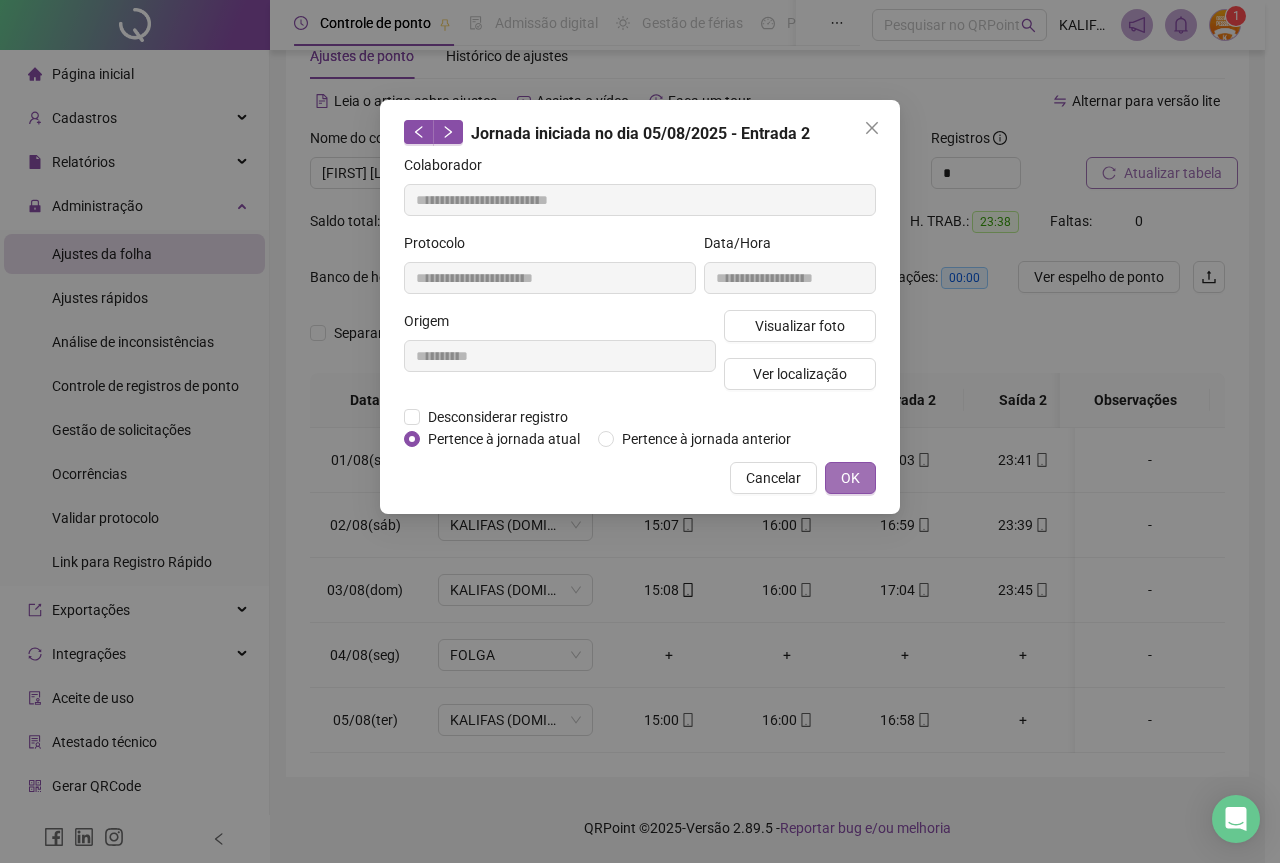 click on "OK" at bounding box center [850, 478] 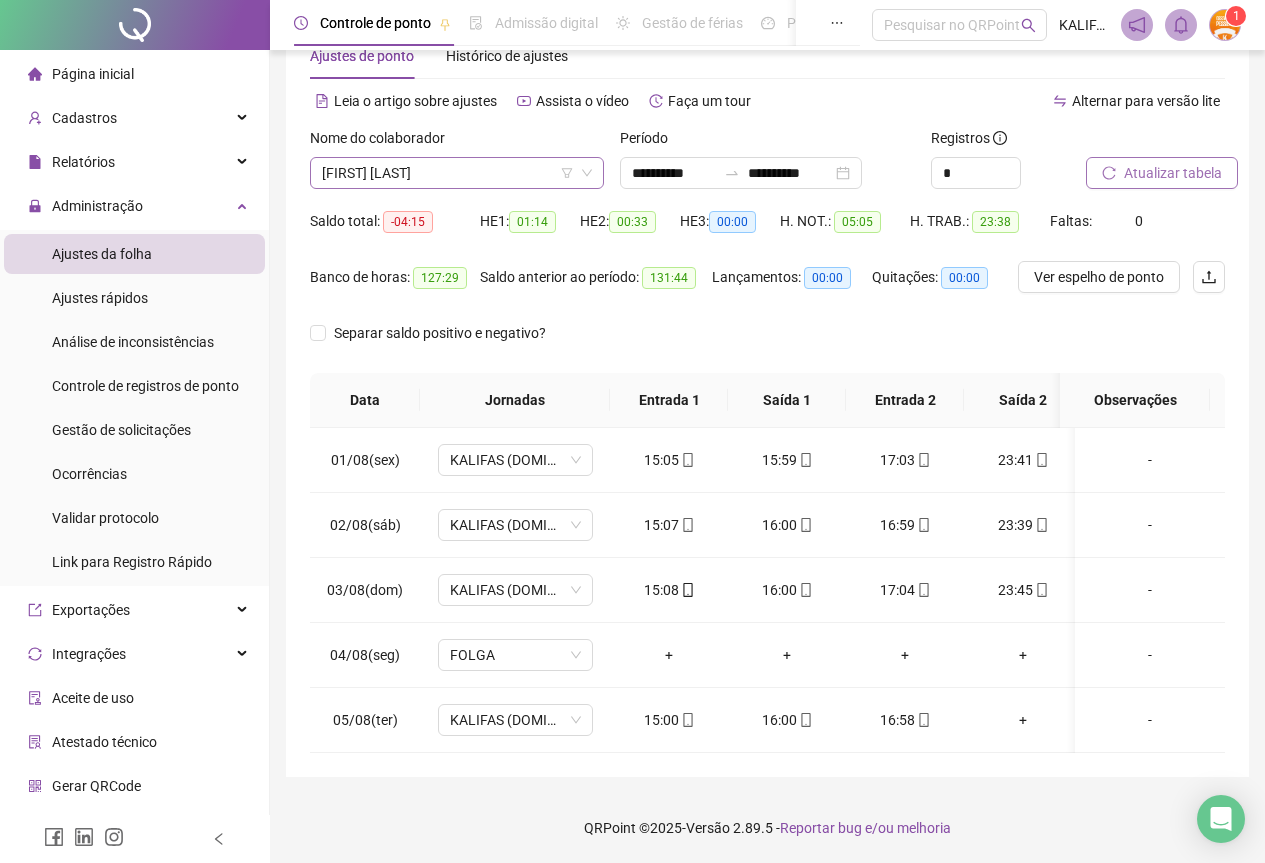 click on "[FIRST] [LAST]" at bounding box center [457, 173] 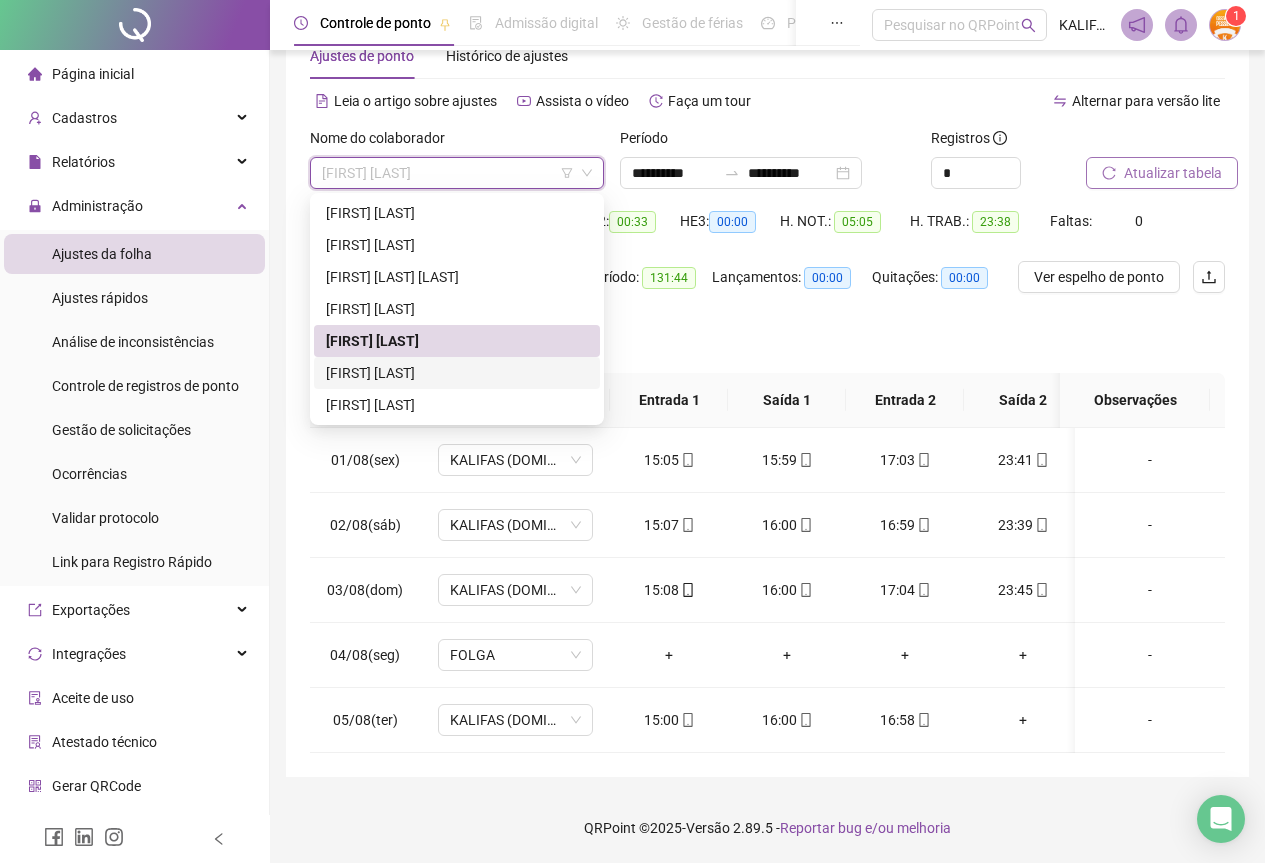 click on "[FIRST] [LAST]" at bounding box center [457, 373] 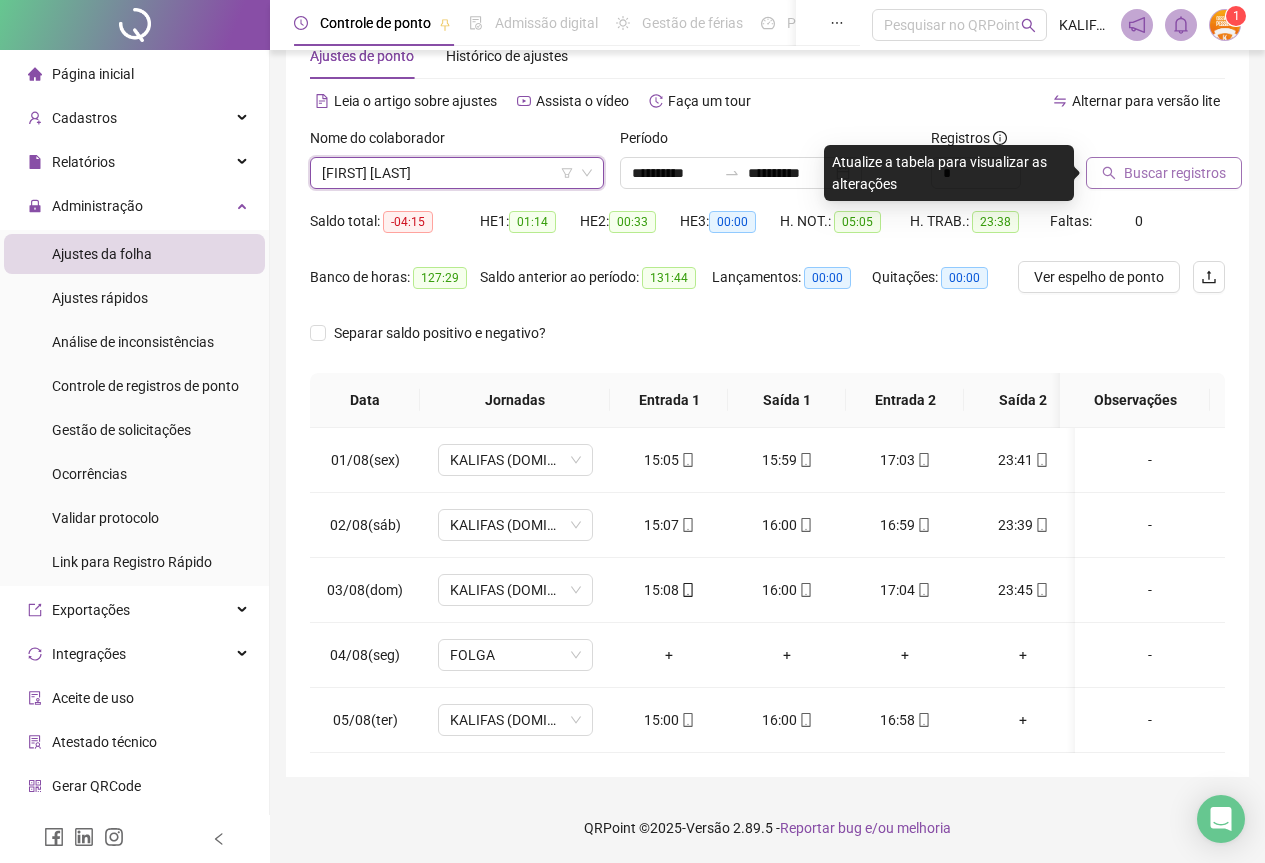 click 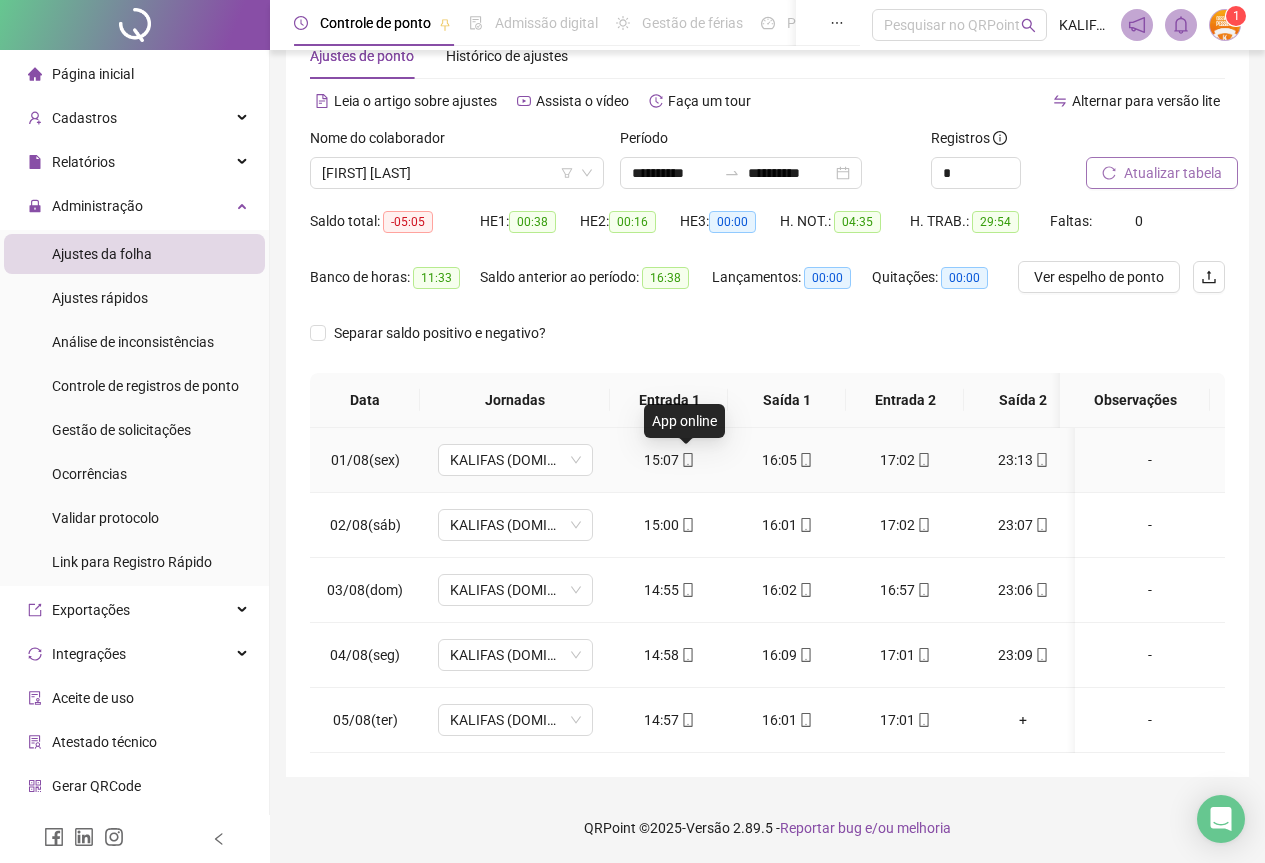 click 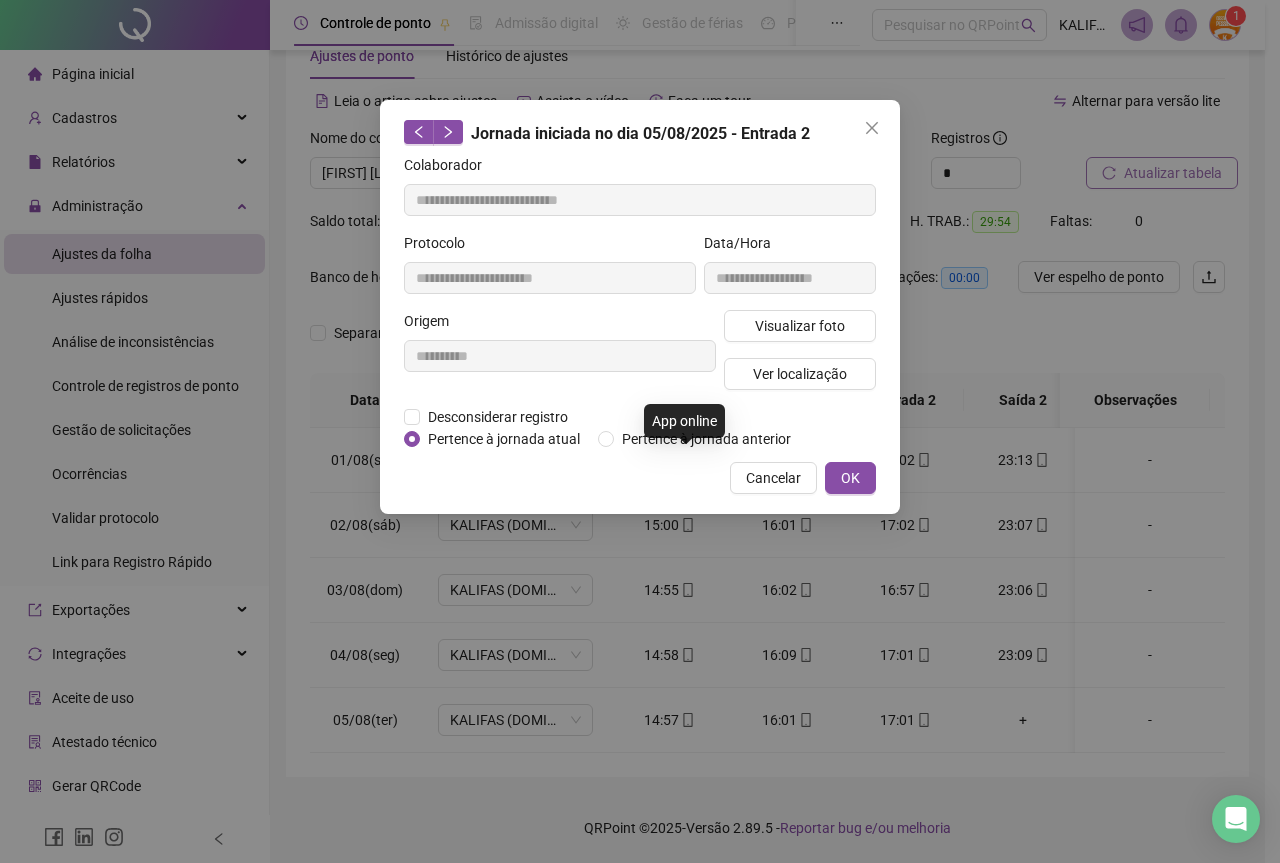 type on "**********" 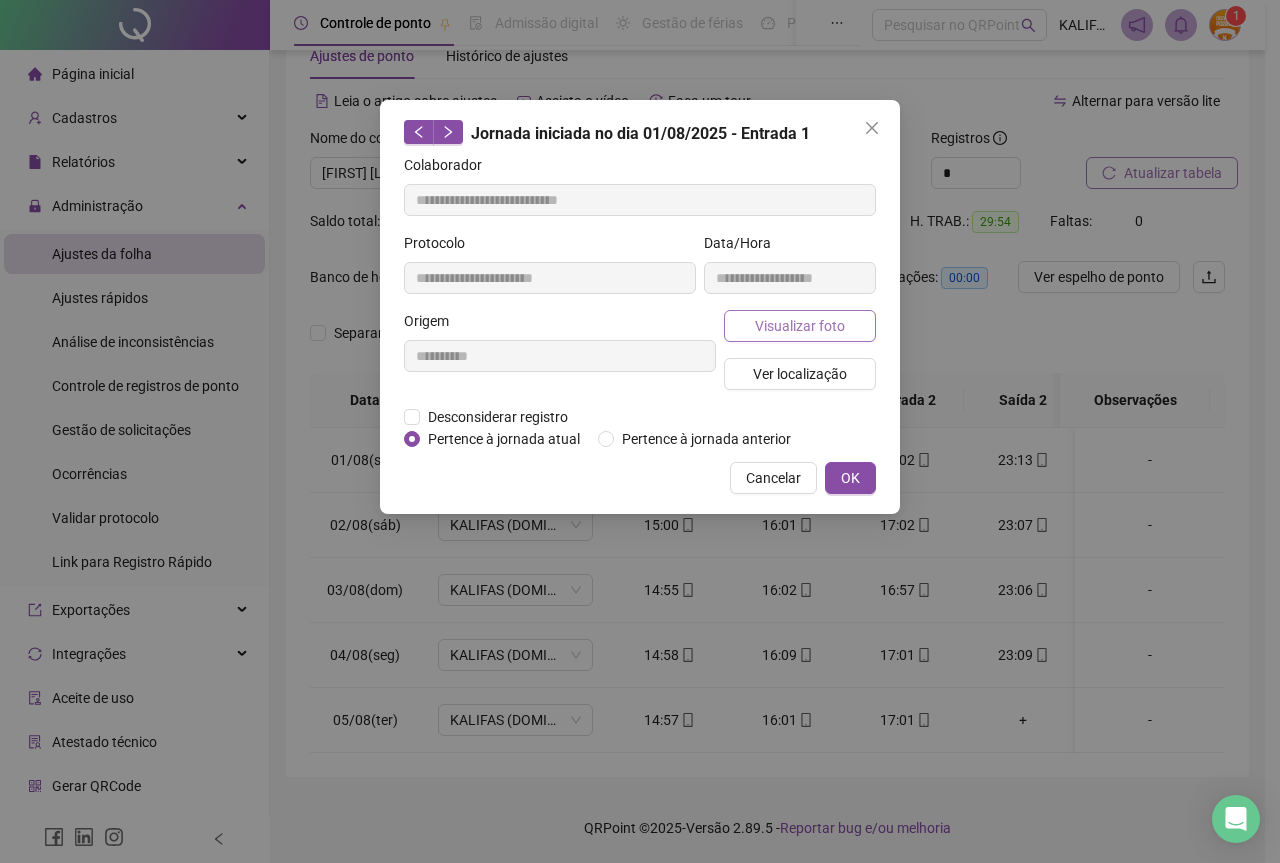 click on "Visualizar foto" at bounding box center [800, 326] 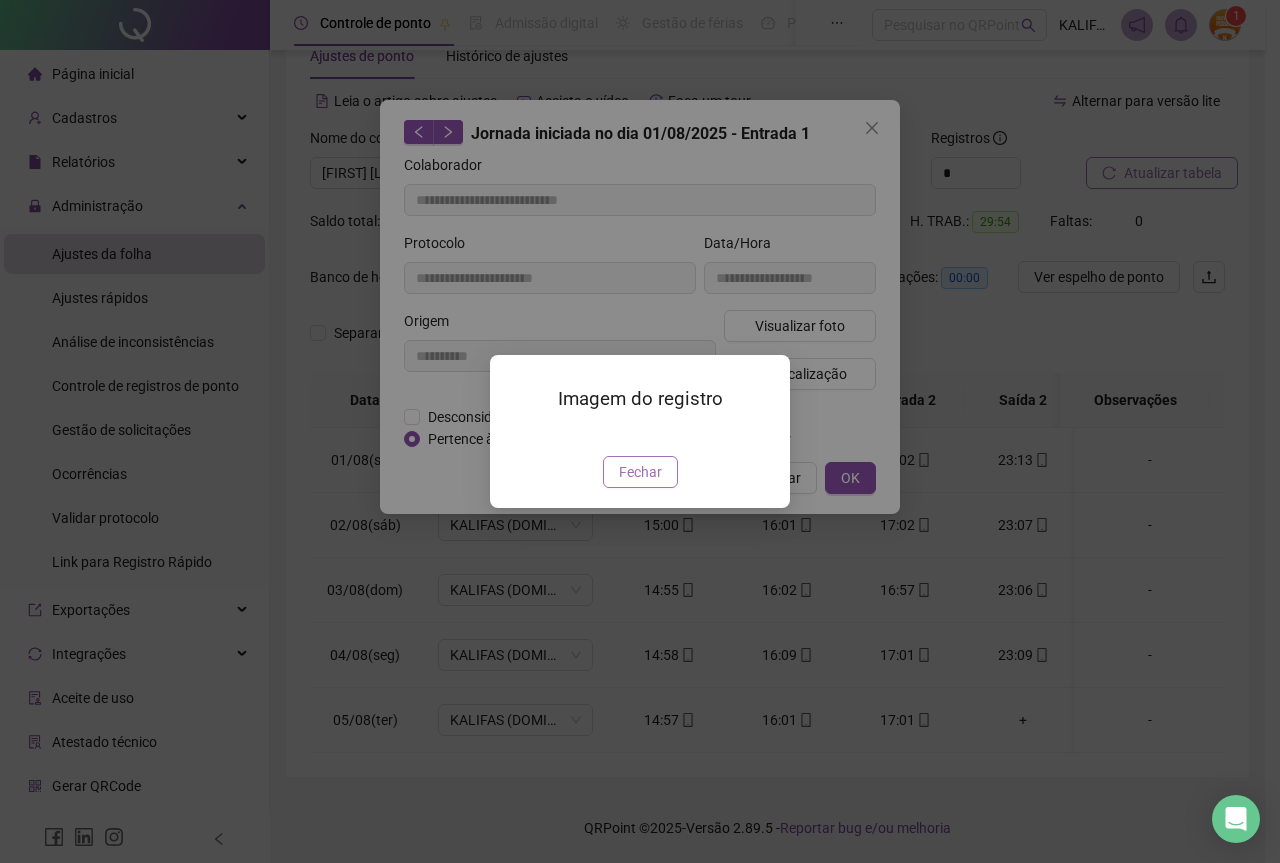 click on "Fechar" at bounding box center (640, 472) 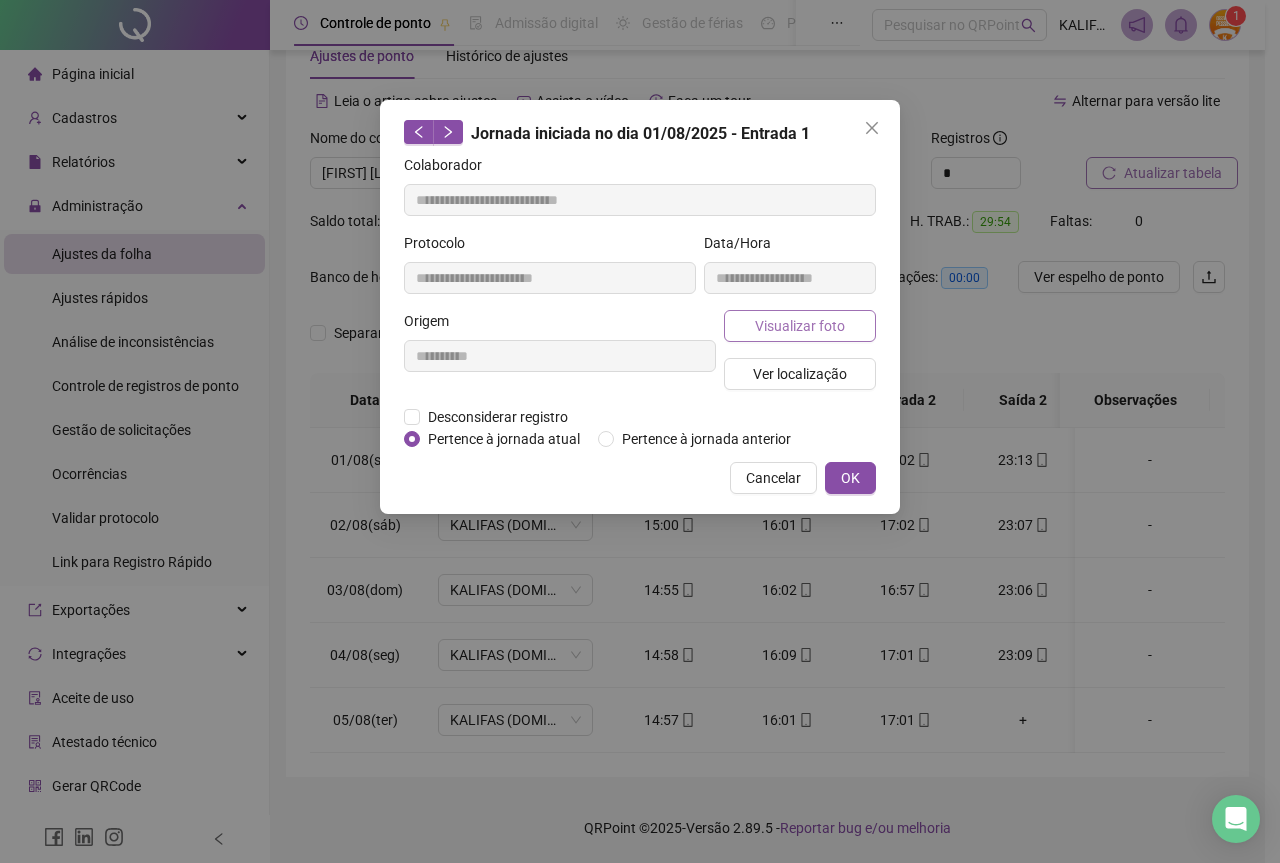 click on "Visualizar foto" at bounding box center [800, 326] 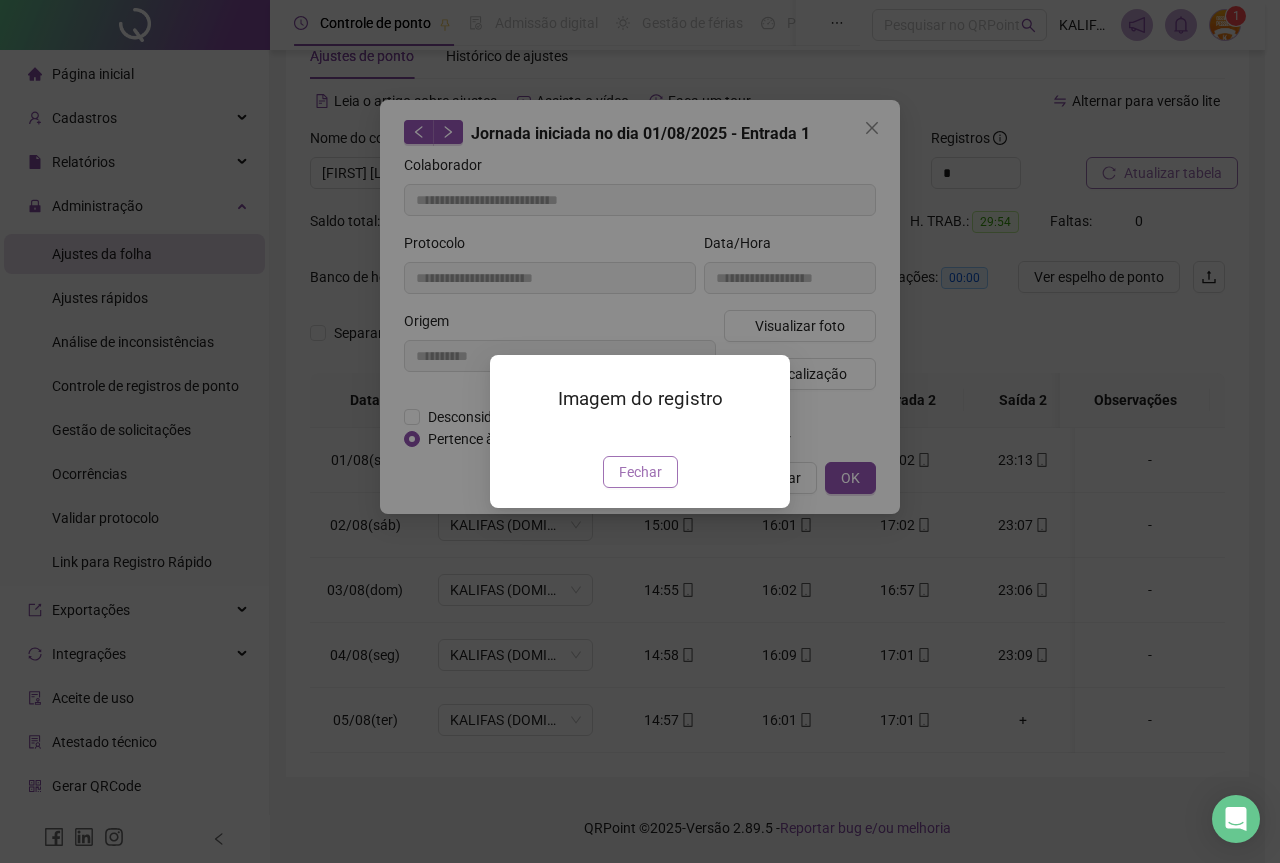 click on "Fechar" at bounding box center (640, 472) 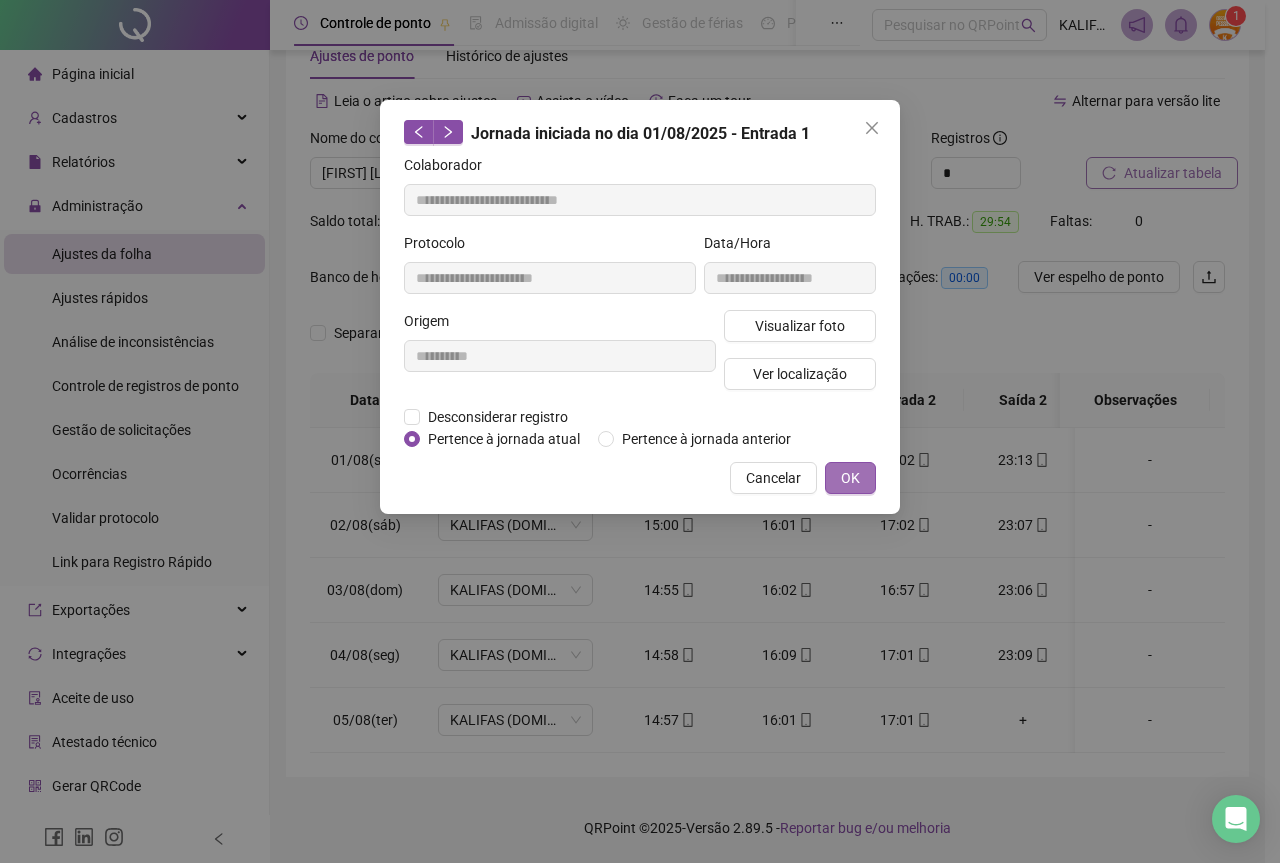 click on "OK" at bounding box center [850, 478] 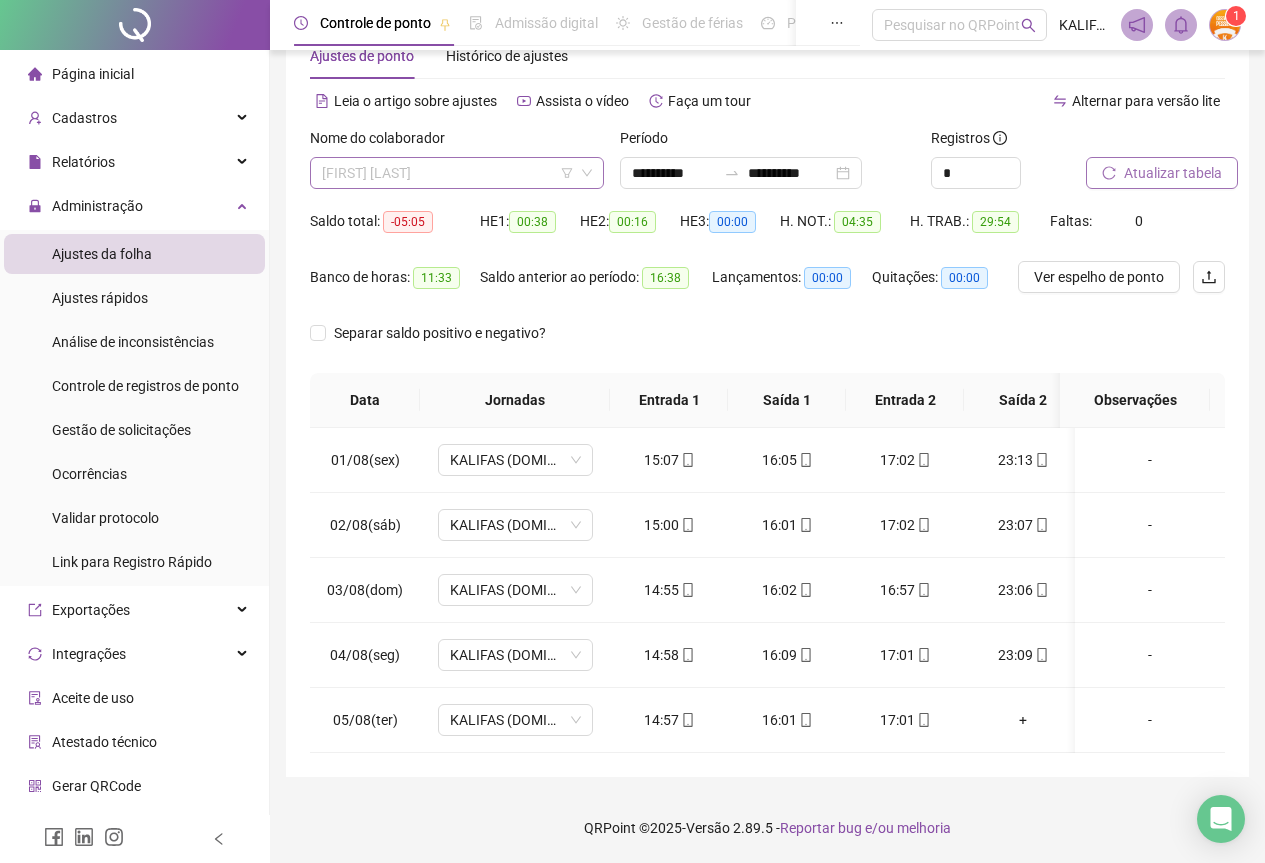 click on "[FIRST] [LAST]" at bounding box center [457, 173] 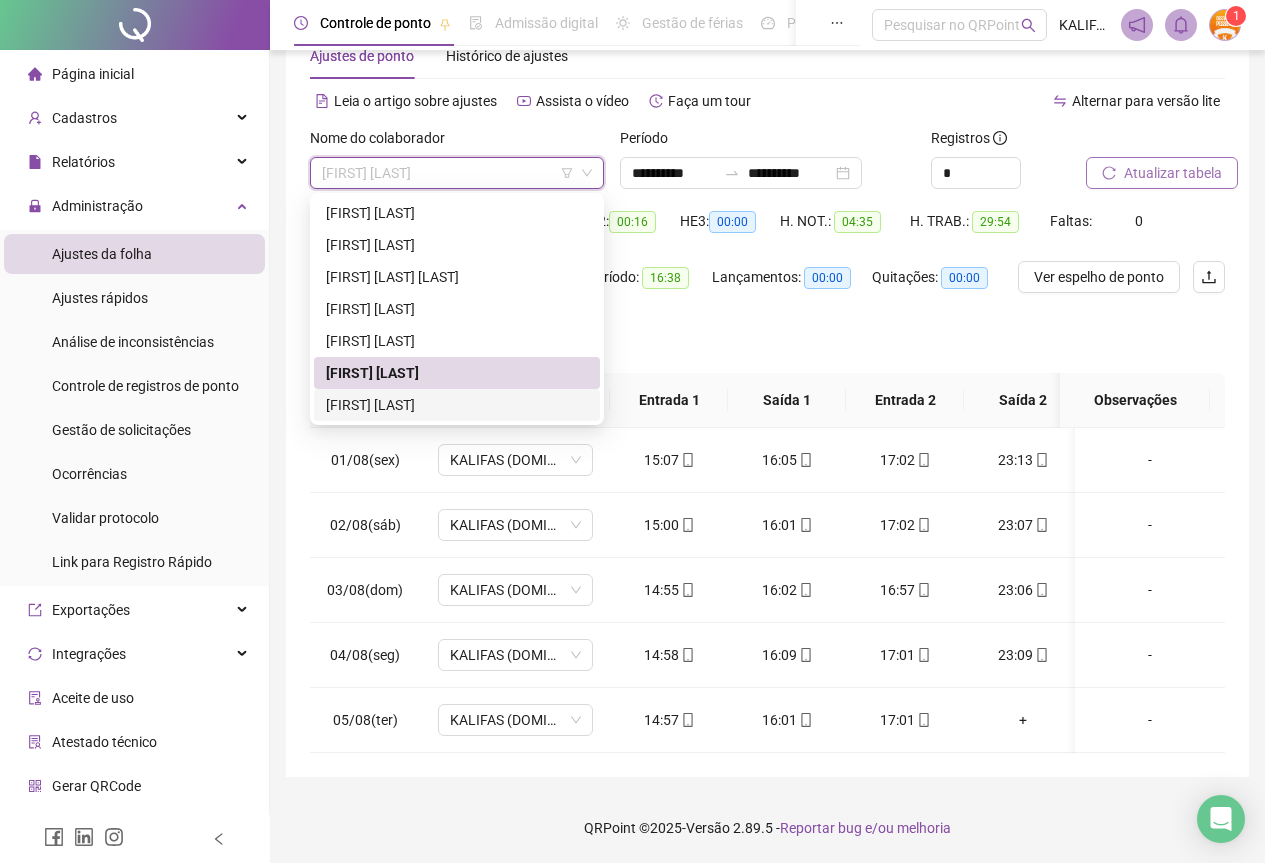 click on "[FIRST] [LAST]" at bounding box center (457, 405) 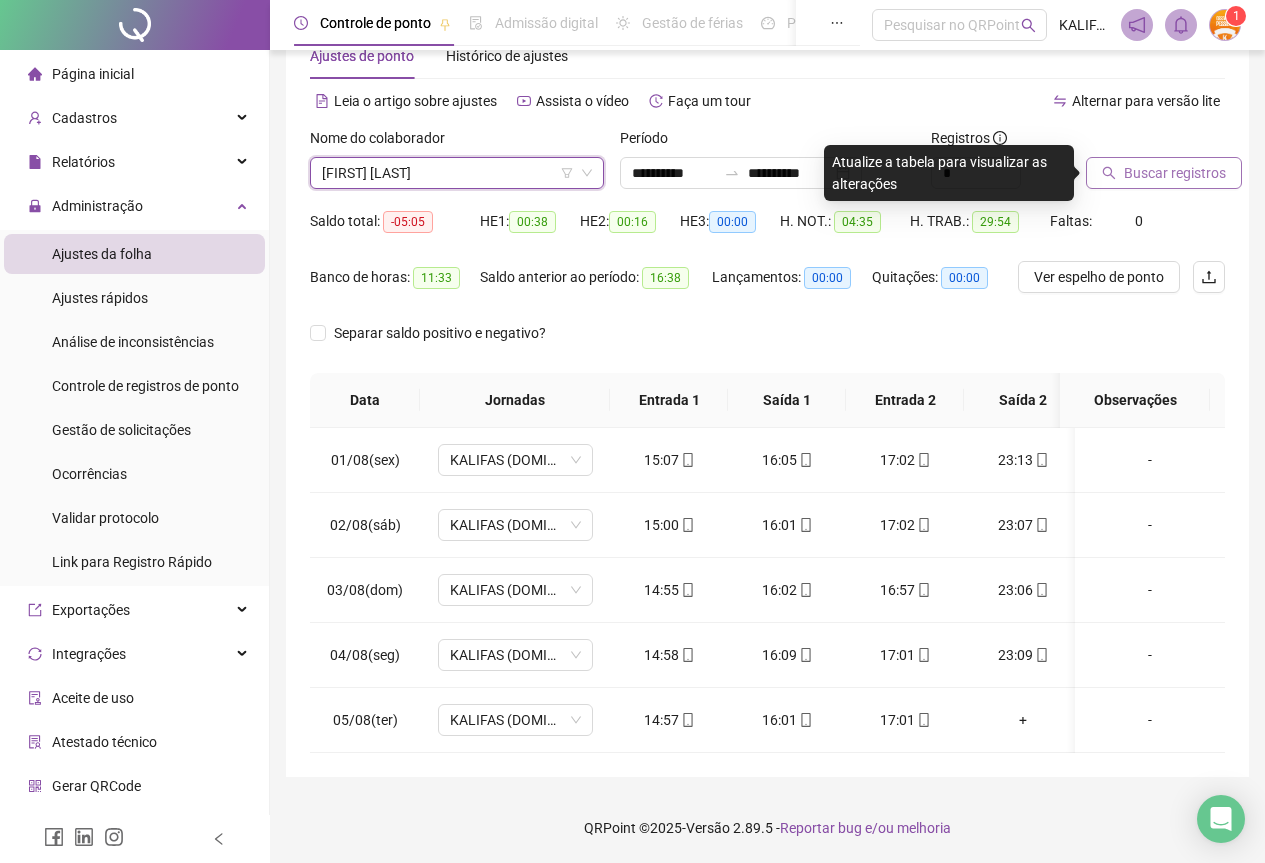 click on "Buscar registros" at bounding box center (1175, 173) 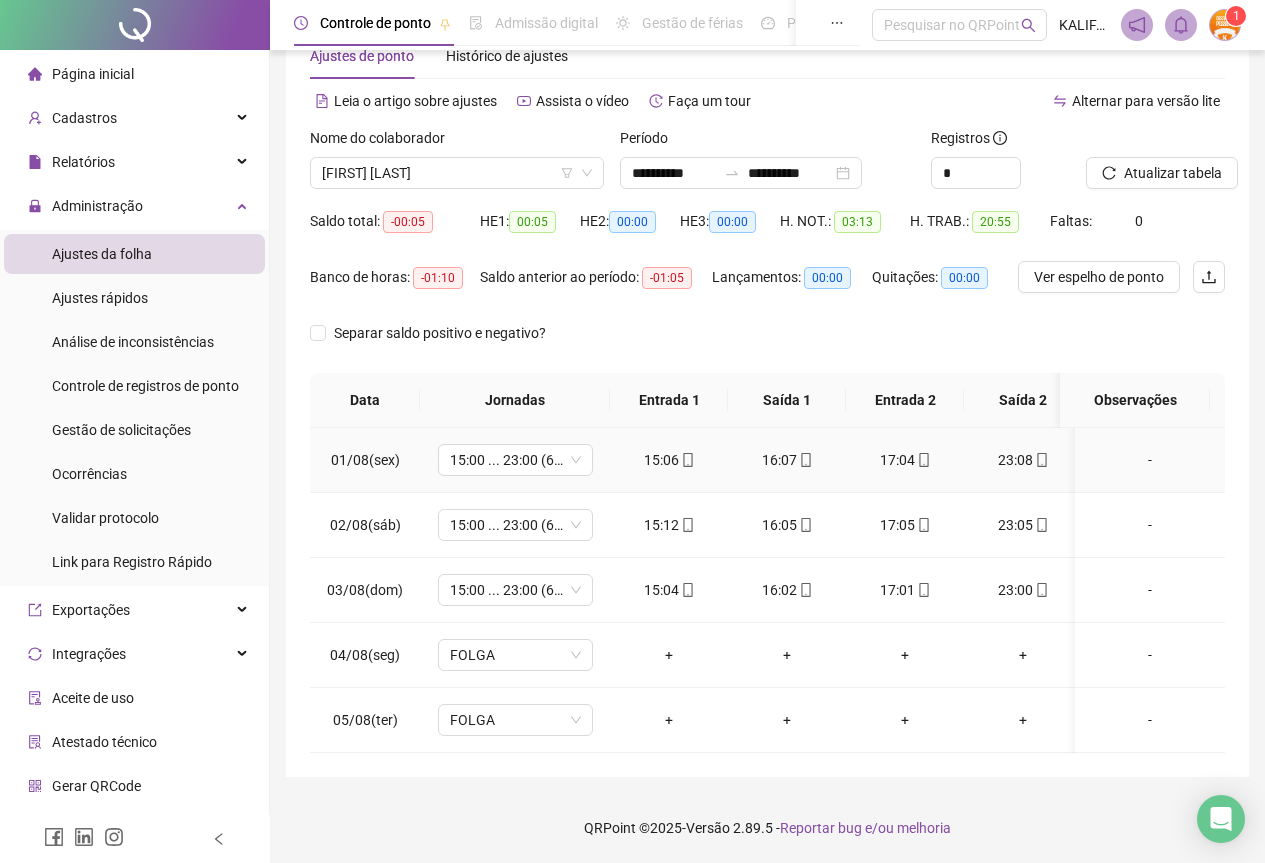 click at bounding box center [687, 460] 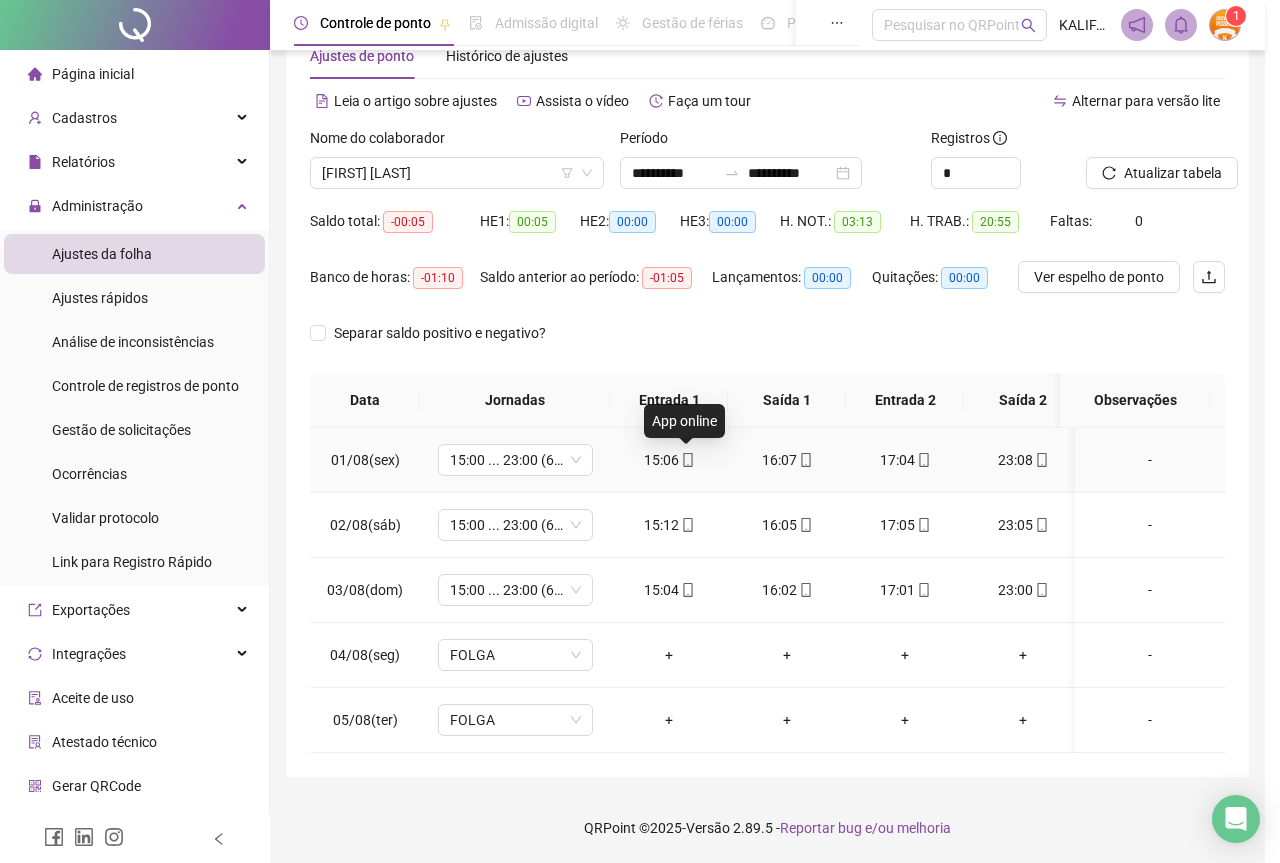 type on "**********" 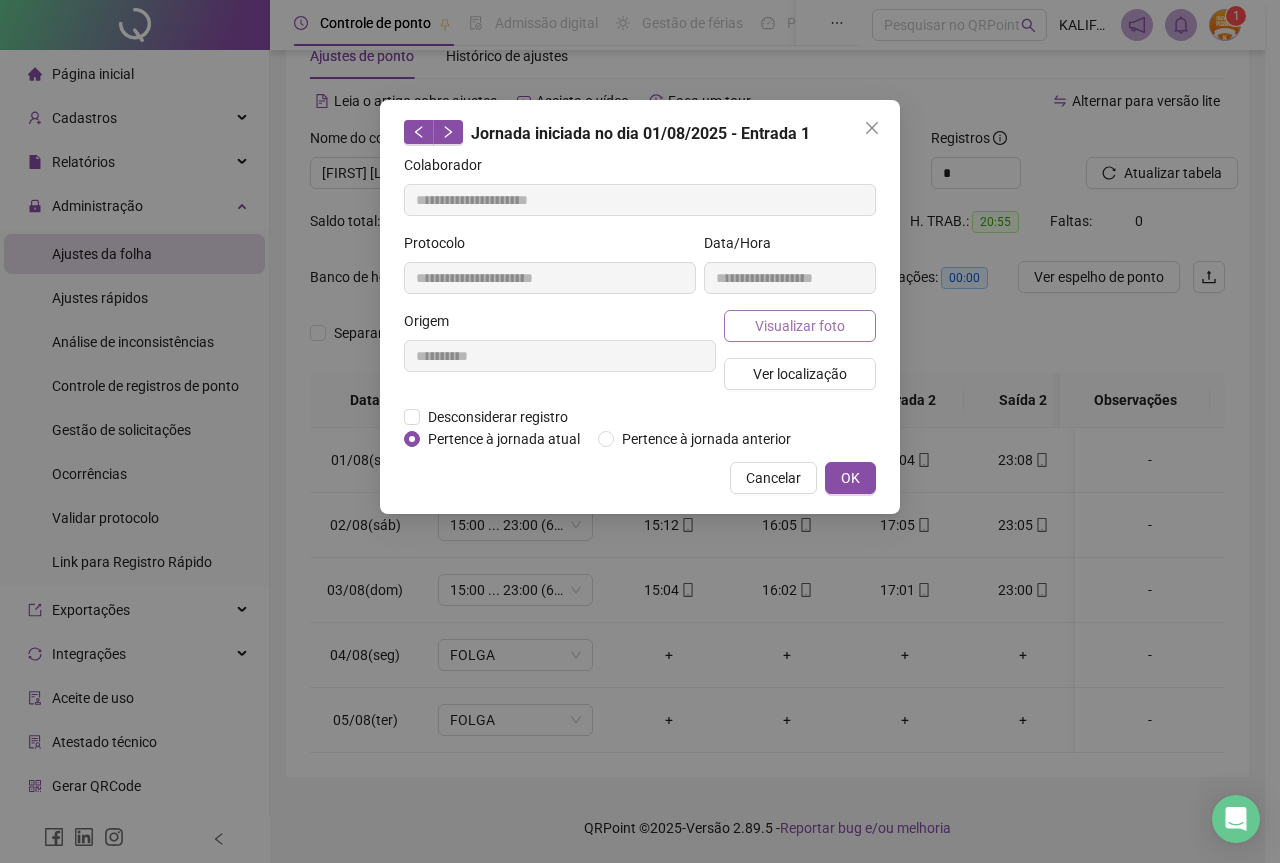 click on "Visualizar foto" at bounding box center (800, 326) 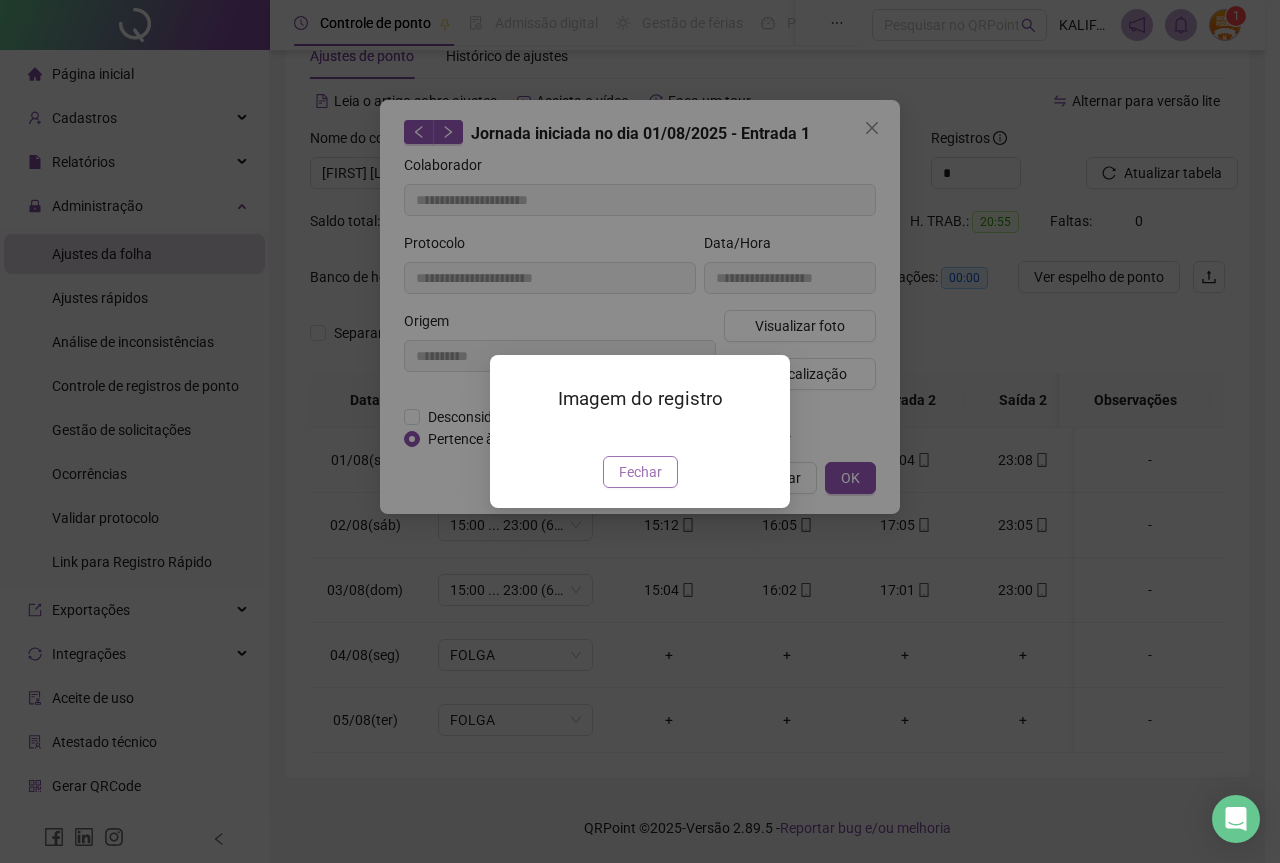 click on "Fechar" at bounding box center [640, 472] 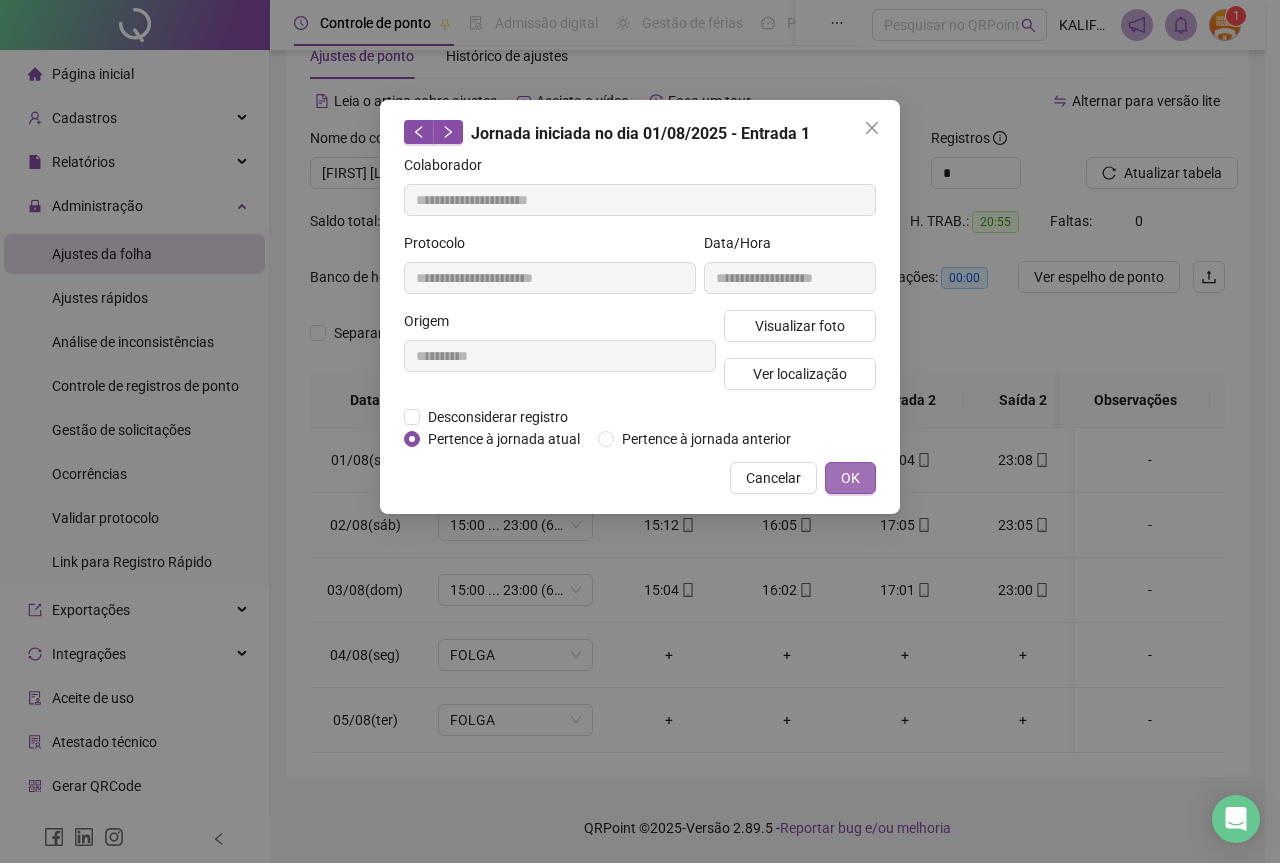 click on "OK" at bounding box center [850, 478] 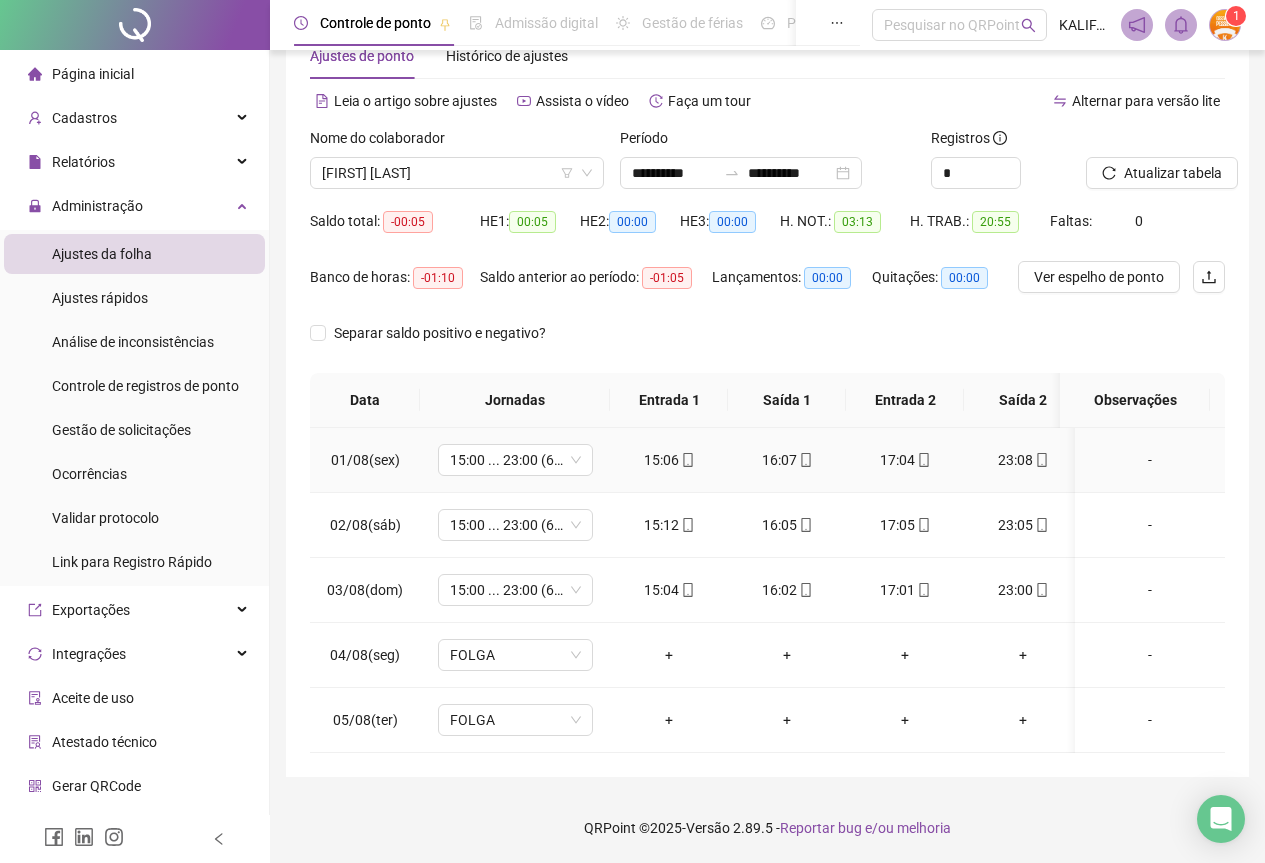 click on "16:07" at bounding box center (787, 460) 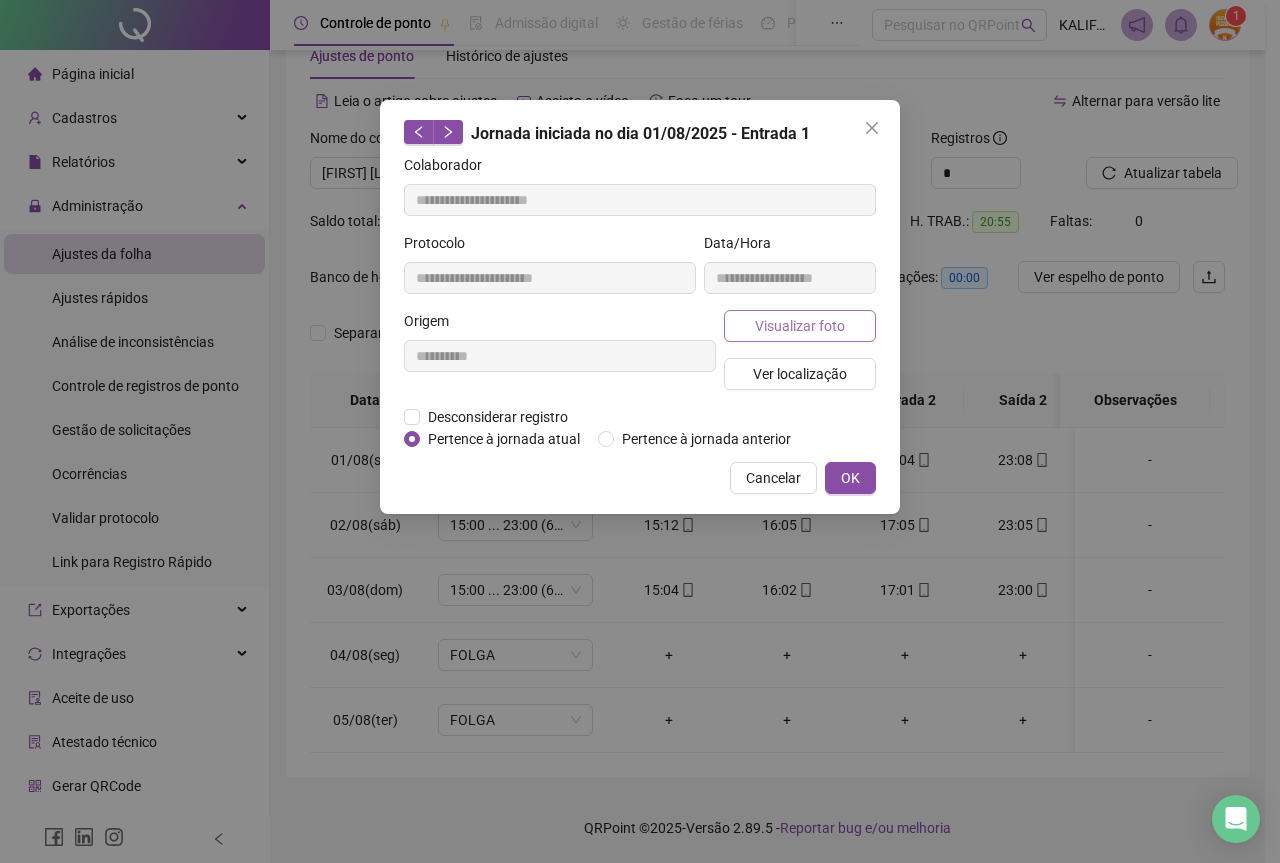 click on "Visualizar foto" at bounding box center (800, 326) 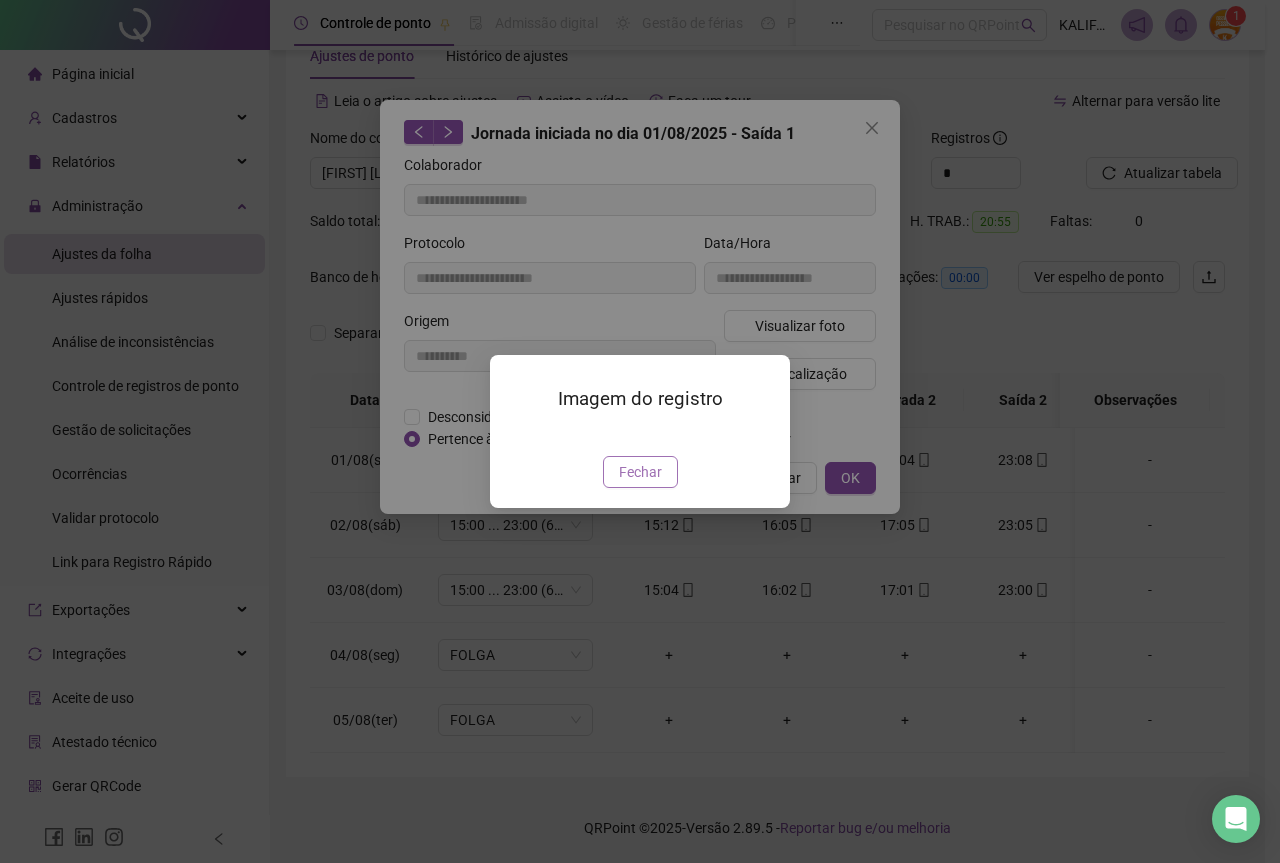 click on "Fechar" at bounding box center (640, 472) 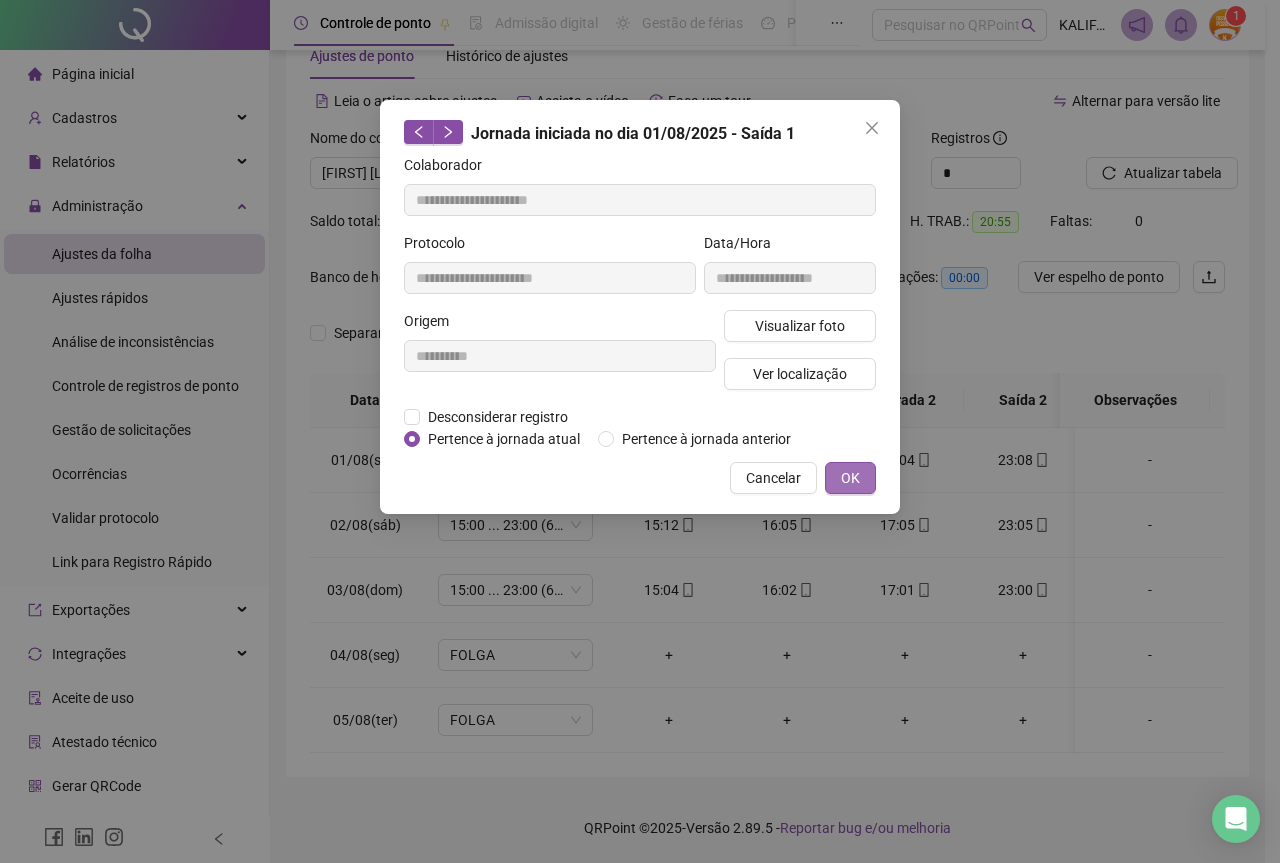 click on "OK" at bounding box center [850, 478] 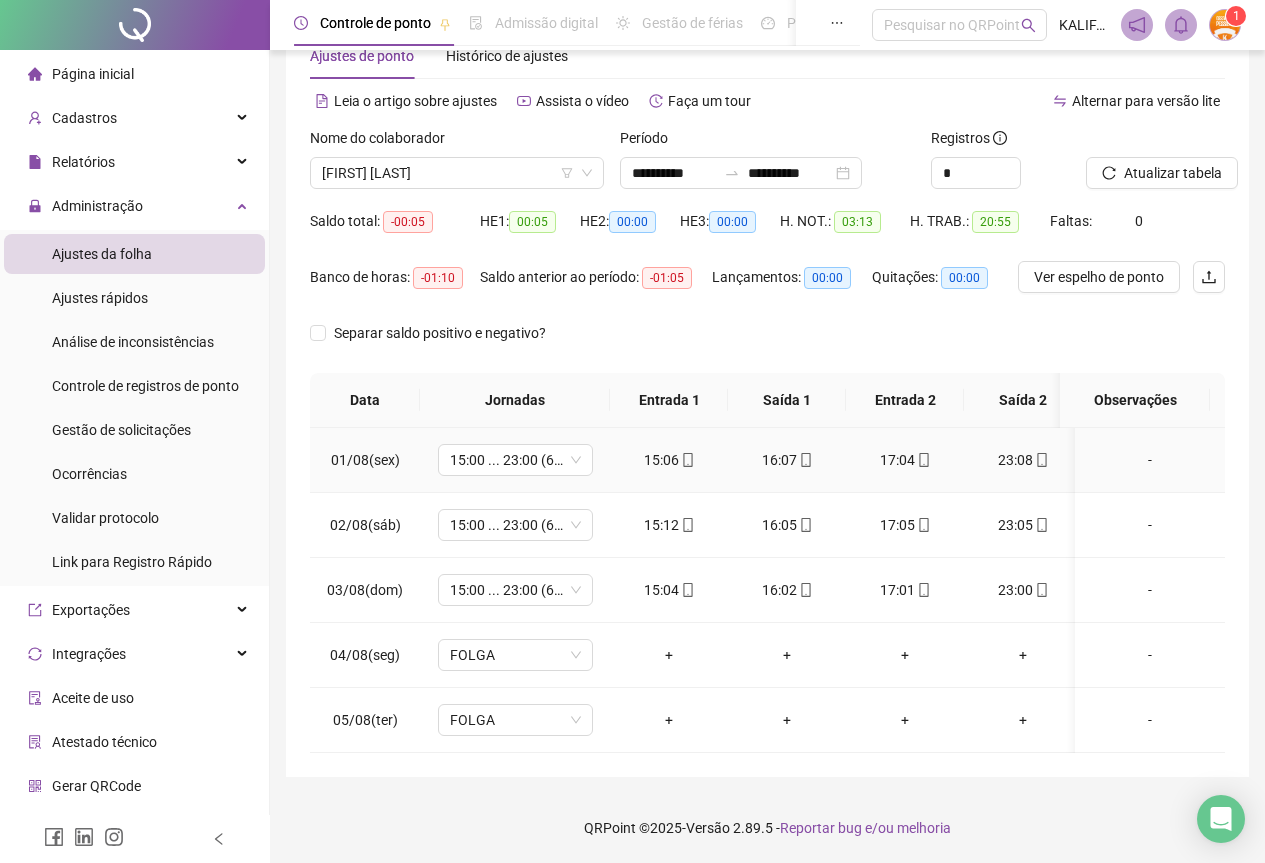 click at bounding box center (923, 460) 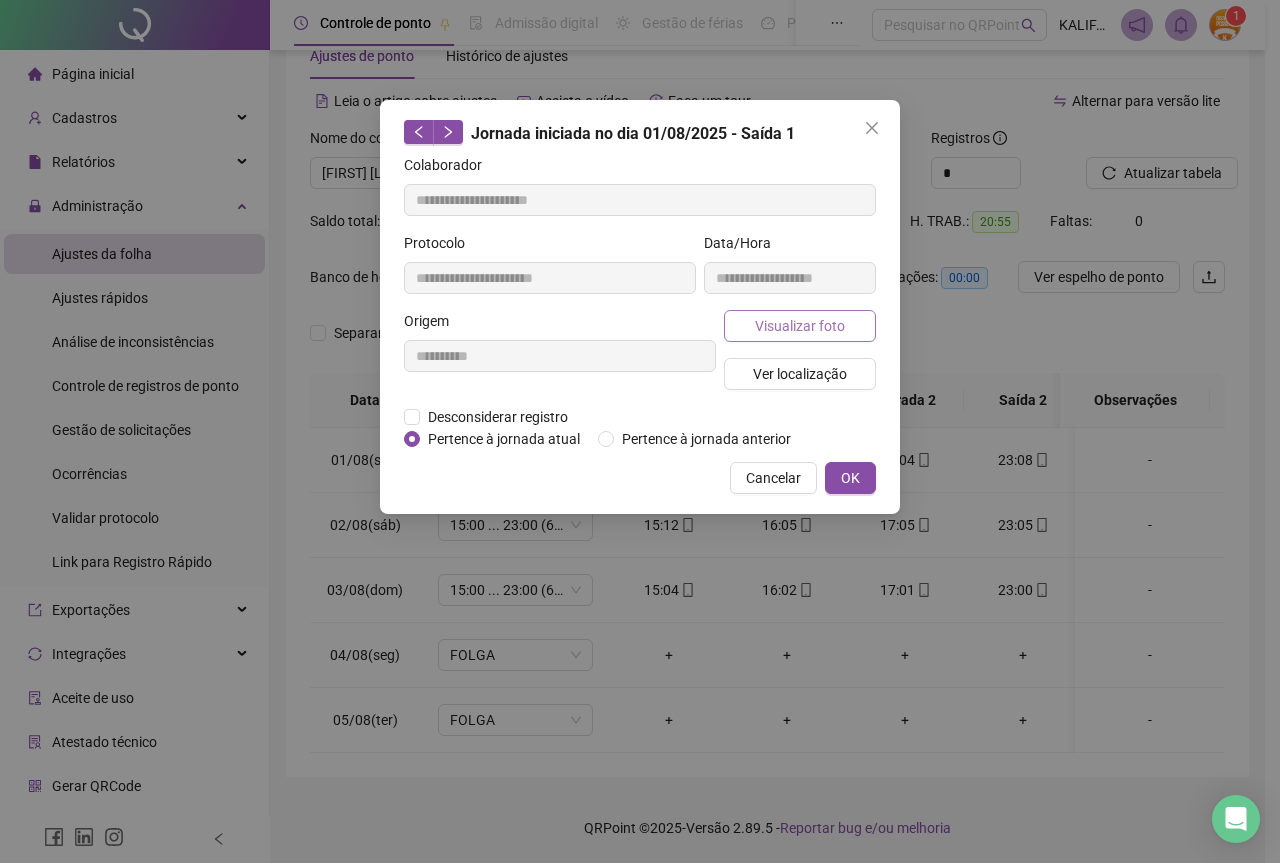 type on "**********" 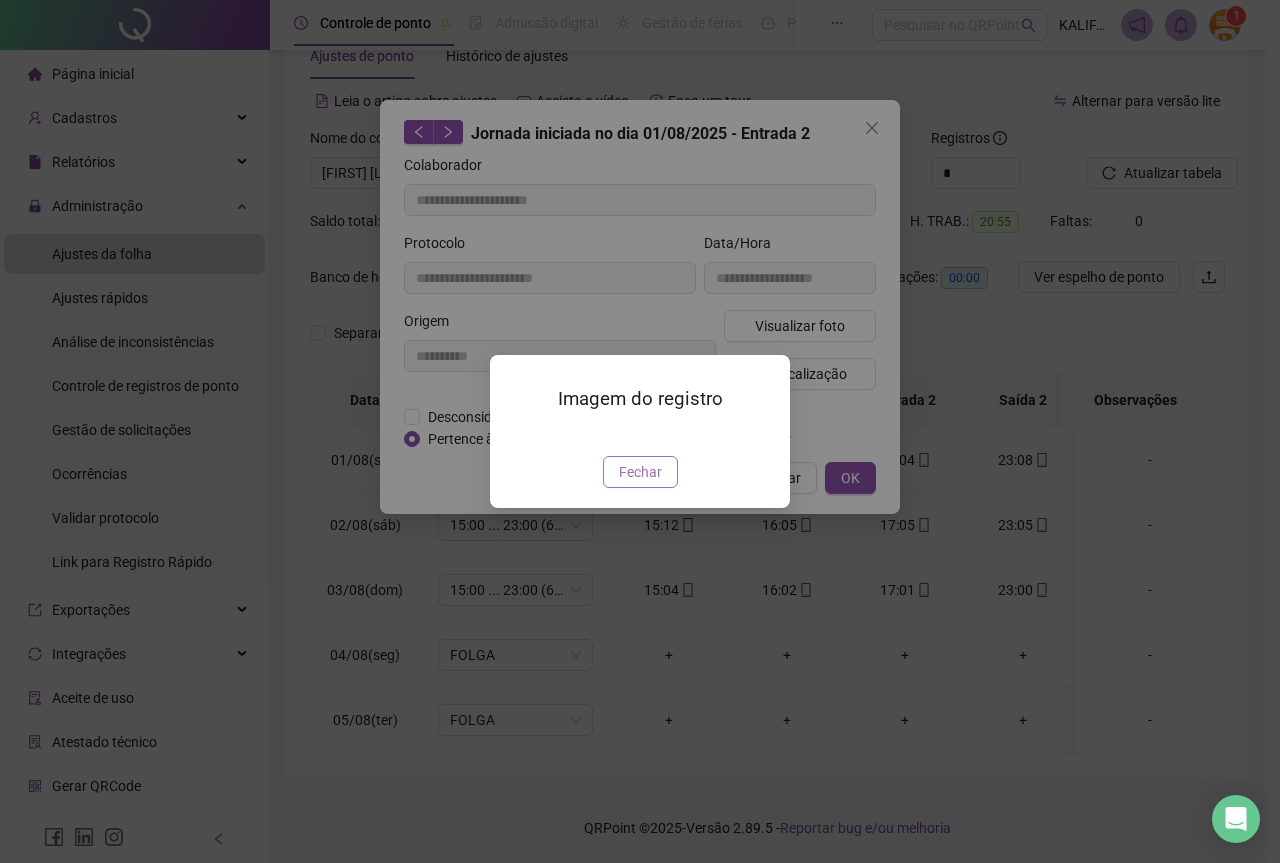 click on "Fechar" at bounding box center (640, 472) 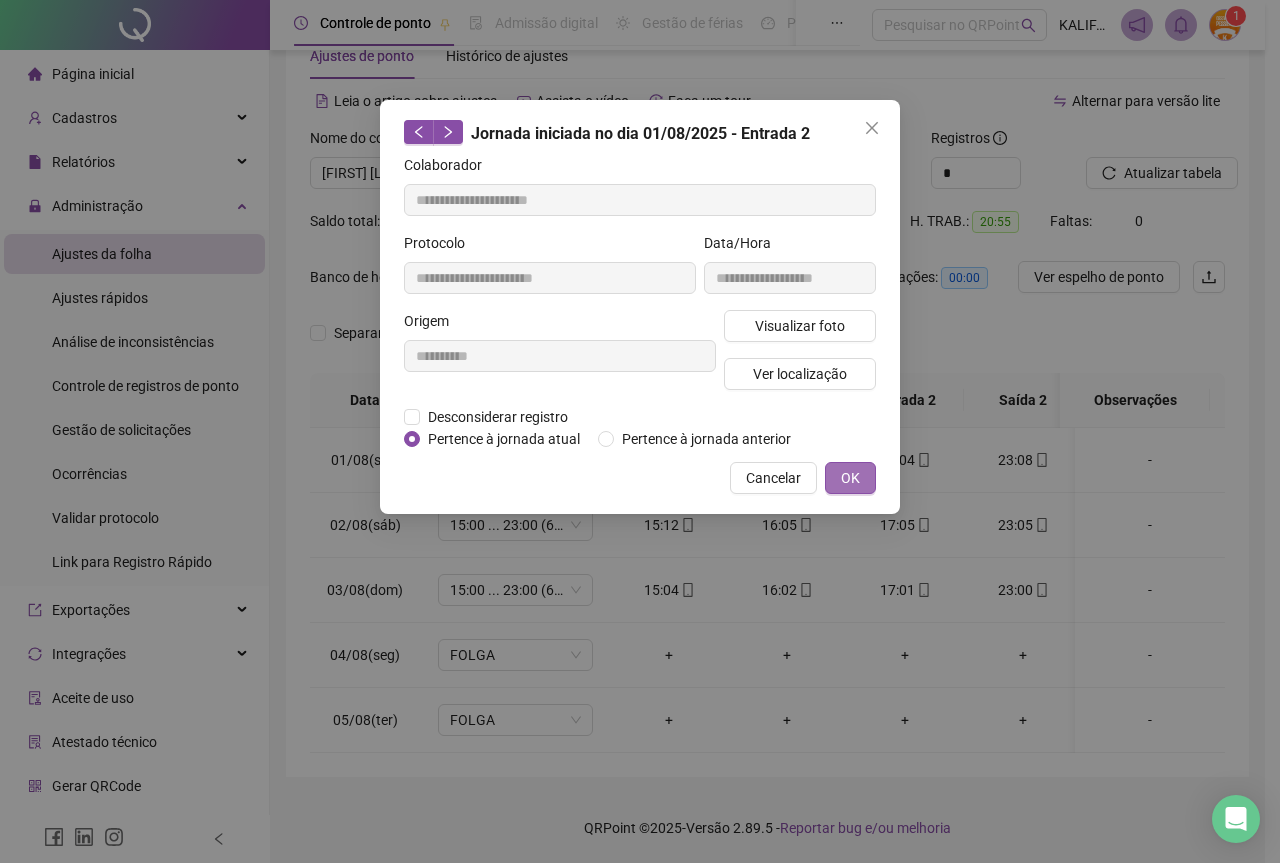 click on "OK" at bounding box center [850, 478] 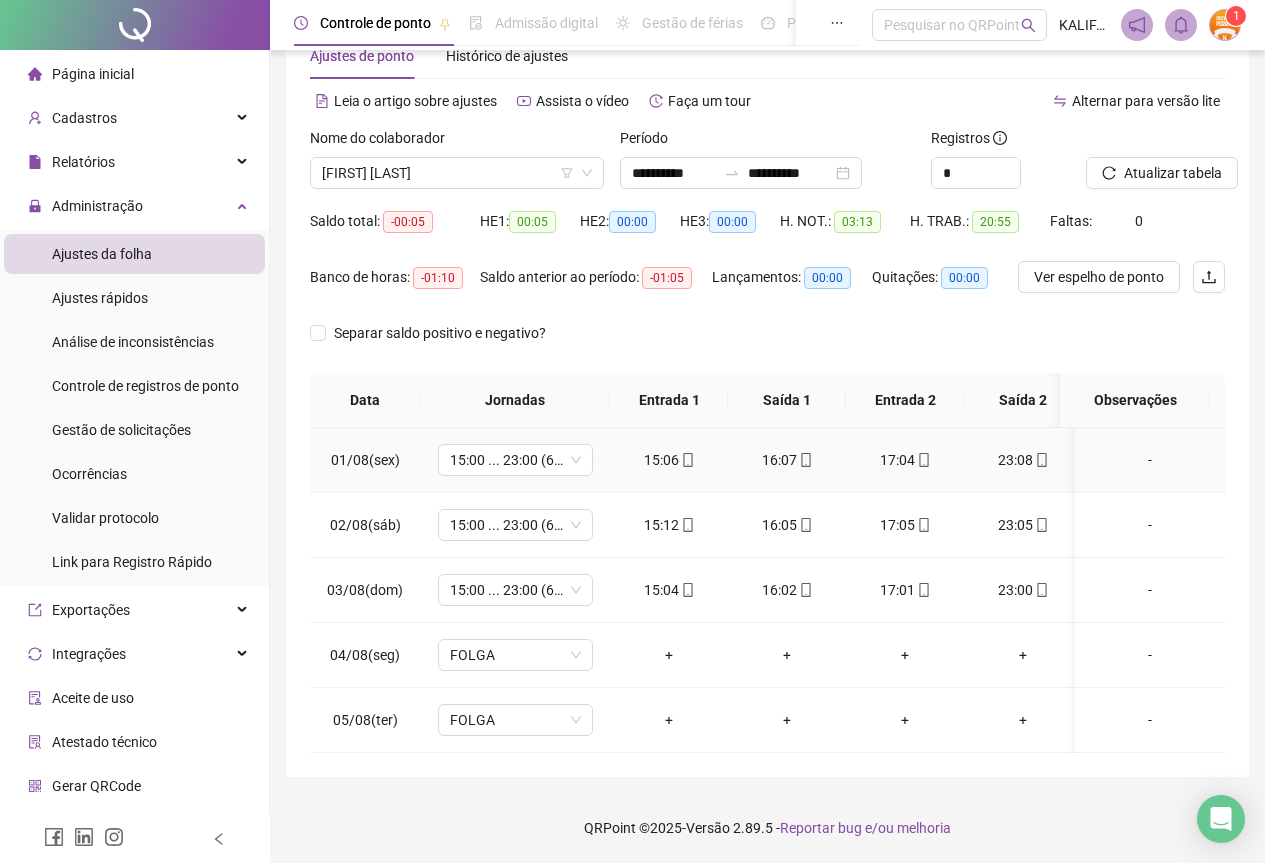 click on "23:08" at bounding box center [1023, 460] 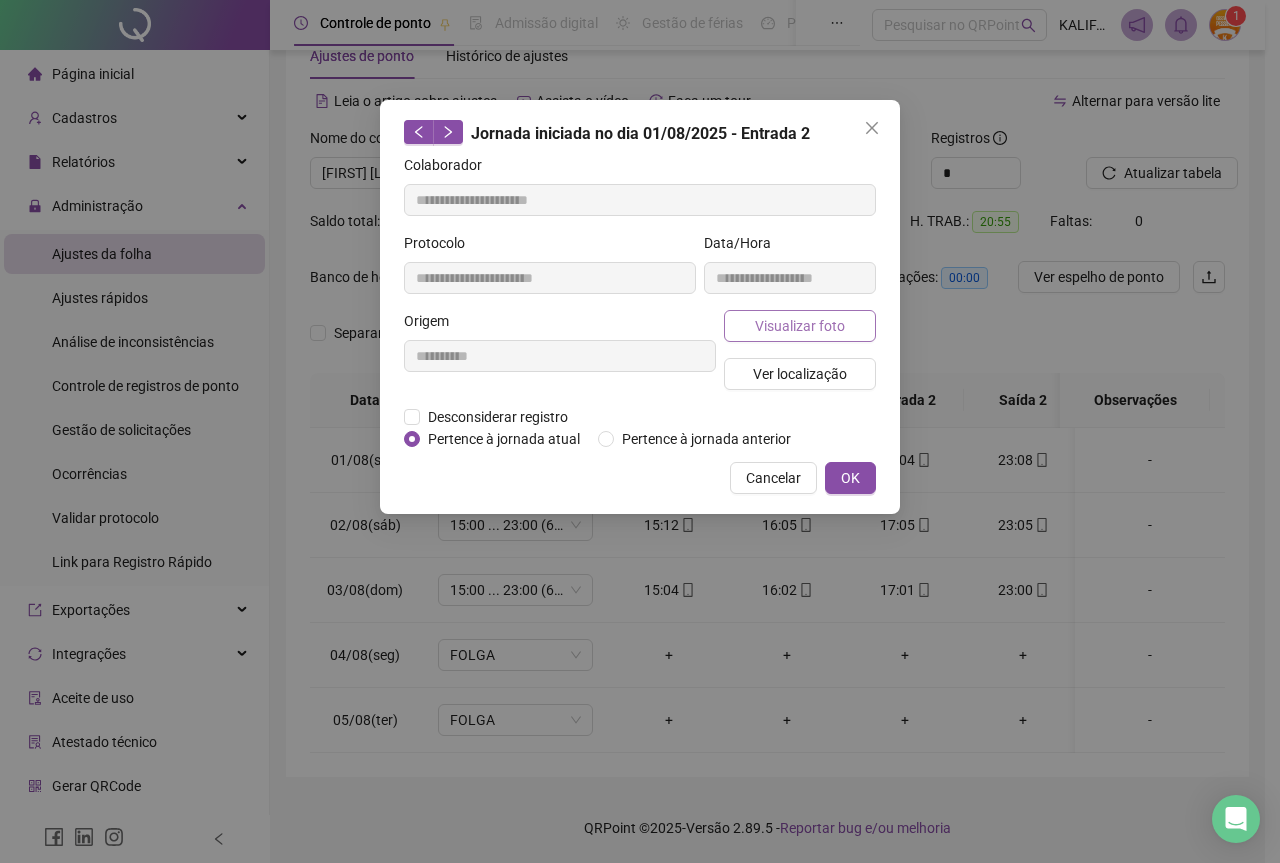 type on "**********" 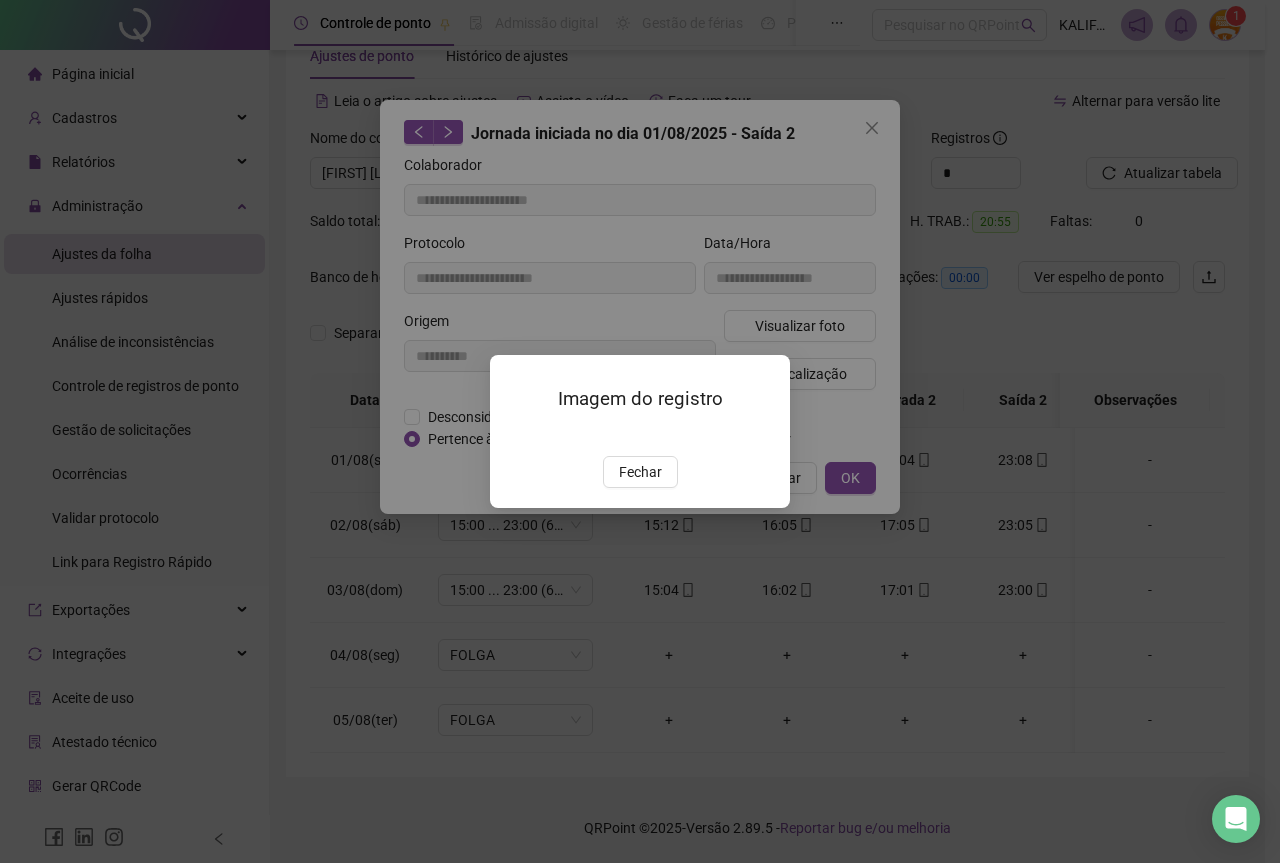 click on "Fechar" at bounding box center (640, 472) 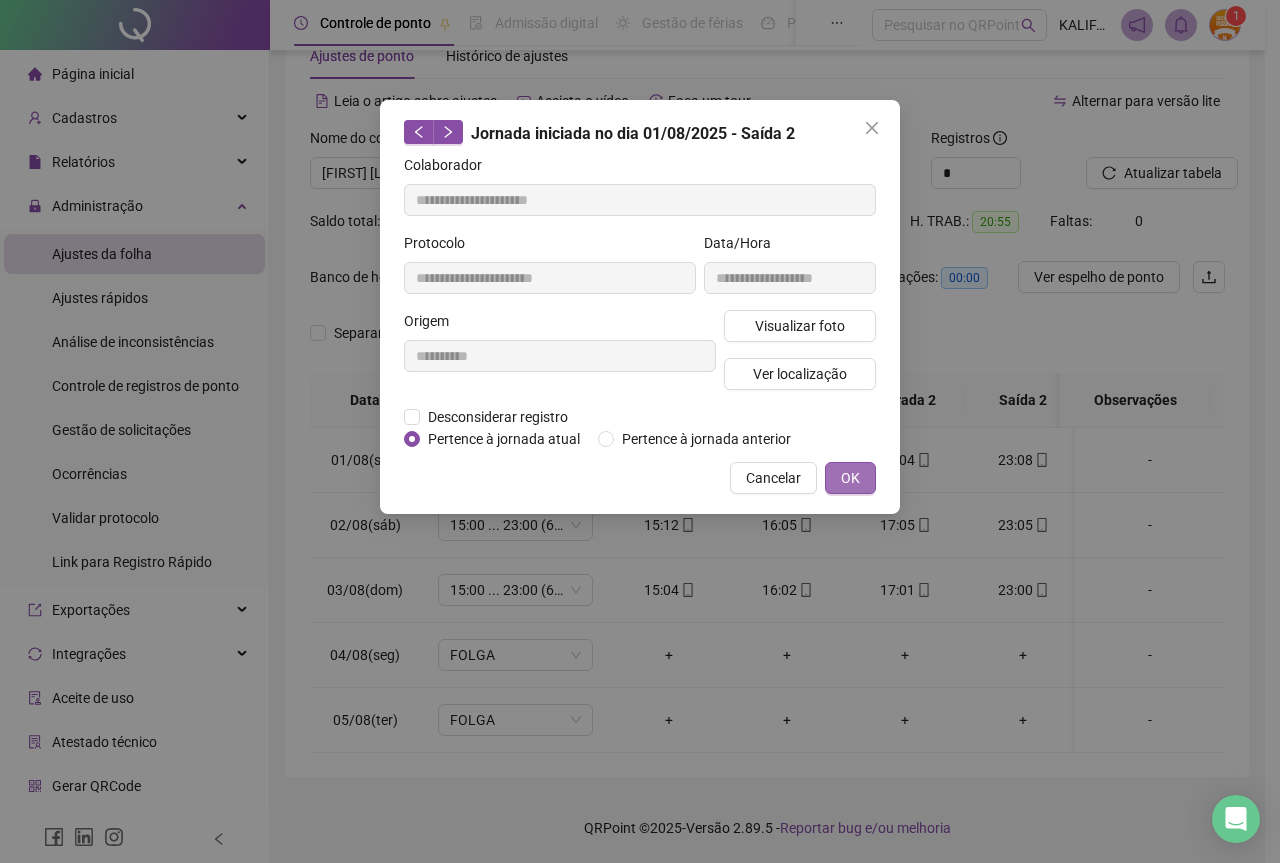 click on "OK" at bounding box center (850, 478) 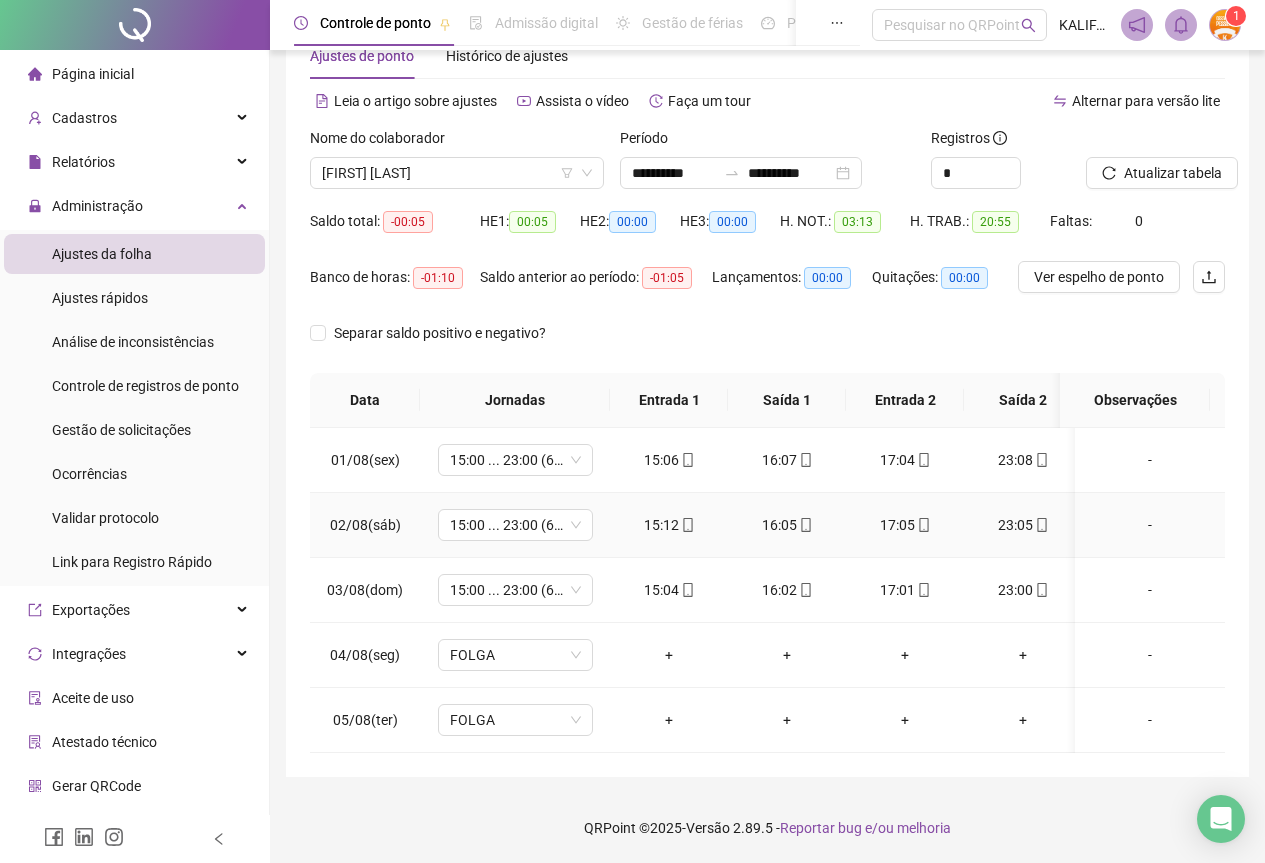 click 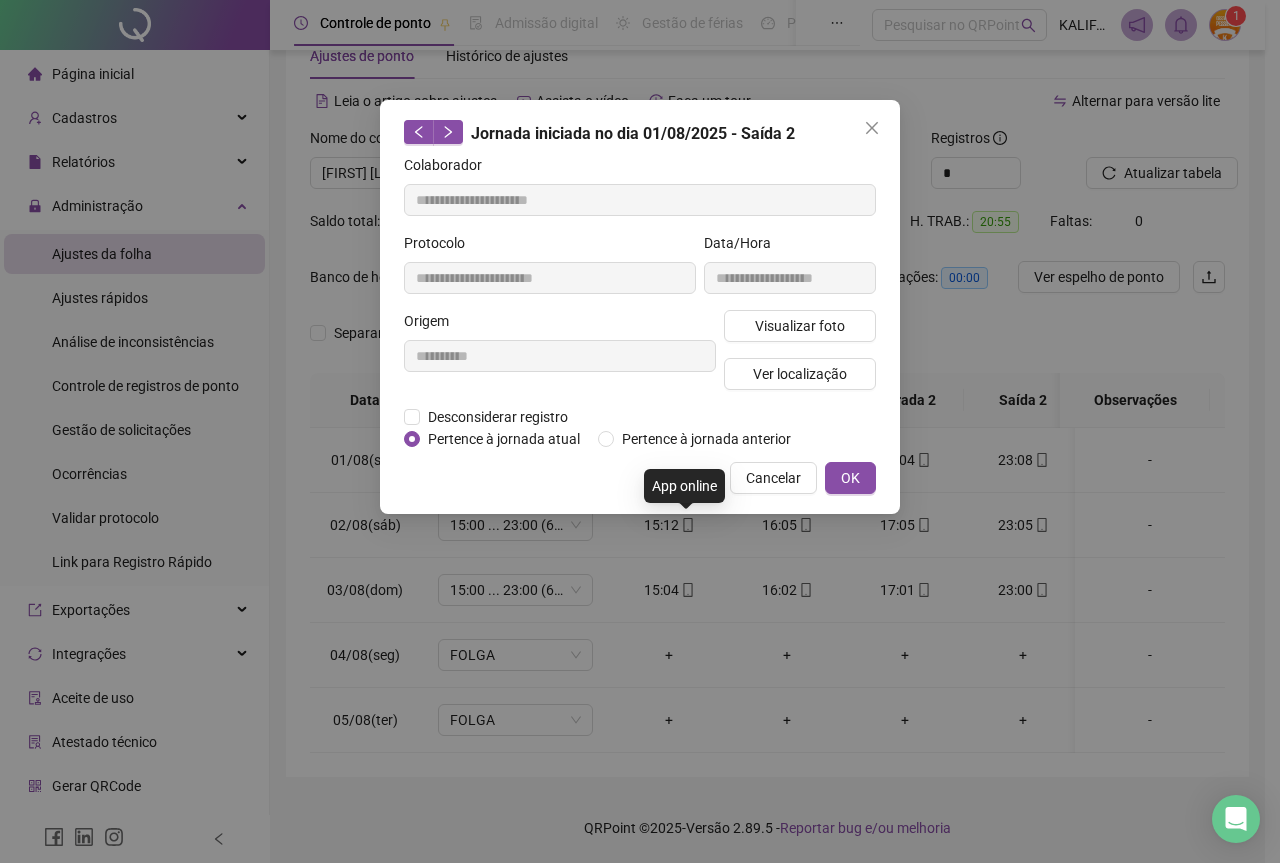 type on "**********" 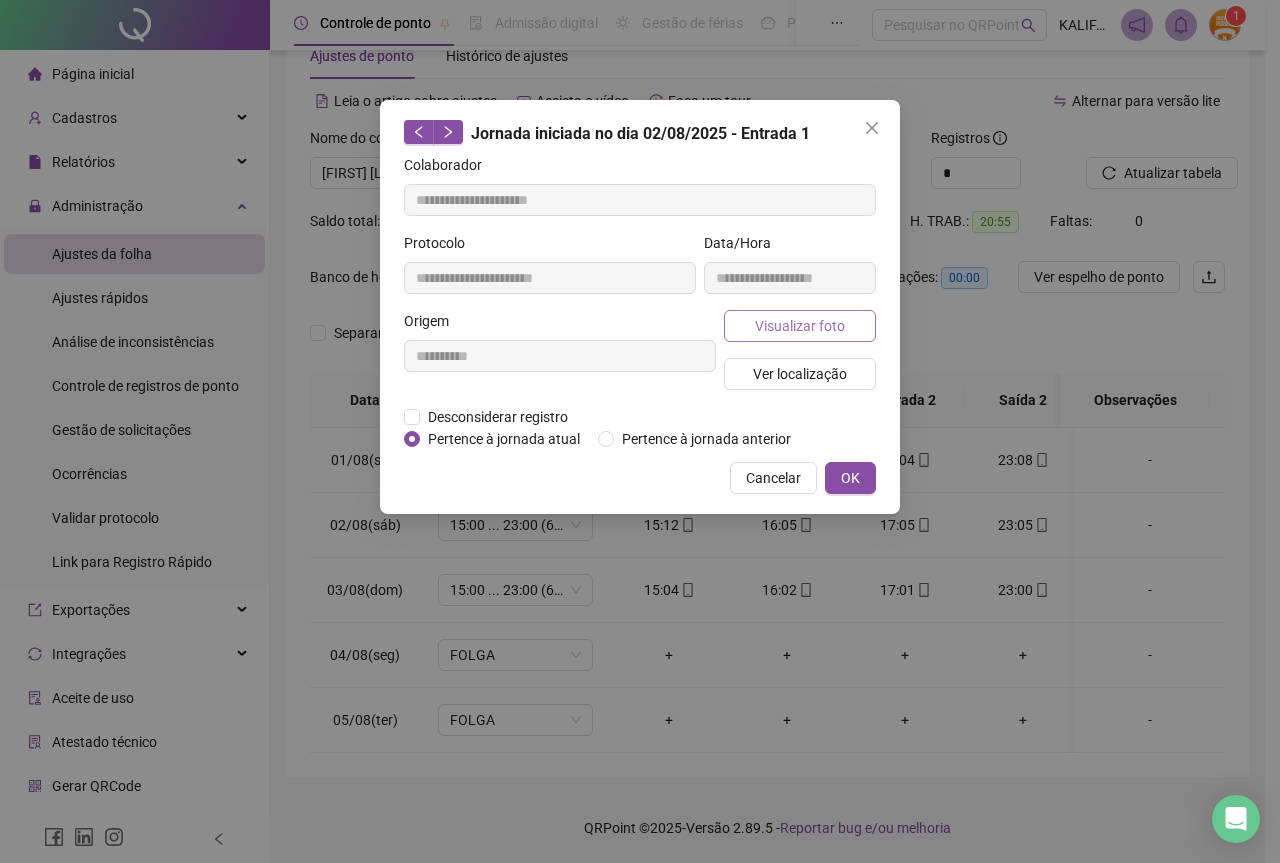 click on "Visualizar foto" at bounding box center [800, 326] 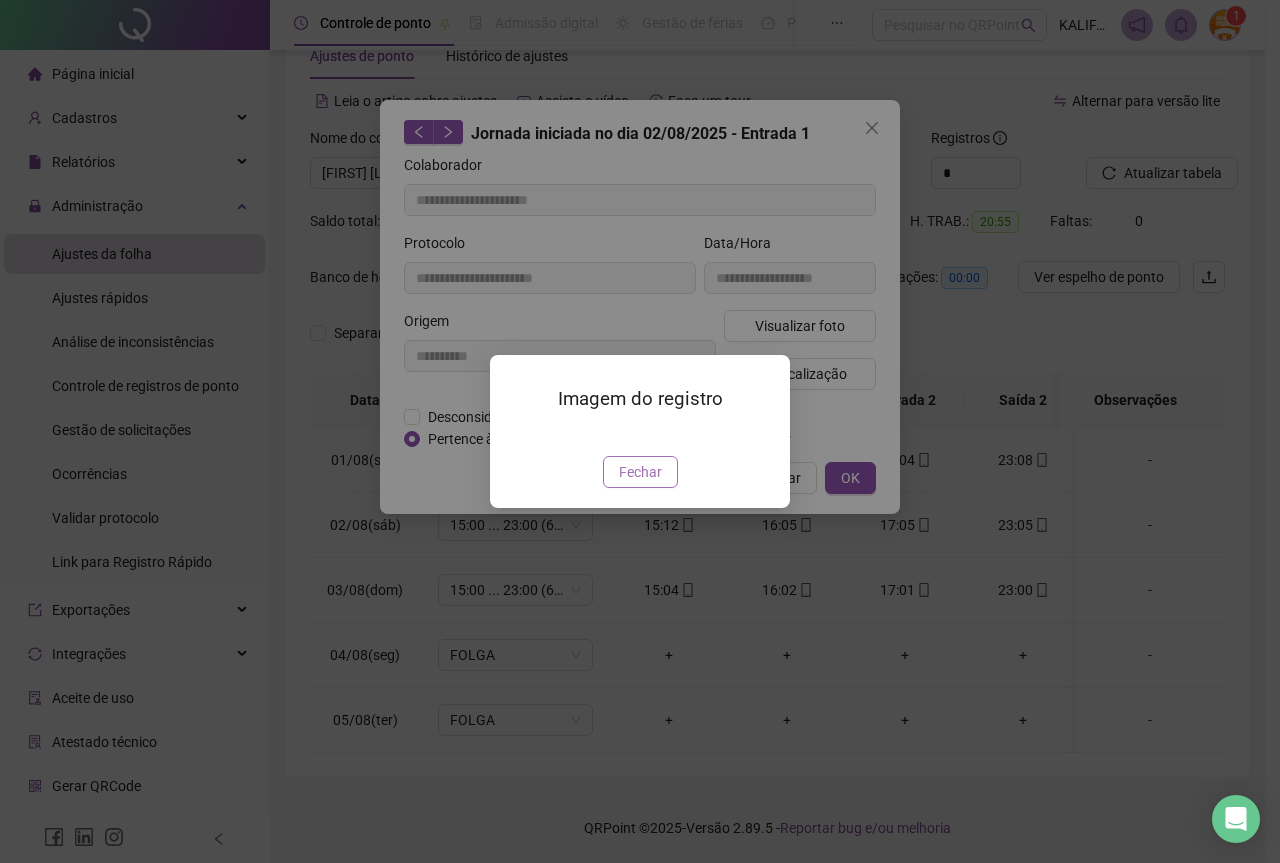 click on "Fechar" at bounding box center (640, 472) 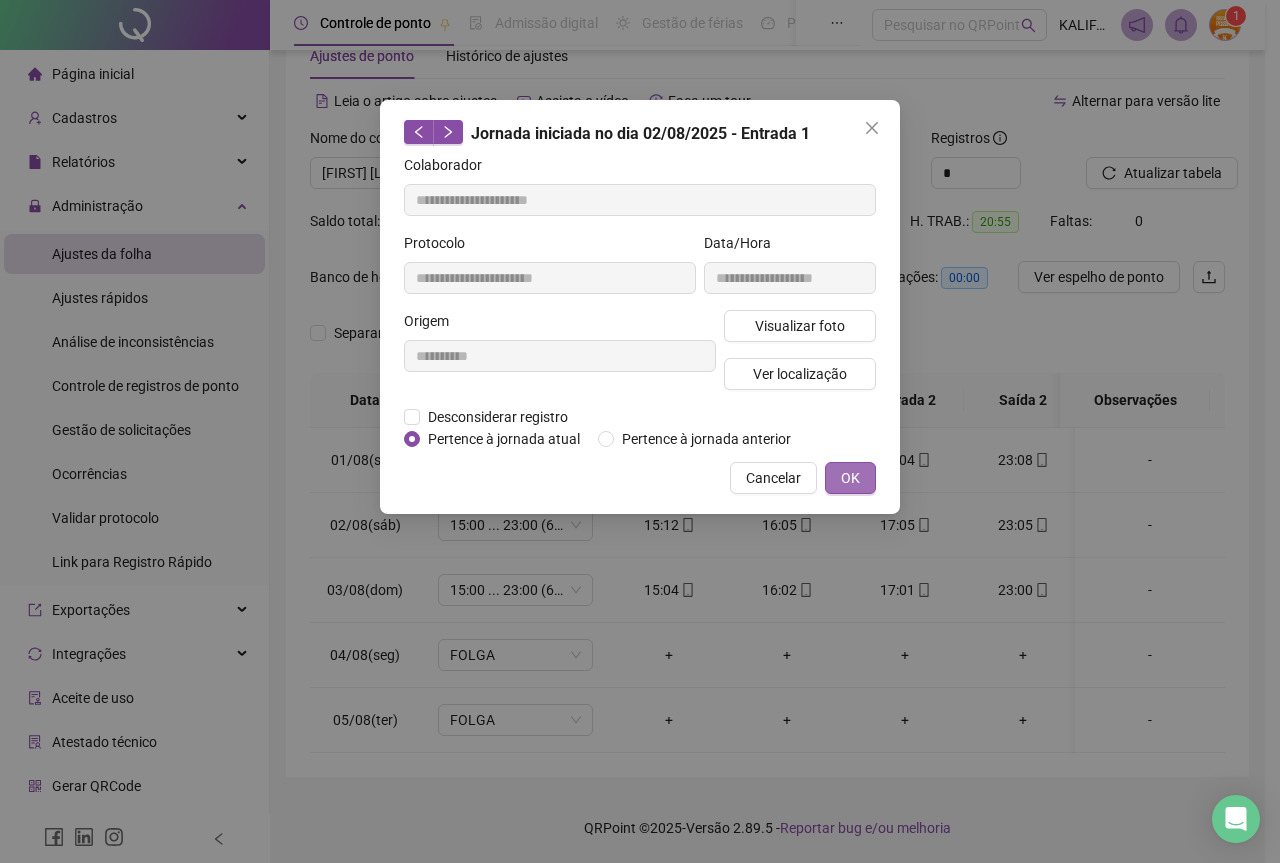 click on "OK" at bounding box center [850, 478] 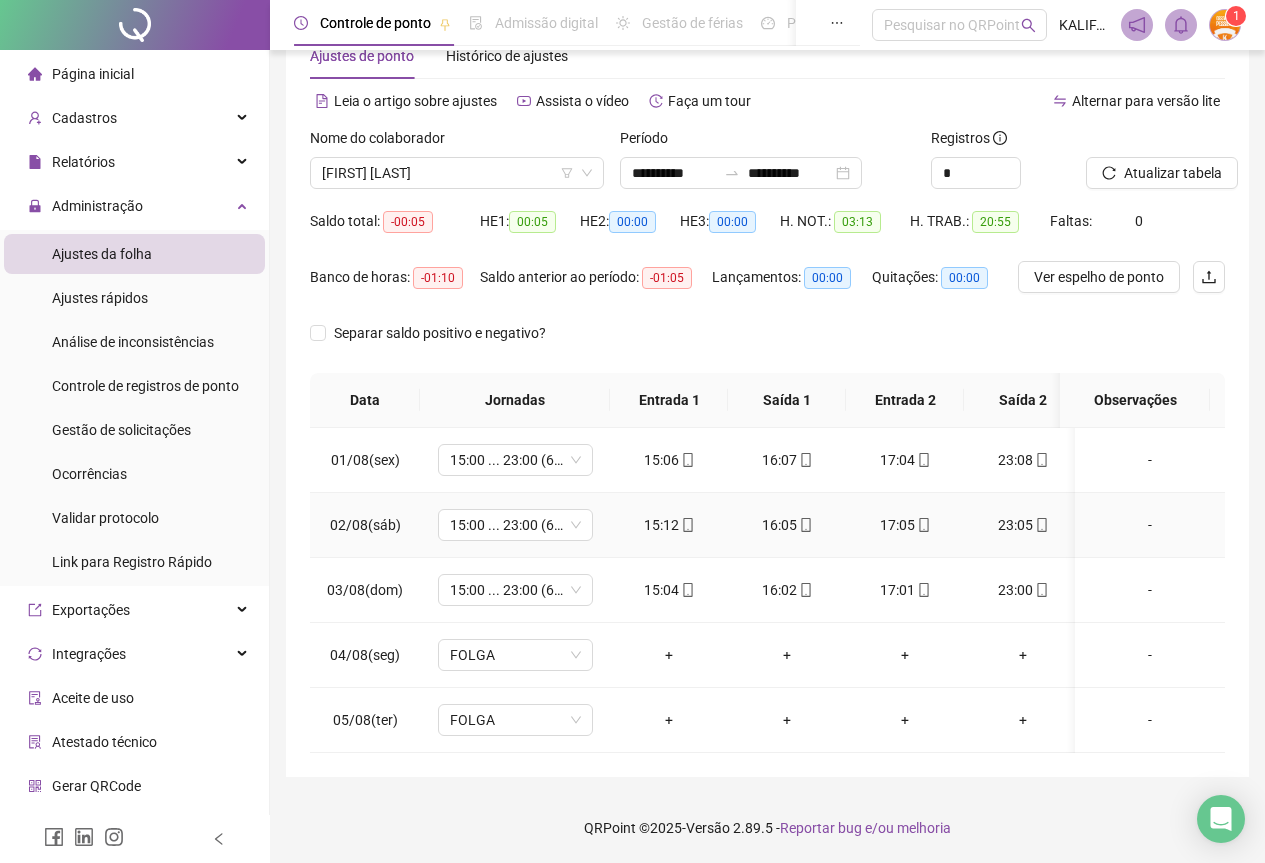 click on "16:05" at bounding box center [787, 525] 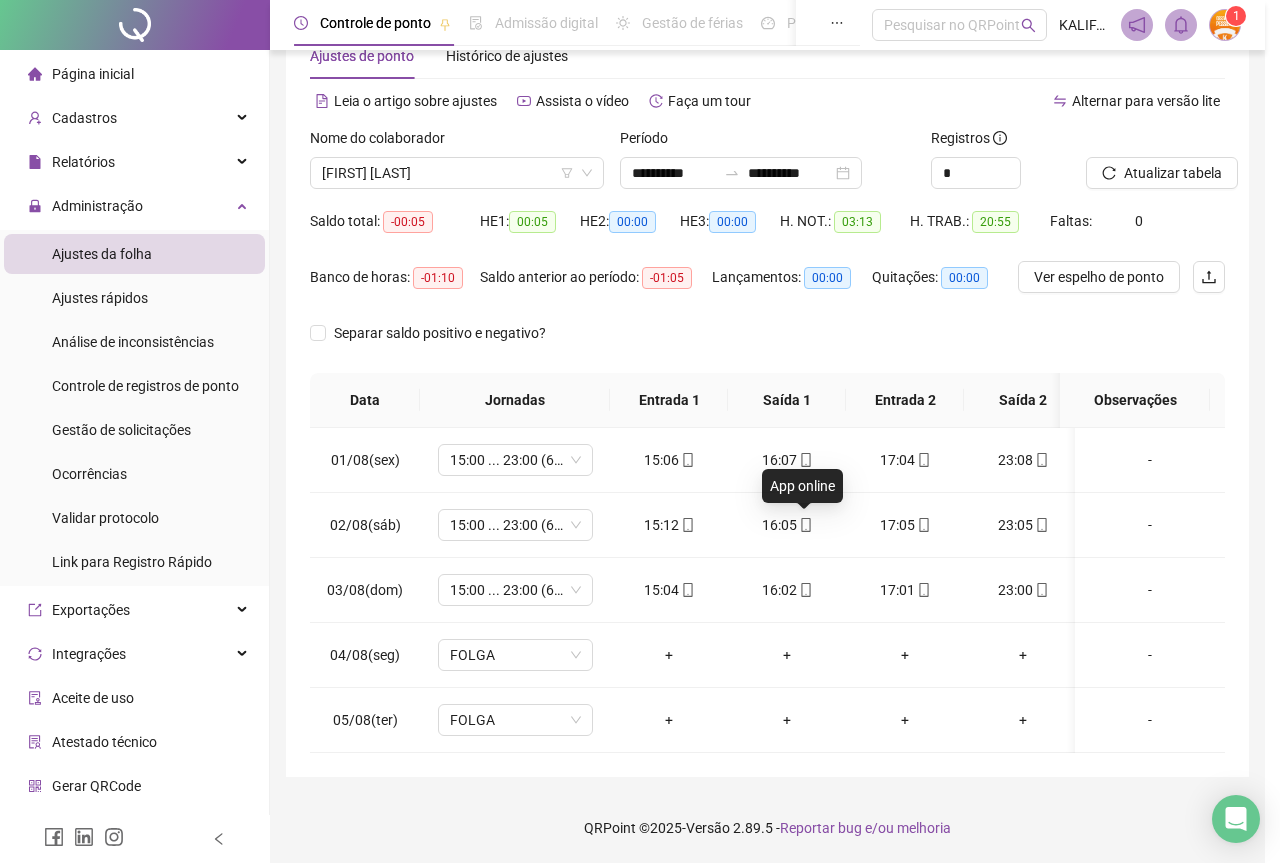 type on "**********" 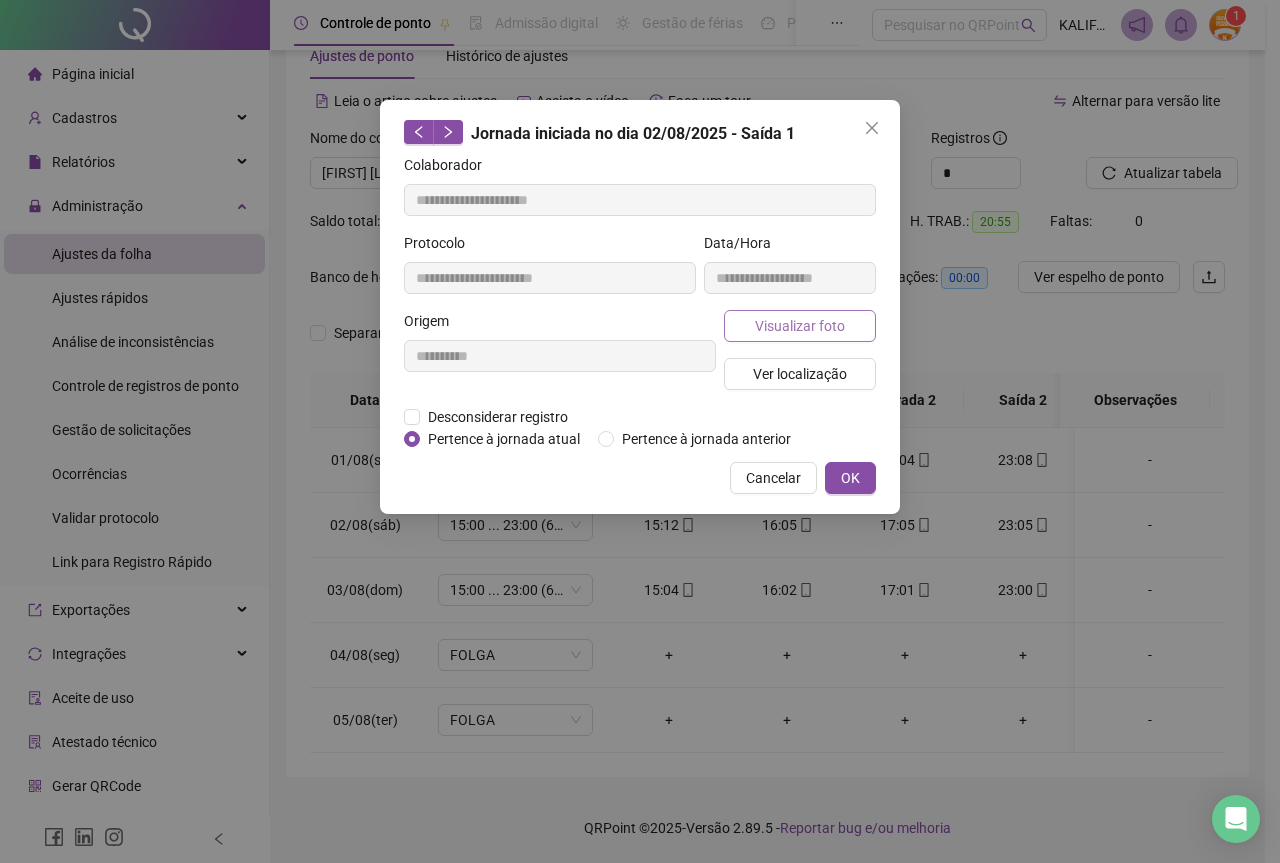 click on "Visualizar foto" at bounding box center (800, 326) 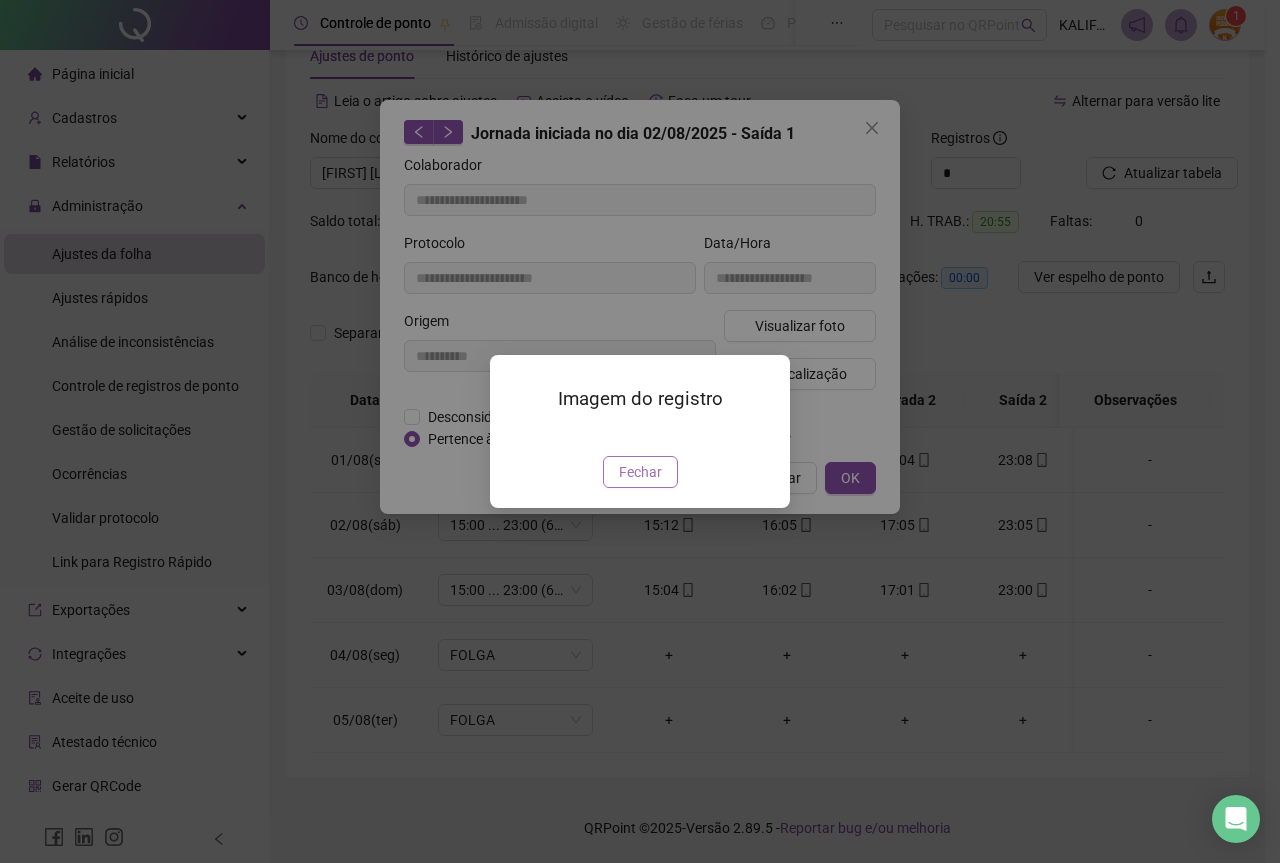 click on "Fechar" at bounding box center [640, 472] 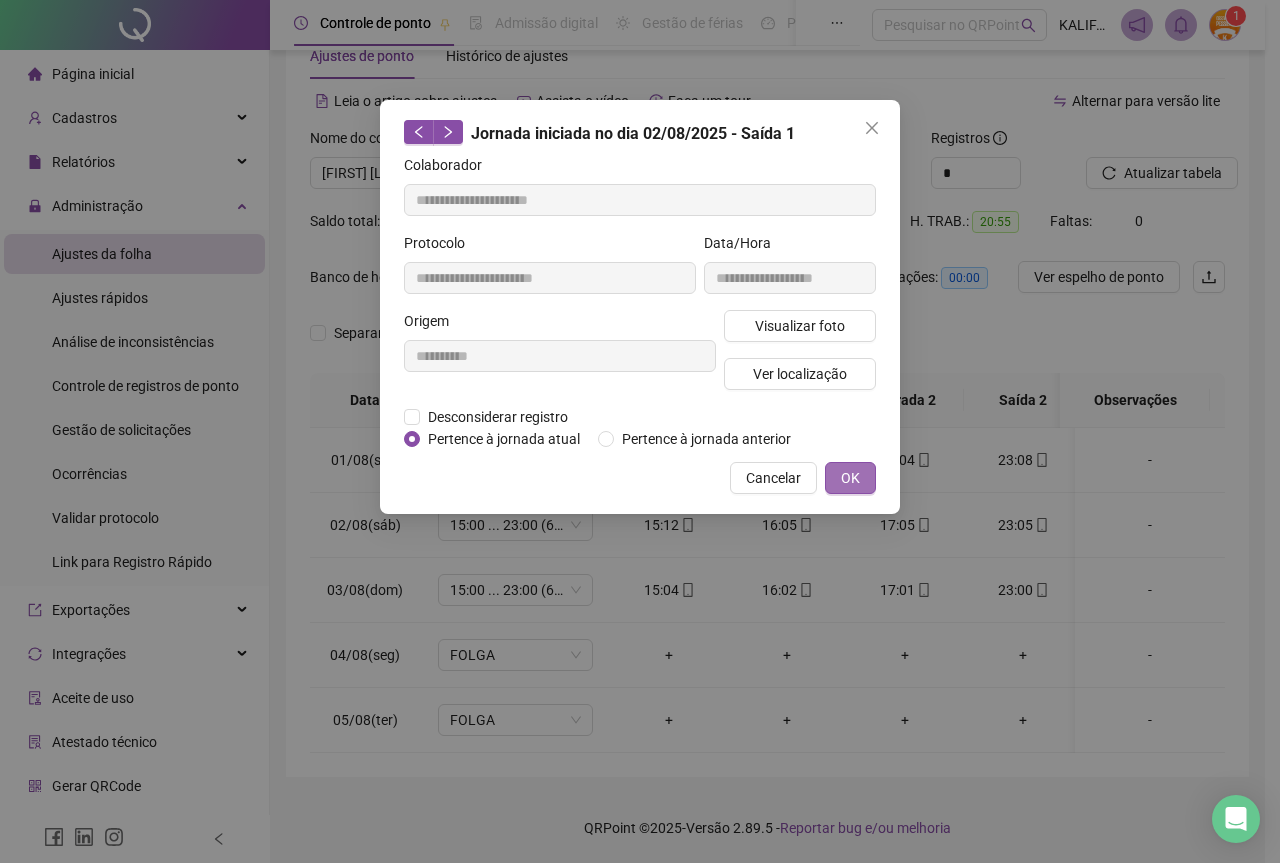click on "OK" at bounding box center [850, 478] 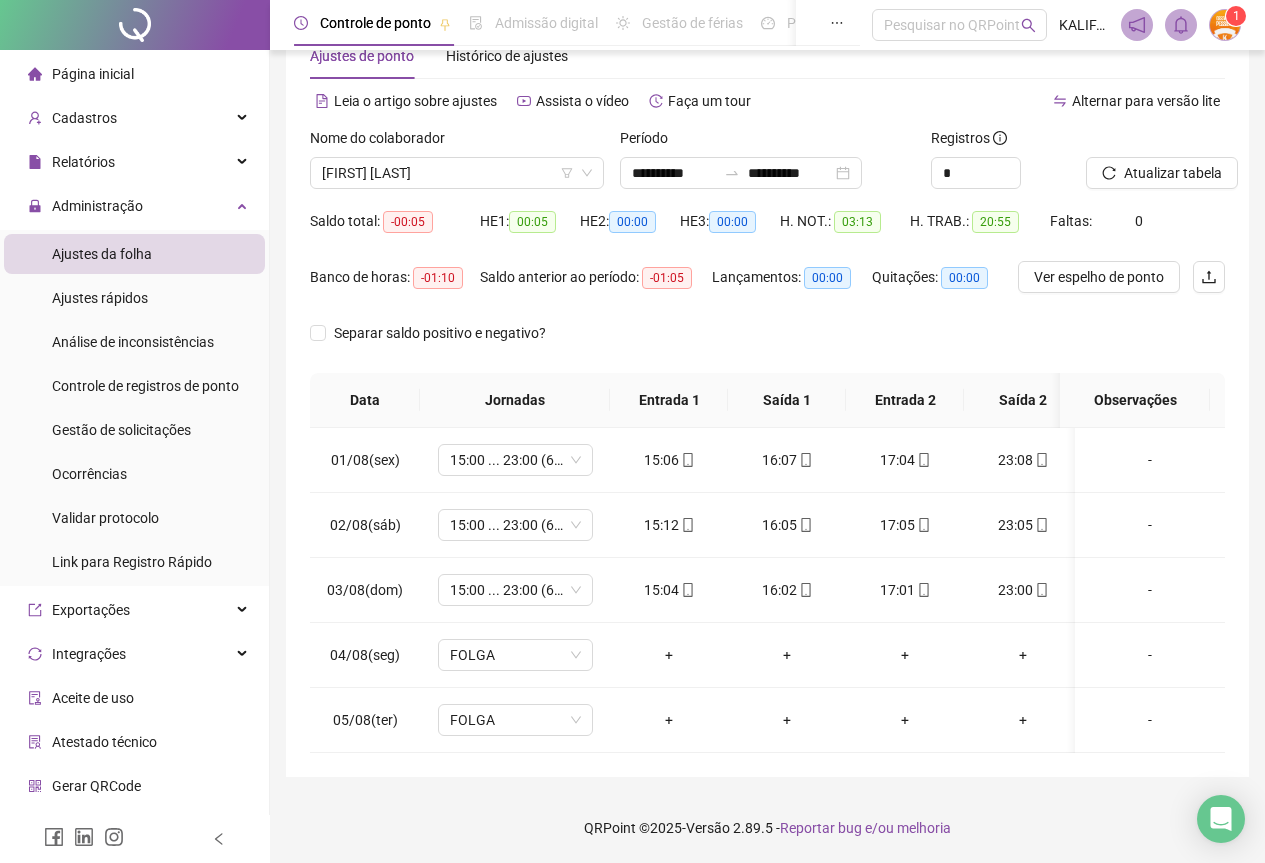 click on "17:05" at bounding box center [905, 525] 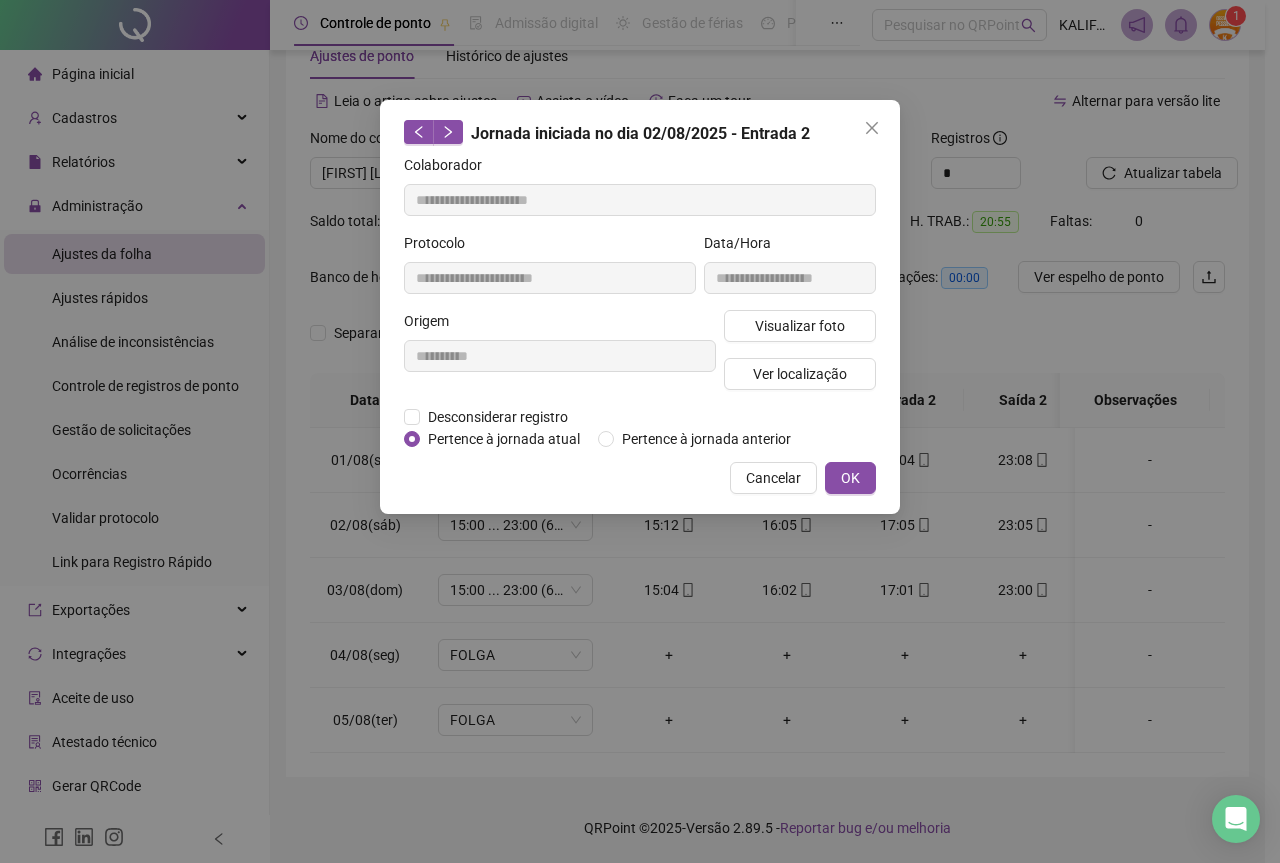 type on "**********" 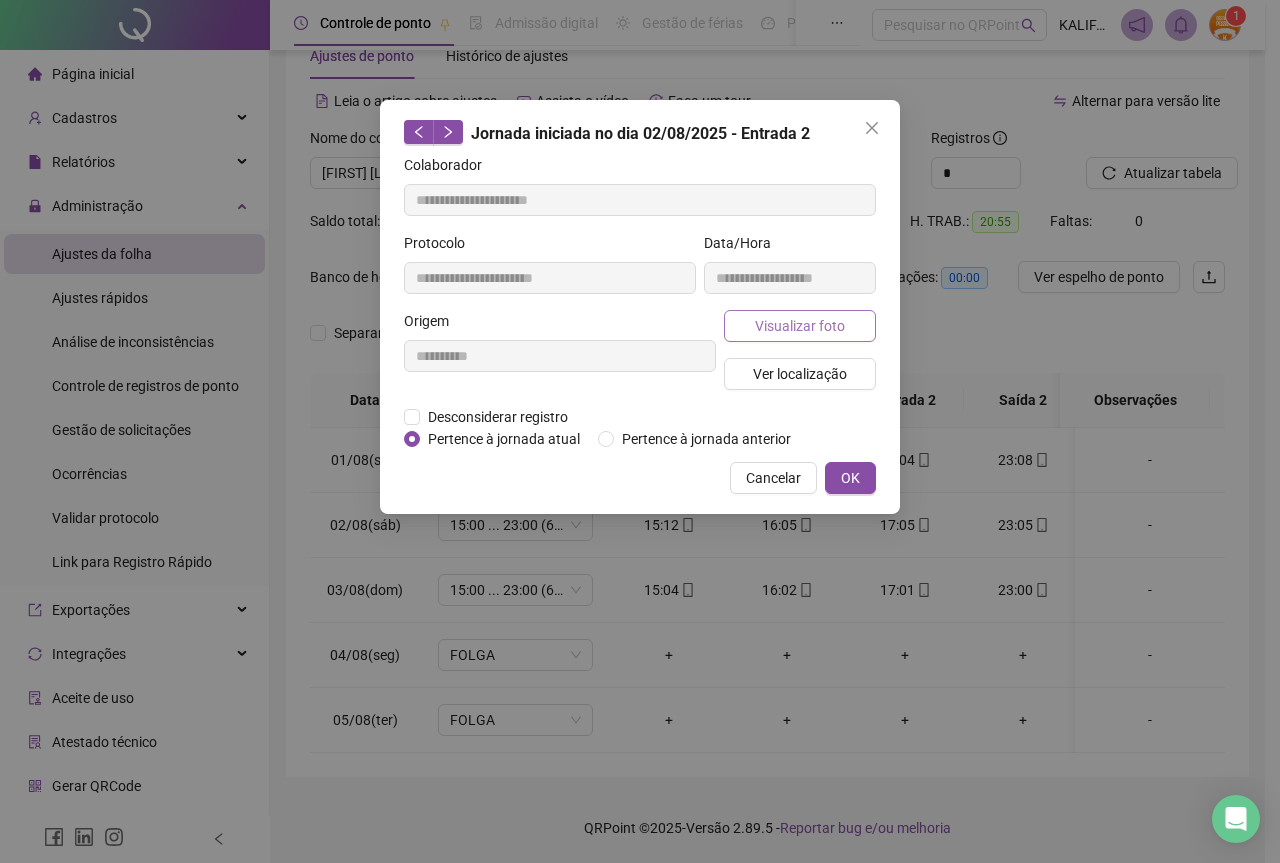 click on "Visualizar foto" at bounding box center [800, 326] 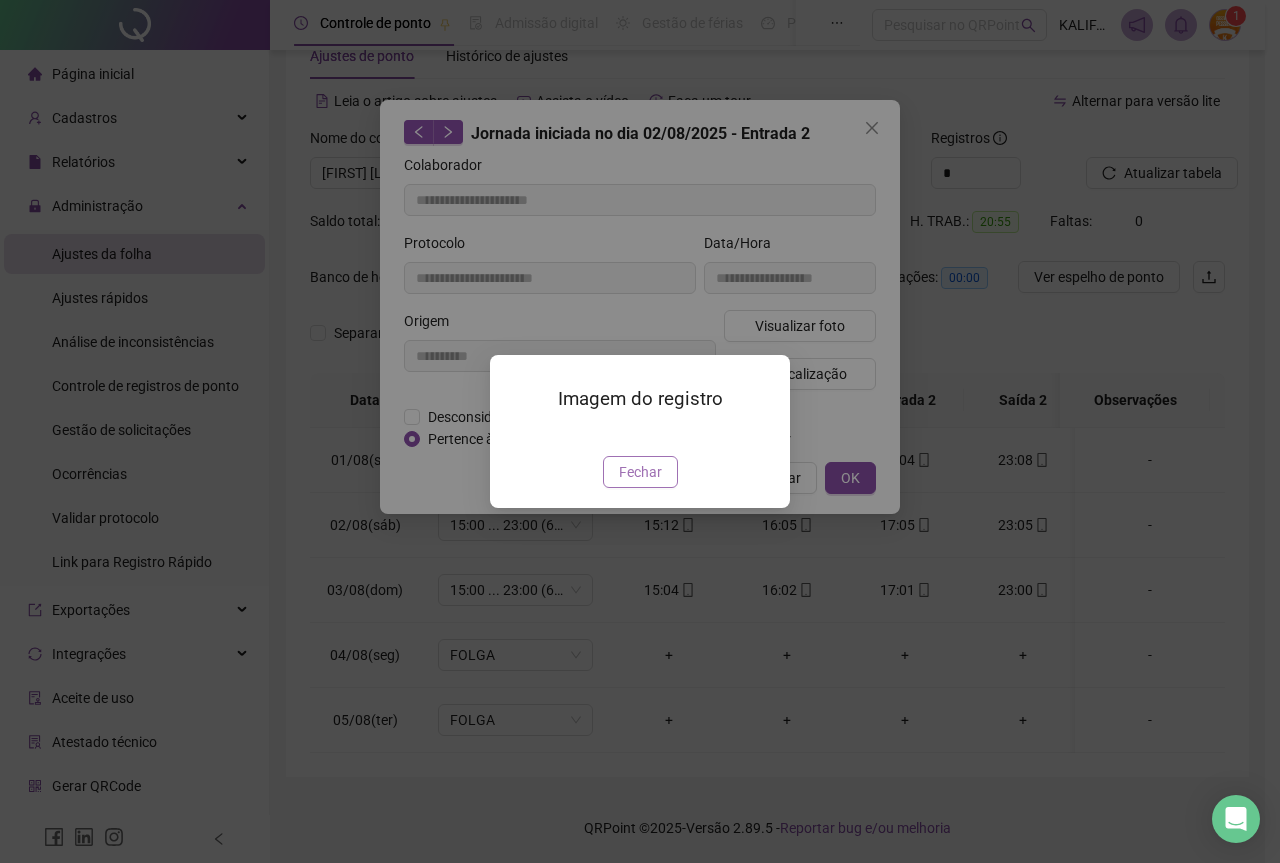 click on "Fechar" at bounding box center (640, 472) 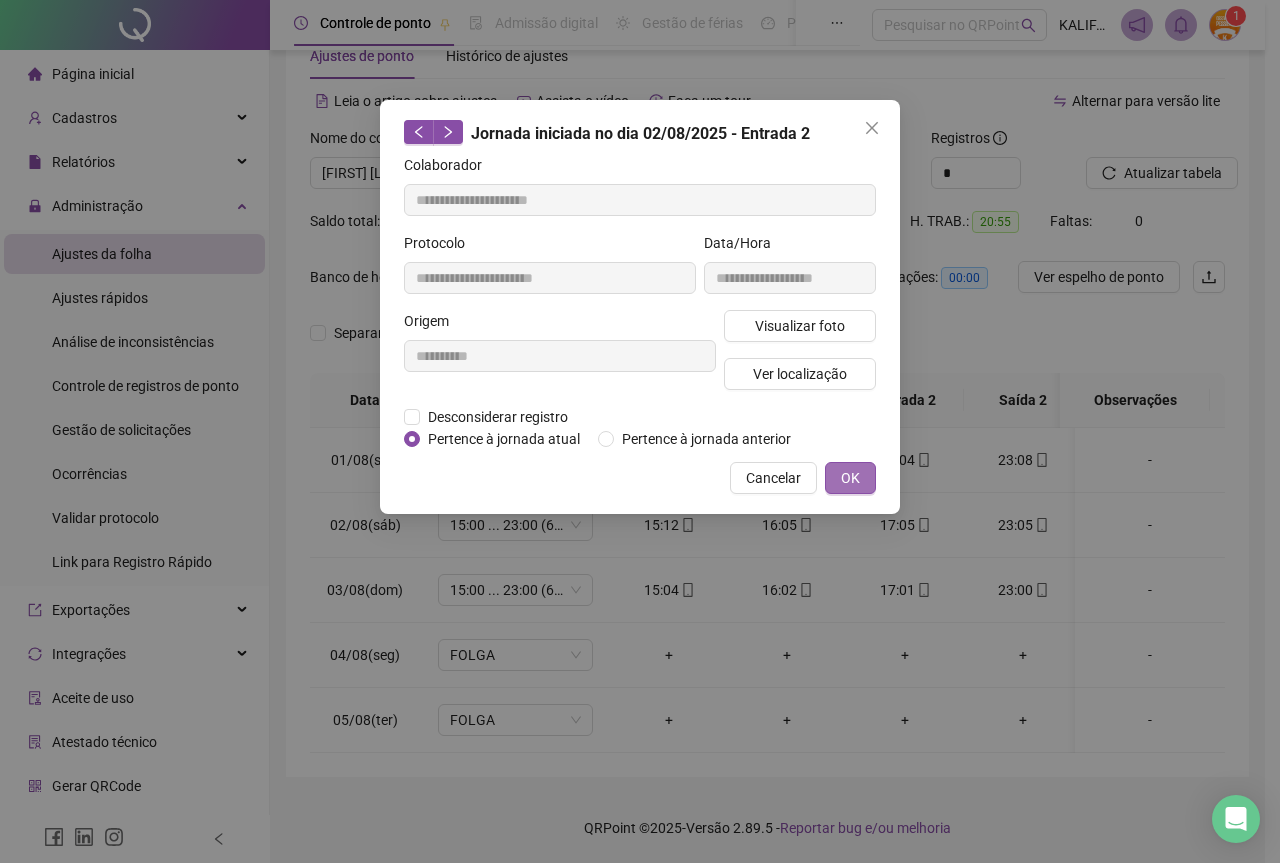 click on "OK" at bounding box center [850, 478] 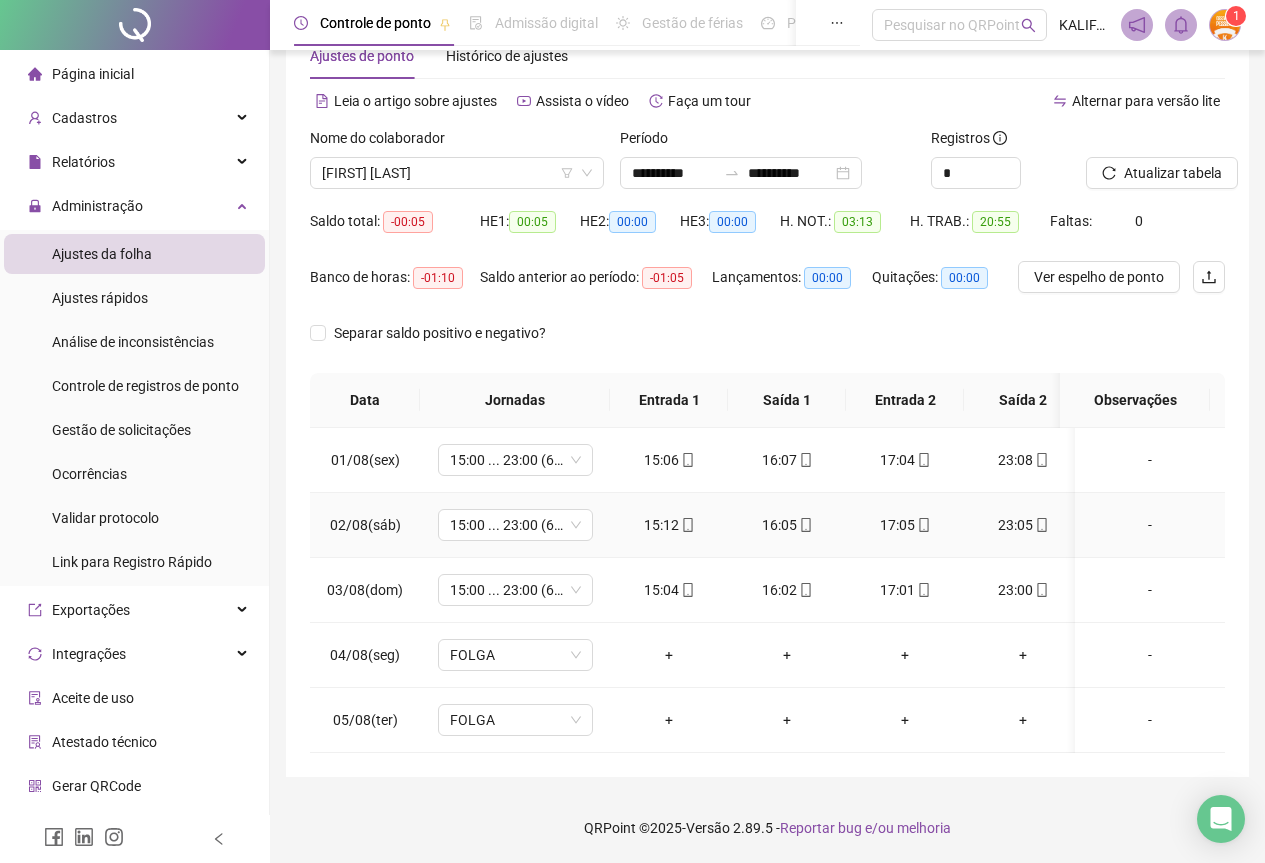 click on "23:05" at bounding box center (1023, 525) 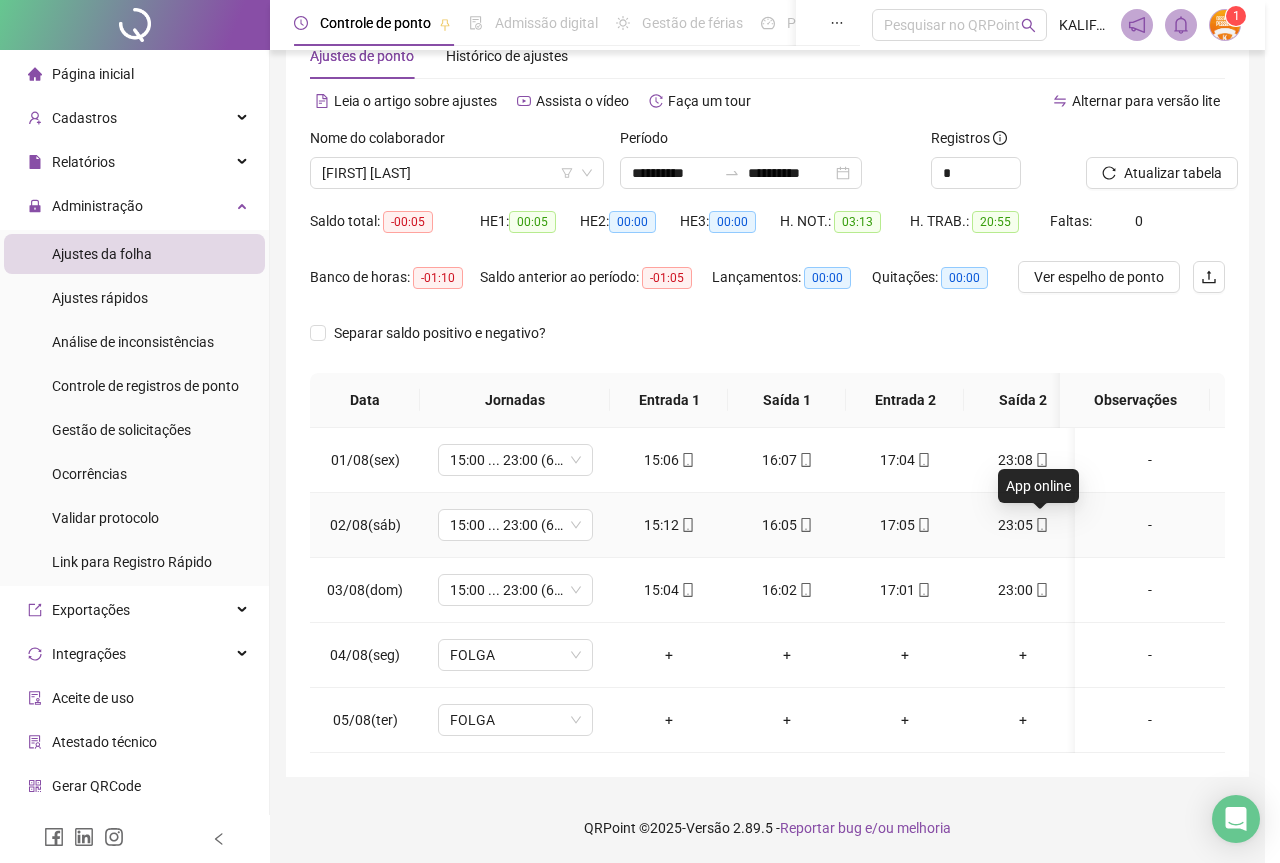 type on "**********" 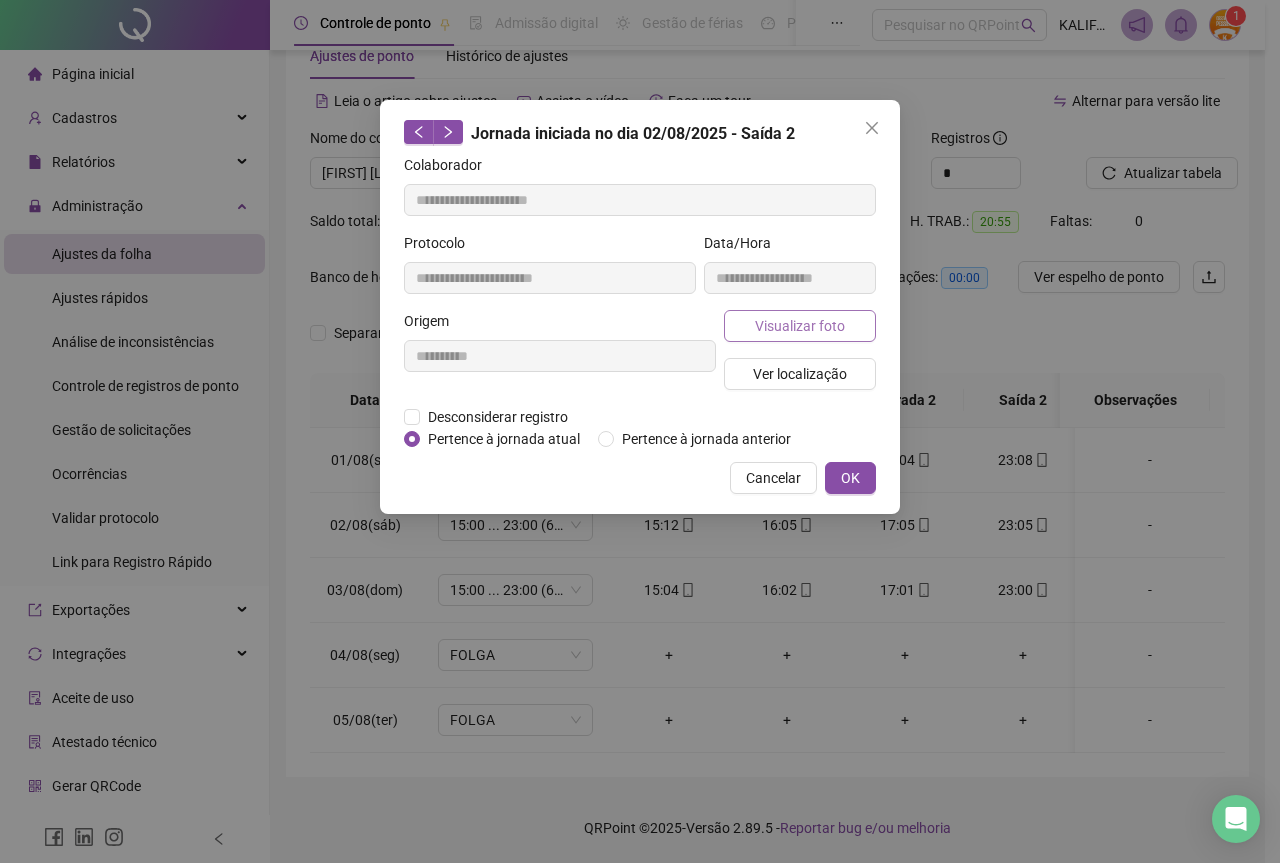 click on "Visualizar foto" at bounding box center (800, 326) 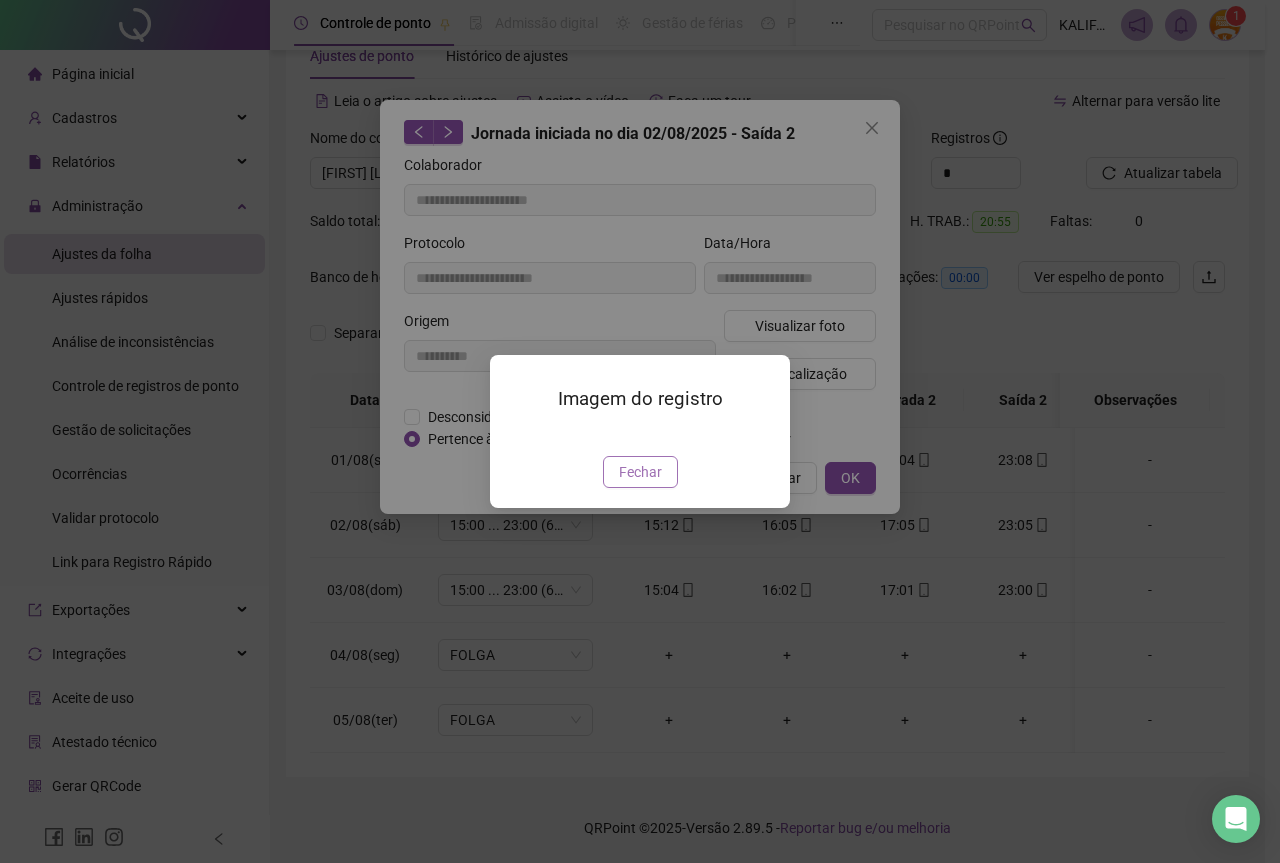 click on "Fechar" at bounding box center (640, 472) 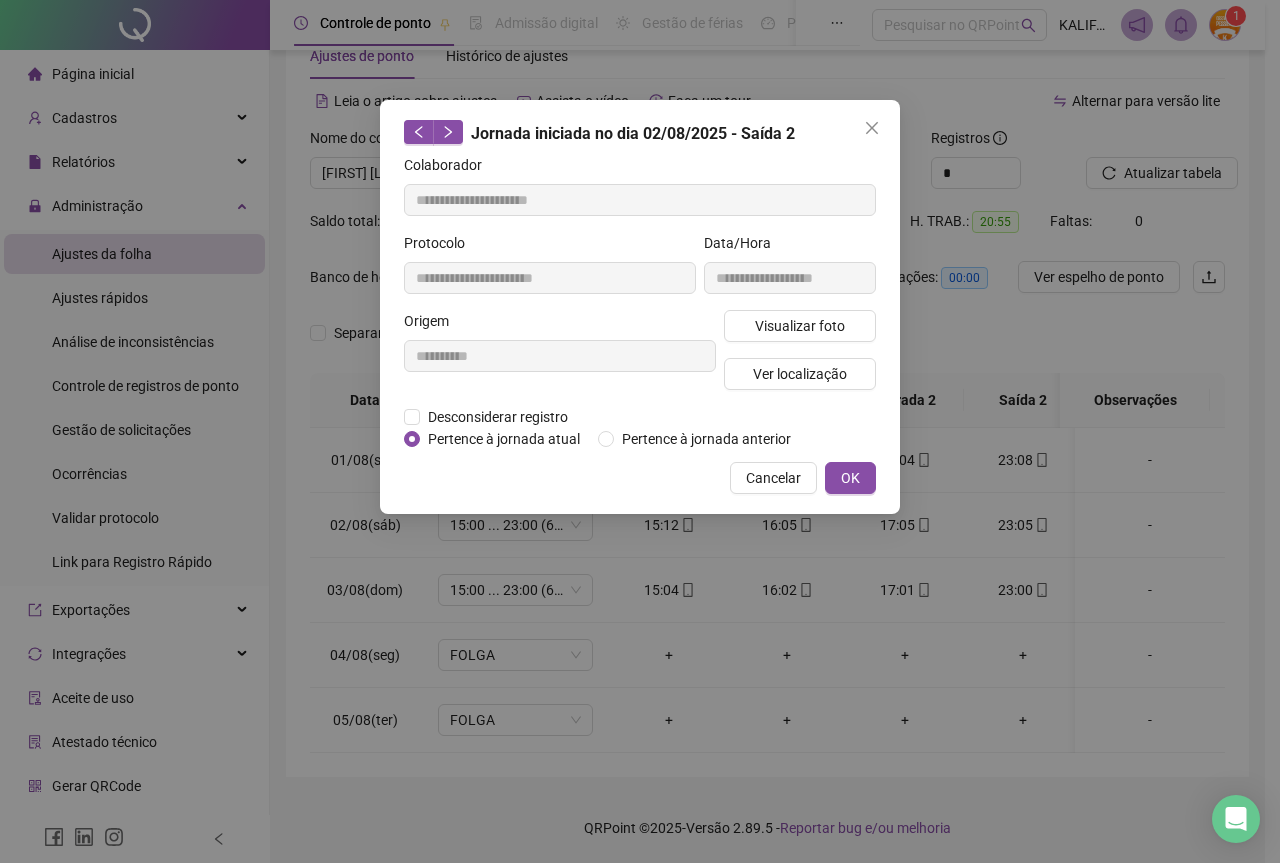 click on "**********" at bounding box center [640, 307] 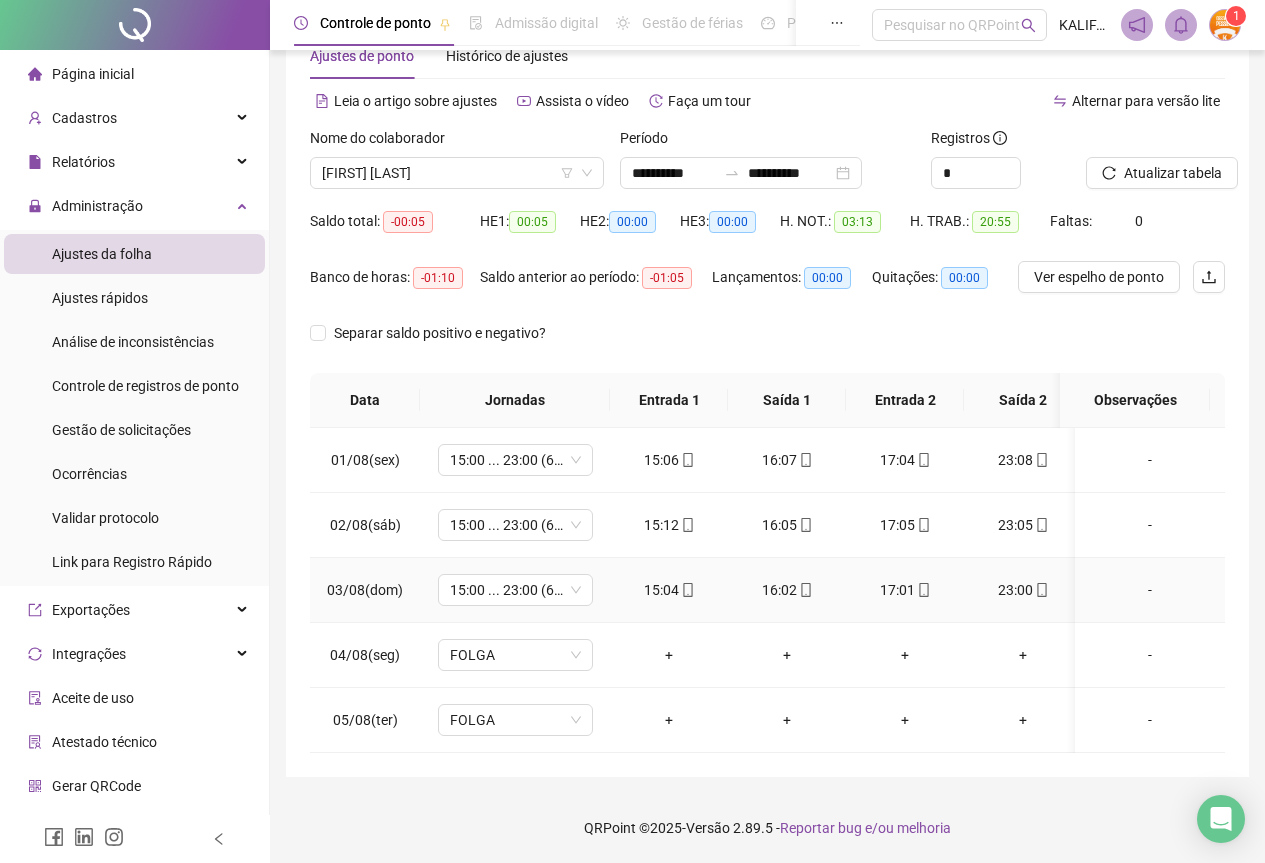 click on "15:04" at bounding box center (669, 590) 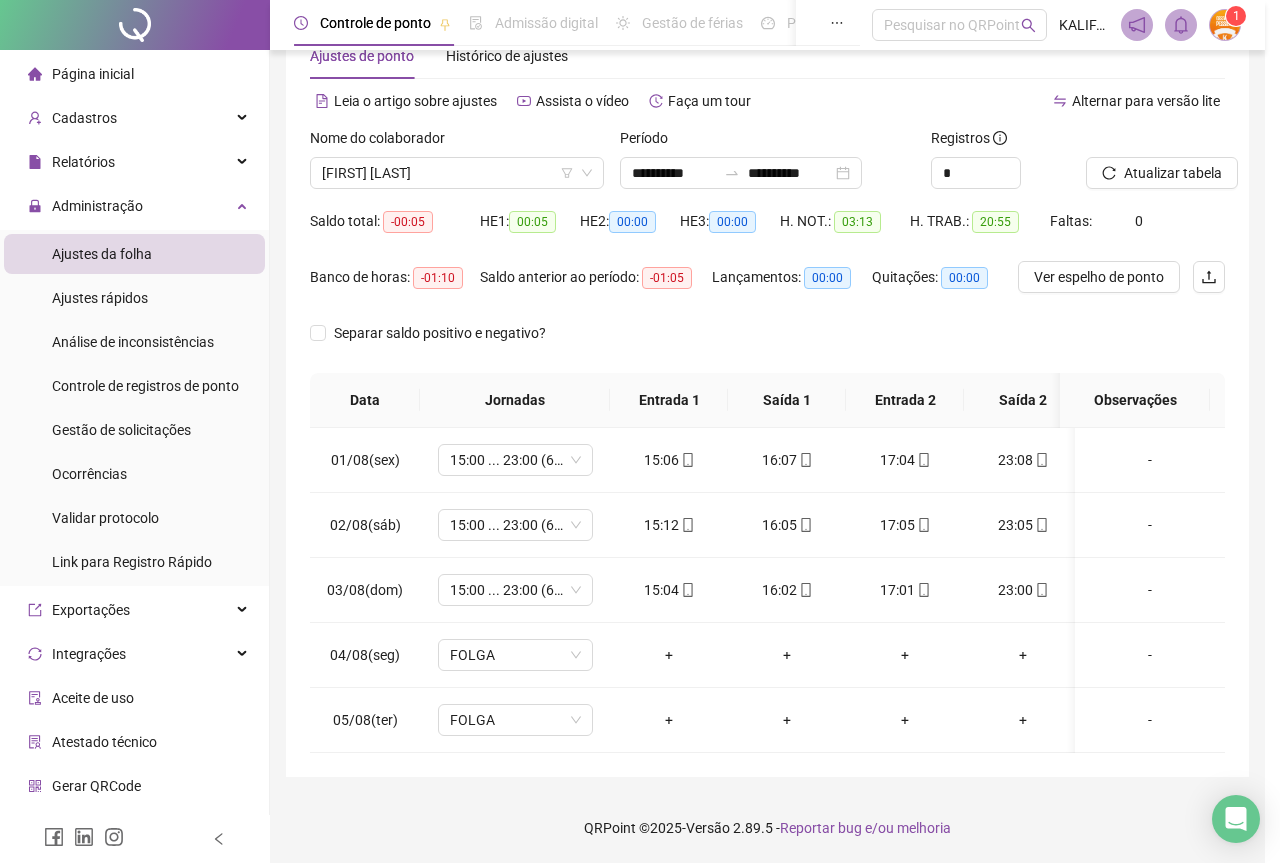type on "**********" 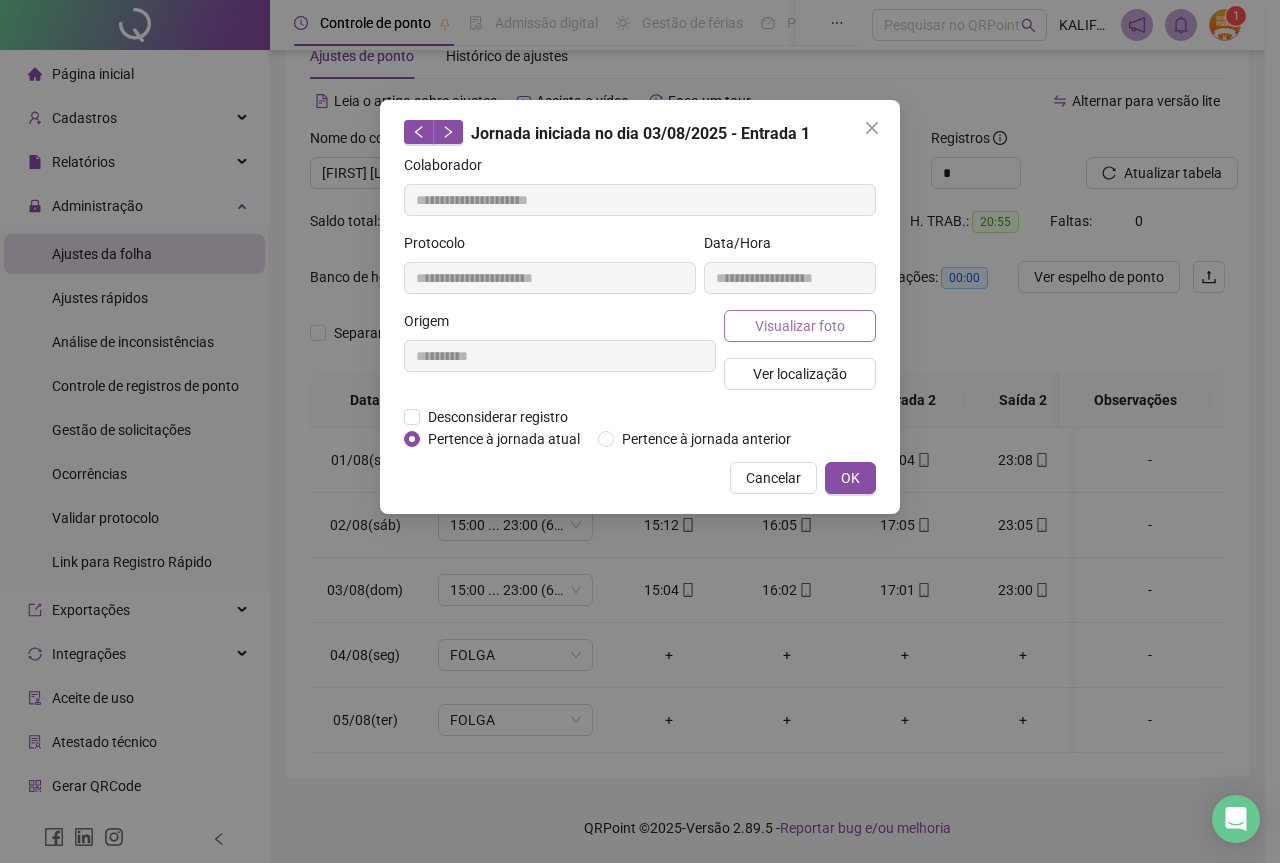 click on "Visualizar foto" at bounding box center (800, 326) 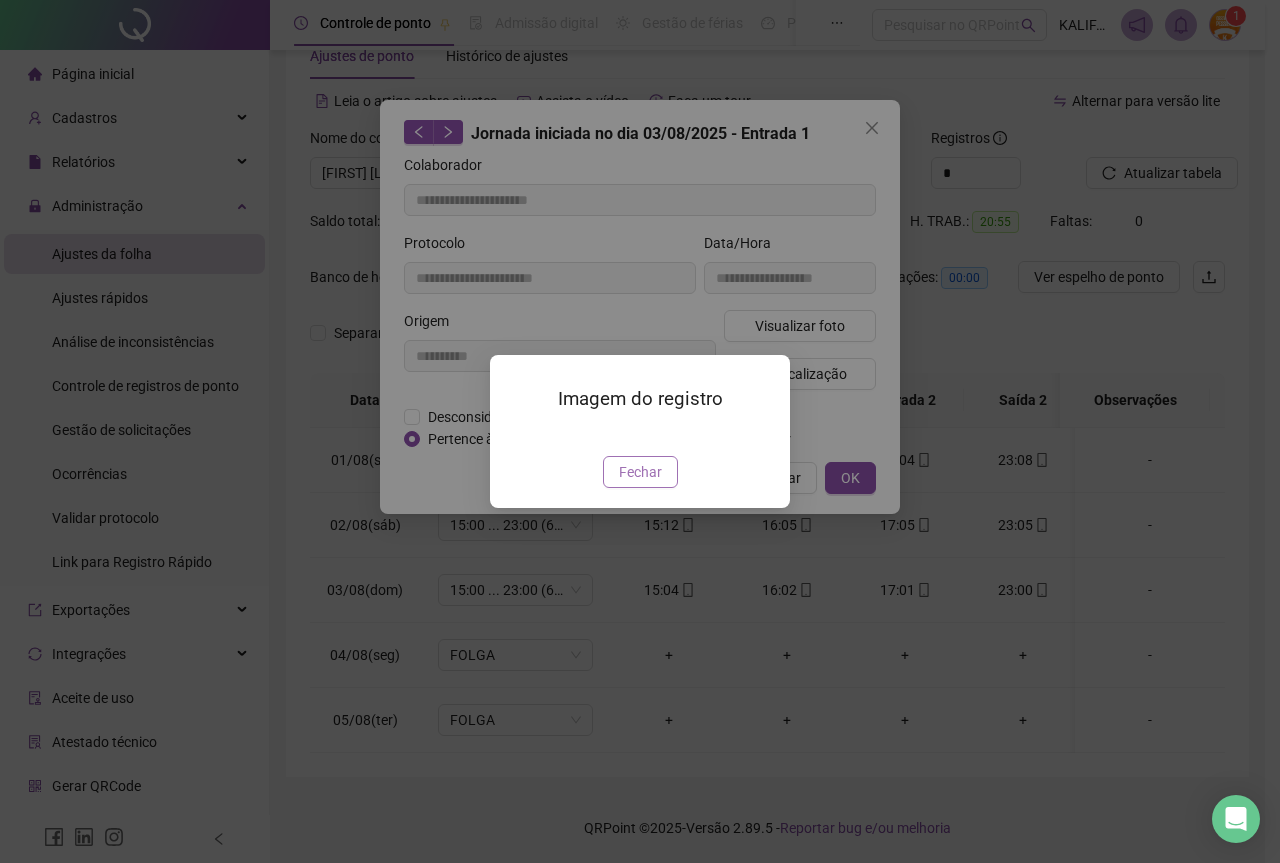 click on "Fechar" at bounding box center (640, 472) 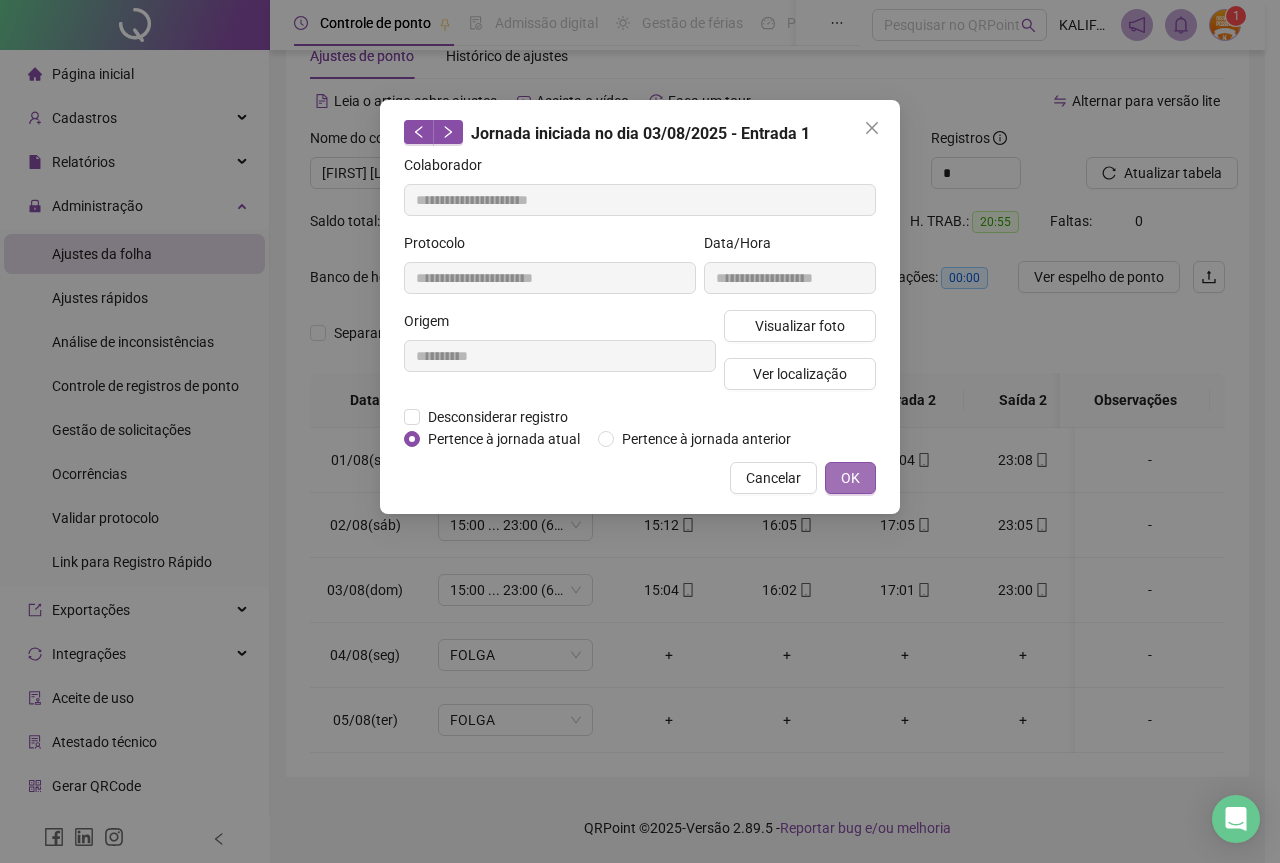 click on "OK" at bounding box center [850, 478] 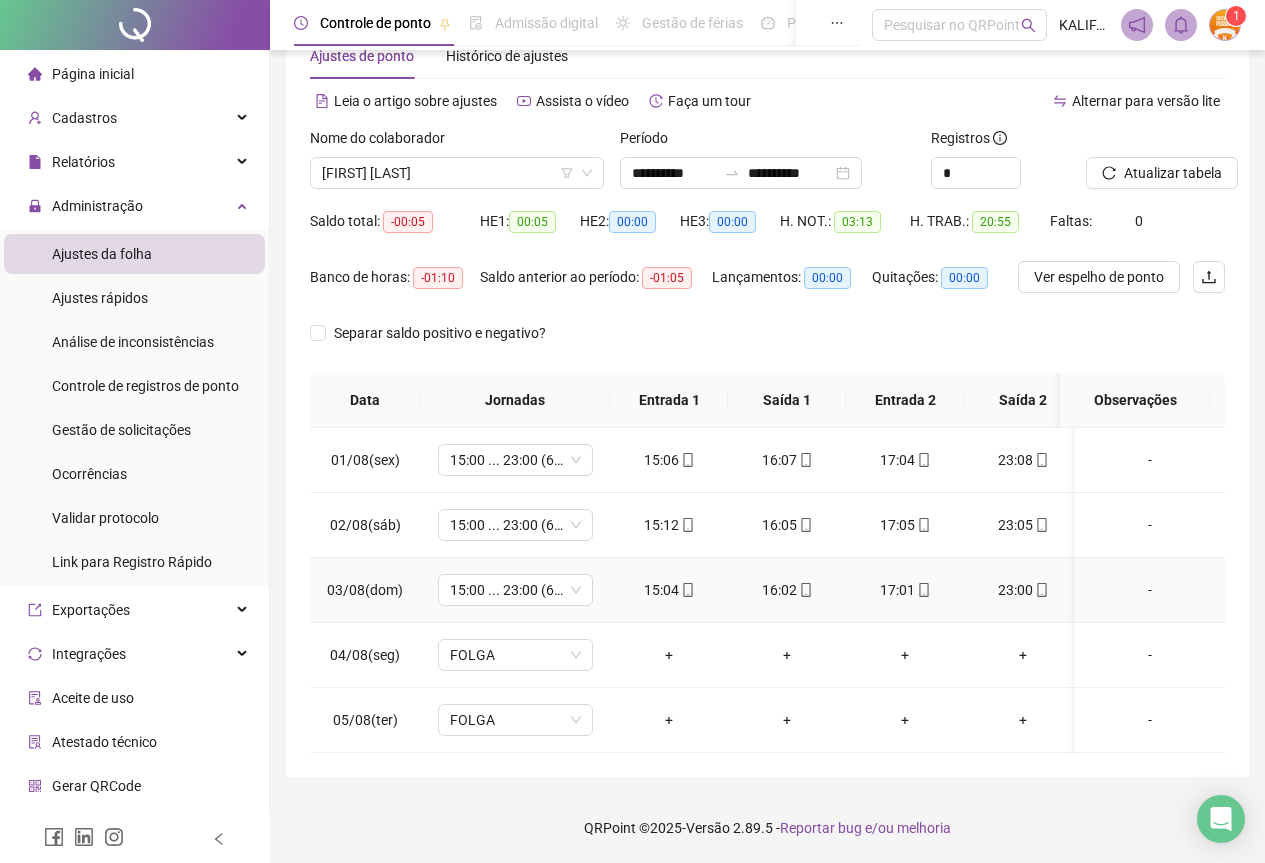 click on "16:02" at bounding box center [787, 590] 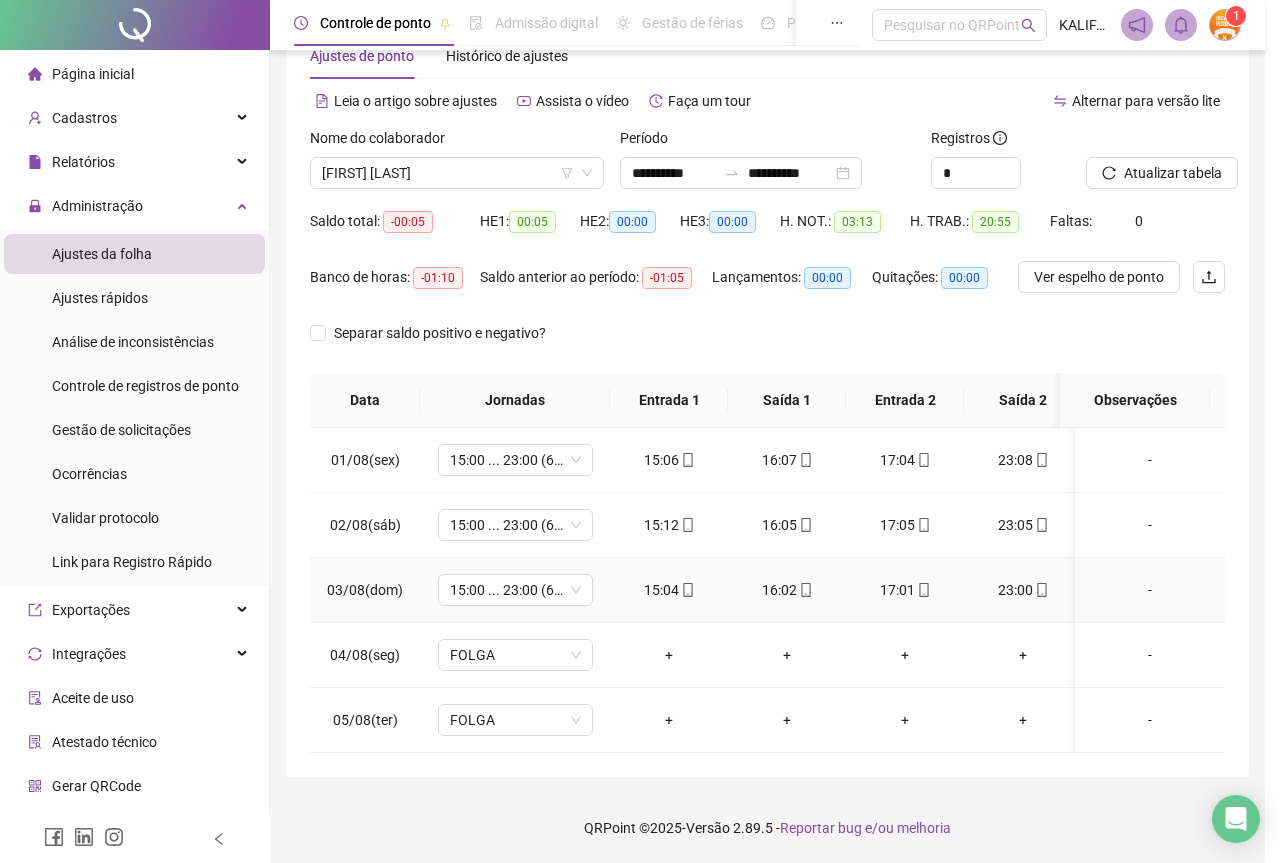 type on "**********" 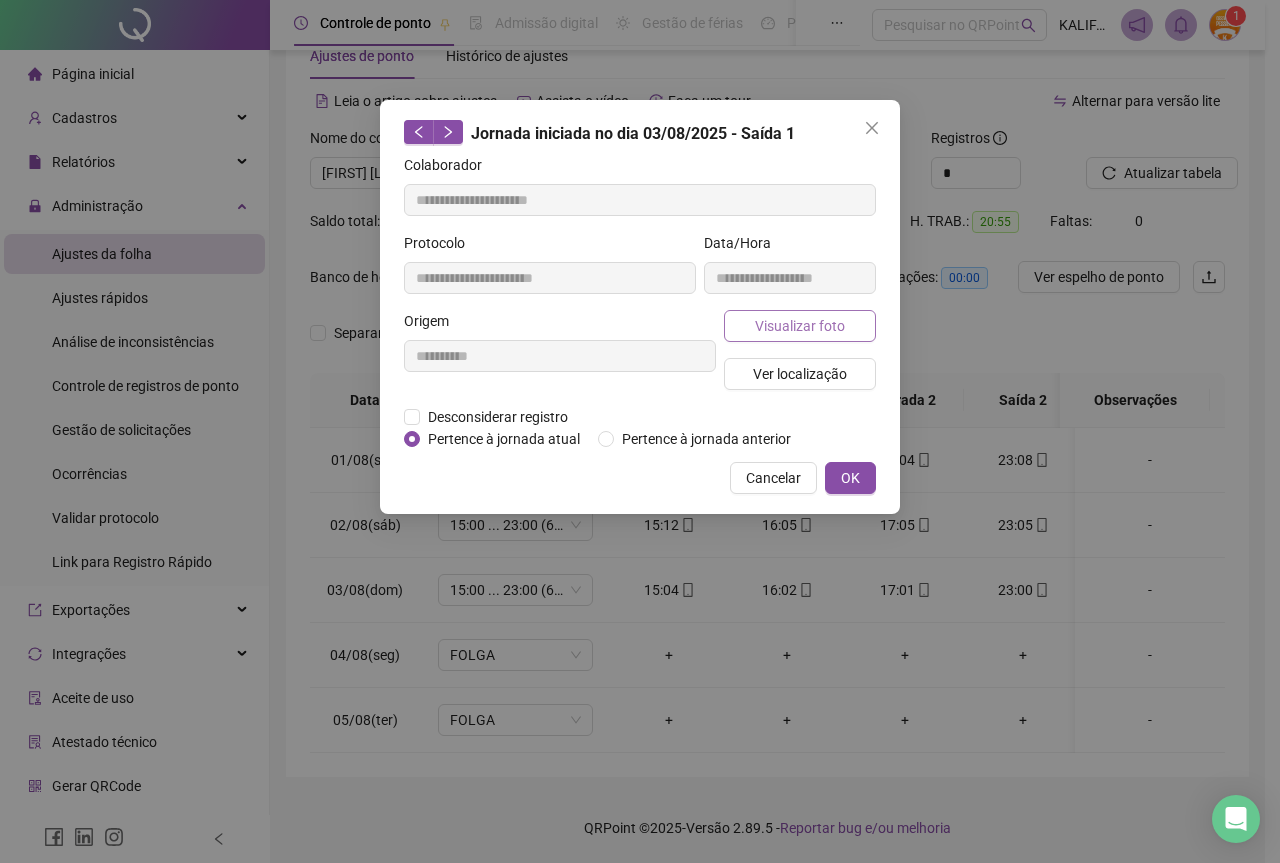 click on "Visualizar foto" at bounding box center (800, 326) 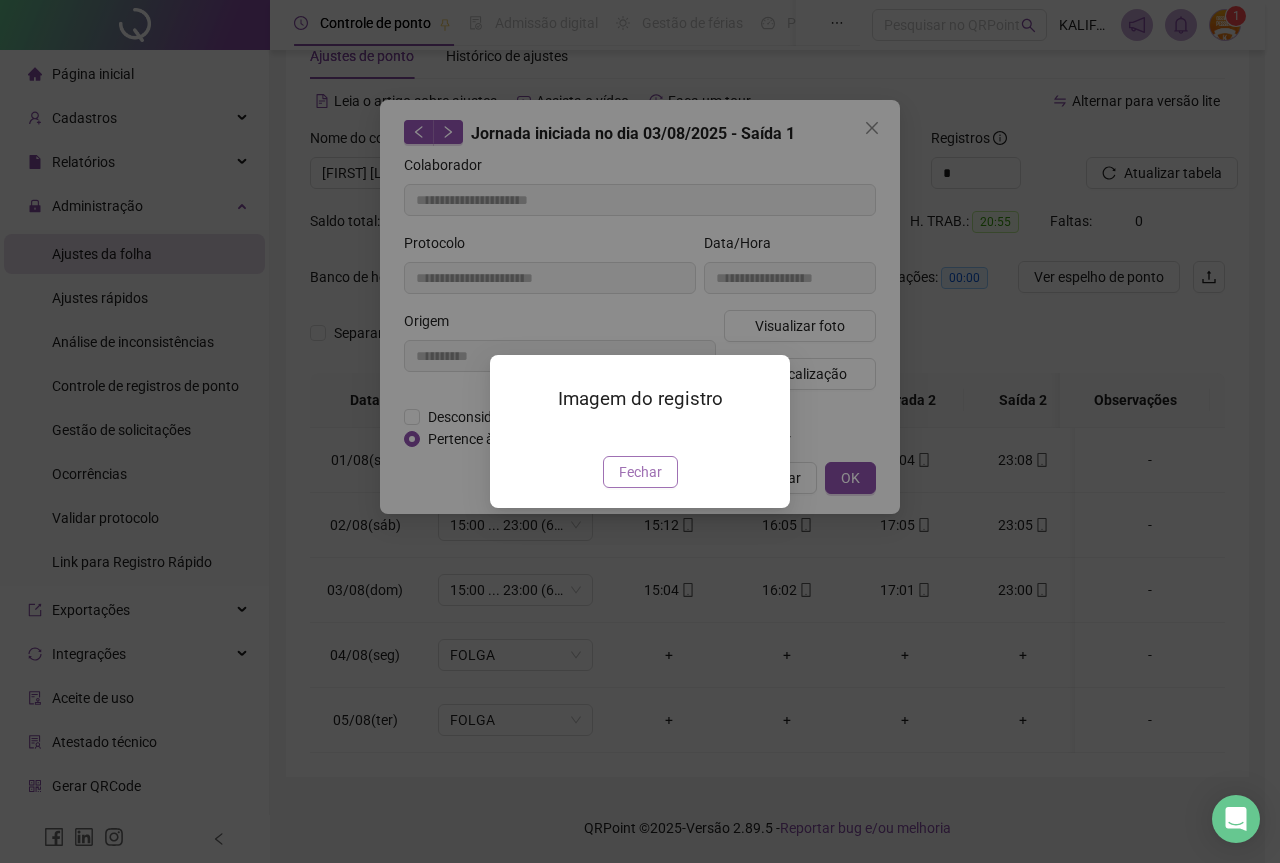 click on "Fechar" at bounding box center (640, 472) 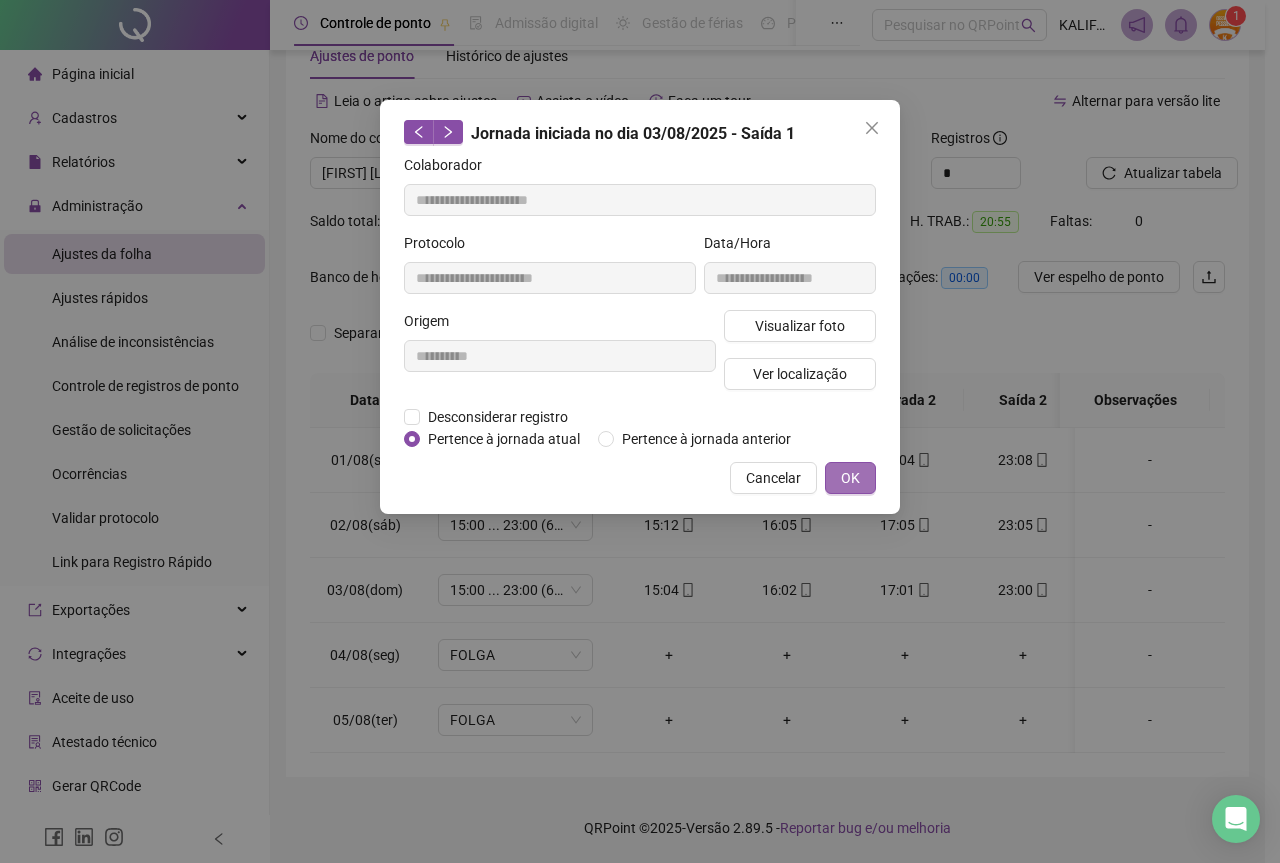 click on "OK" at bounding box center (850, 478) 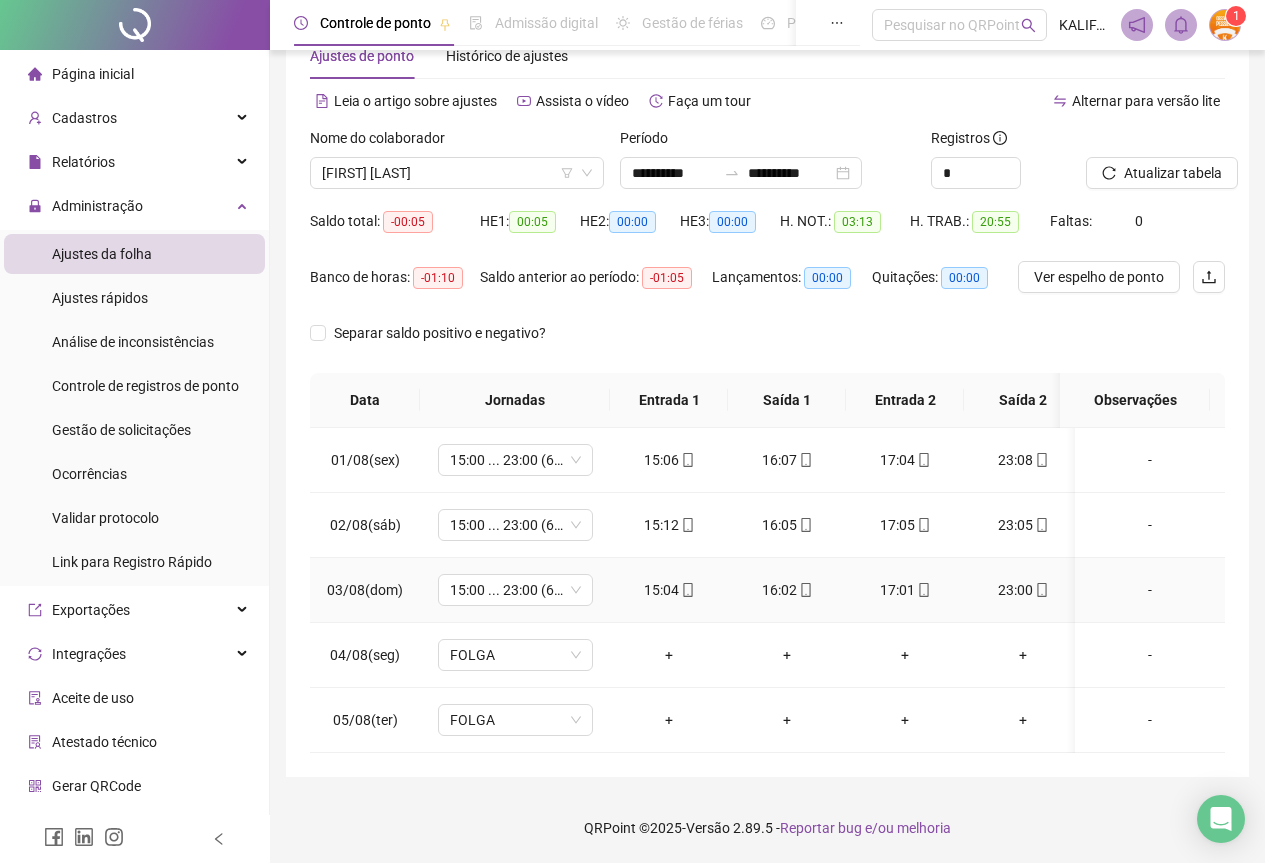 click on "17:01" at bounding box center [905, 590] 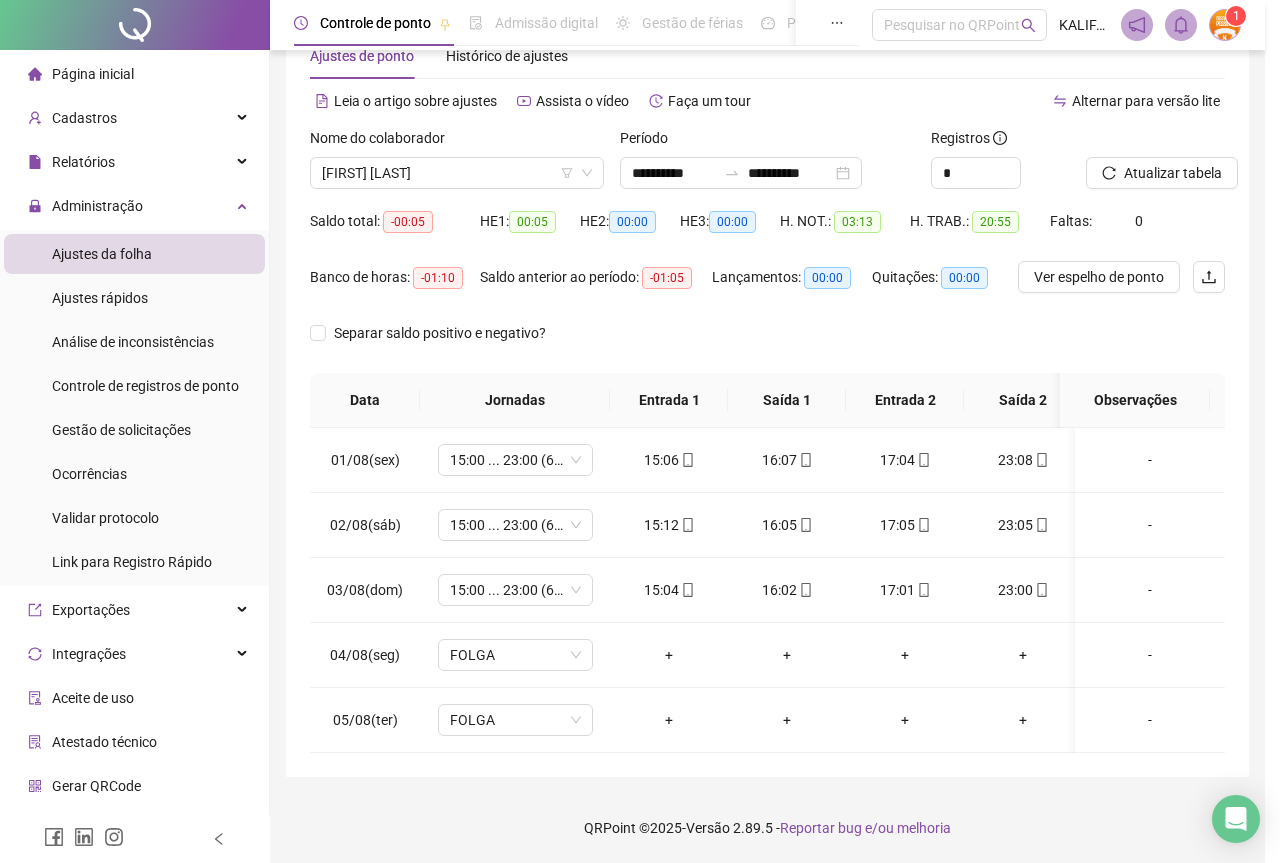 type on "**********" 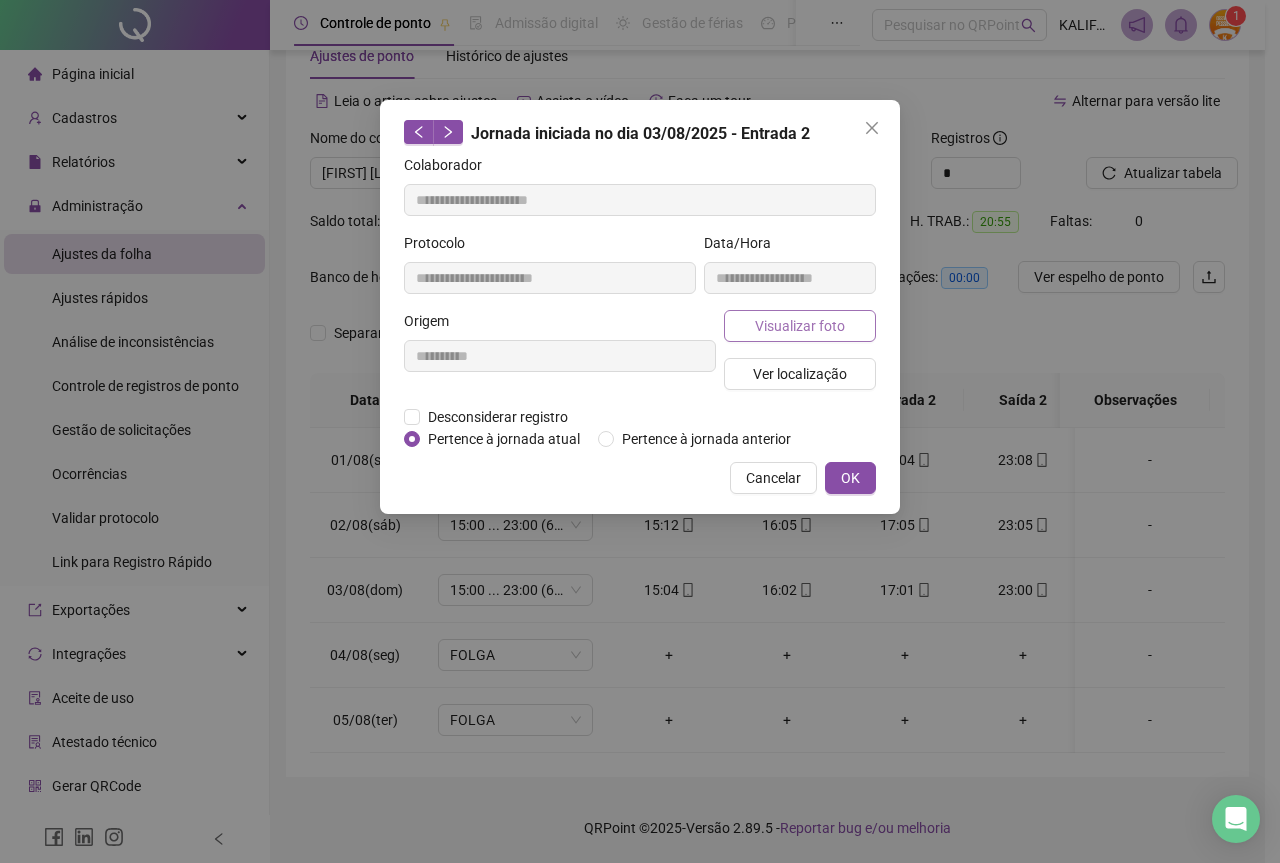 click on "Visualizar foto" at bounding box center (800, 326) 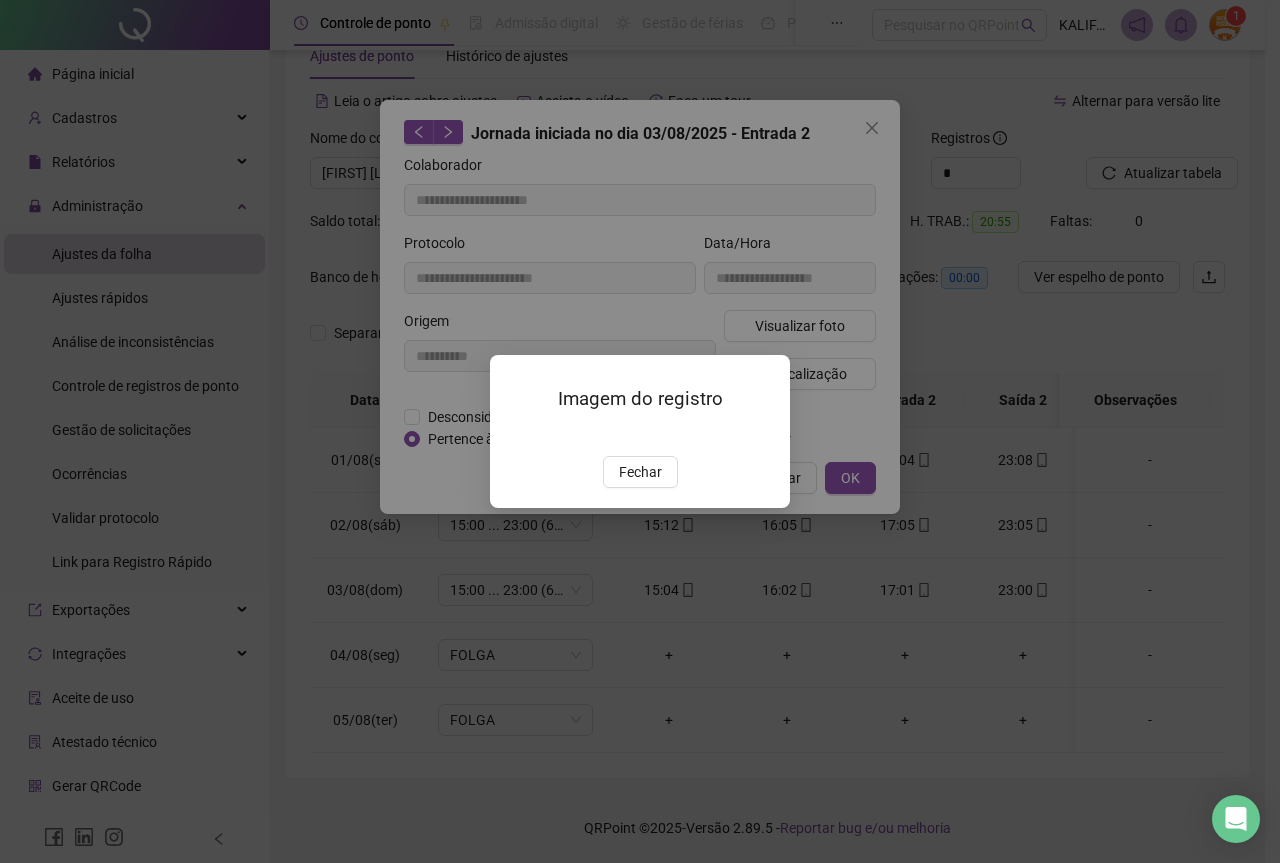 click on "Fechar" at bounding box center [640, 472] 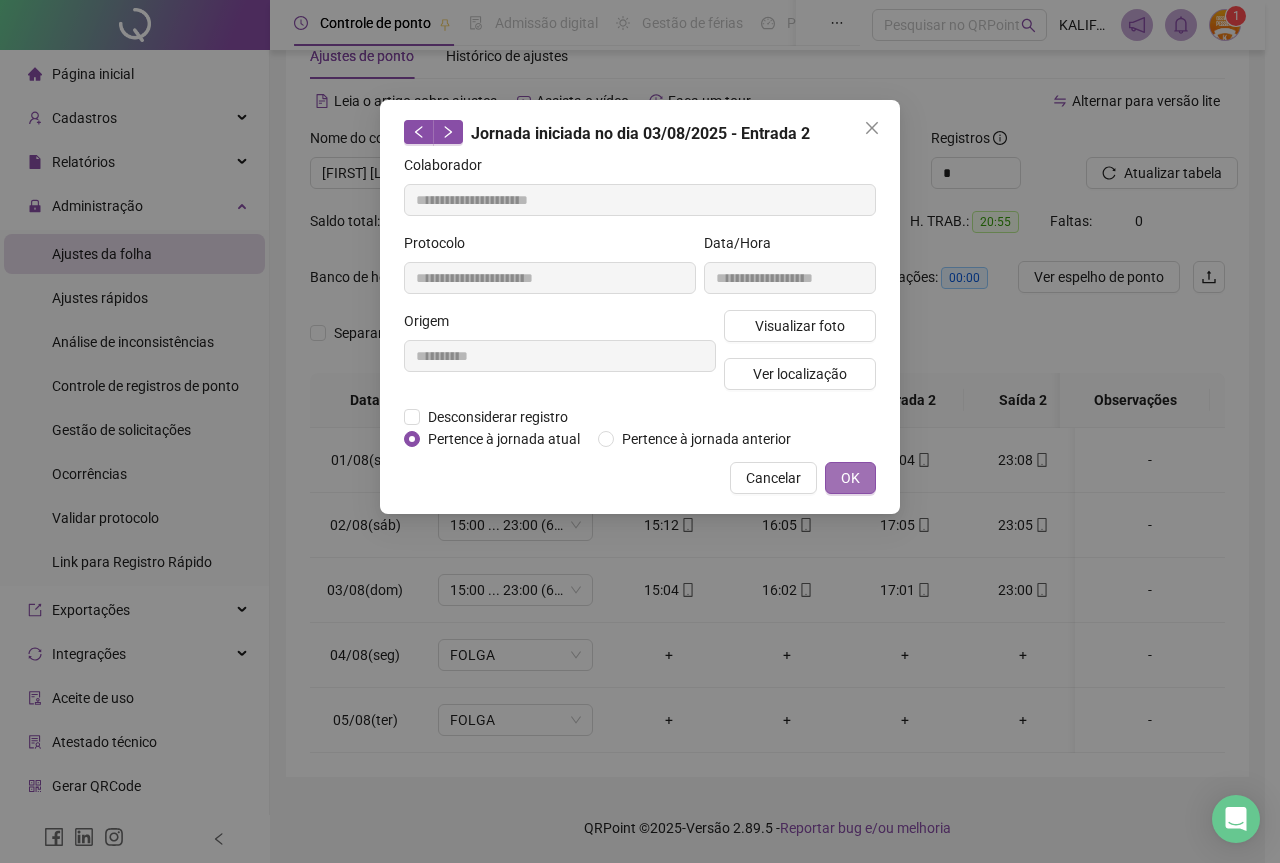click on "OK" at bounding box center [850, 478] 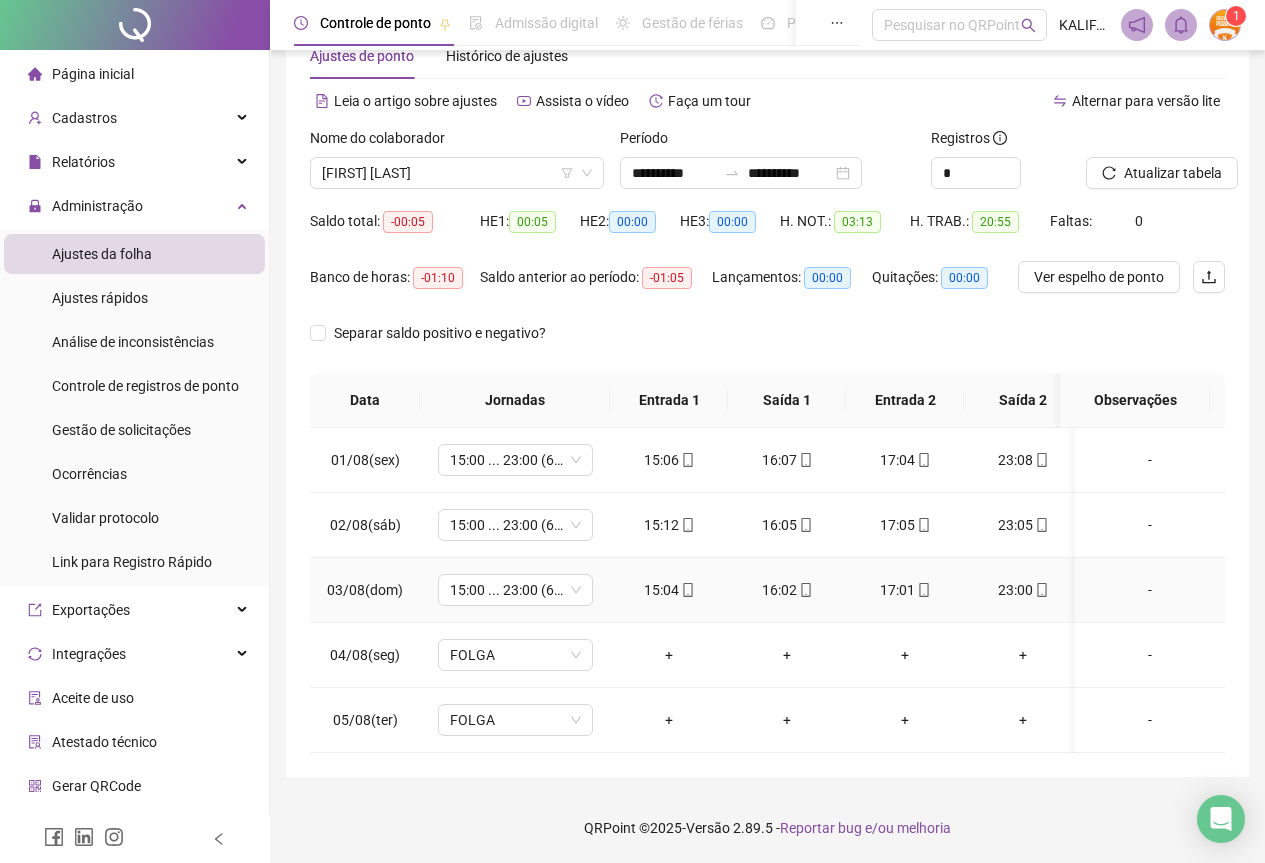 click on "23:00" at bounding box center (1023, 590) 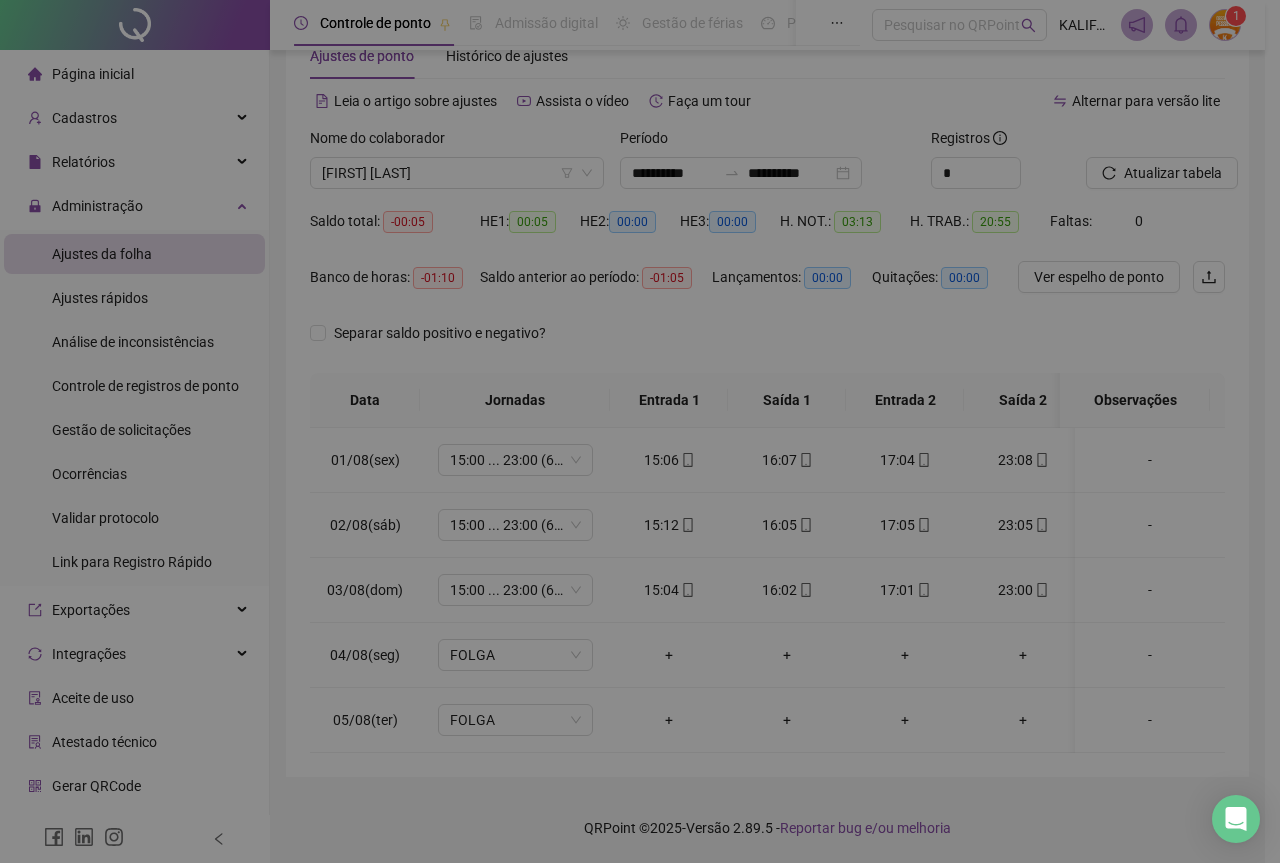 type on "**********" 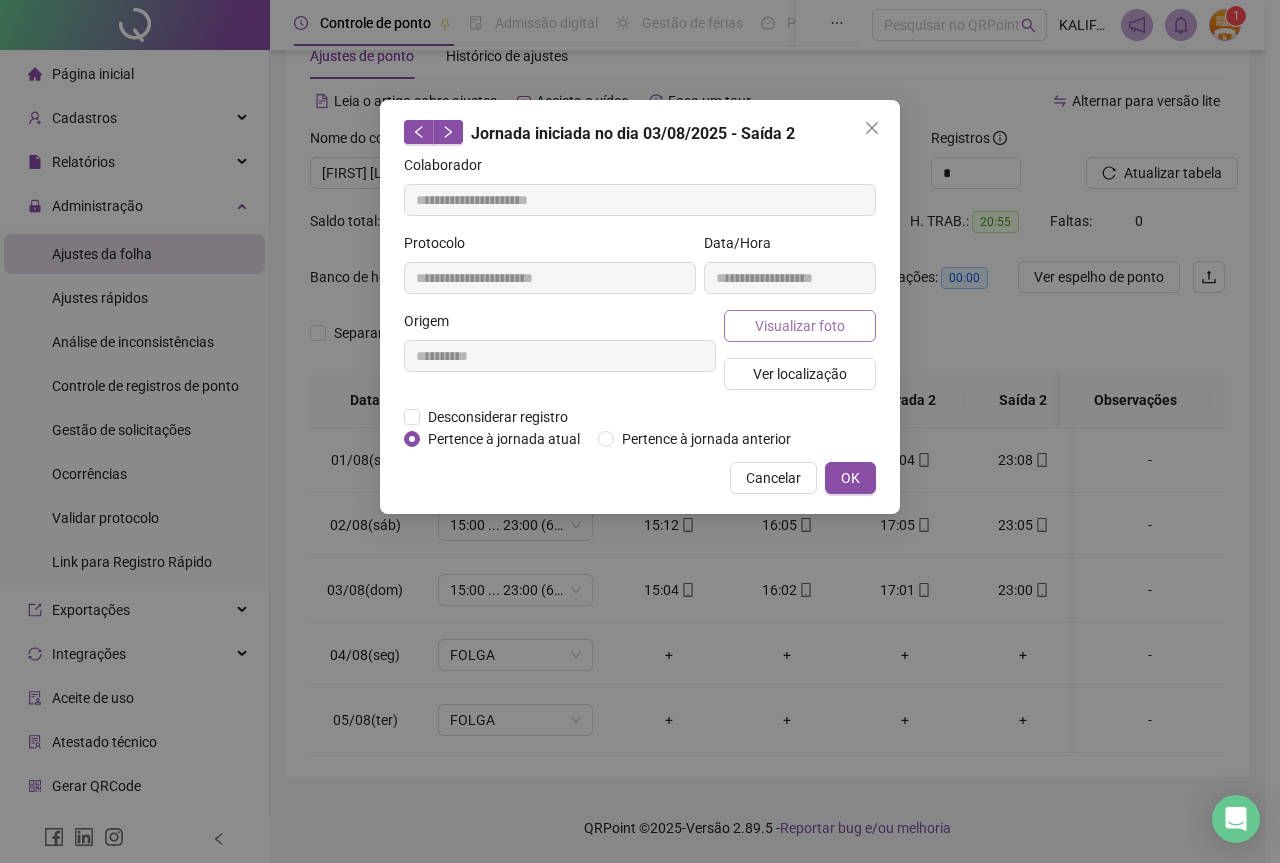 click on "Visualizar foto" at bounding box center (800, 326) 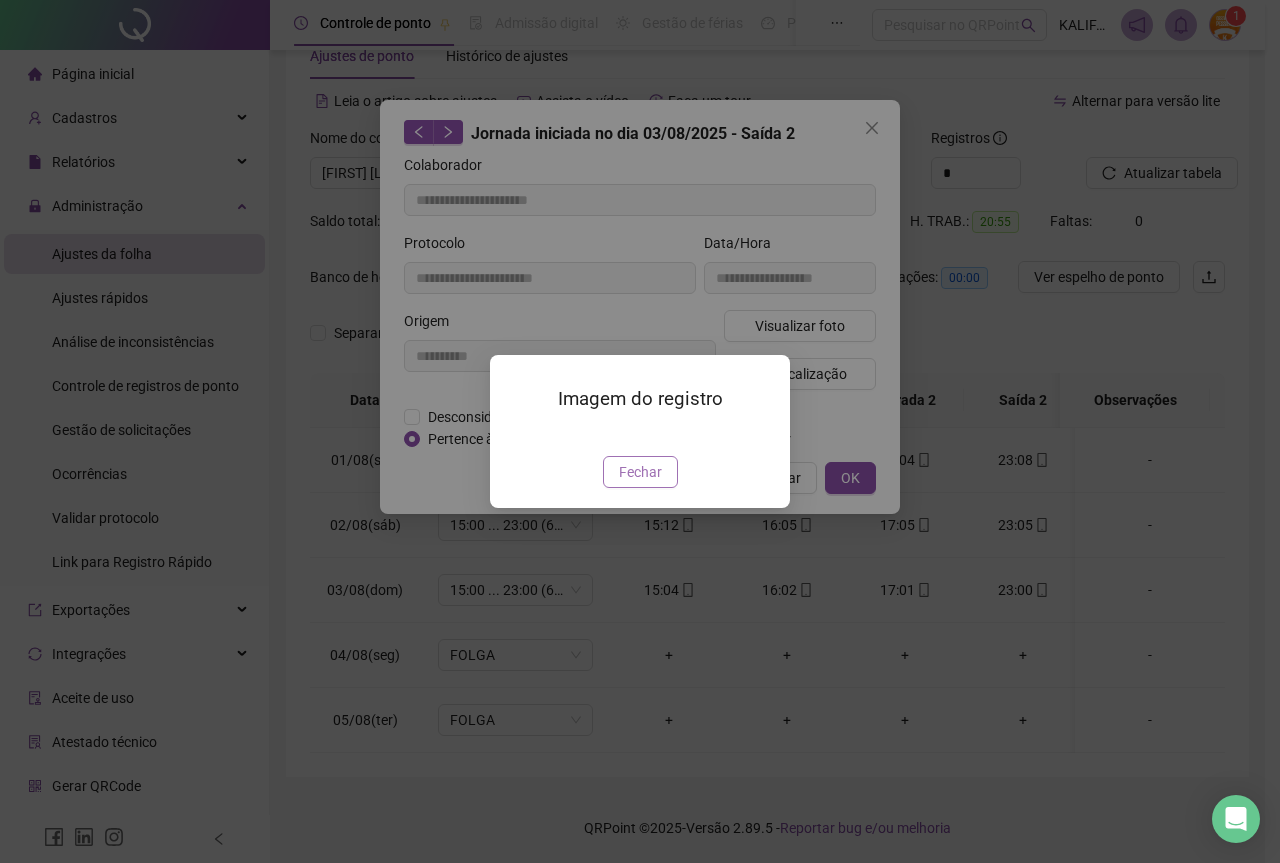 click on "Fechar" at bounding box center (640, 472) 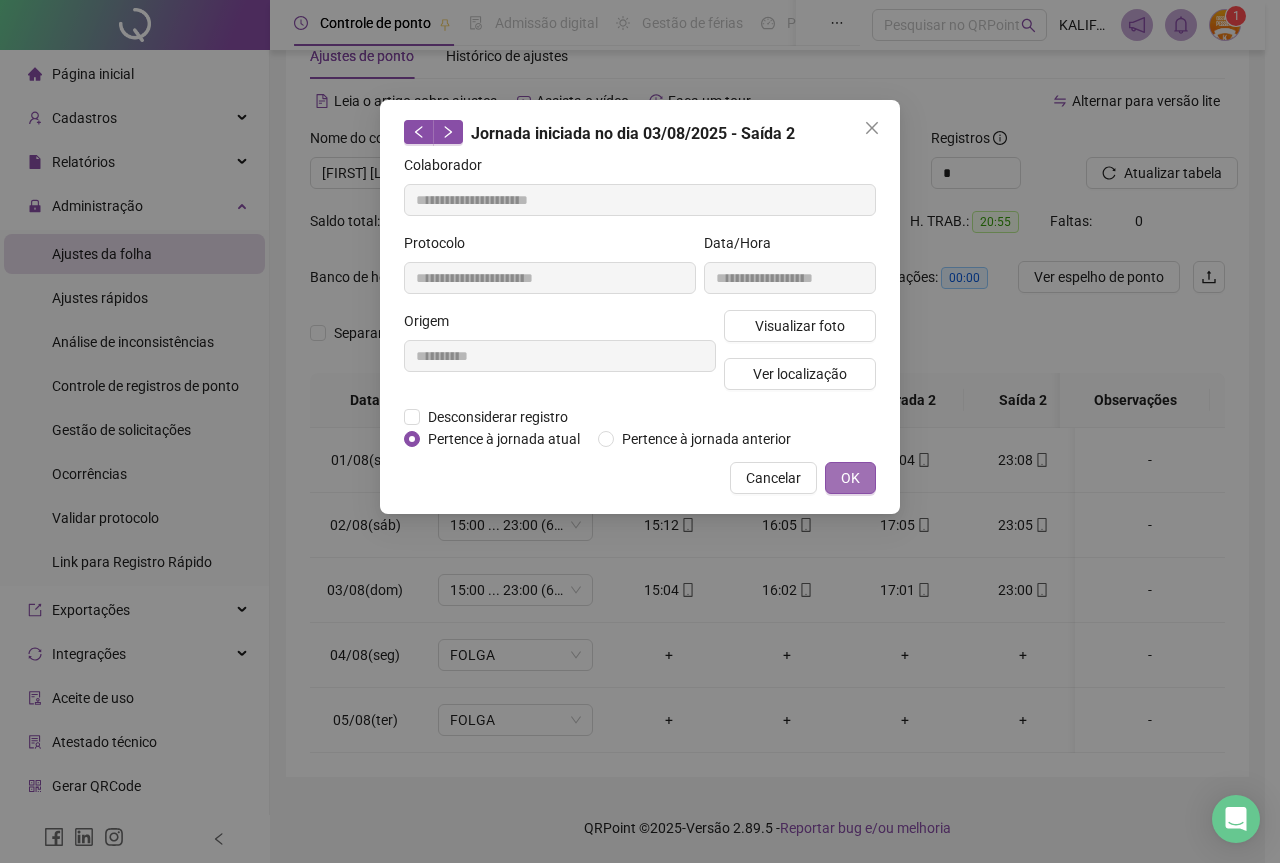 click on "OK" at bounding box center (850, 478) 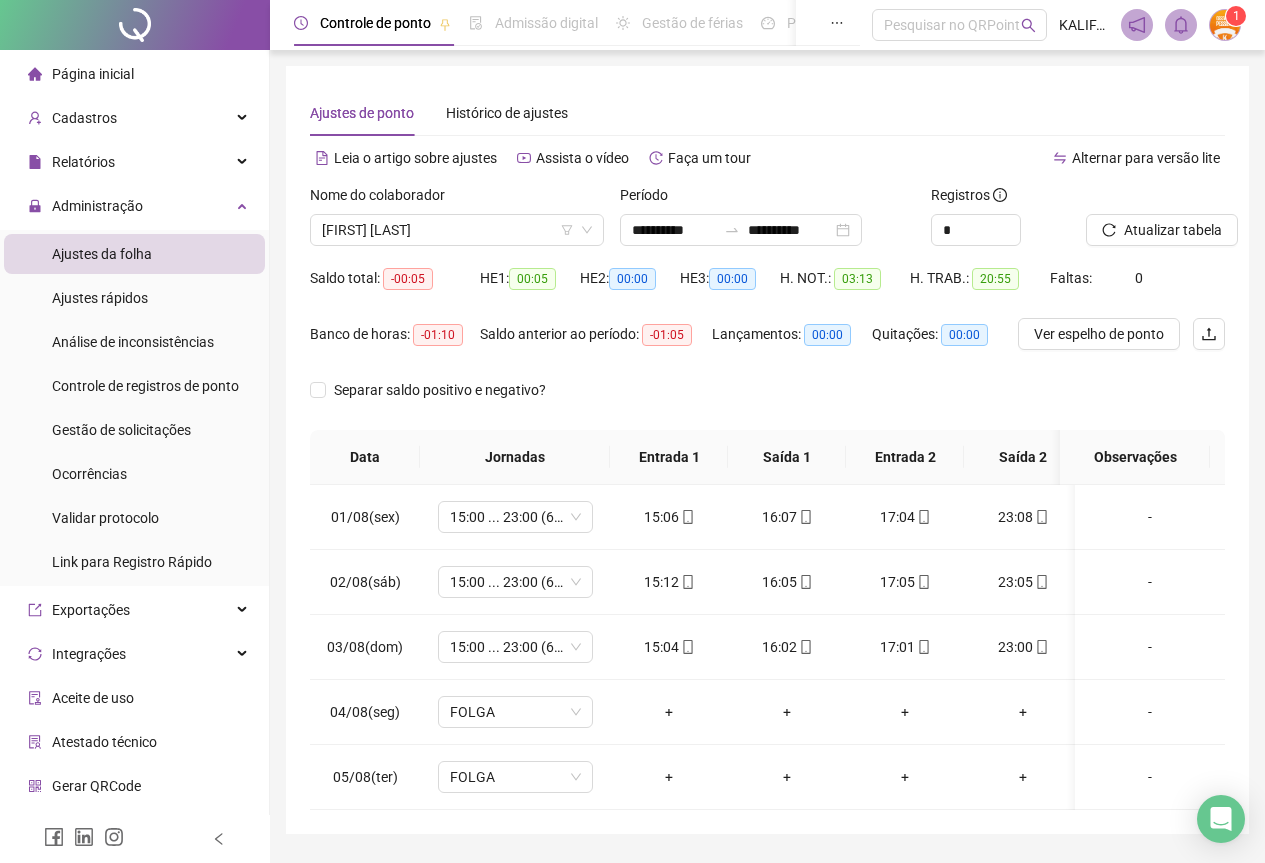 scroll, scrollTop: 72, scrollLeft: 0, axis: vertical 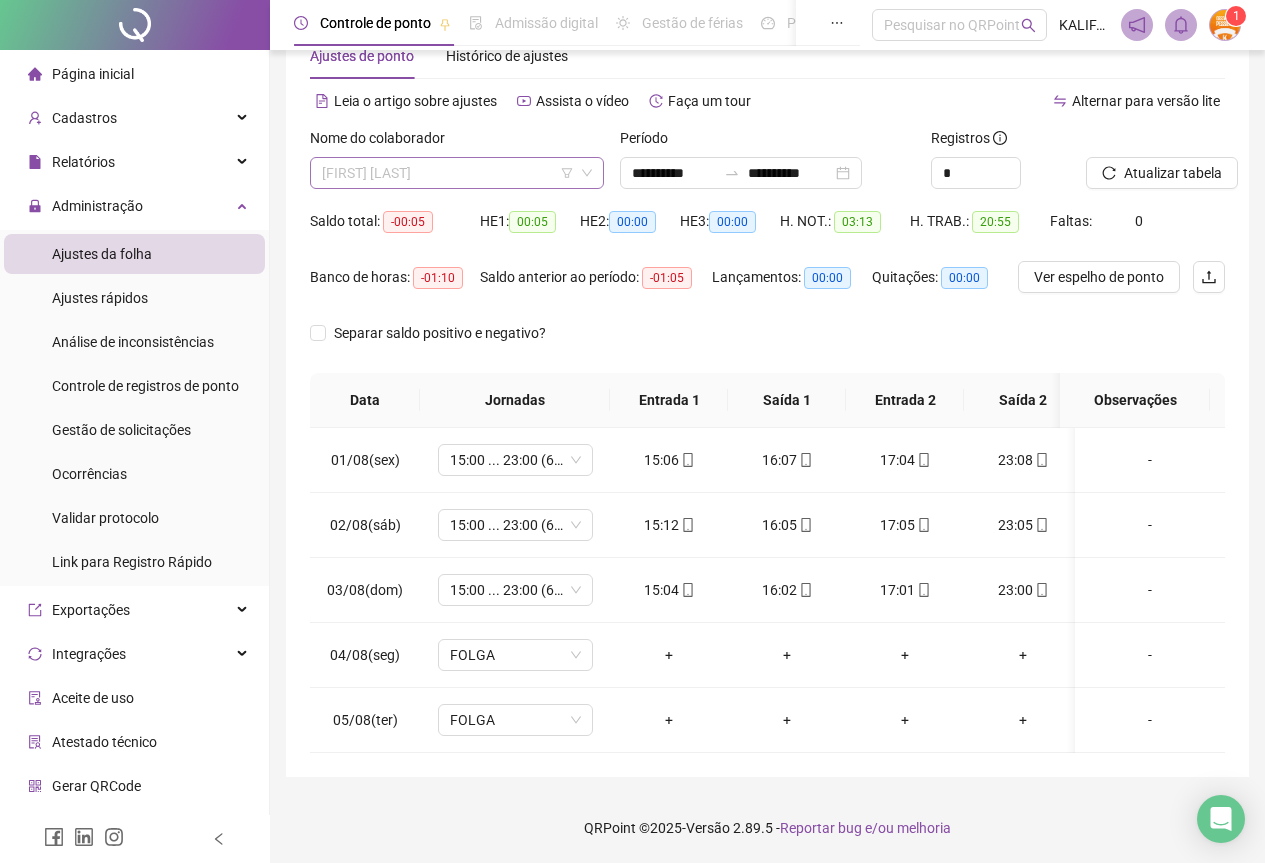 click on "[FIRST] [LAST]" at bounding box center (457, 173) 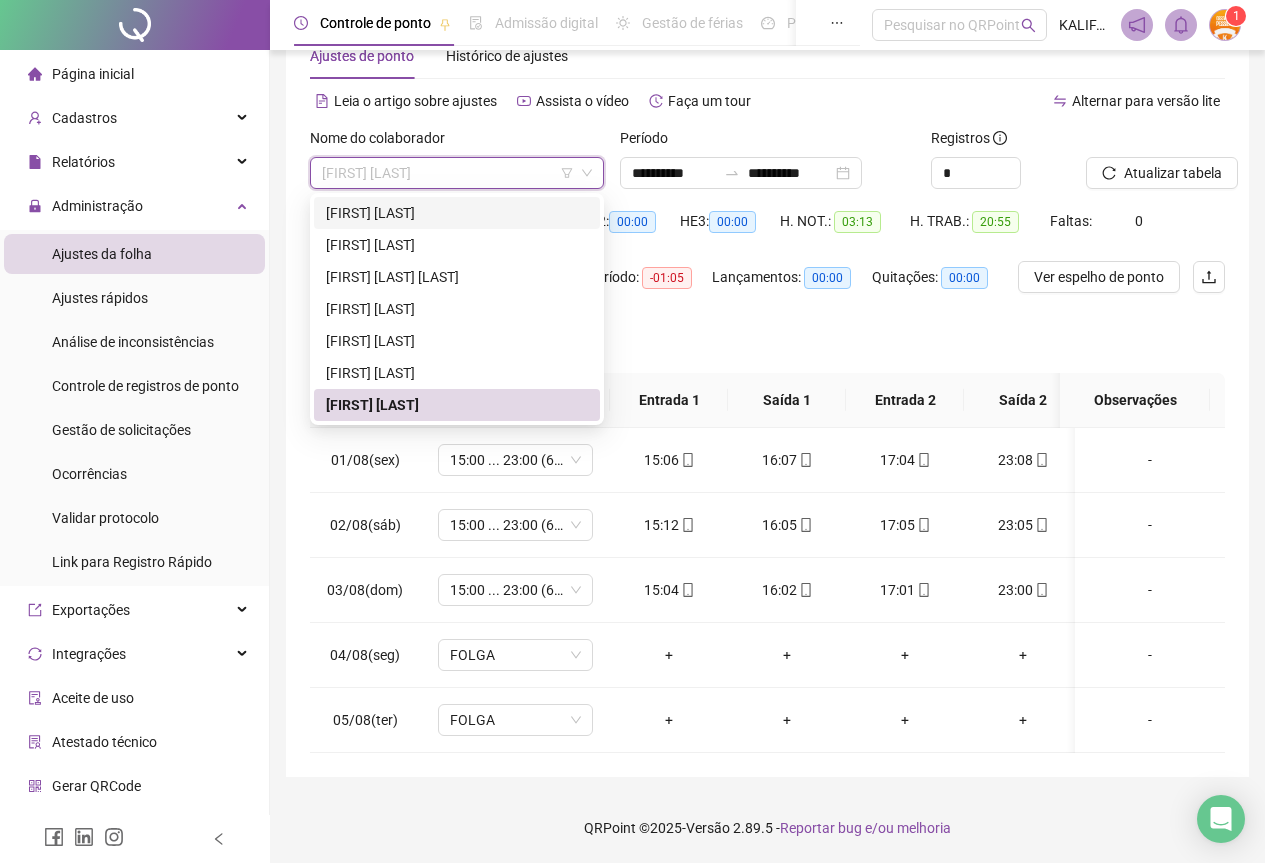 click on "[FIRST] [LAST]" at bounding box center [457, 213] 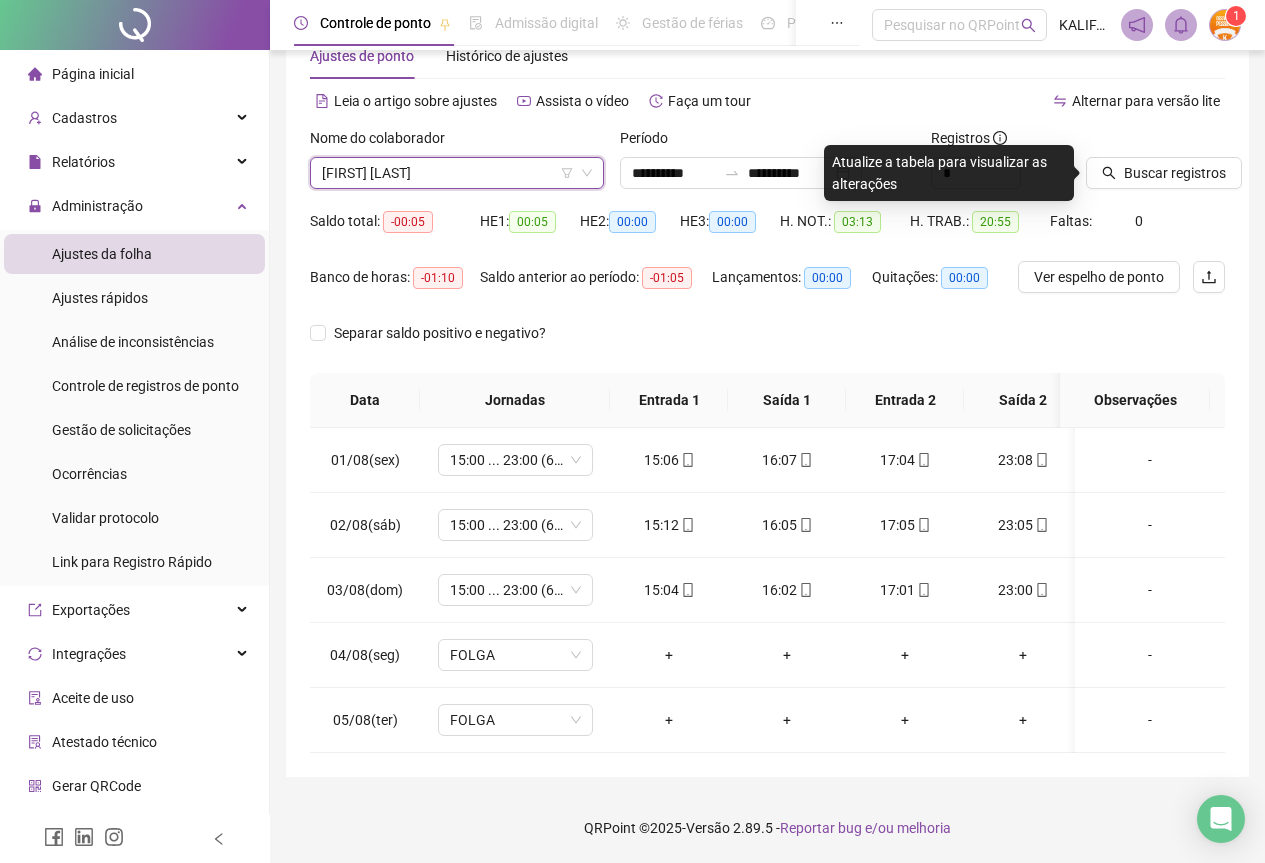 click on "[FIRST] [LAST]" at bounding box center (457, 173) 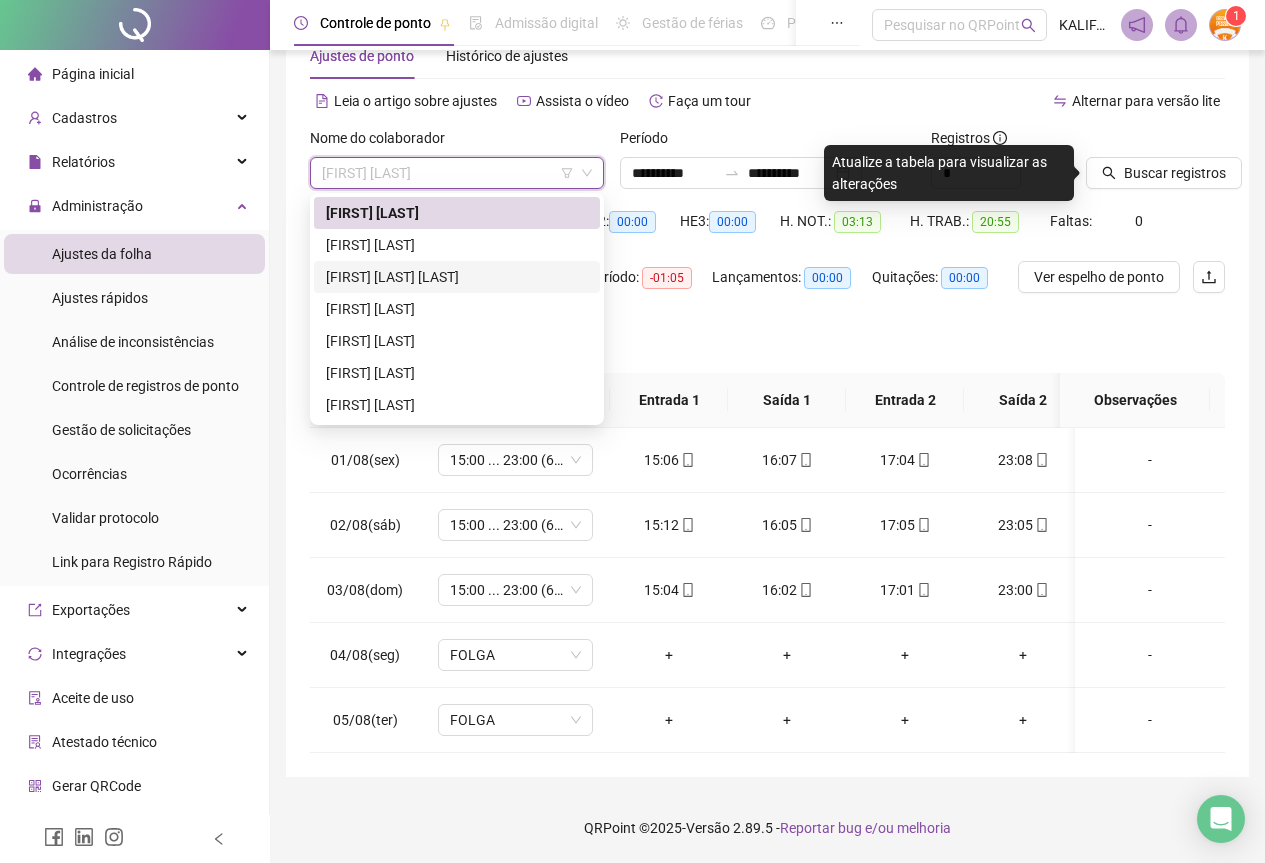 click on "[FIRST] [LAST] [LAST]" at bounding box center (457, 277) 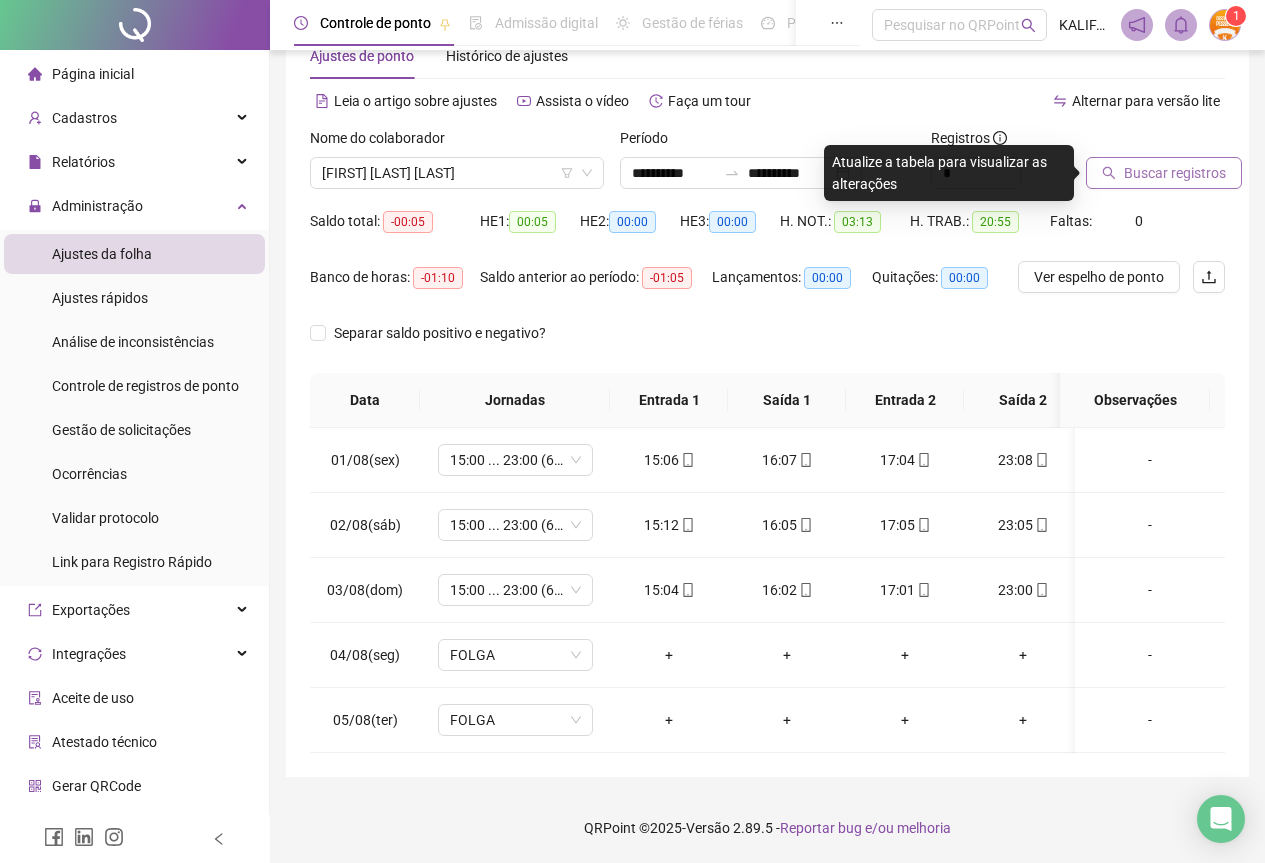 click on "Buscar registros" at bounding box center [1164, 173] 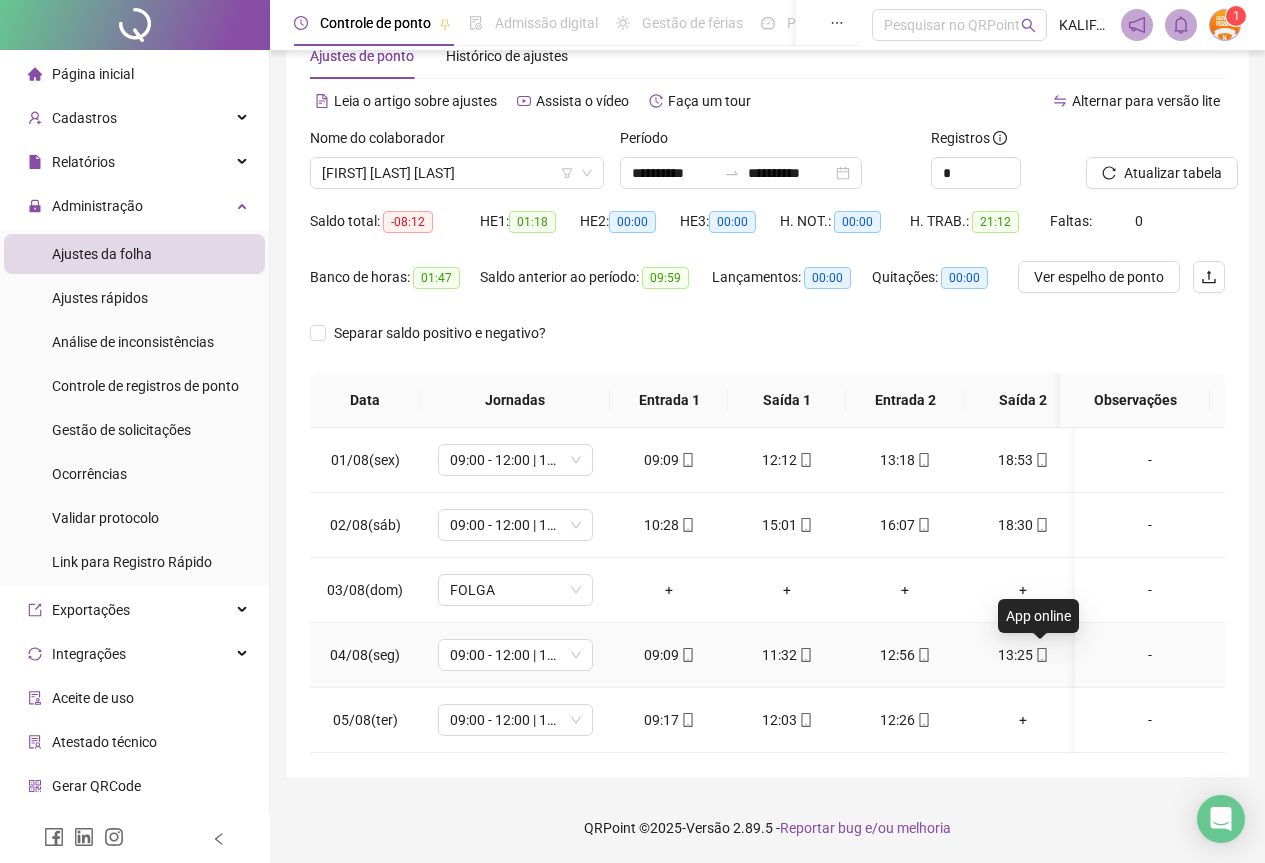 click 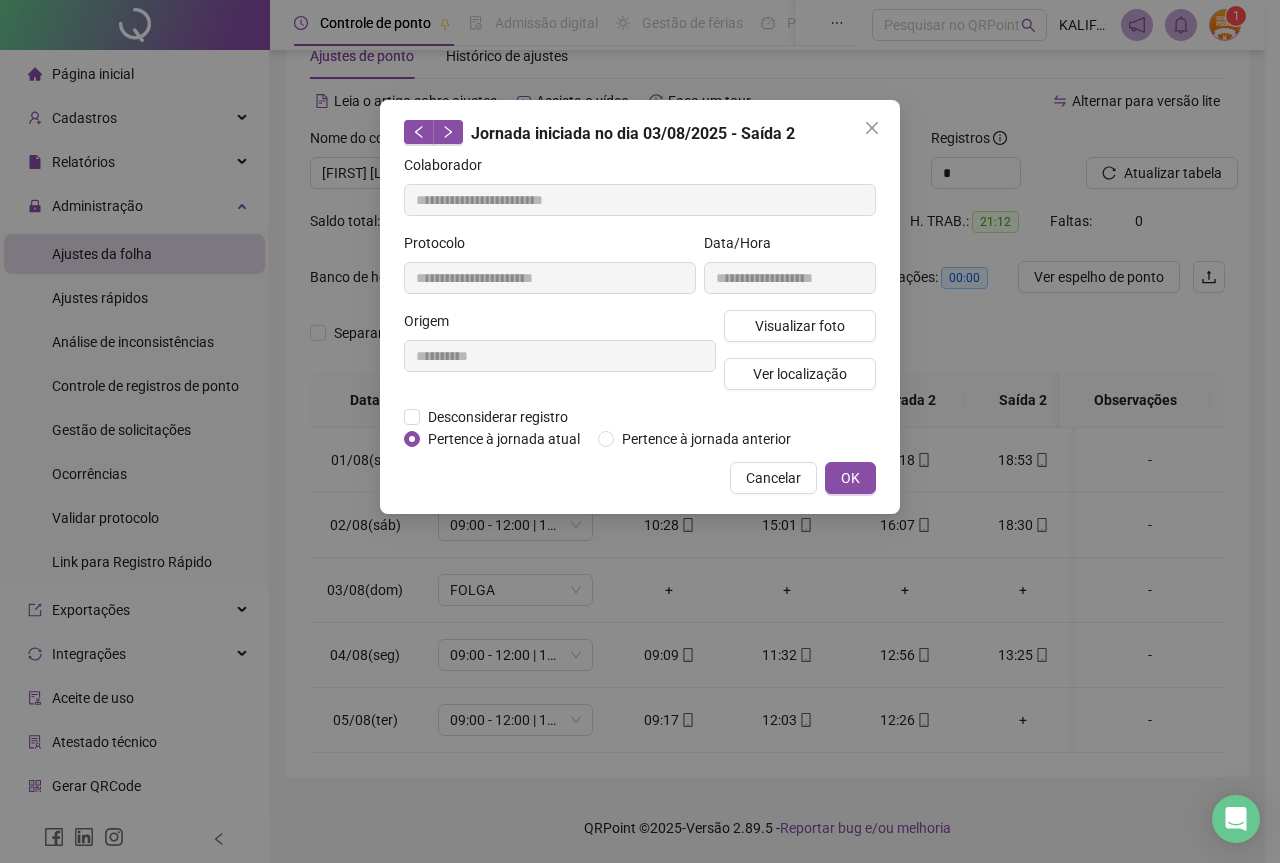 type on "**********" 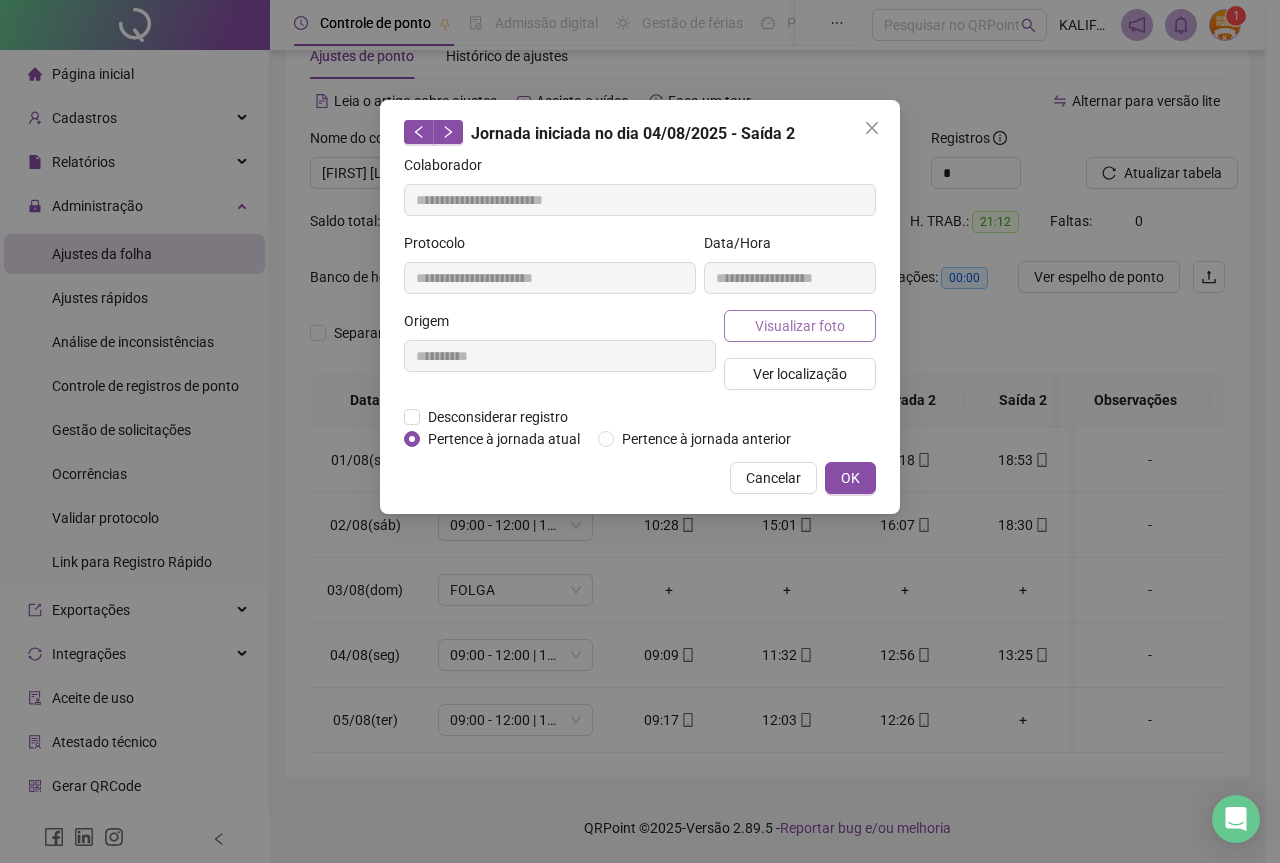 click on "Visualizar foto" at bounding box center [800, 326] 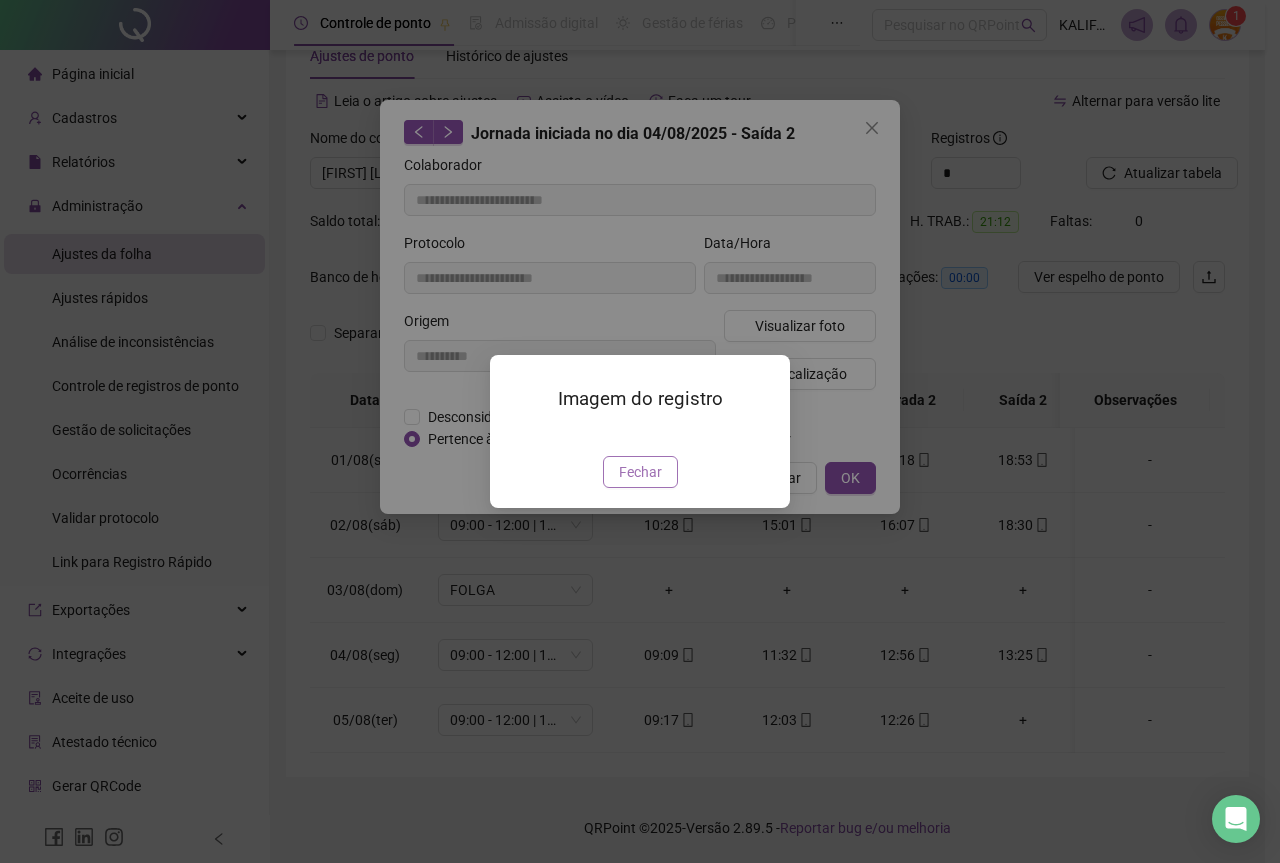 click on "Fechar" at bounding box center (640, 472) 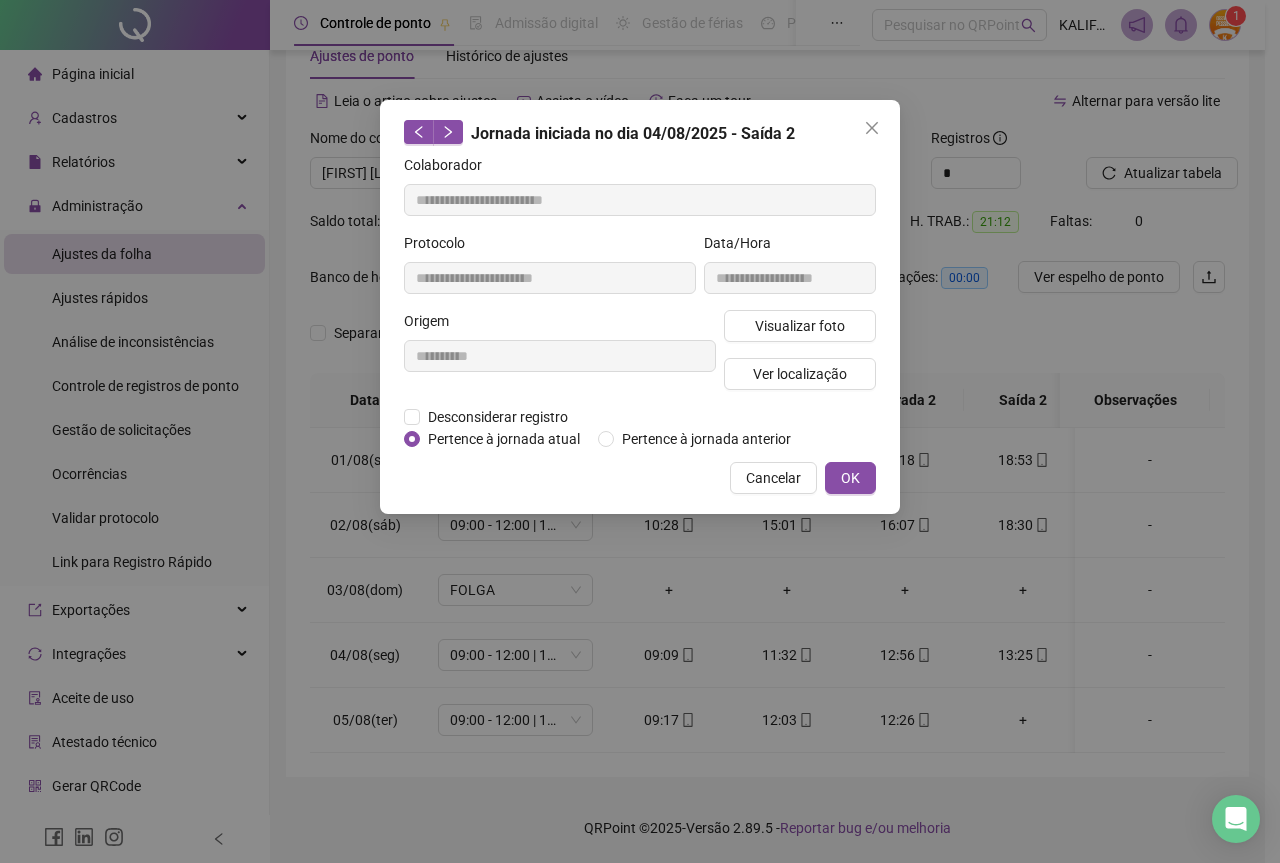 click on "OK" at bounding box center [850, 478] 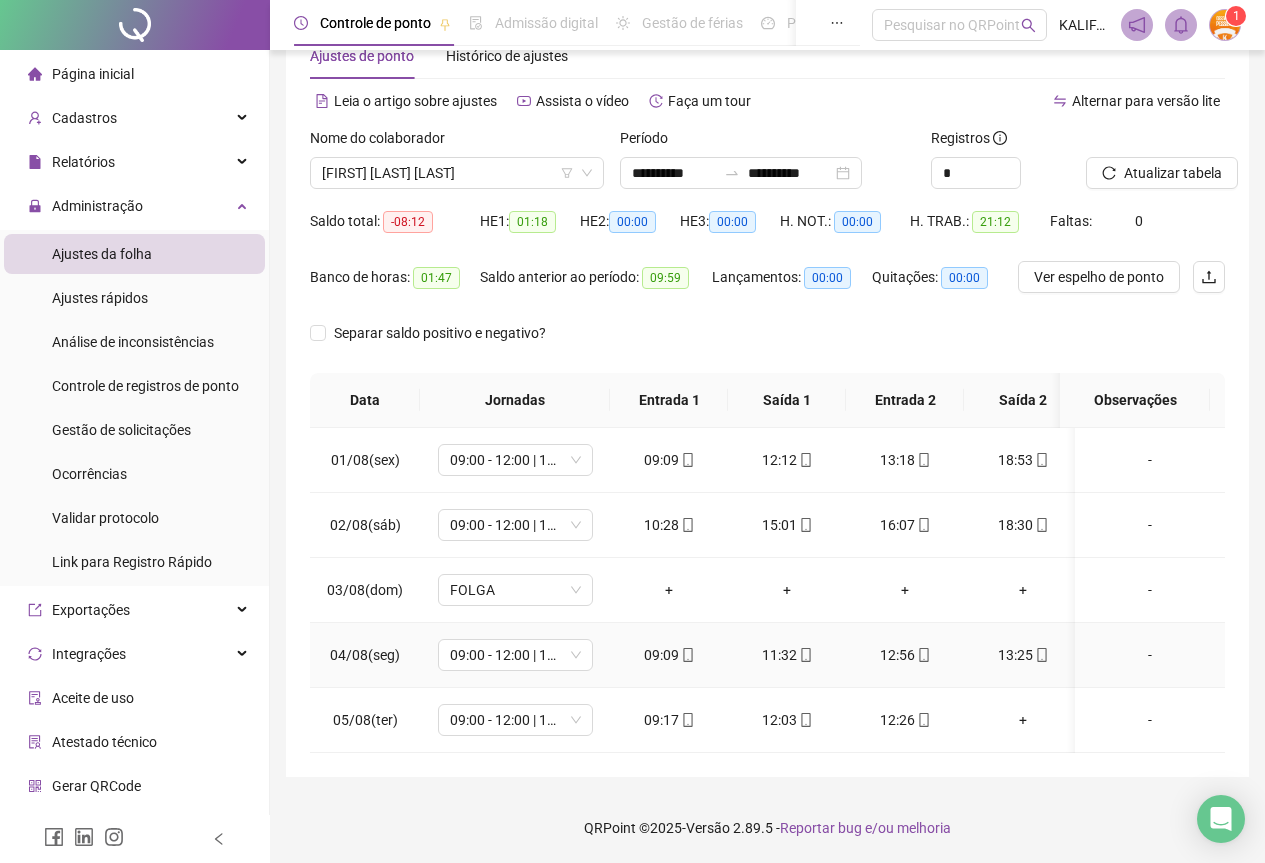 click at bounding box center [923, 655] 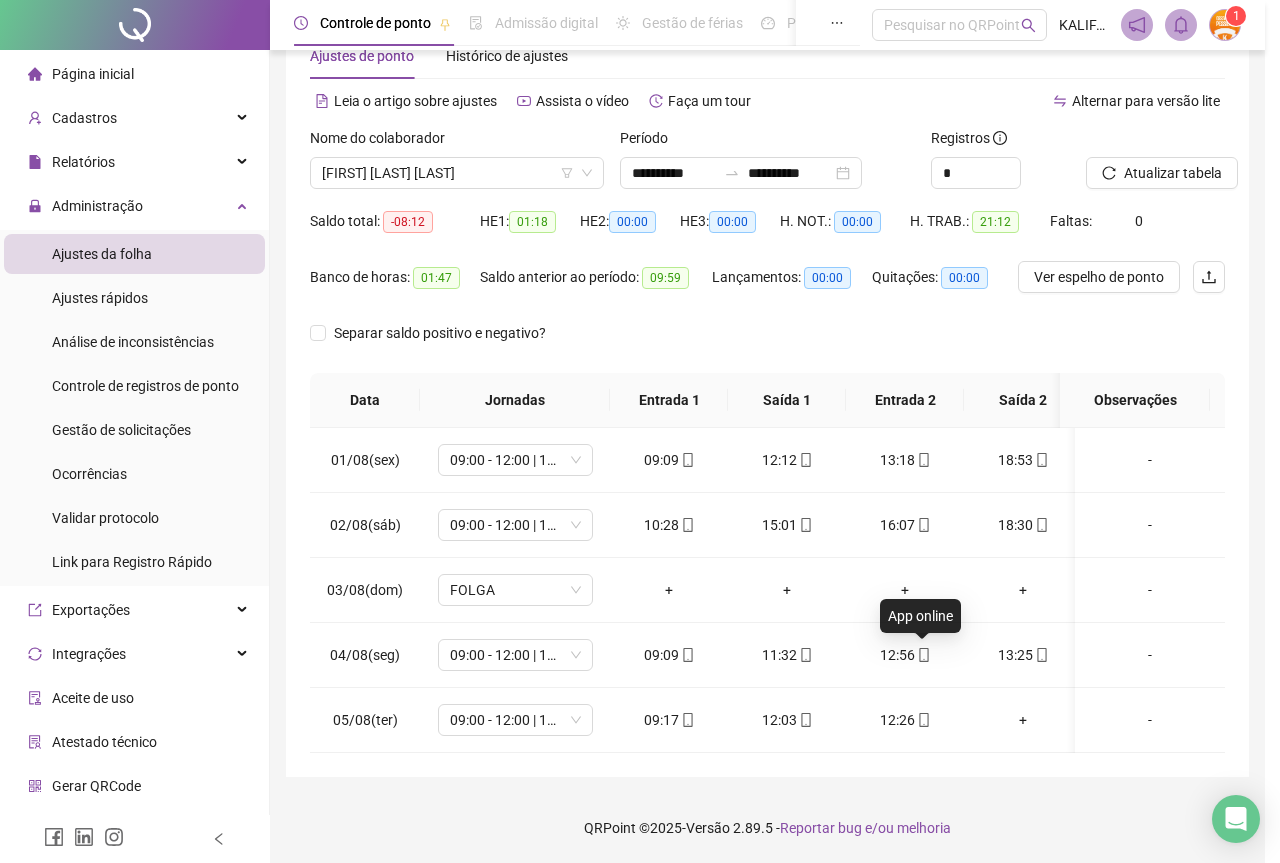 type on "**********" 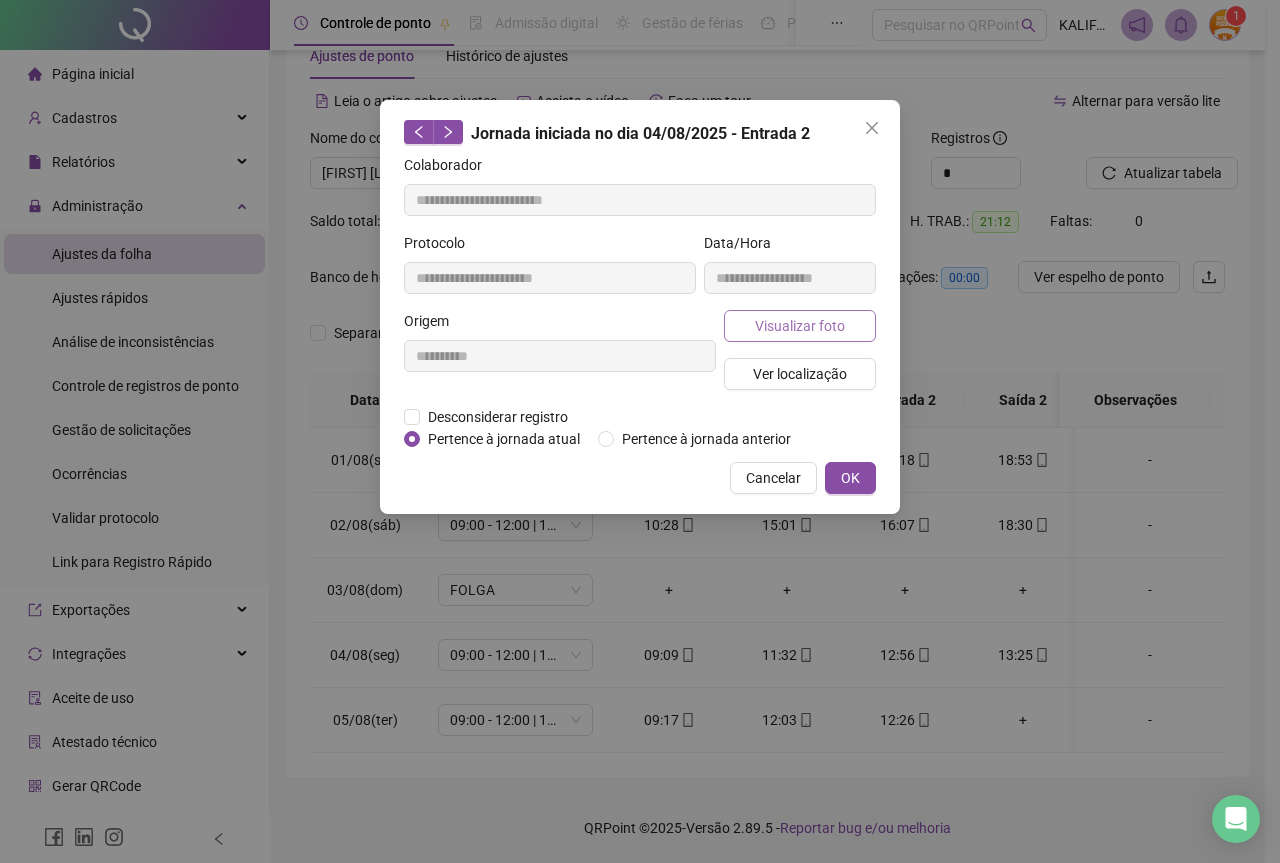 click on "Visualizar foto" at bounding box center [800, 326] 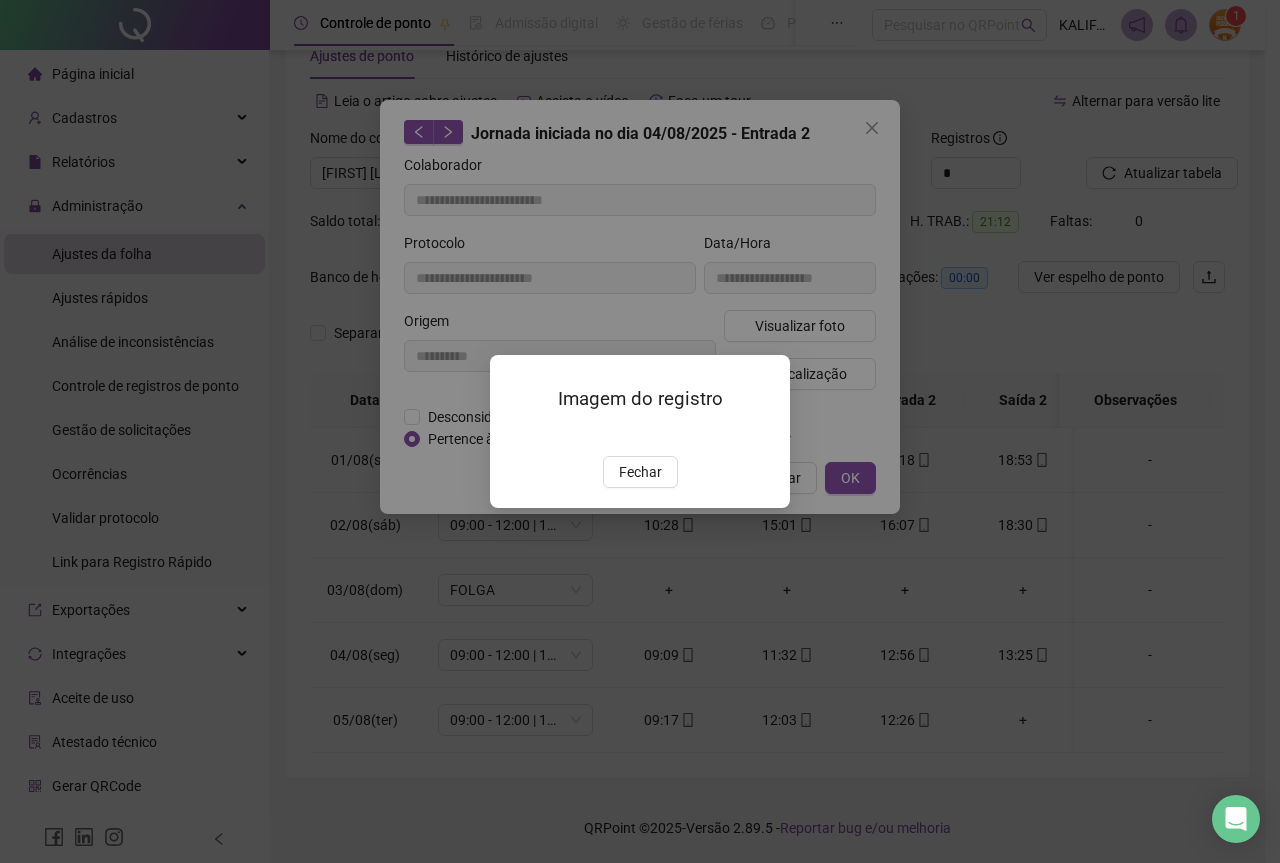 drag, startPoint x: 641, startPoint y: 583, endPoint x: 825, endPoint y: 518, distance: 195.14354 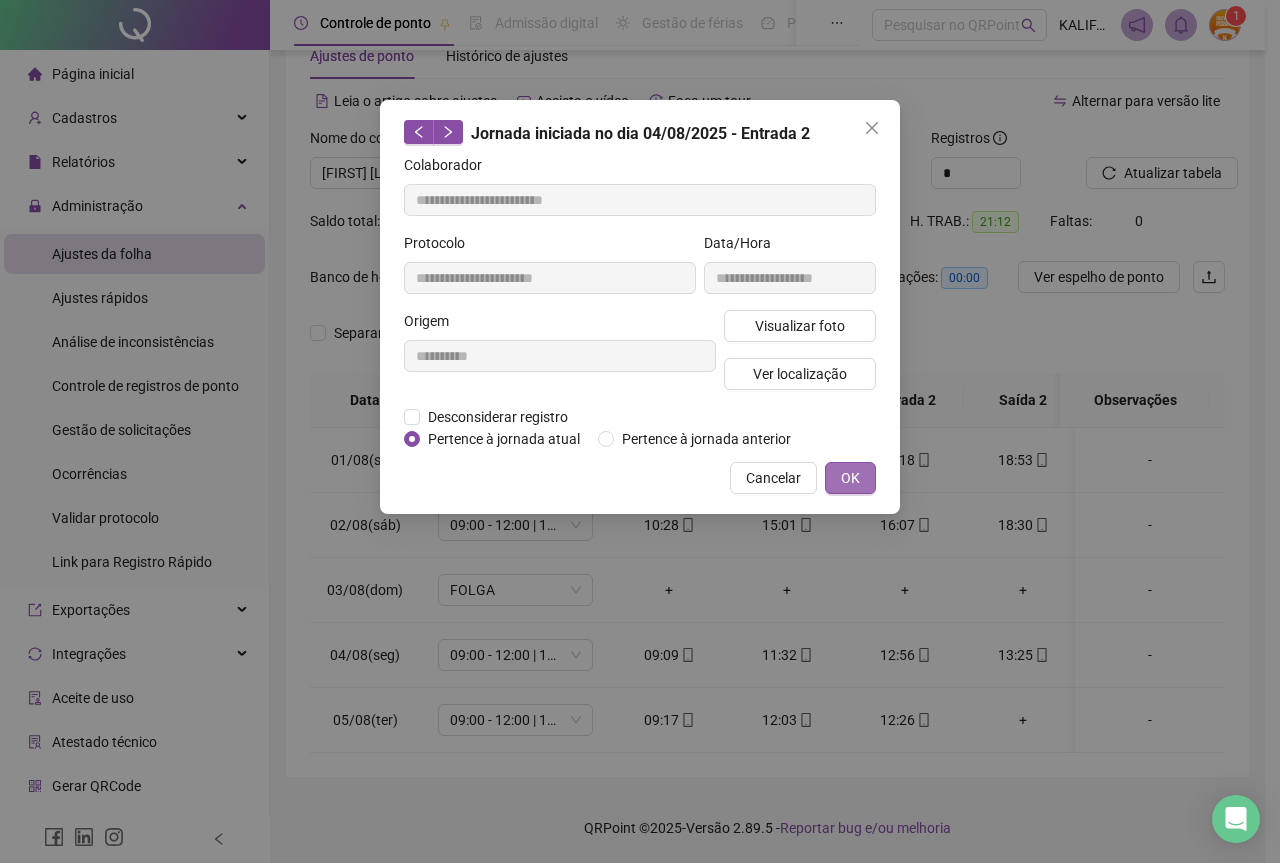 click on "OK" at bounding box center [850, 478] 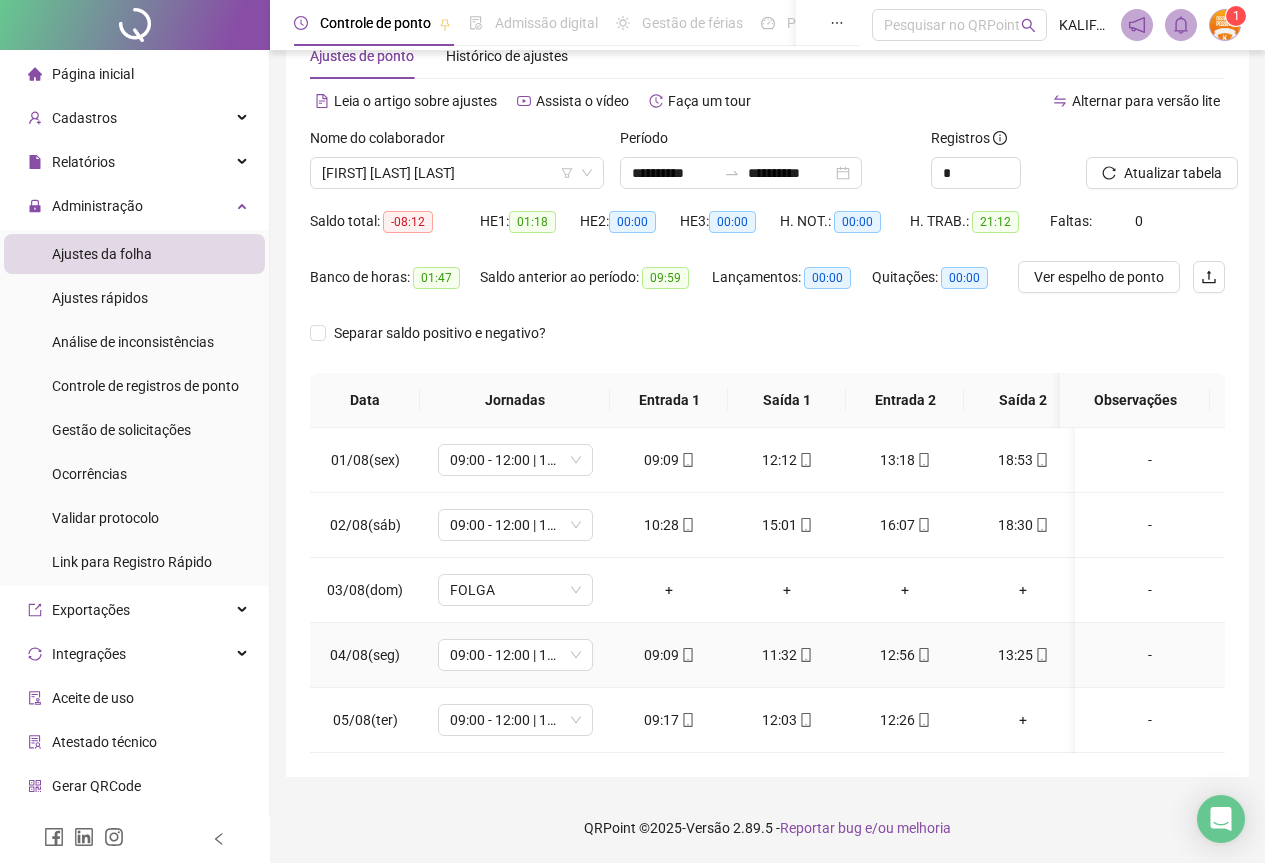 click on "11:32" at bounding box center (787, 655) 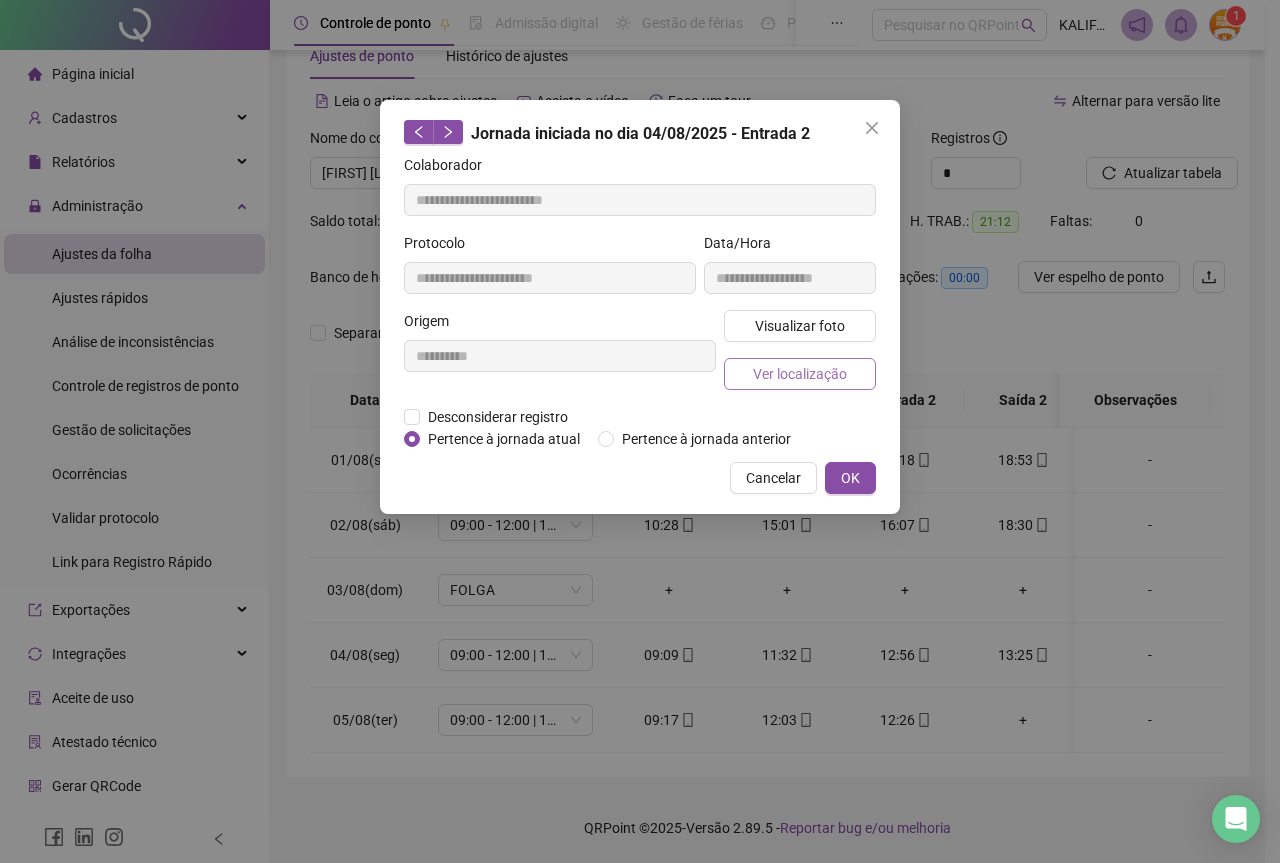 type on "**********" 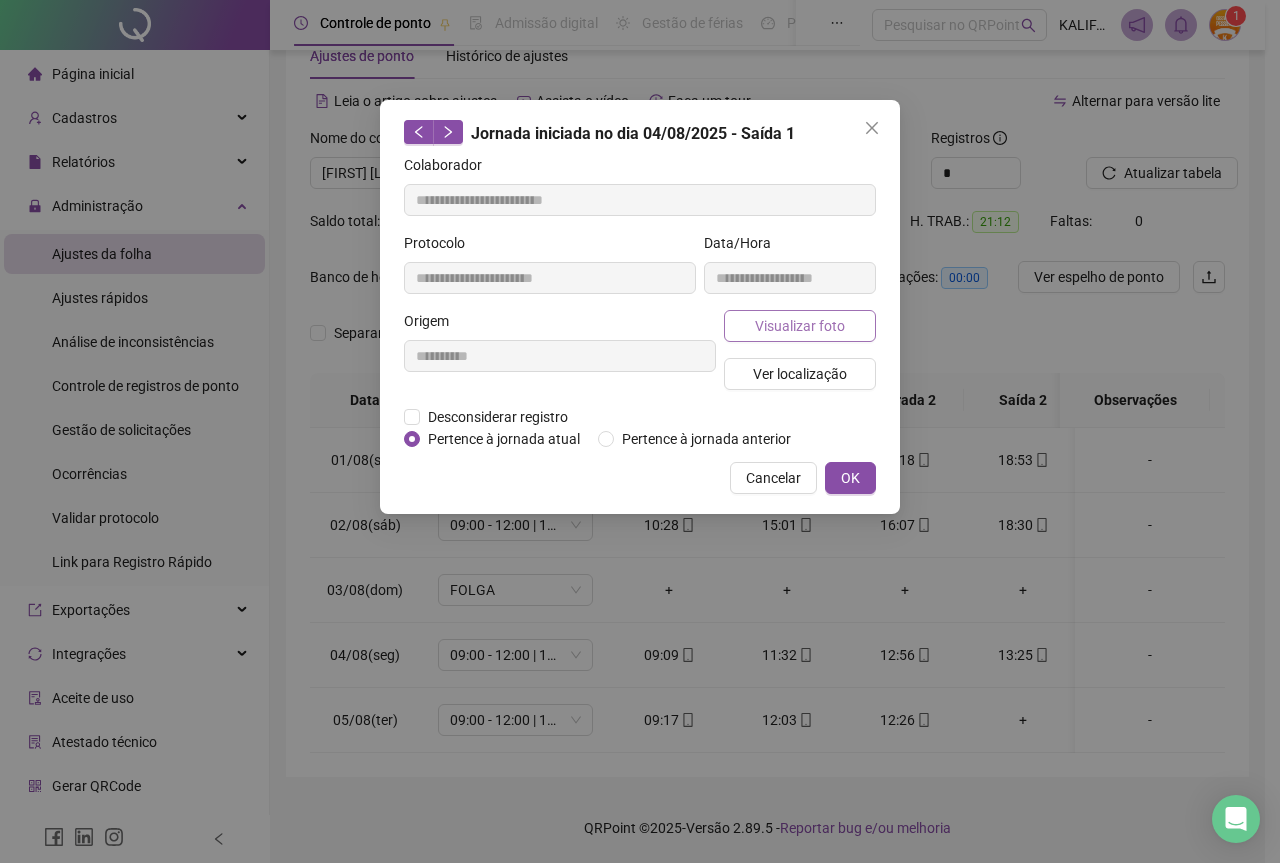 click on "Visualizar foto" at bounding box center [800, 326] 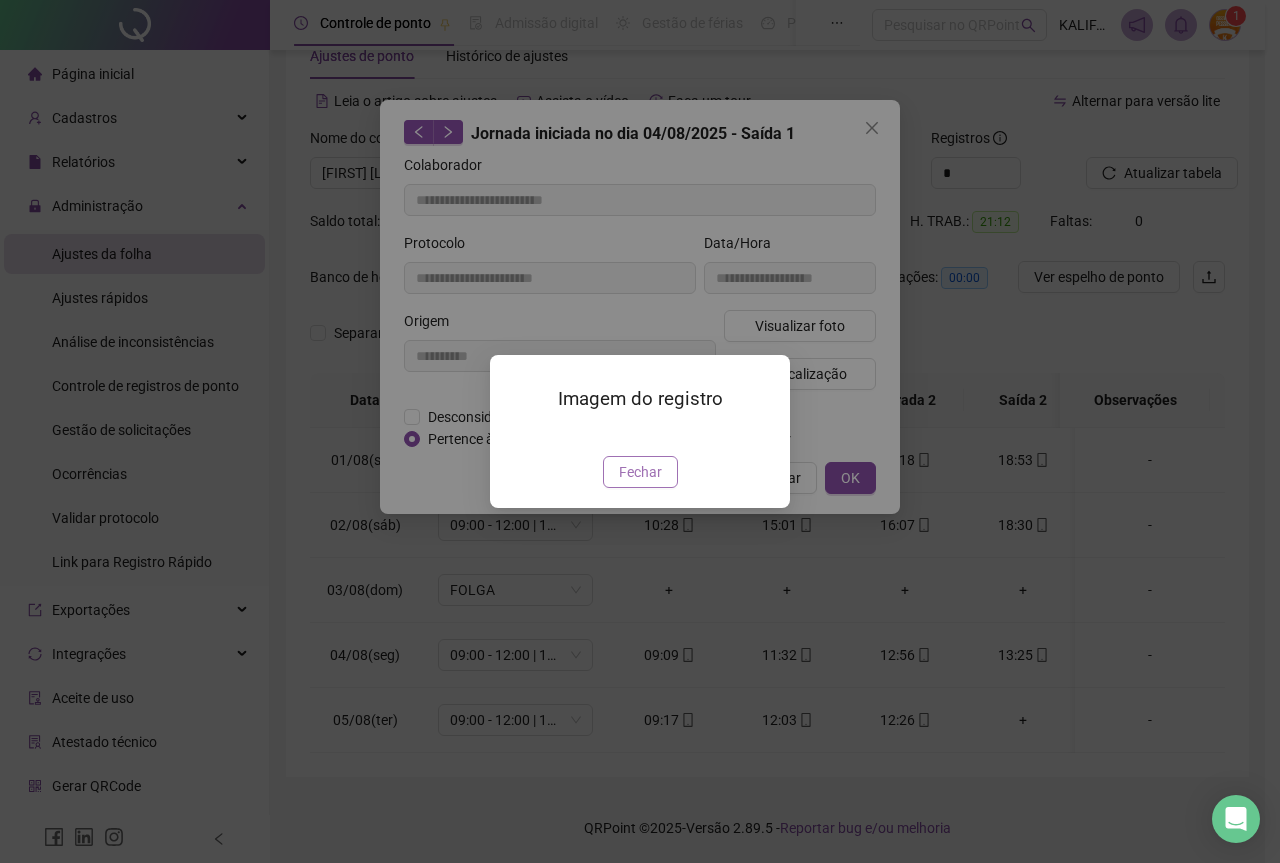 click on "Fechar" at bounding box center (640, 472) 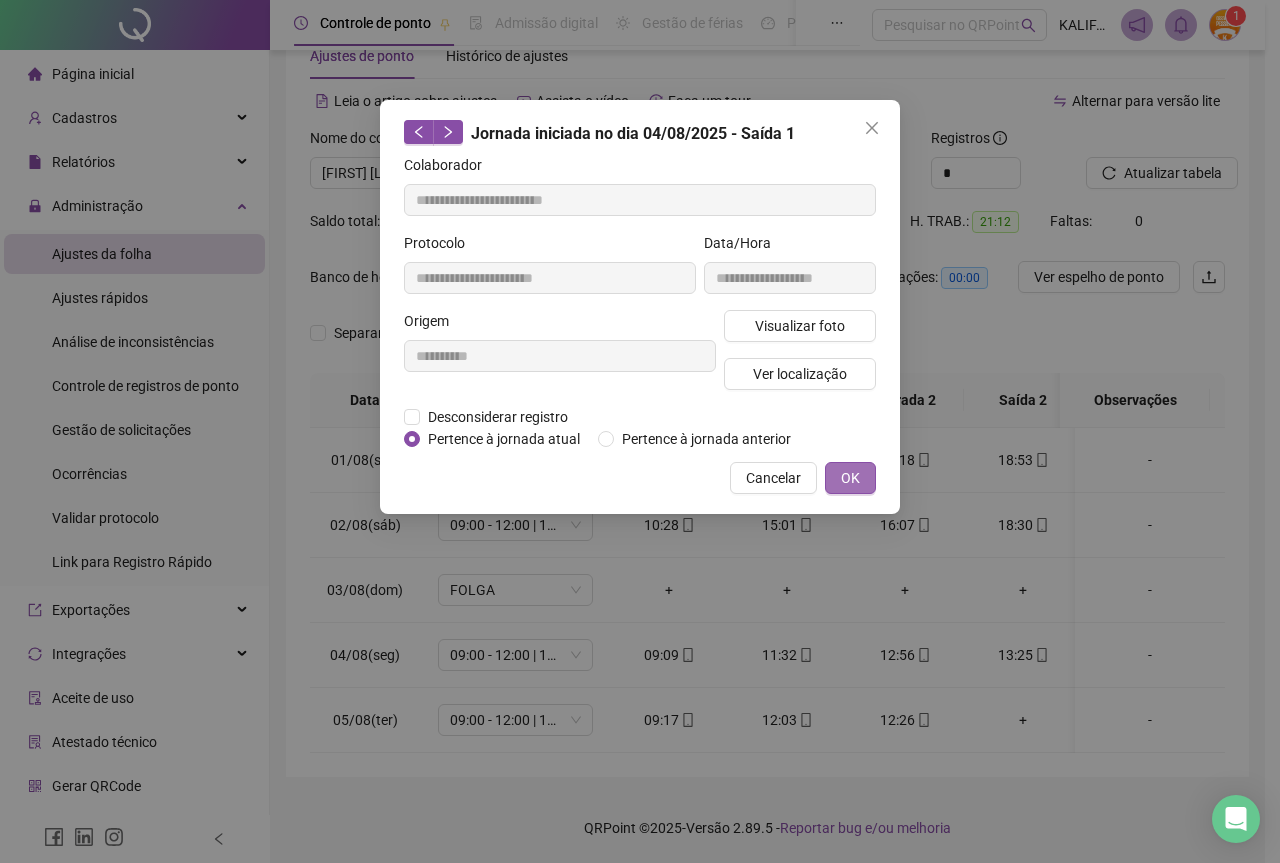click on "OK" at bounding box center [850, 478] 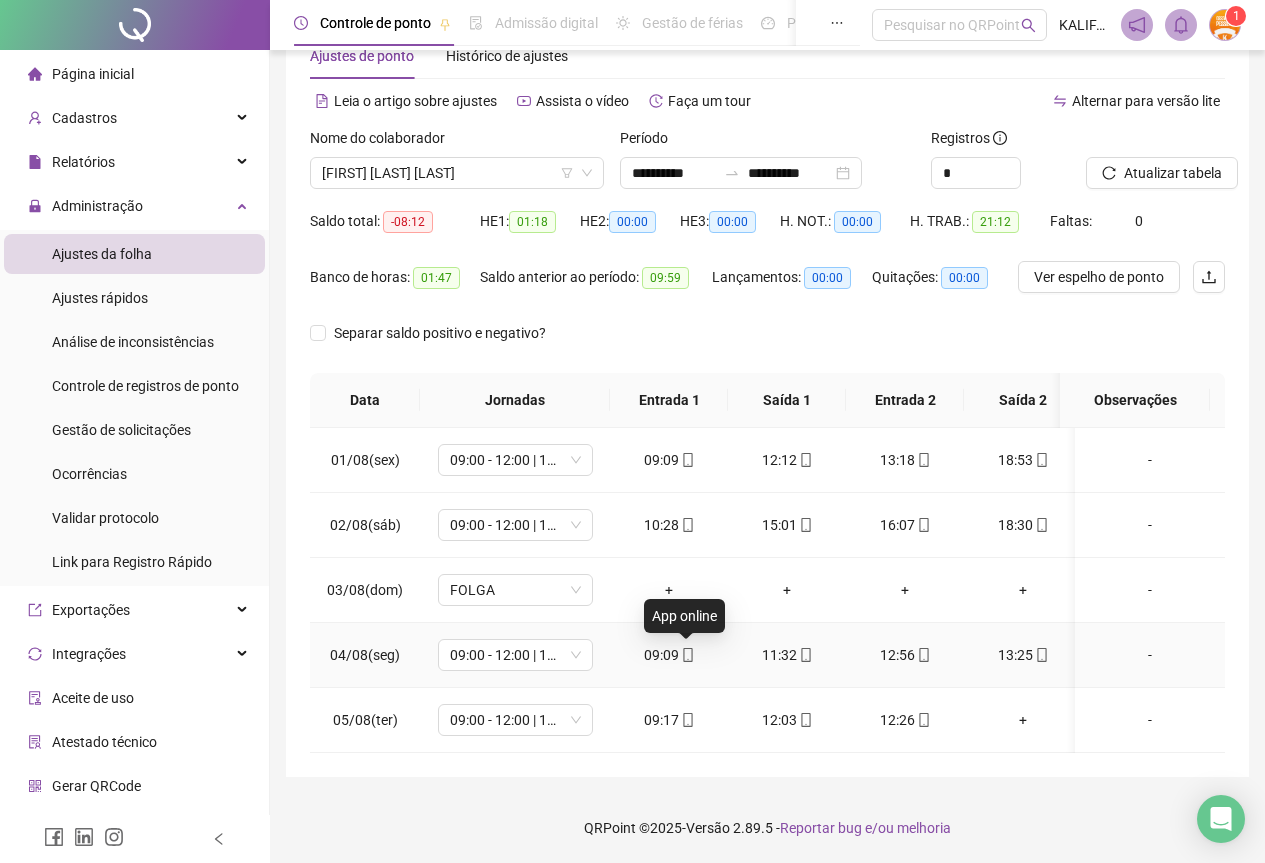 click 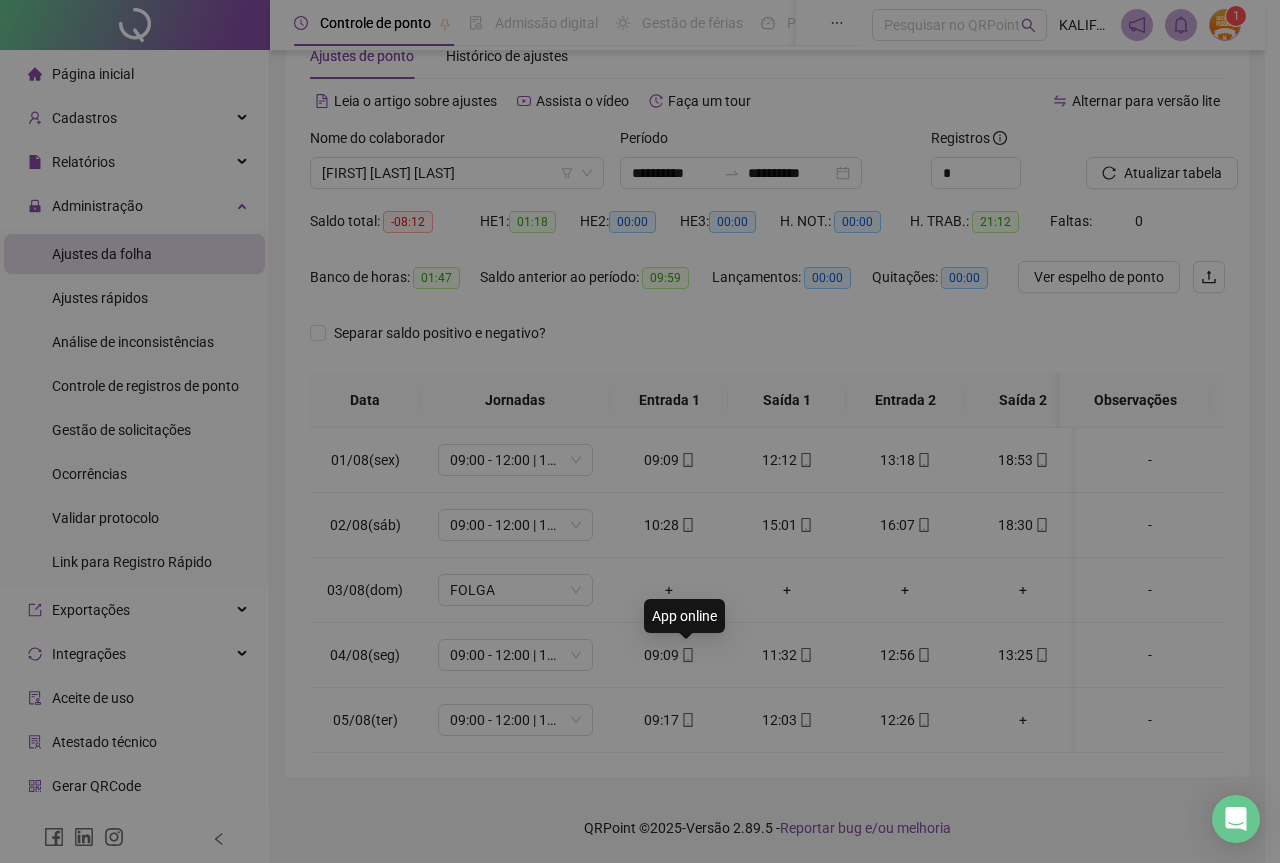 type on "**********" 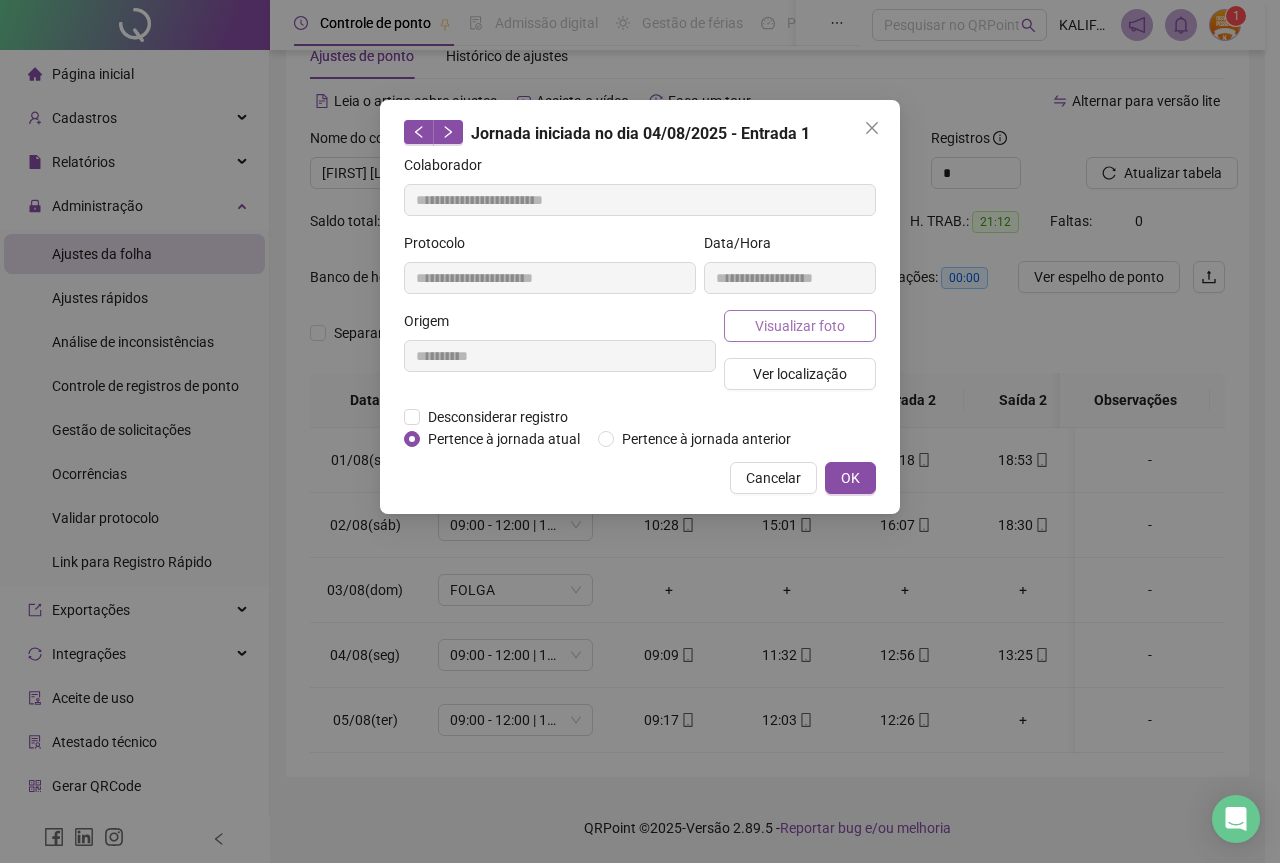 click on "Visualizar foto" at bounding box center [800, 326] 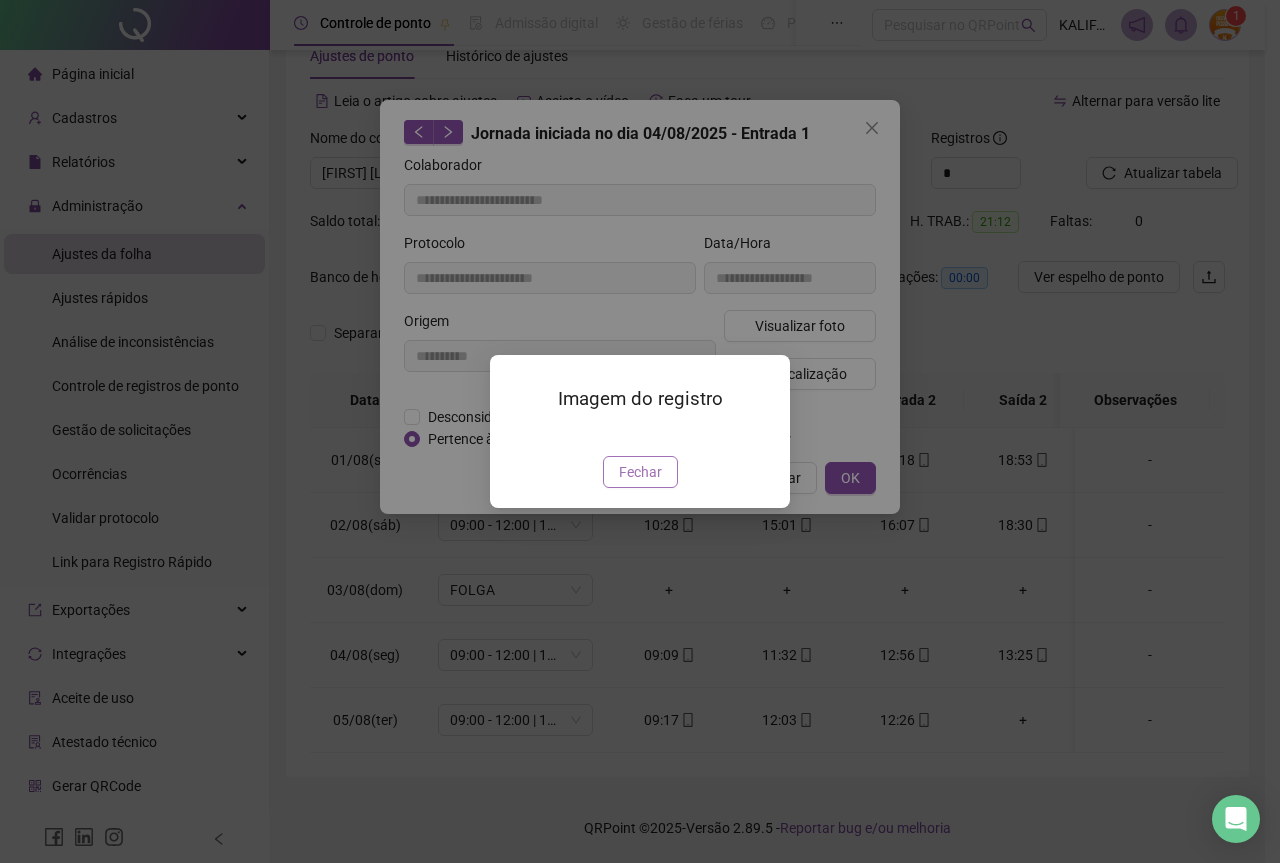 click on "Fechar" at bounding box center [640, 472] 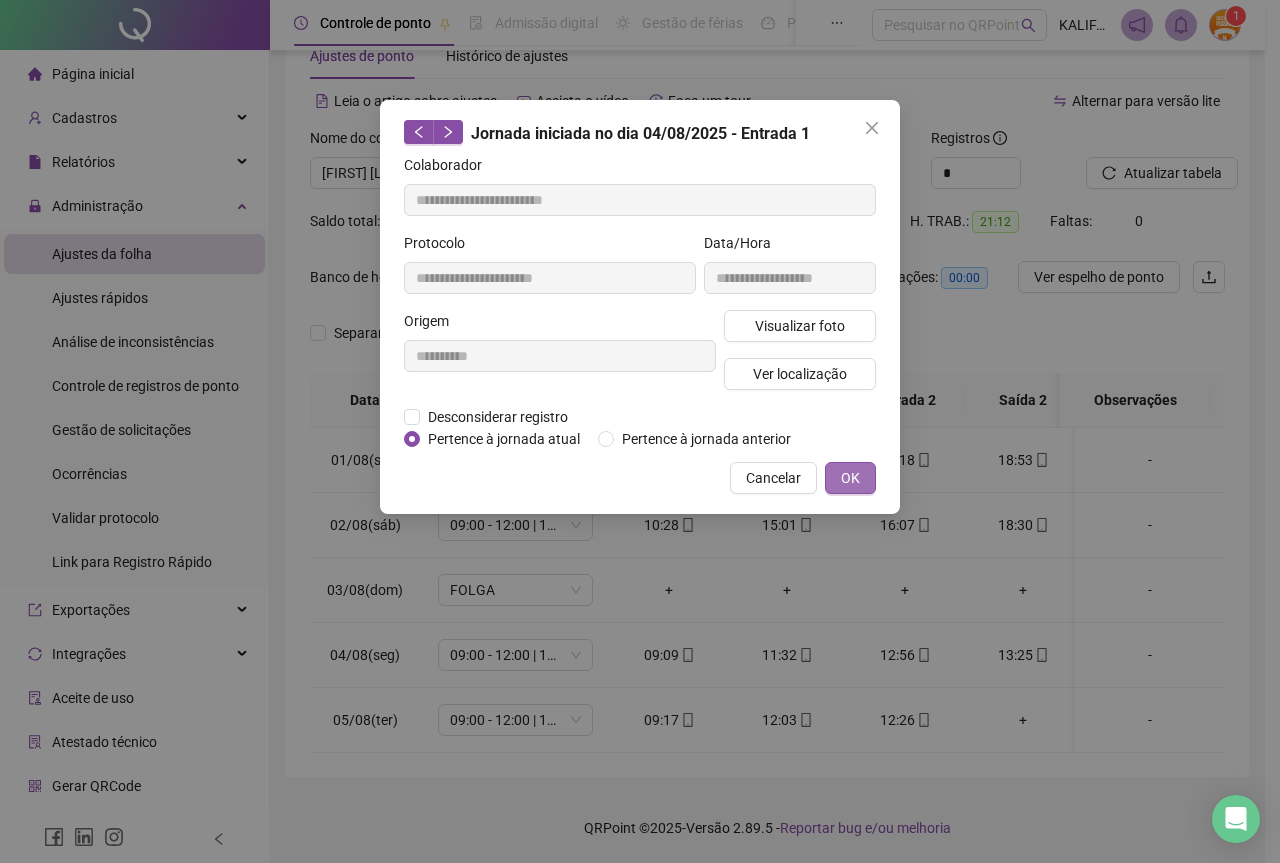 click on "OK" at bounding box center (850, 478) 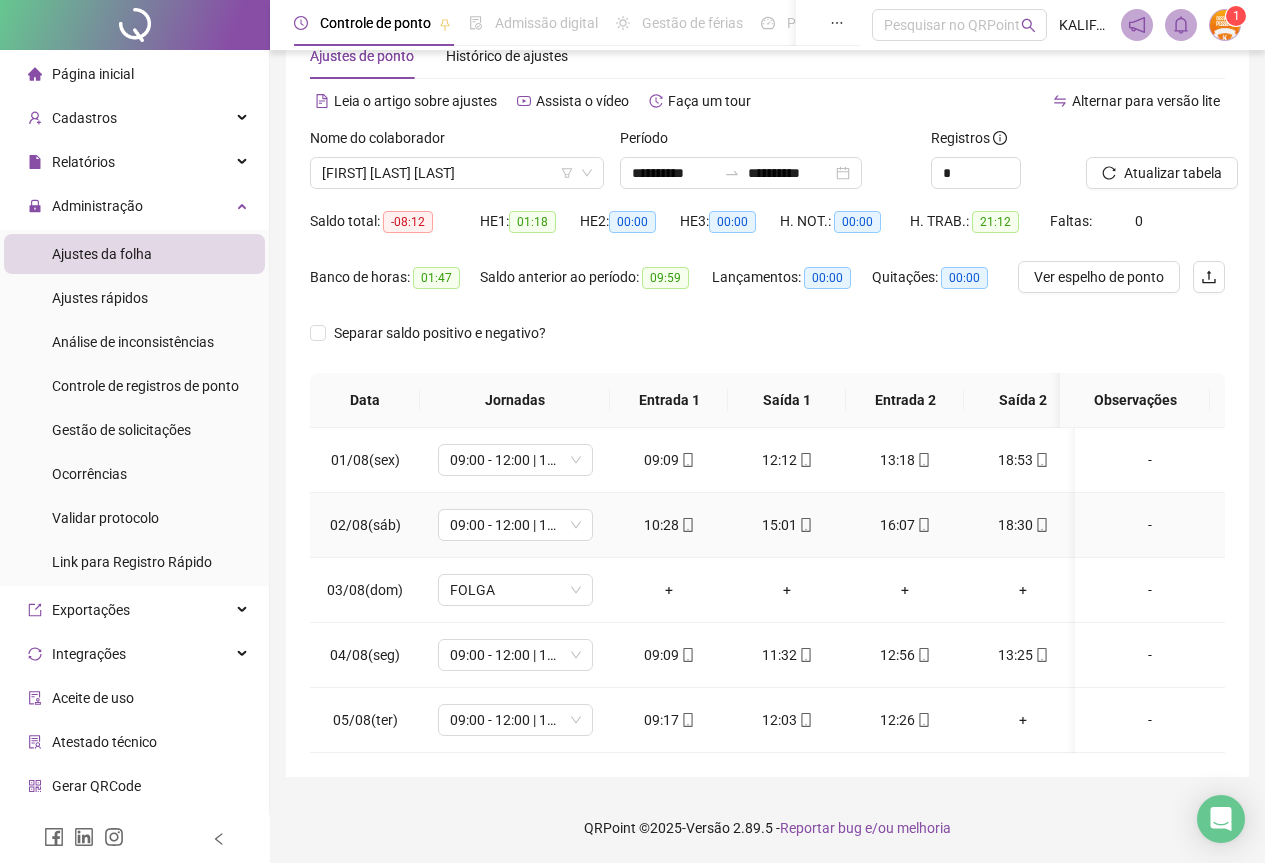 click on "18:30" at bounding box center [1023, 525] 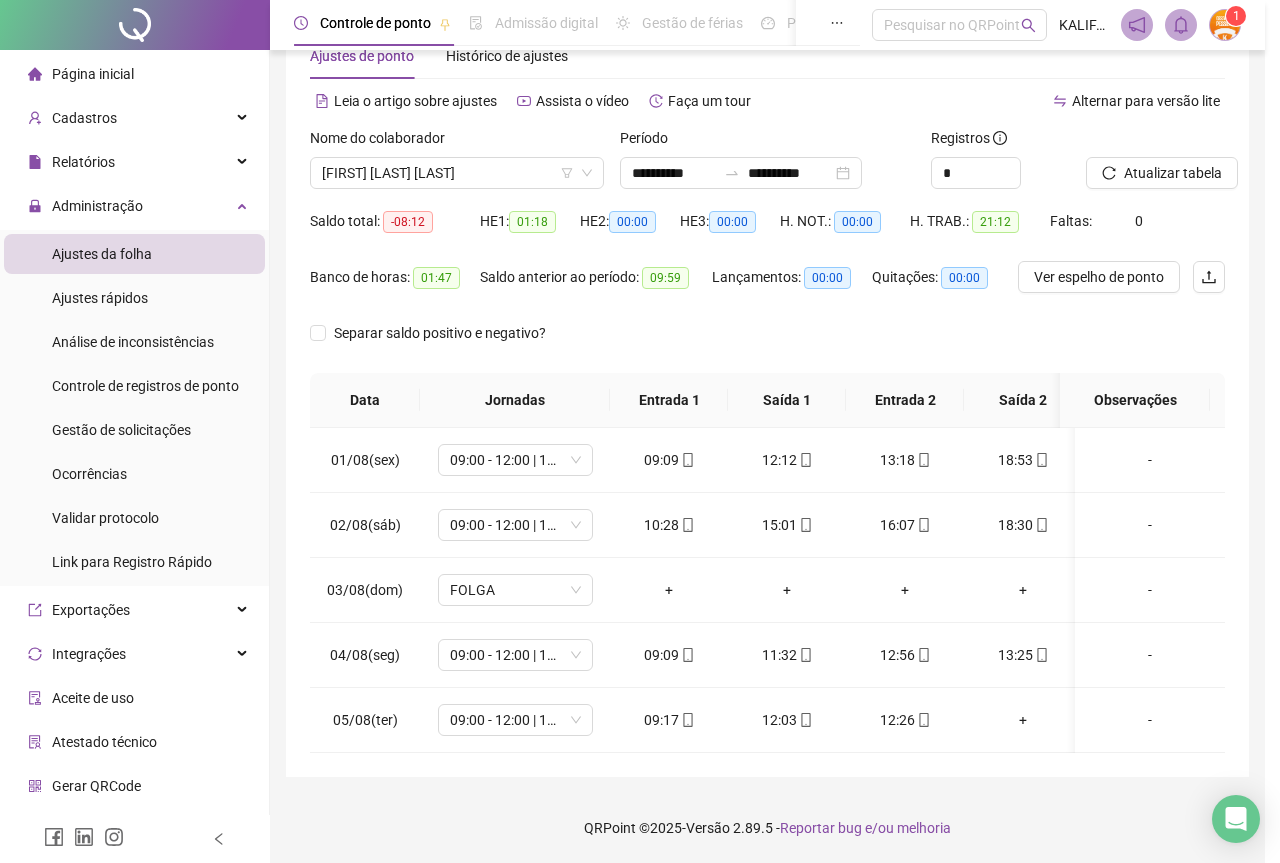 type on "**********" 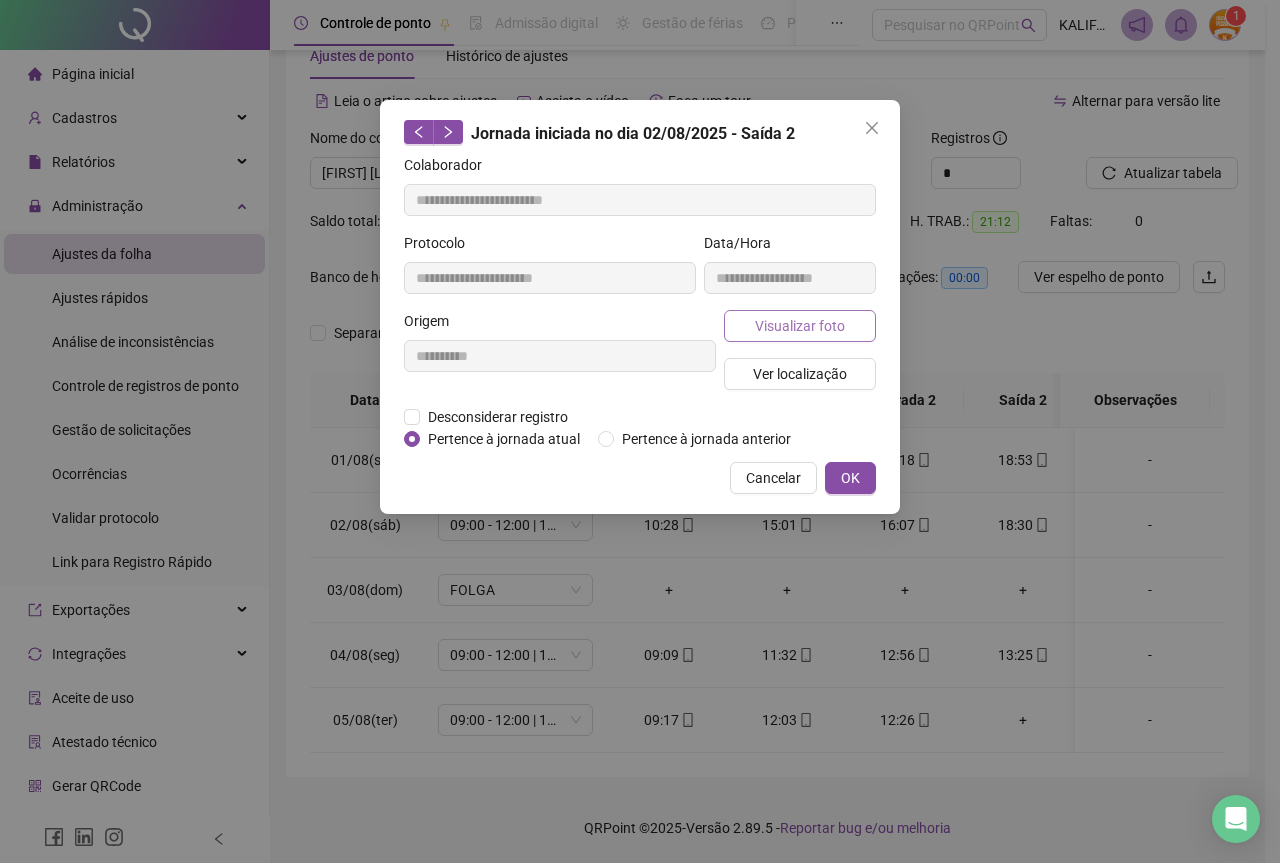click on "Visualizar foto" at bounding box center [800, 326] 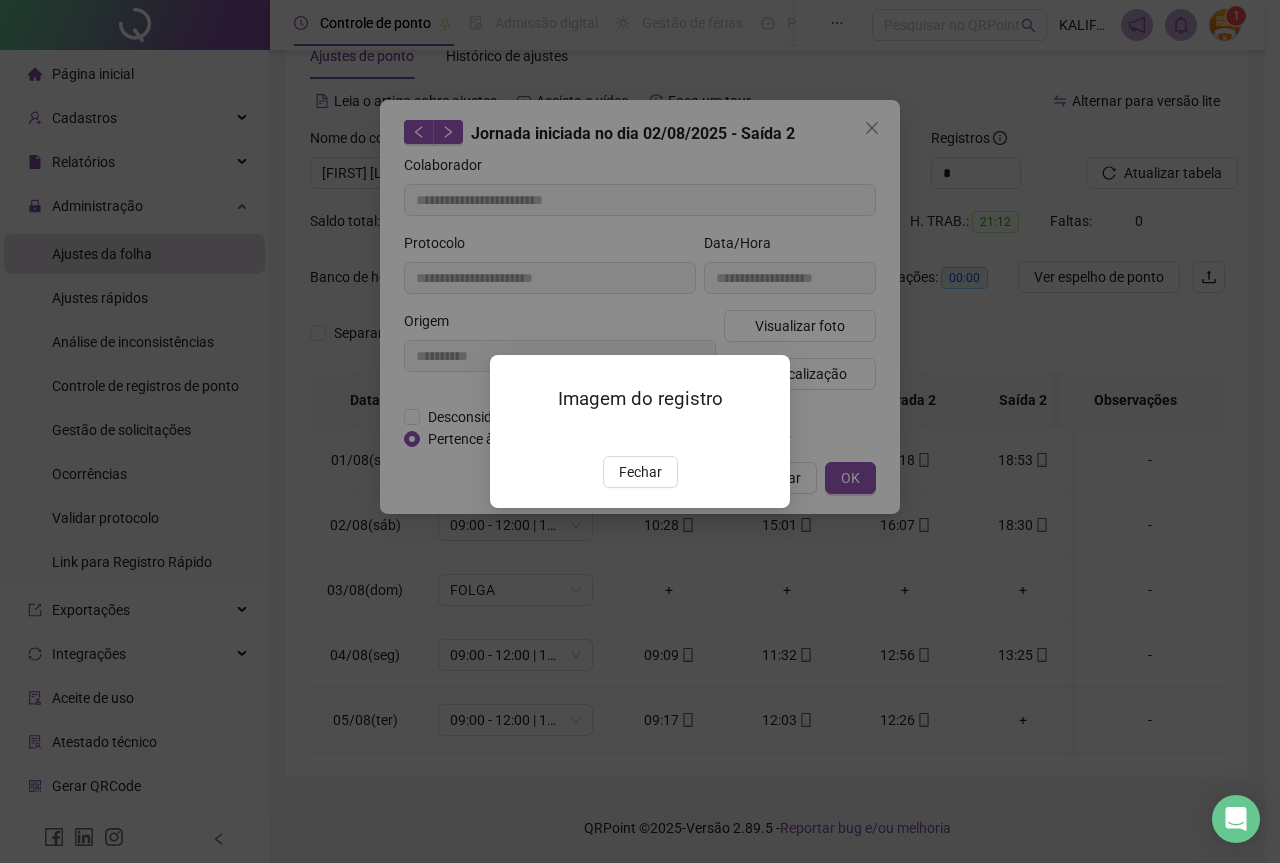click on "Imagem do registro Fechar" at bounding box center (640, 431) 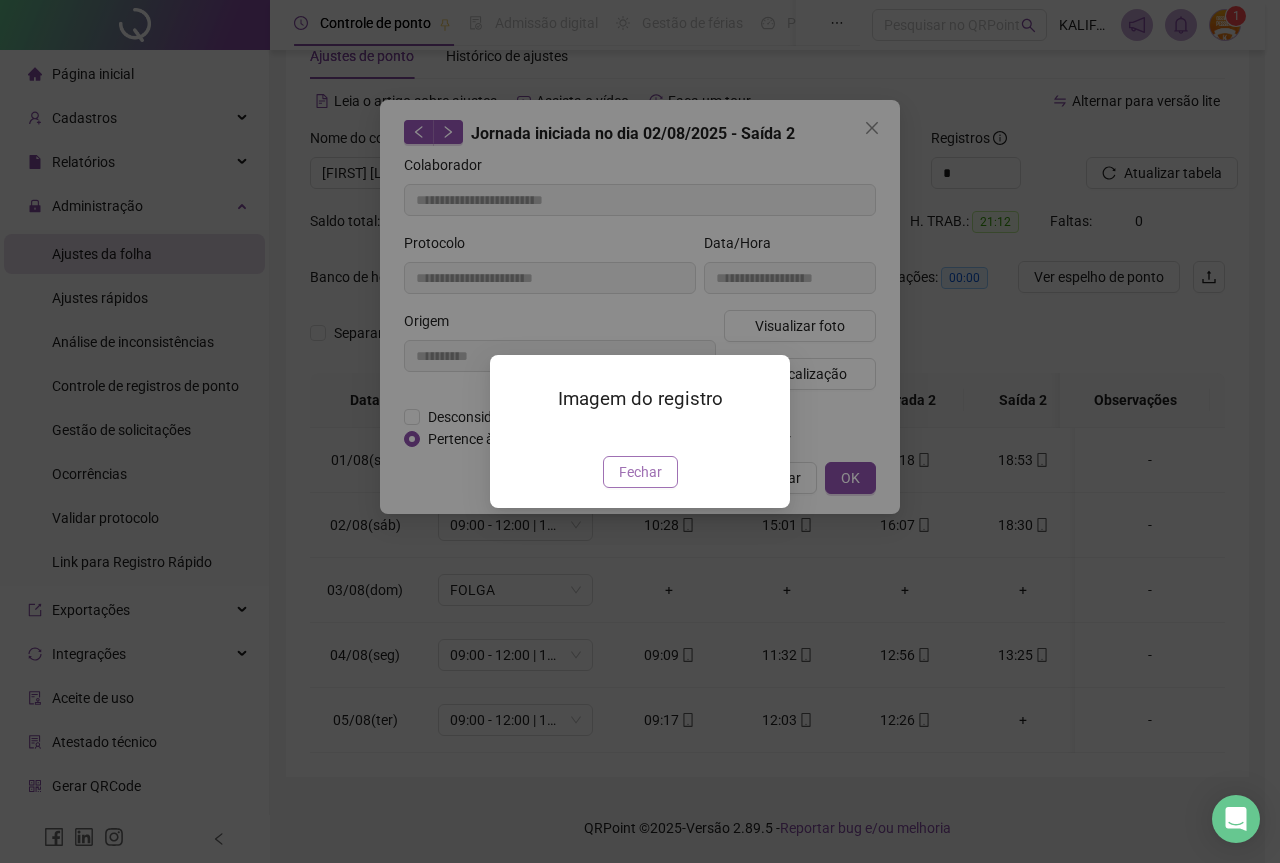 click on "Fechar" at bounding box center [640, 472] 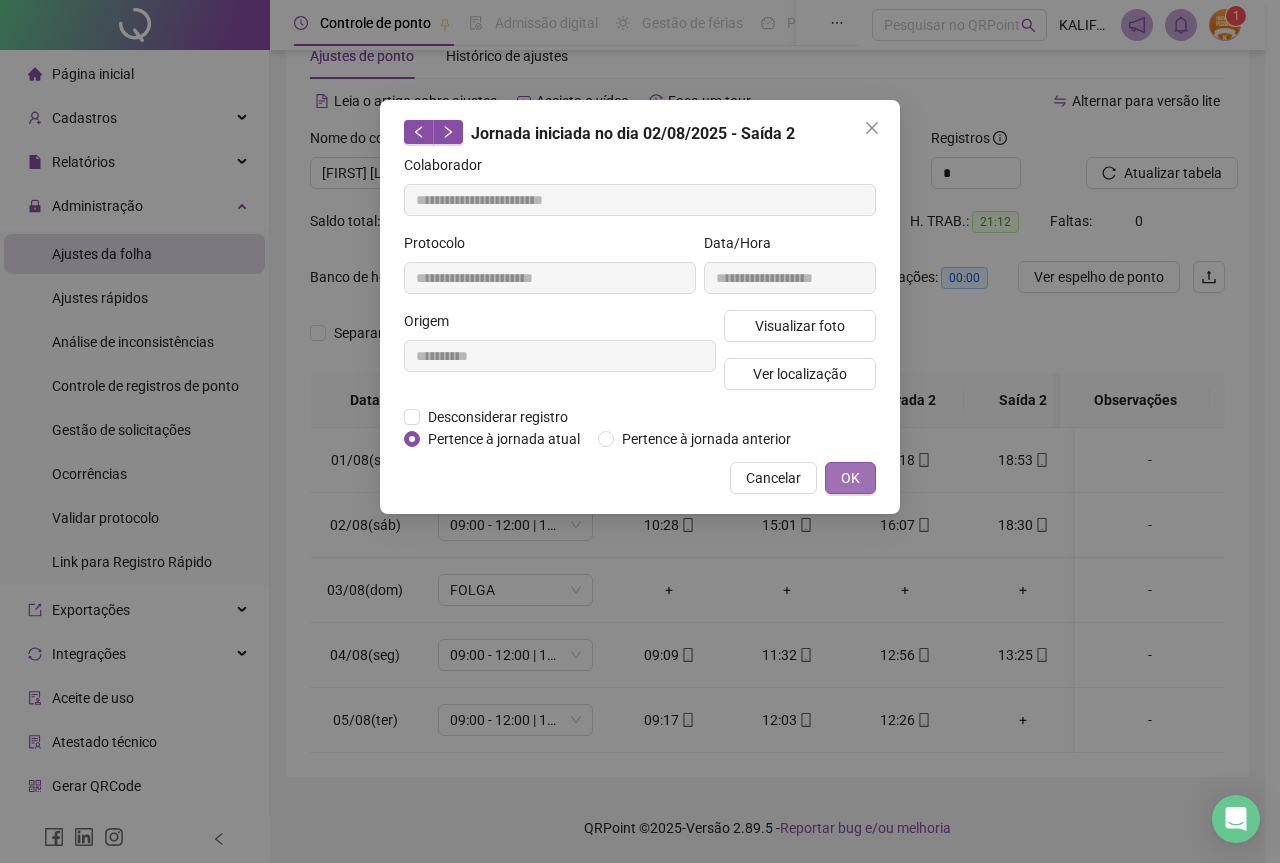 click on "OK" at bounding box center [850, 478] 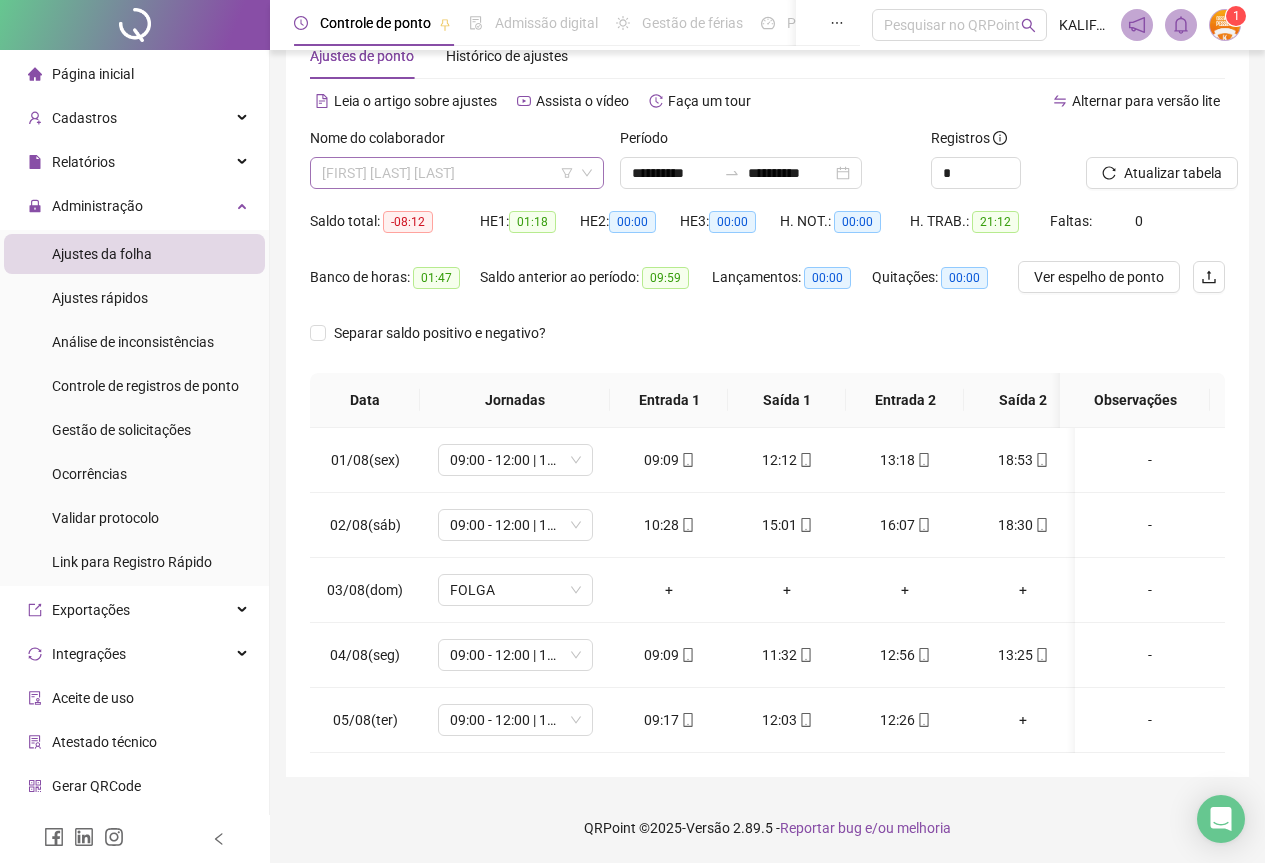 click on "[FIRST] [LAST] [LAST]" at bounding box center (457, 173) 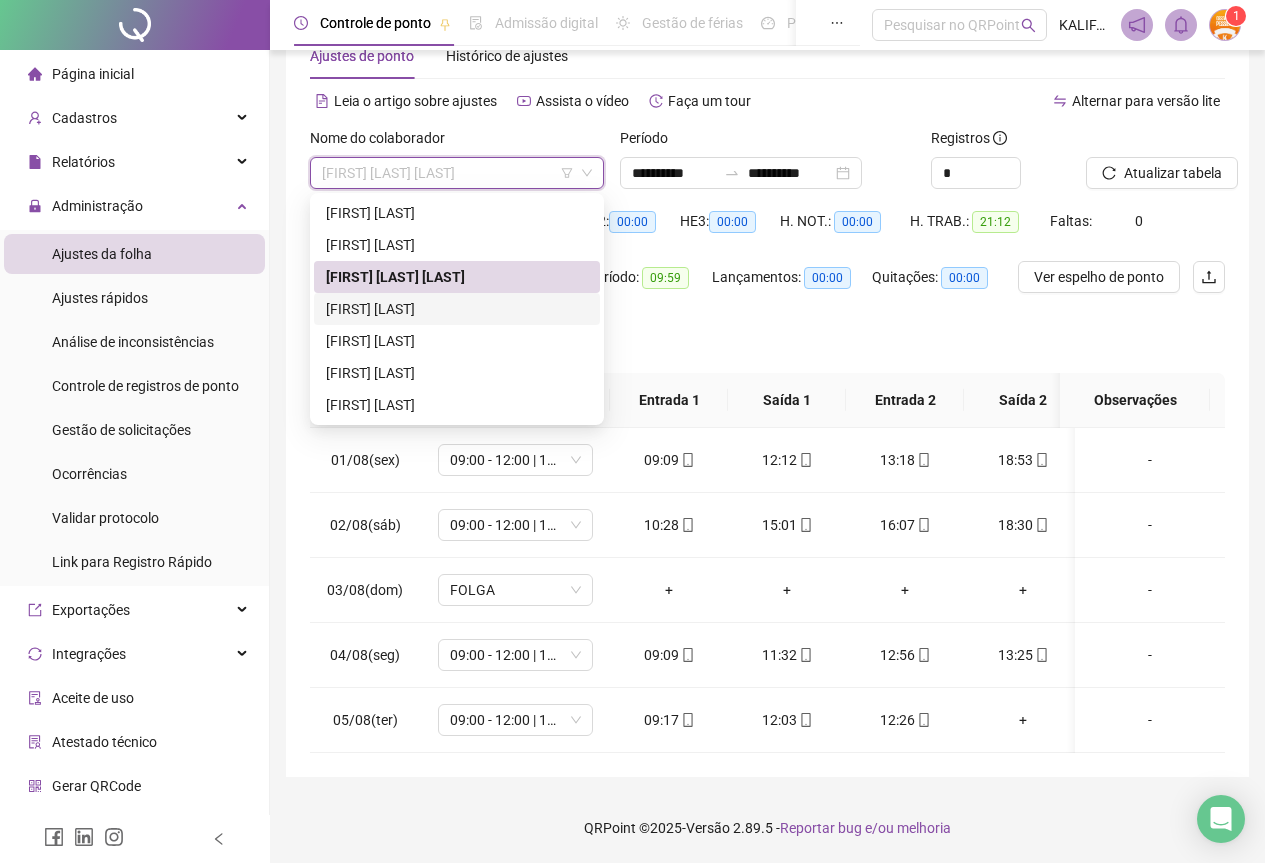 drag, startPoint x: 407, startPoint y: 296, endPoint x: 429, endPoint y: 290, distance: 22.803509 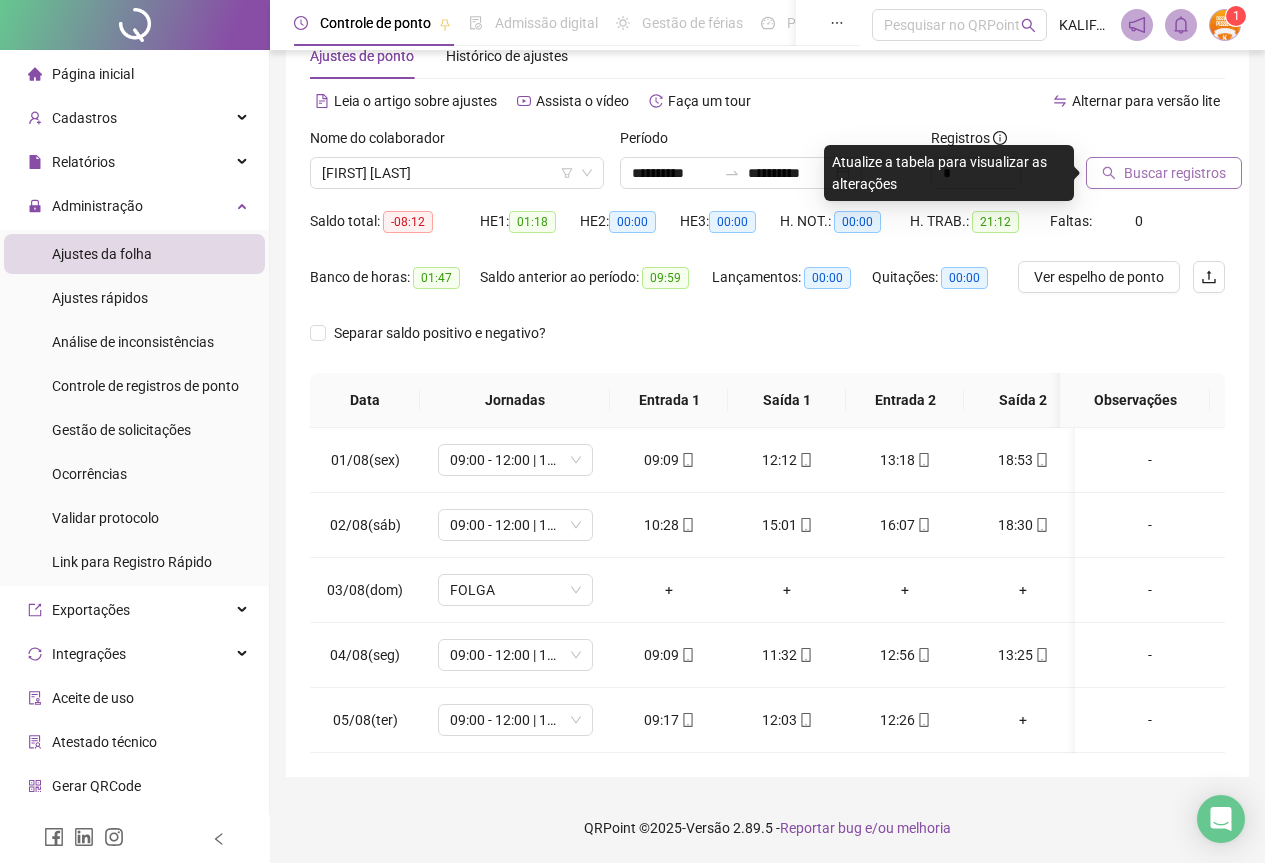 click on "Buscar registros" at bounding box center (1175, 173) 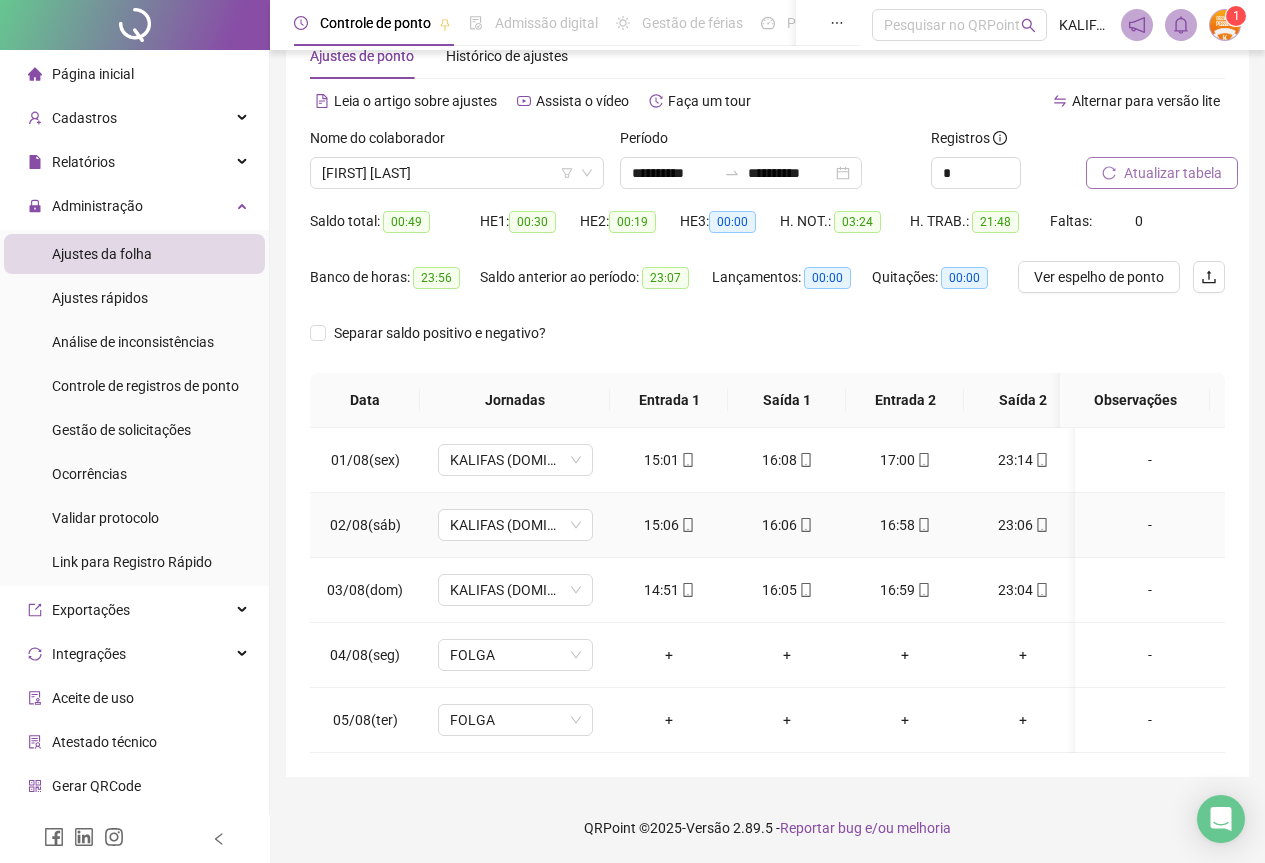 click 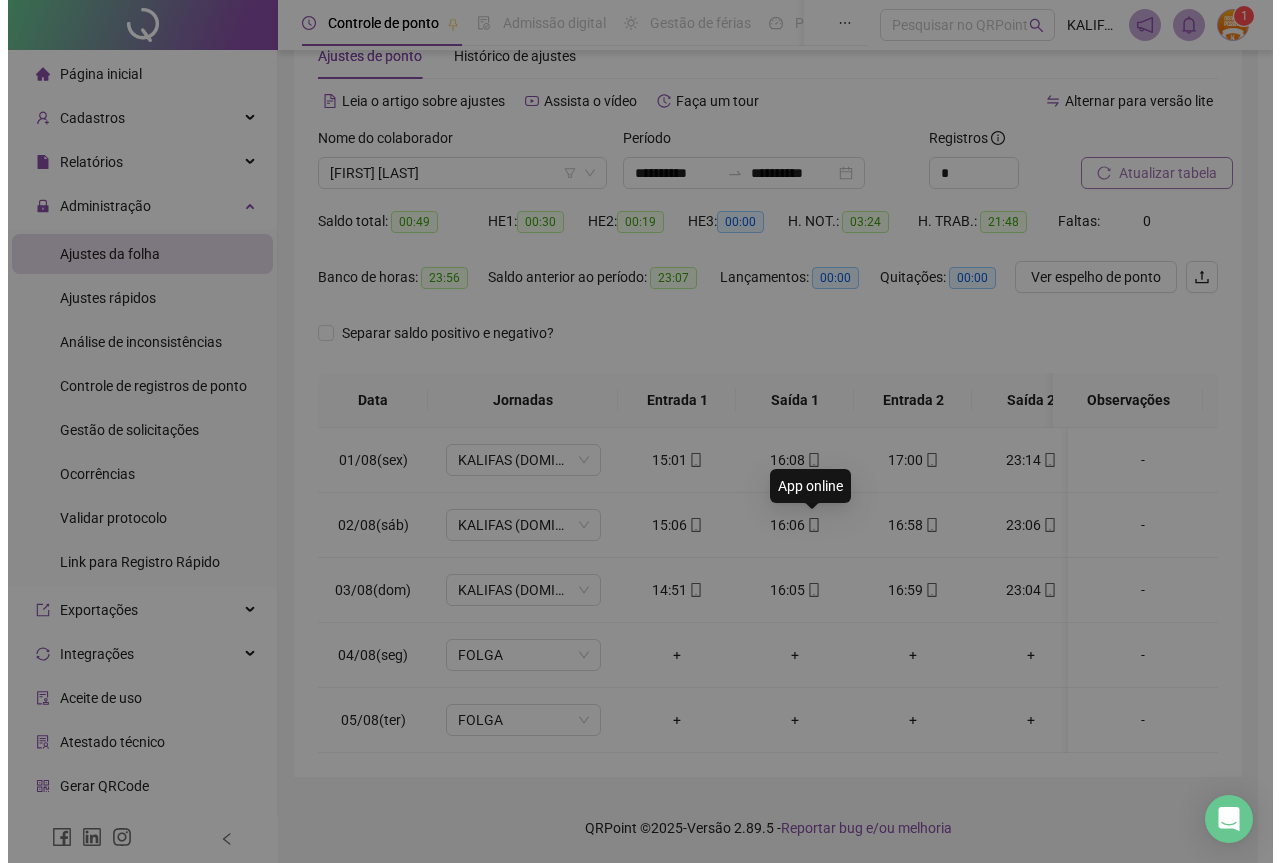 type on "**********" 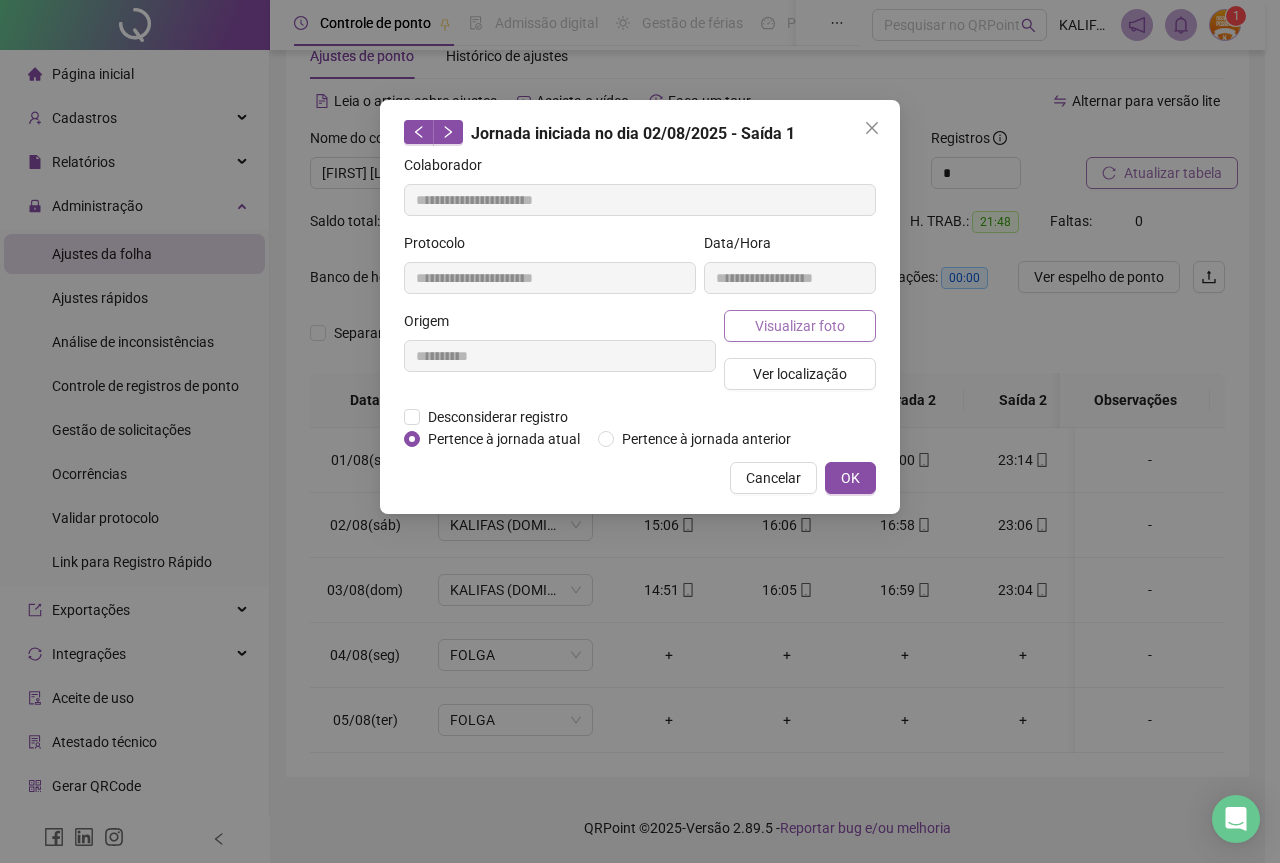 click on "Visualizar foto" at bounding box center (800, 326) 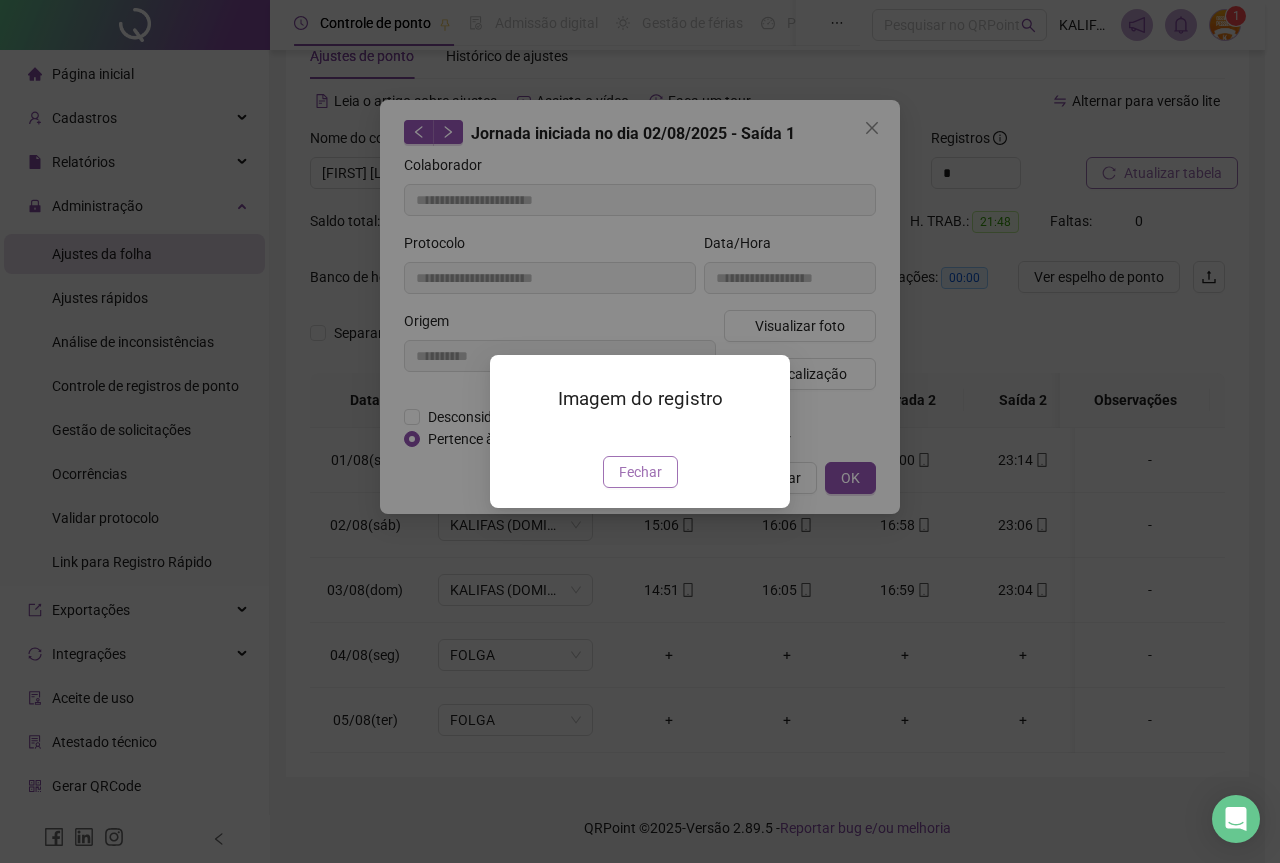 click on "Fechar" at bounding box center [640, 472] 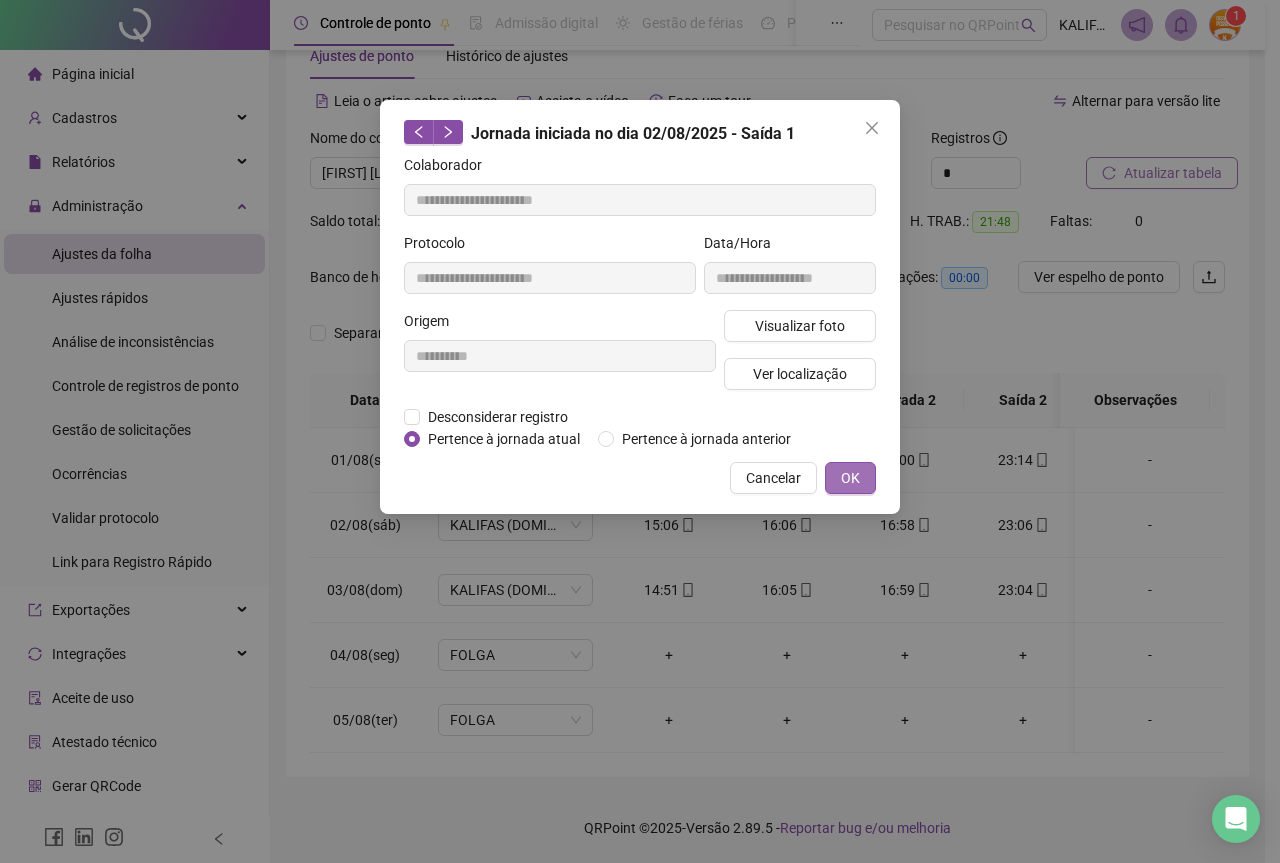 click on "OK" at bounding box center (850, 478) 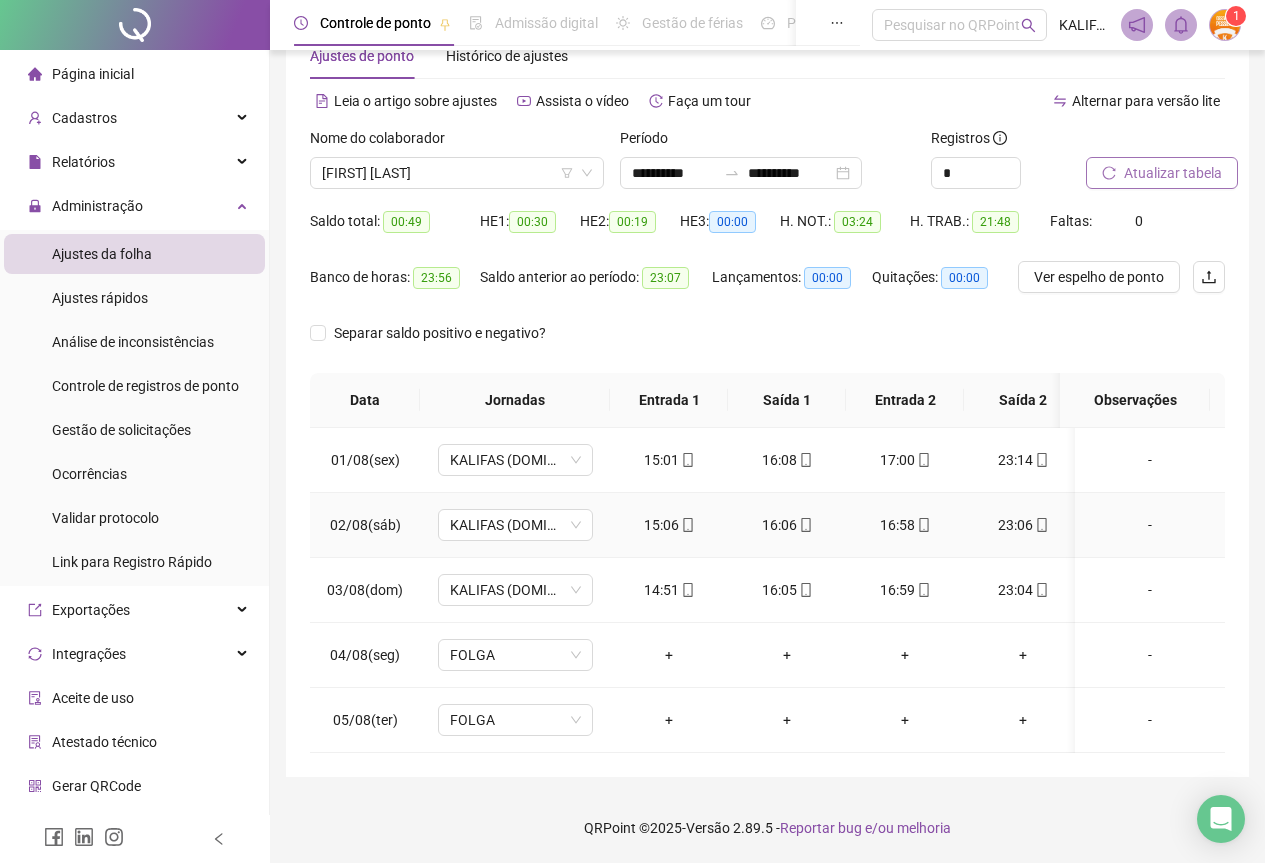 click on "16:58" at bounding box center [905, 525] 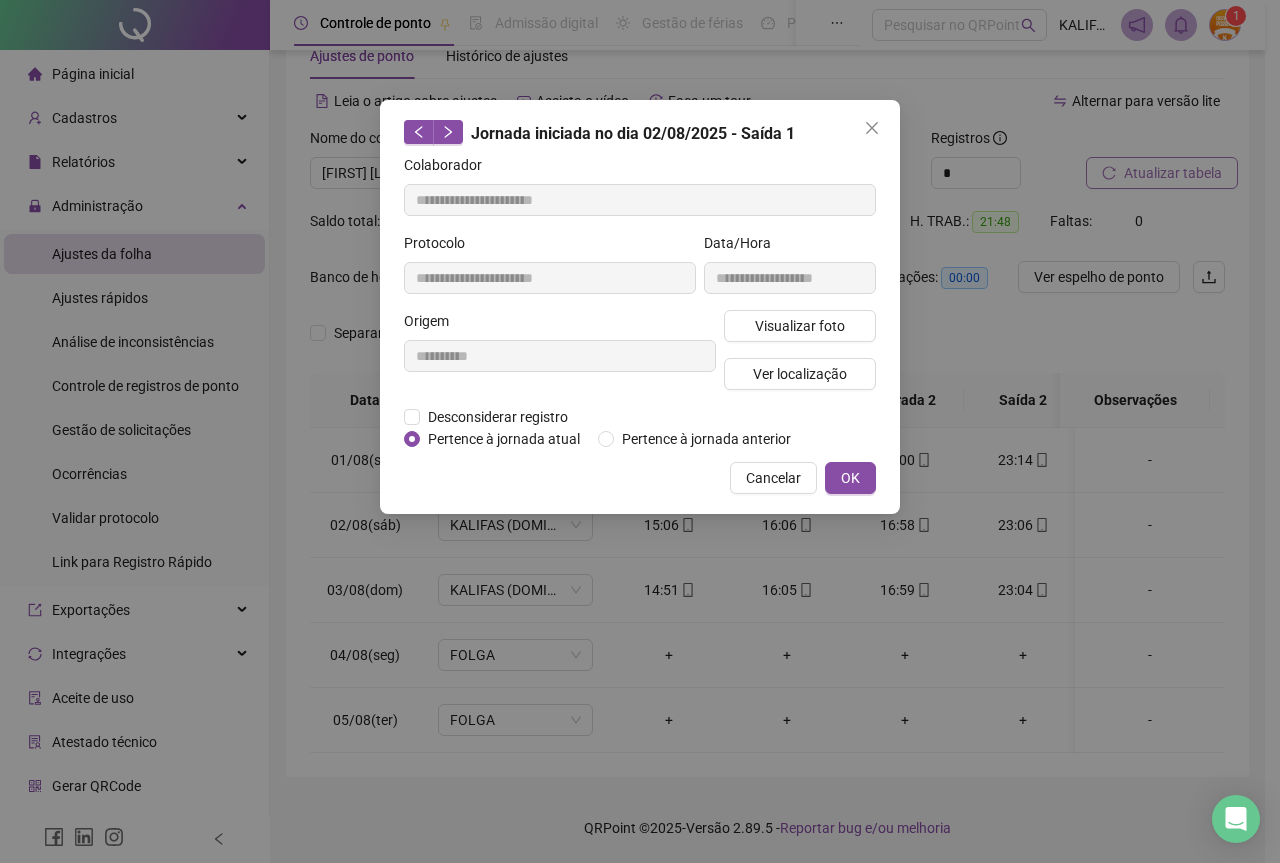 type on "**********" 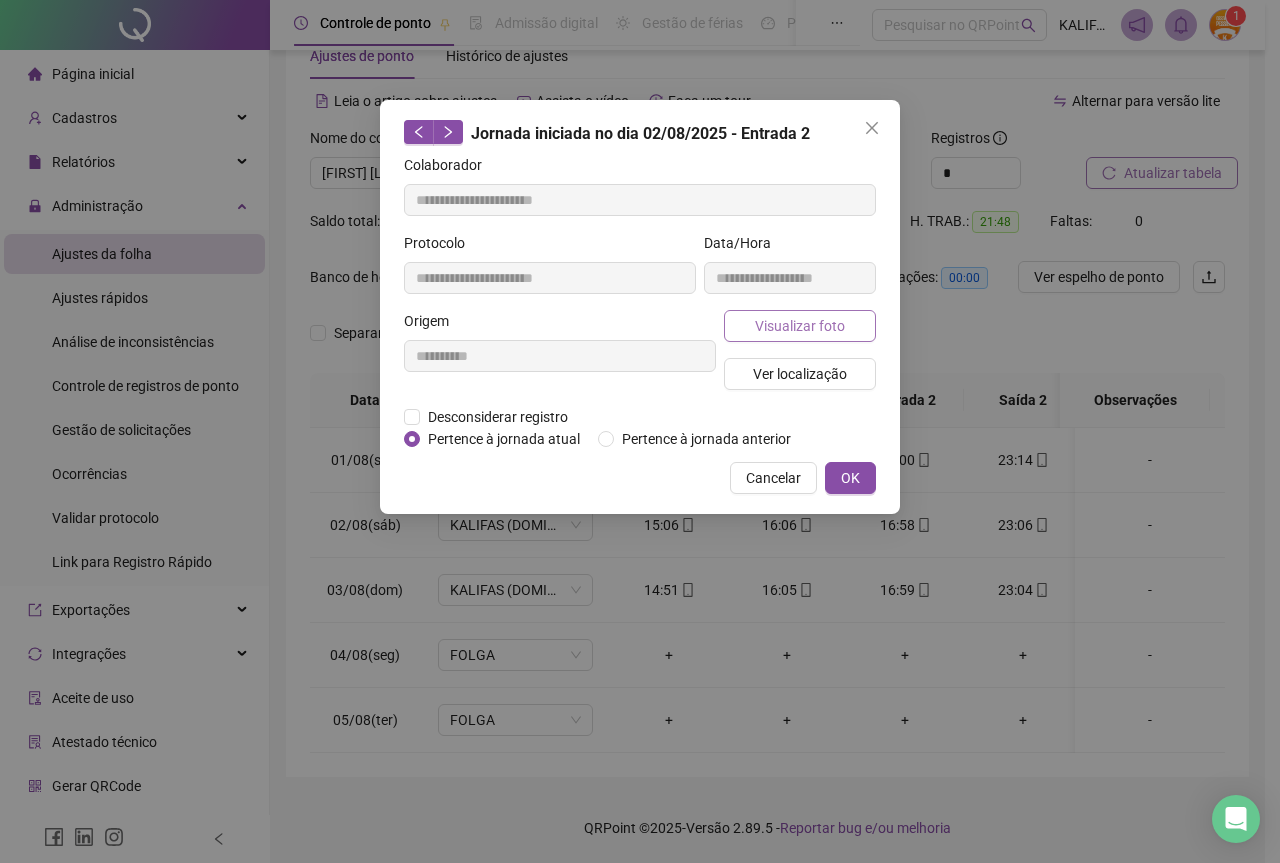 click on "Visualizar foto" at bounding box center (800, 326) 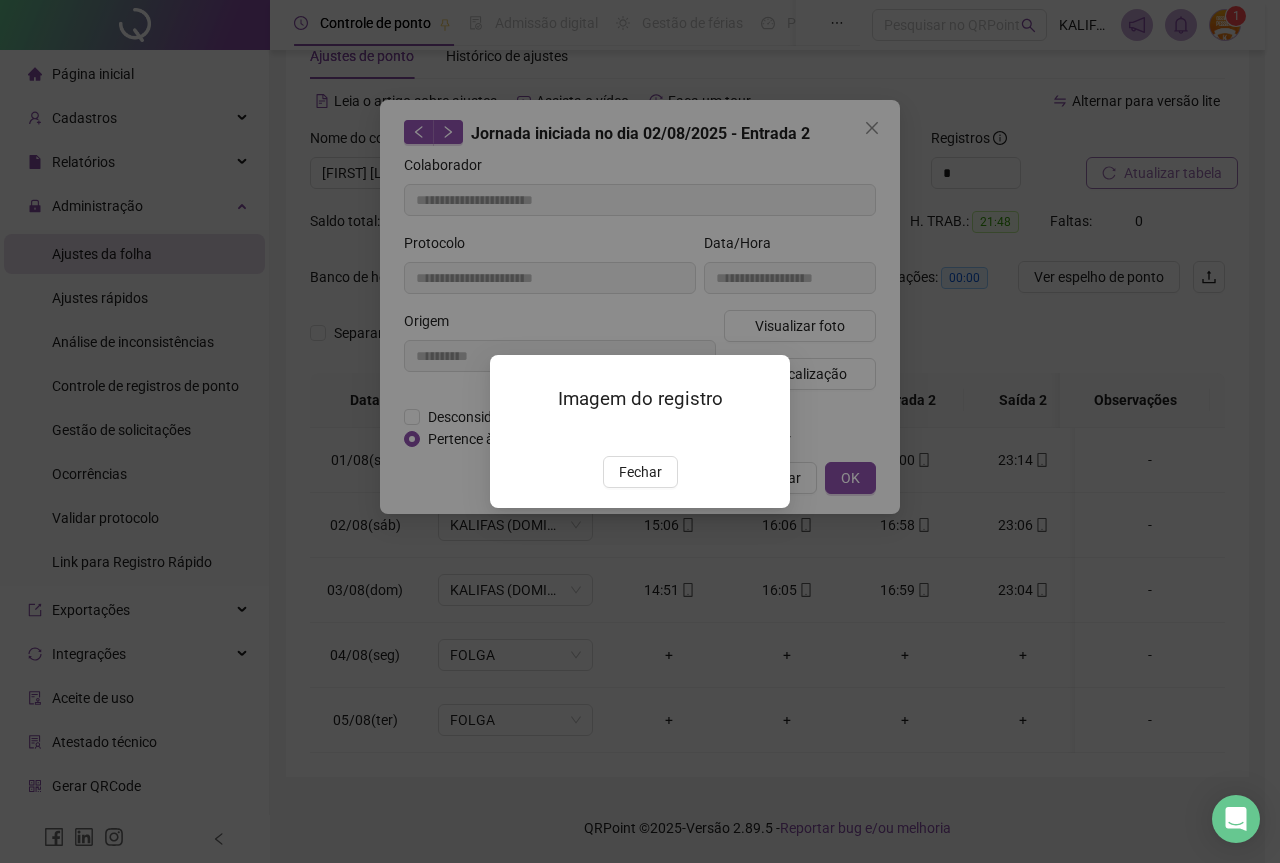 drag, startPoint x: 622, startPoint y: 585, endPoint x: 741, endPoint y: 554, distance: 122.97154 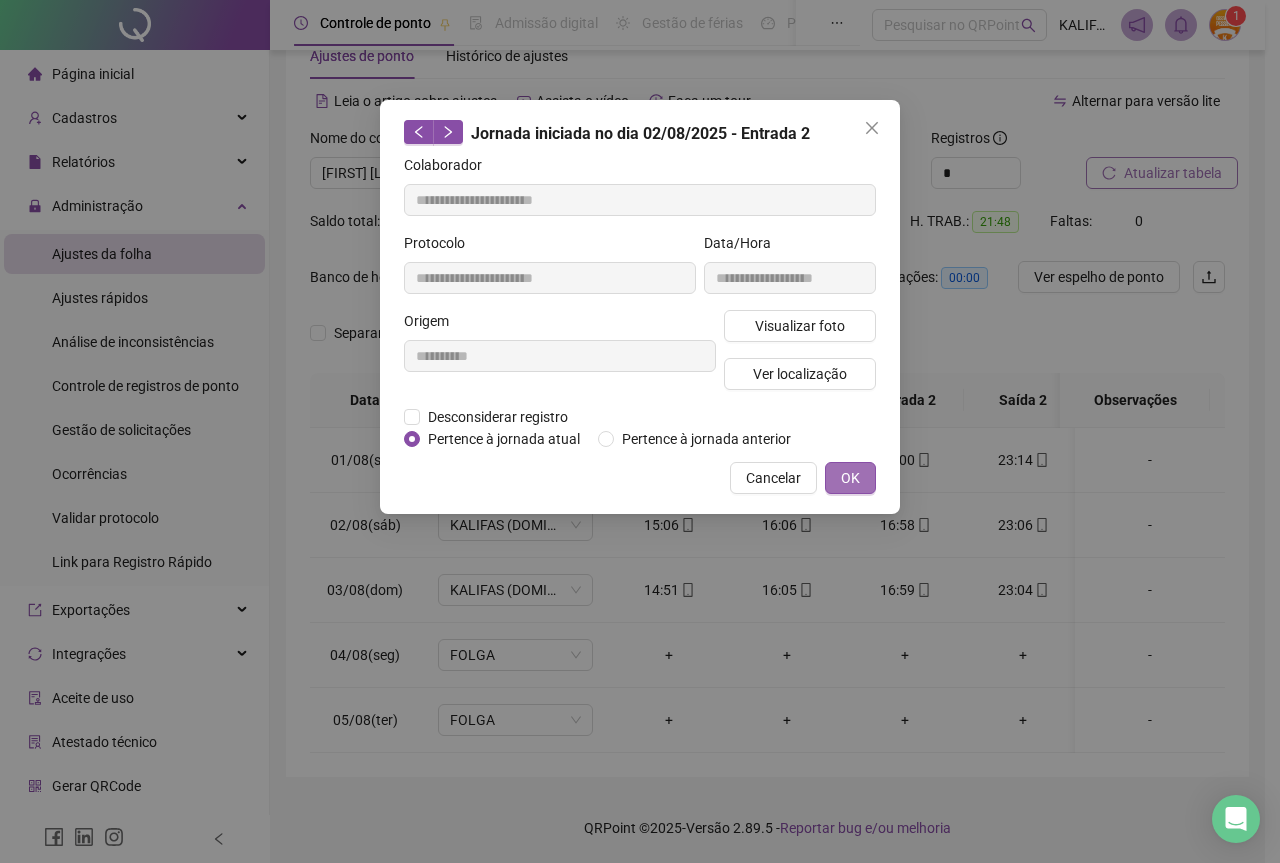 click on "OK" at bounding box center (850, 478) 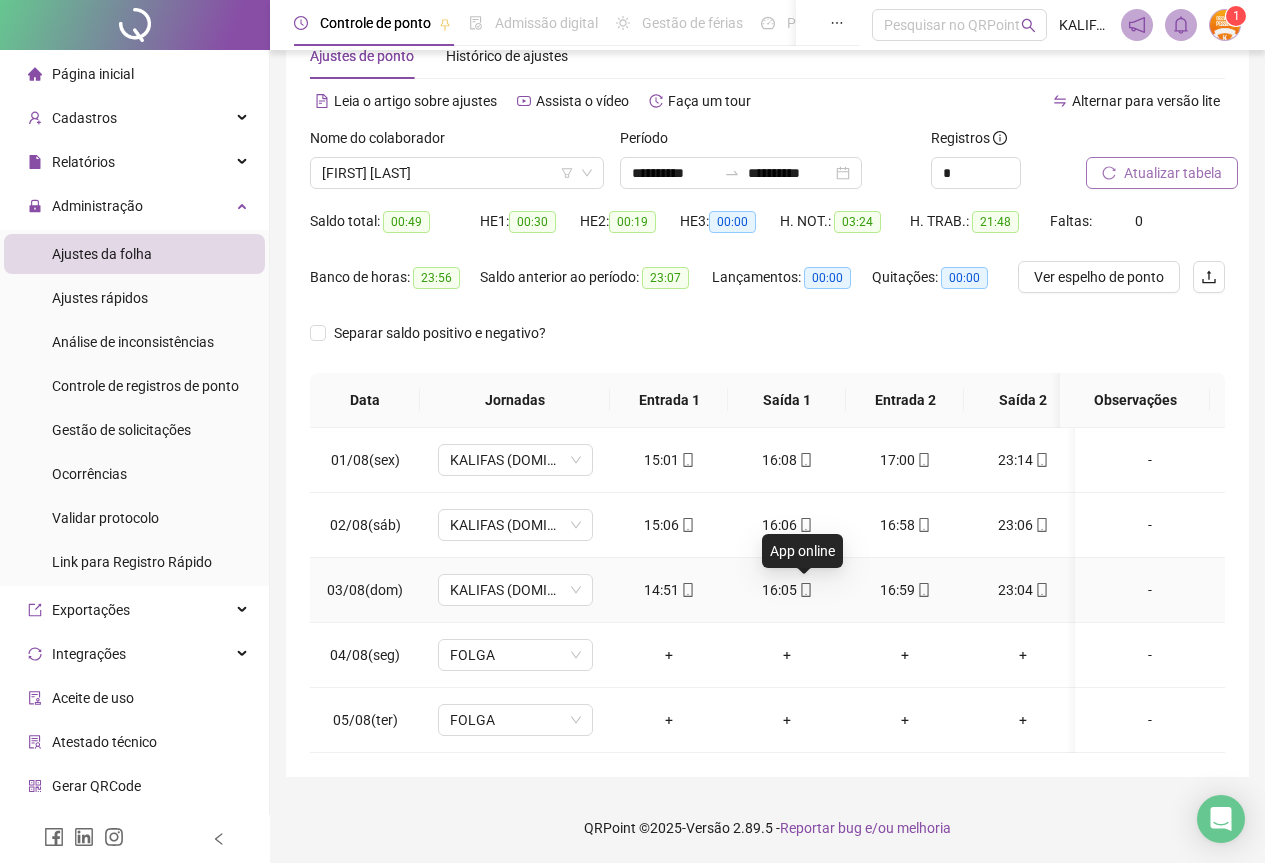 click 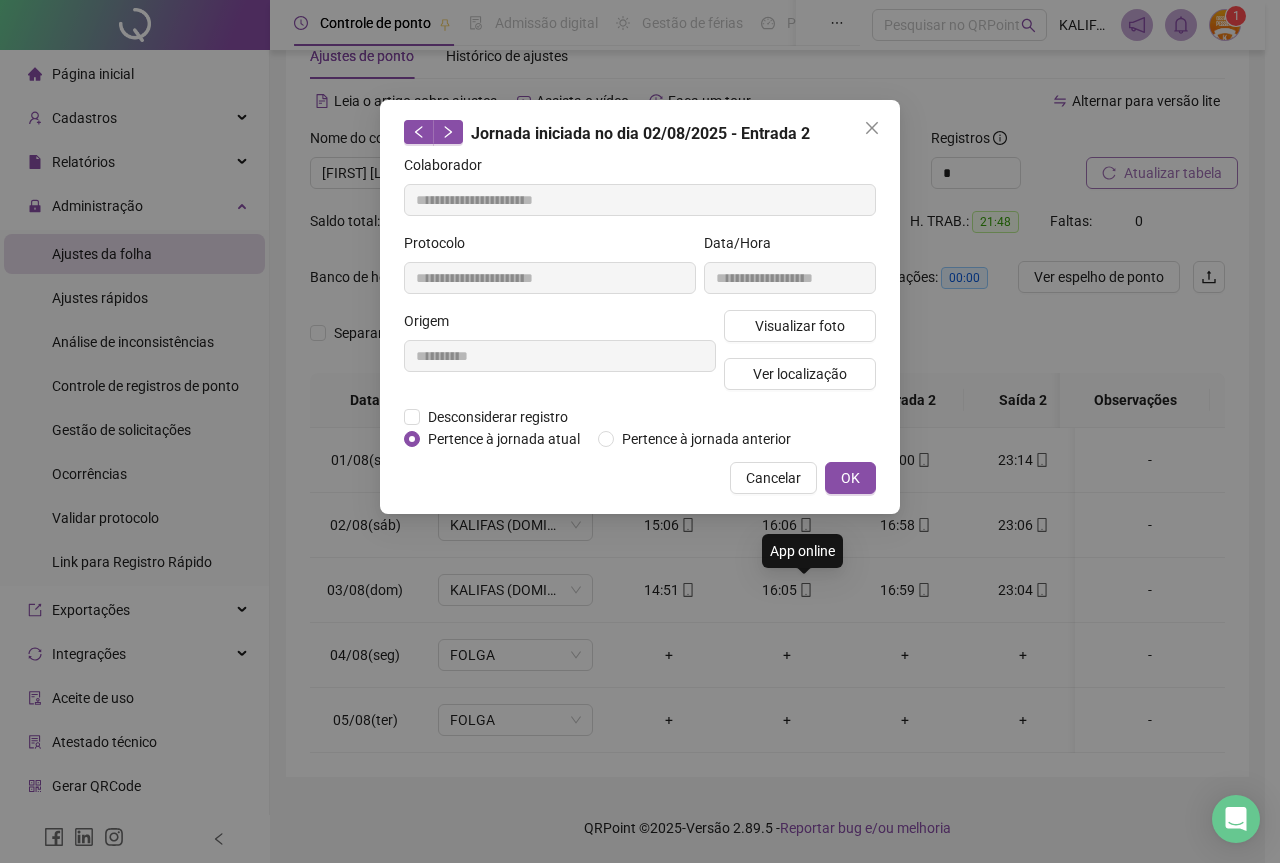 type 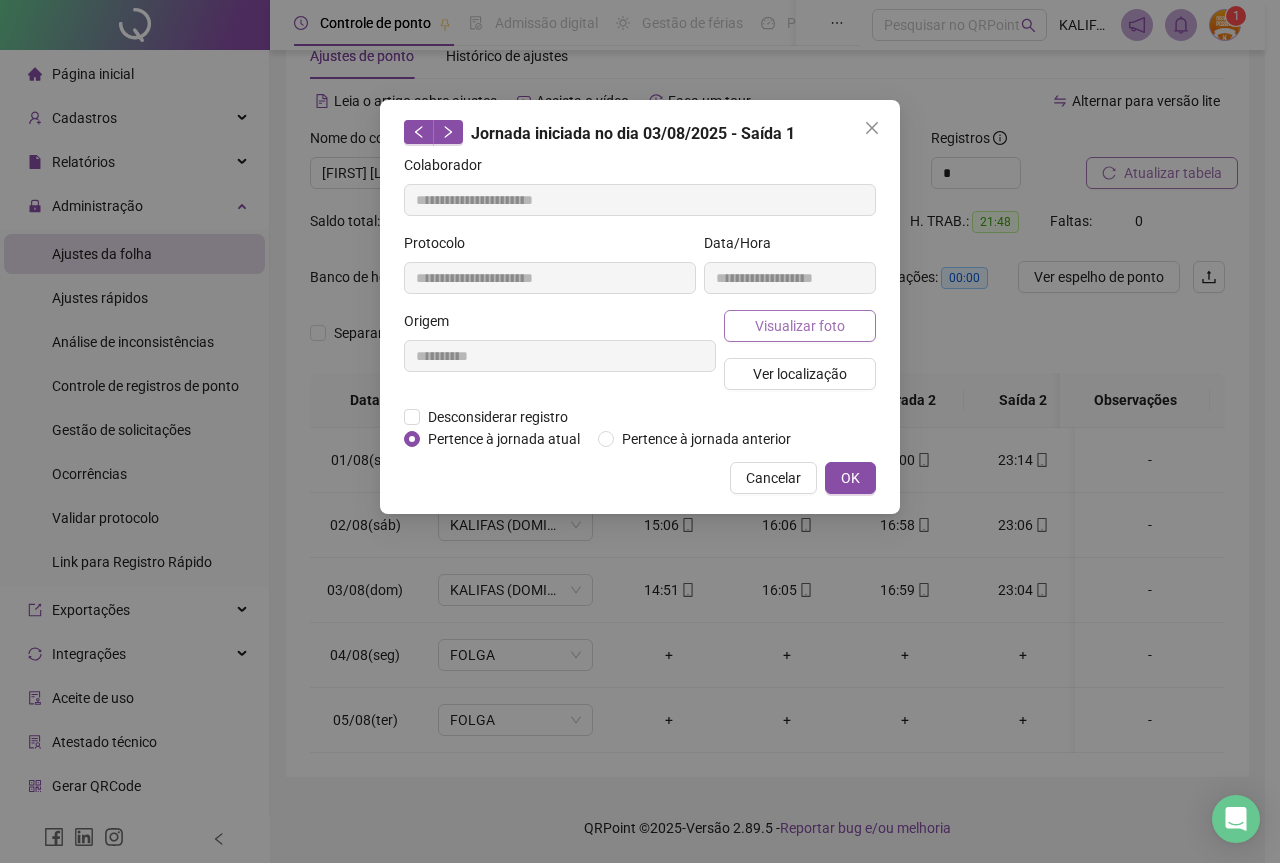 click on "Visualizar foto" at bounding box center (800, 326) 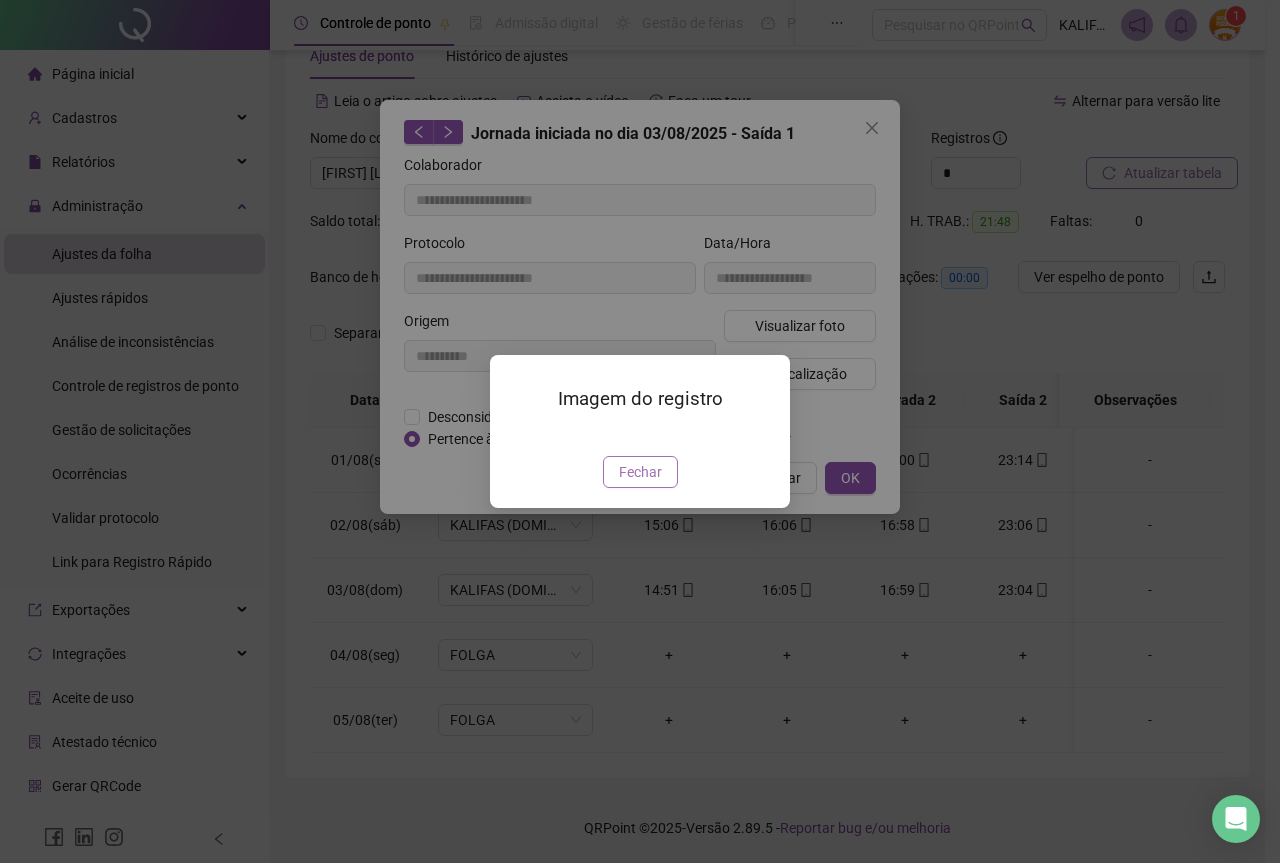 click on "Fechar" at bounding box center (640, 472) 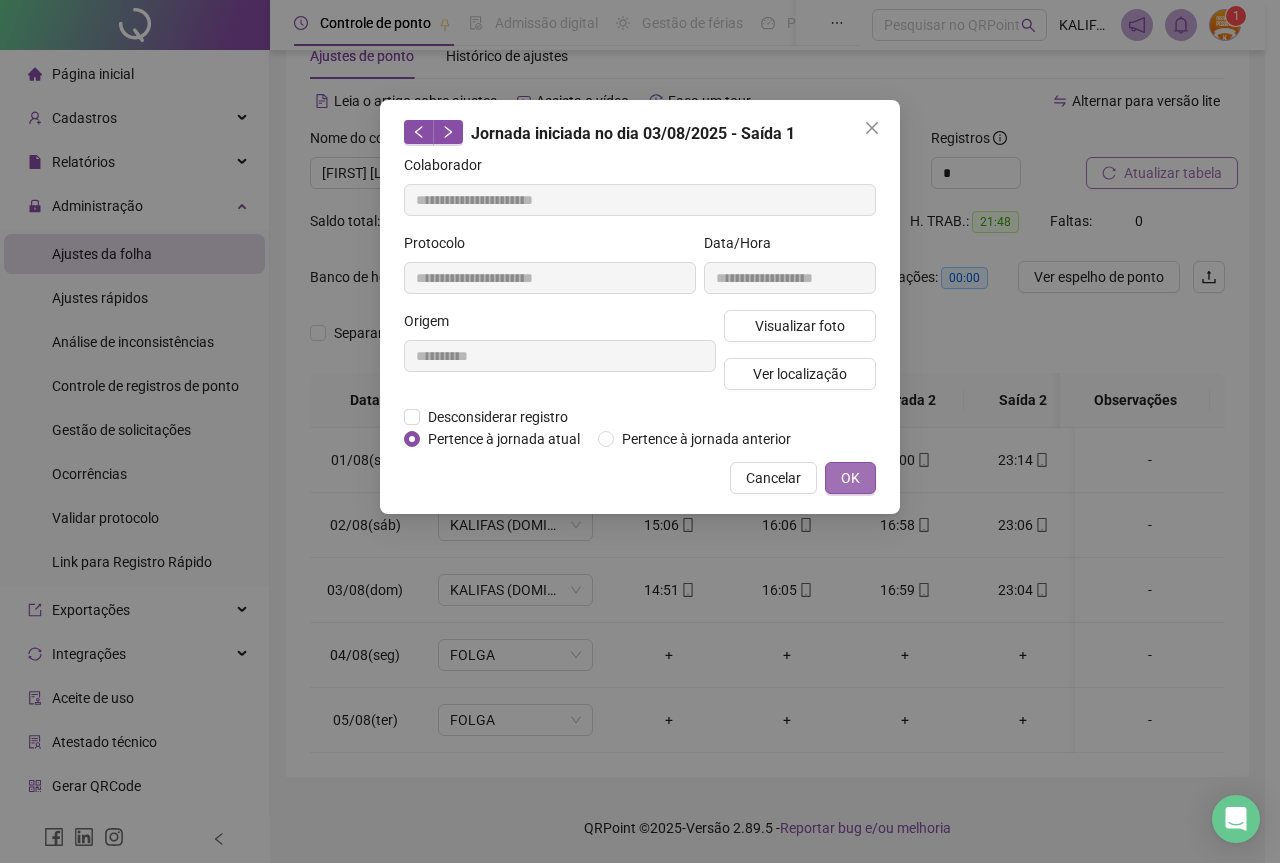 click on "OK" at bounding box center [850, 478] 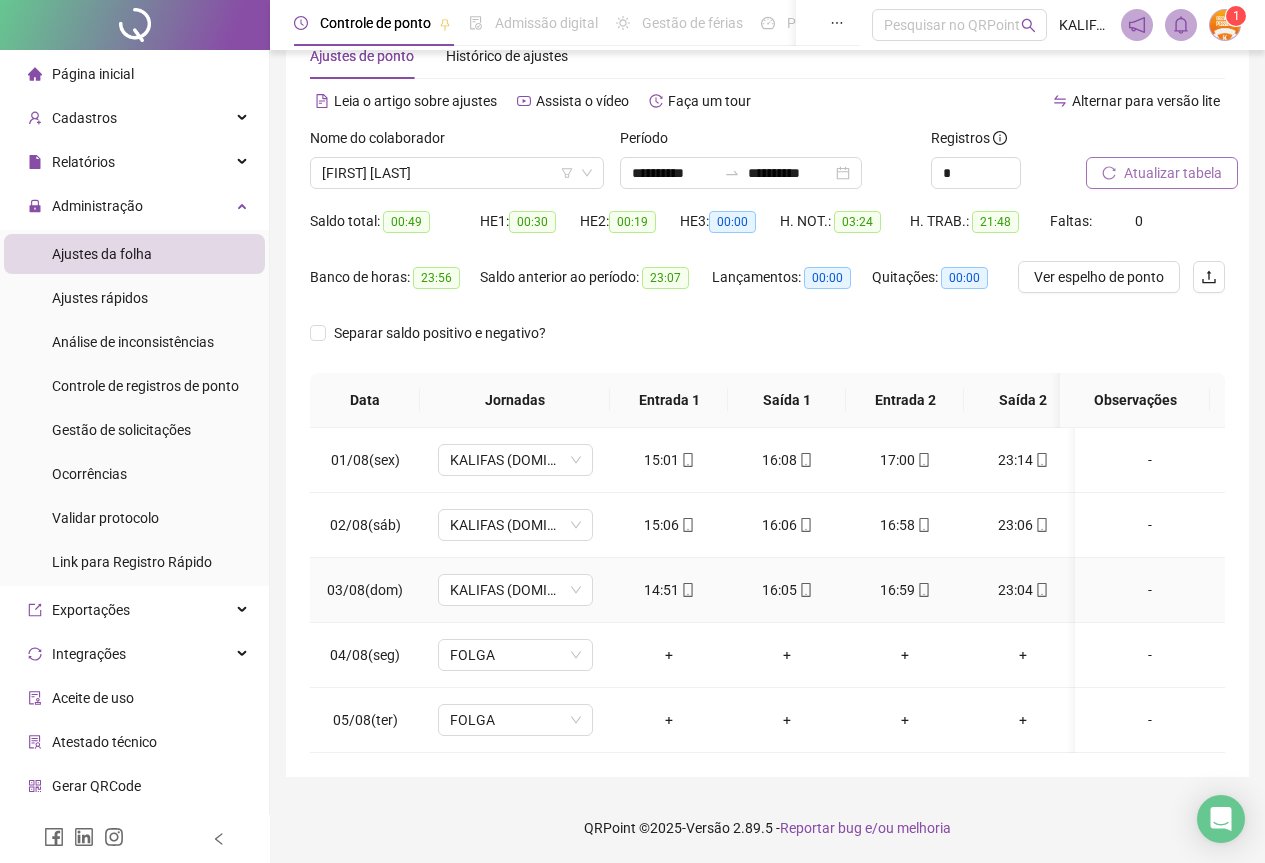 click on "16:59" at bounding box center [905, 590] 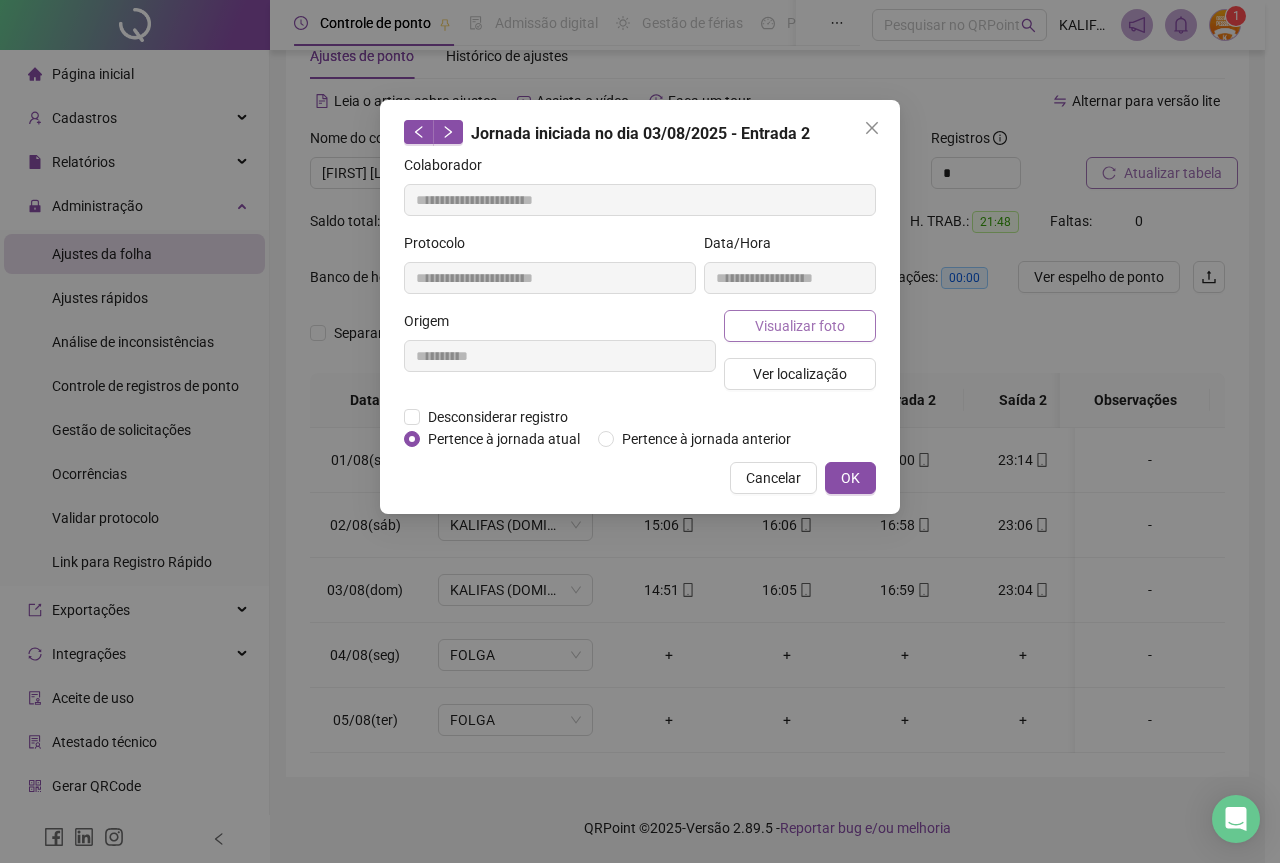 click on "Visualizar foto" at bounding box center (800, 326) 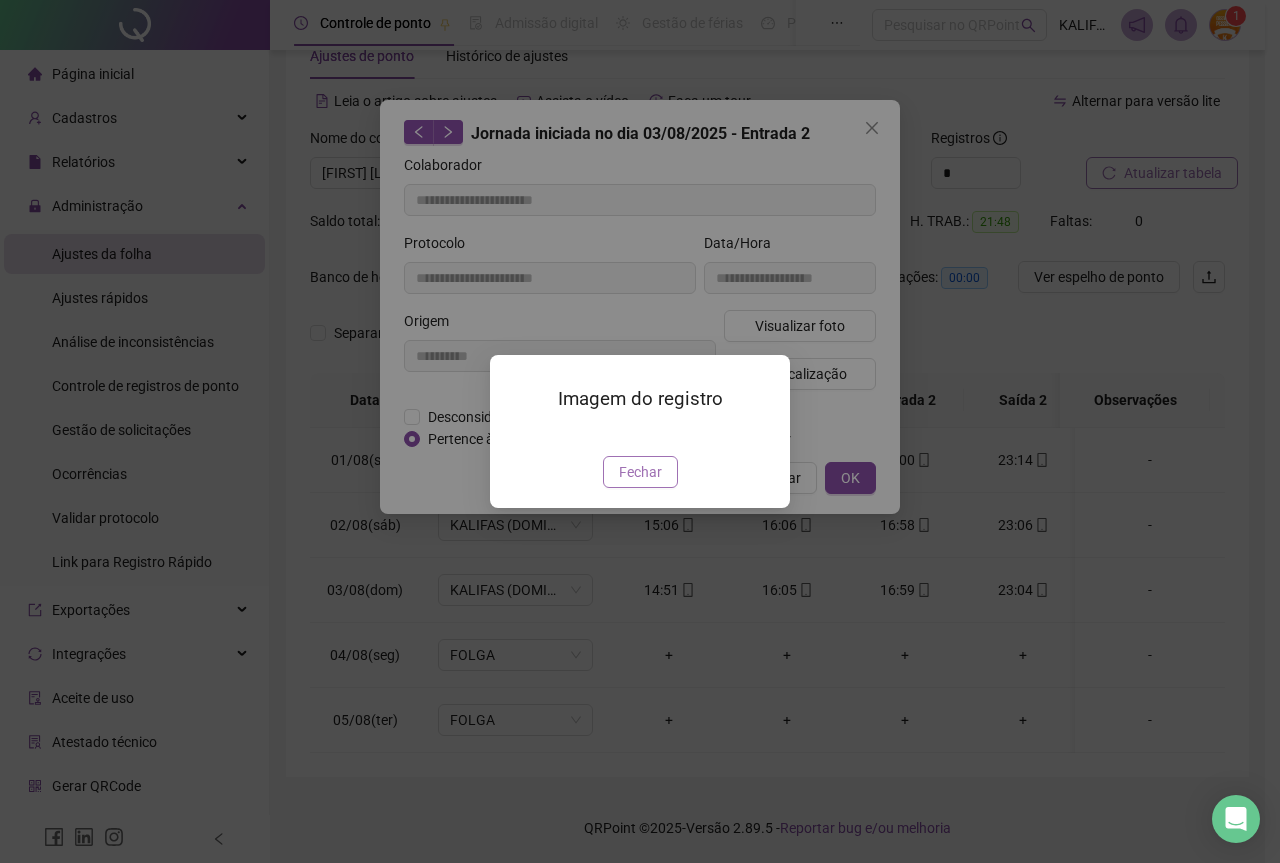 click on "Fechar" at bounding box center (640, 472) 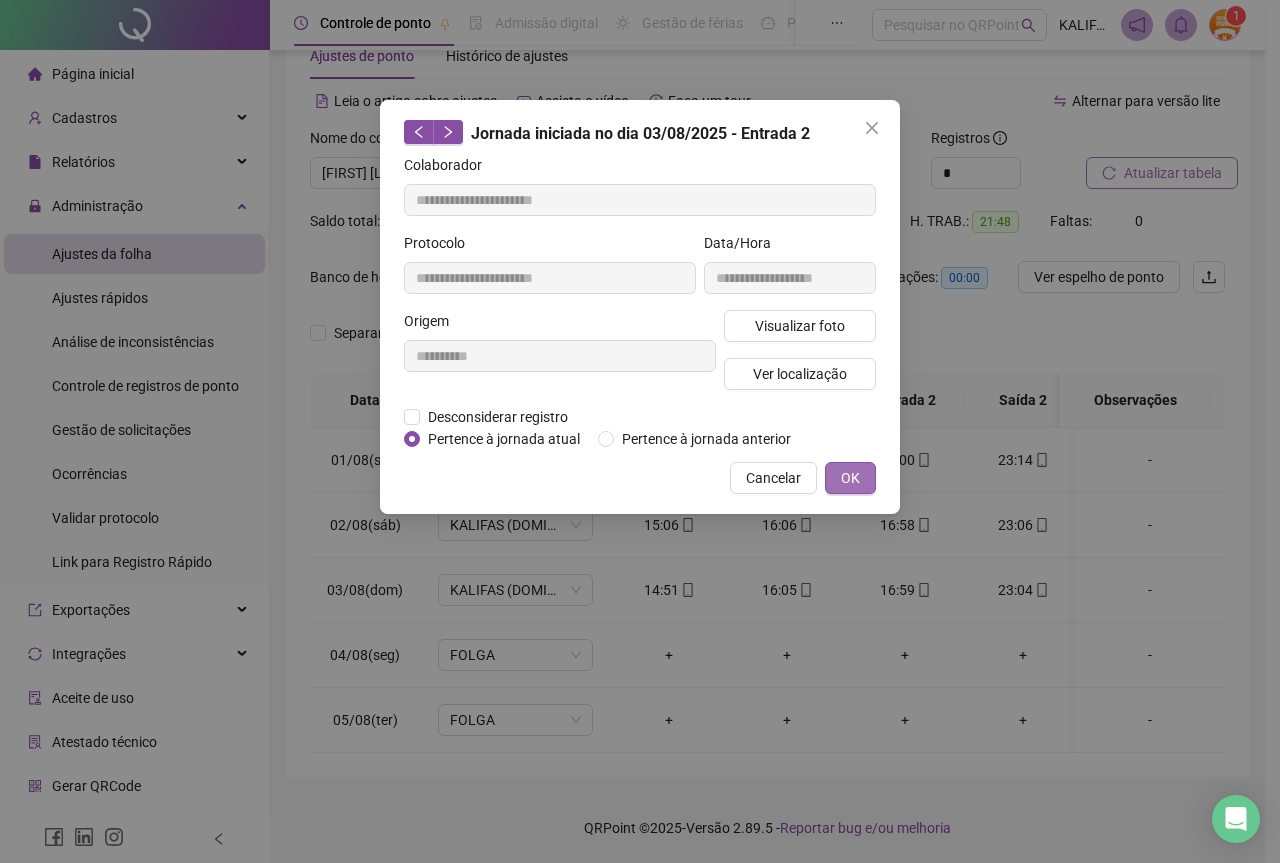 click on "OK" at bounding box center (850, 478) 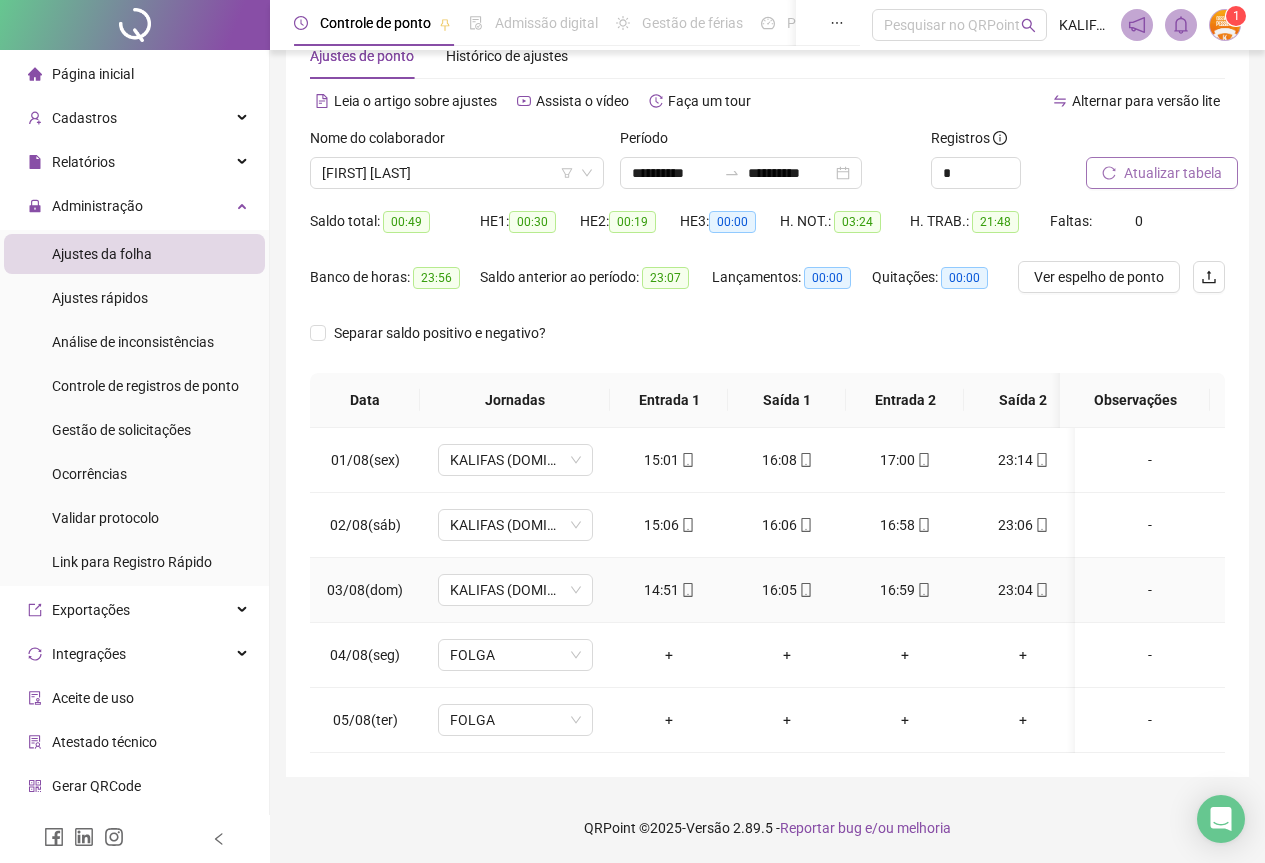 click 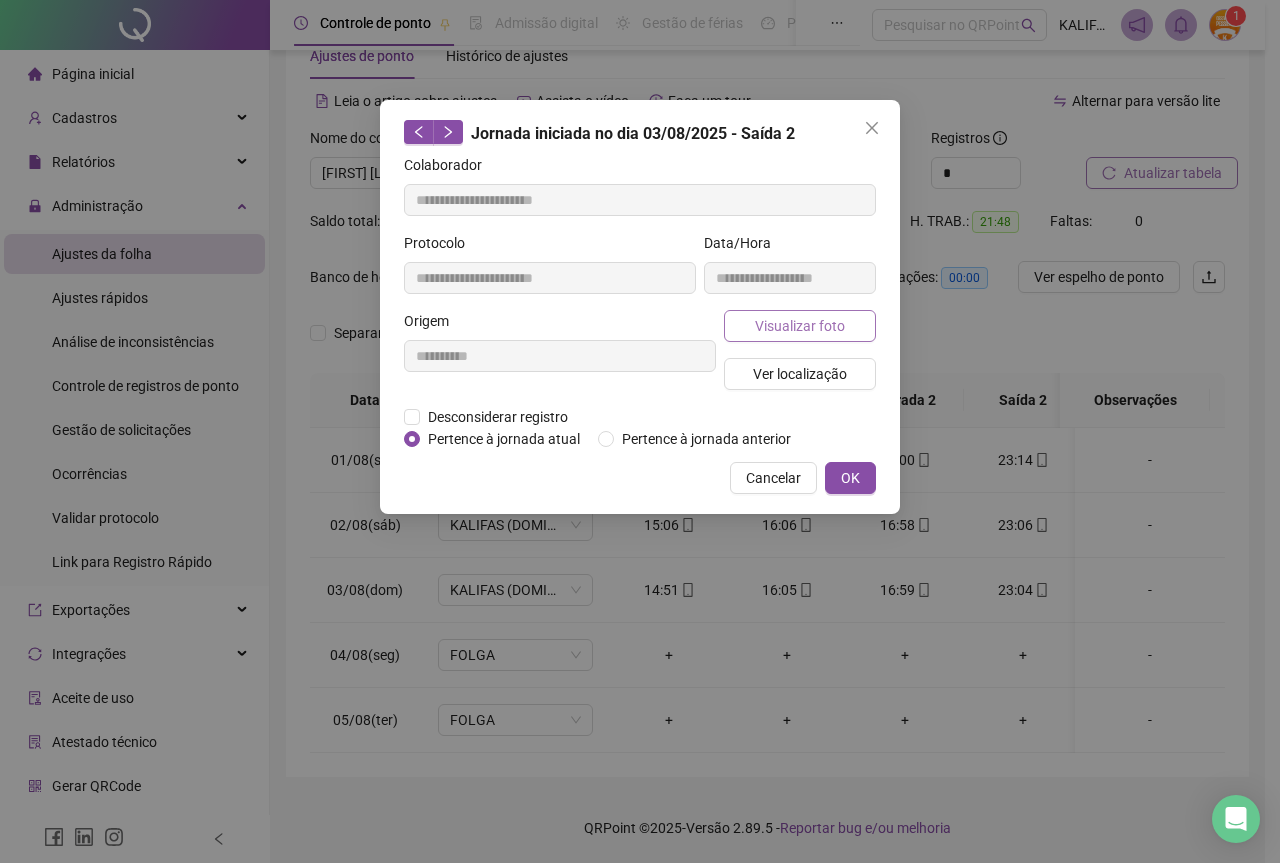 click on "Visualizar foto" at bounding box center [800, 326] 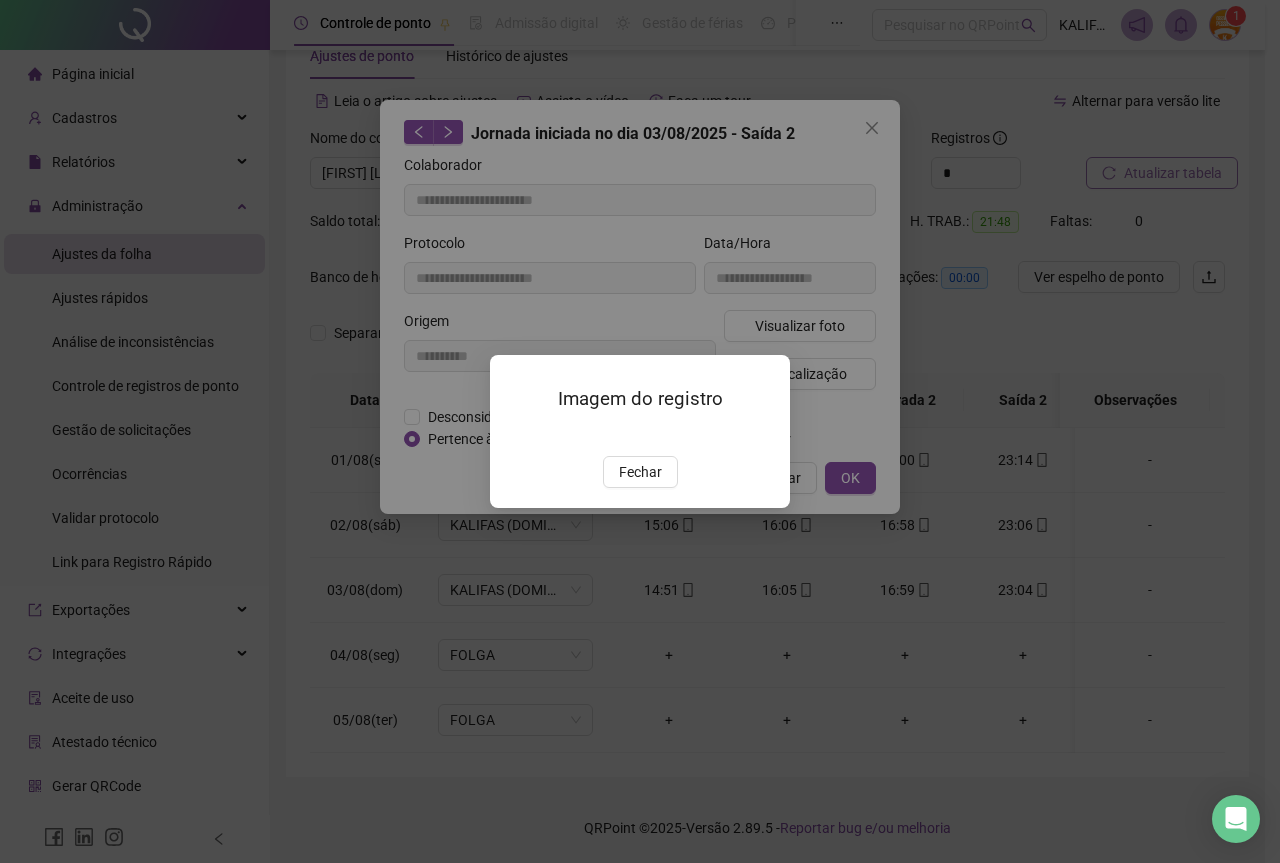 click on "Imagem do registro Fechar" at bounding box center (640, 431) 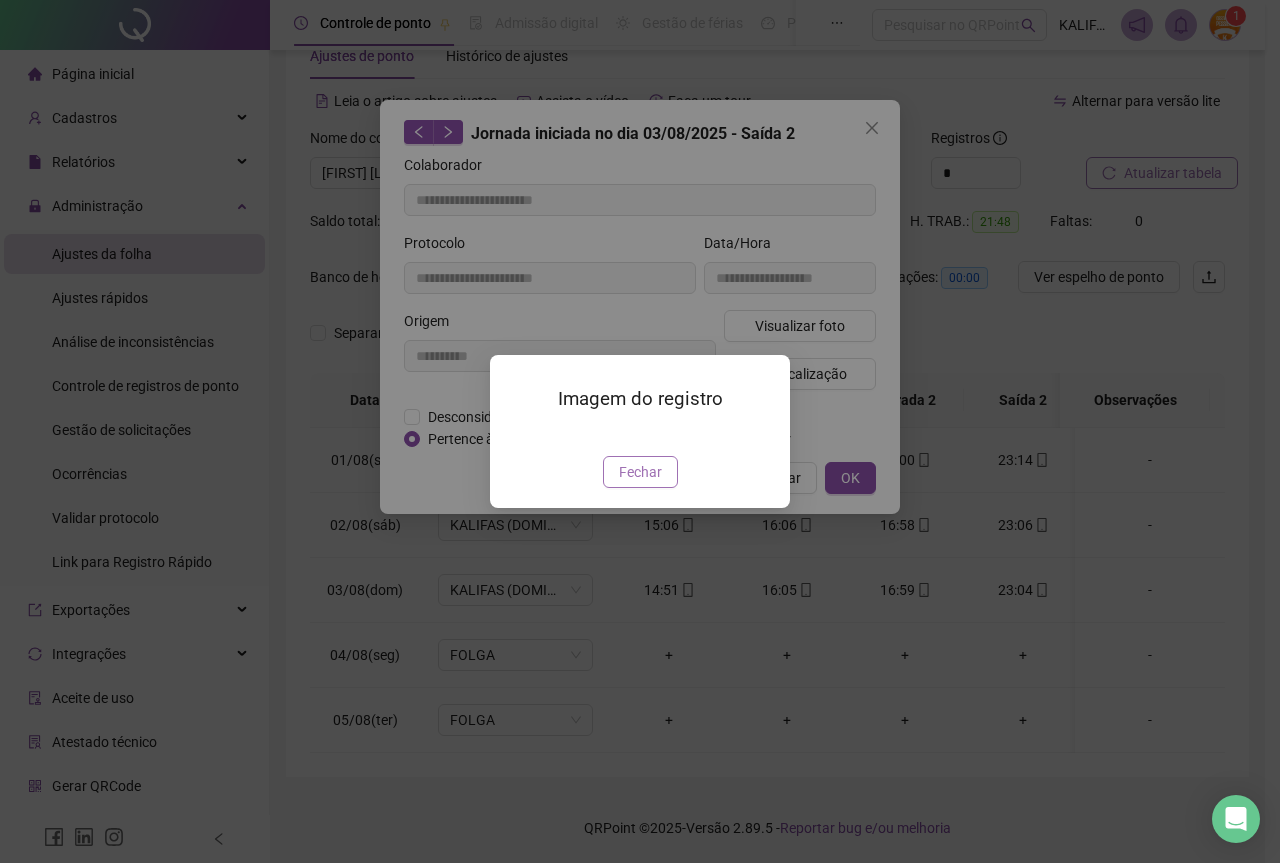 click on "Fechar" at bounding box center [640, 472] 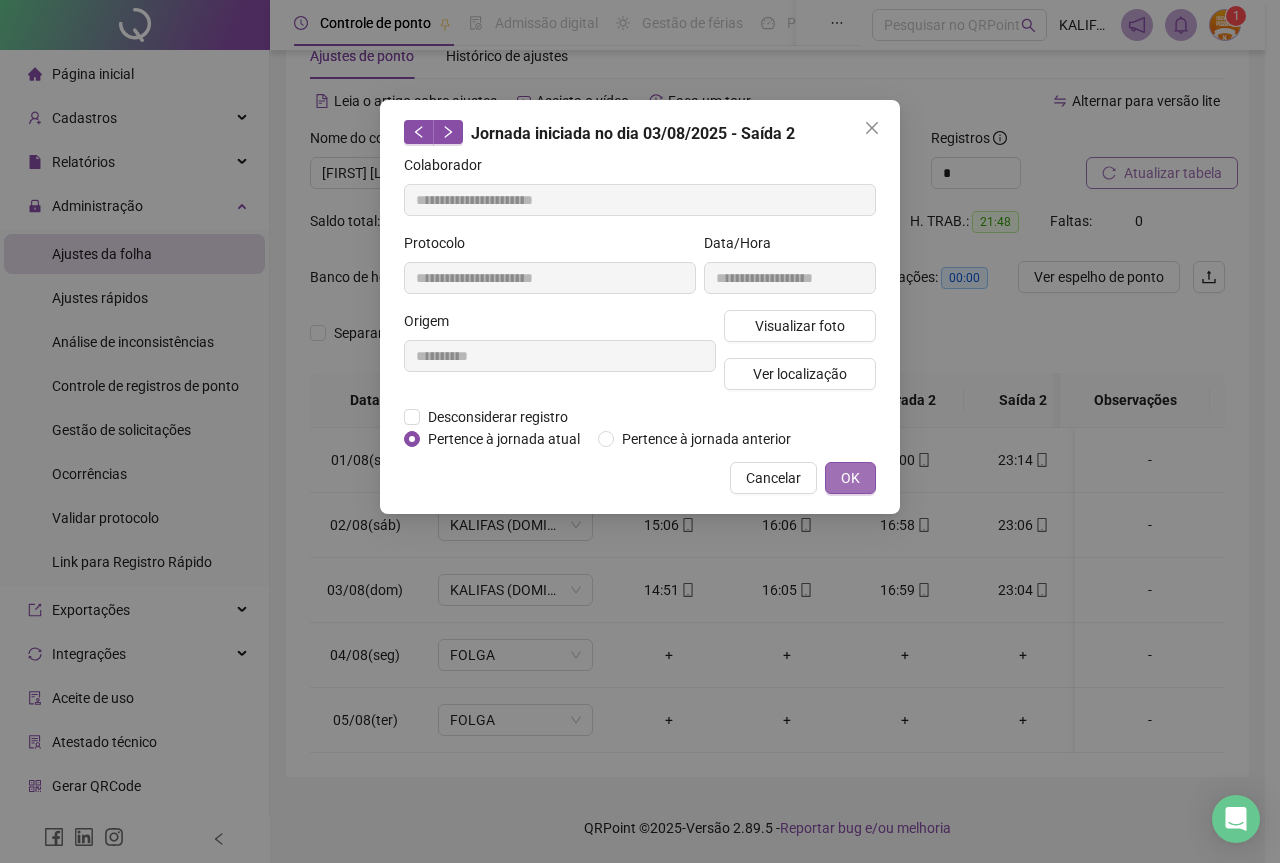 click on "OK" at bounding box center (850, 478) 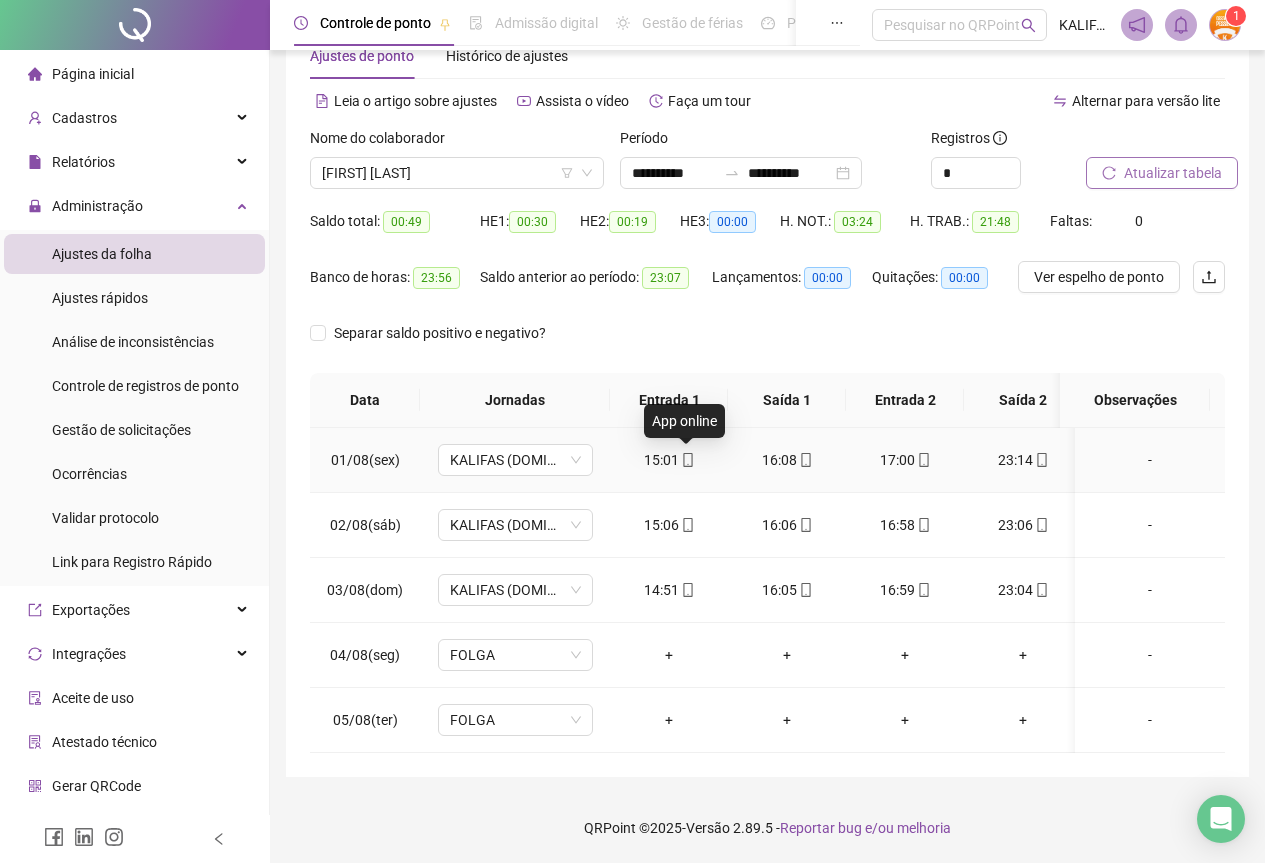 click at bounding box center [687, 460] 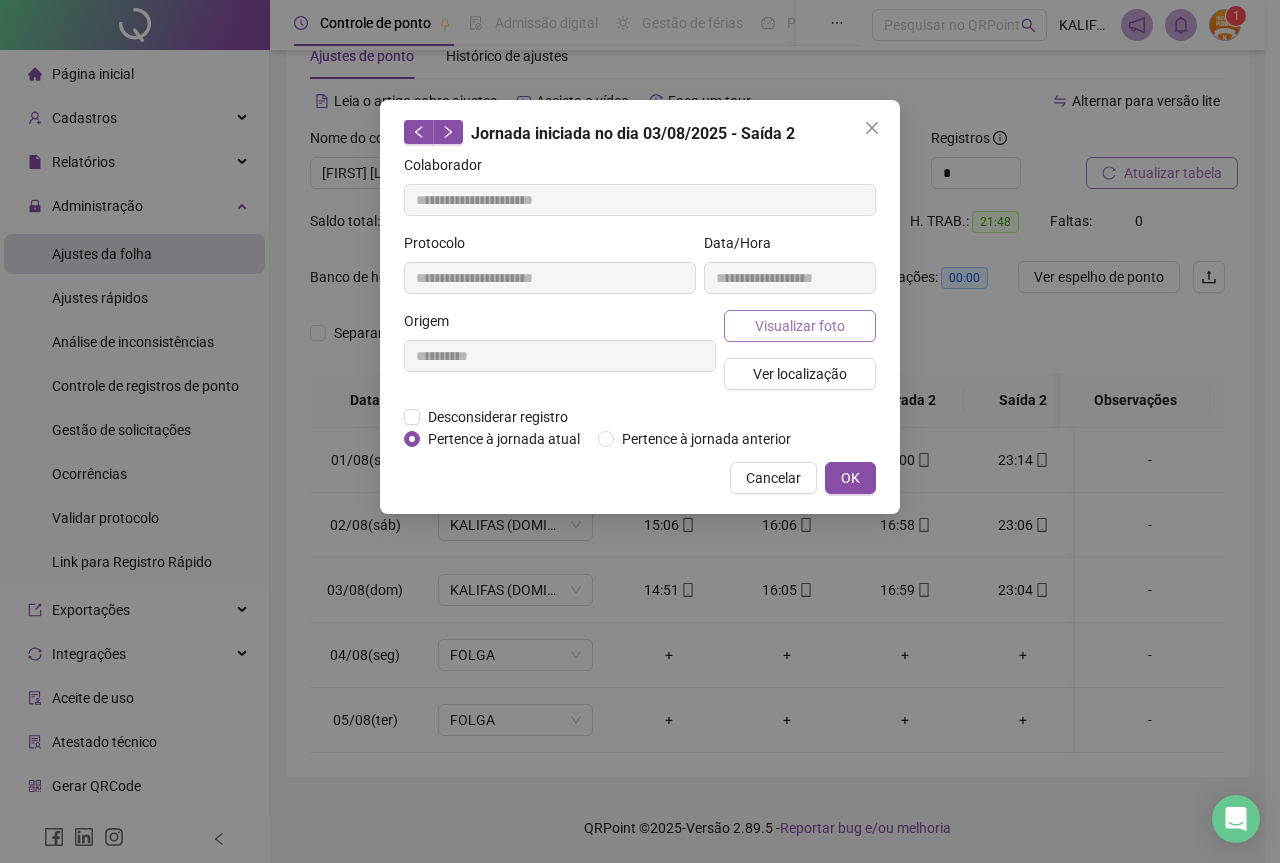 click on "Visualizar foto" at bounding box center [800, 326] 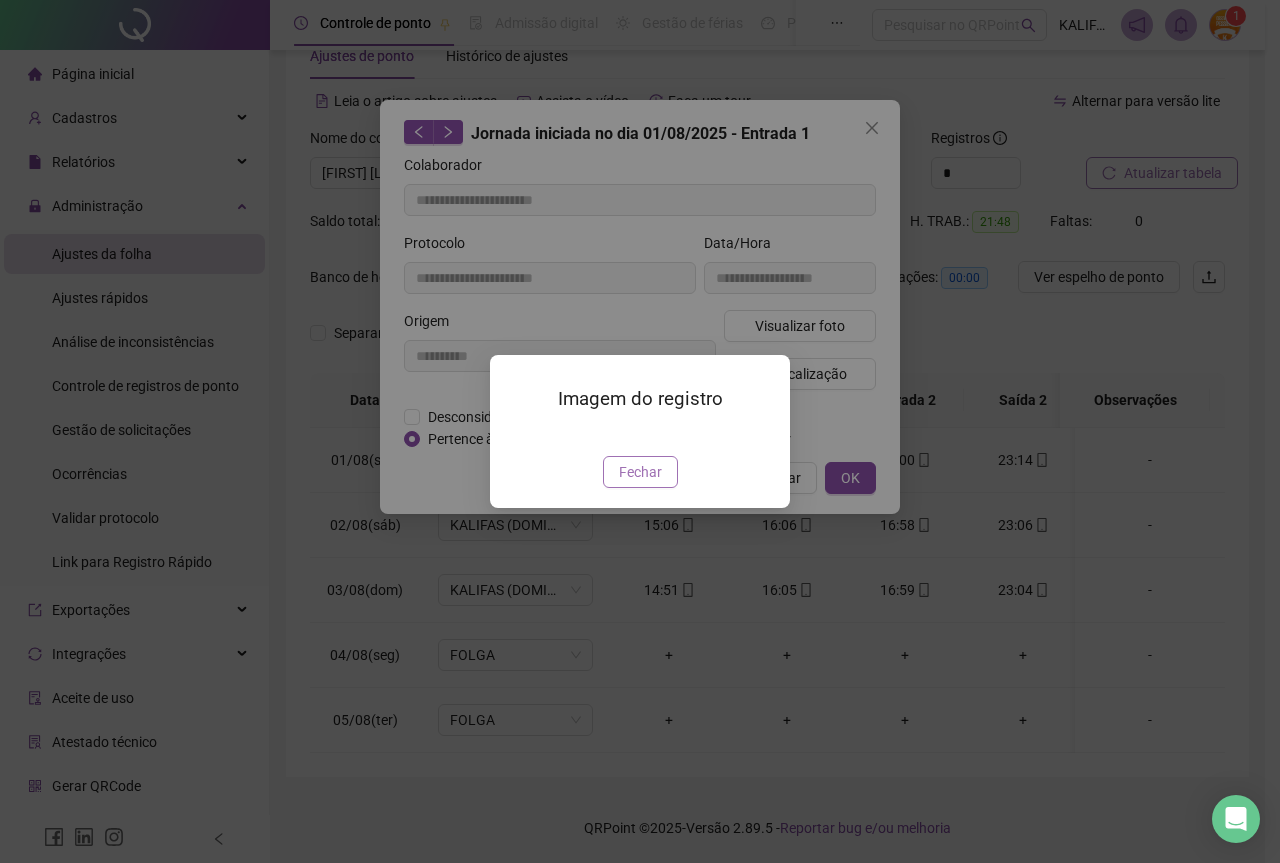 click on "Fechar" at bounding box center (640, 472) 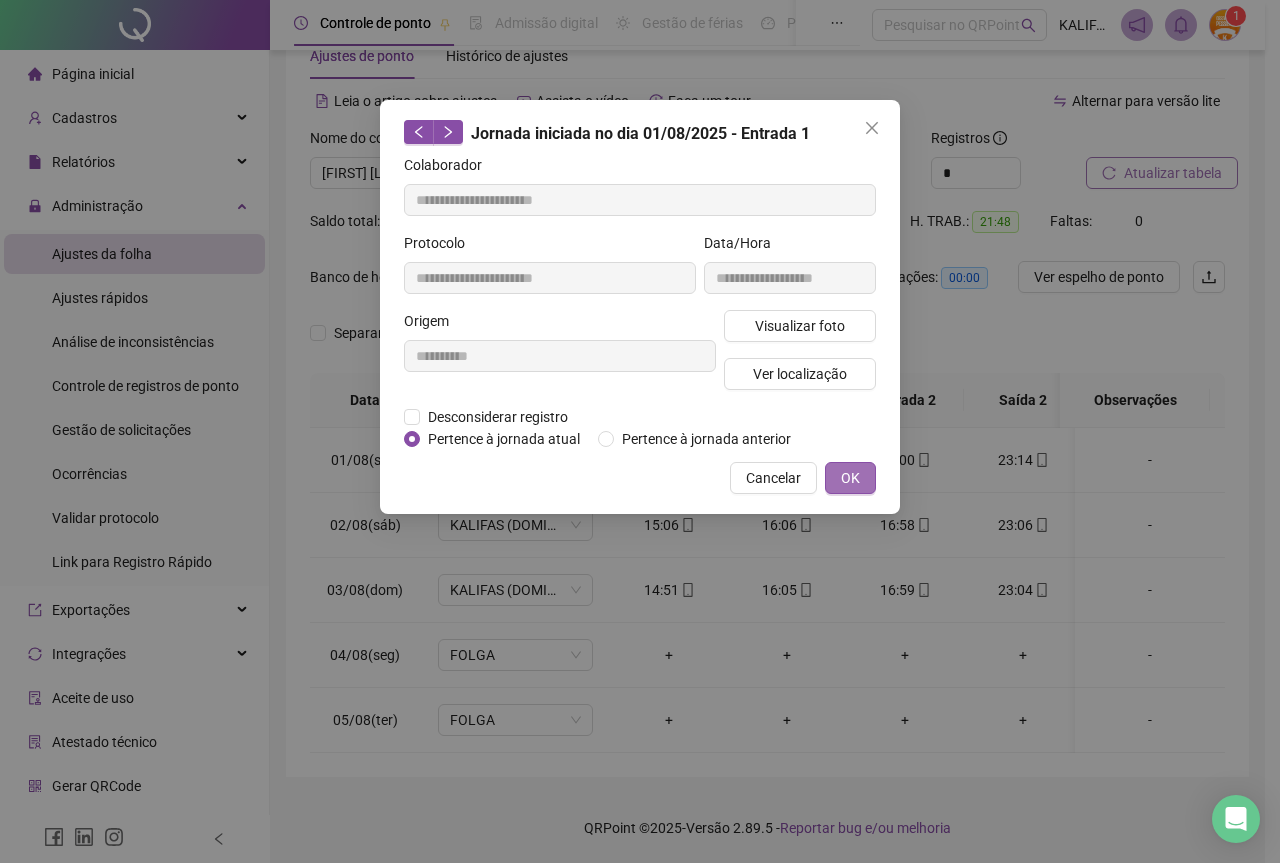 click on "OK" at bounding box center [850, 478] 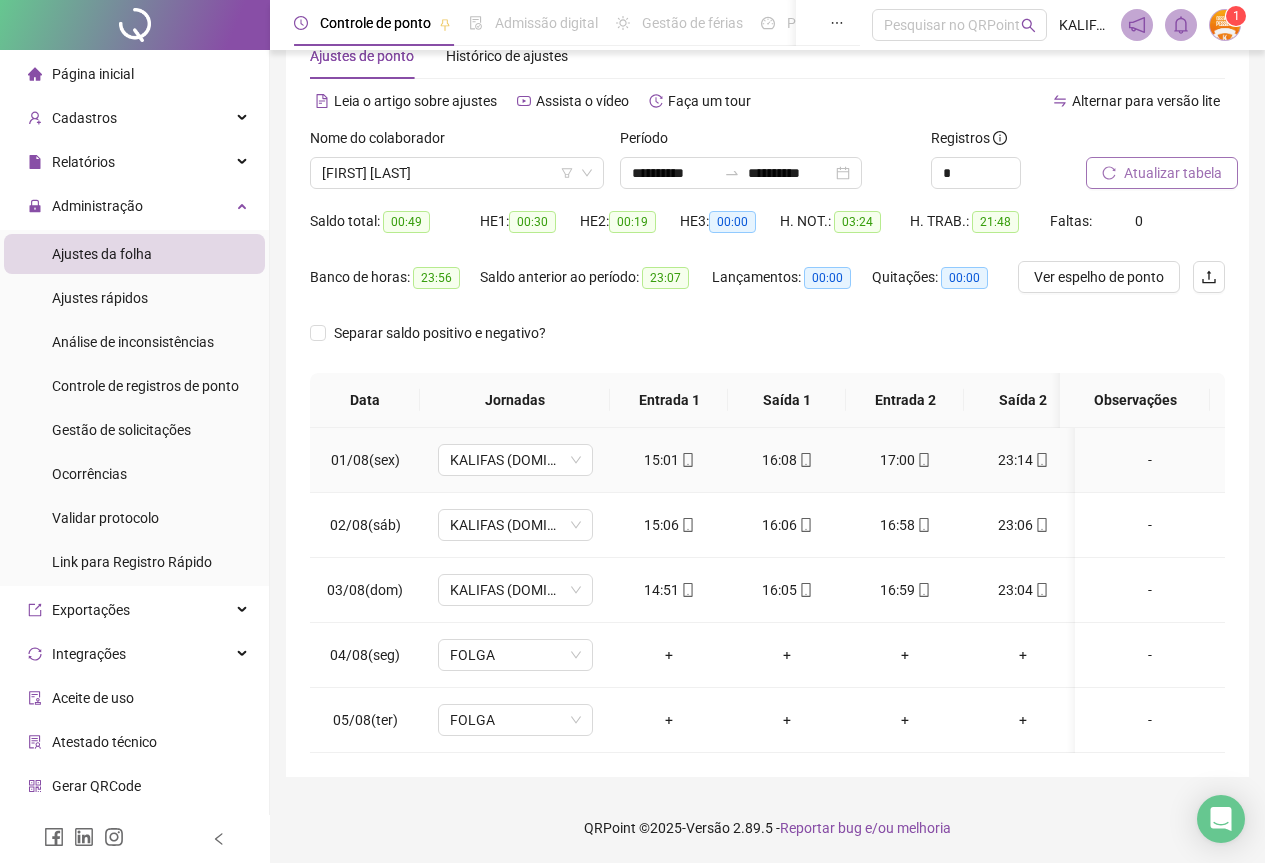 click on "16:08" at bounding box center [787, 460] 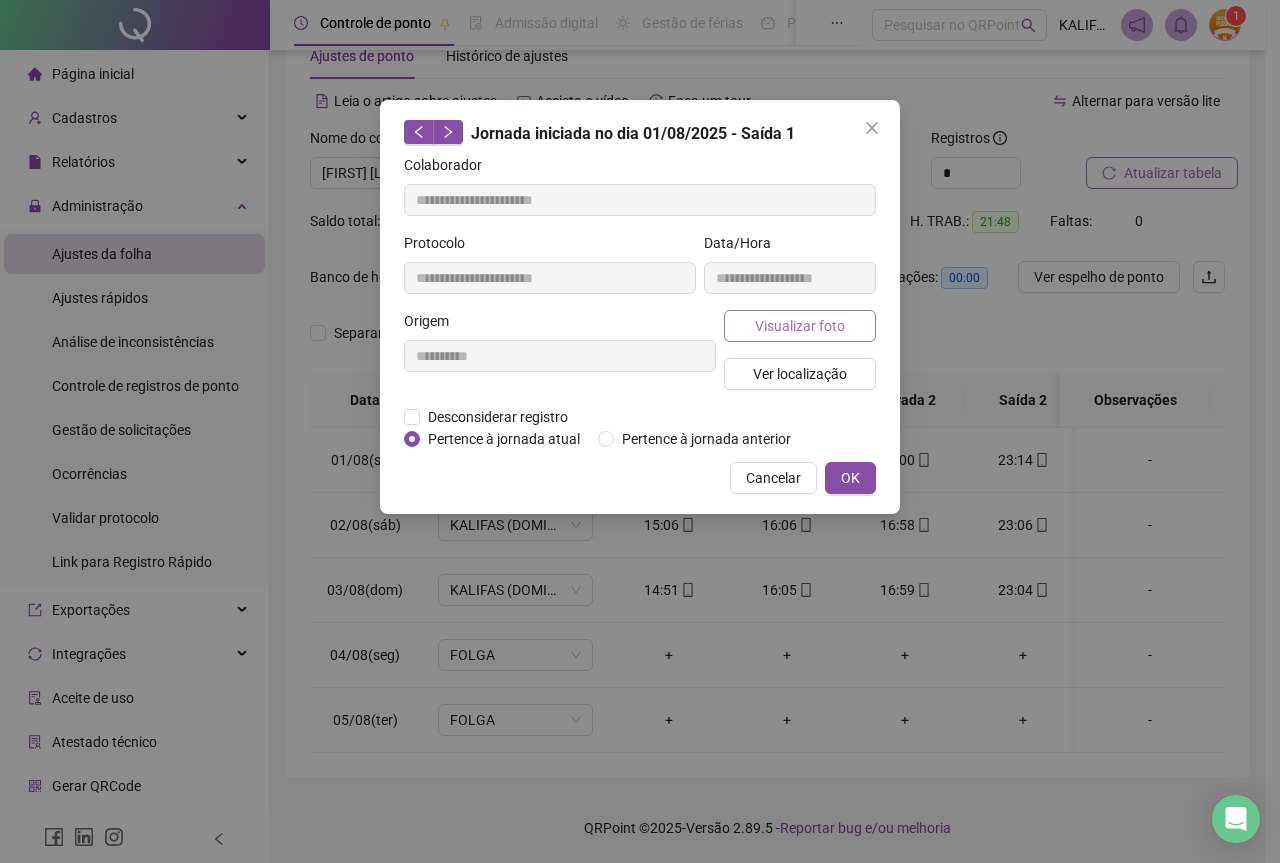 click on "Visualizar foto" at bounding box center [800, 326] 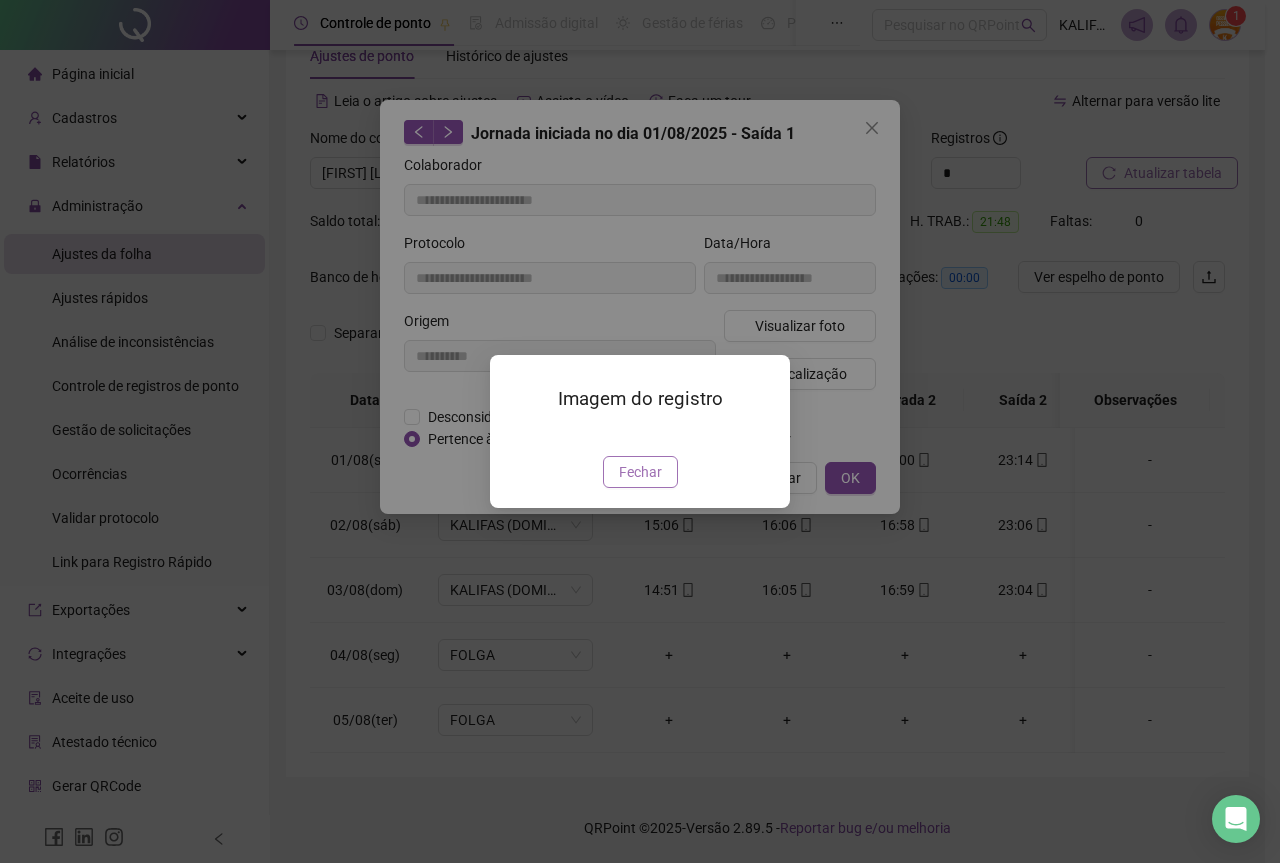 click on "Fechar" at bounding box center [640, 472] 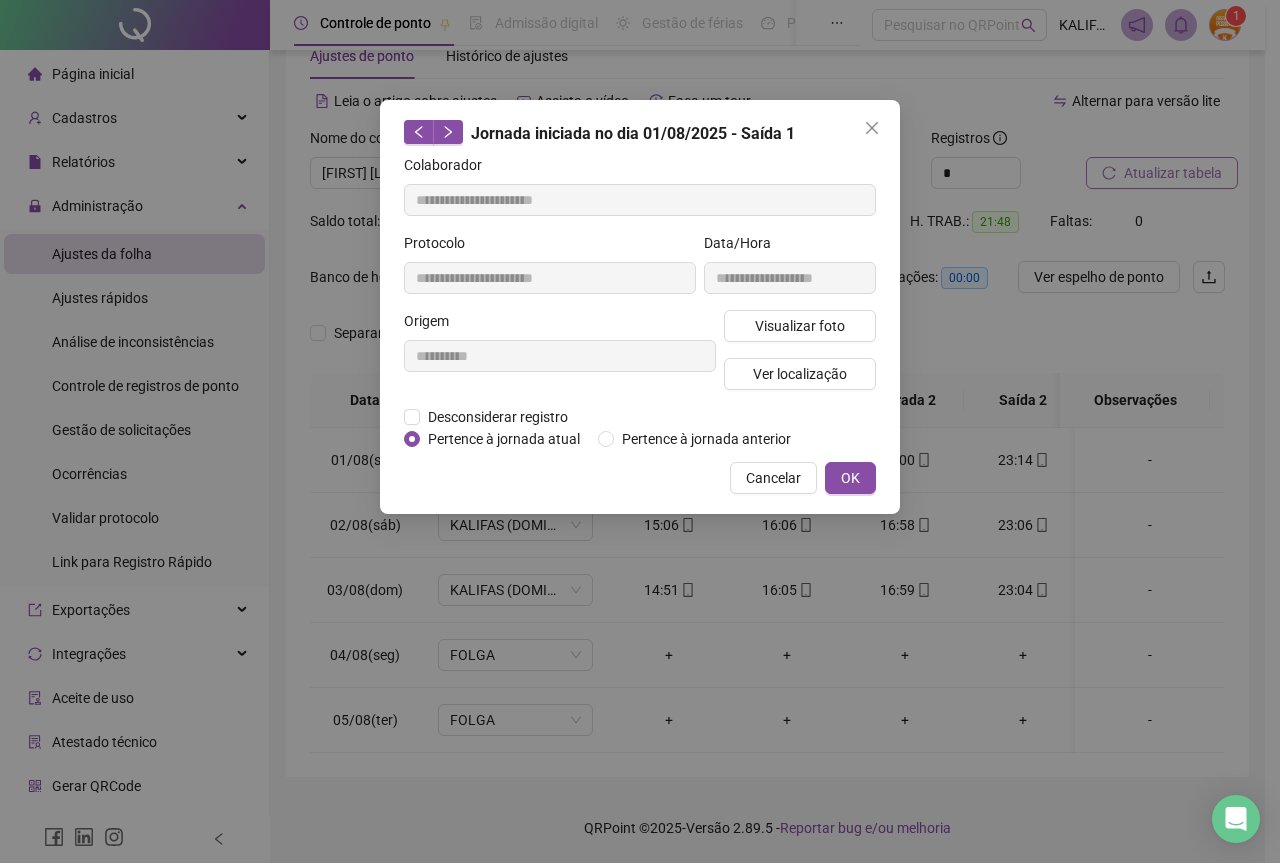 click on "**********" at bounding box center [640, 307] 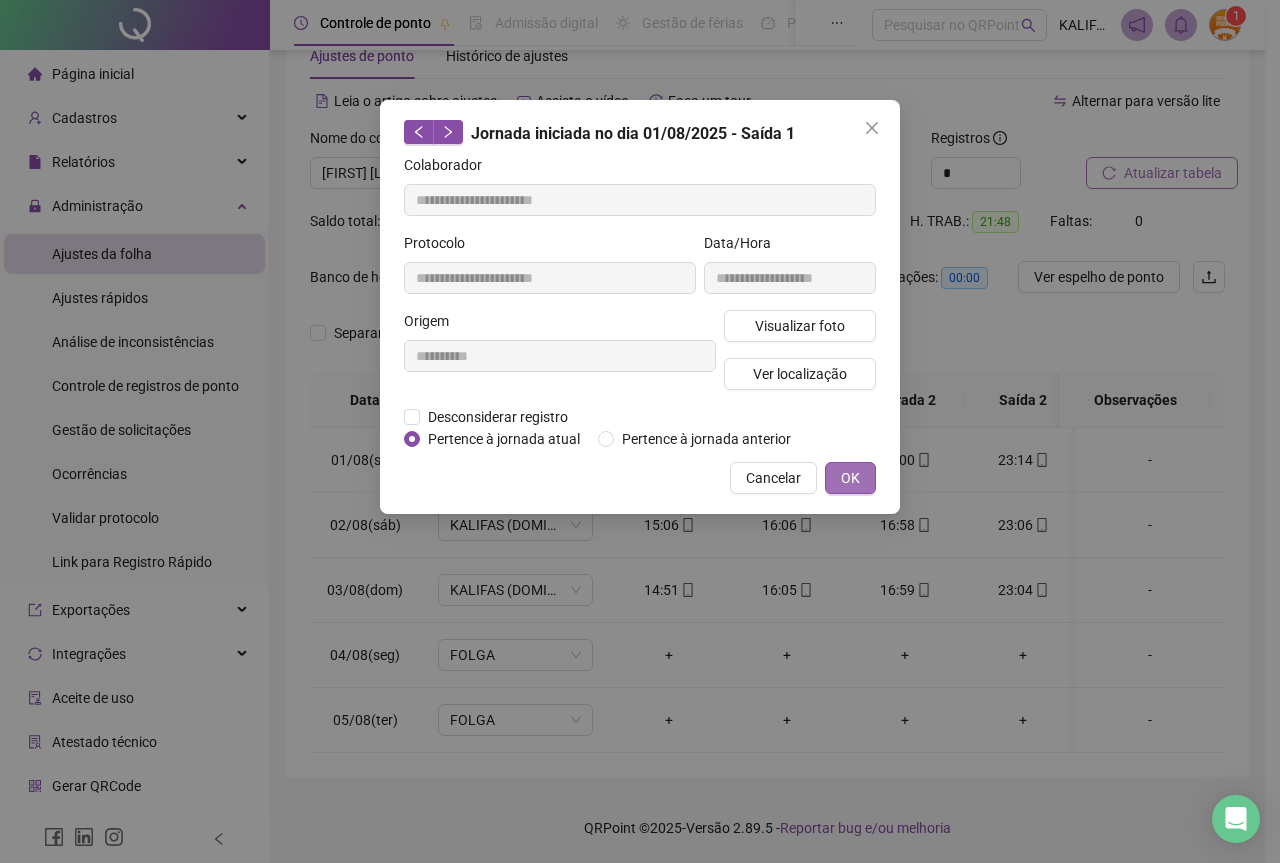 click on "OK" at bounding box center (850, 478) 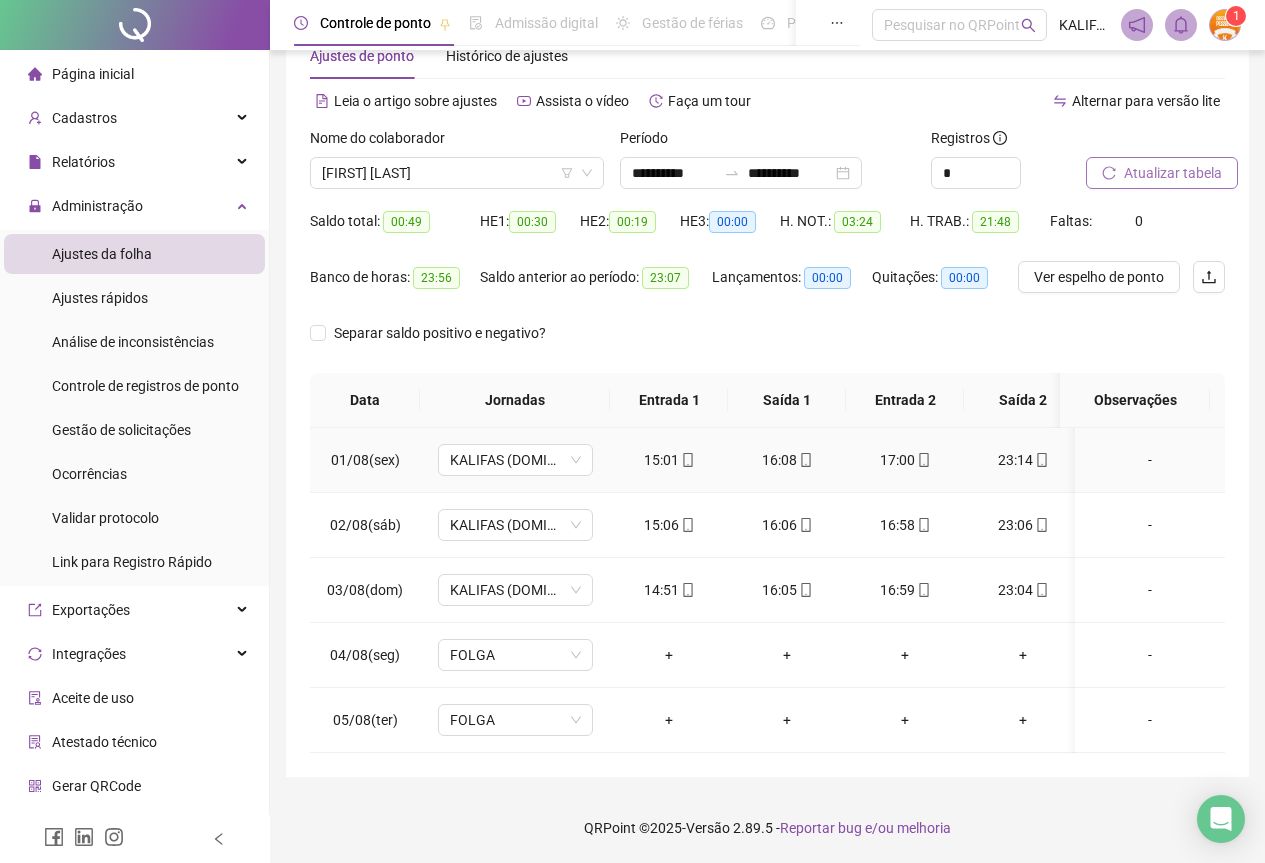 click on "17:00" at bounding box center (905, 460) 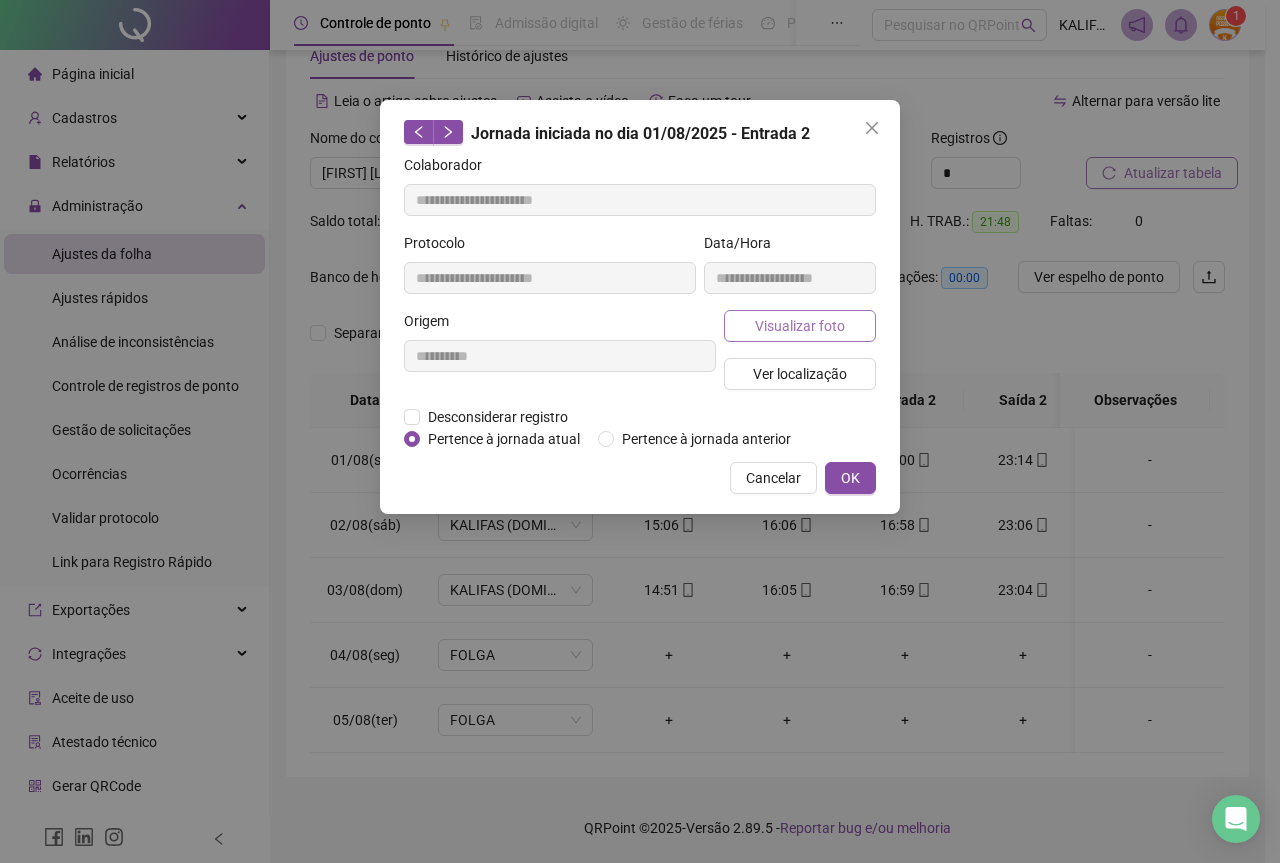 click on "Visualizar foto" at bounding box center (800, 326) 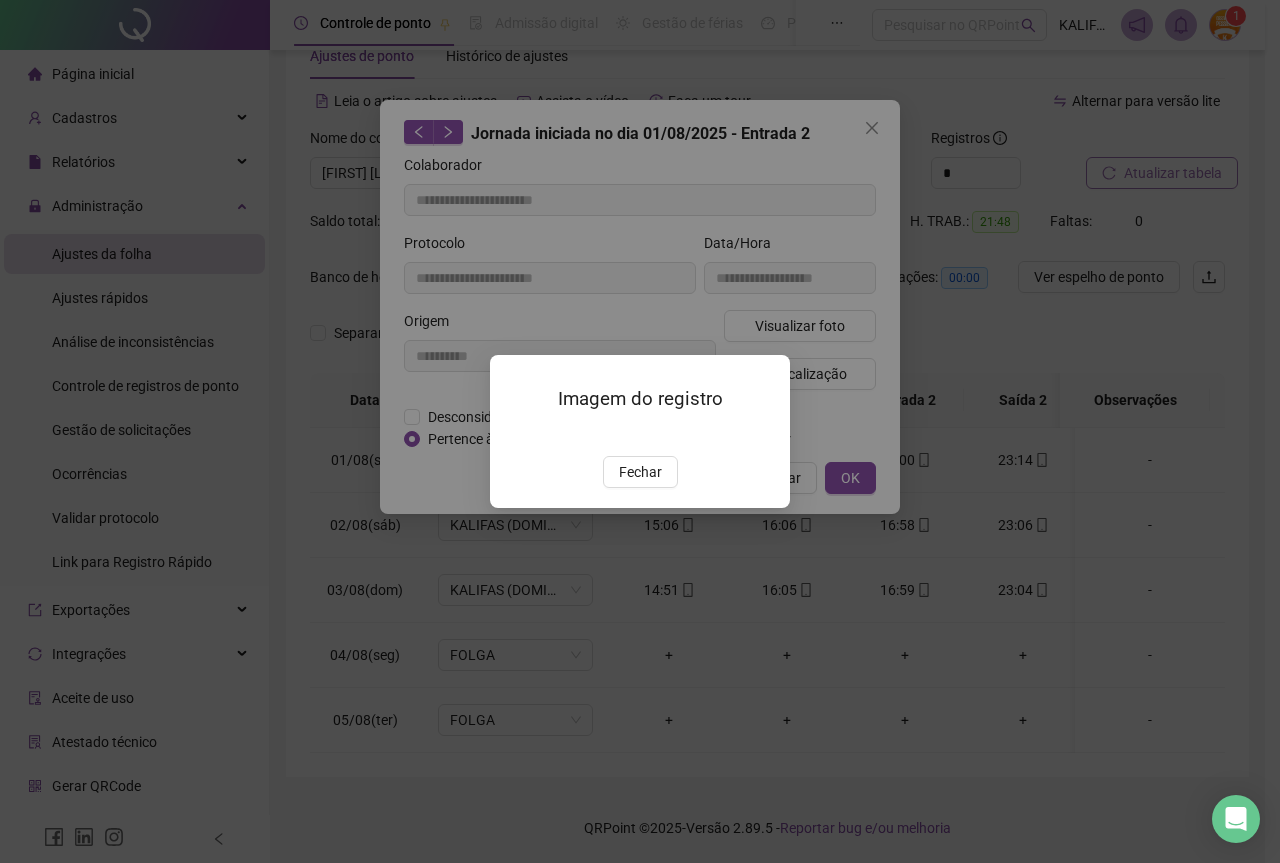 click on "Fechar" at bounding box center [640, 472] 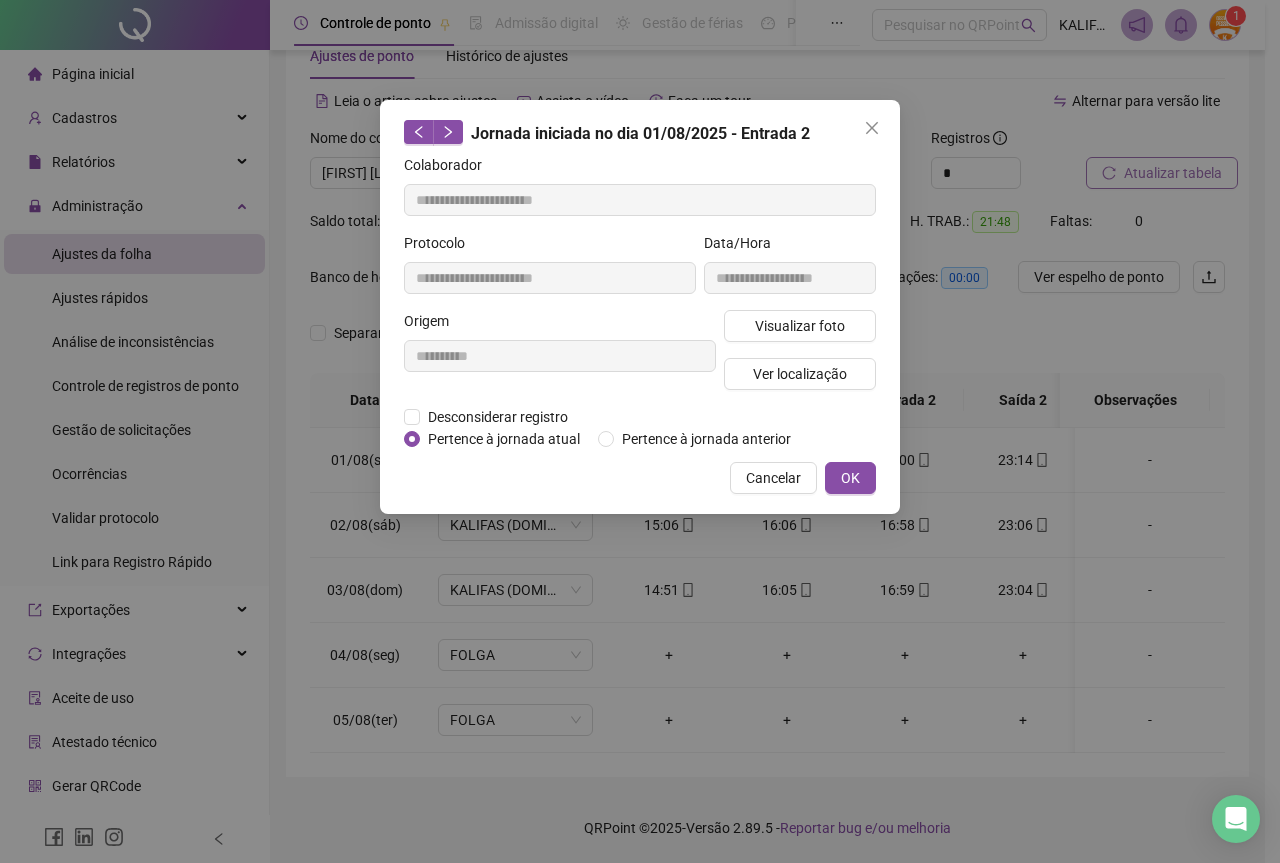 drag, startPoint x: 853, startPoint y: 478, endPoint x: 887, endPoint y: 479, distance: 34.0147 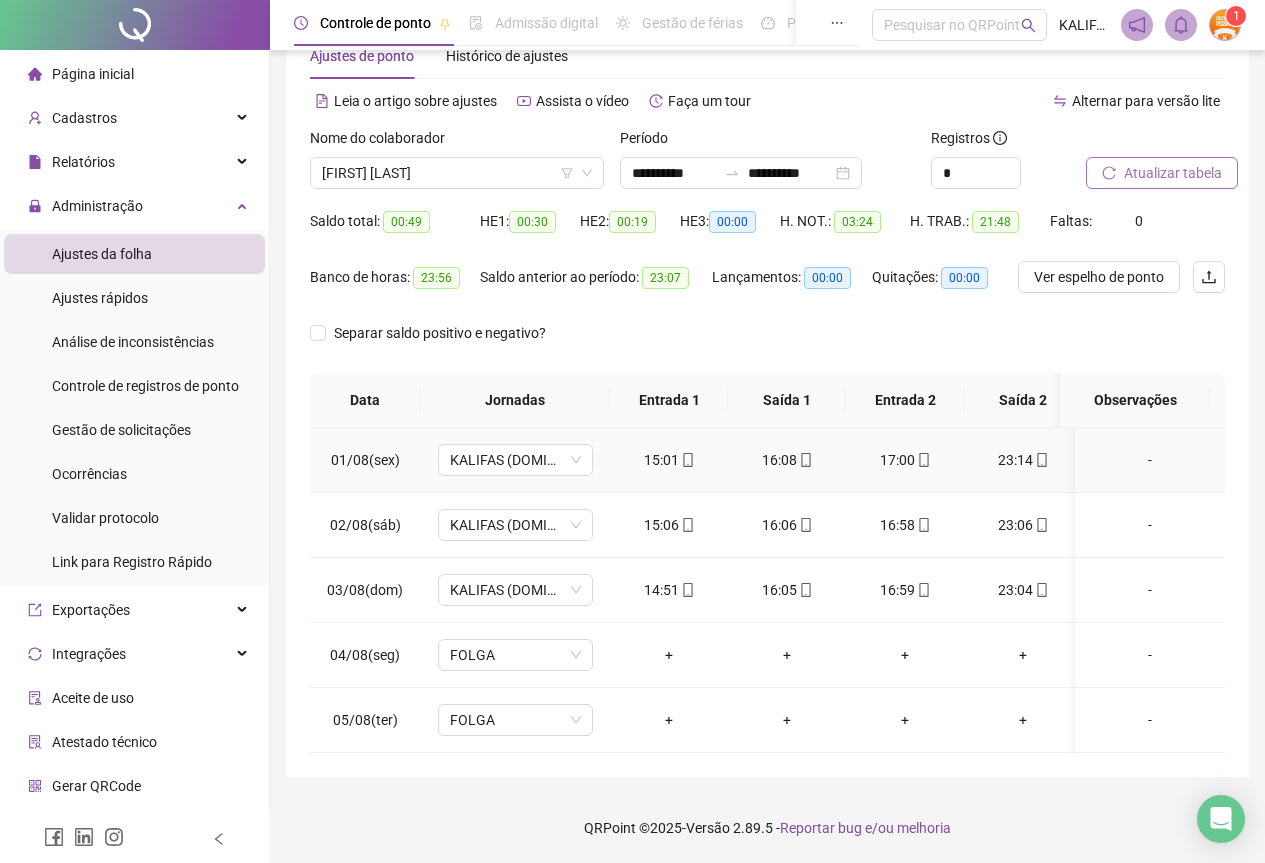 click on "23:14" at bounding box center [1023, 460] 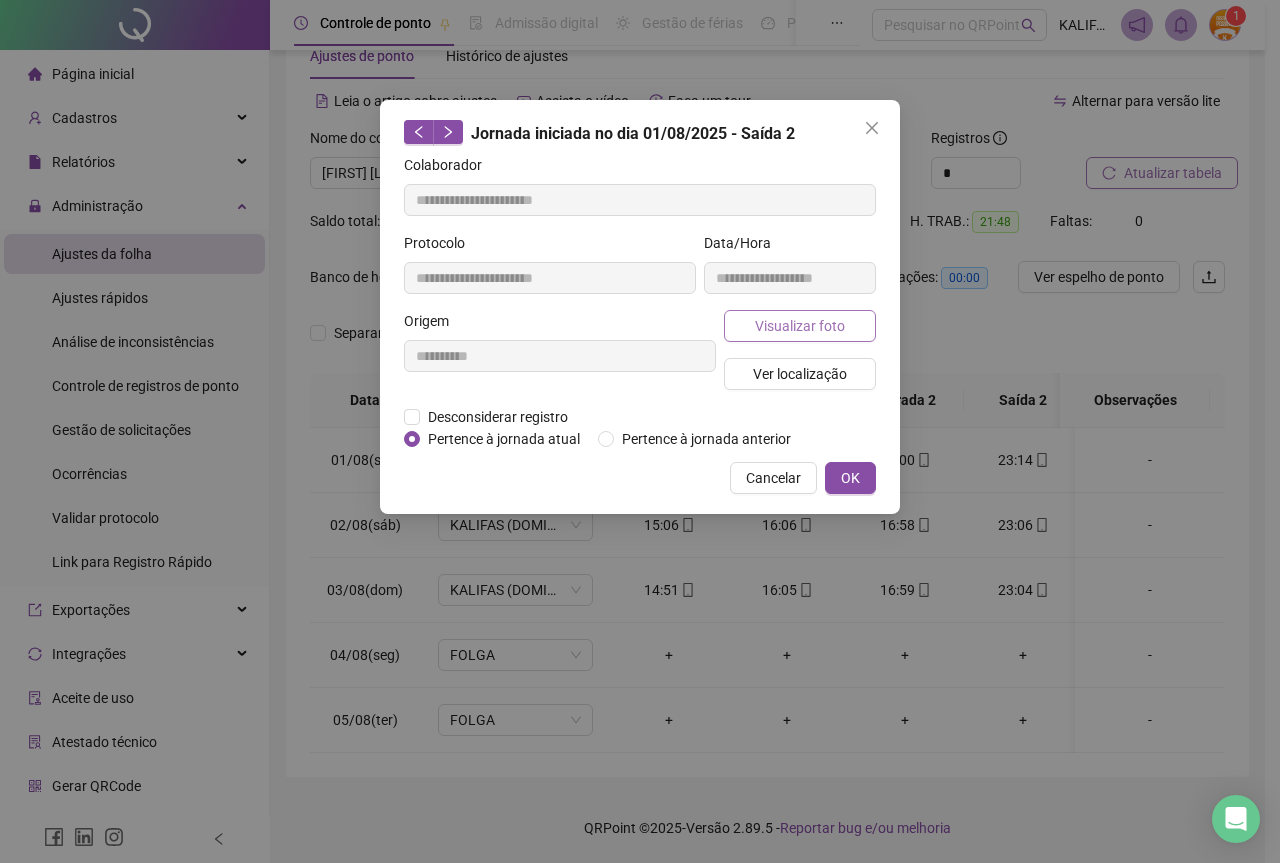 click on "Visualizar foto" at bounding box center [800, 326] 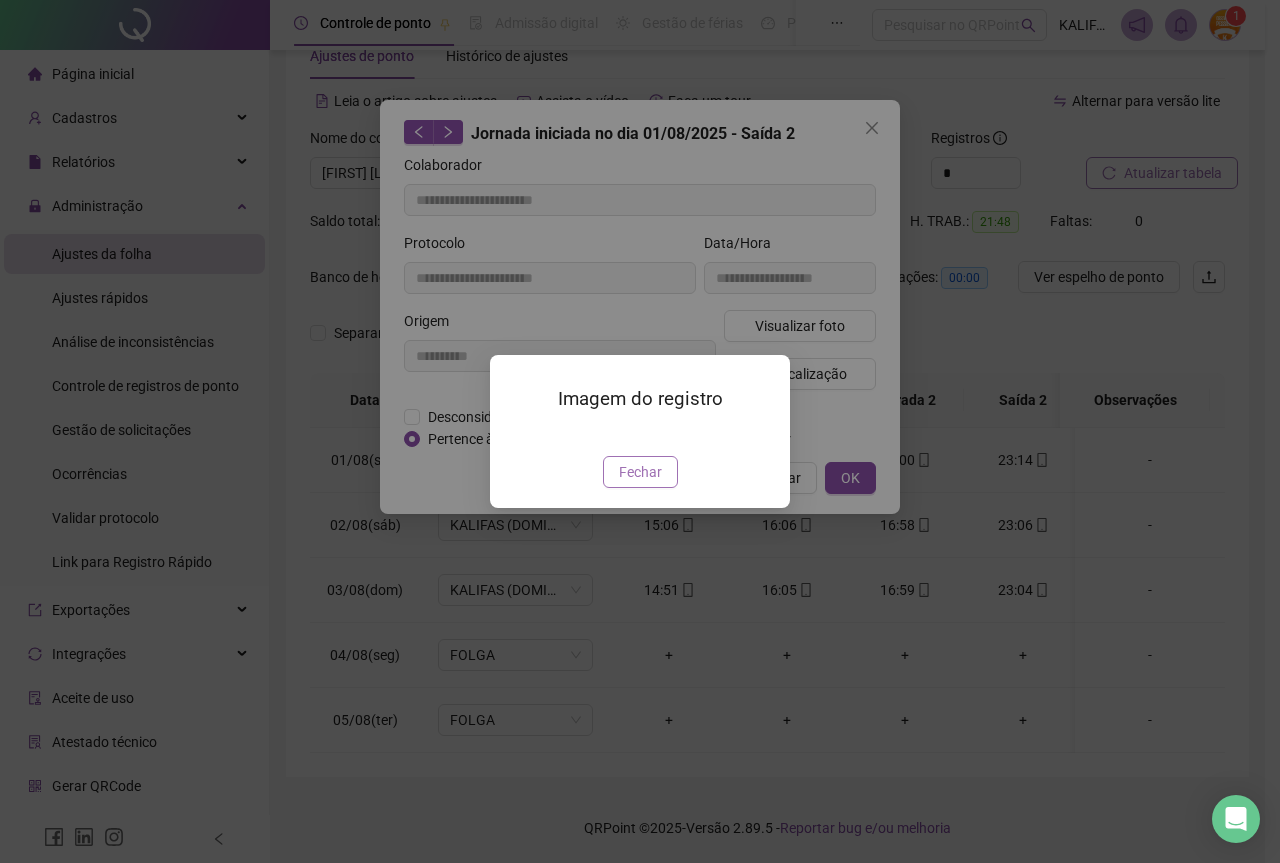 click on "Fechar" at bounding box center [640, 472] 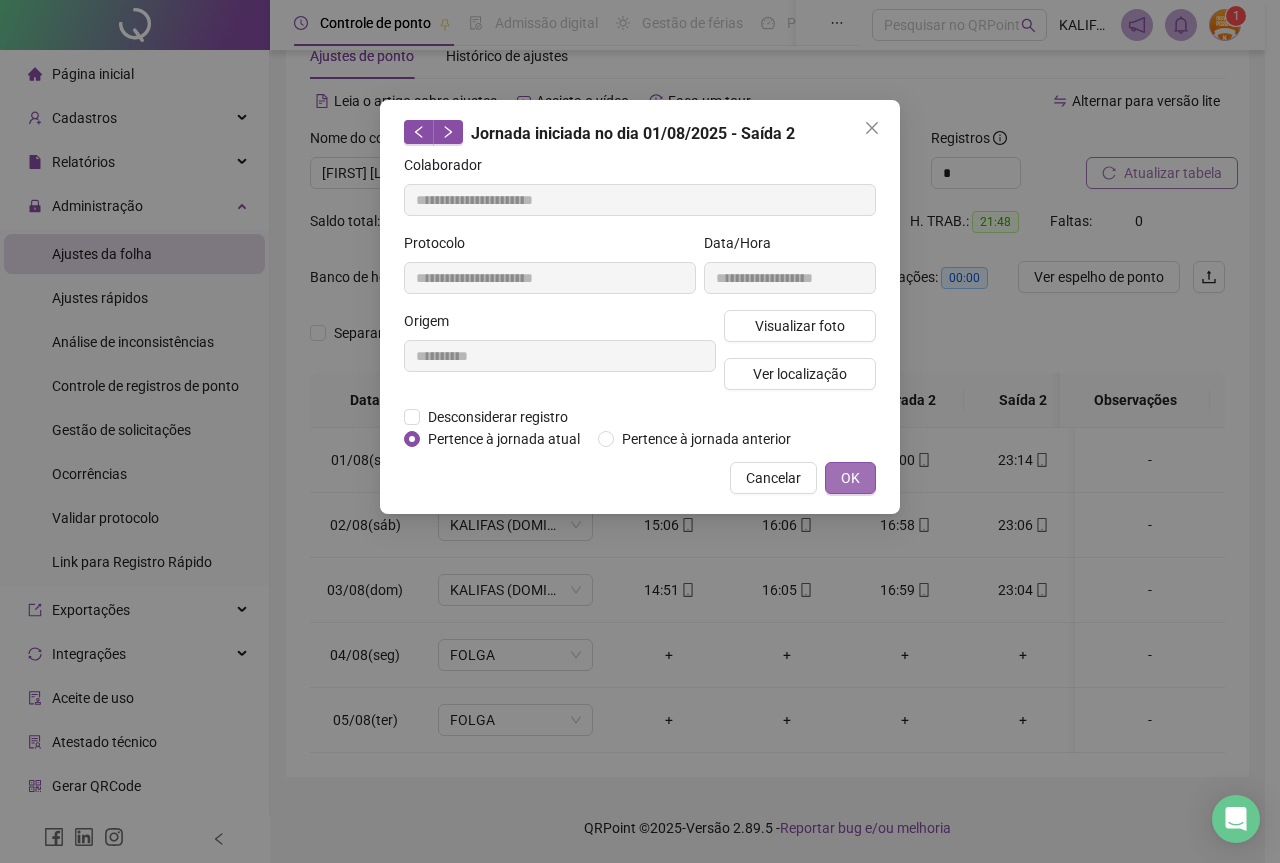 click on "OK" at bounding box center (850, 478) 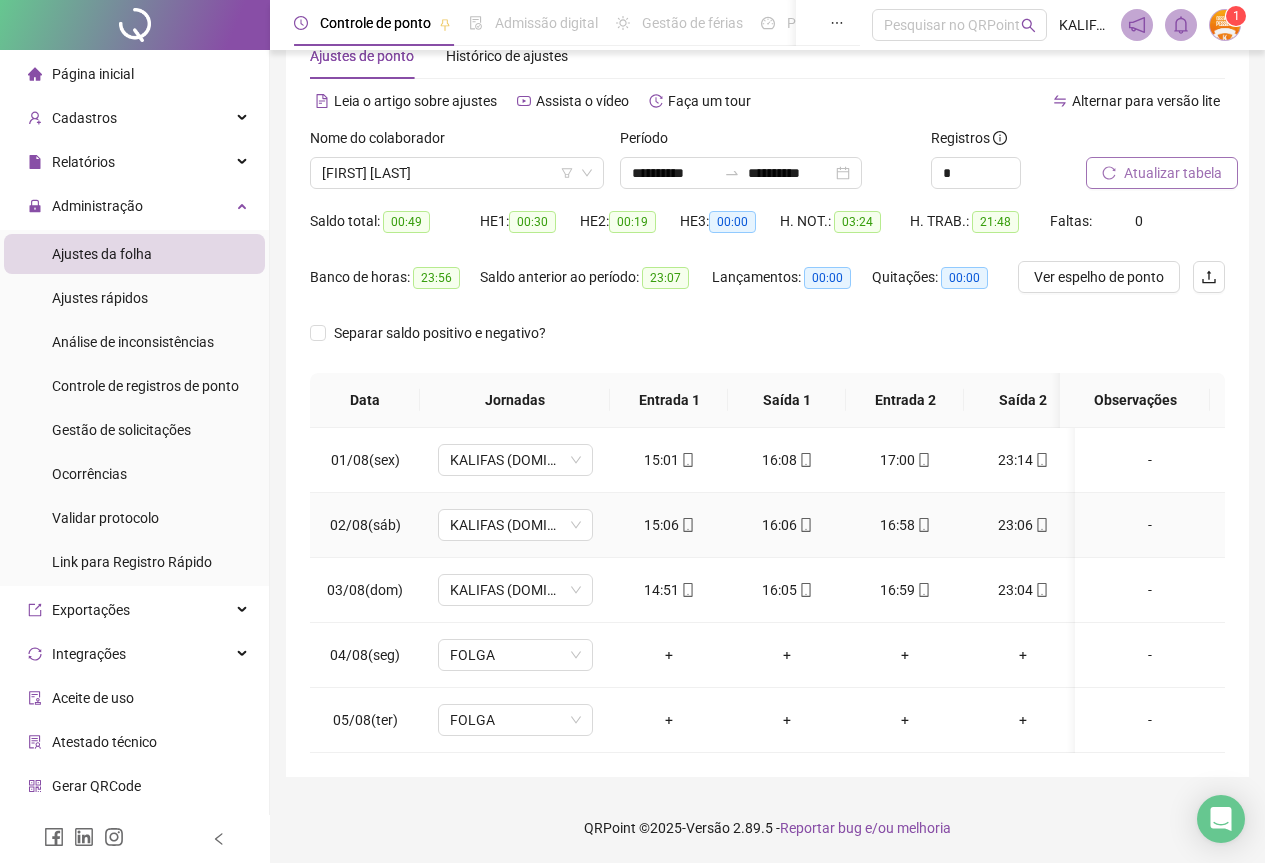 click on "15:06" at bounding box center [669, 525] 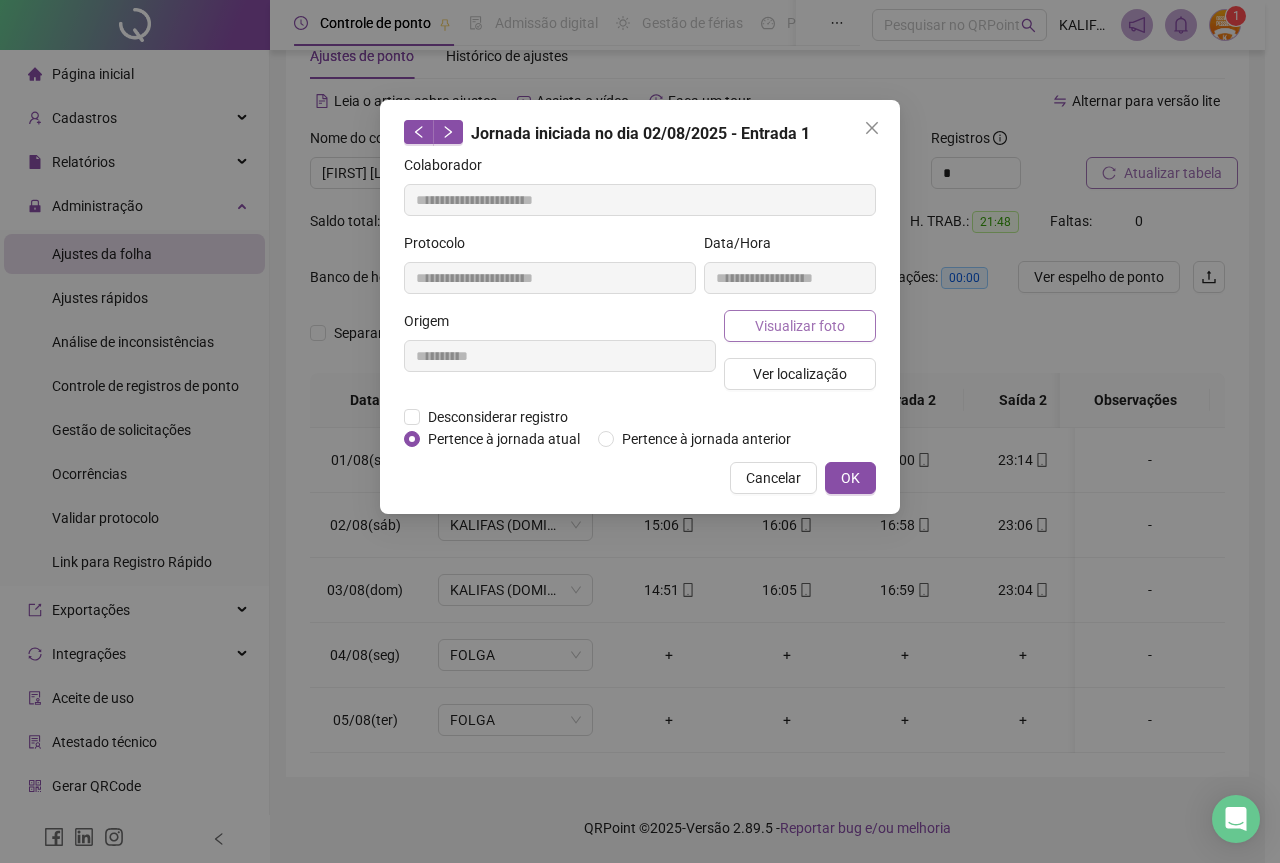 click on "Visualizar foto" at bounding box center (800, 326) 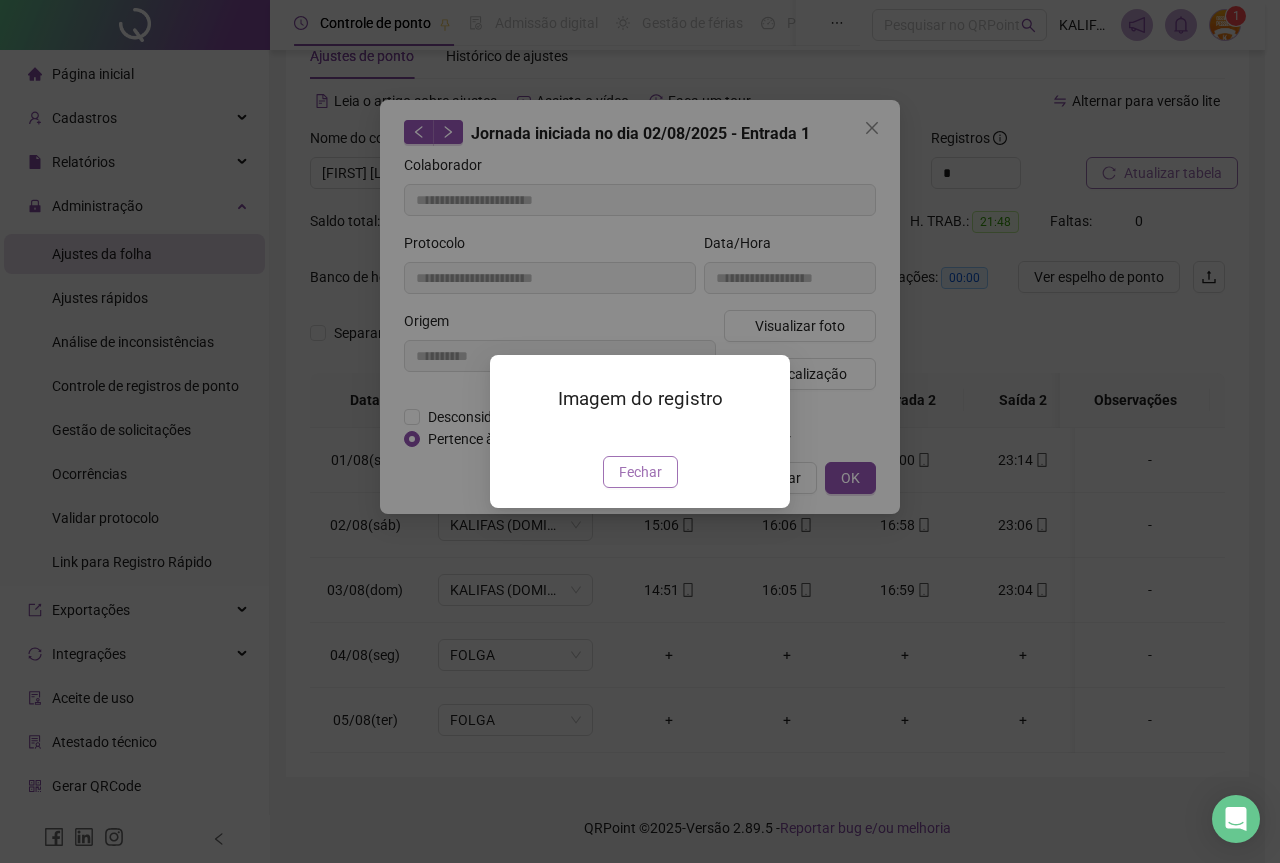 click on "Fechar" at bounding box center [640, 472] 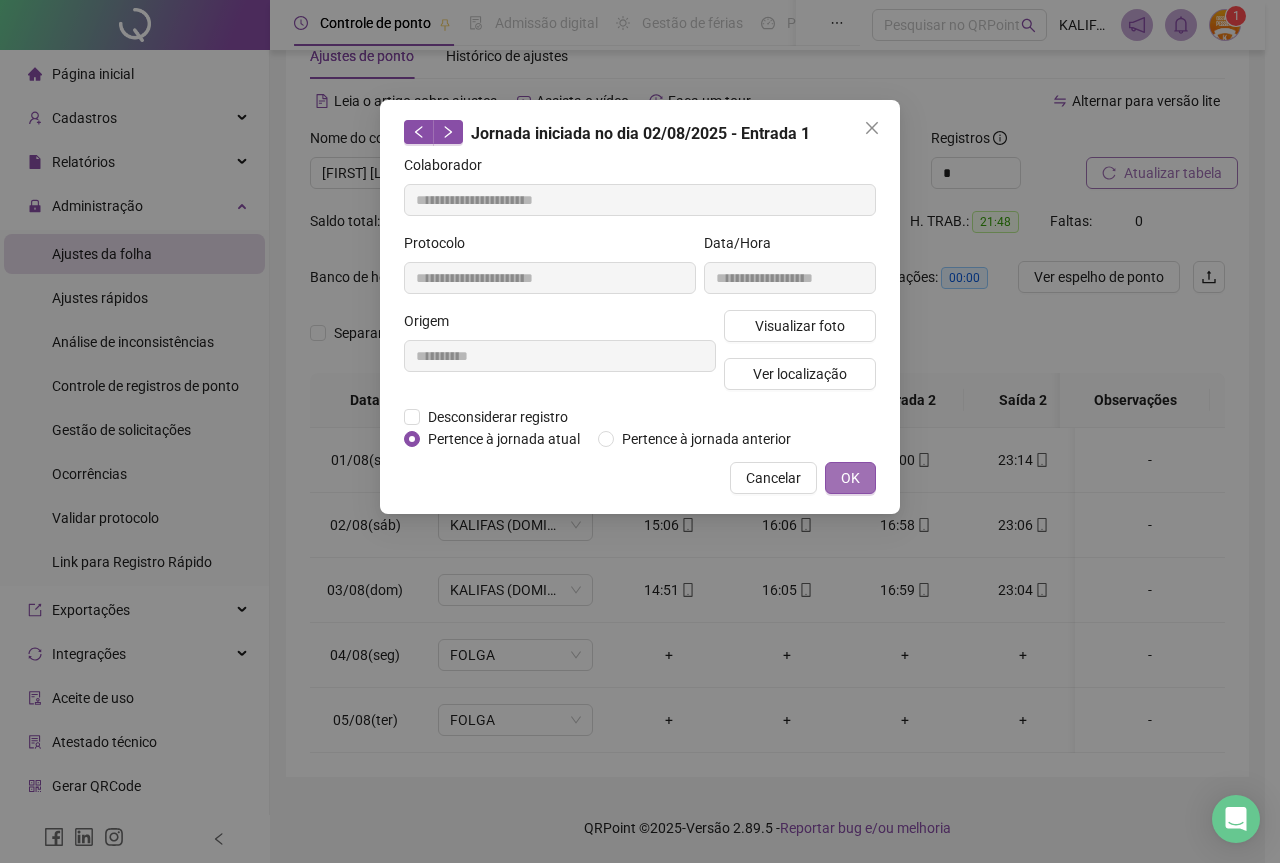 click on "OK" at bounding box center [850, 478] 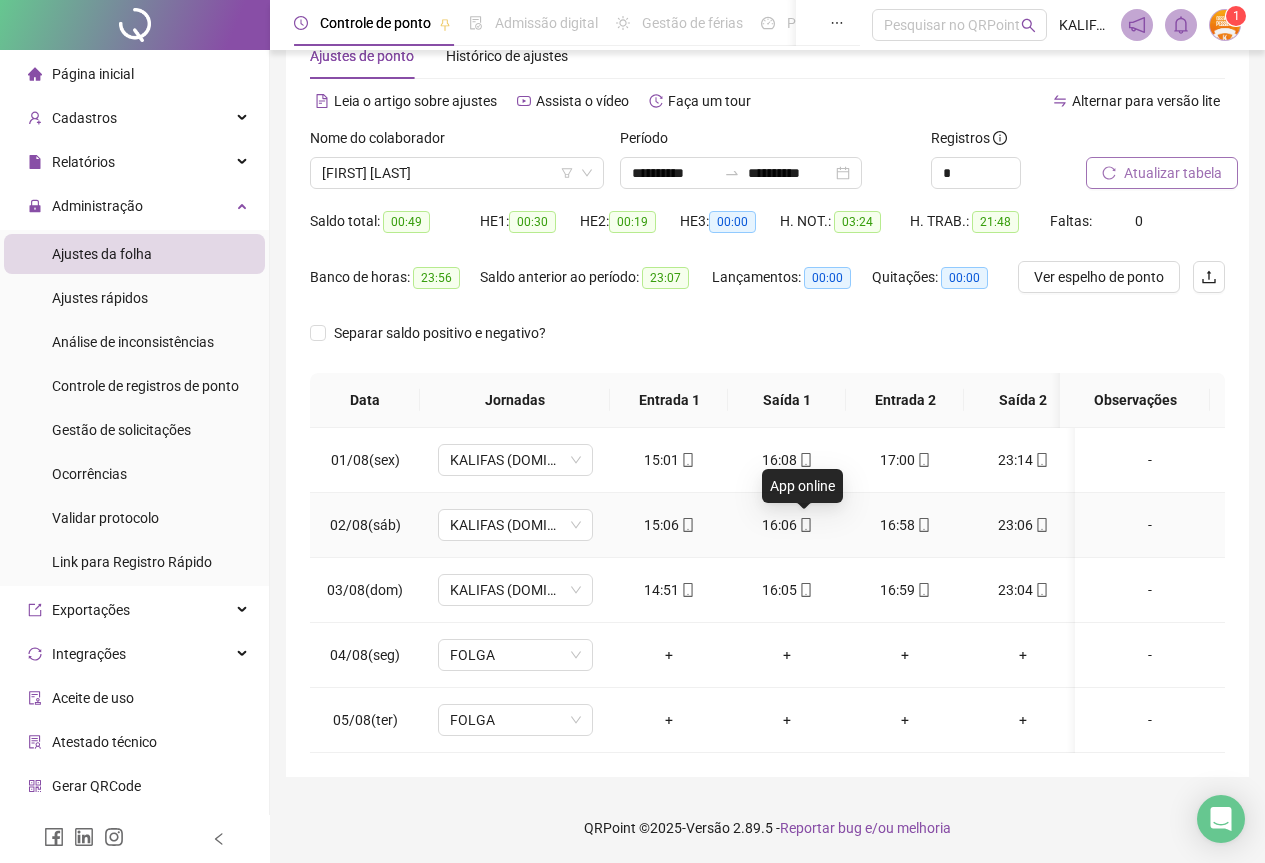 click 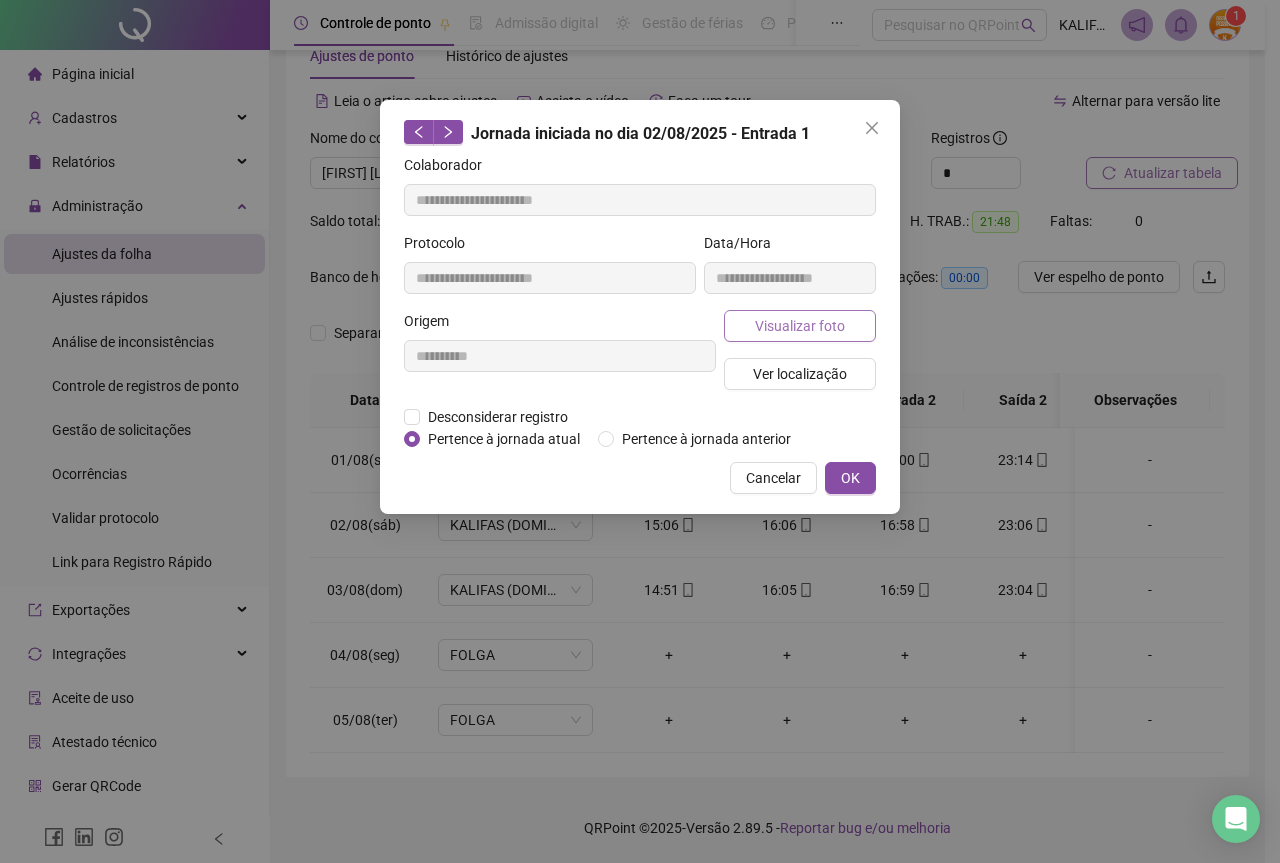 click on "Visualizar foto" at bounding box center [800, 326] 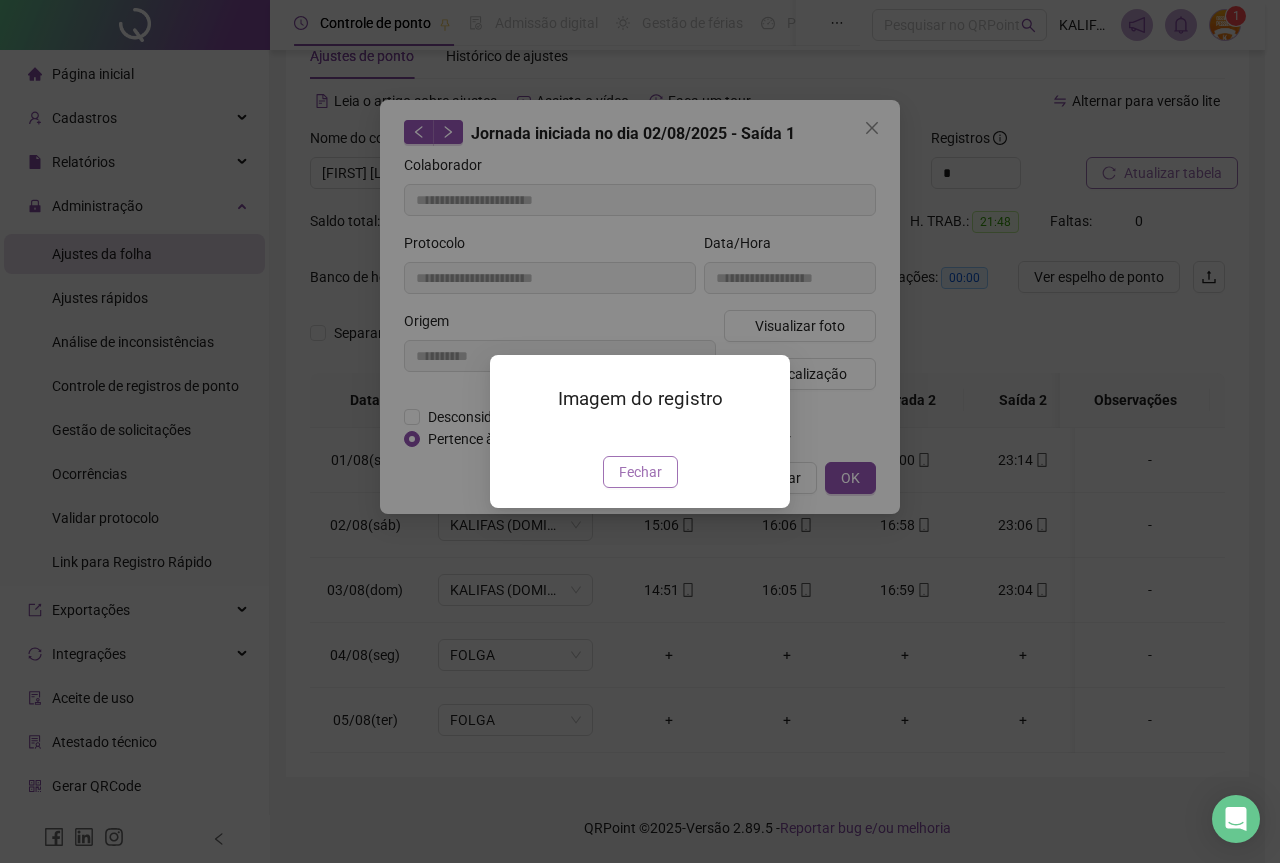 click on "Fechar" at bounding box center (640, 472) 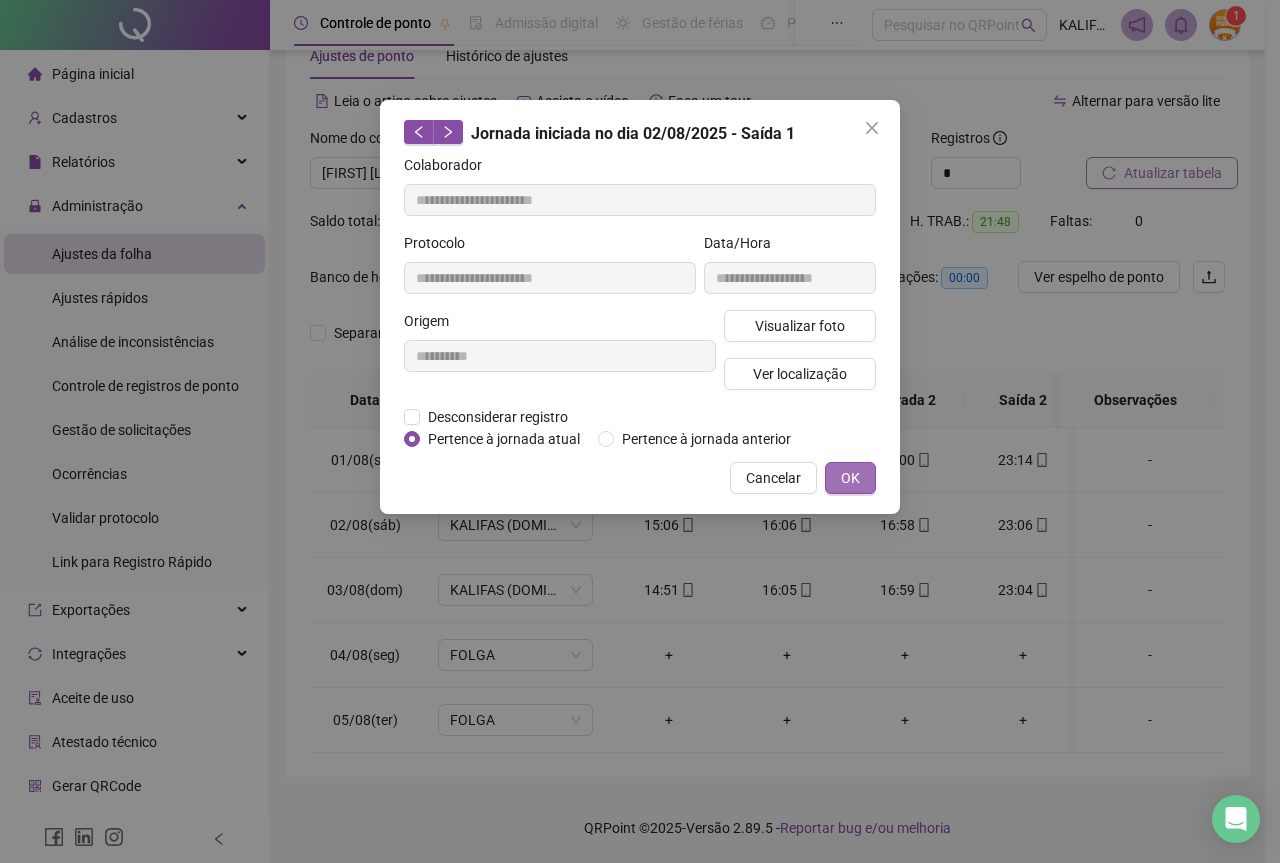 click on "OK" at bounding box center [850, 478] 